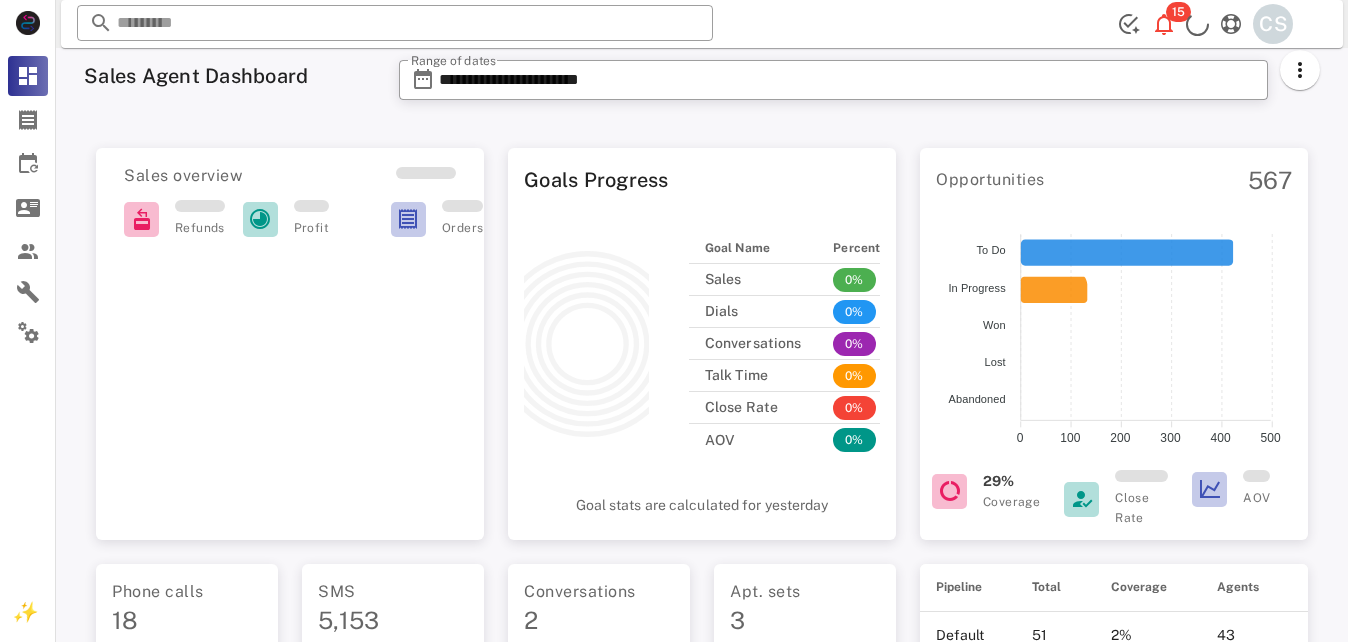 scroll, scrollTop: 0, scrollLeft: 0, axis: both 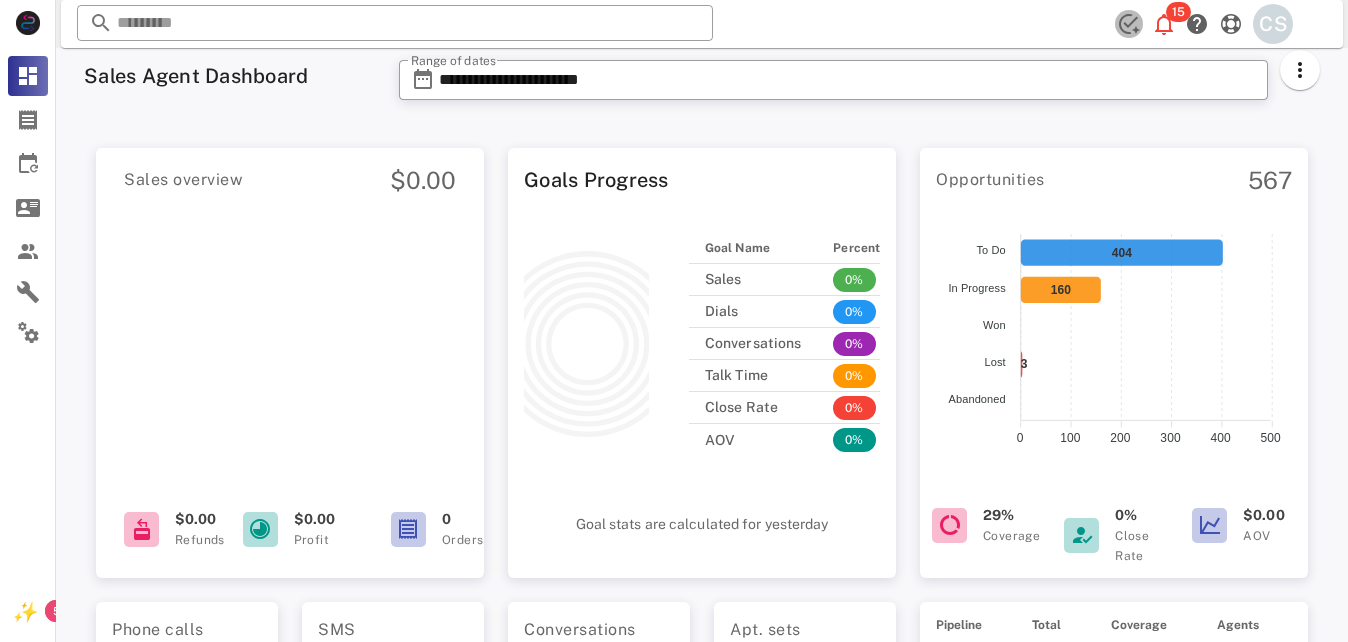 click at bounding box center [1129, 24] 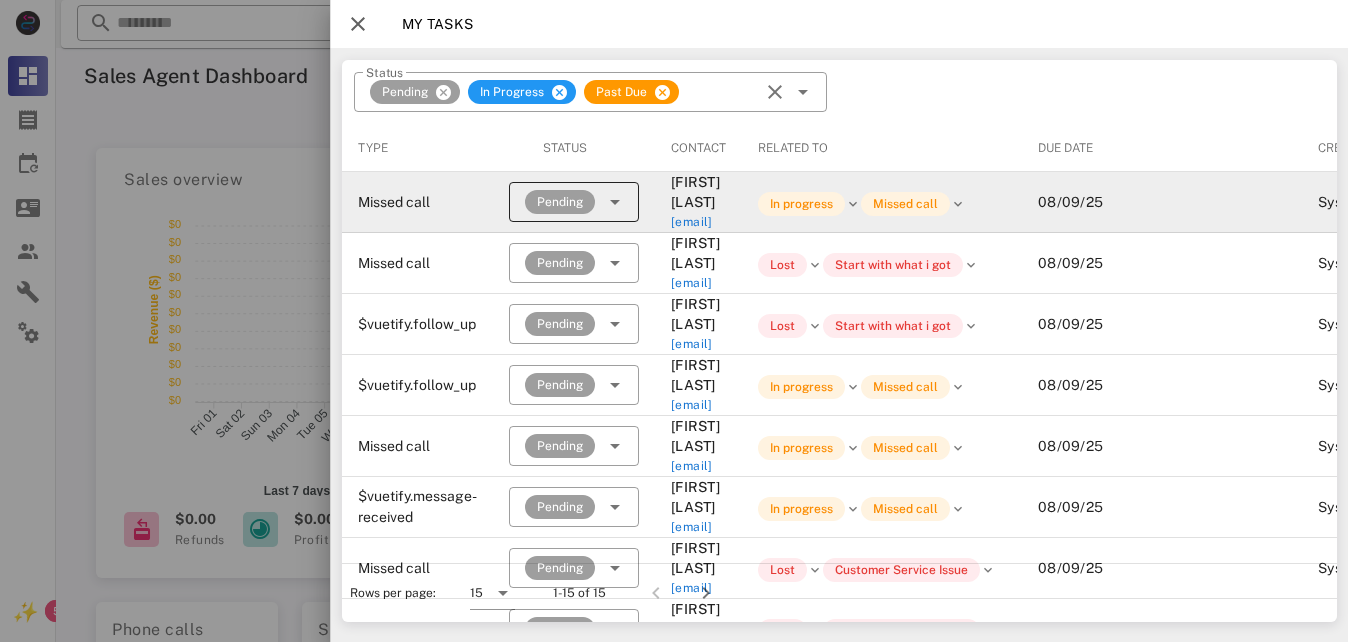 click at bounding box center (615, 202) 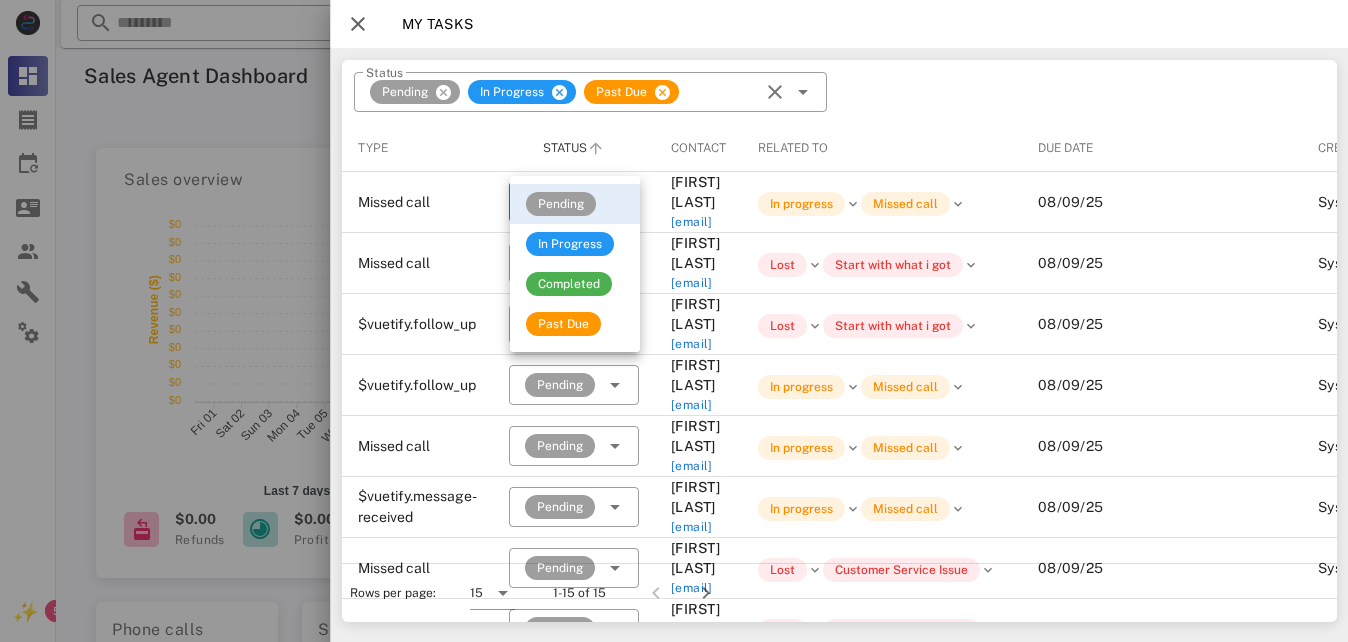 click on "Status" at bounding box center (574, 148) 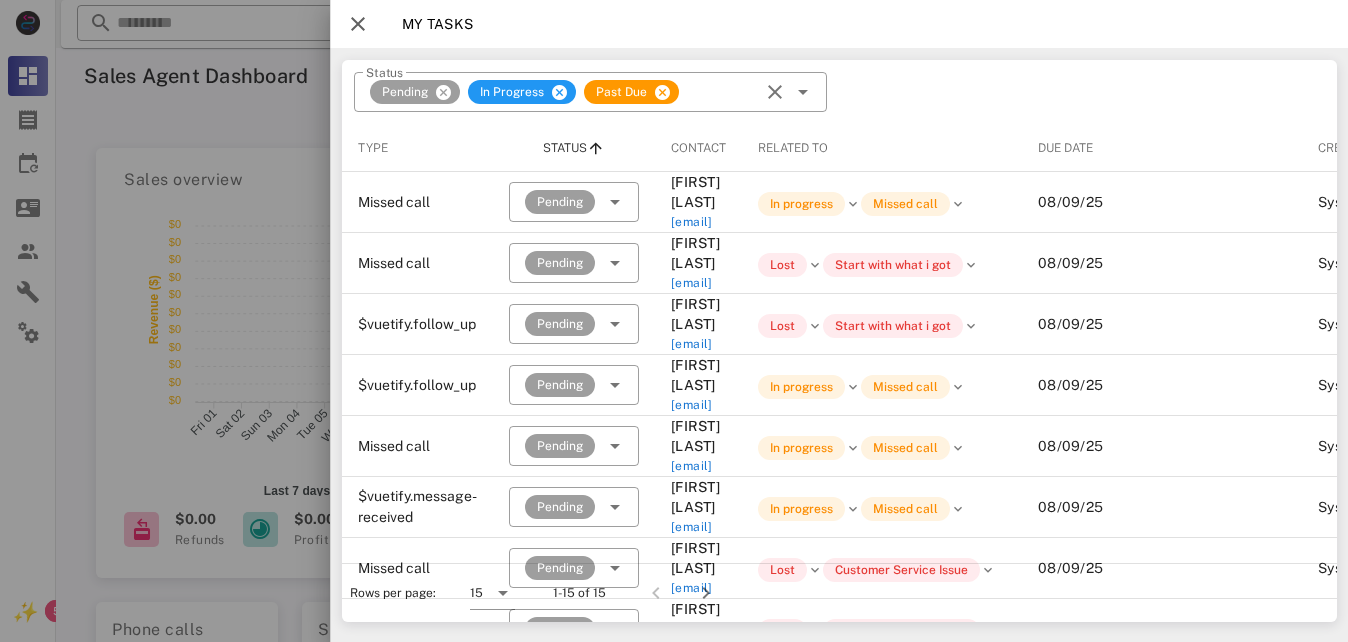 click at bounding box center (358, 24) 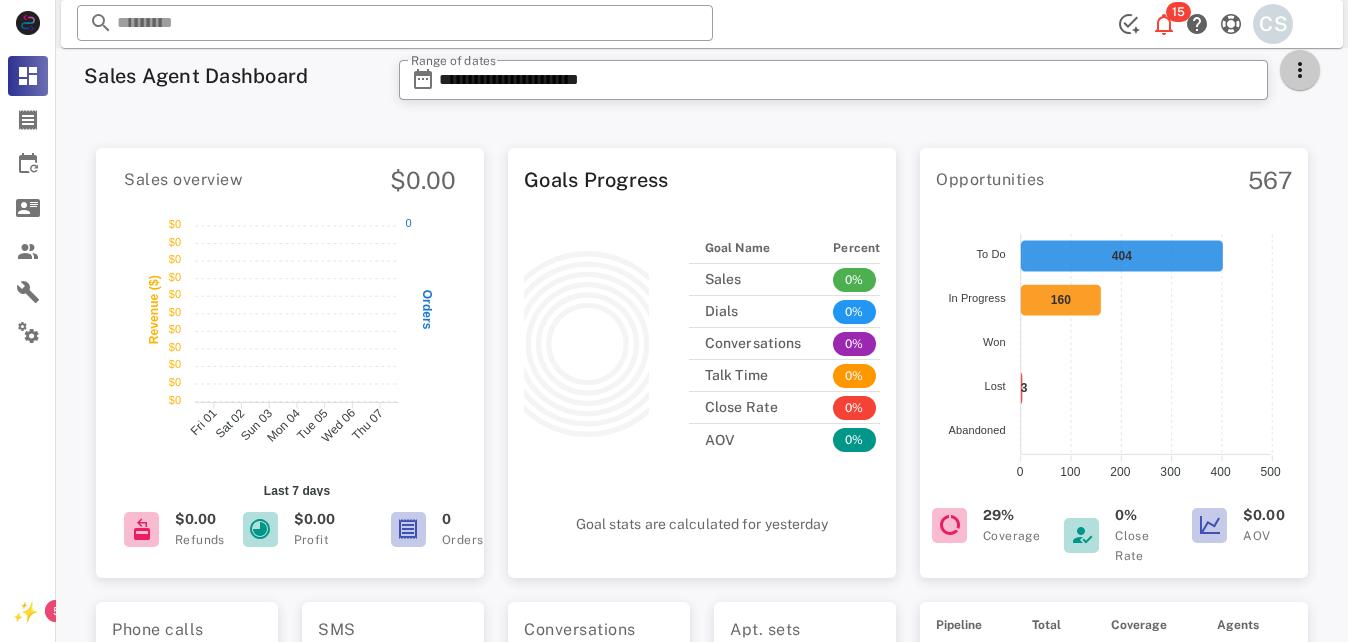 click at bounding box center (1300, 70) 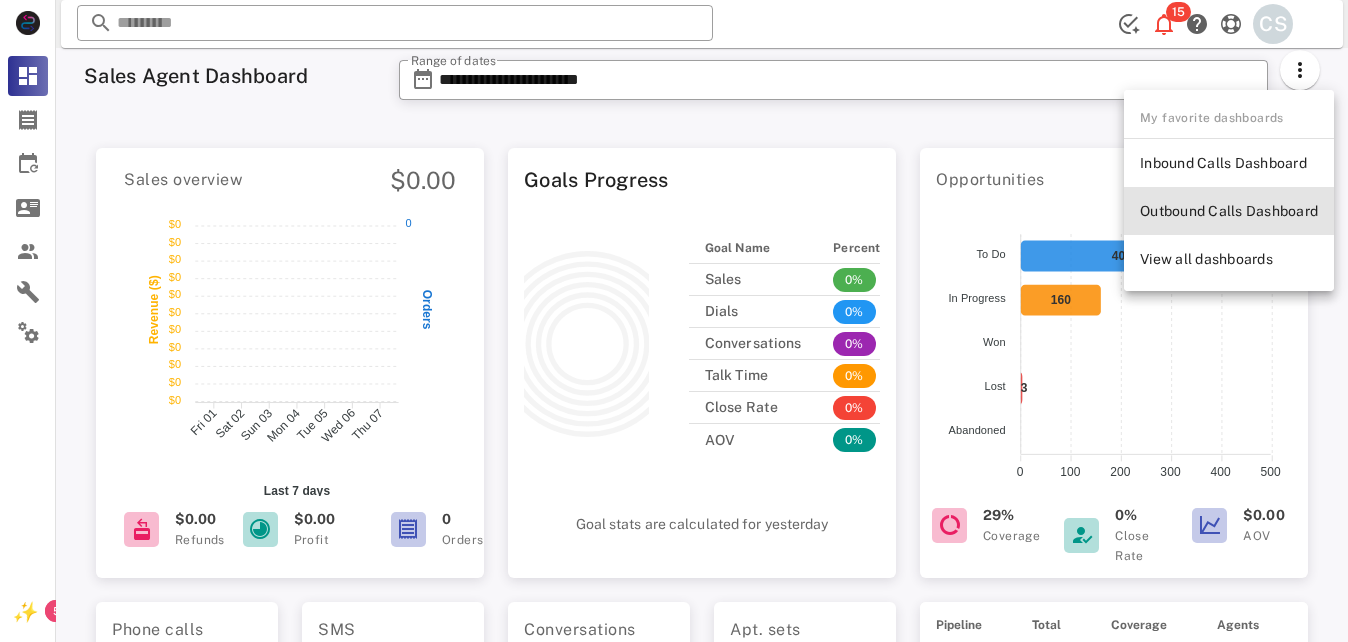 click on "Outbound Calls Dashboard" at bounding box center [1229, 211] 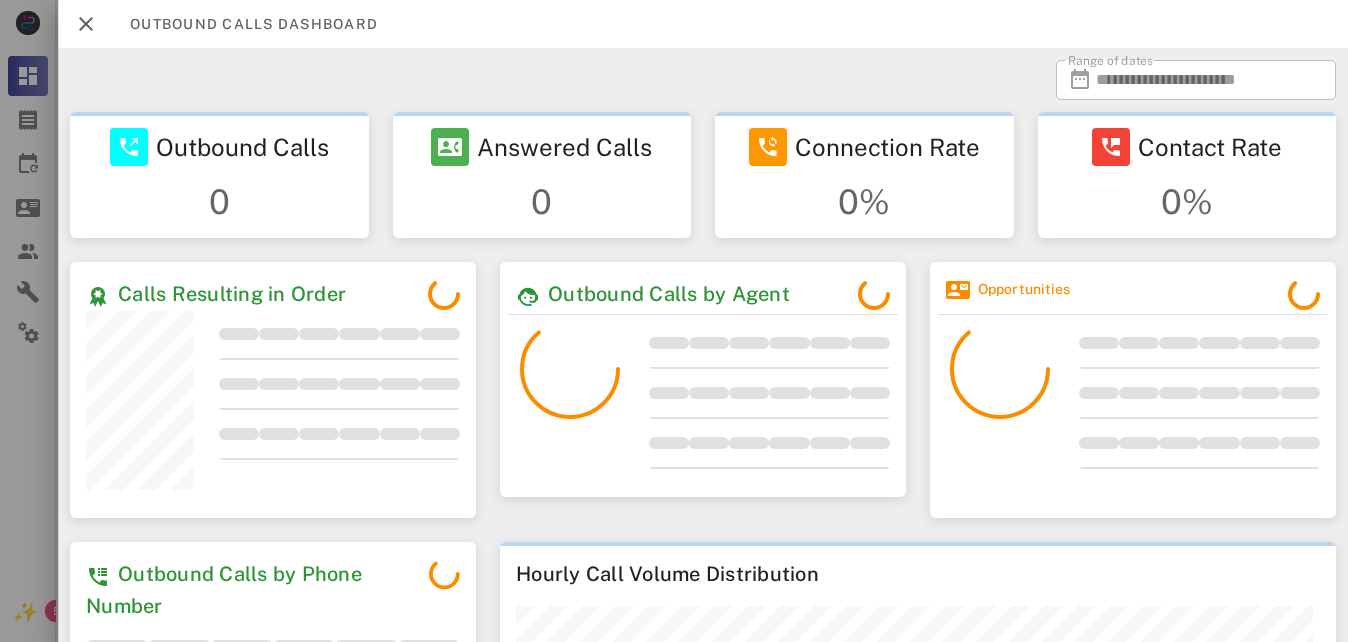 scroll, scrollTop: 999744, scrollLeft: 999597, axis: both 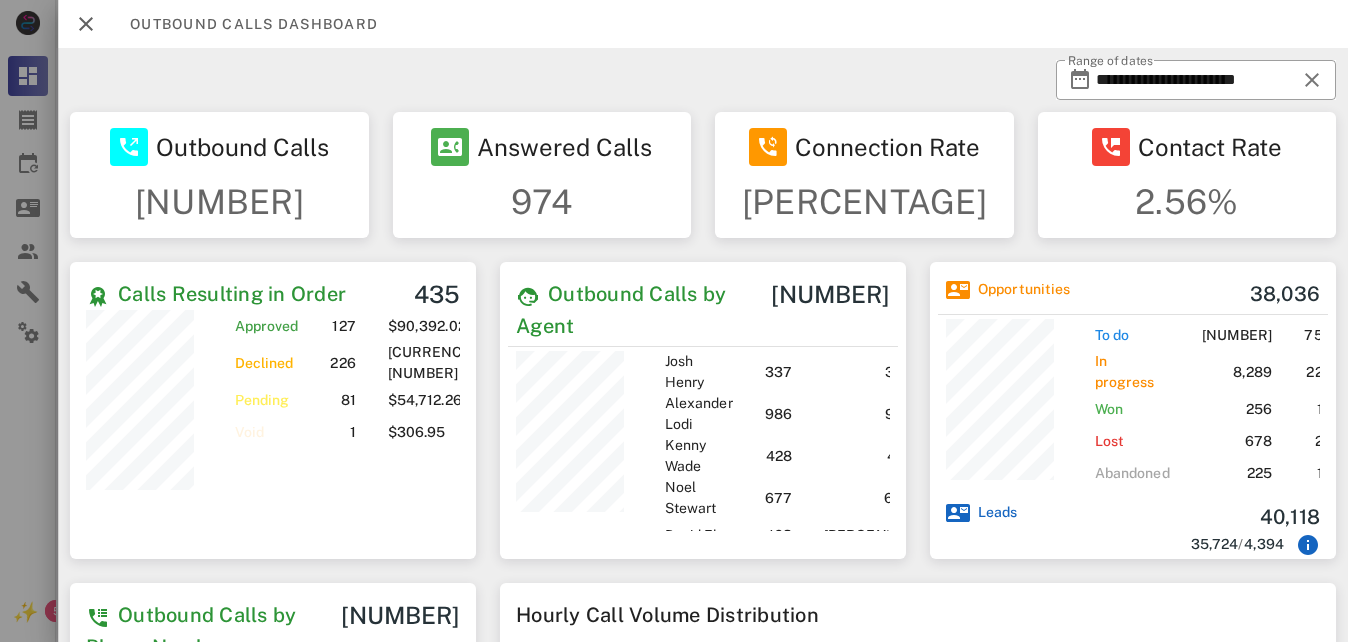 click at bounding box center [674, 321] 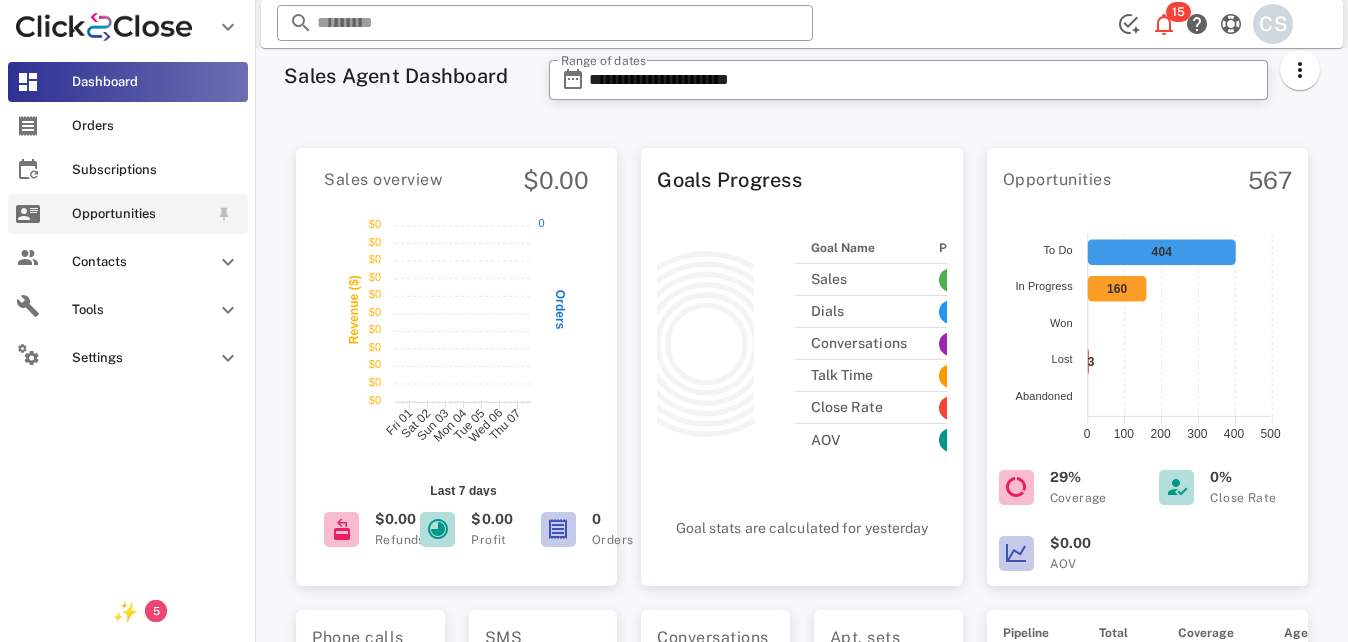 click on "Opportunities" at bounding box center (140, 214) 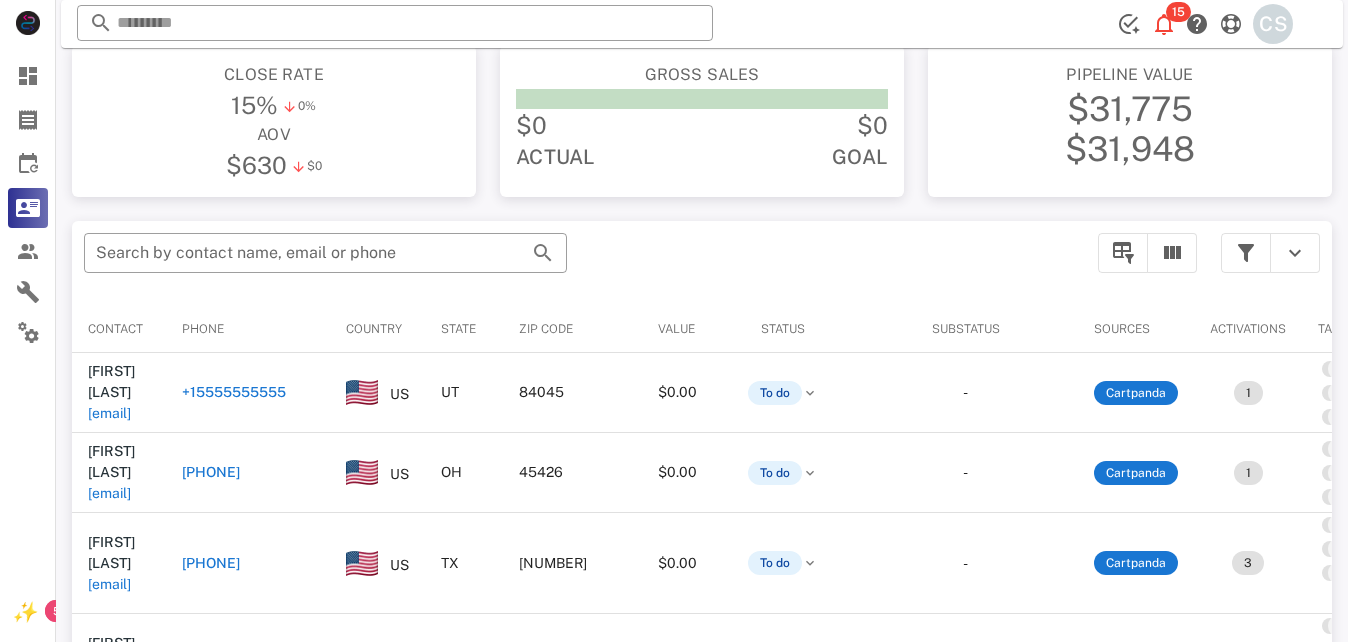 scroll, scrollTop: 225, scrollLeft: 0, axis: vertical 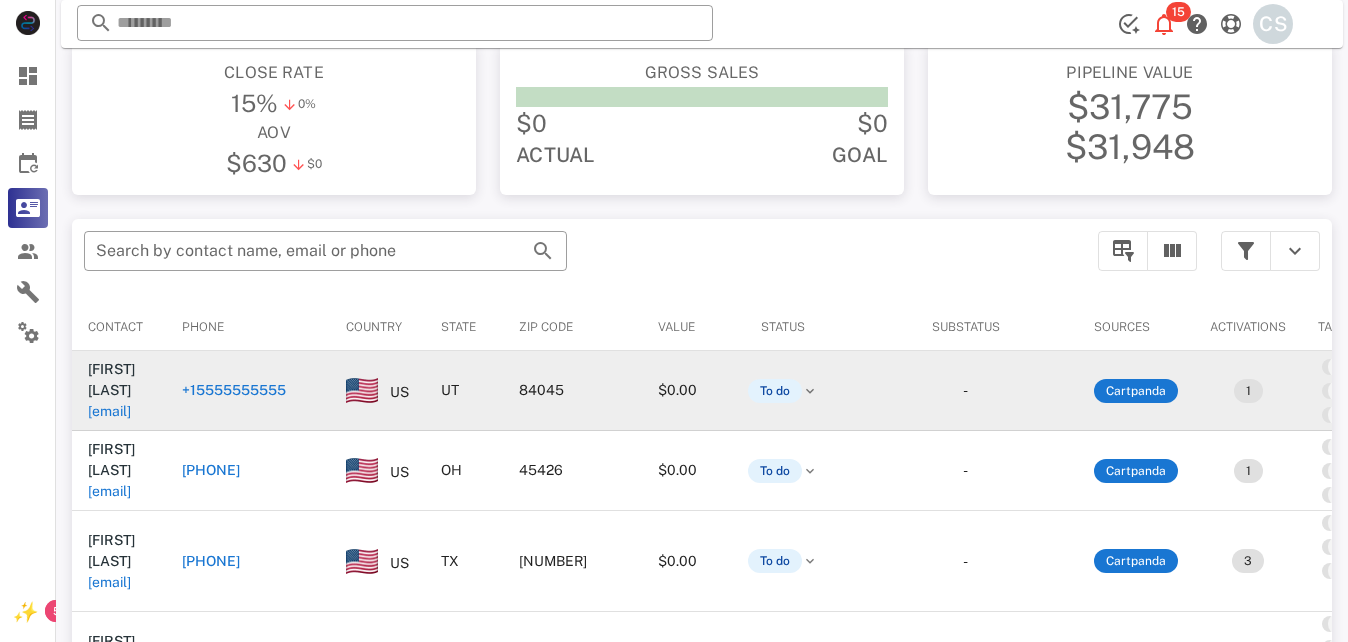 click on "+15555555555" at bounding box center (234, 390) 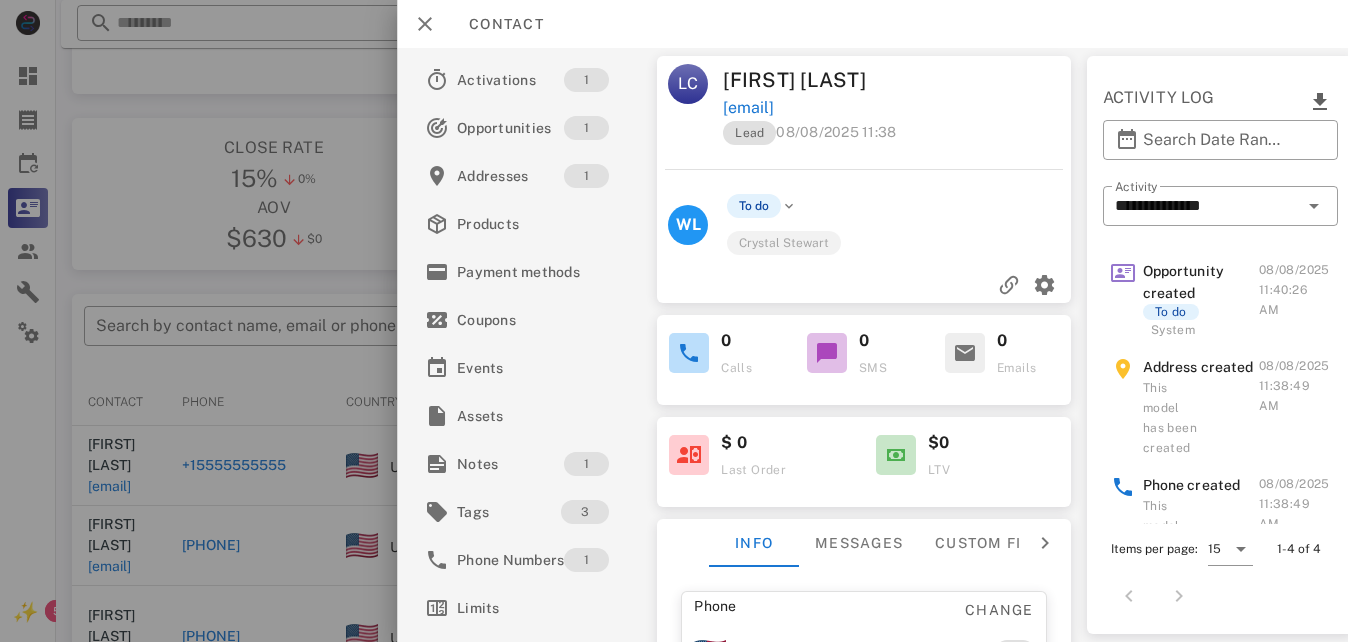 scroll, scrollTop: 148, scrollLeft: 0, axis: vertical 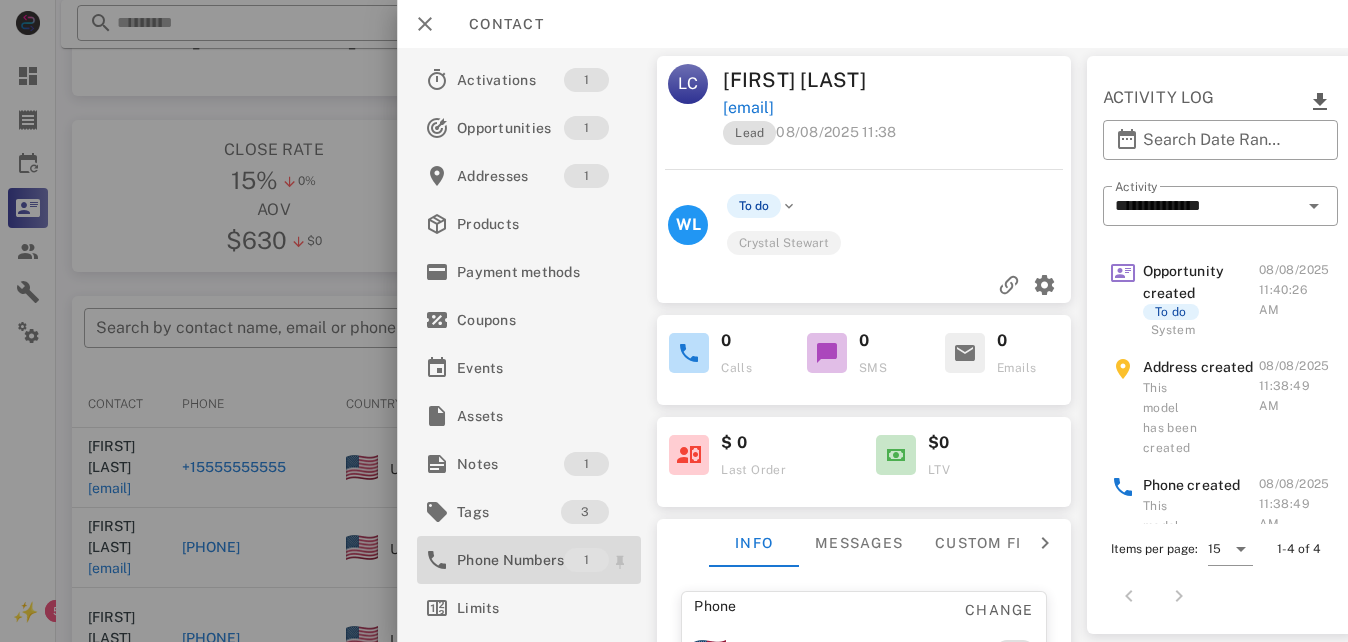 click on "Phone Numbers" at bounding box center [510, 560] 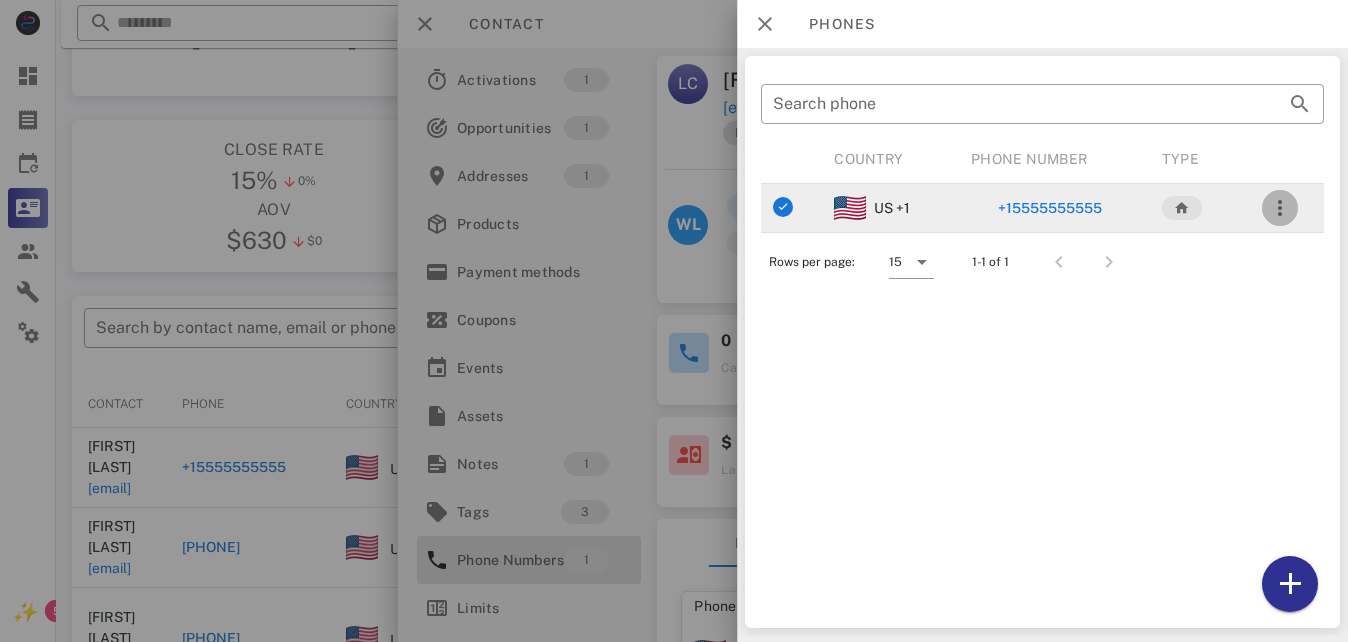 click at bounding box center [1280, 208] 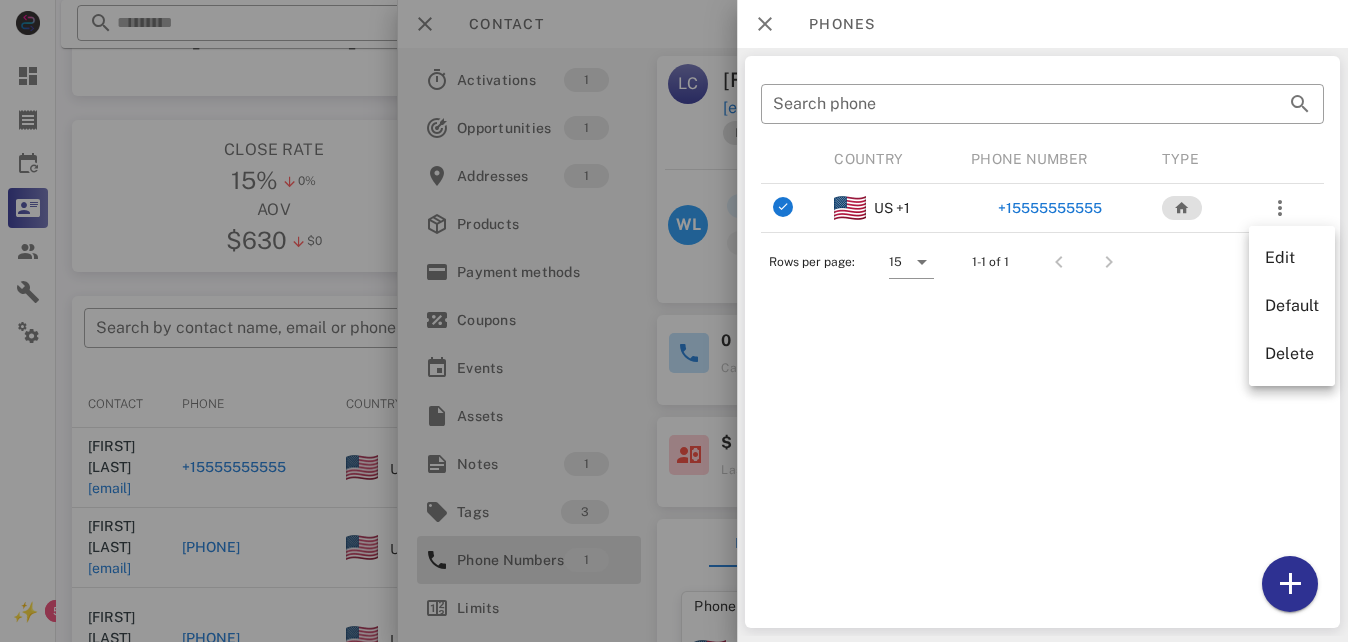click on "​ Search phone Country Phone Number Type  US [PHONE]     Rows per page: 15  1-1 of 1" at bounding box center (1042, 342) 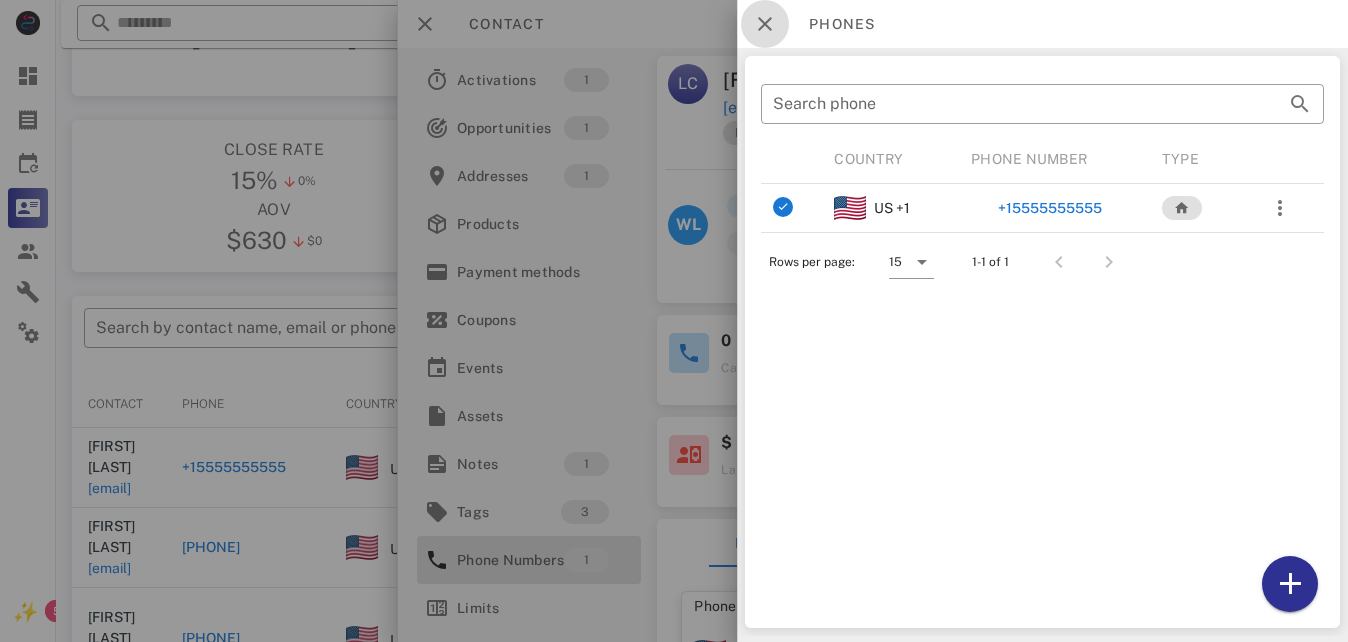 click at bounding box center (765, 24) 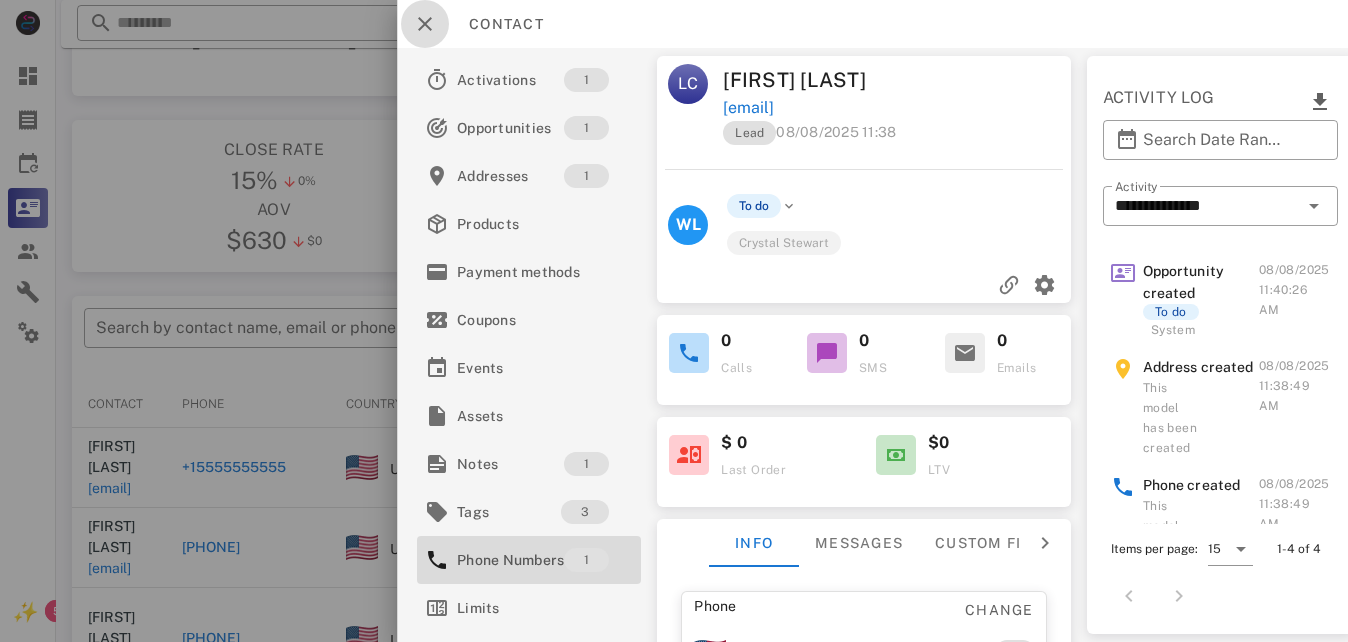 click at bounding box center [425, 24] 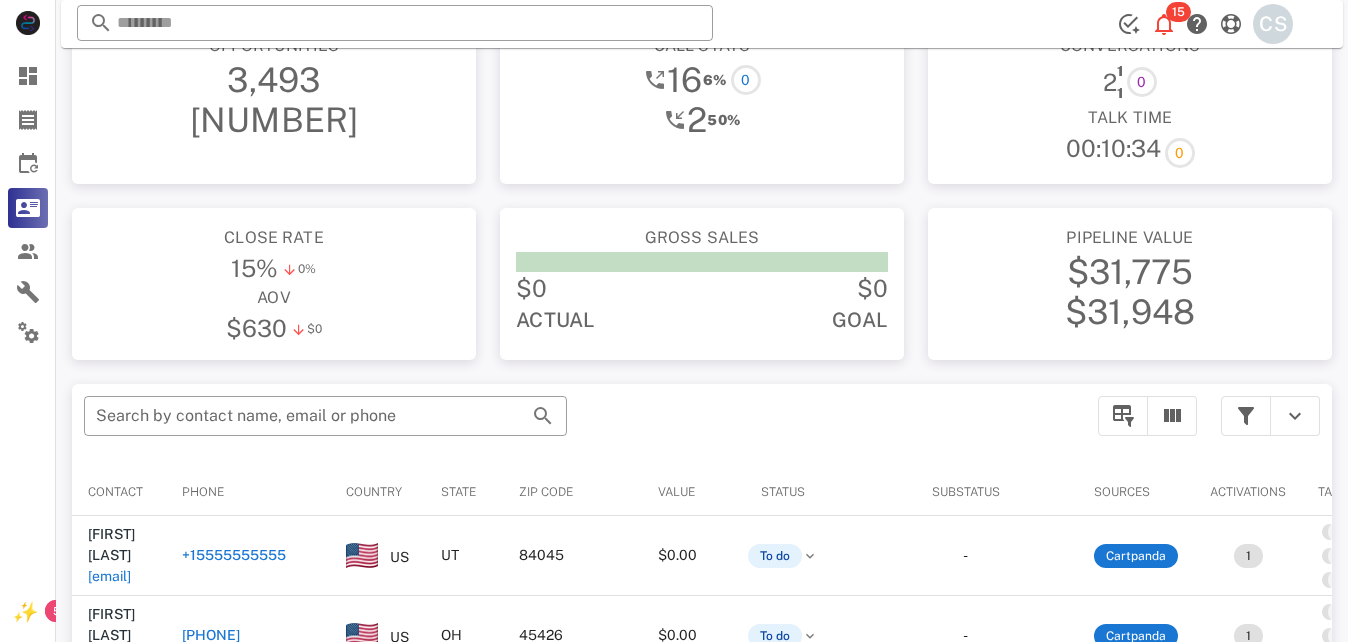 scroll, scrollTop: 0, scrollLeft: 0, axis: both 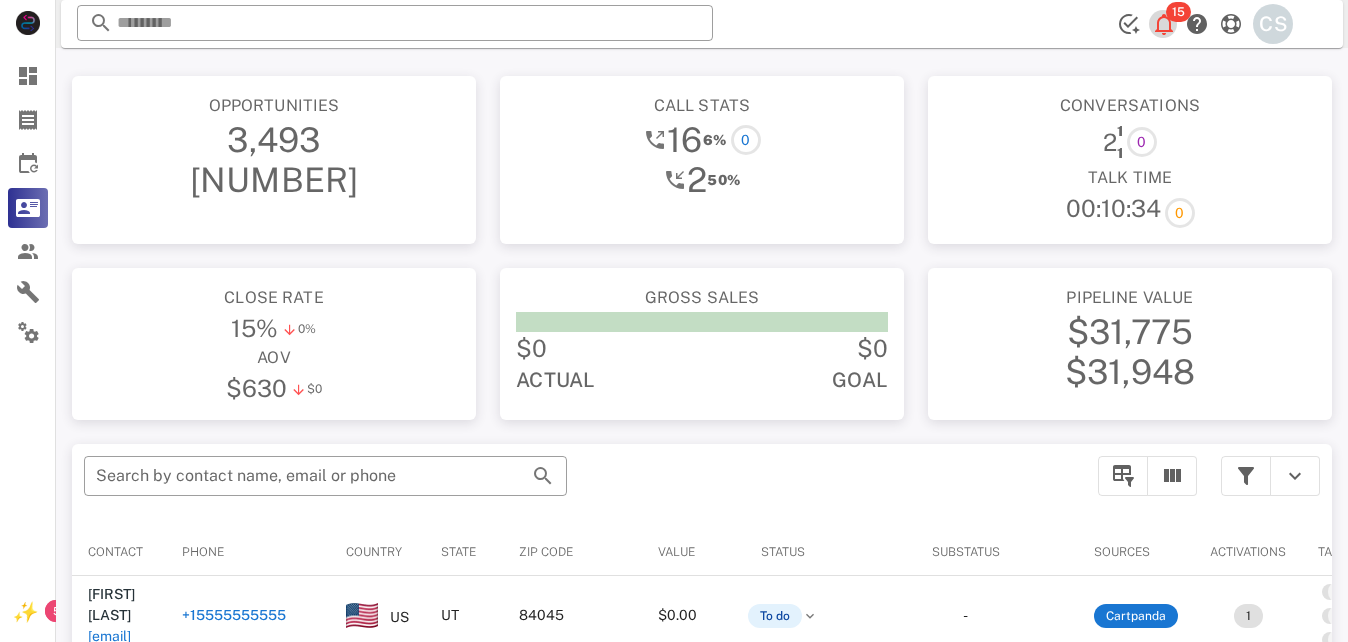 click at bounding box center [1164, 24] 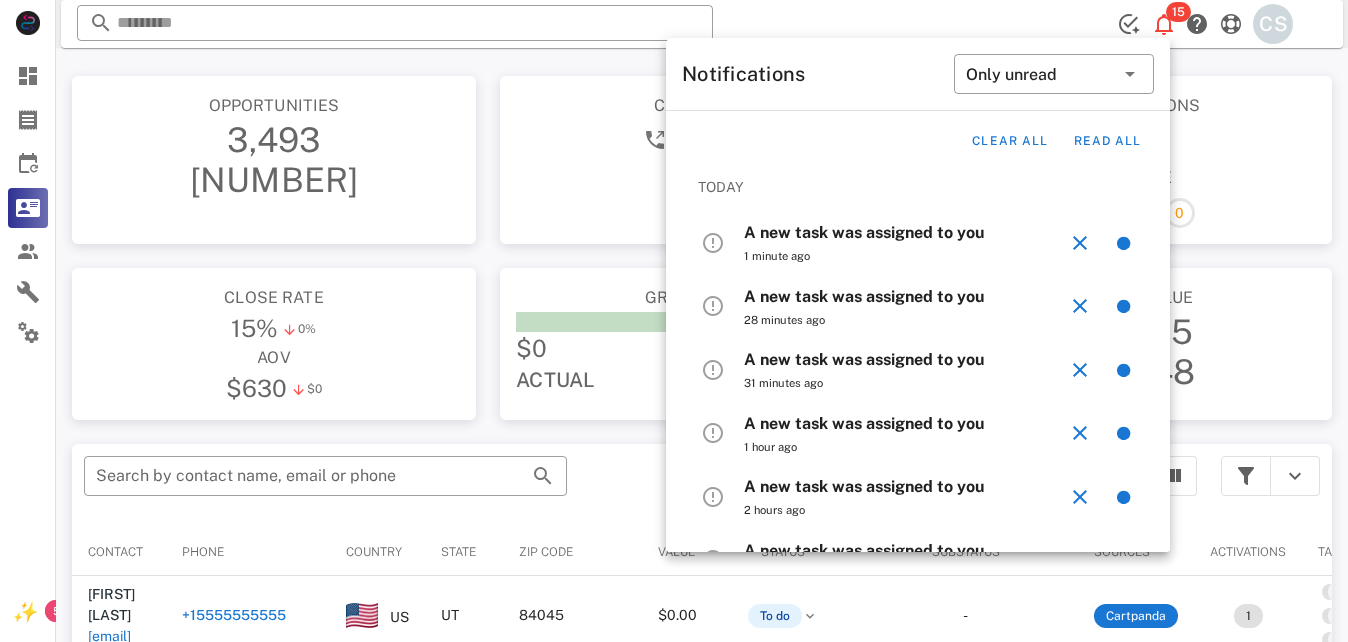 click on "A new task was assigned to you" at bounding box center [864, 232] 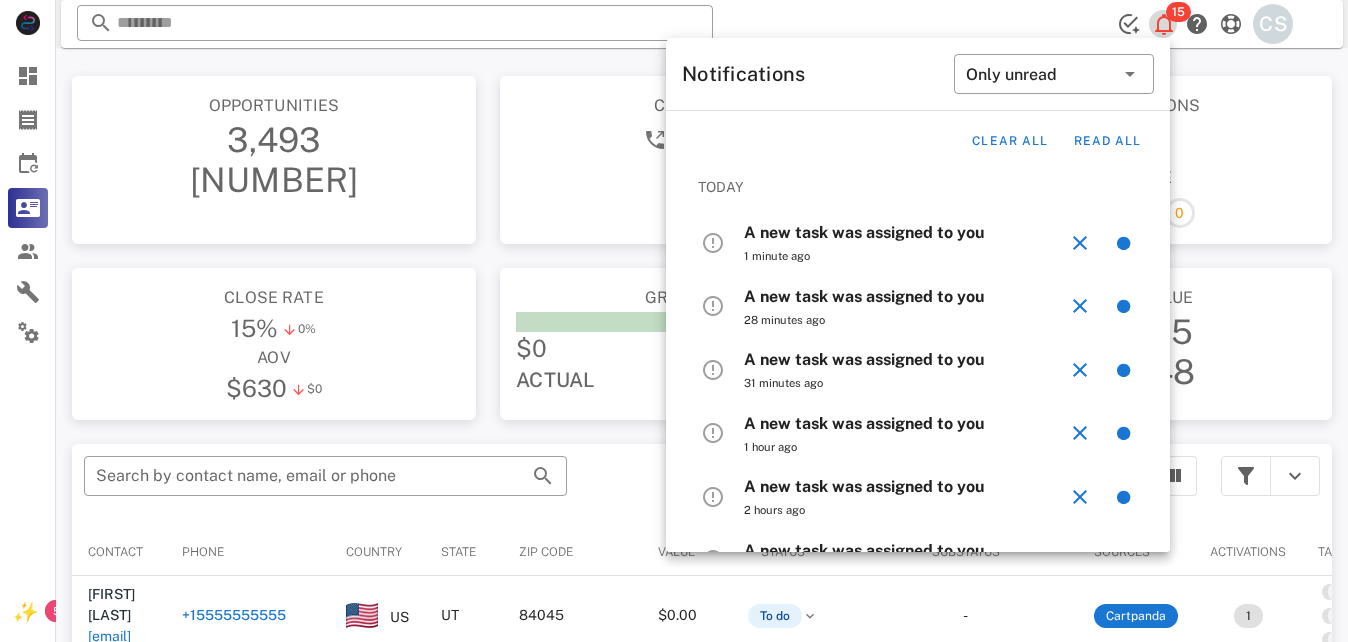 click at bounding box center [1164, 24] 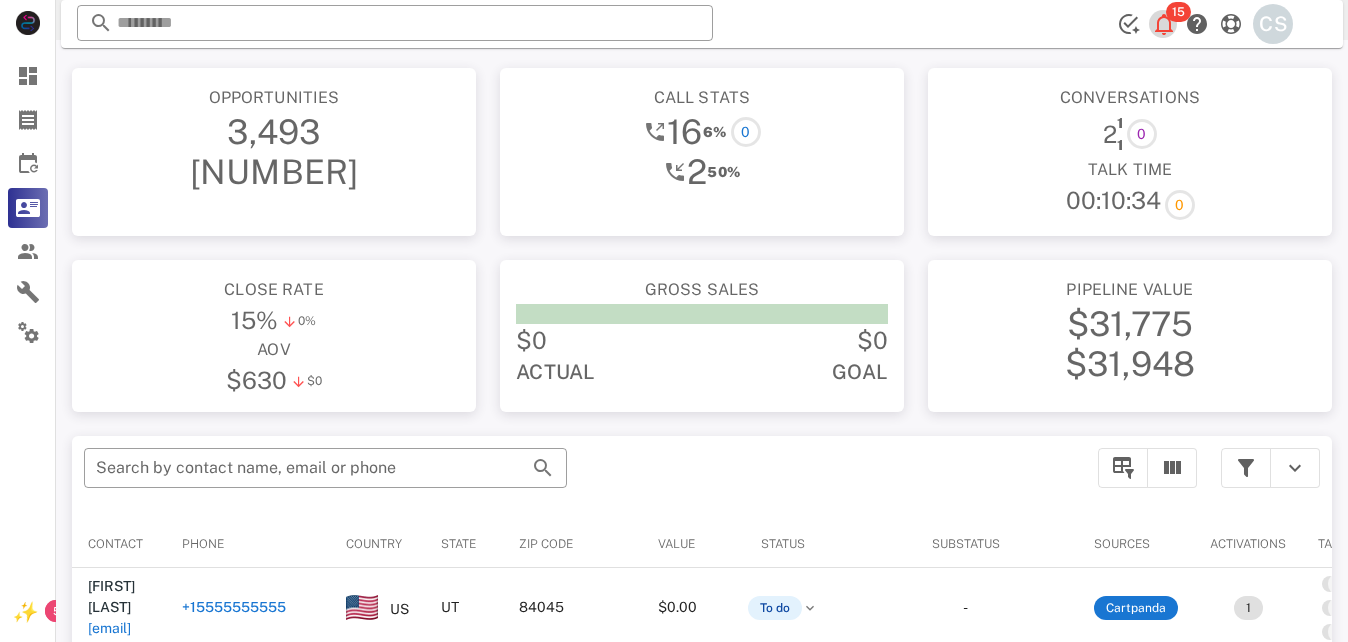 scroll, scrollTop: 0, scrollLeft: 0, axis: both 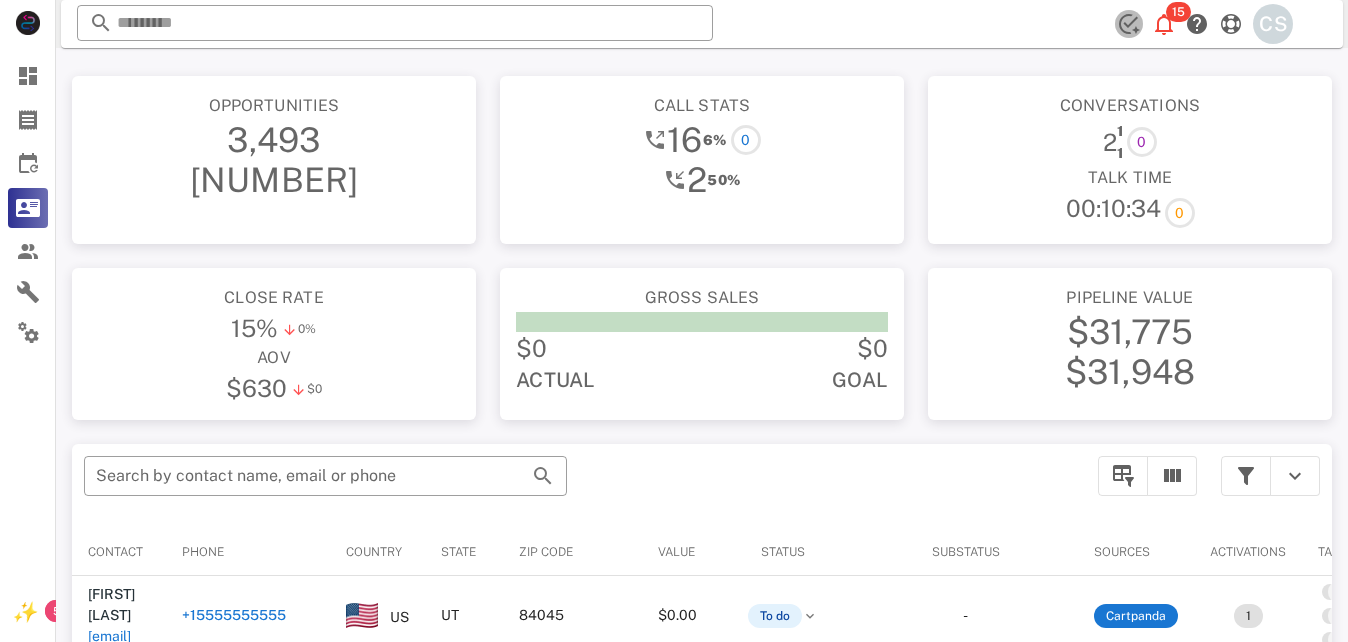click at bounding box center [1129, 24] 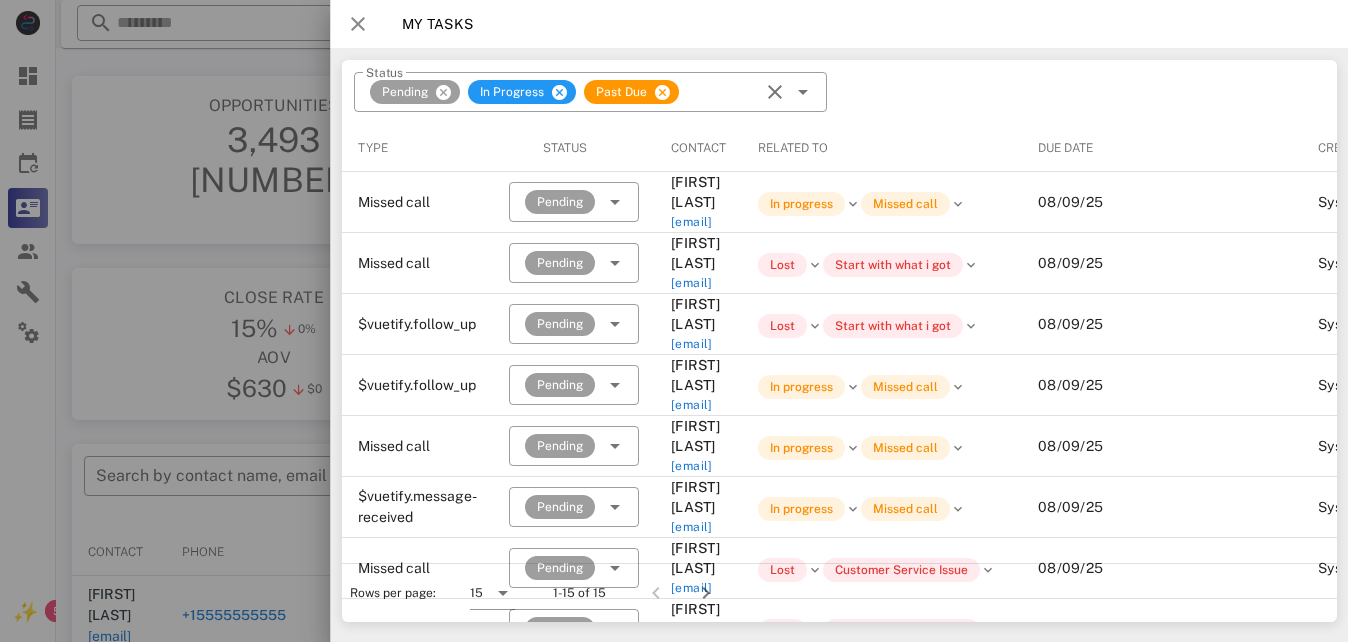 click at bounding box center [358, 24] 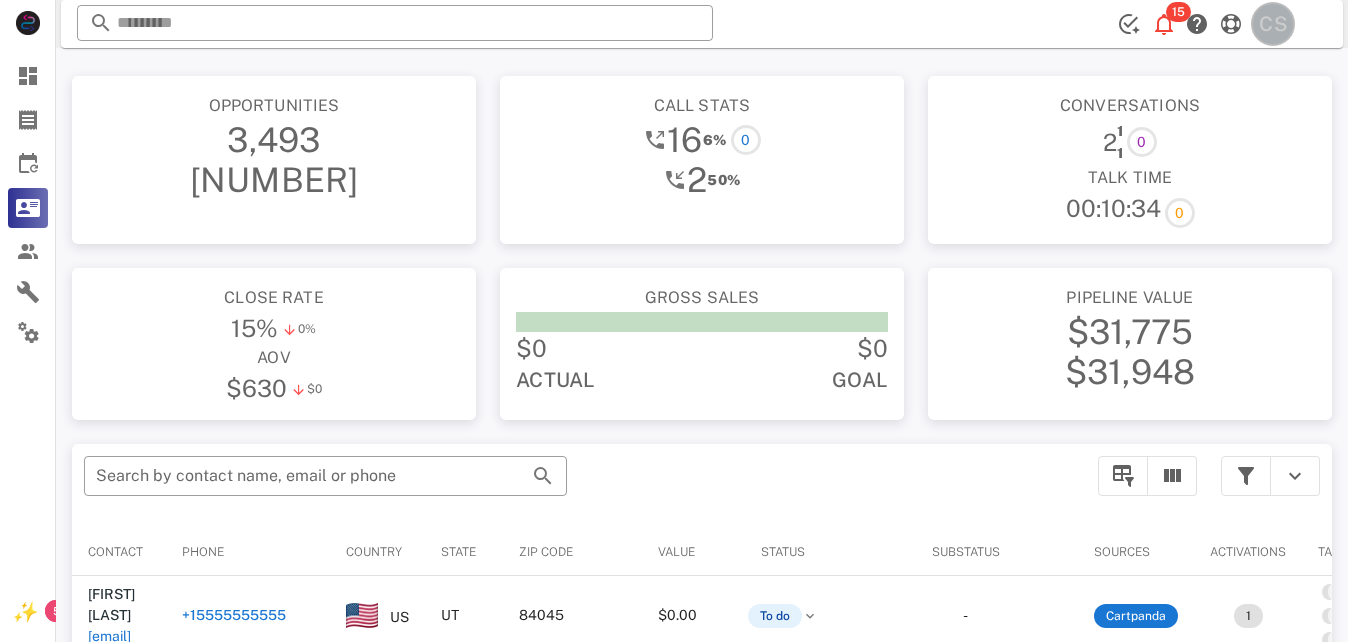 click on "CS" at bounding box center [1273, 24] 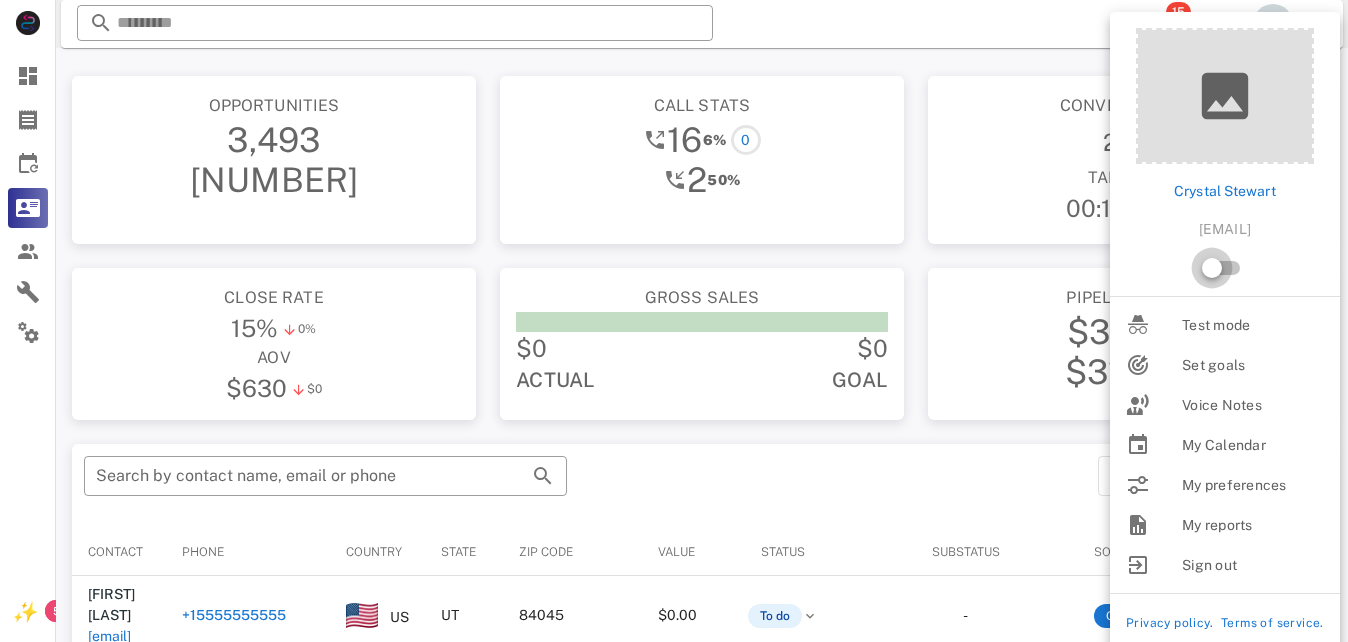 click at bounding box center [1212, 268] 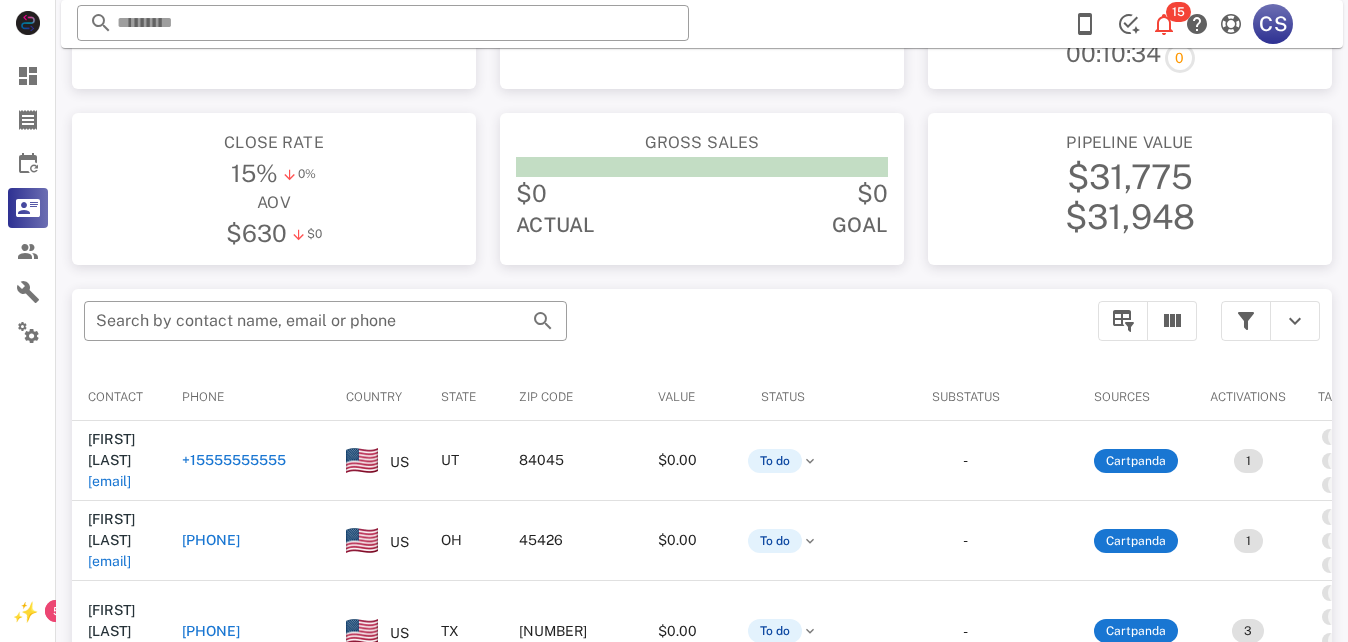 scroll, scrollTop: 0, scrollLeft: 0, axis: both 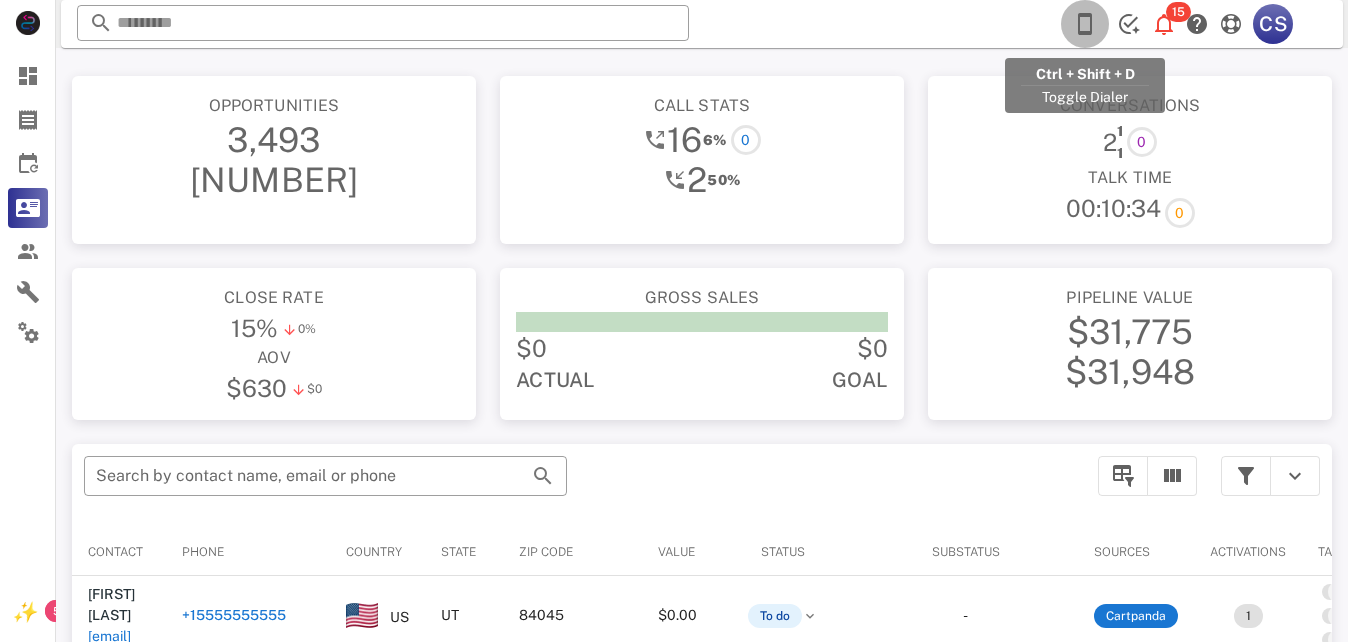 click at bounding box center (1085, 24) 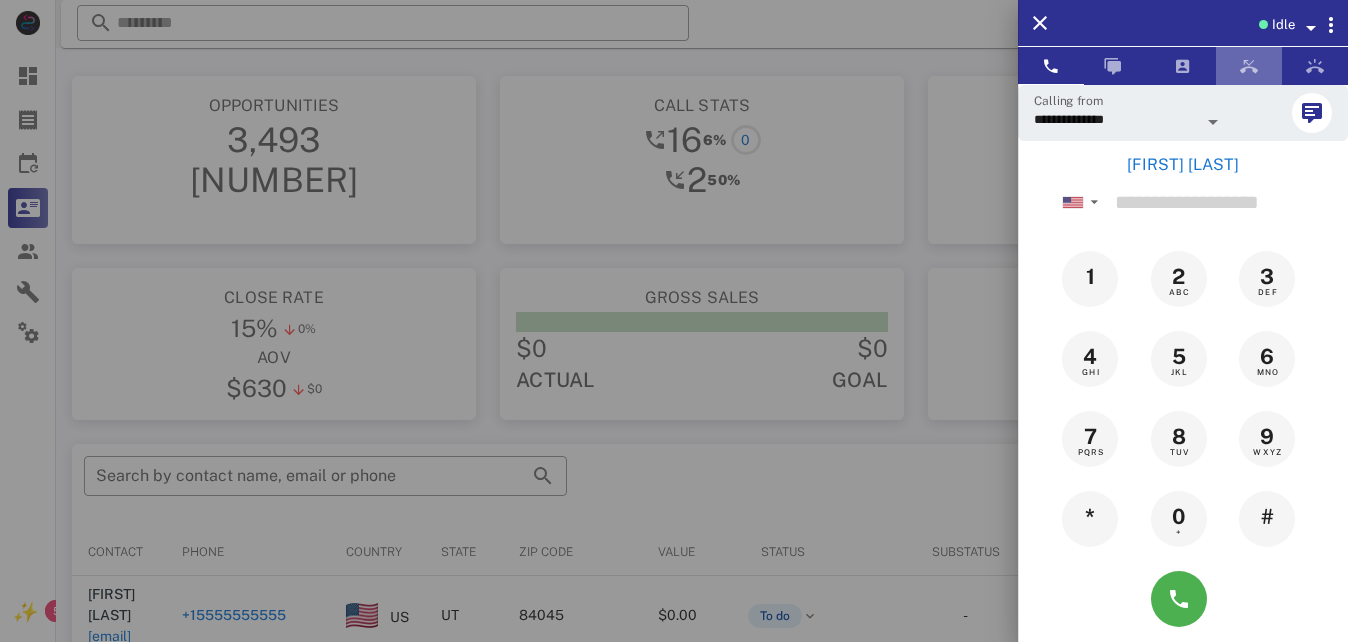 click at bounding box center (1249, 66) 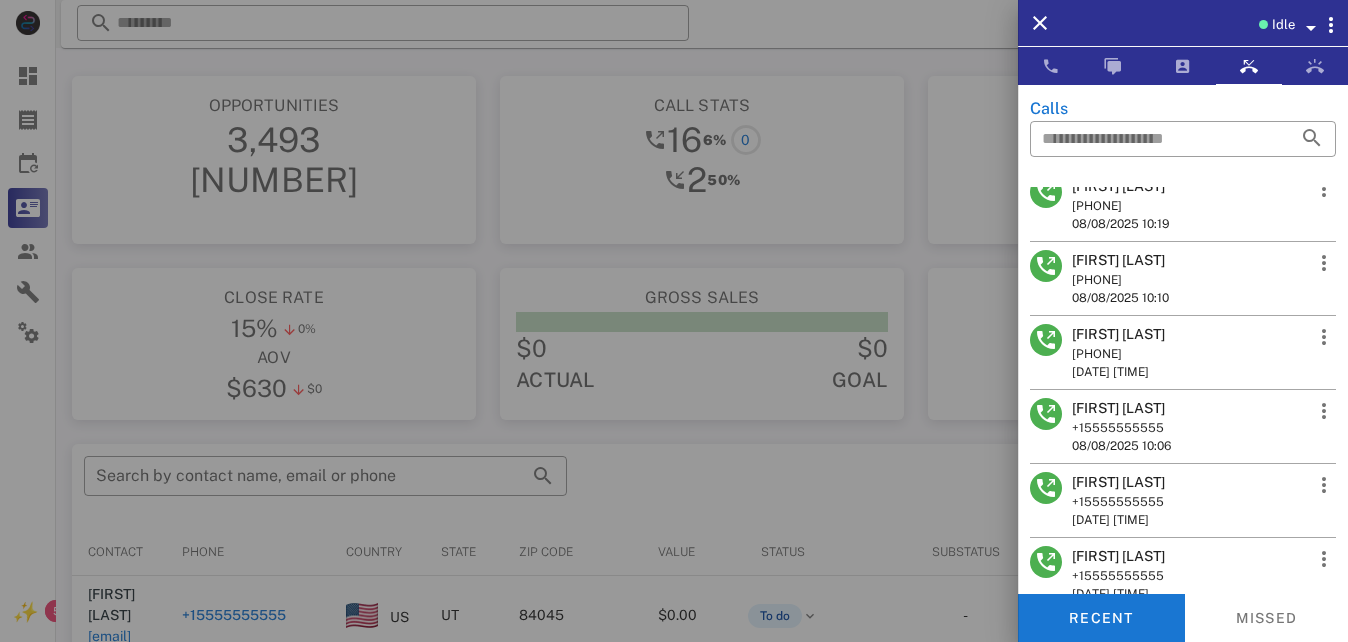 scroll, scrollTop: 620, scrollLeft: 0, axis: vertical 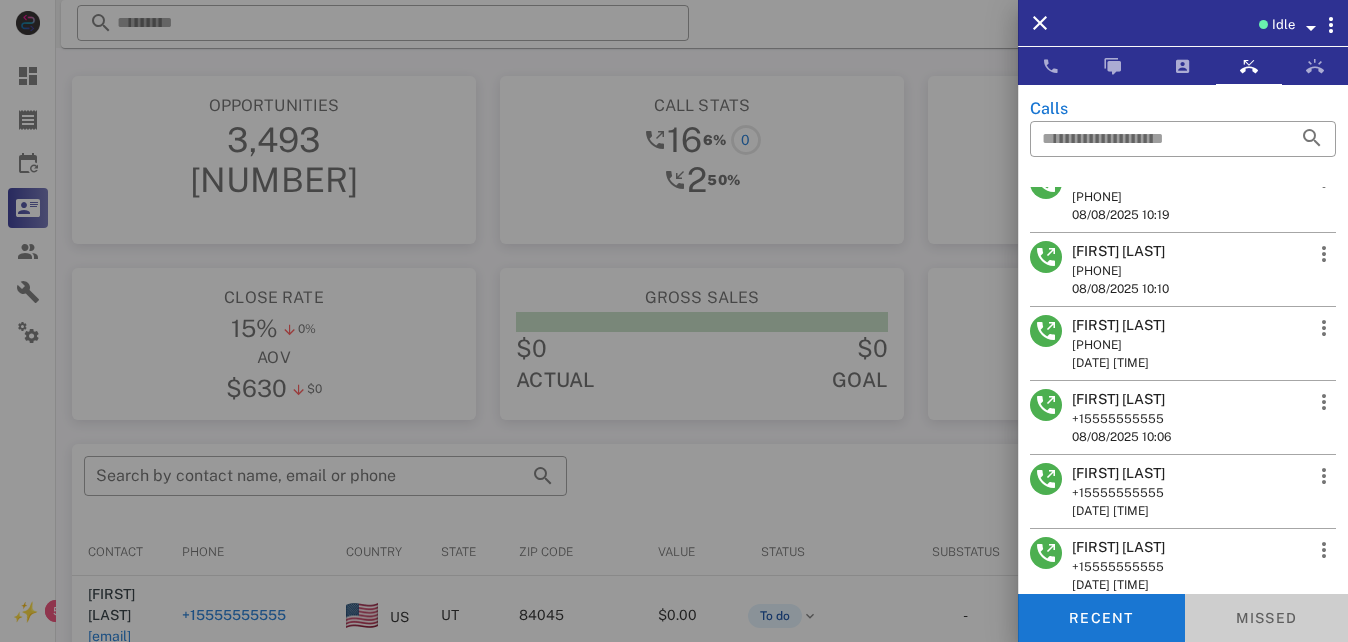 click on "Missed" at bounding box center [1267, 618] 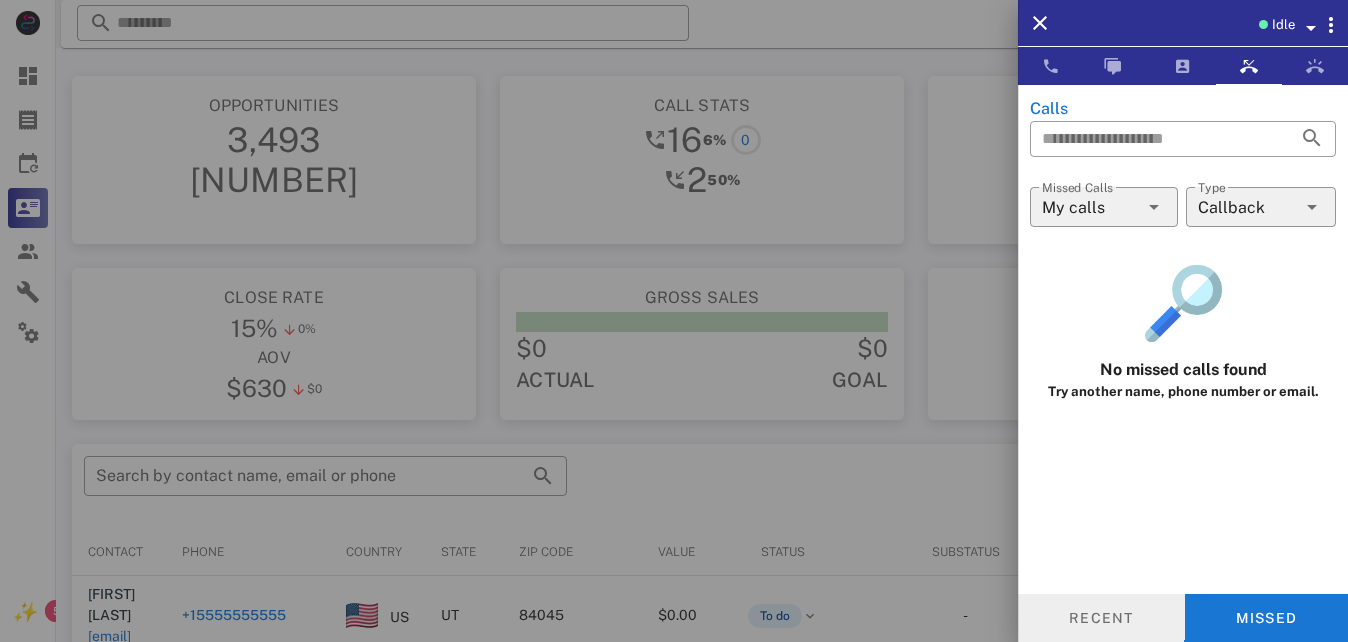 click on "Recent" at bounding box center (1101, 618) 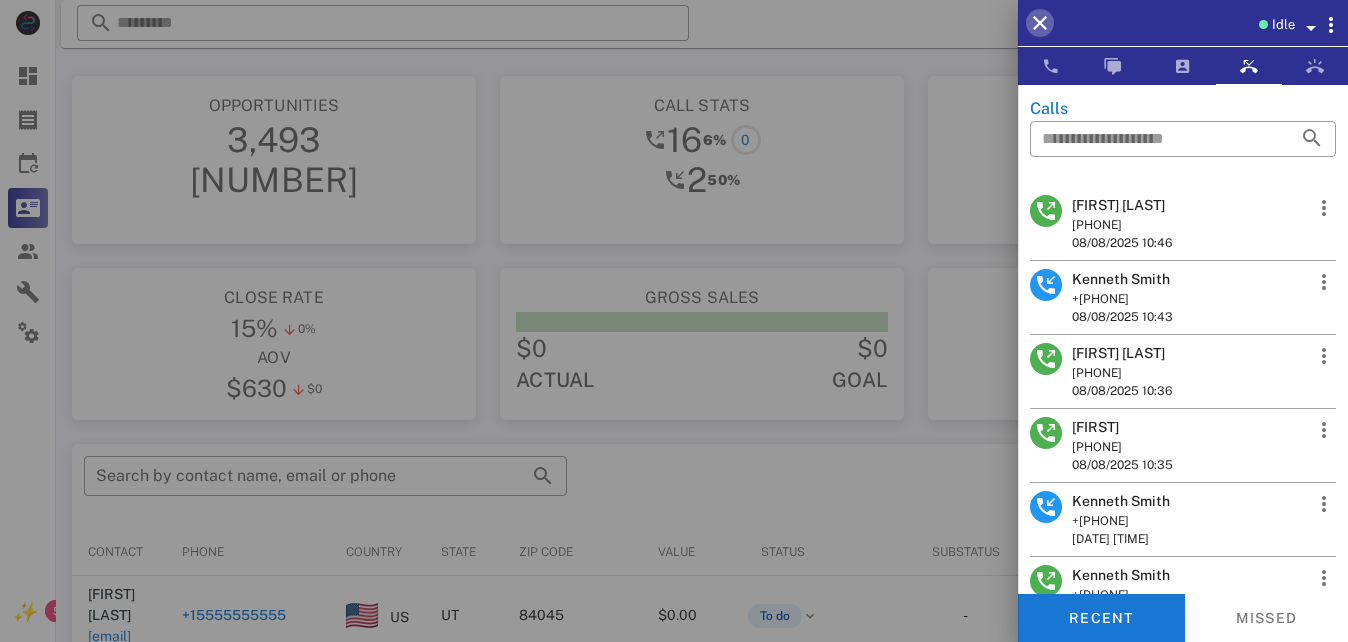 click at bounding box center (1040, 23) 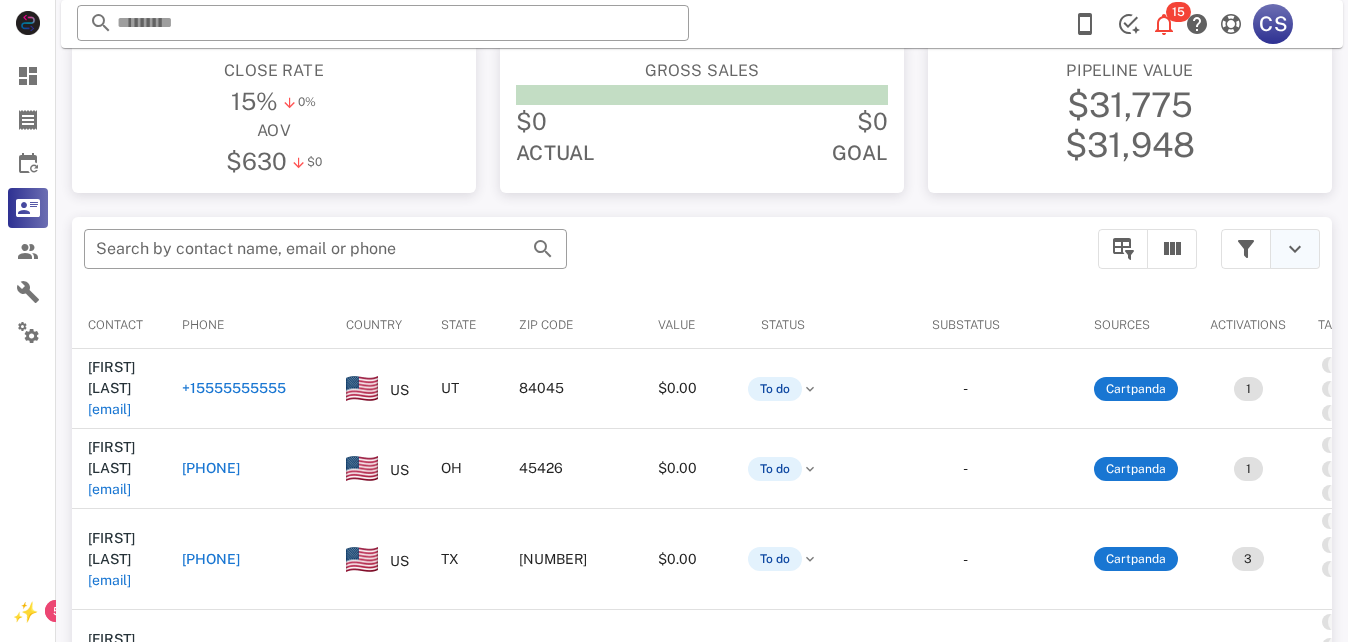 scroll, scrollTop: 232, scrollLeft: 0, axis: vertical 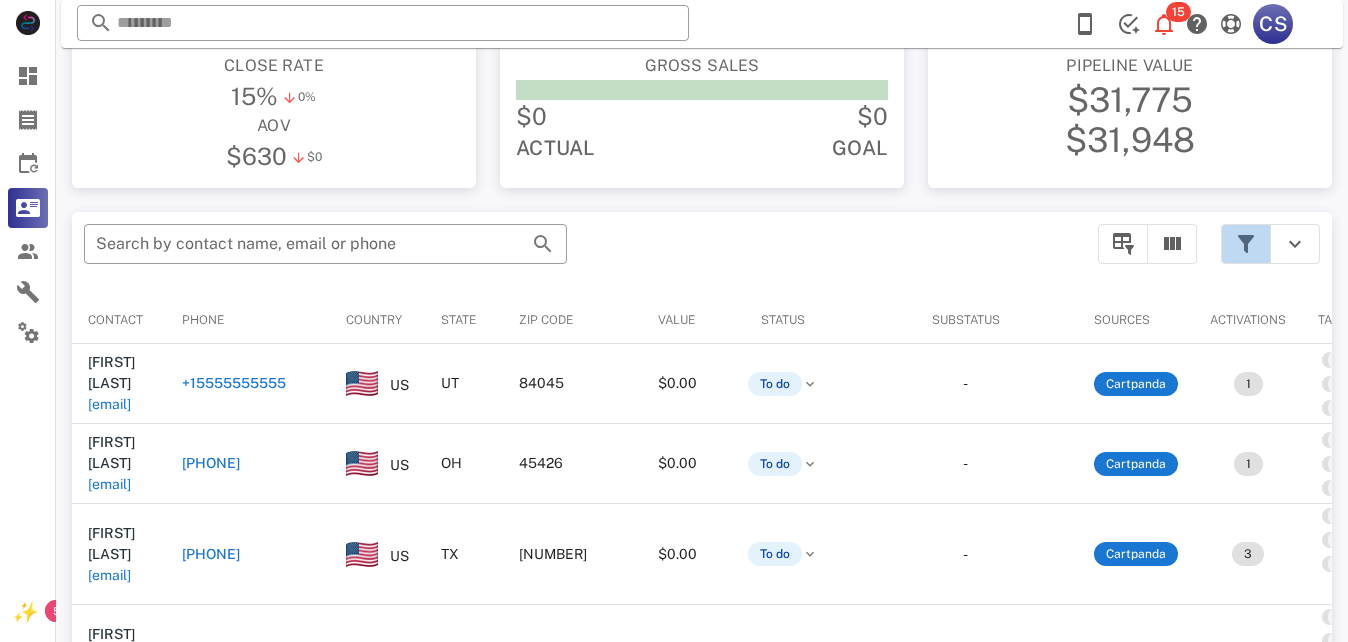 click at bounding box center (1246, 244) 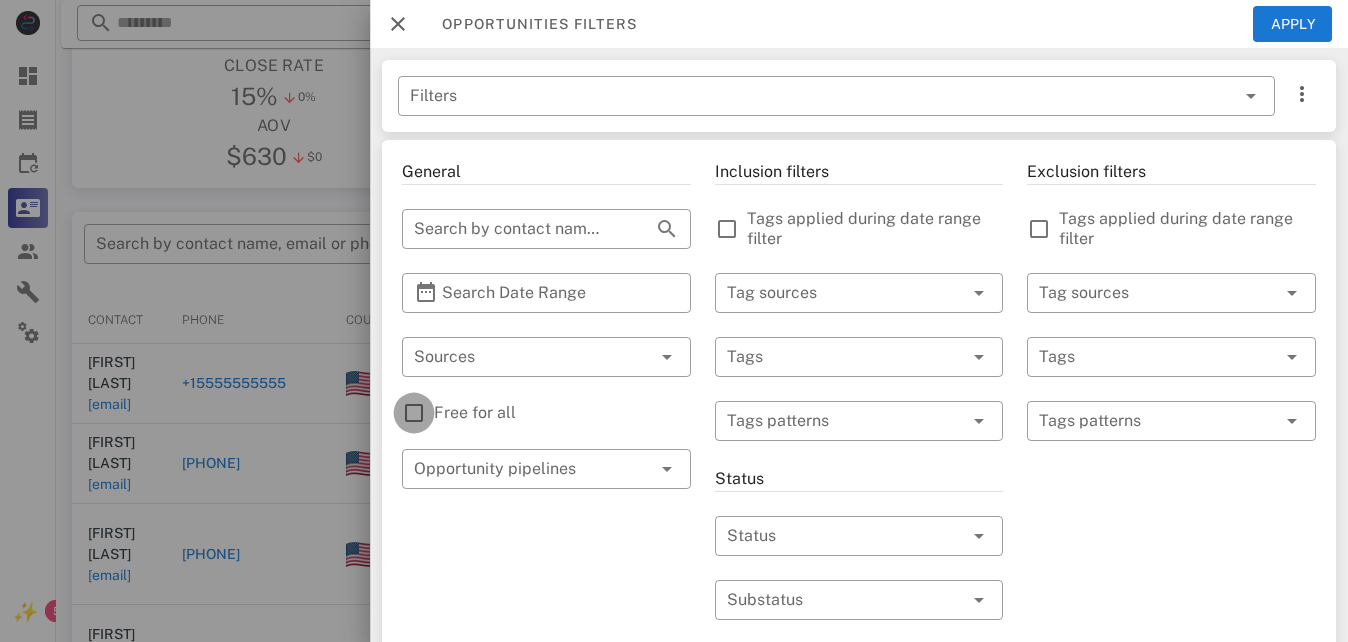 click at bounding box center [414, 413] 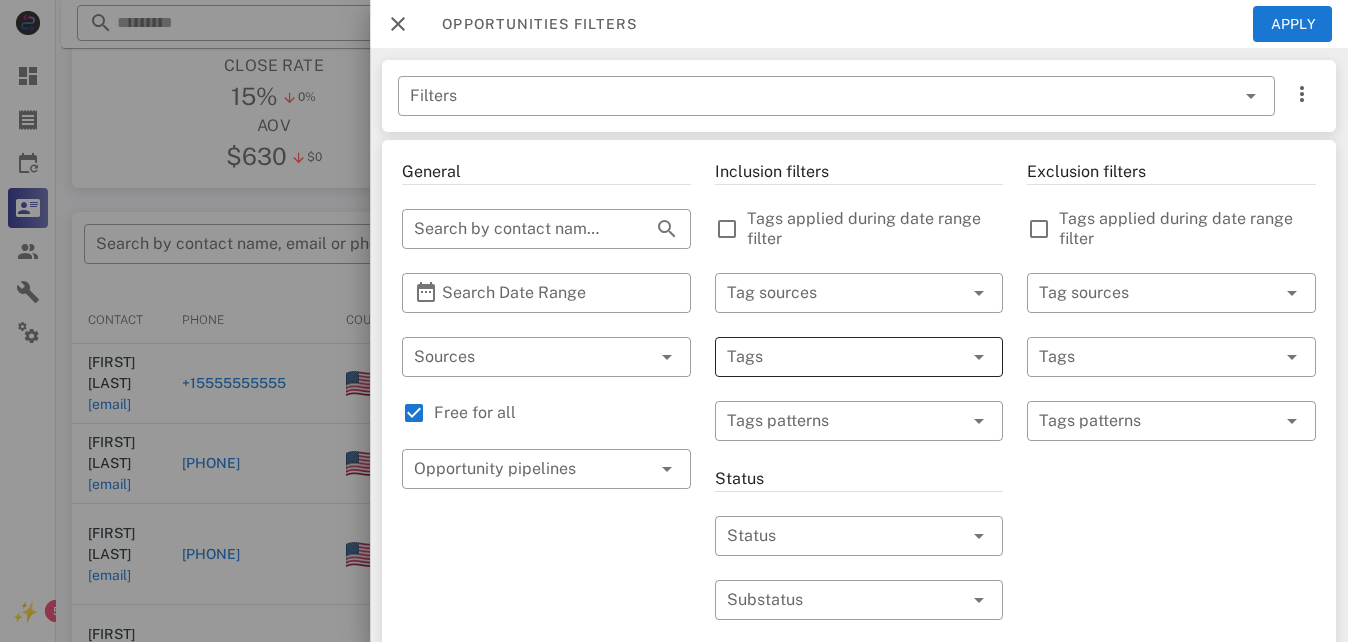 click at bounding box center [831, 357] 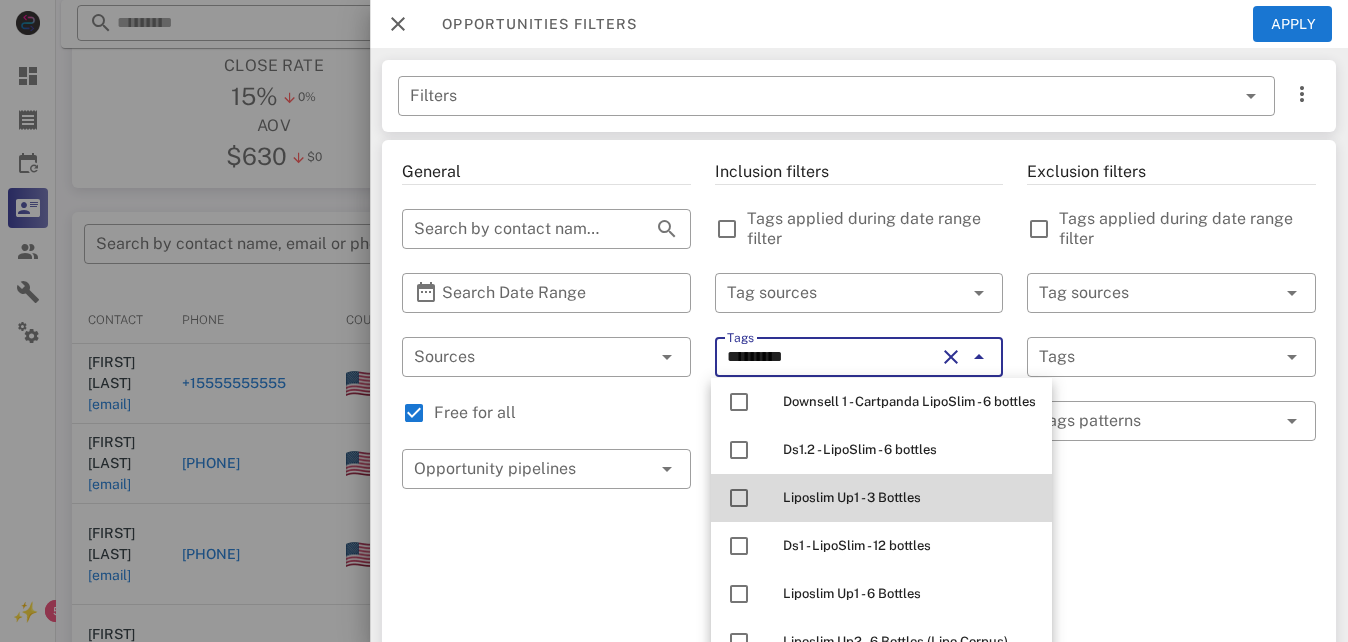 scroll, scrollTop: 497, scrollLeft: 0, axis: vertical 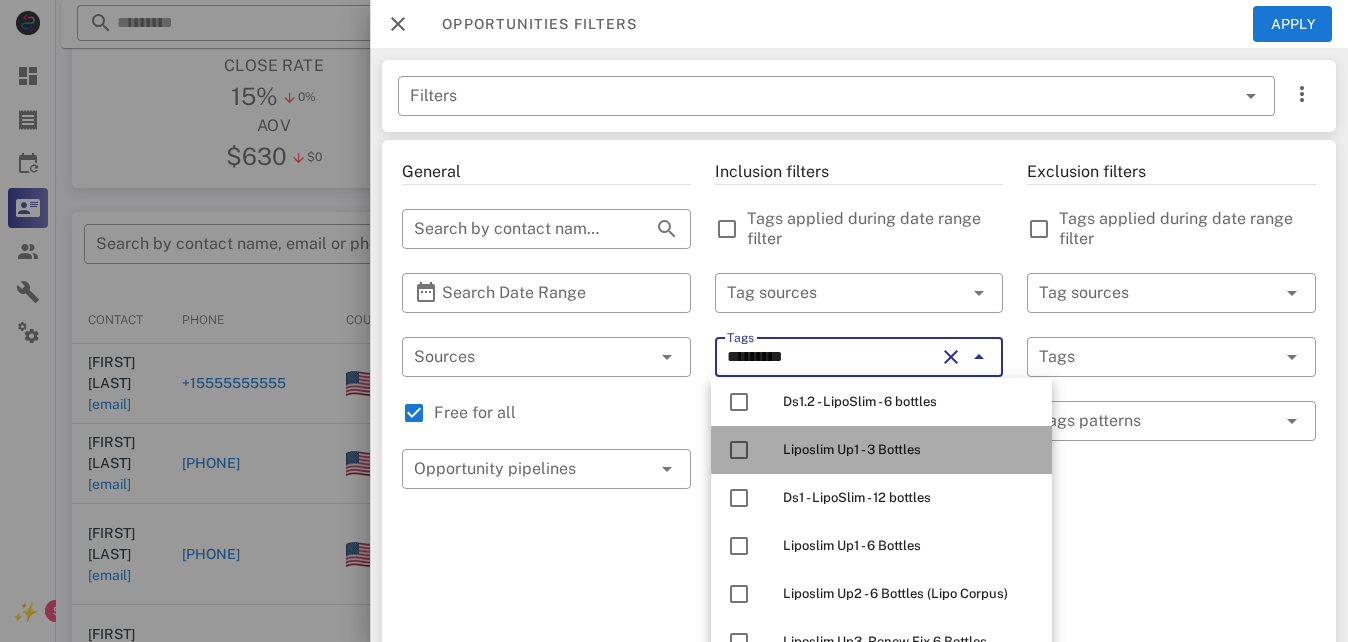 click on "Liposlim Up1 - 3 Bottles" at bounding box center (852, 449) 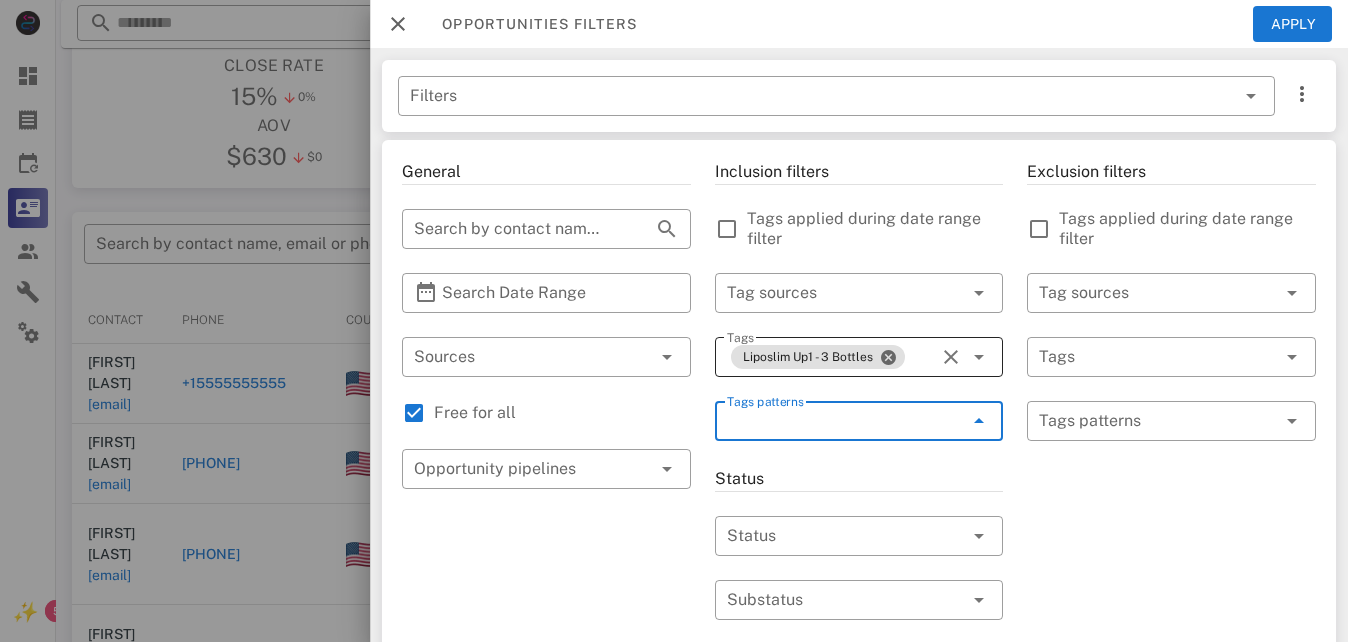 click on "Liposlim Up1 - 3 Bottles" at bounding box center (831, 357) 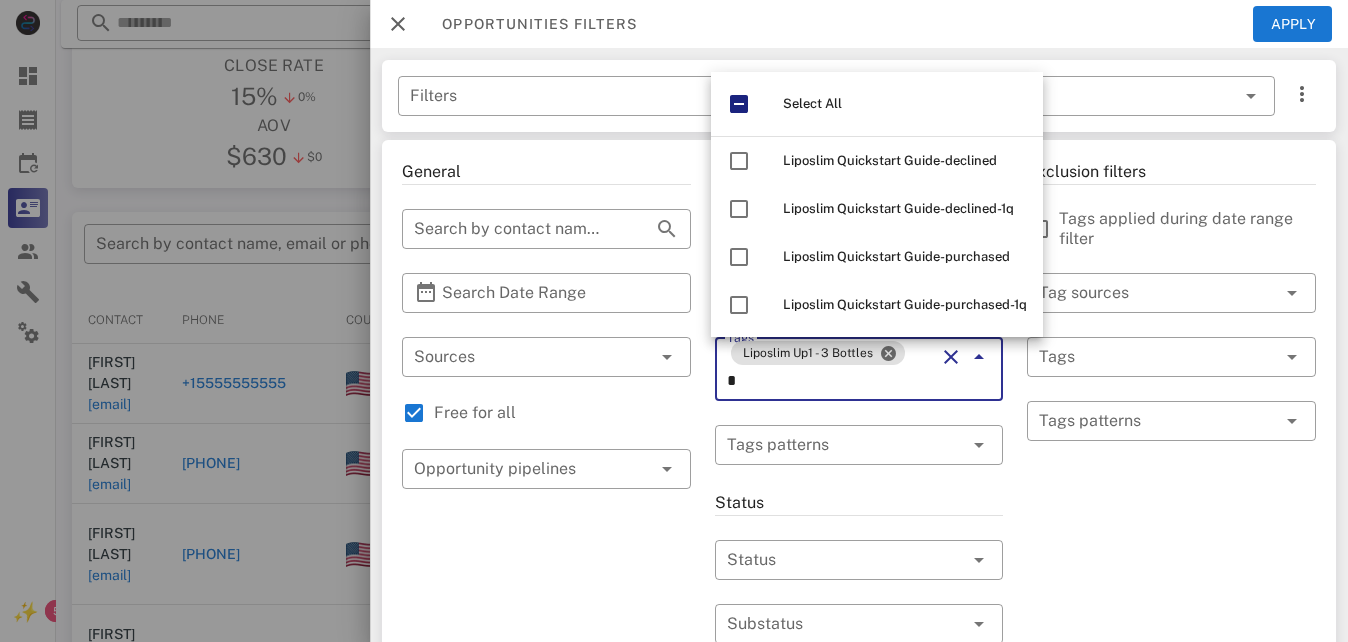 scroll, scrollTop: 0, scrollLeft: 0, axis: both 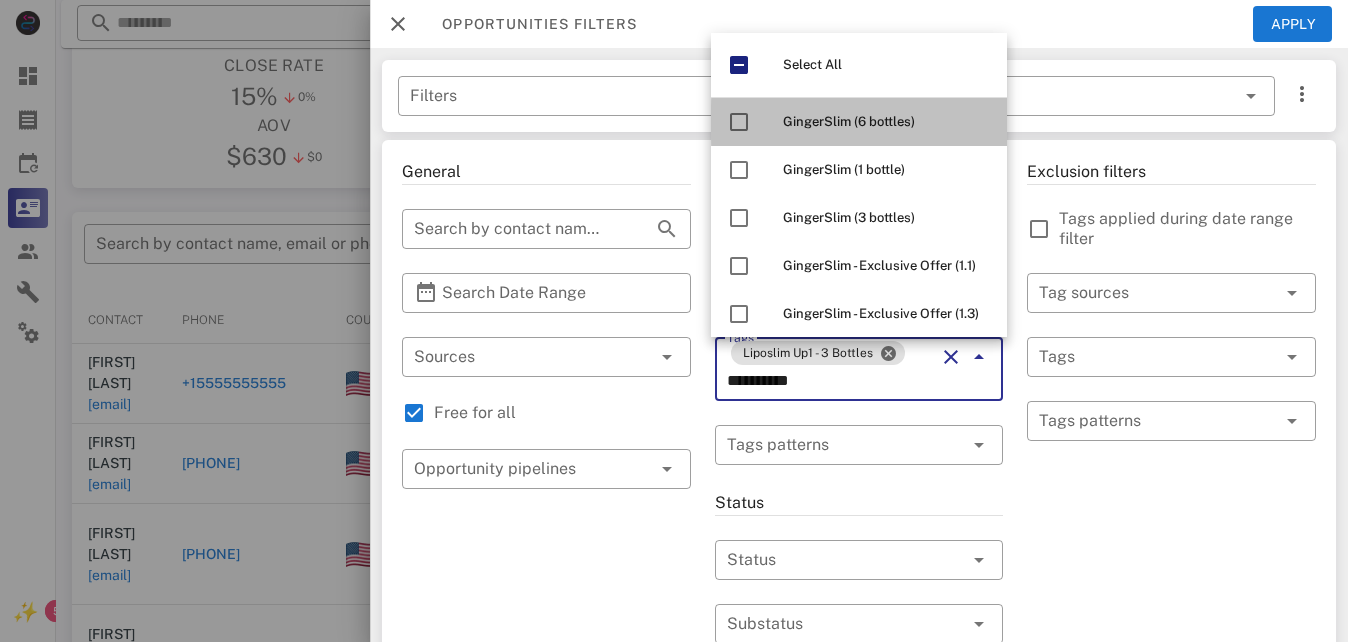 click on "GingerSlim (6 bottles)" at bounding box center [887, 122] 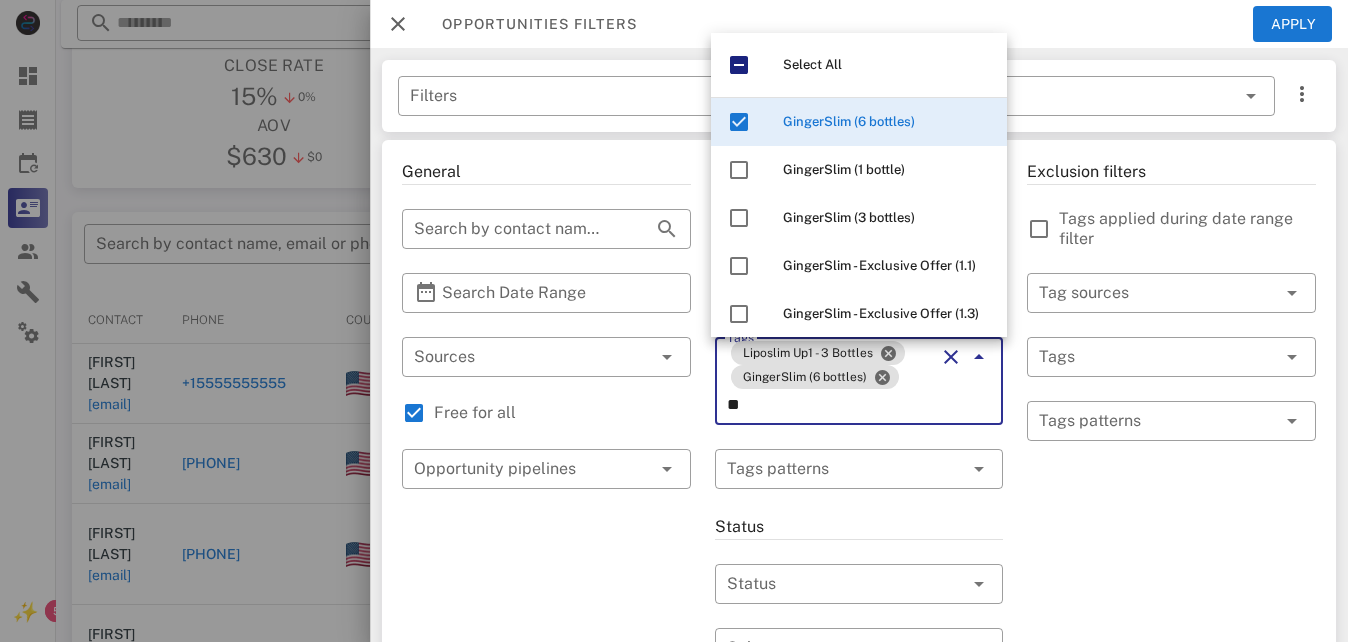 type on "*" 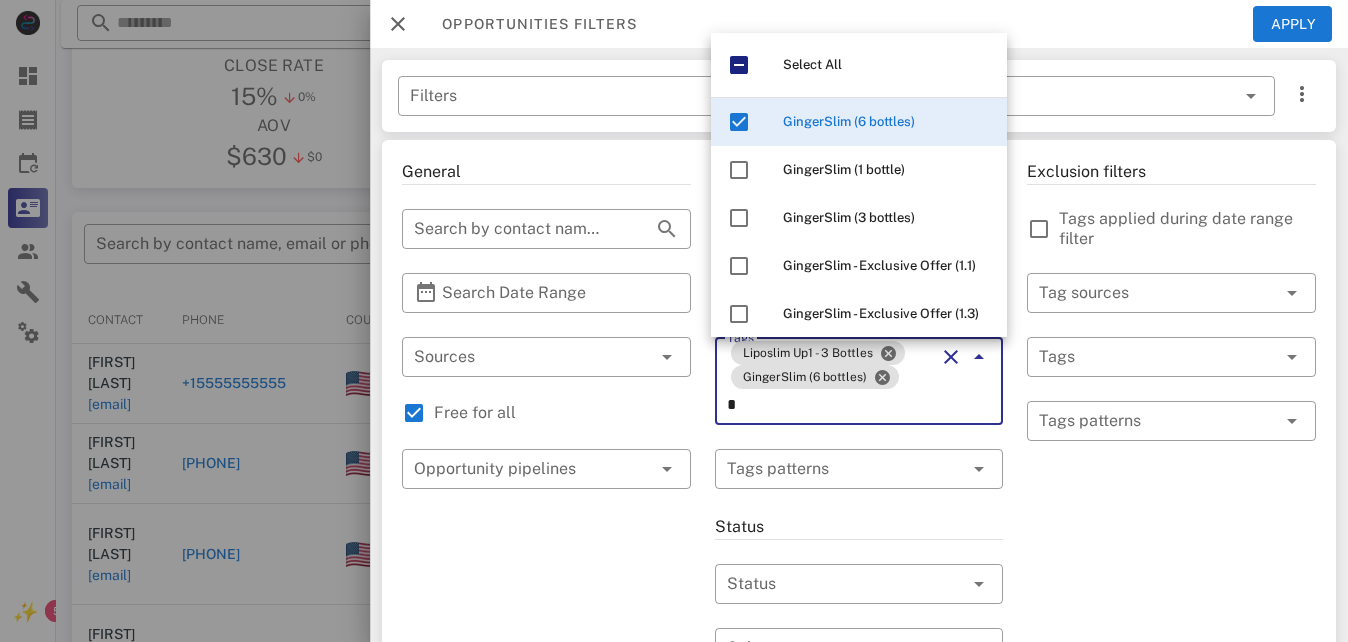 type 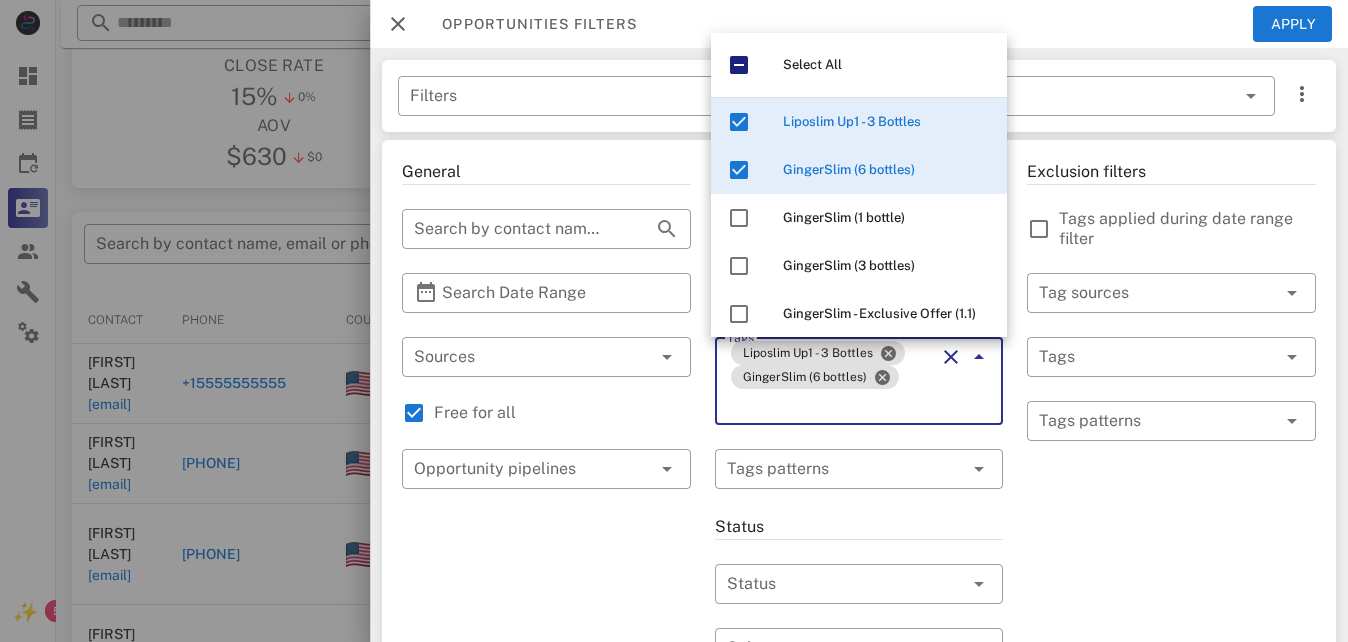 click on "Exclusion filters Tags applied during date range filter ​ Tag sources ​ Tags ​ Tags patterns" at bounding box center [1171, 741] 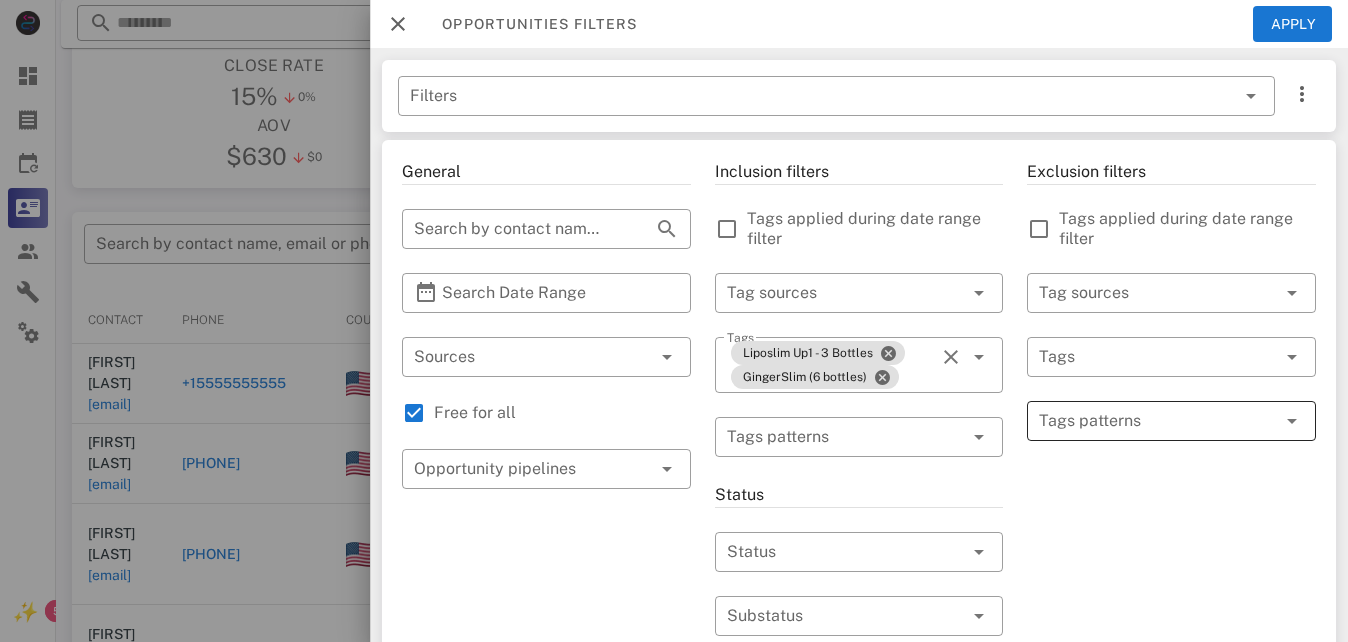 click at bounding box center [1157, 421] 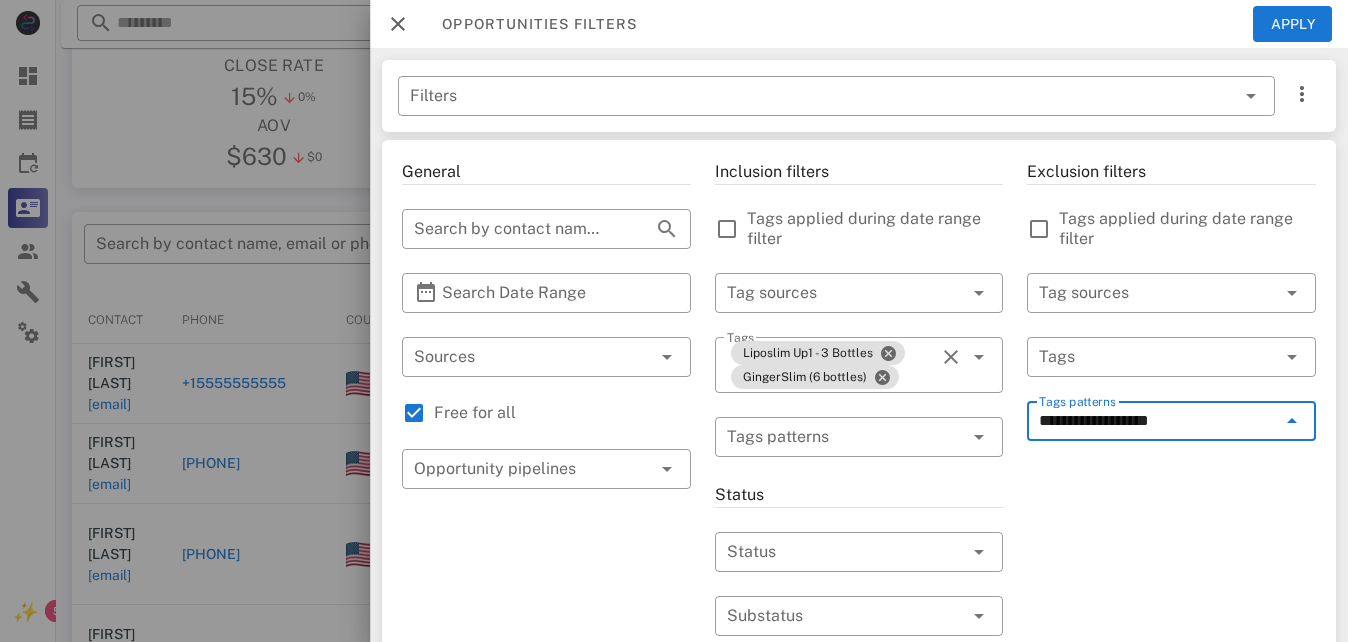 type on "**********" 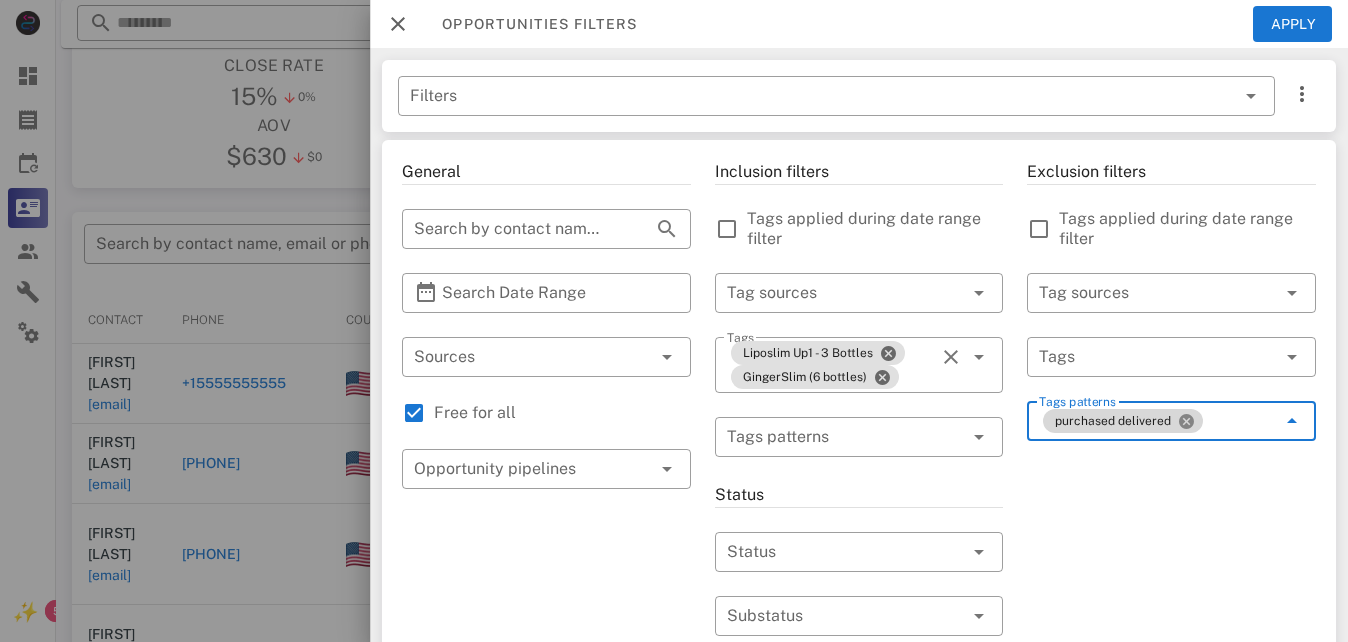 click at bounding box center (1186, 421) 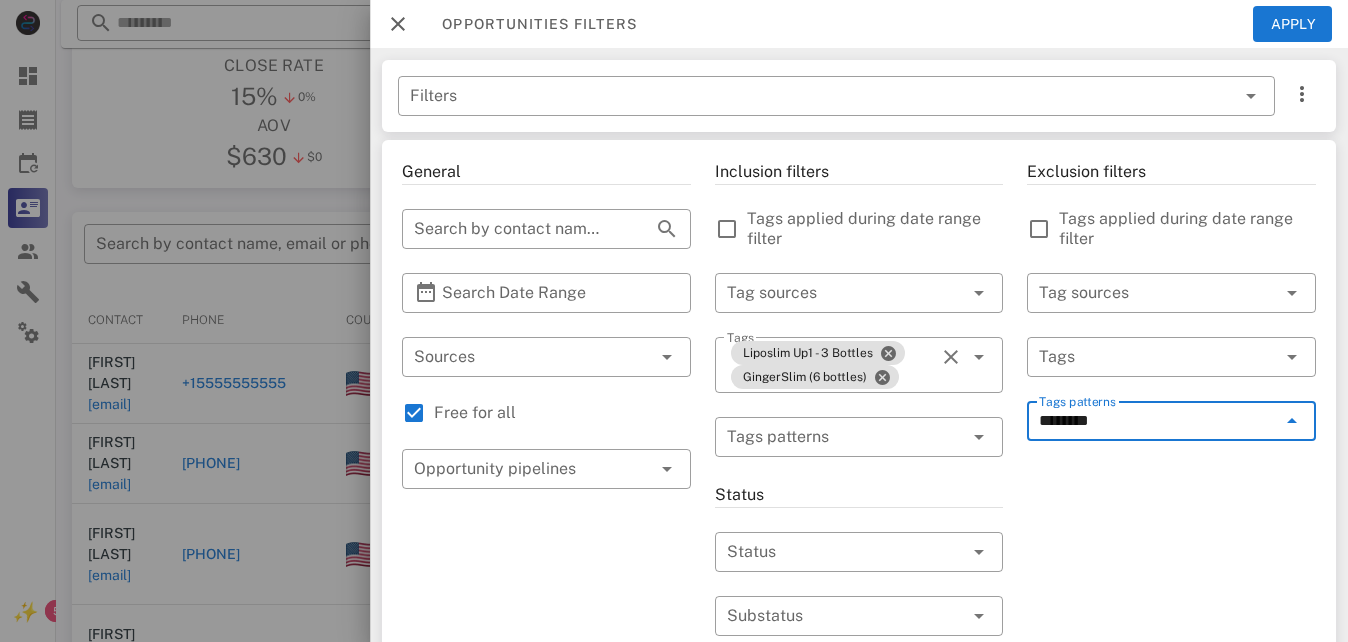 type on "*********" 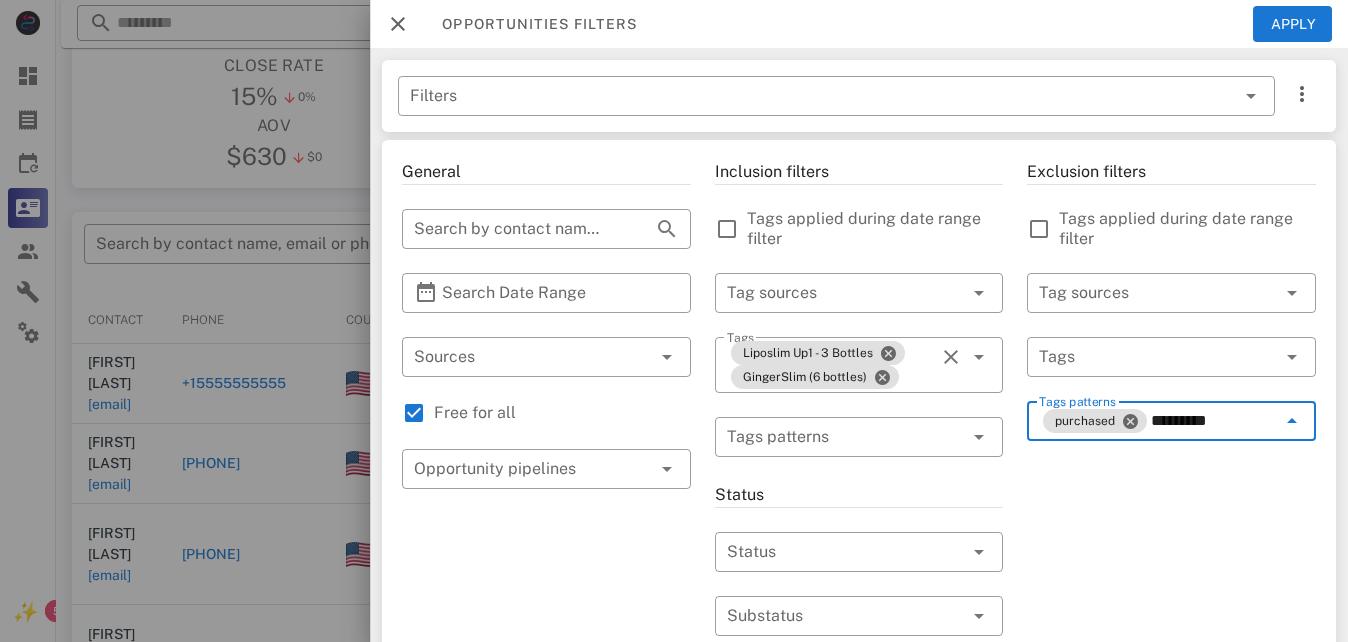 type on "*********" 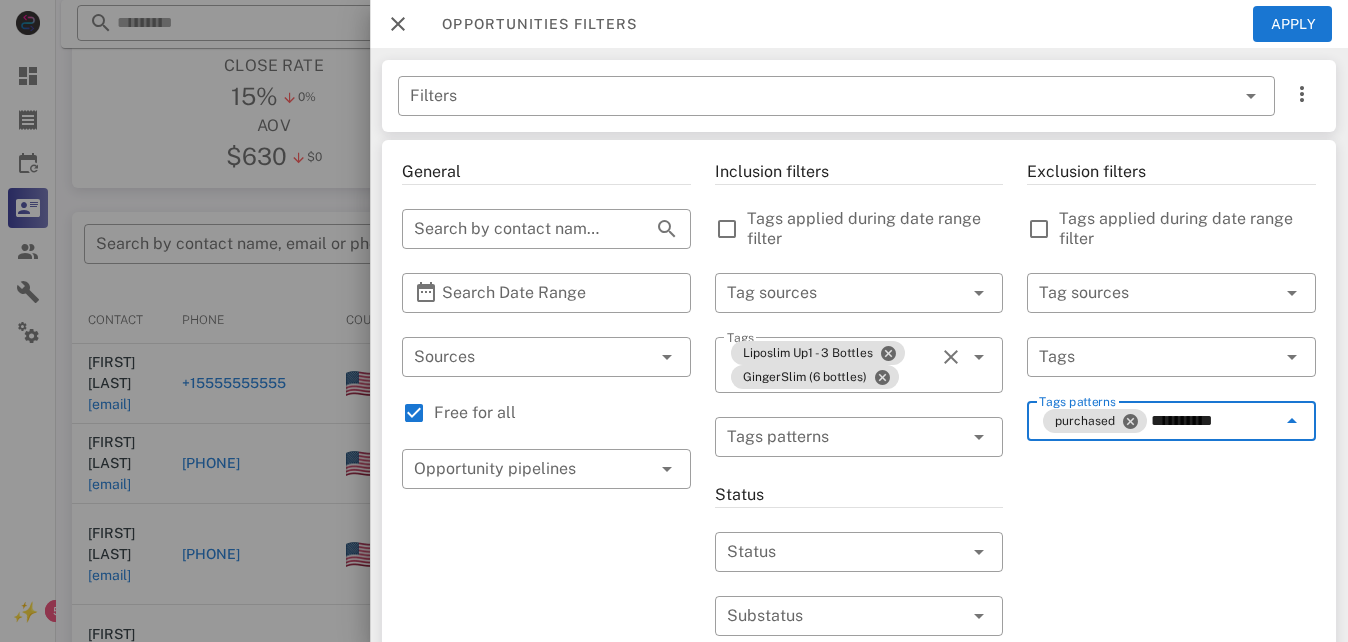 type 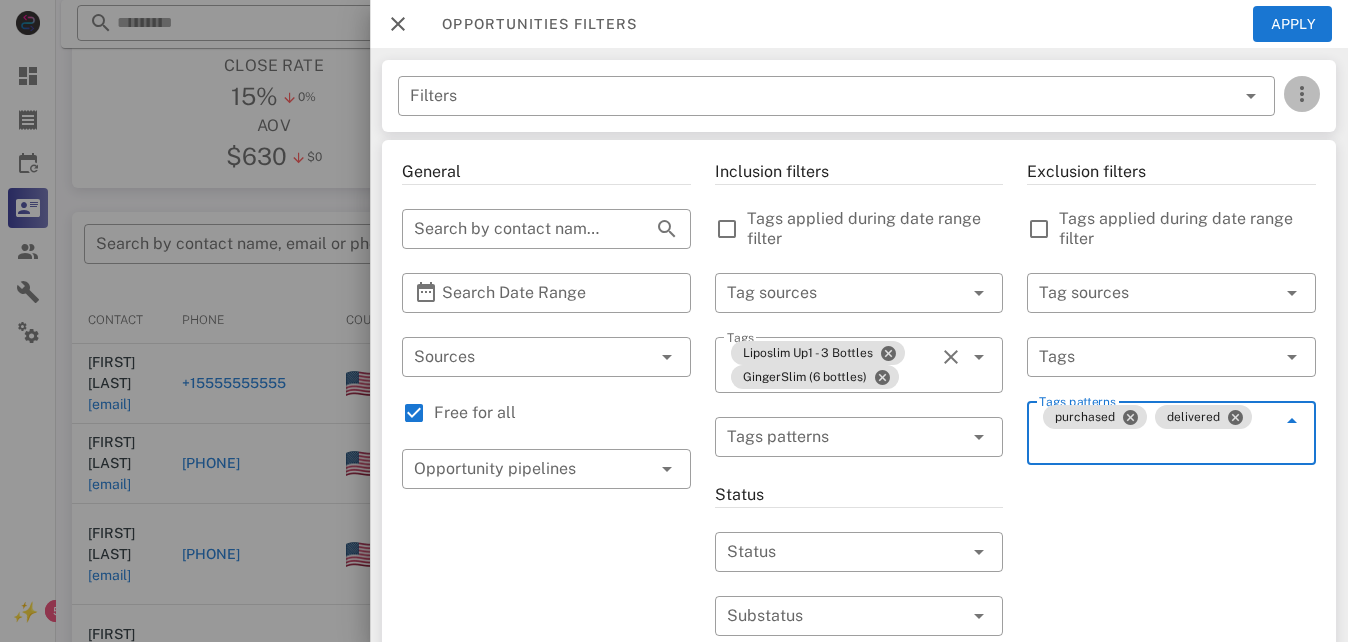 click at bounding box center (1302, 94) 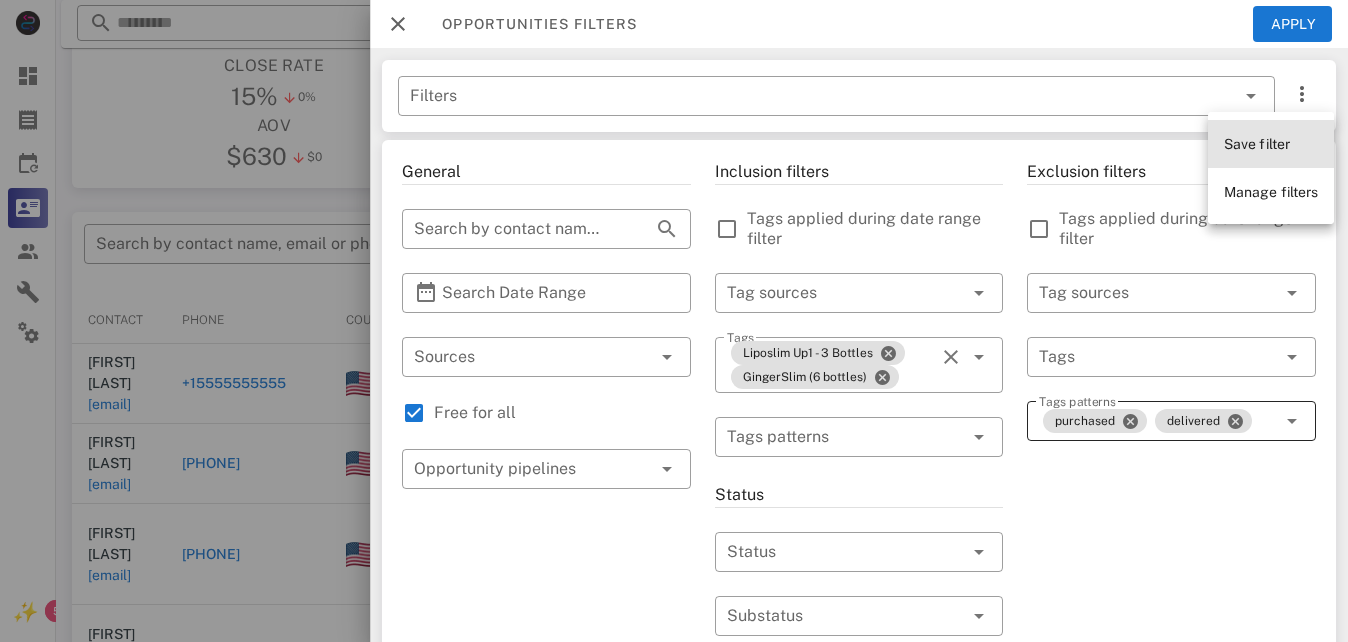 click on "Save filter" at bounding box center [1257, 144] 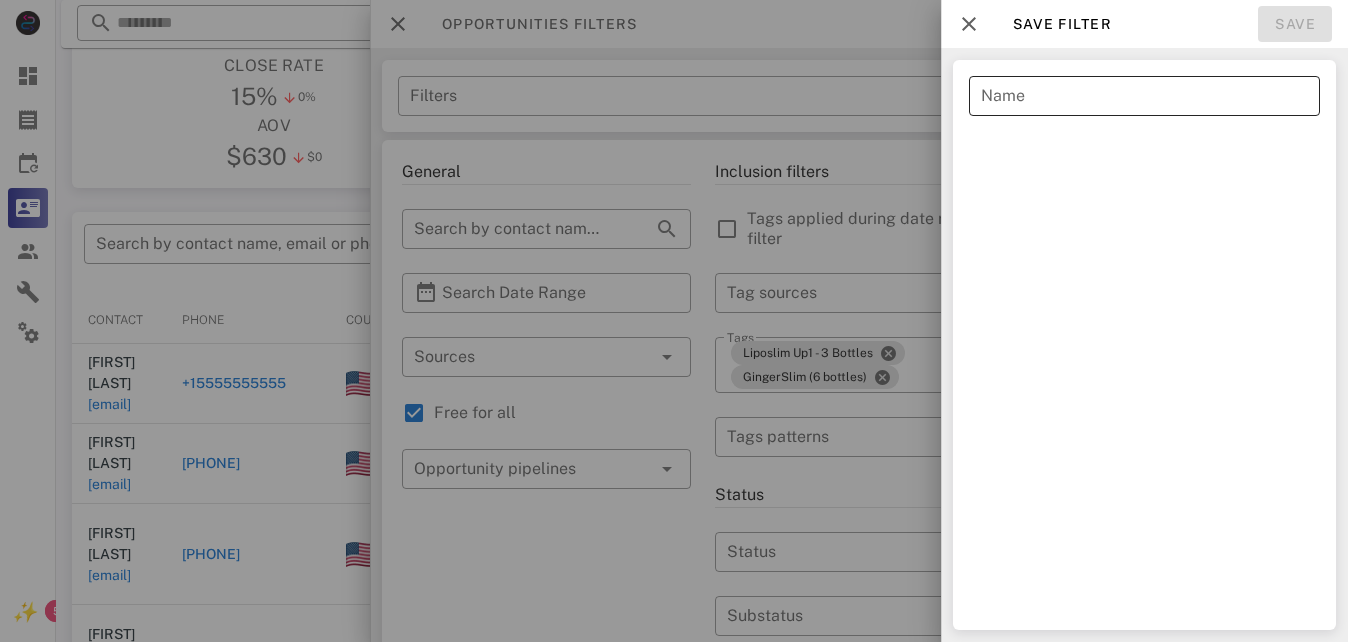 click on "Name" at bounding box center [1144, 96] 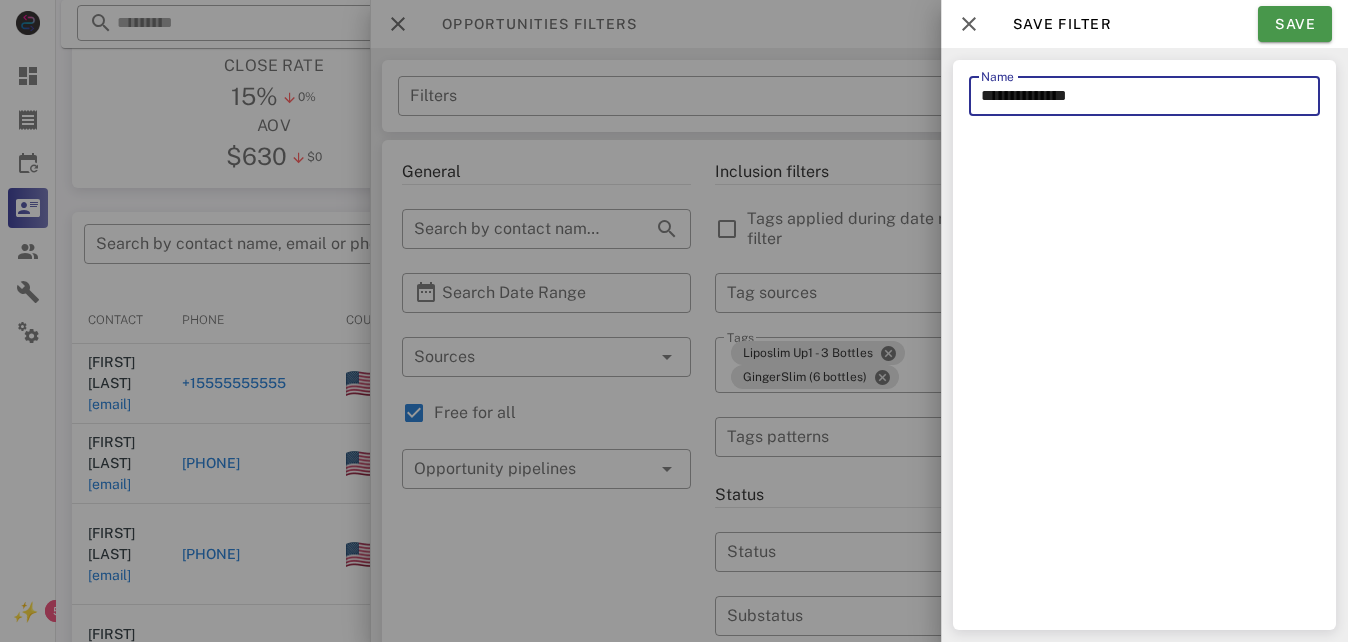 type on "**********" 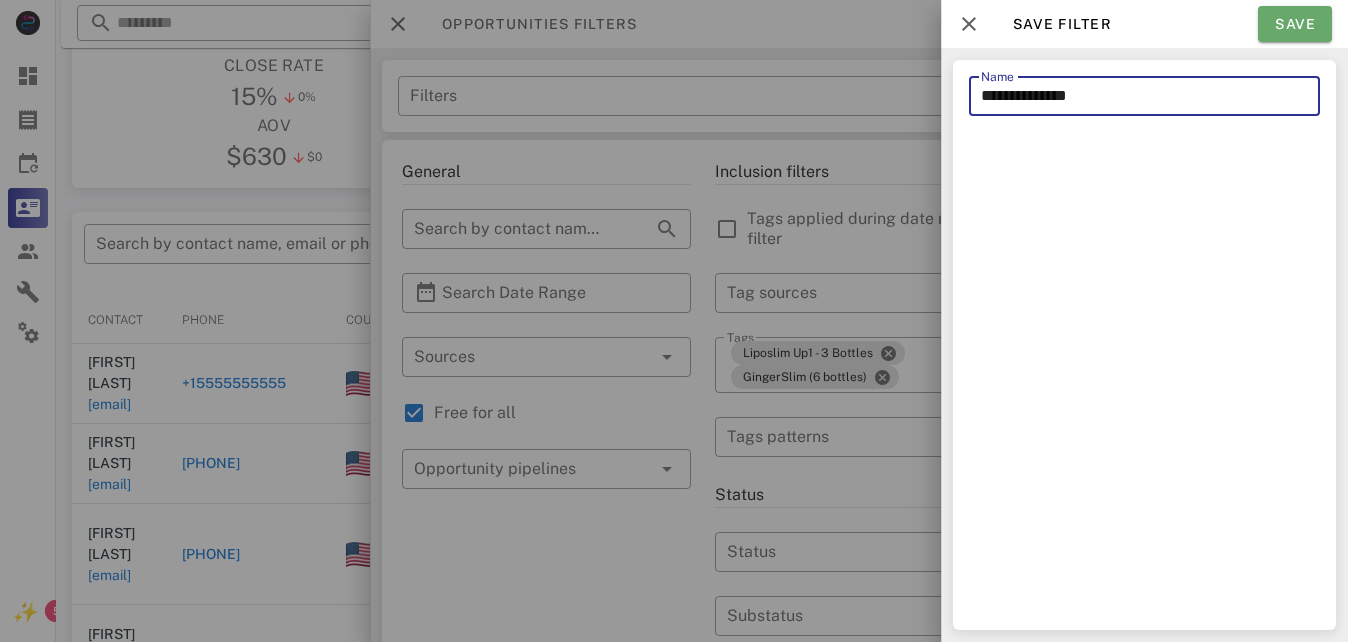 click on "Save" at bounding box center (1295, 24) 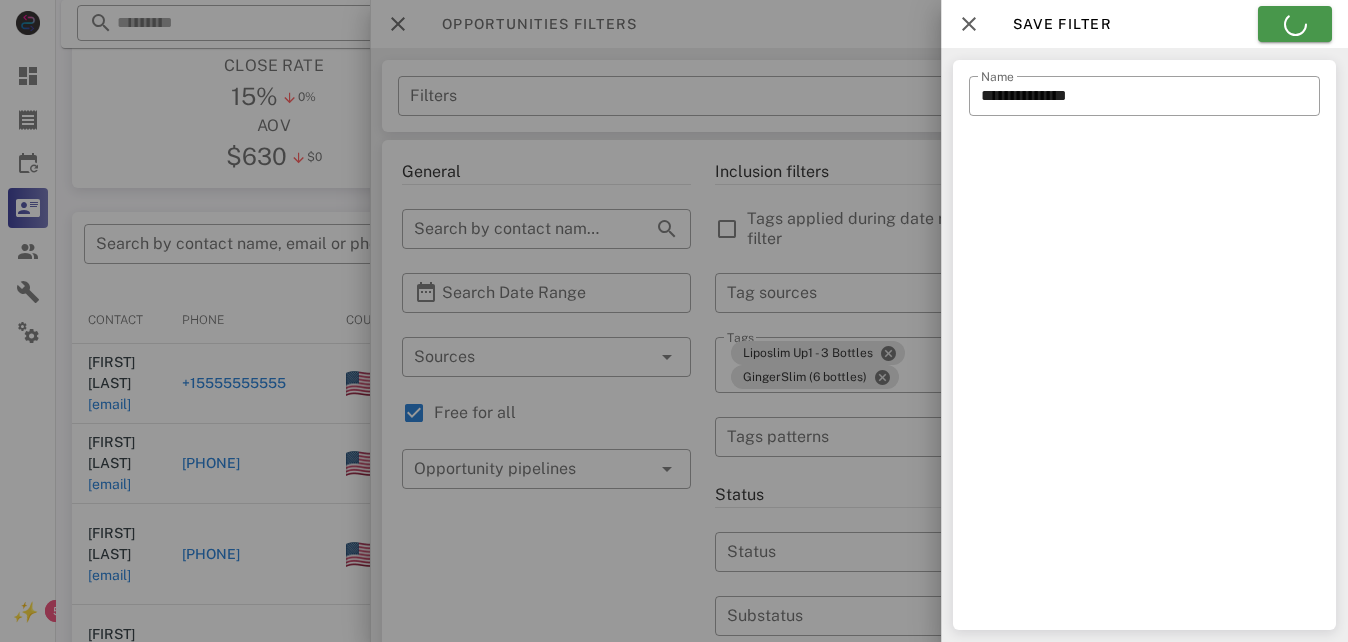 type on "**********" 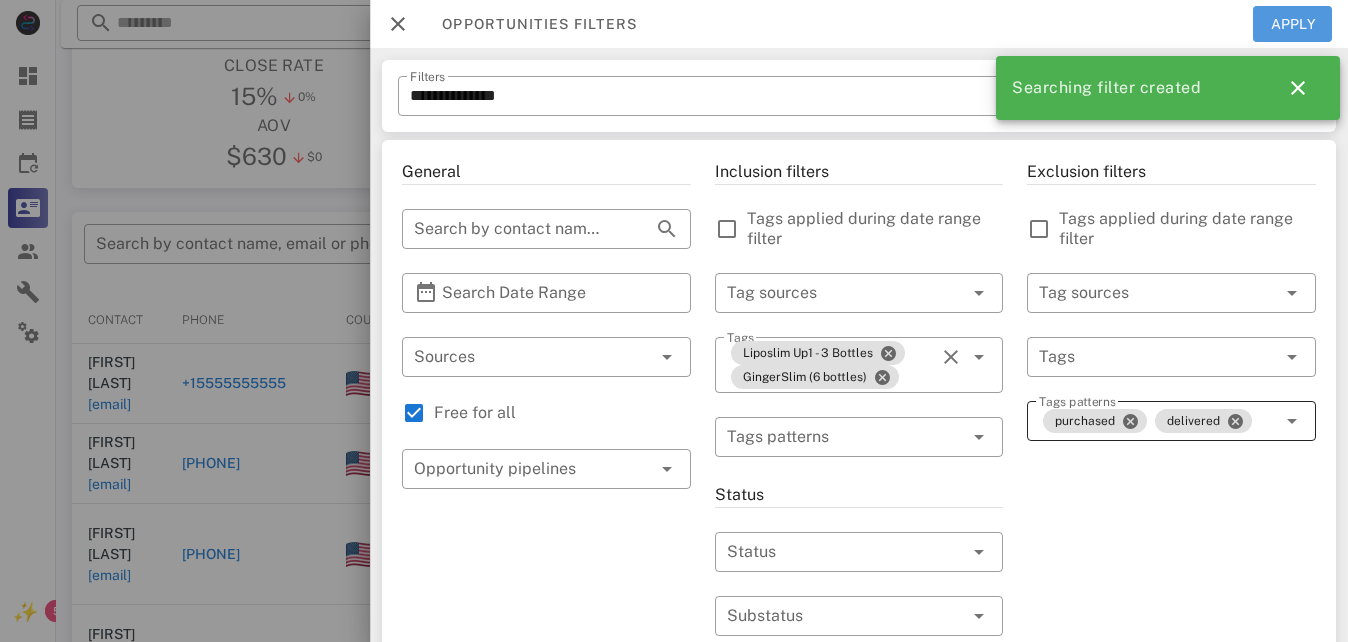 click on "Apply" at bounding box center (1293, 24) 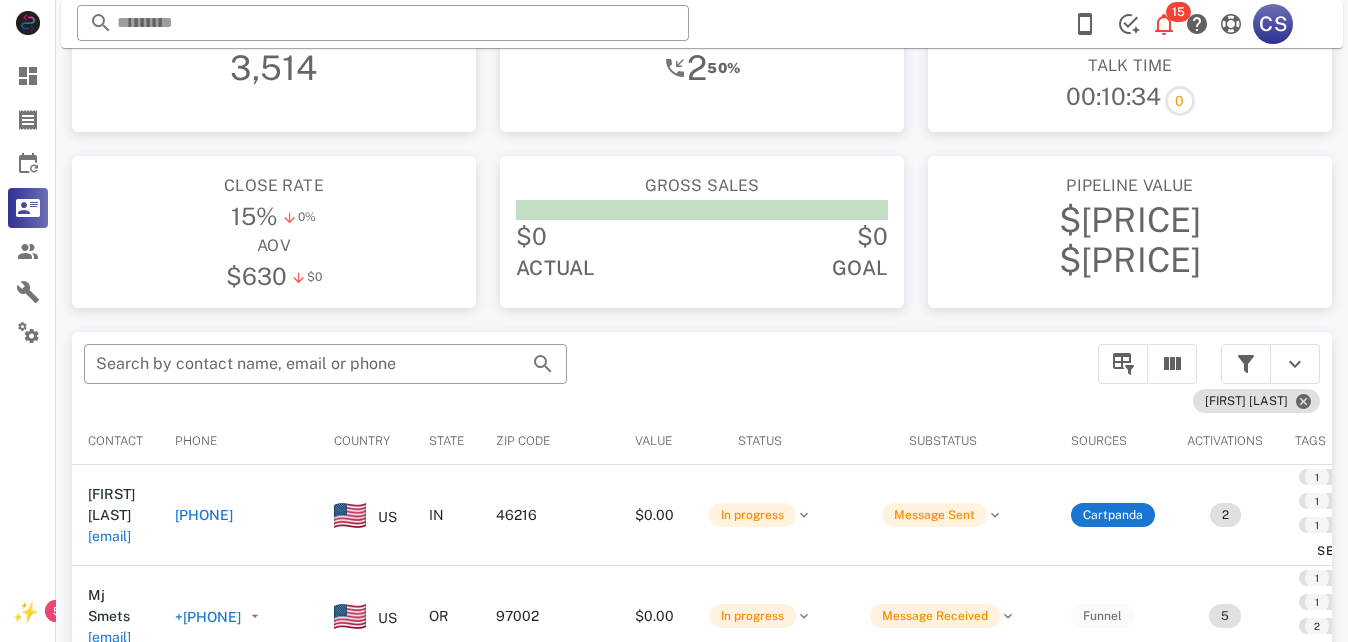 scroll, scrollTop: 0, scrollLeft: 0, axis: both 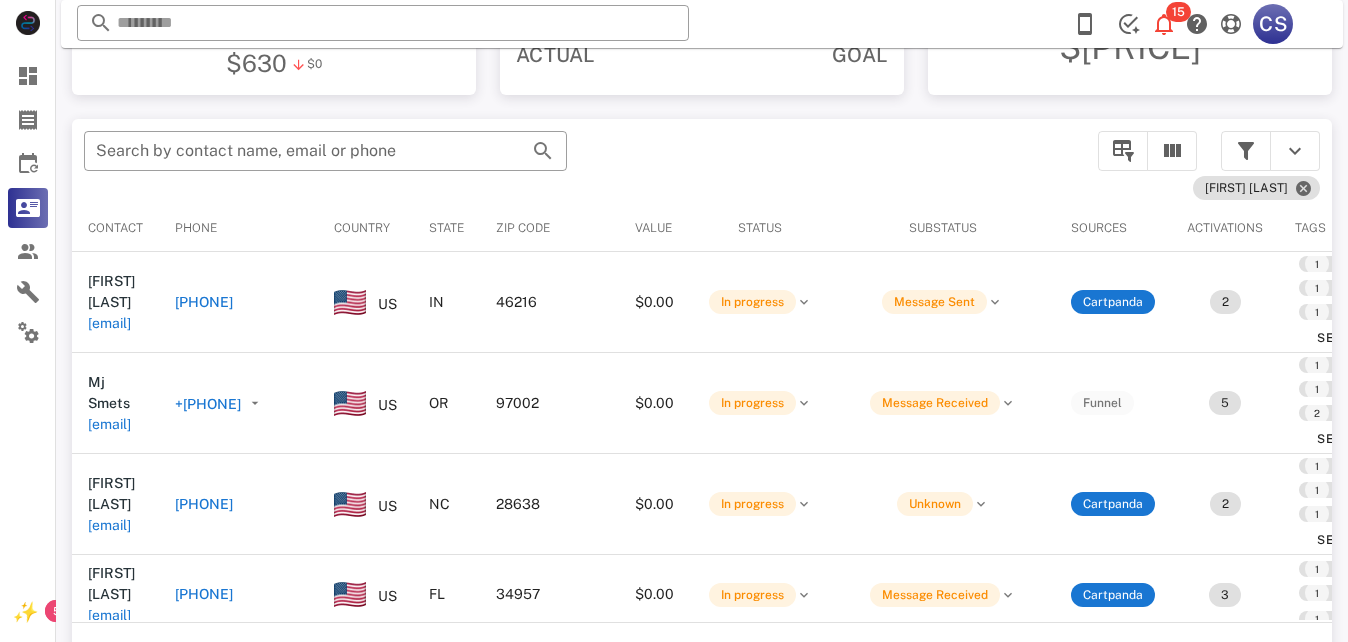 click on "[PHONE]" at bounding box center (204, 302) 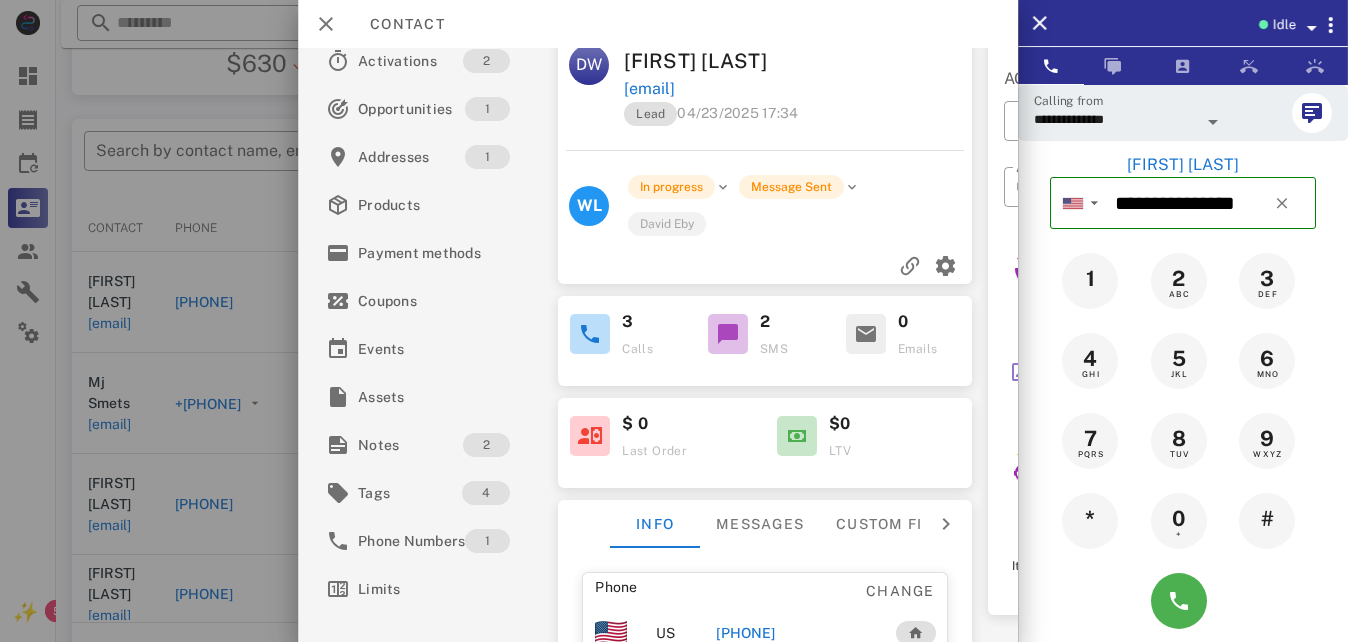 scroll, scrollTop: 0, scrollLeft: 0, axis: both 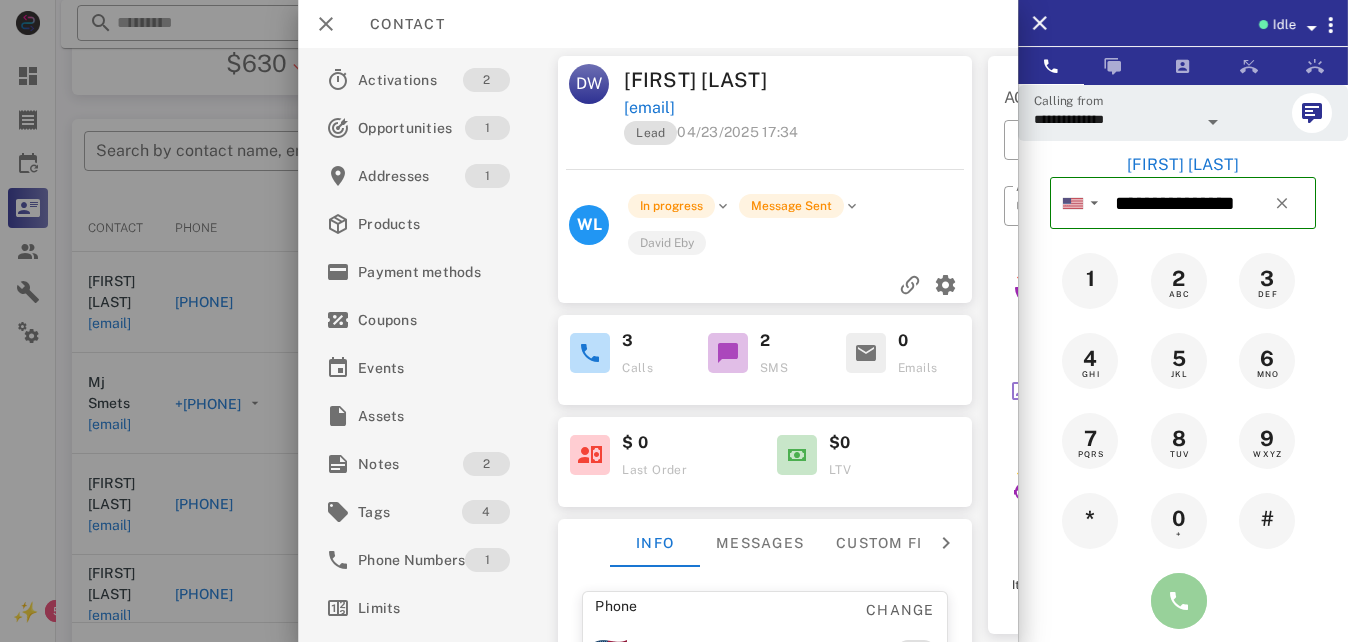 click at bounding box center [1179, 601] 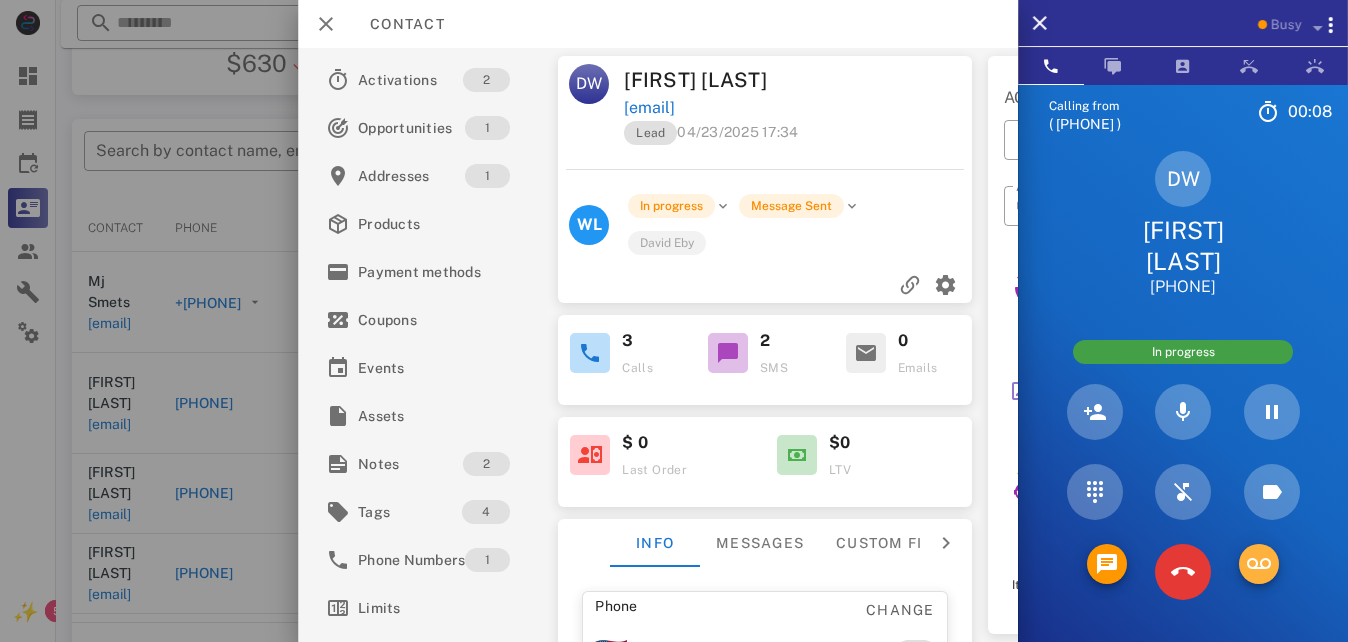 click at bounding box center (1259, 564) 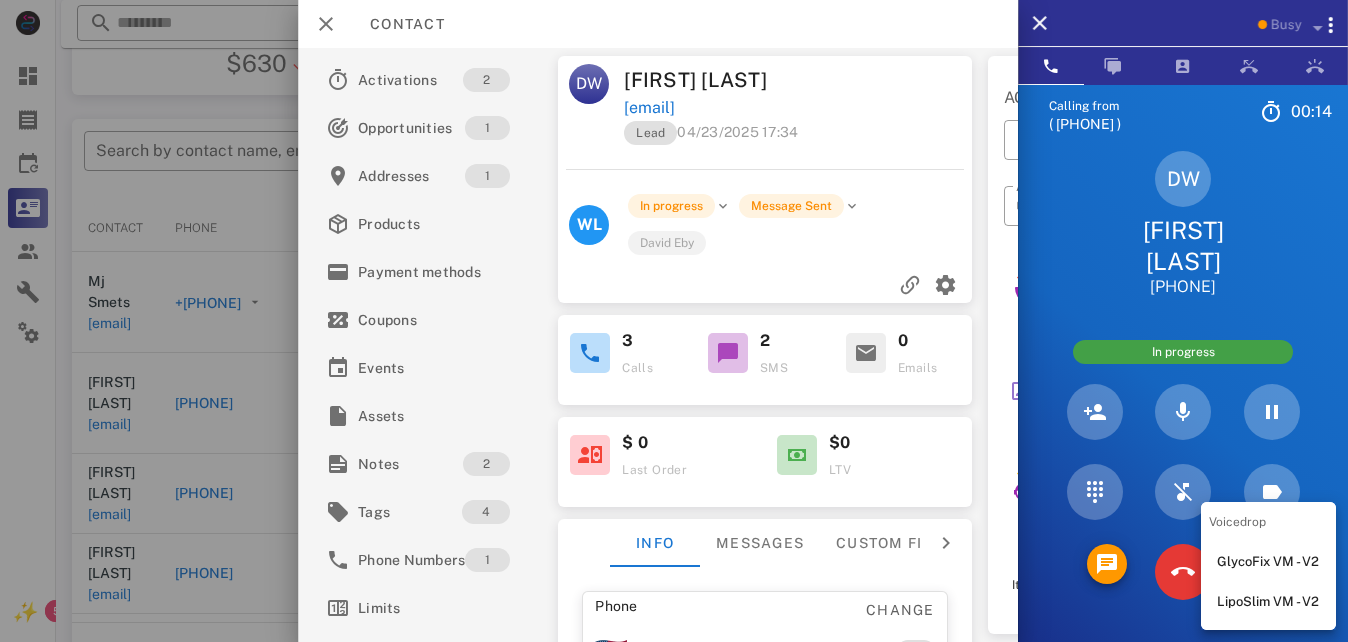 click on "GlycoFix VM - V2" at bounding box center [1268, 562] 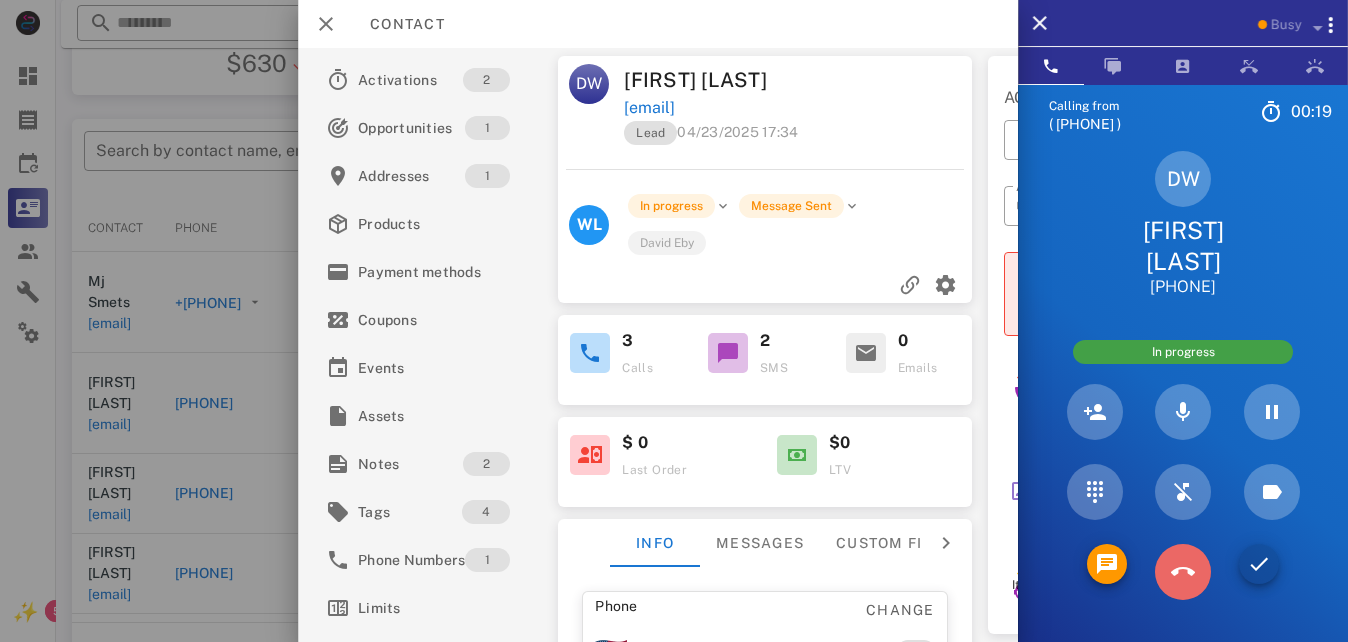 click at bounding box center [1183, 572] 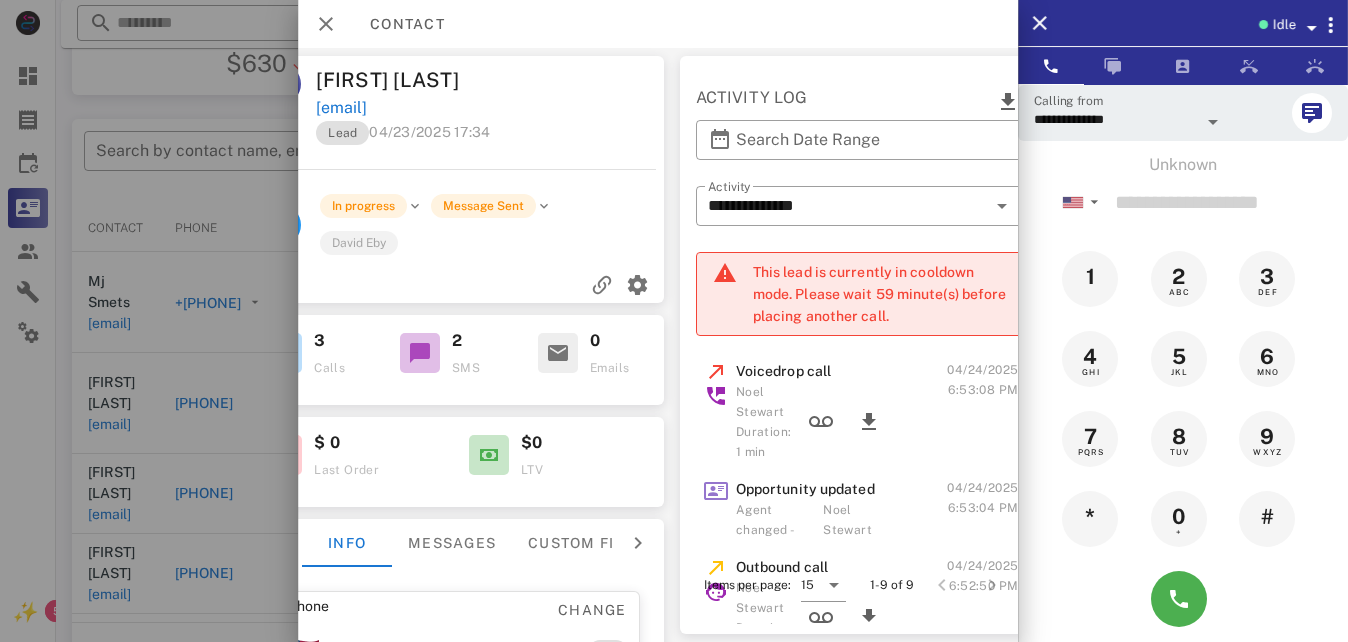 scroll, scrollTop: 0, scrollLeft: 0, axis: both 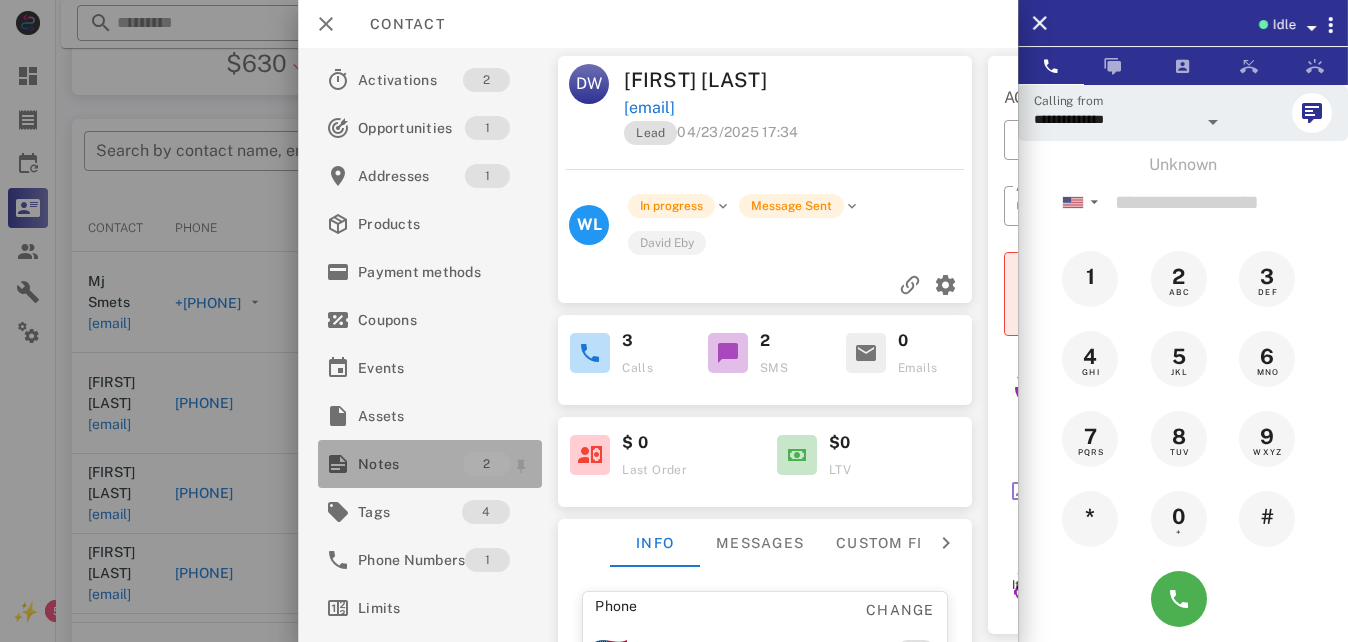 click on "Notes" at bounding box center (410, 464) 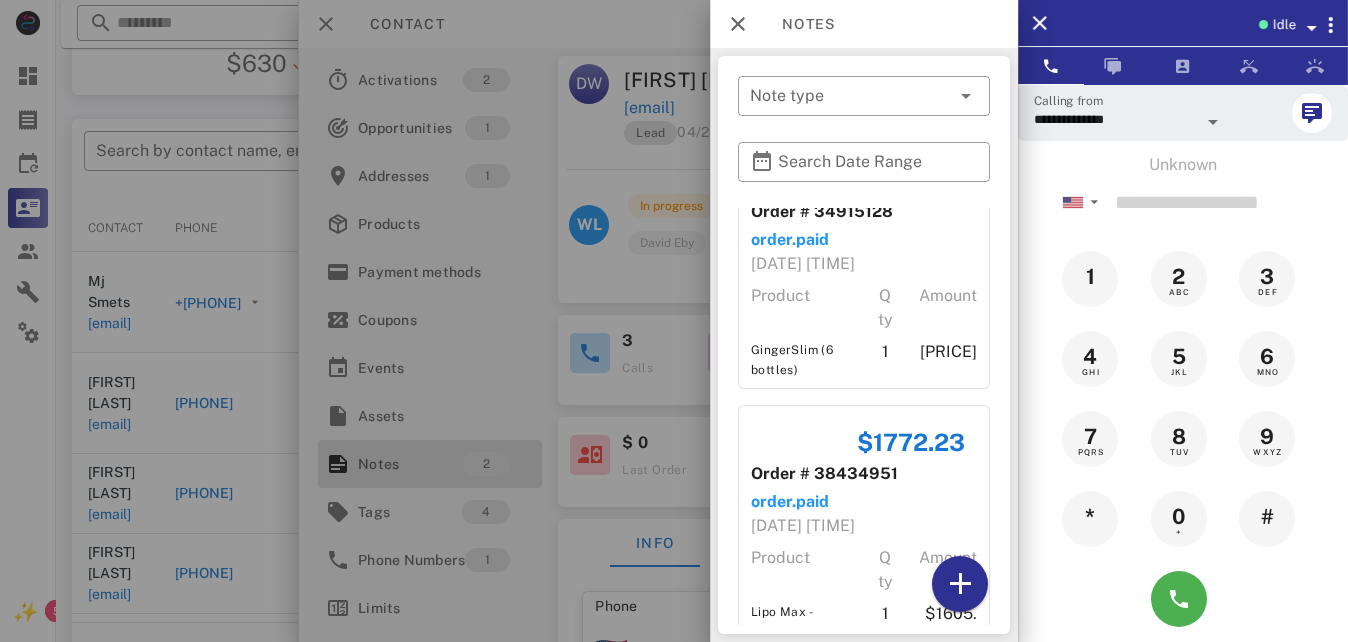 scroll, scrollTop: 0, scrollLeft: 0, axis: both 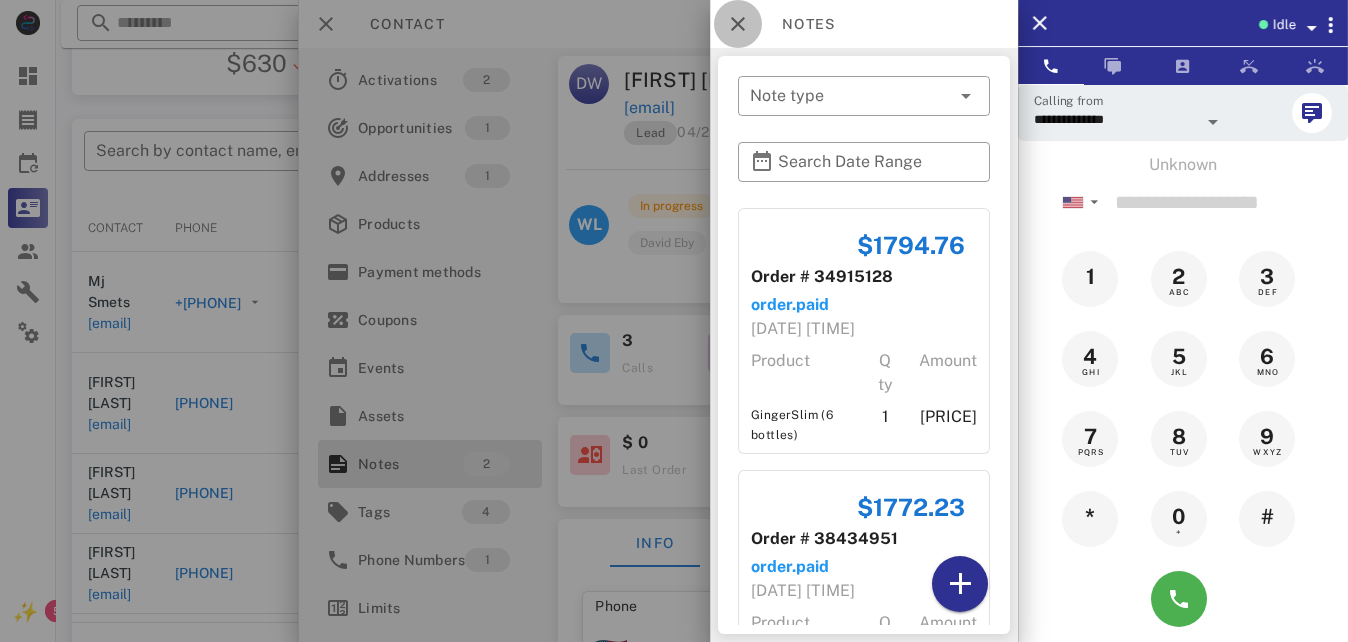 click at bounding box center (738, 24) 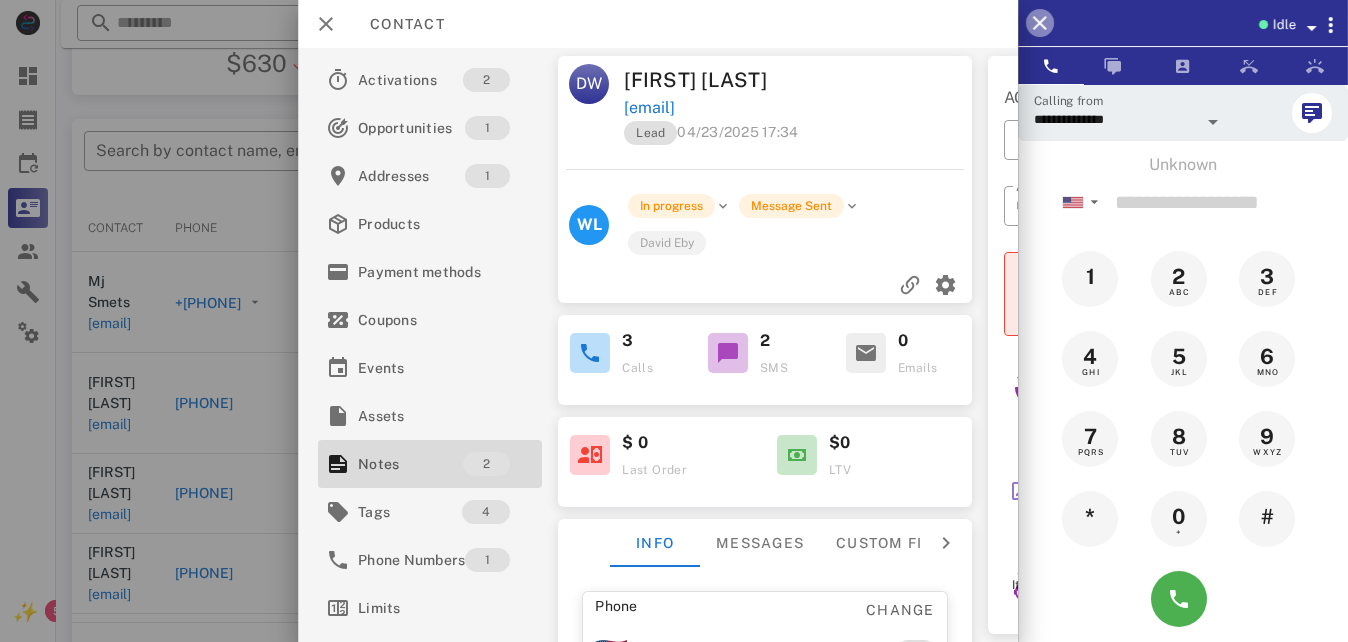 click at bounding box center [1040, 23] 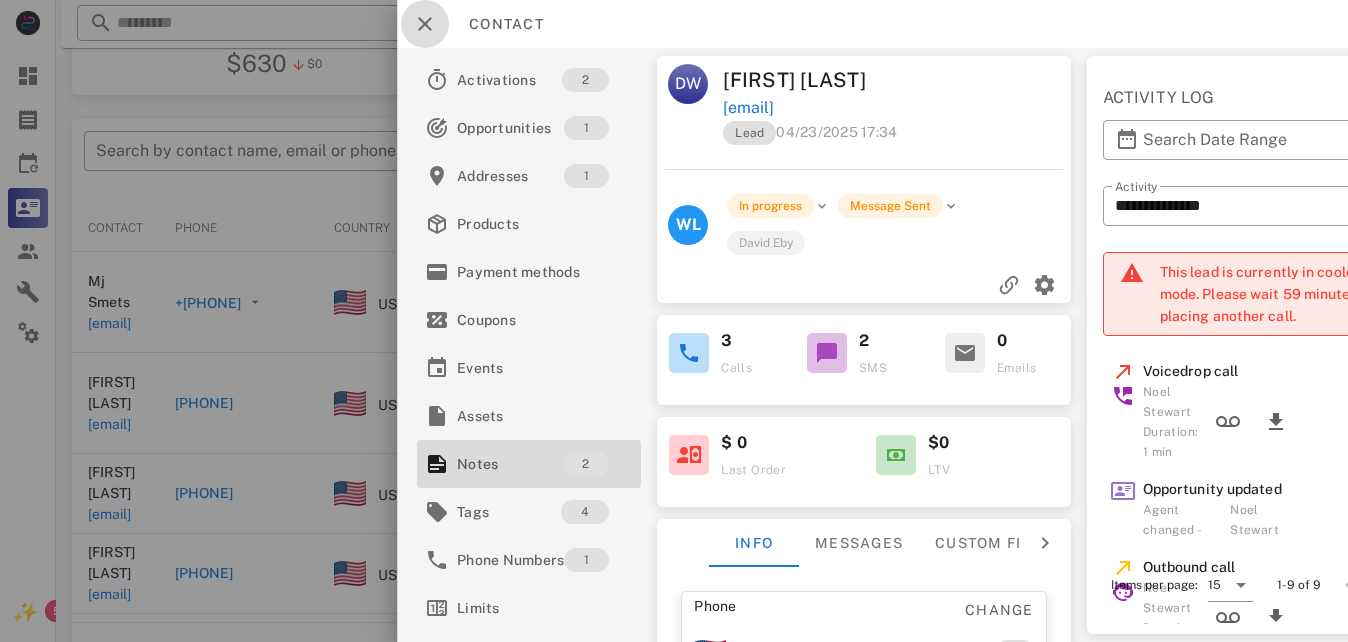 click at bounding box center [425, 24] 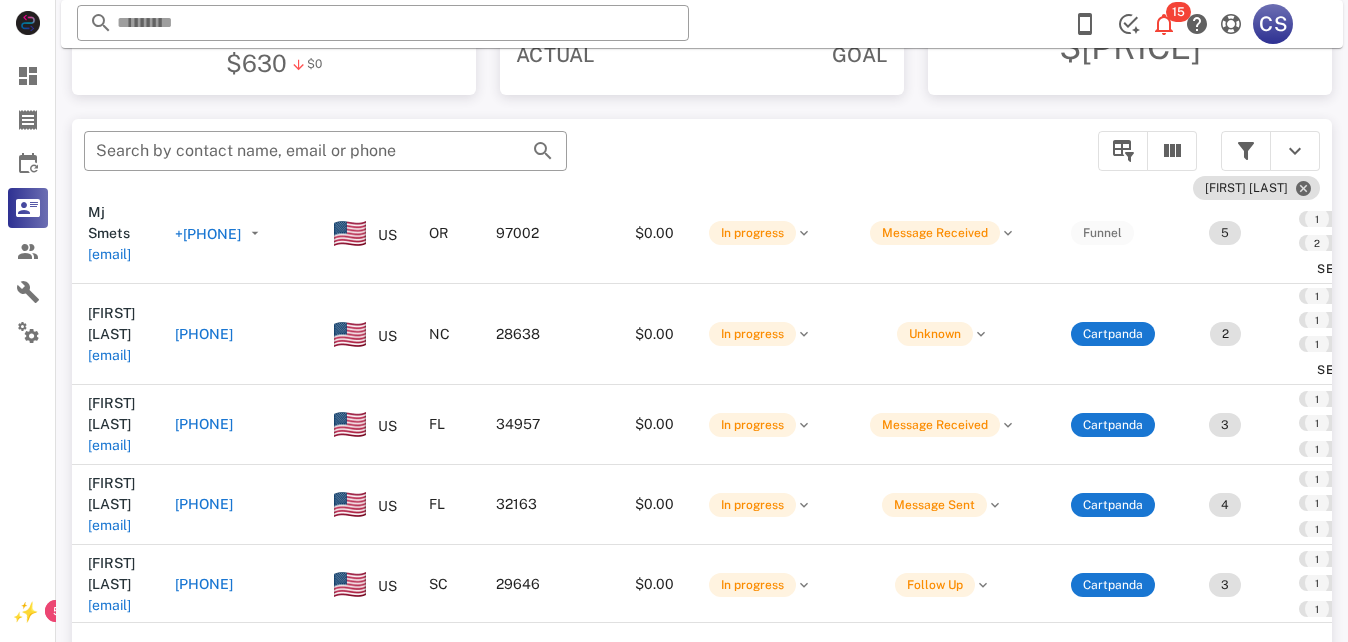 scroll, scrollTop: 0, scrollLeft: 0, axis: both 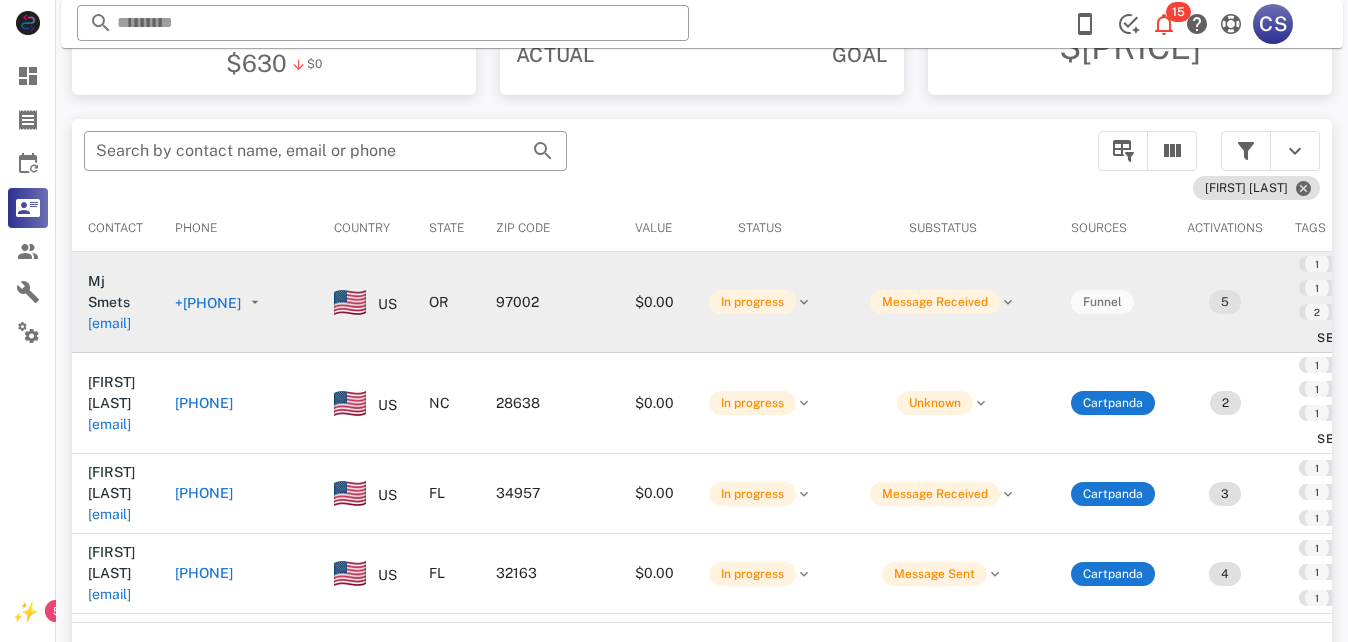 click on "+[PHONE]" at bounding box center (208, 303) 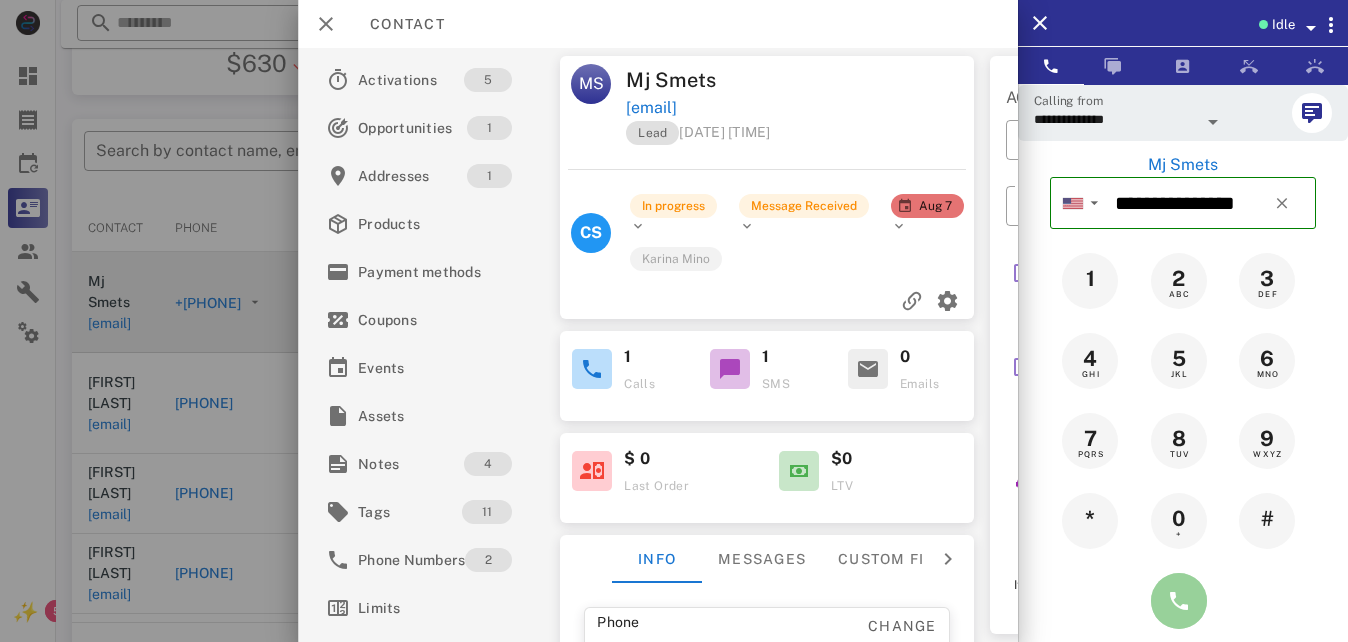 click at bounding box center (1179, 601) 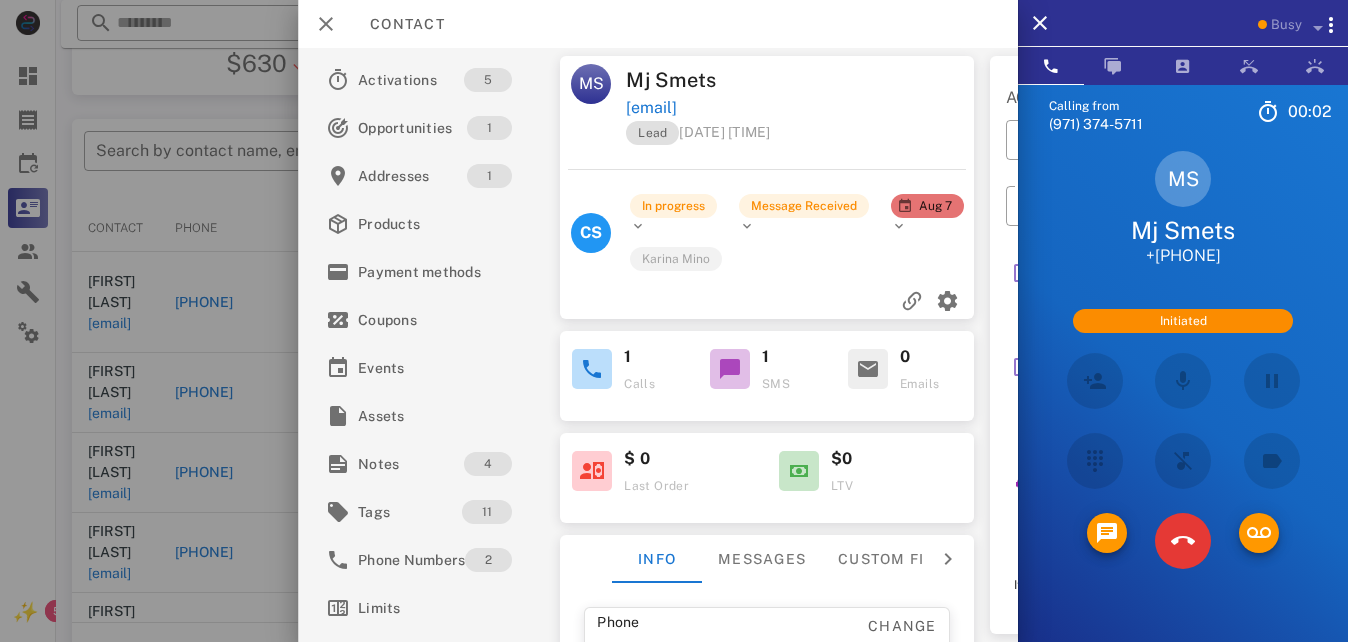 click on "Contact" at bounding box center [658, 24] 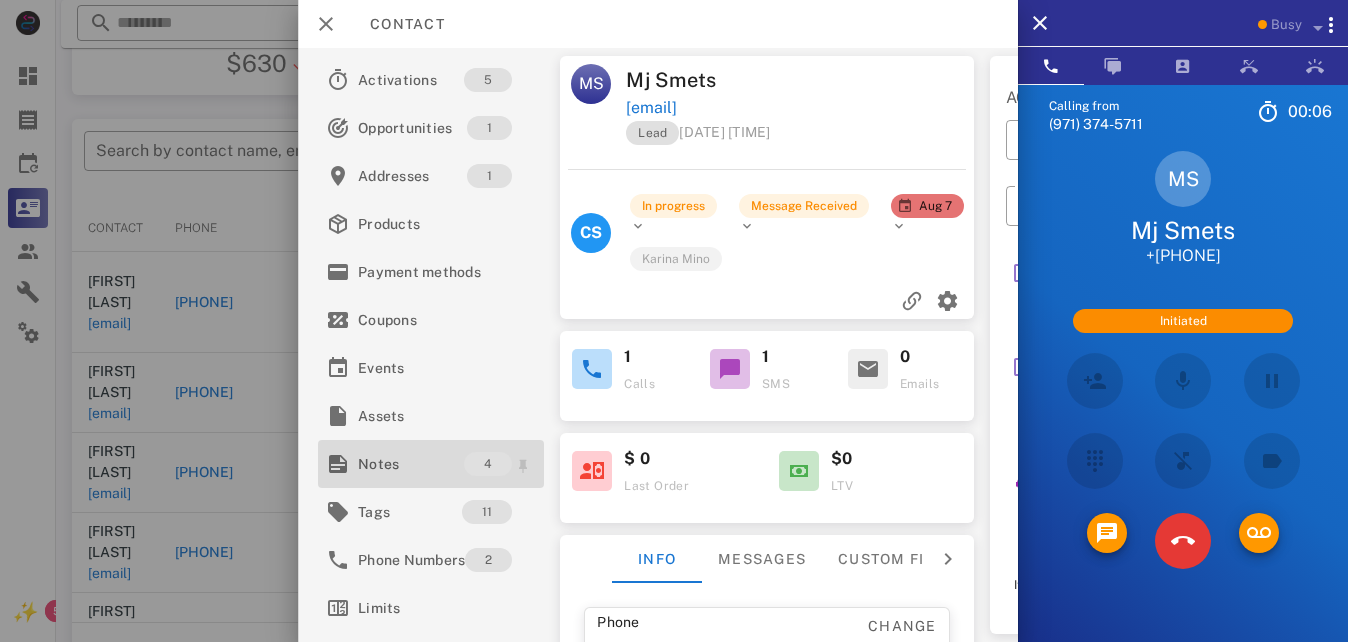 click on "Notes" at bounding box center (411, 464) 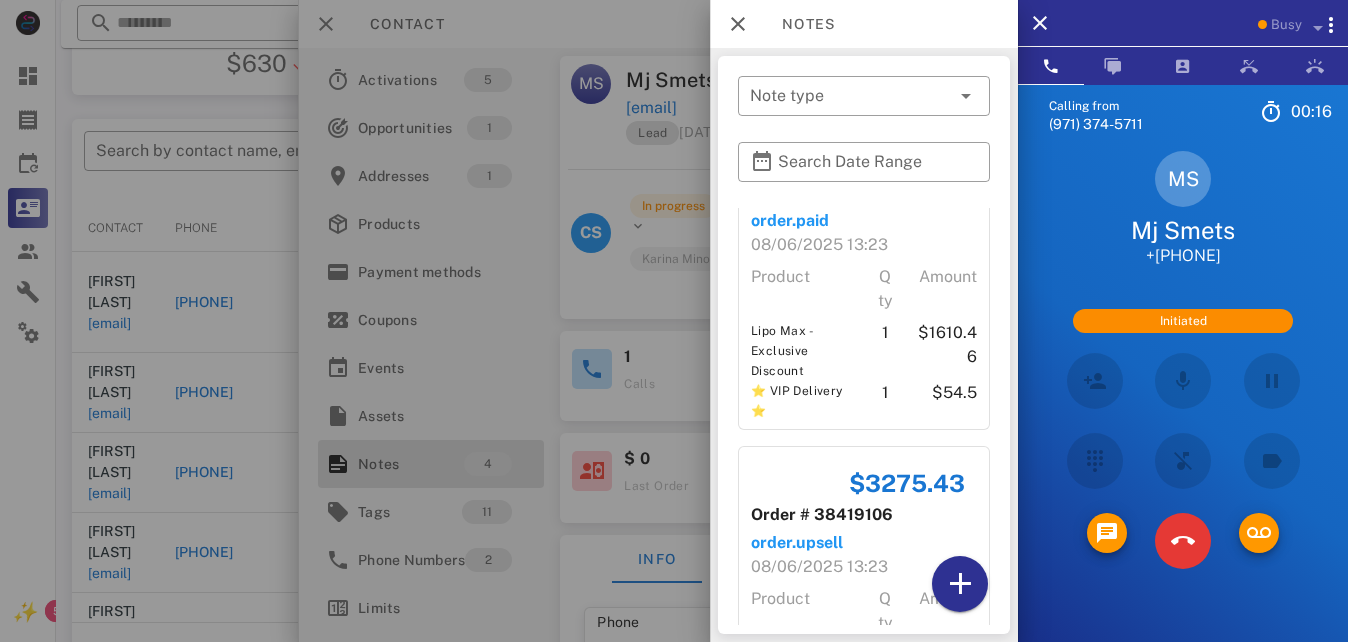scroll, scrollTop: 899, scrollLeft: 0, axis: vertical 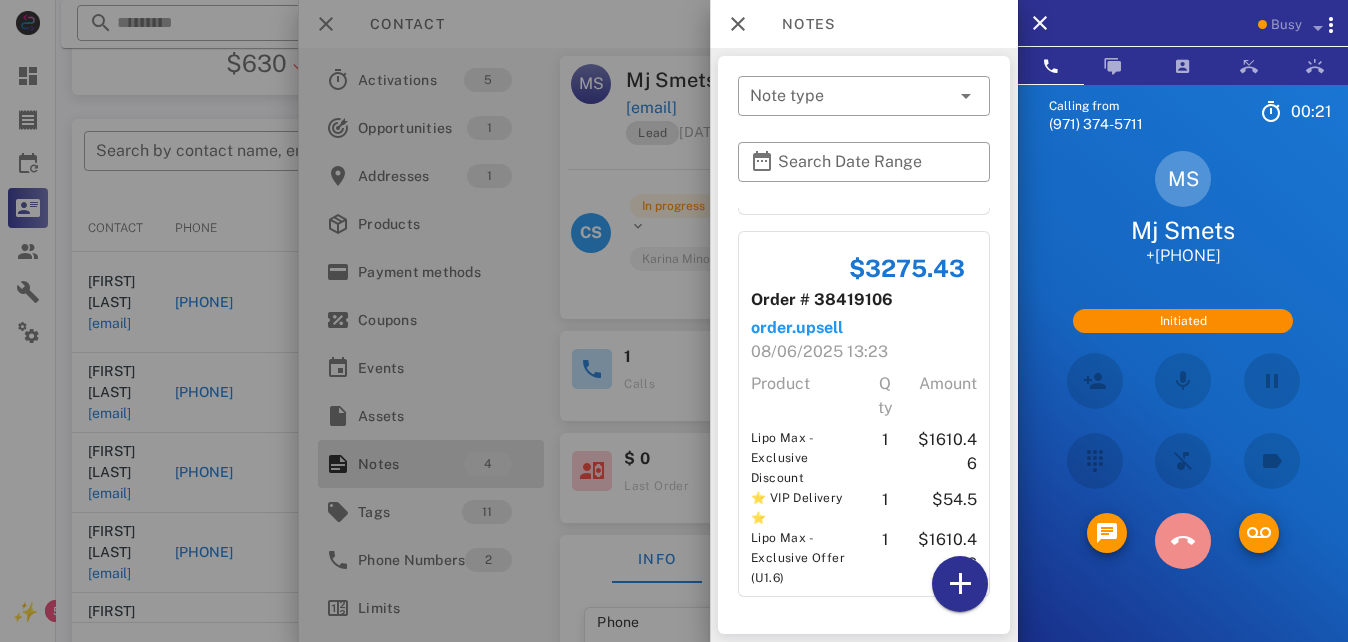 click at bounding box center [1183, 541] 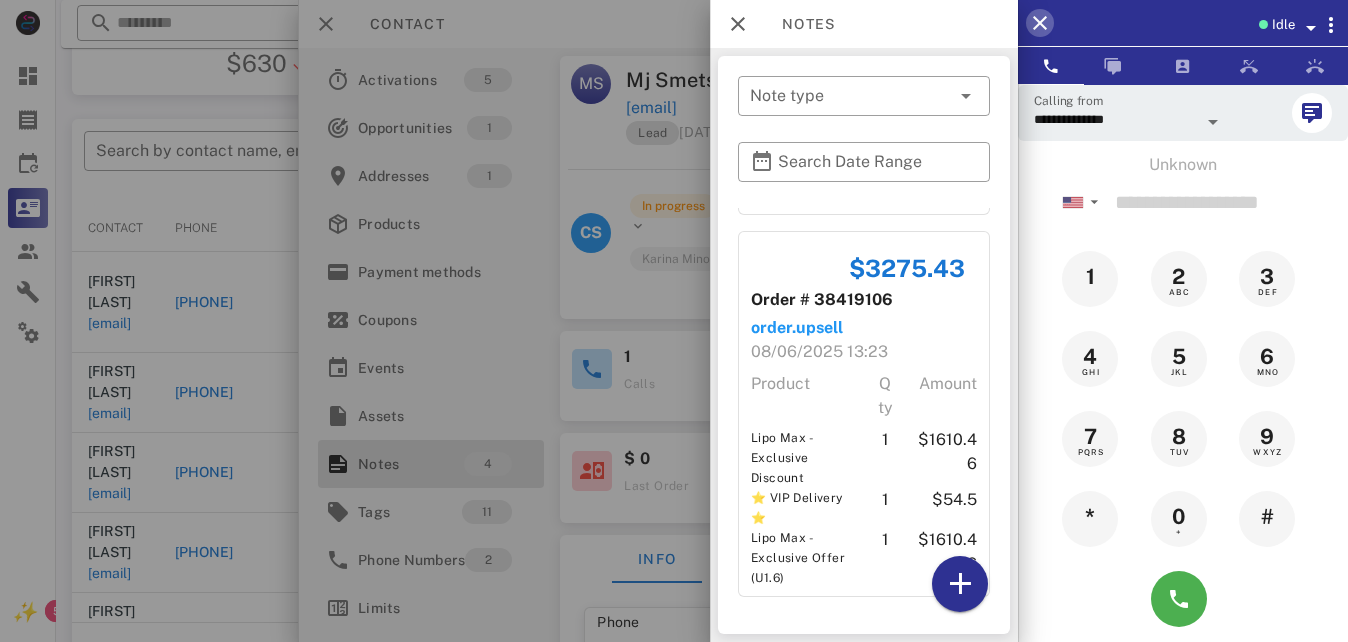 click at bounding box center [1040, 23] 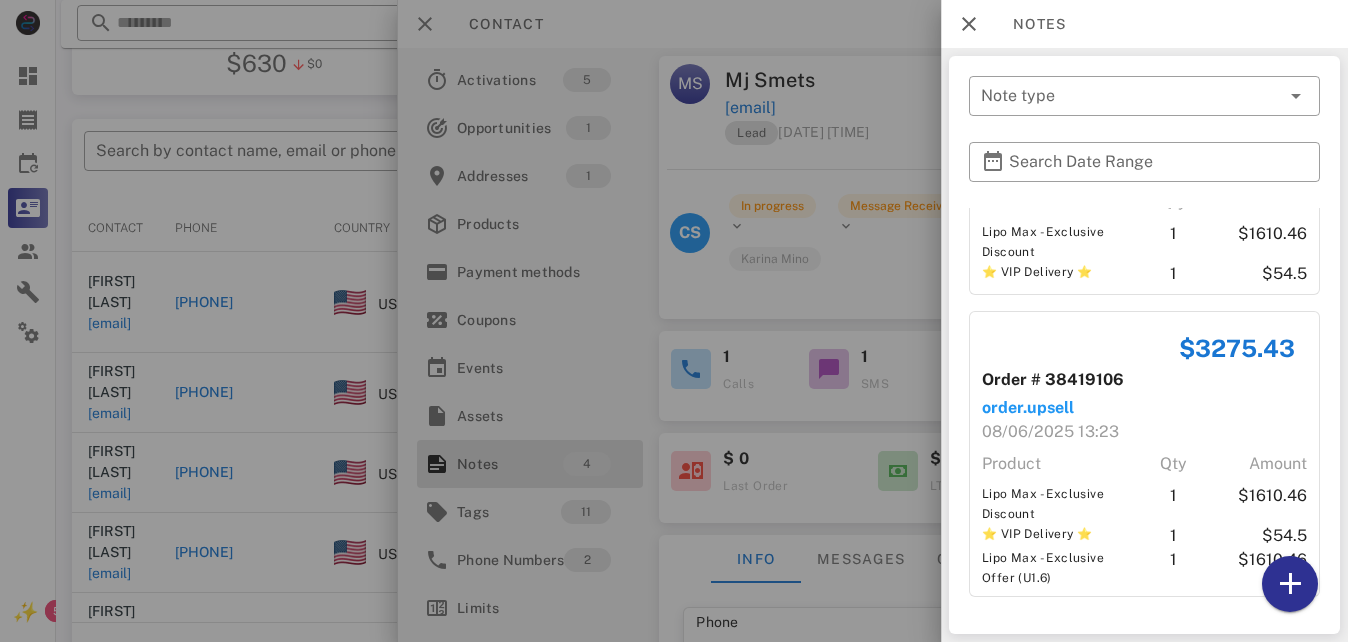 scroll, scrollTop: 643, scrollLeft: 0, axis: vertical 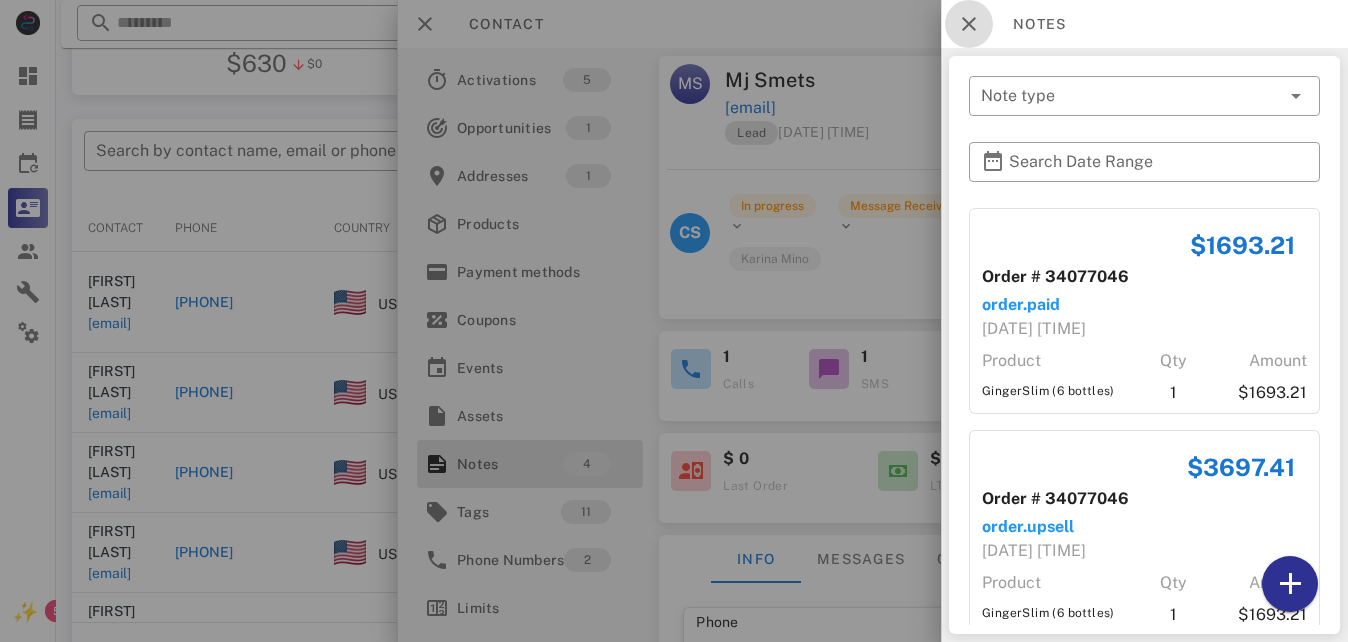 click at bounding box center [969, 24] 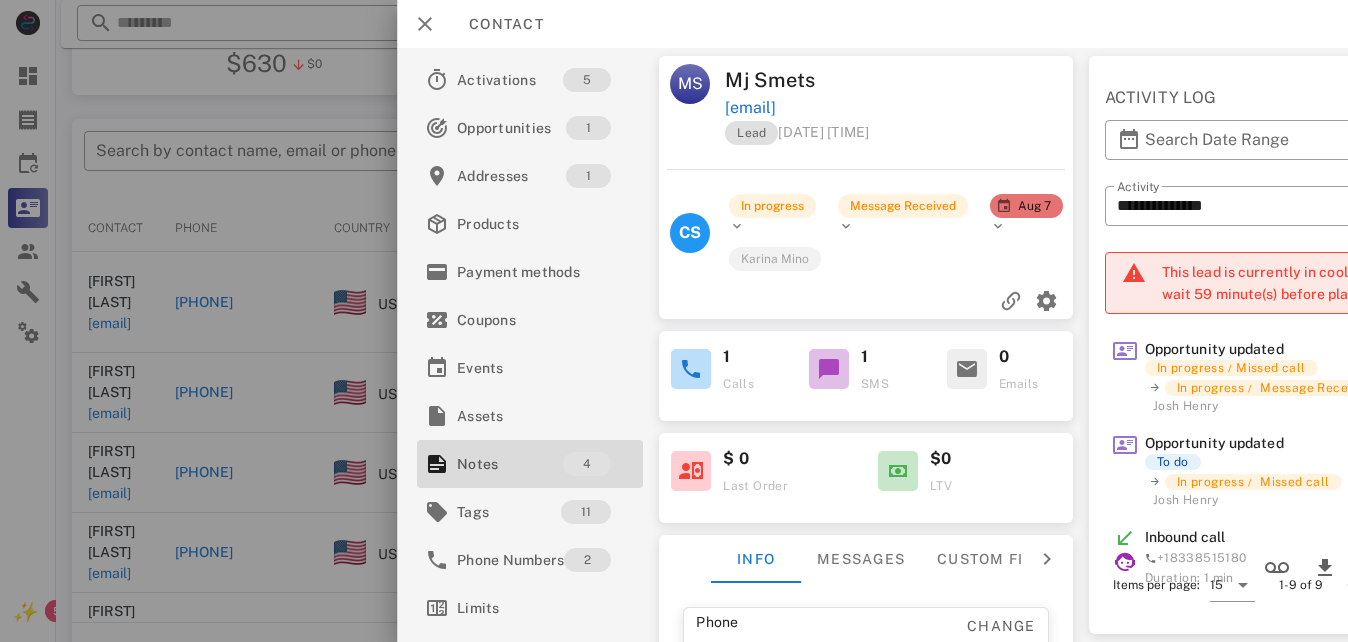 scroll, scrollTop: 30, scrollLeft: 0, axis: vertical 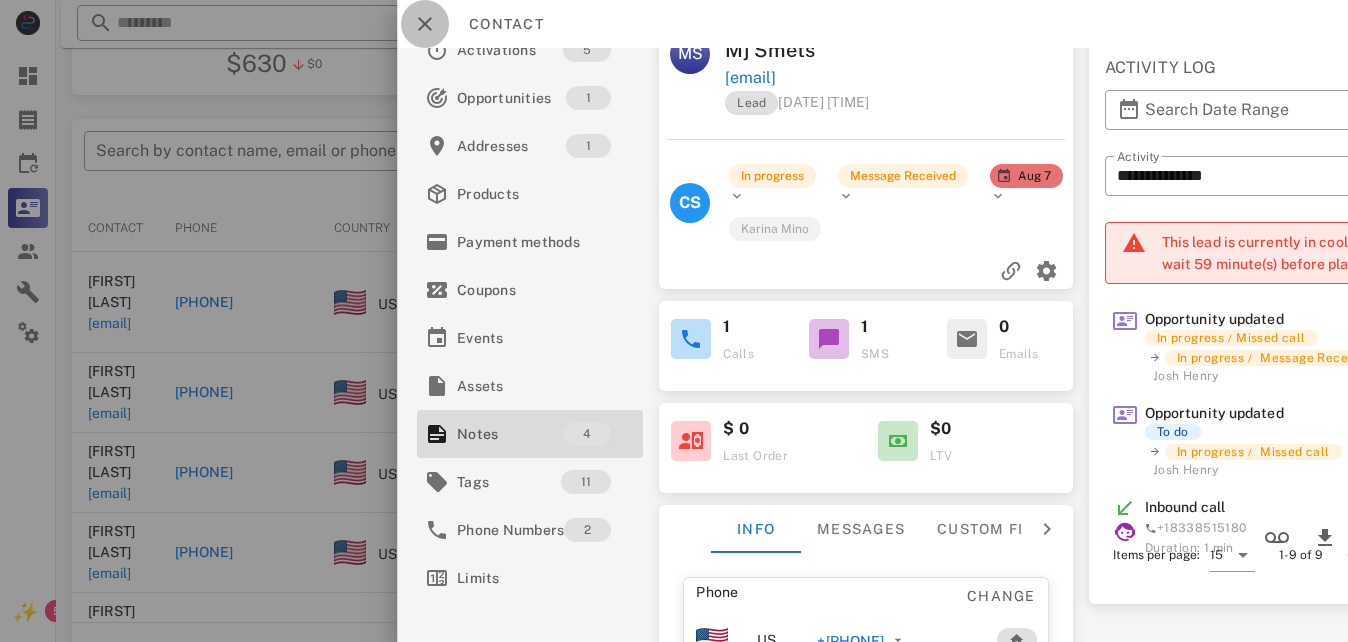 click at bounding box center [425, 24] 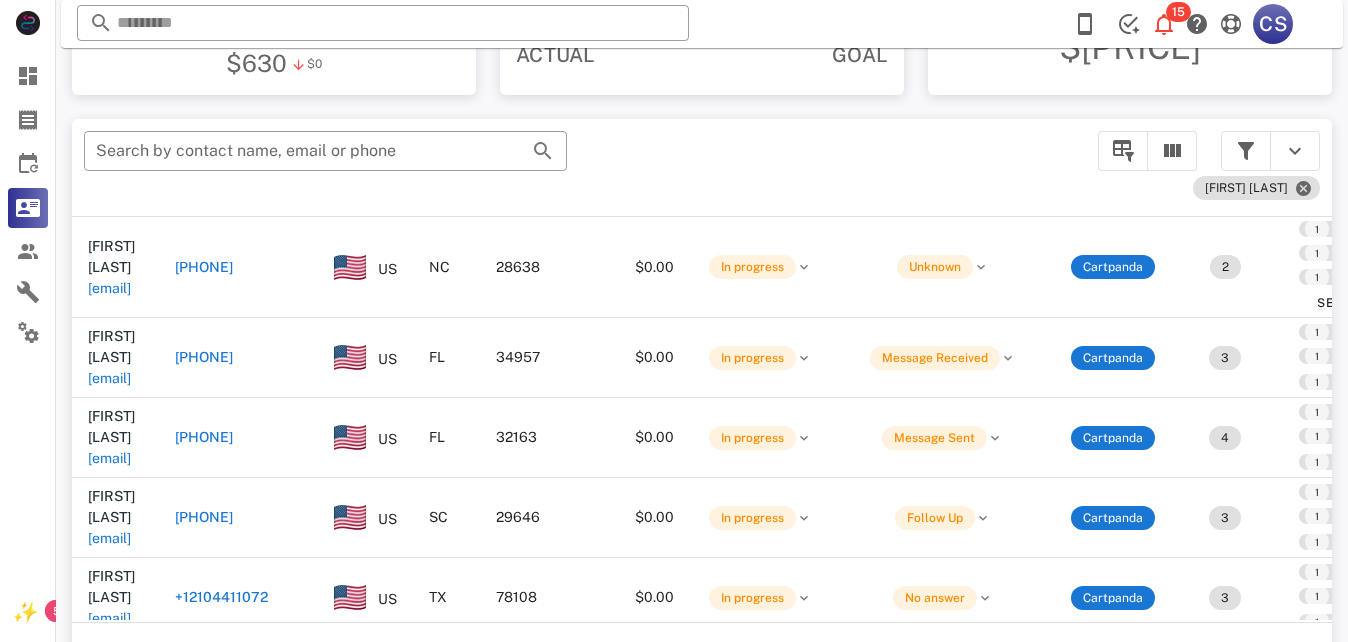 scroll, scrollTop: 0, scrollLeft: 0, axis: both 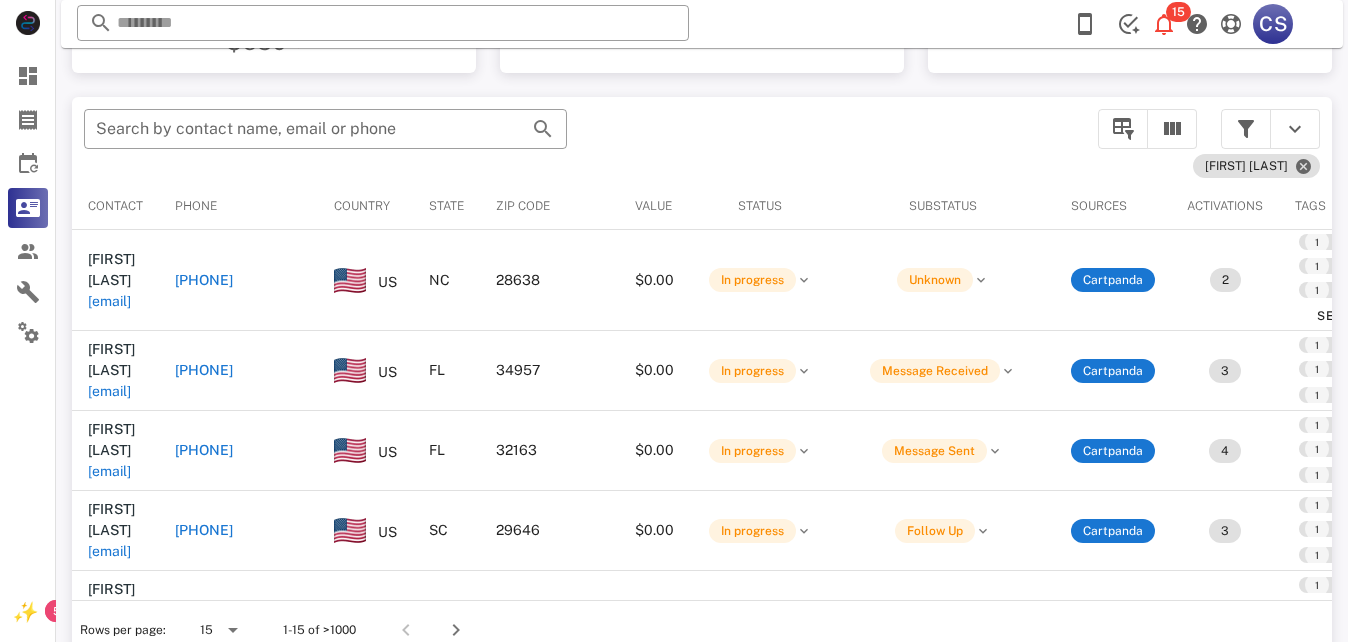 click on "[PHONE]" at bounding box center (204, 280) 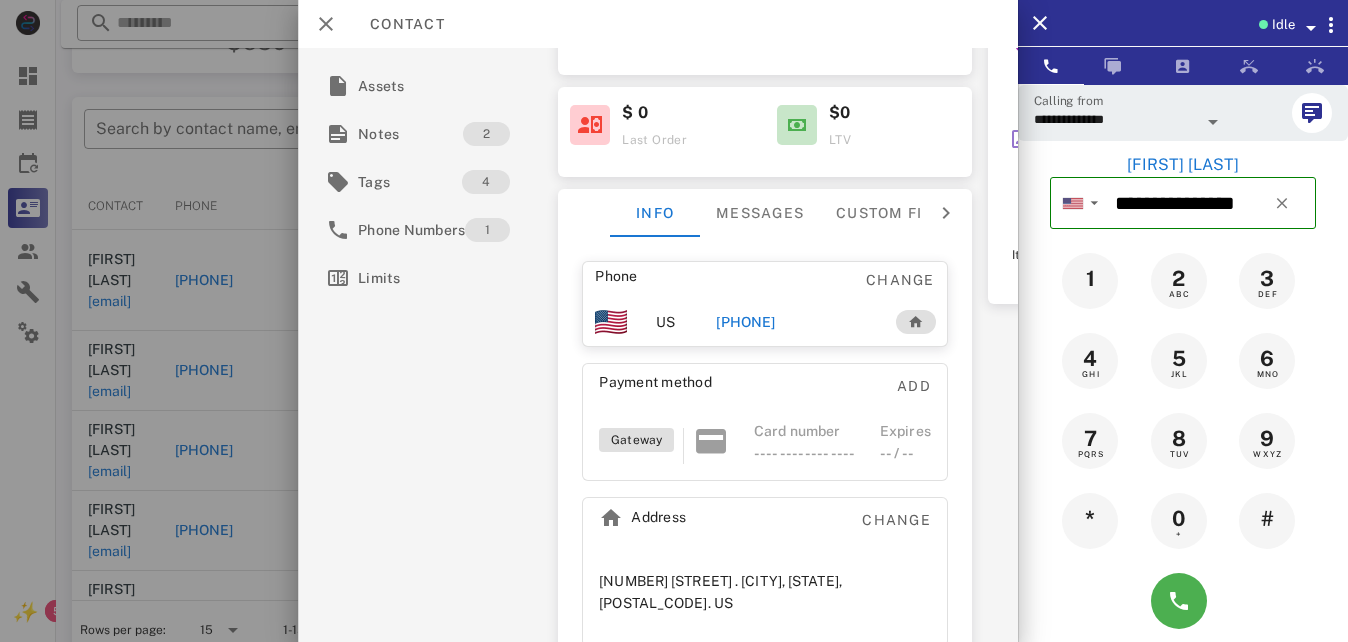 scroll, scrollTop: 0, scrollLeft: 0, axis: both 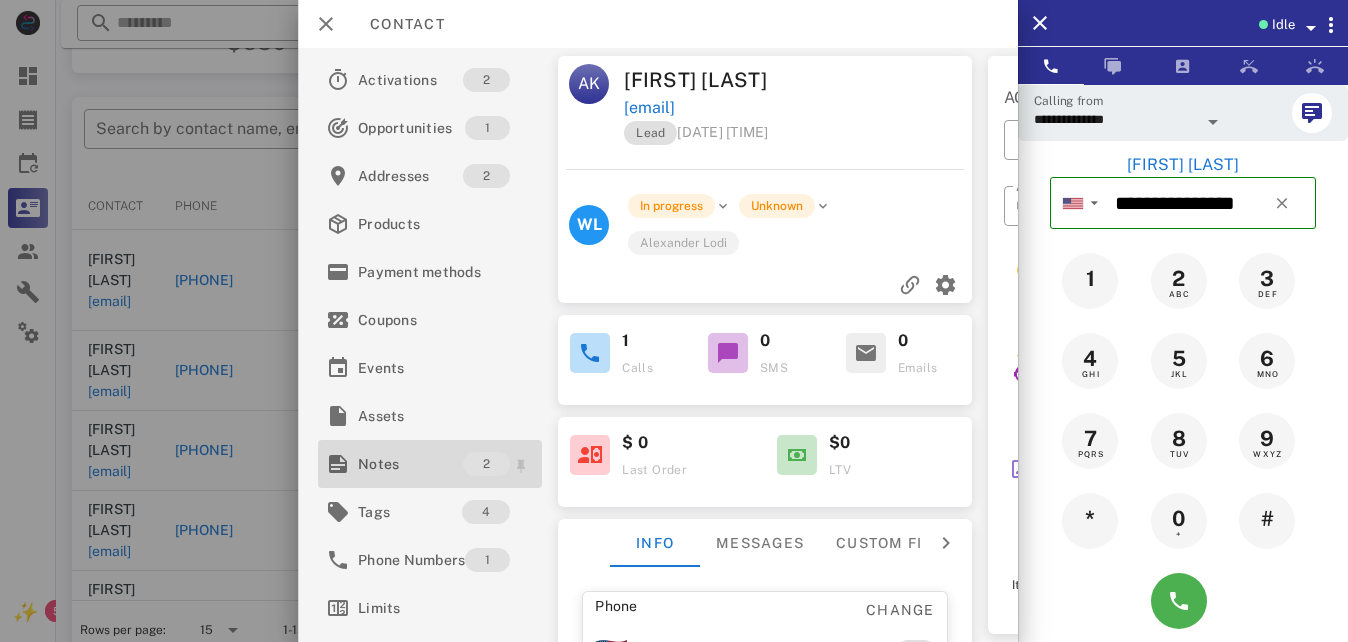 click on "Notes" at bounding box center [410, 464] 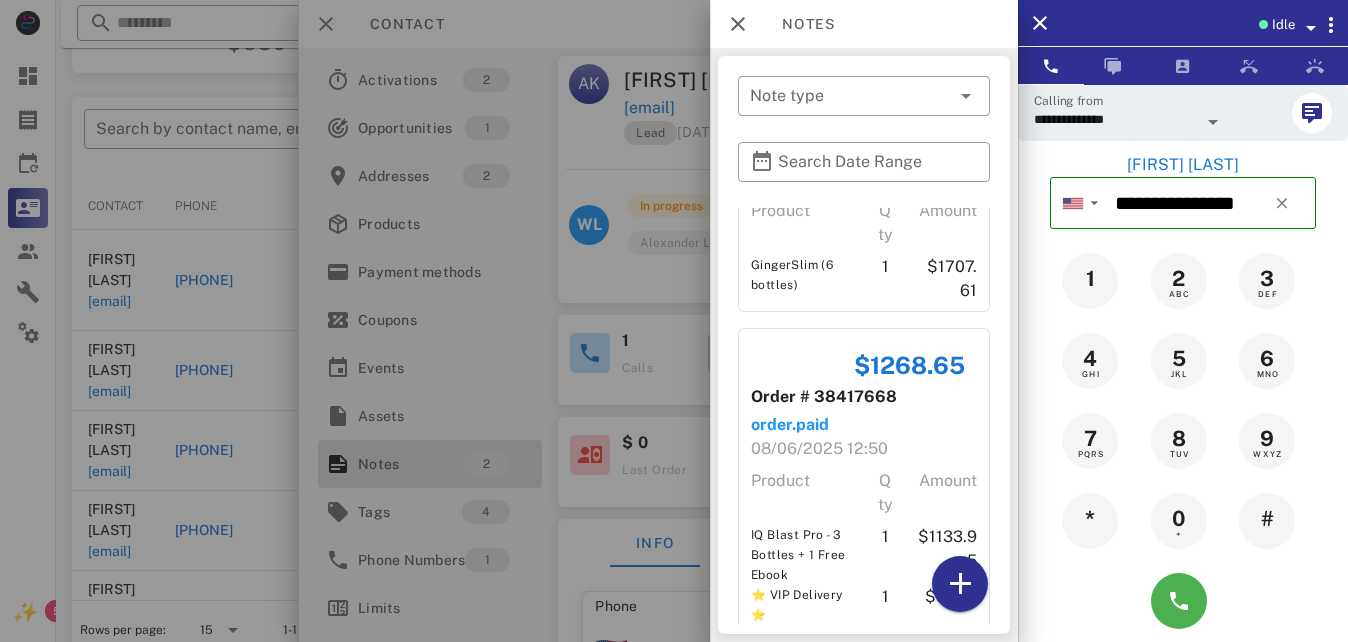 scroll, scrollTop: 187, scrollLeft: 0, axis: vertical 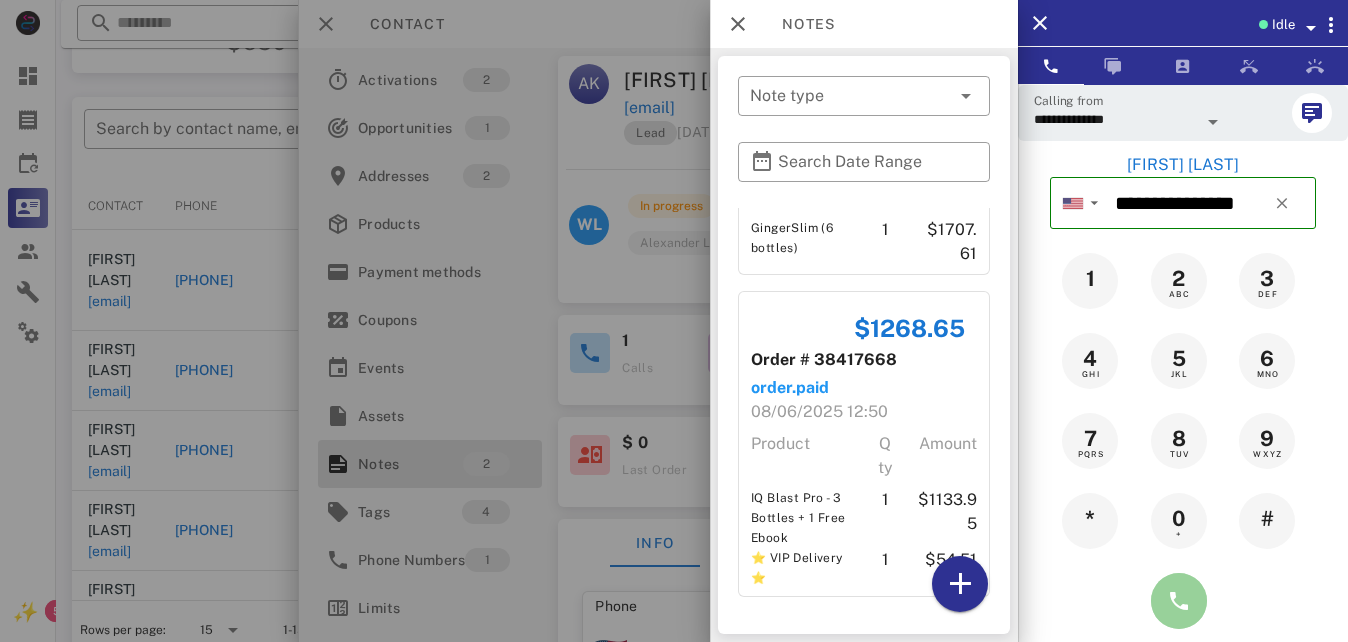 click at bounding box center [1179, 601] 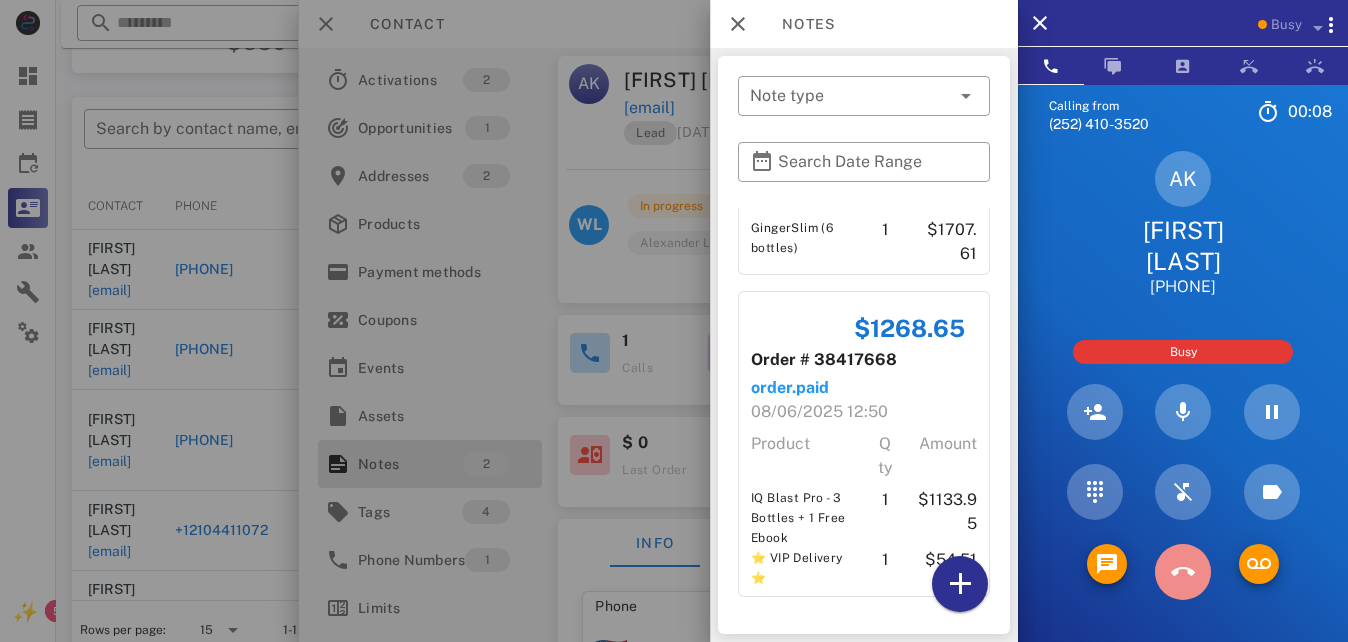 click at bounding box center (1183, 572) 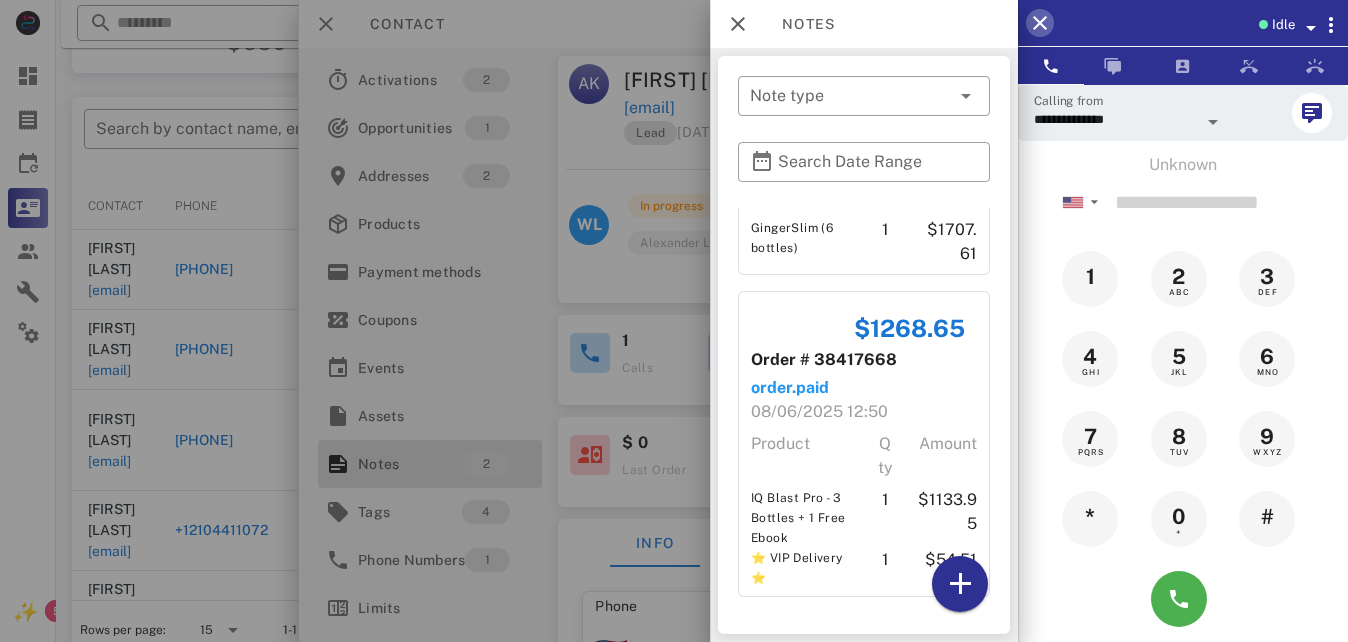 click at bounding box center (1040, 23) 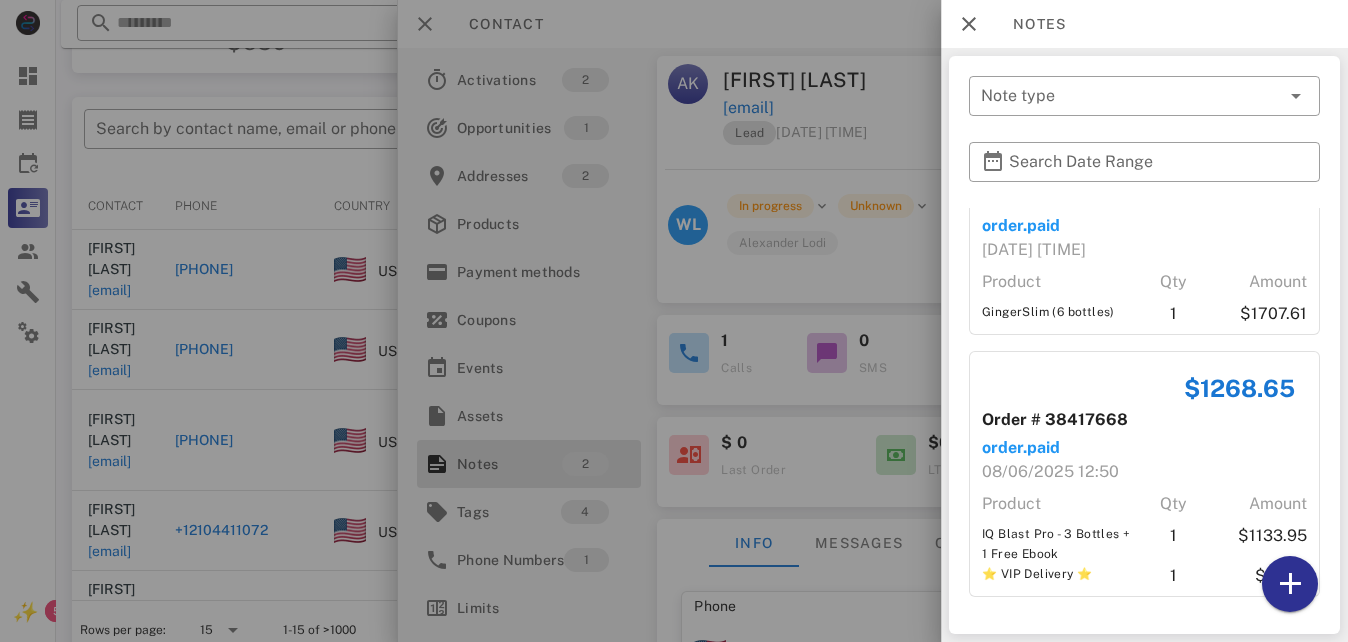 scroll, scrollTop: 79, scrollLeft: 0, axis: vertical 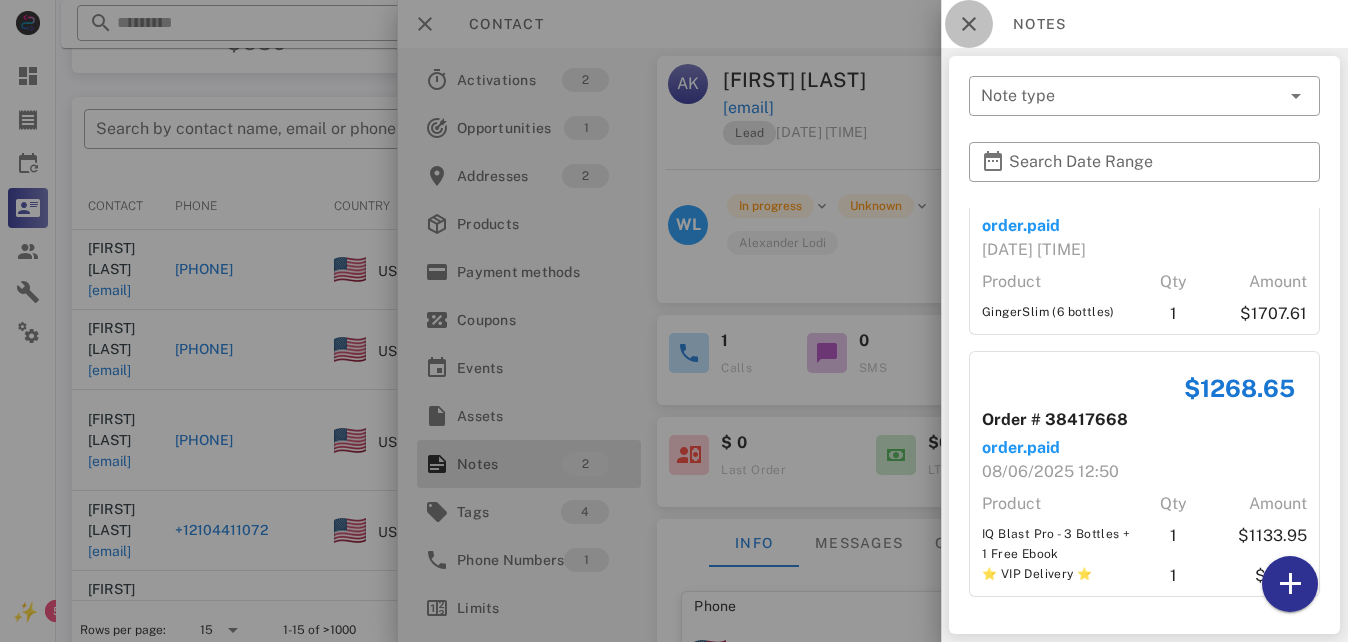click at bounding box center (969, 24) 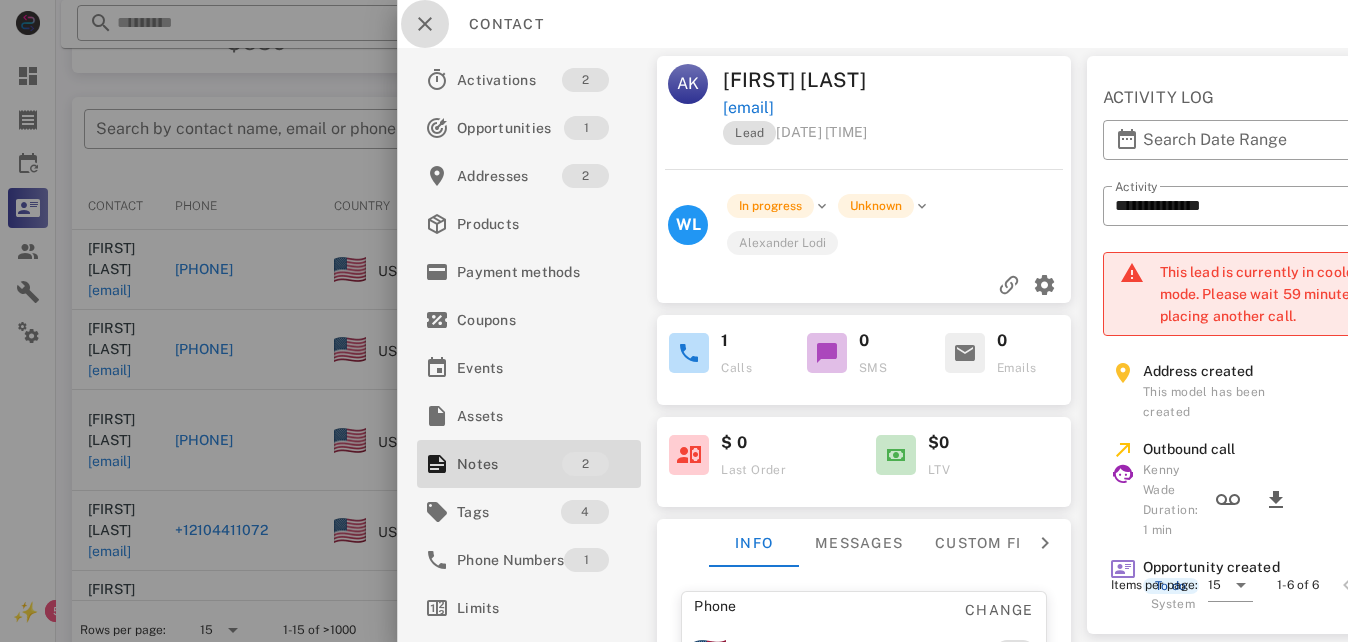 click at bounding box center [425, 24] 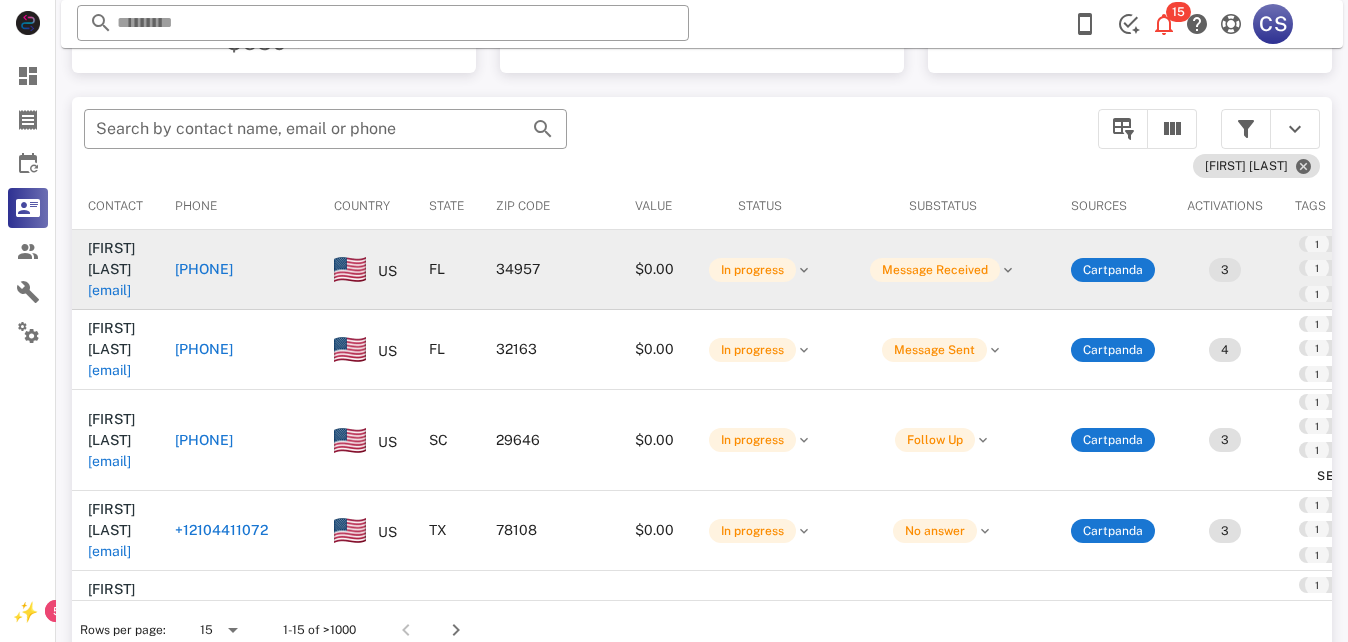 click on "[PHONE]" at bounding box center [204, 269] 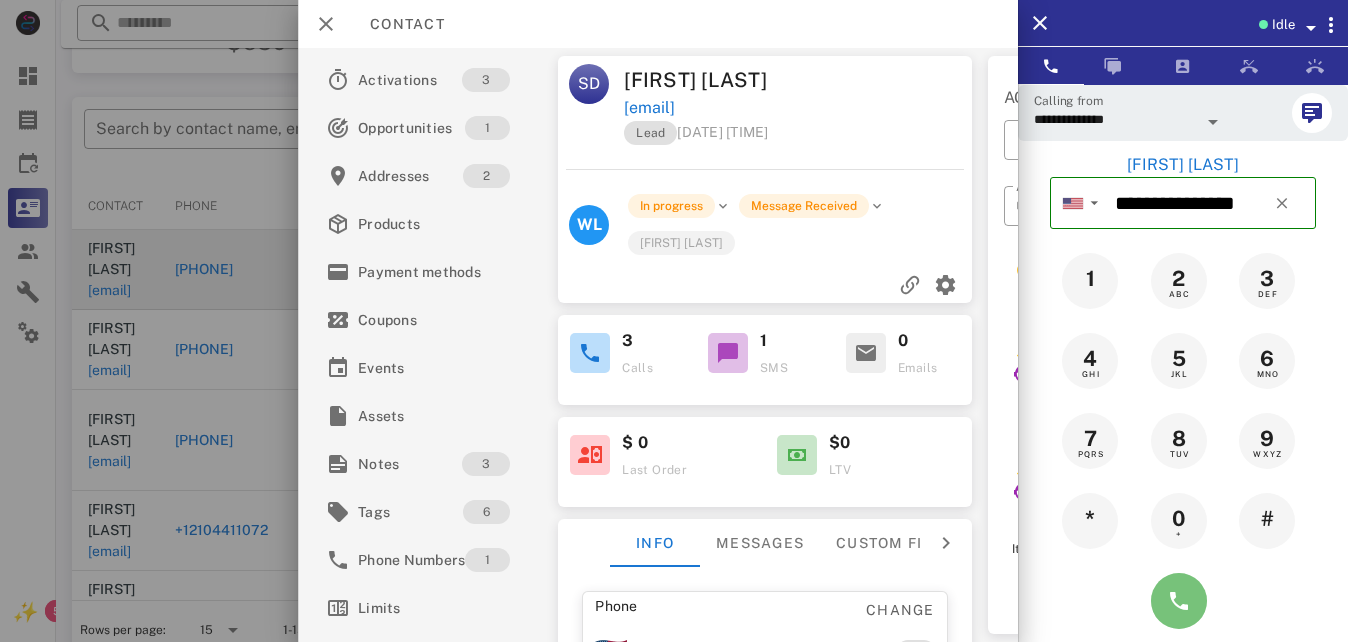 click at bounding box center (1179, 601) 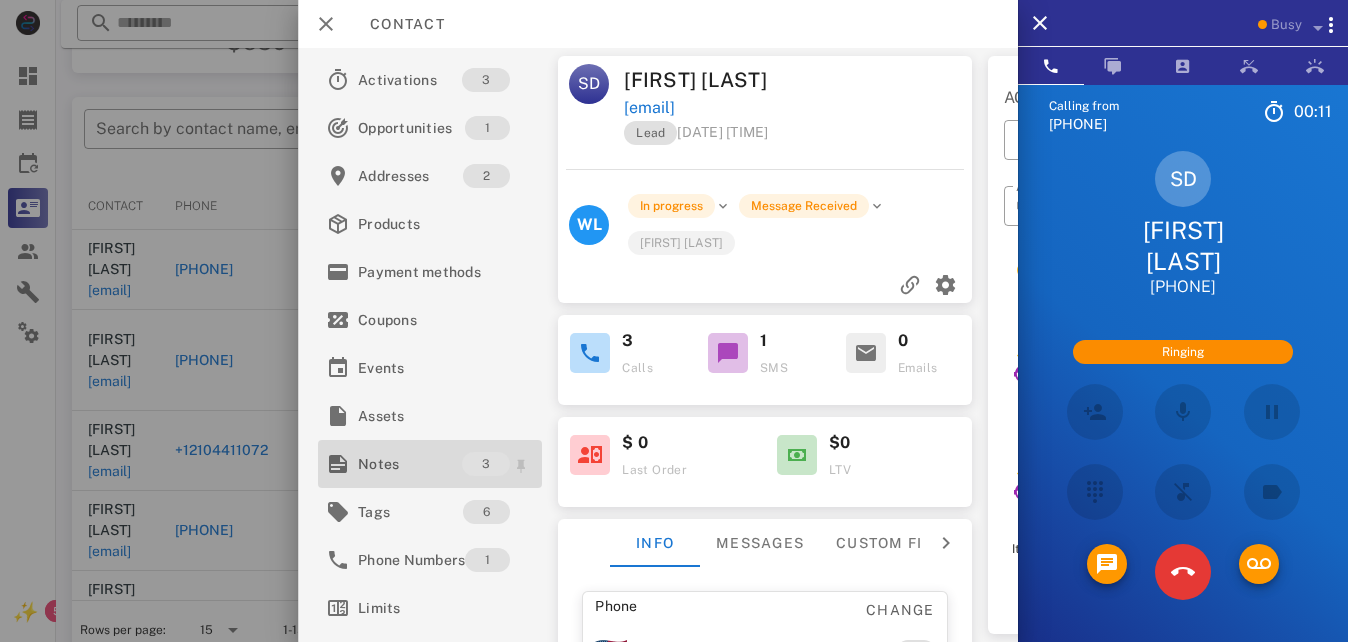click on "Notes" at bounding box center (410, 464) 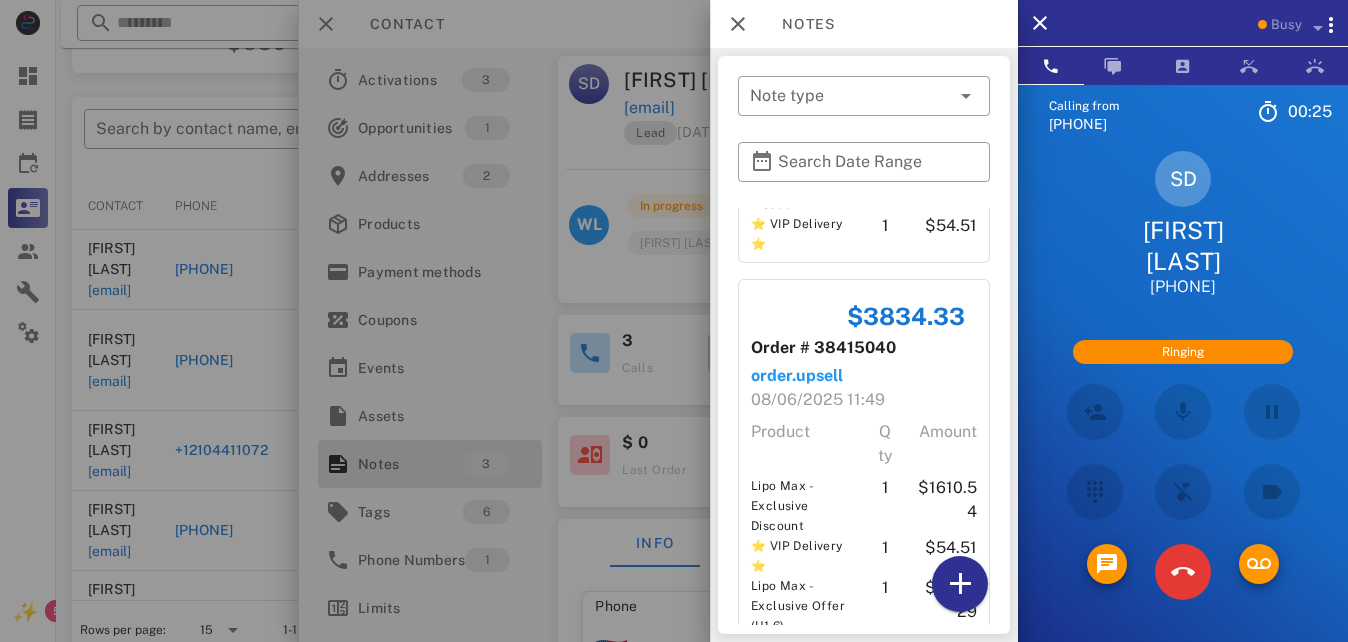 scroll, scrollTop: 510, scrollLeft: 0, axis: vertical 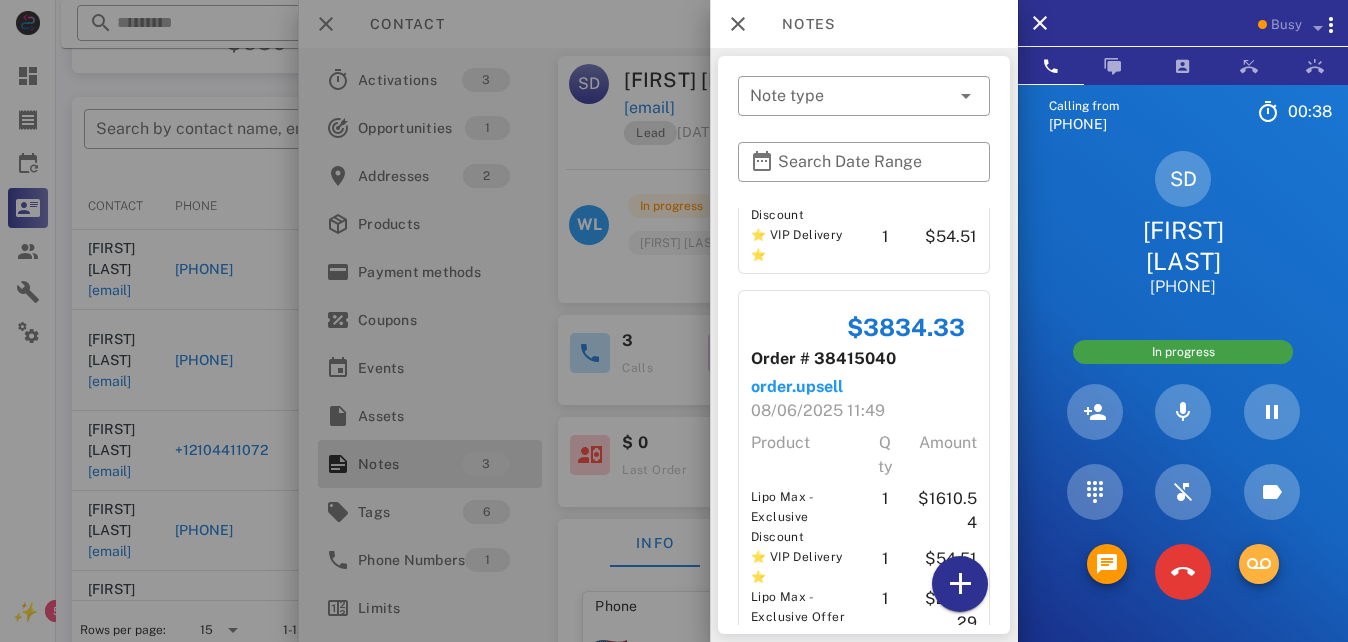 click at bounding box center (1259, 564) 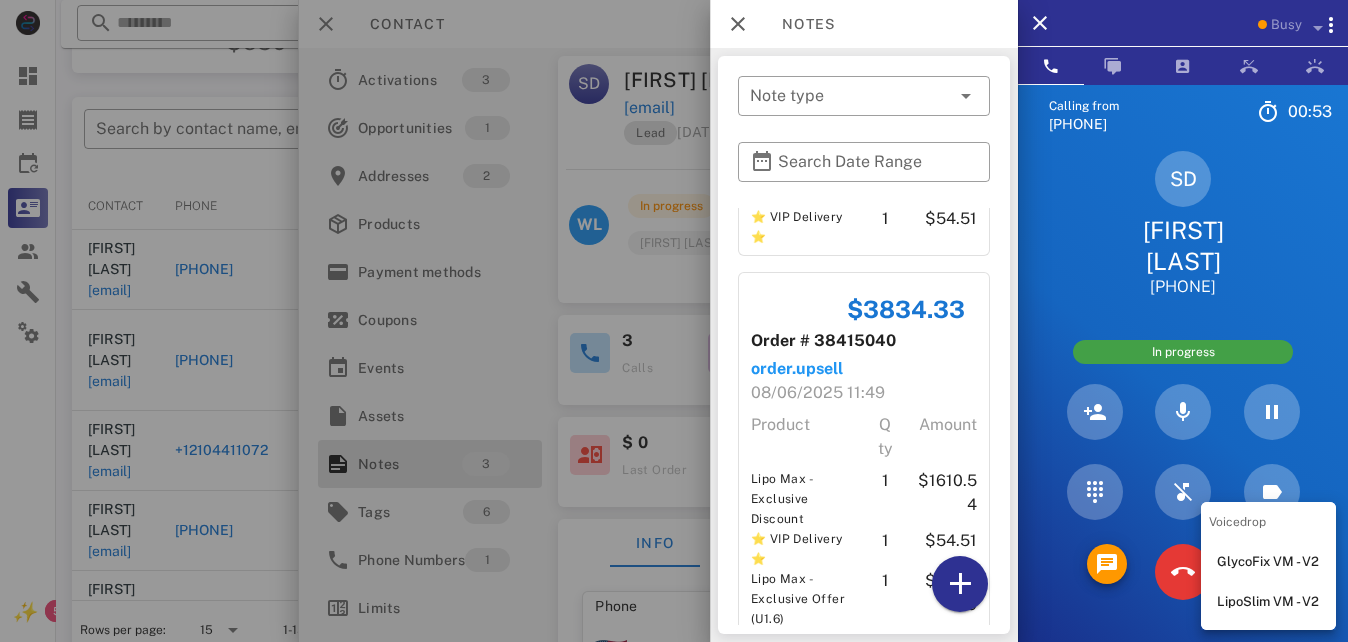 scroll, scrollTop: 533, scrollLeft: 0, axis: vertical 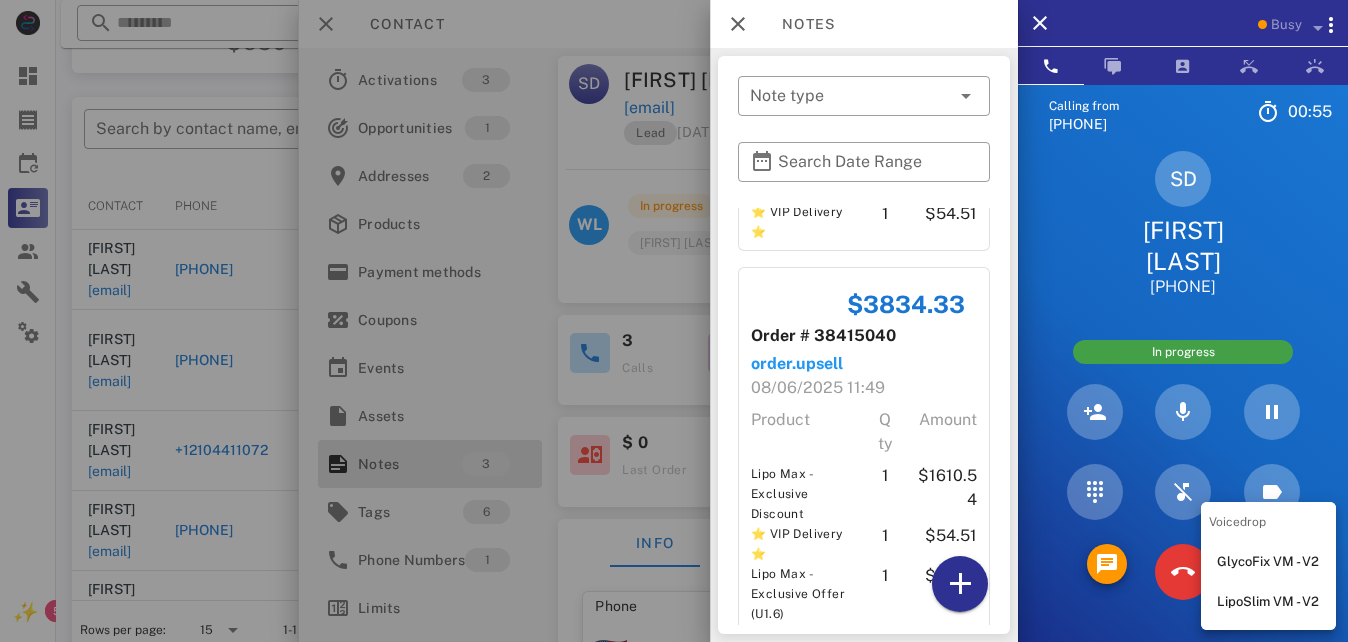 click on "LipoSlim VM - V2" at bounding box center (1268, 602) 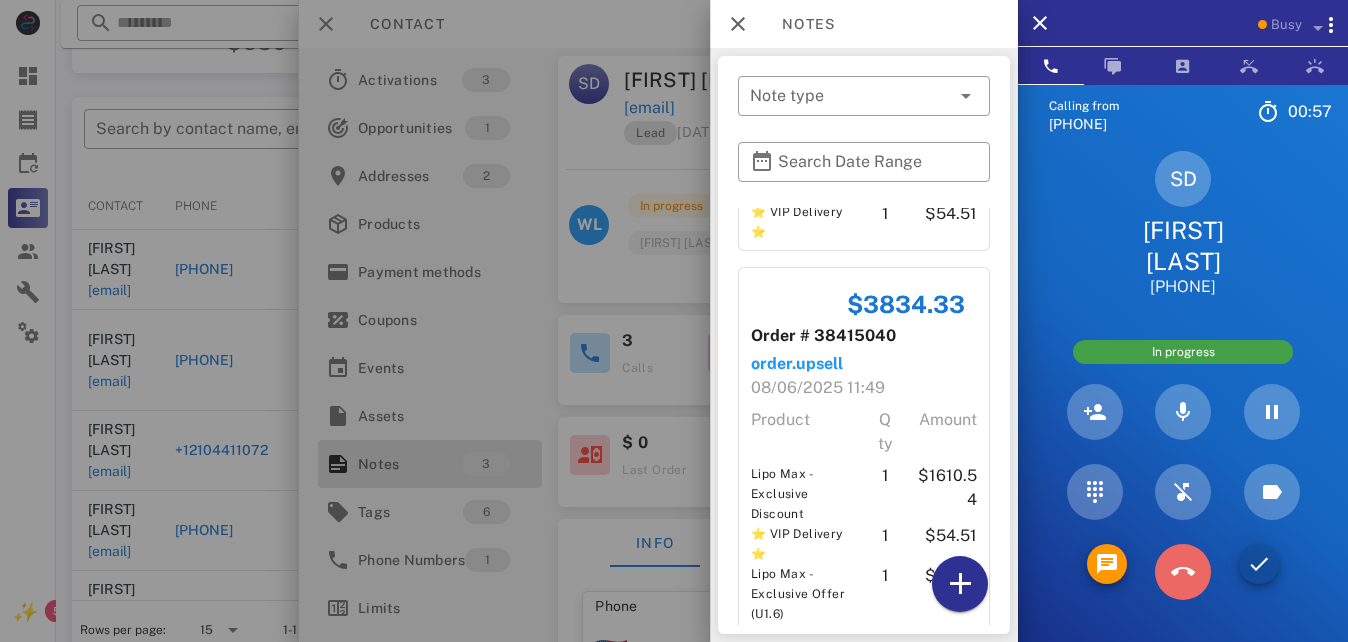 click at bounding box center (1183, 572) 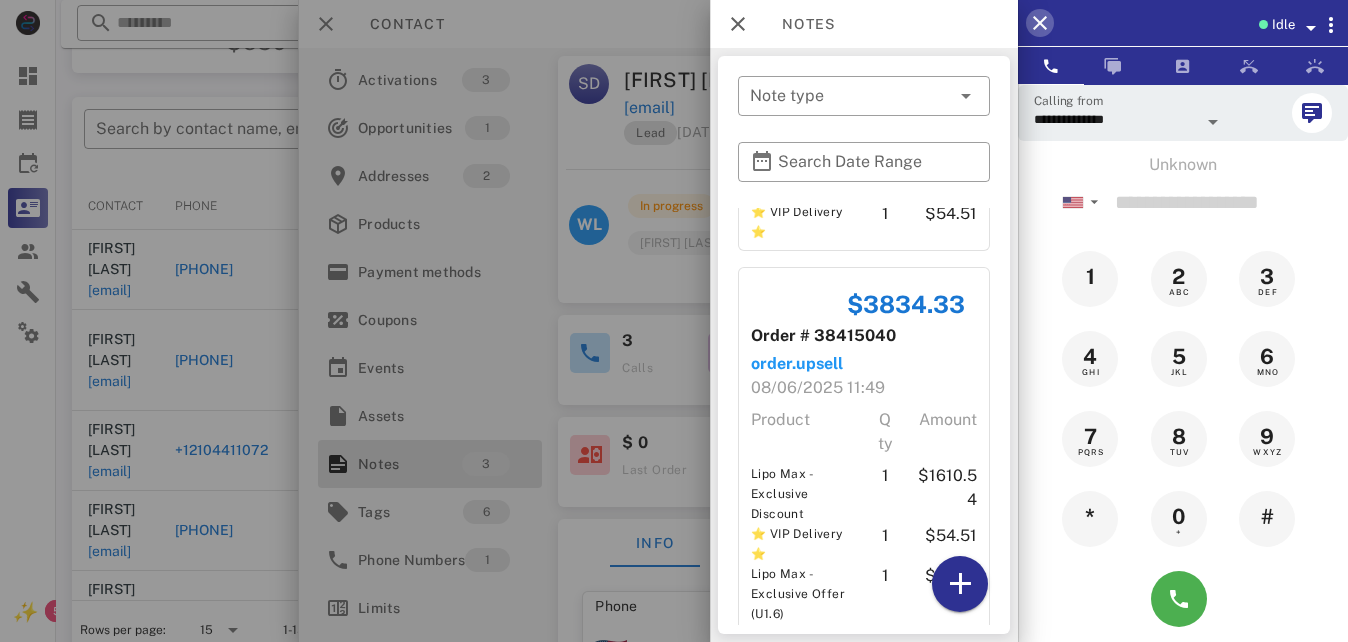 click at bounding box center [1040, 23] 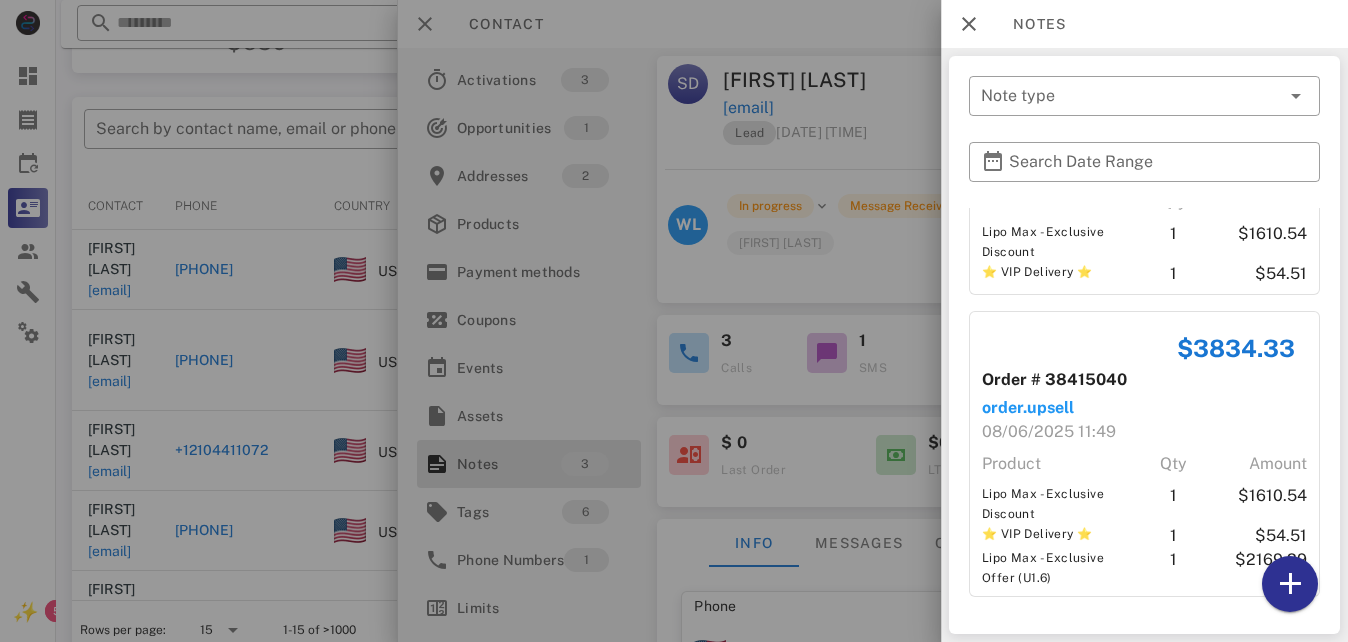 scroll, scrollTop: 381, scrollLeft: 0, axis: vertical 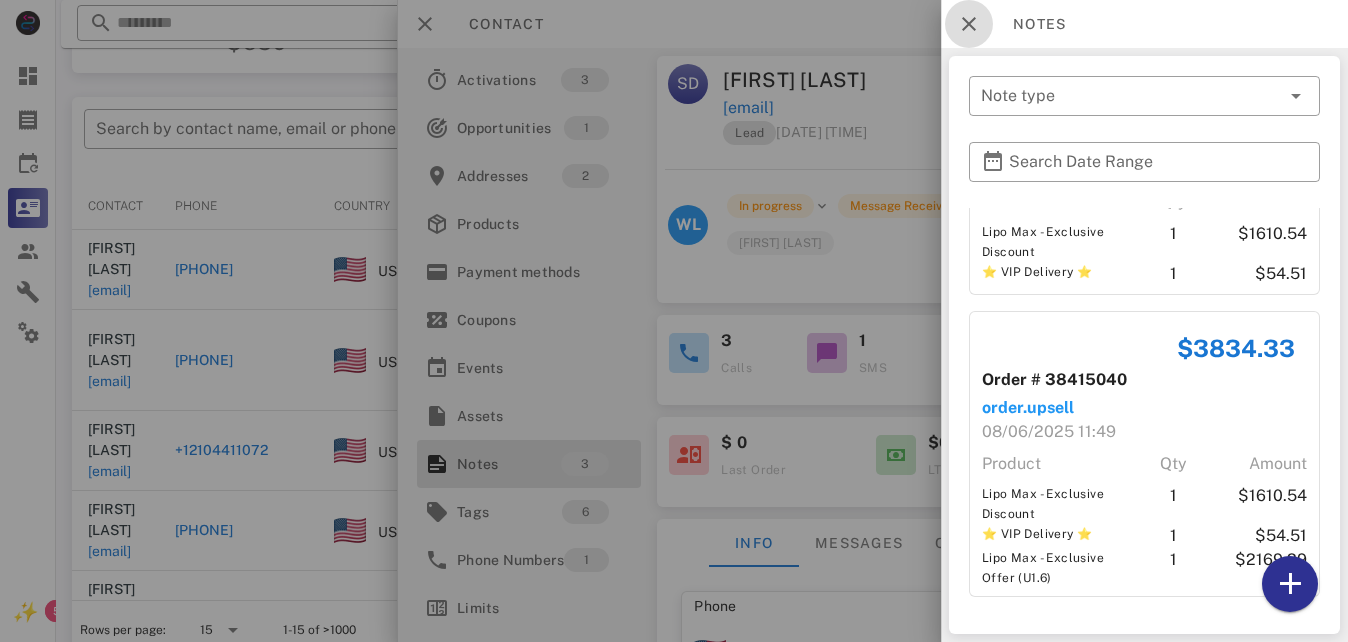 click at bounding box center (969, 24) 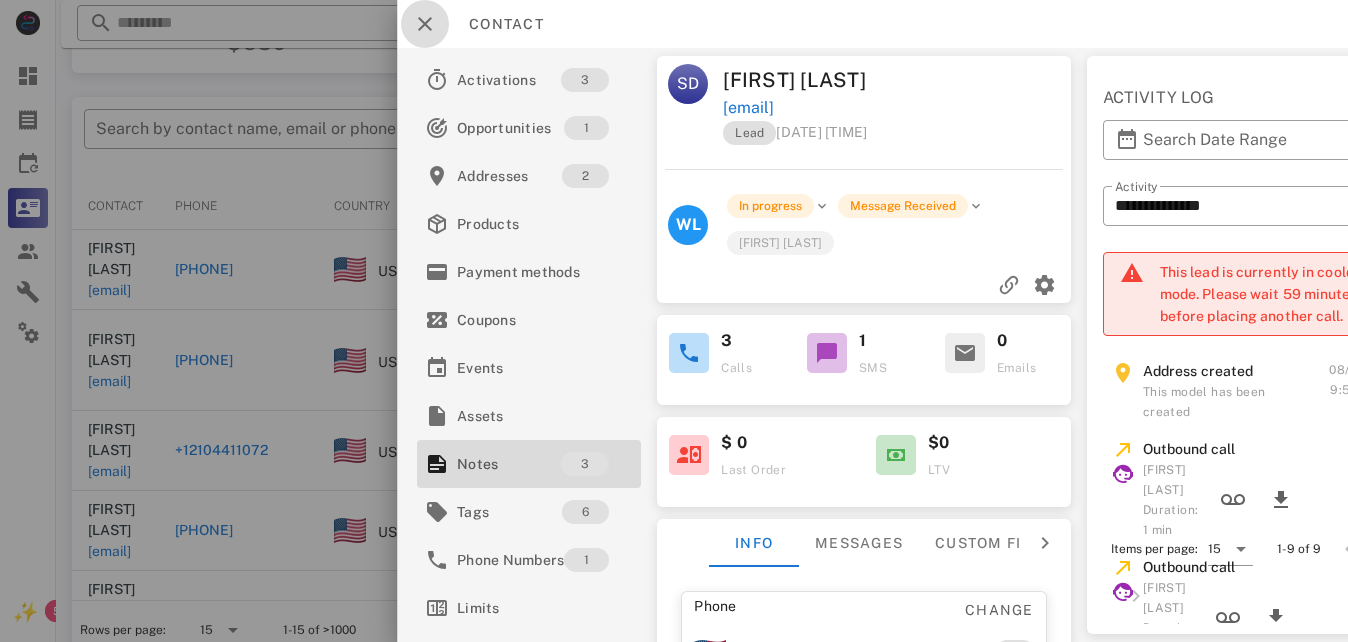 click at bounding box center [425, 24] 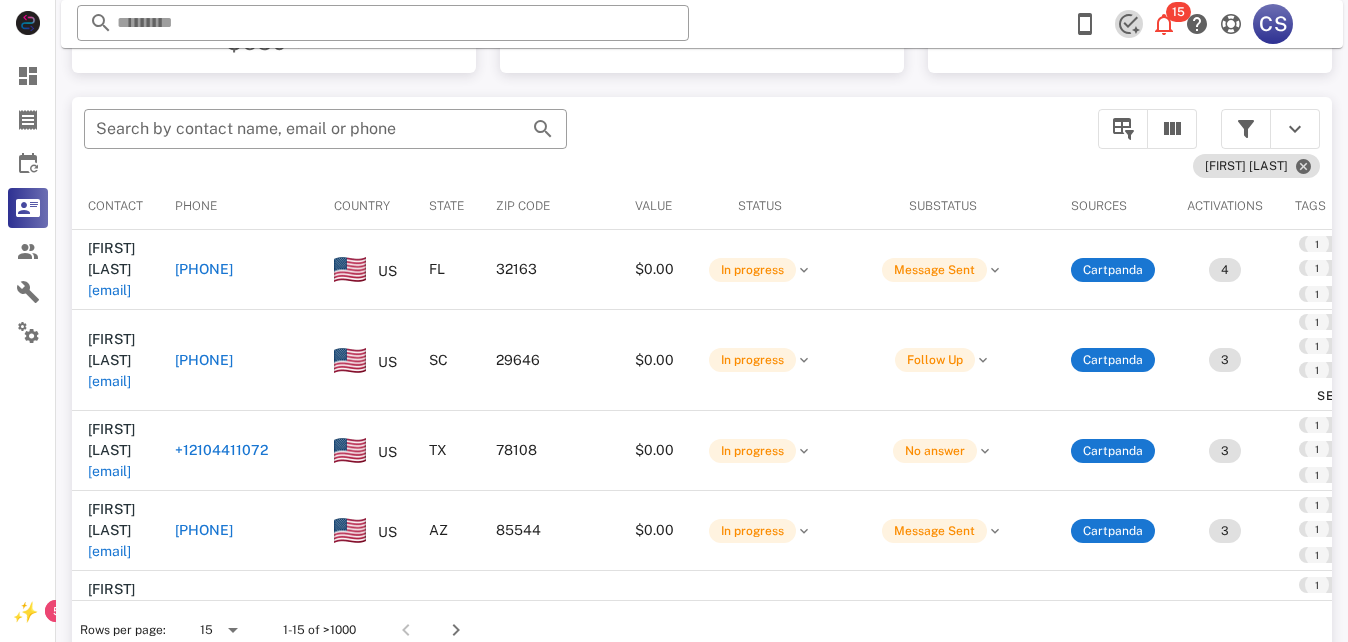 click at bounding box center [1129, 24] 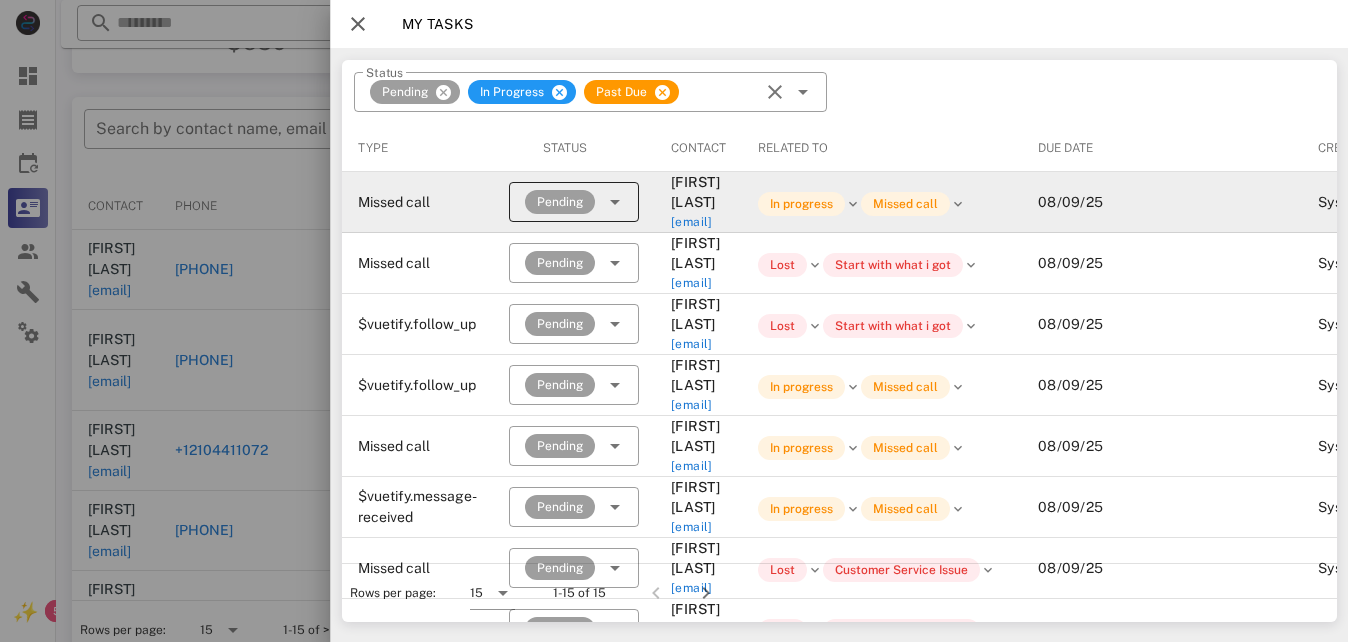 click at bounding box center (615, 202) 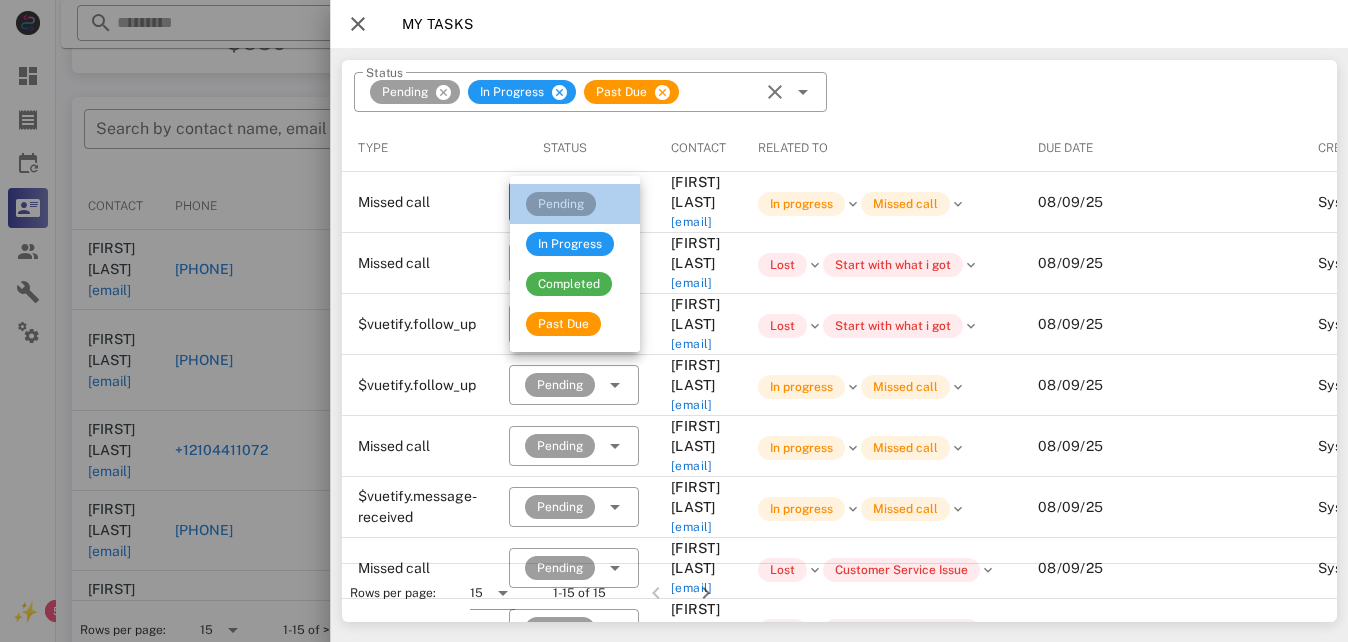 click on "Pending" at bounding box center [561, 204] 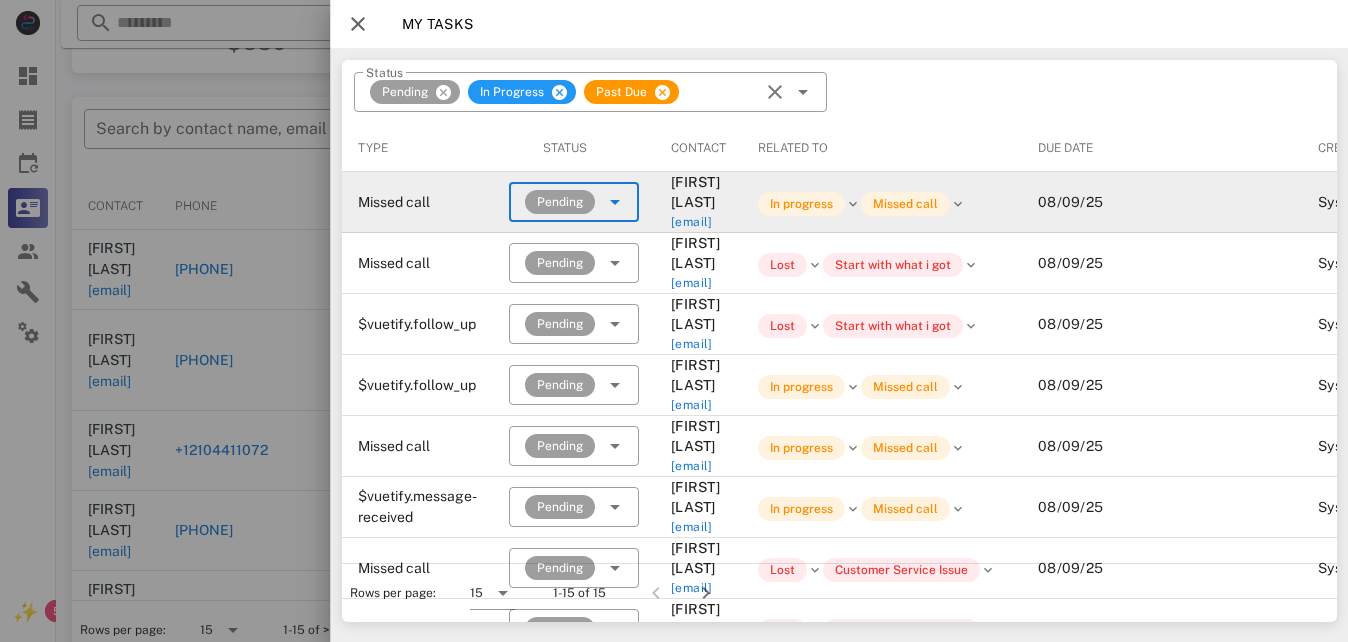 click on "Missed call" at bounding box center (417, 202) 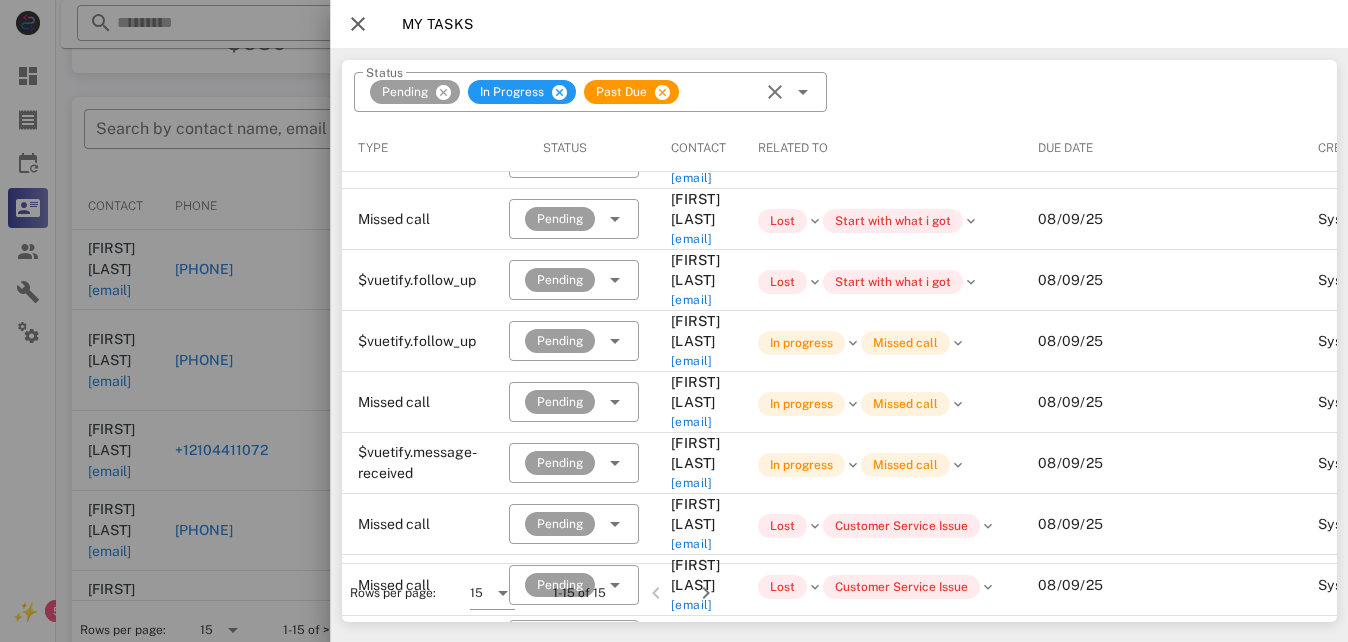 scroll, scrollTop: 0, scrollLeft: 0, axis: both 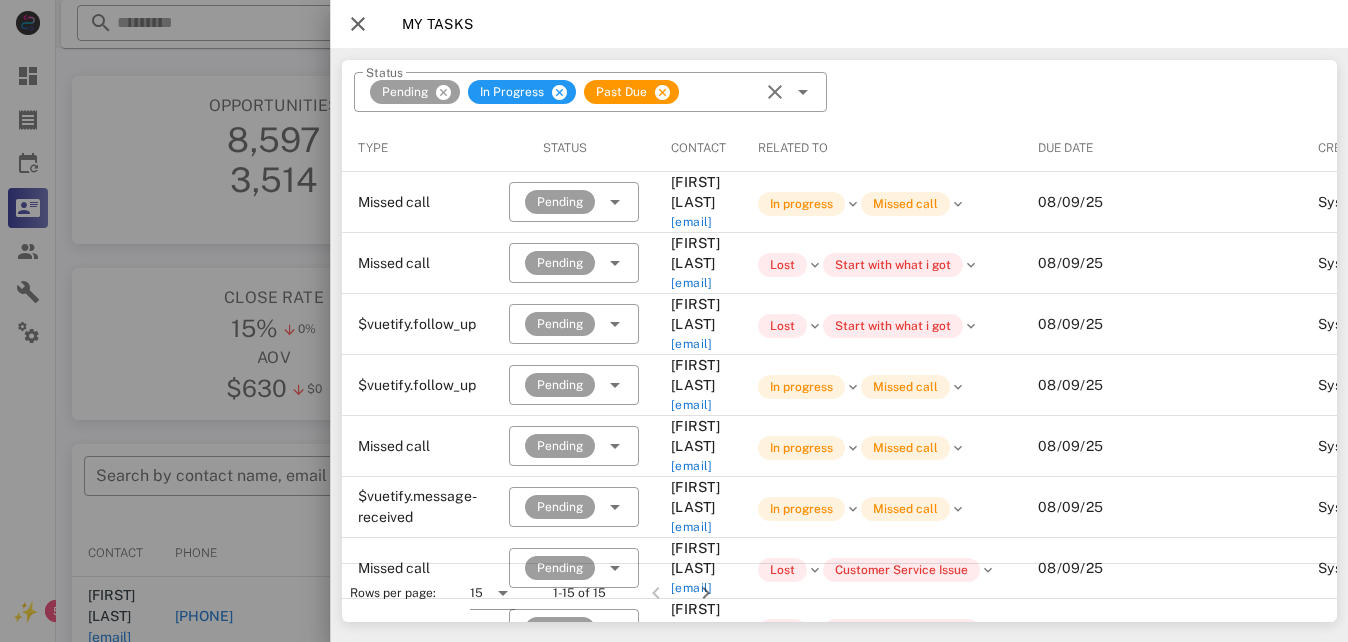 click at bounding box center [358, 24] 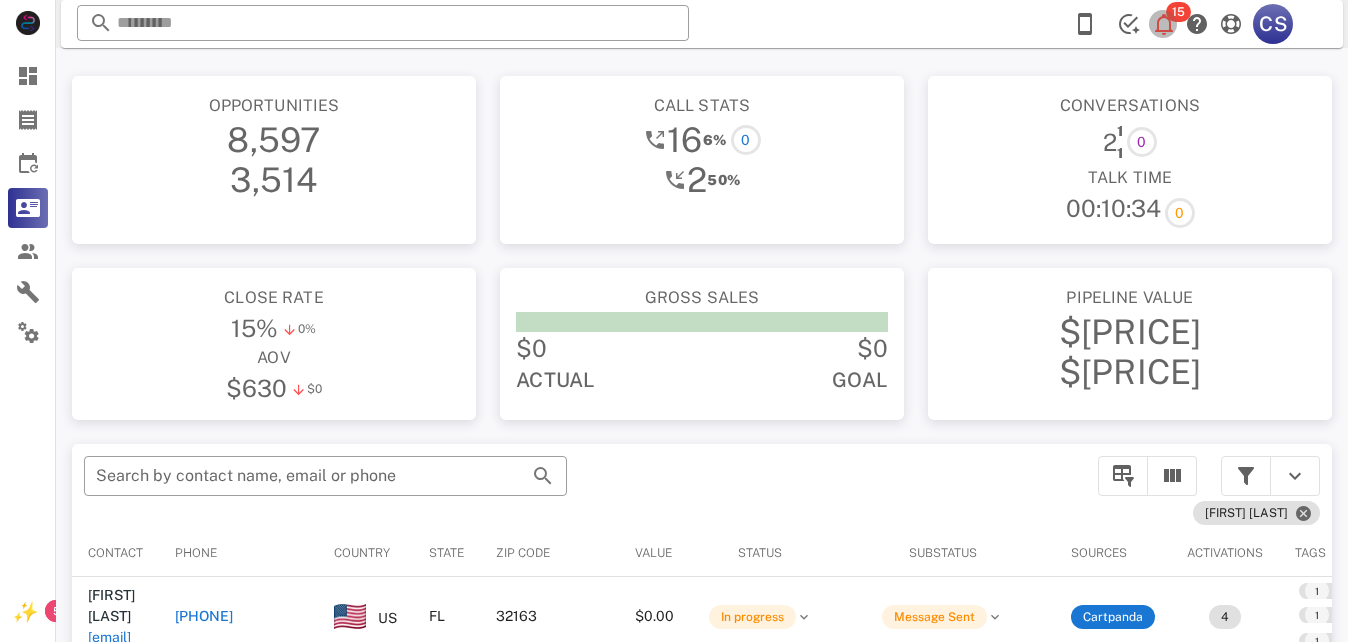 click at bounding box center (1164, 24) 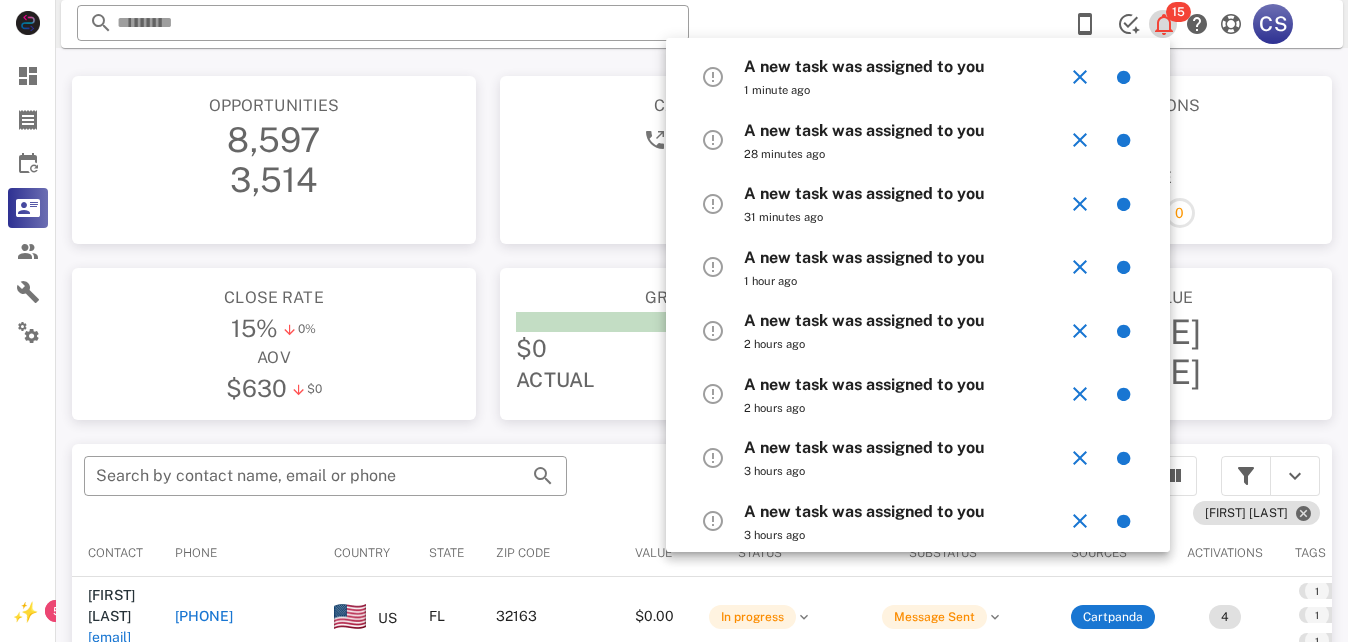 scroll, scrollTop: 169, scrollLeft: 0, axis: vertical 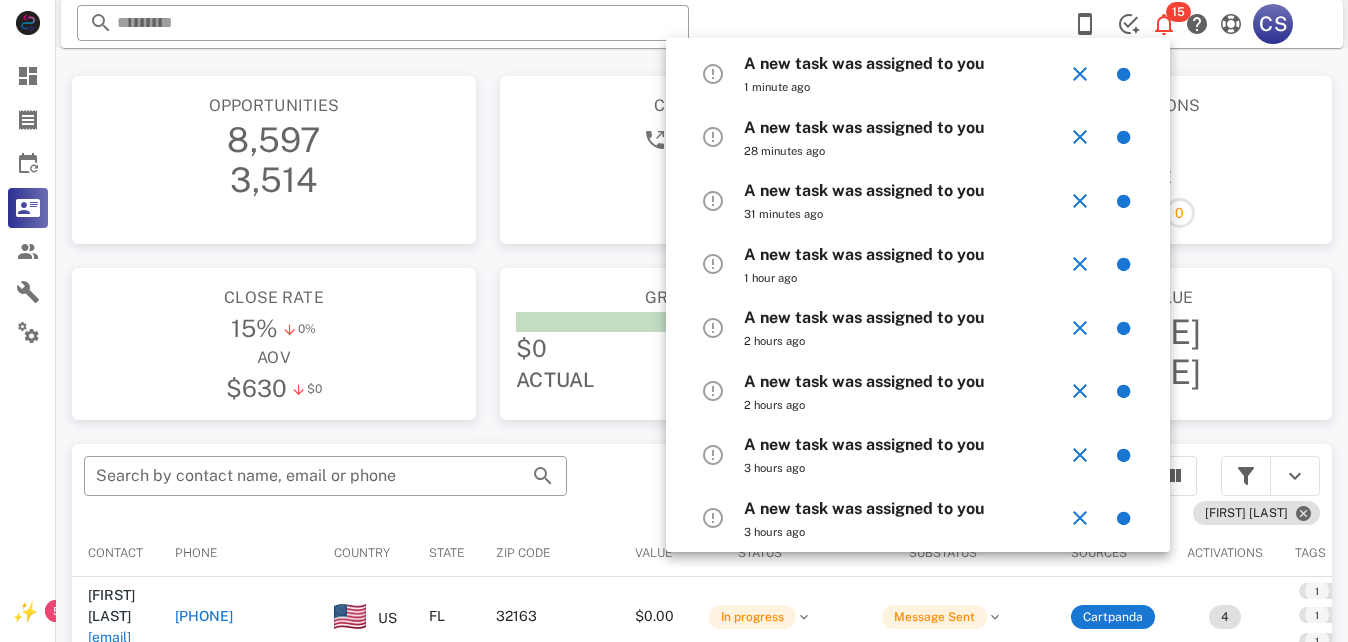click on "A new task was assigned to you [TIME_AGO]" at bounding box center [905, 74] 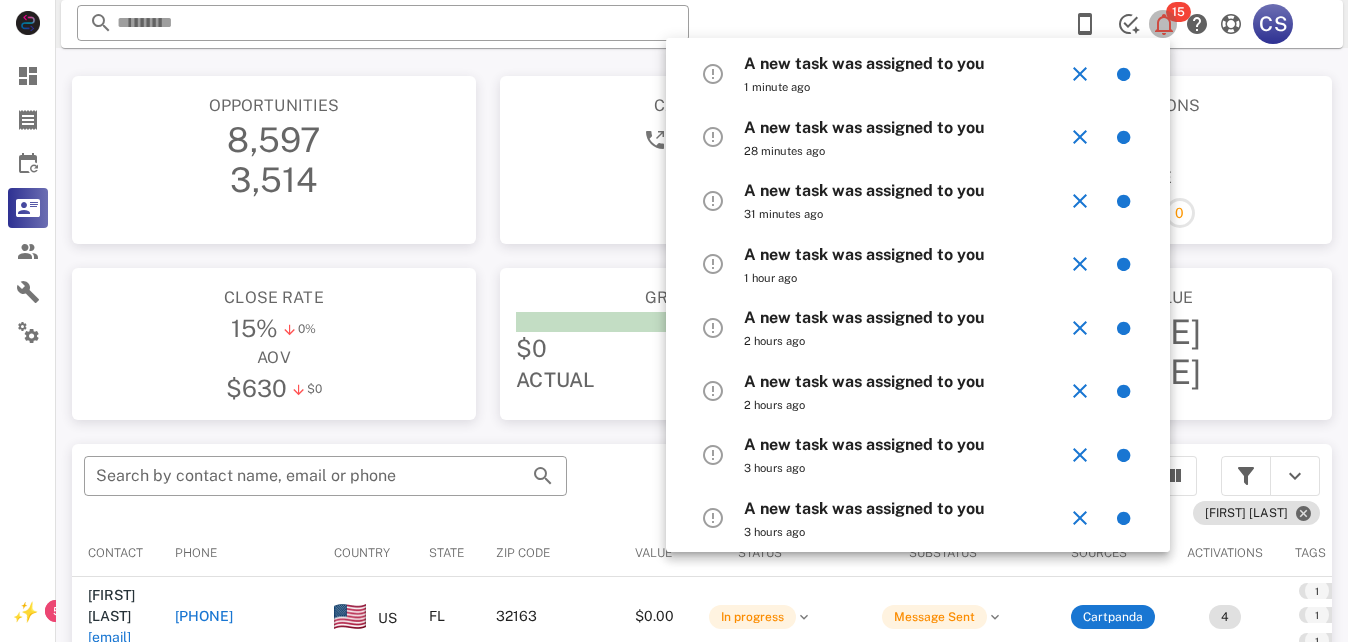 click at bounding box center [1164, 24] 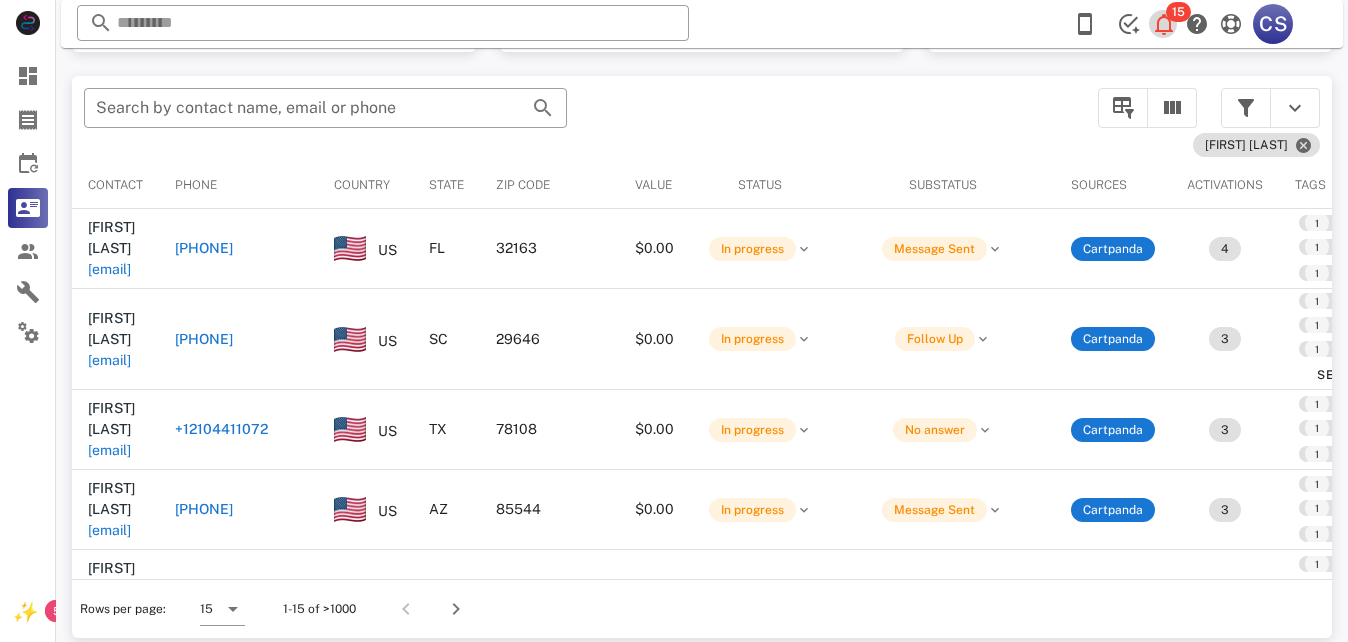 scroll, scrollTop: 380, scrollLeft: 0, axis: vertical 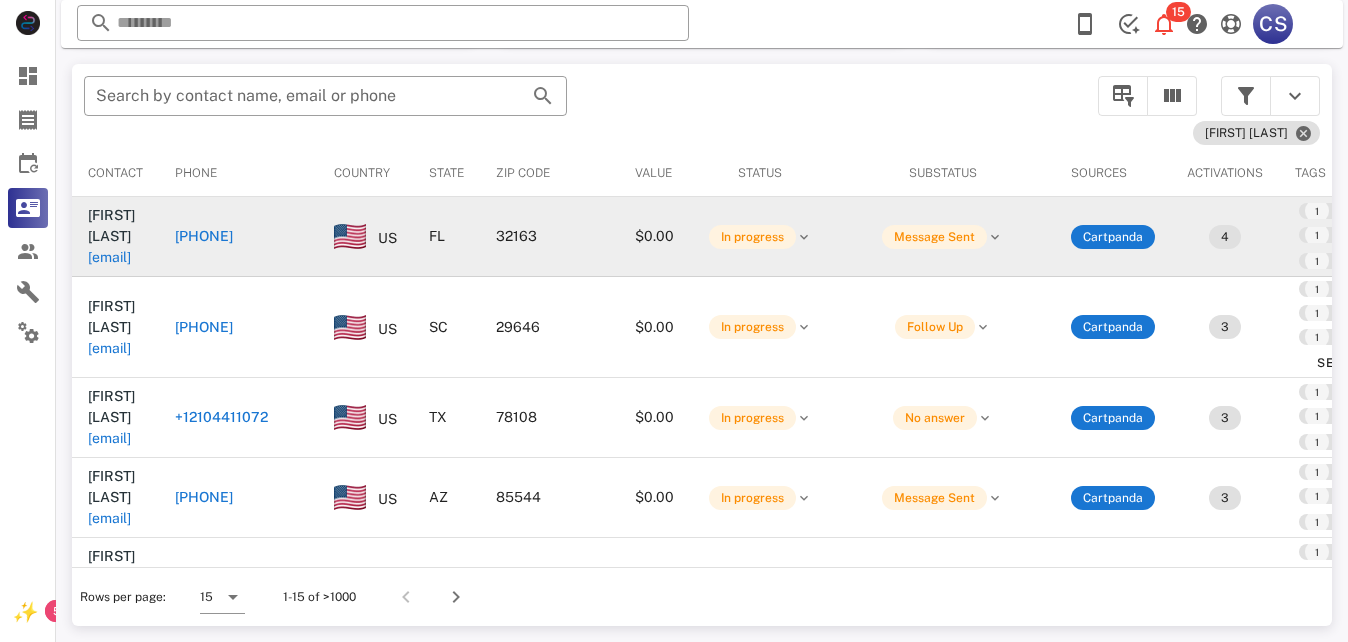 click on "[PHONE]" at bounding box center (204, 236) 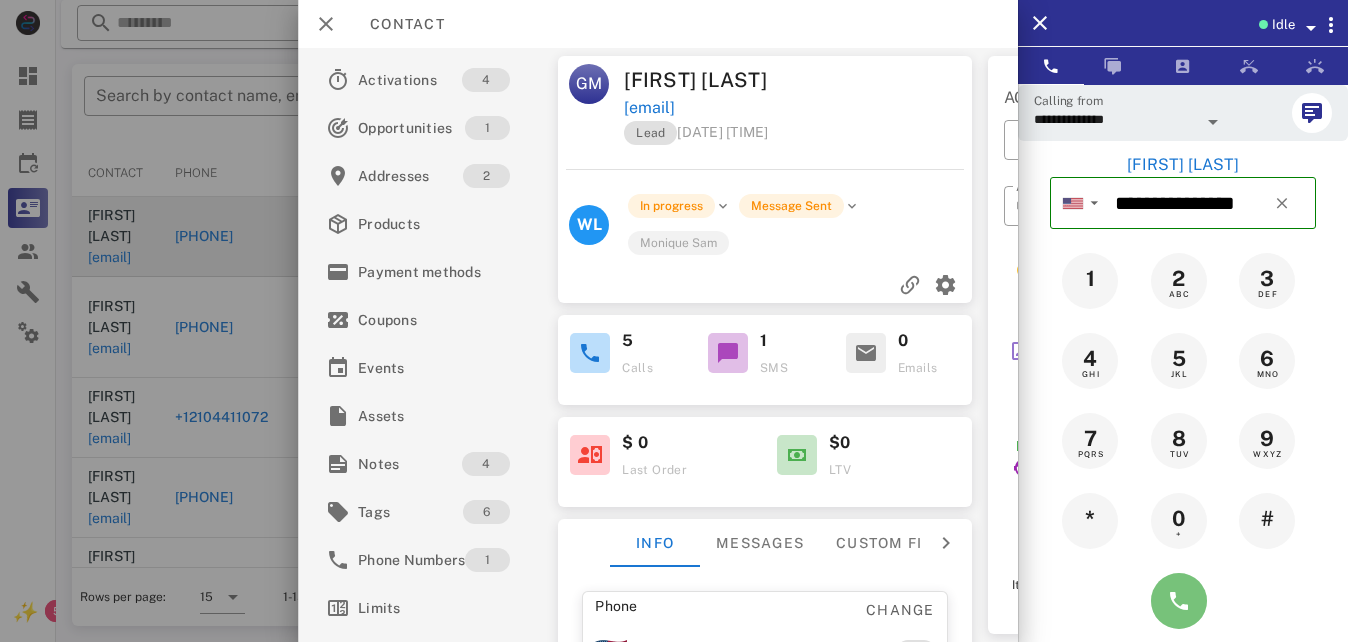 click at bounding box center (1179, 601) 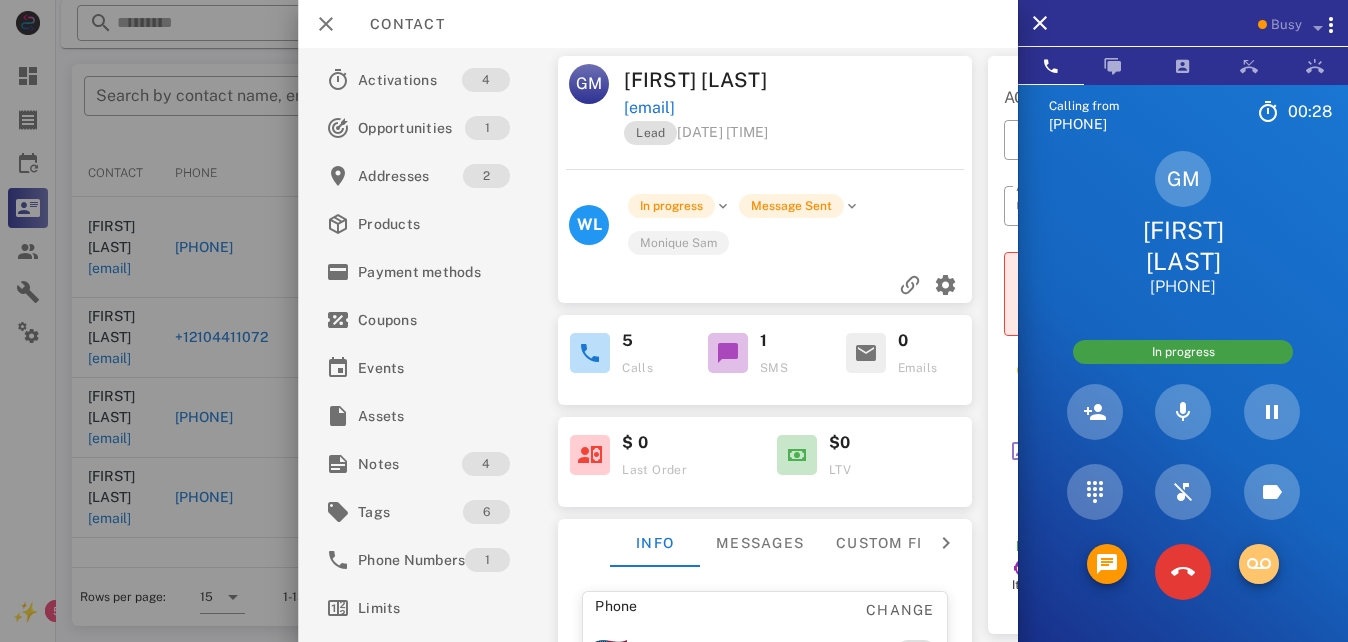 click at bounding box center [1259, 564] 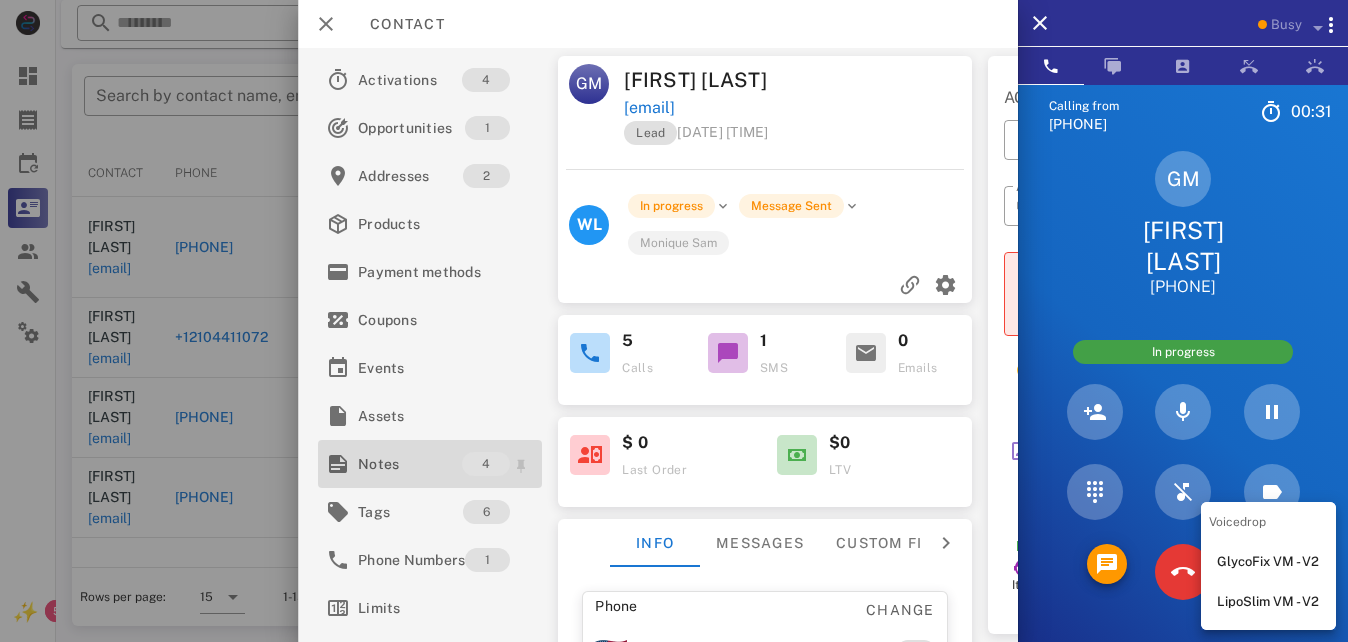 click on "Notes" at bounding box center (410, 464) 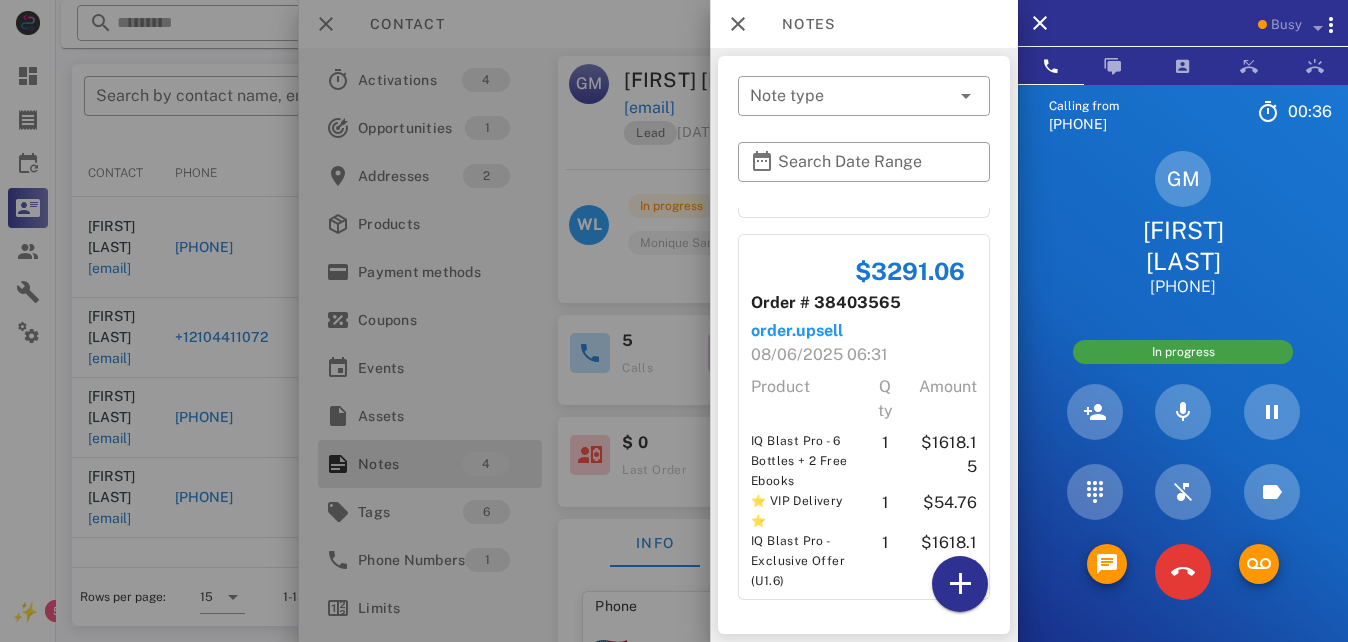 scroll, scrollTop: 839, scrollLeft: 0, axis: vertical 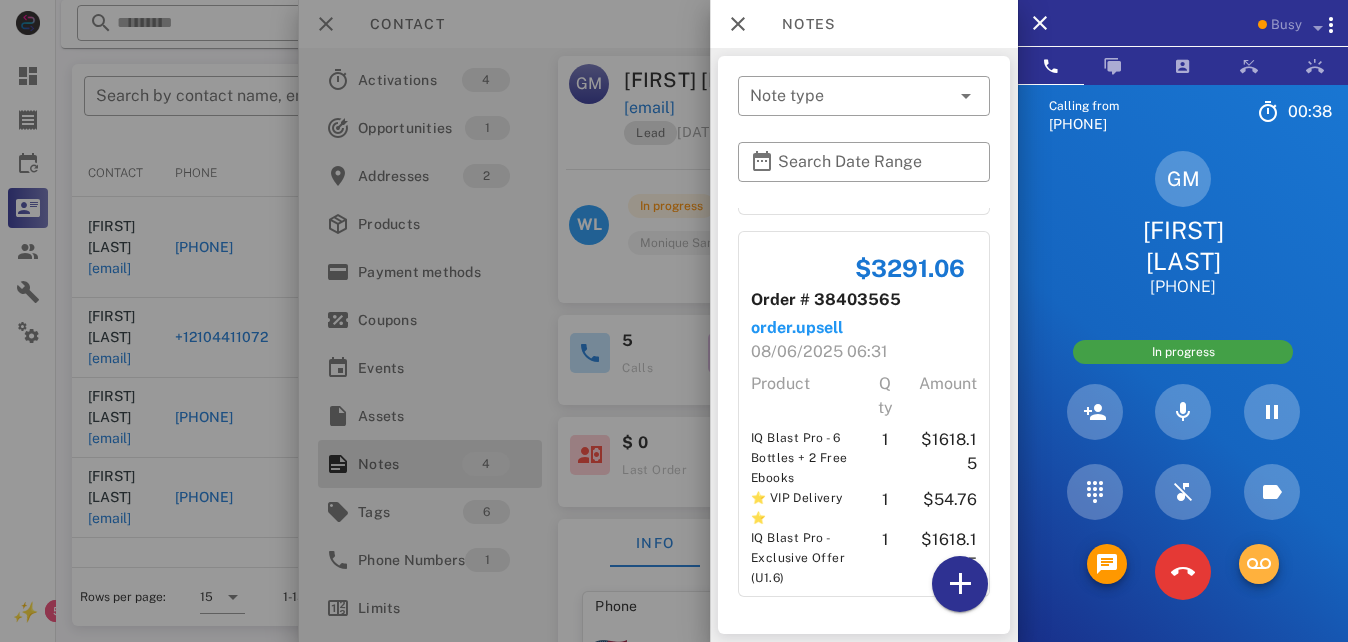 click at bounding box center [1259, 564] 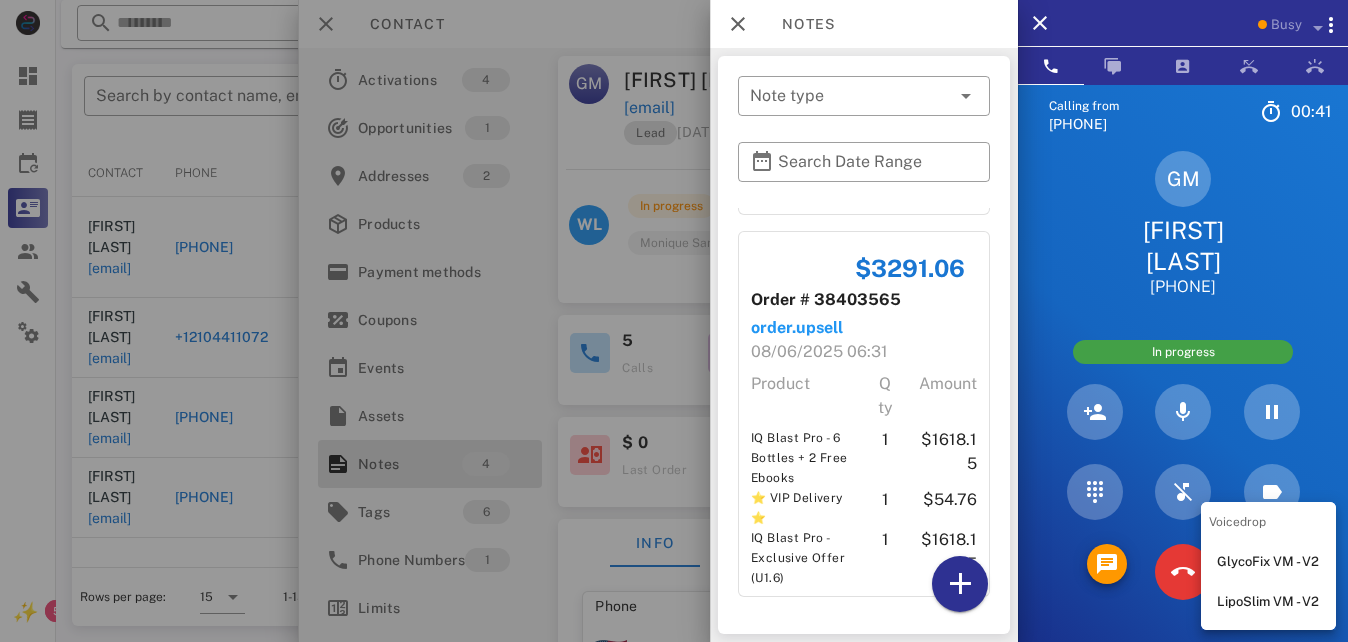 click on "LipoSlim VM - V2" at bounding box center [1268, 602] 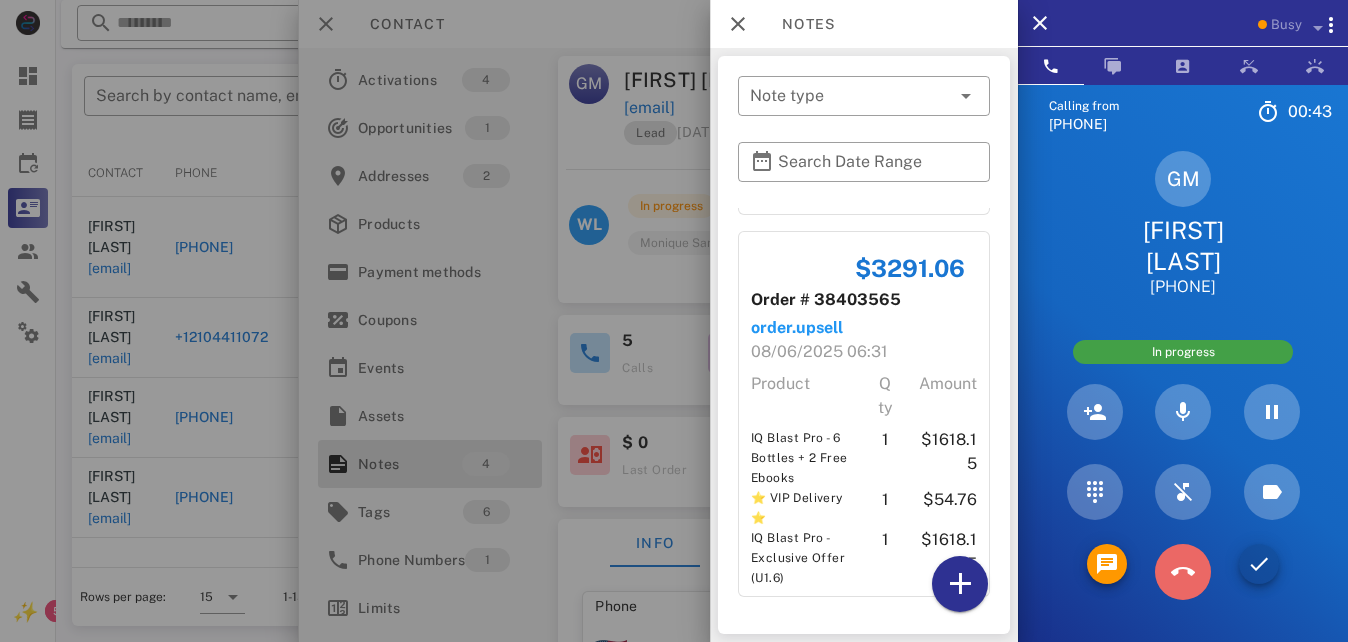 click at bounding box center [1183, 572] 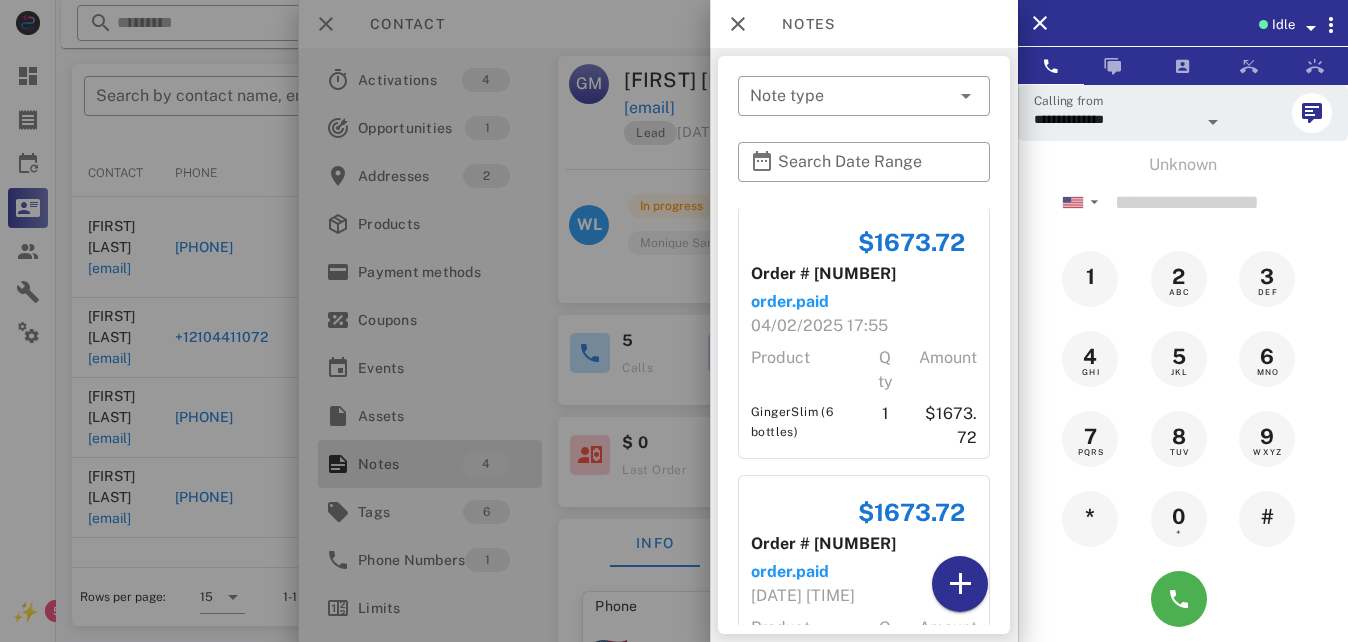 scroll, scrollTop: 0, scrollLeft: 0, axis: both 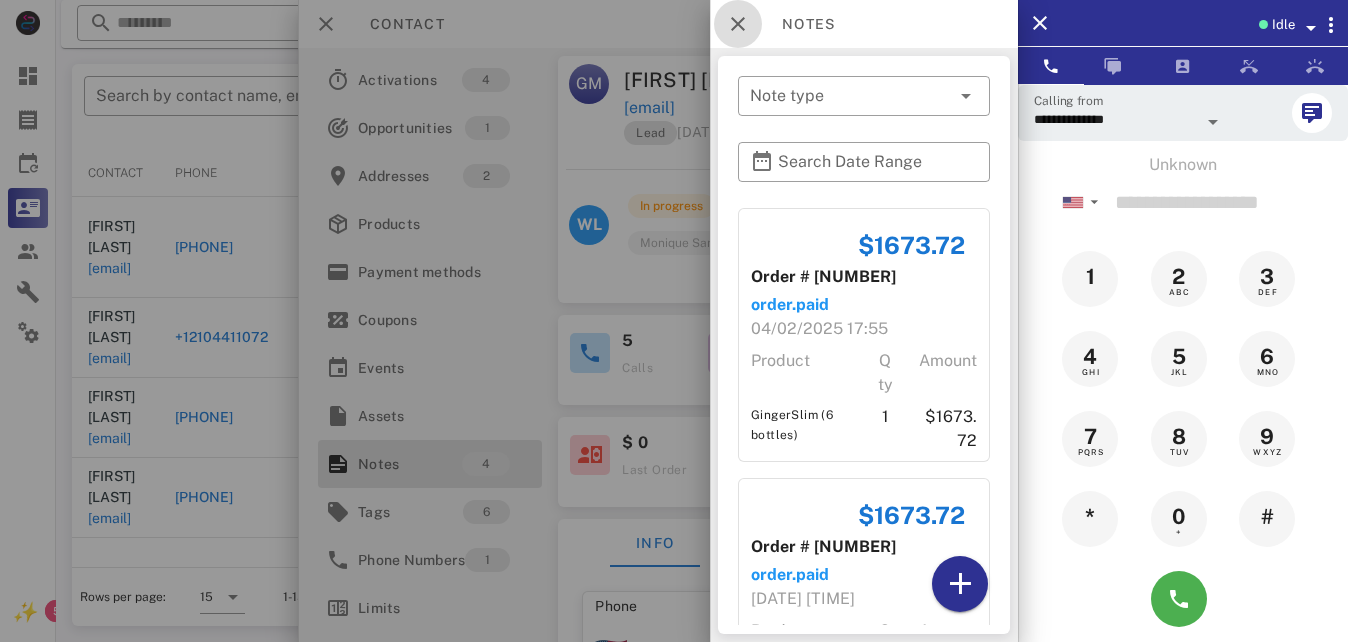 click at bounding box center (738, 24) 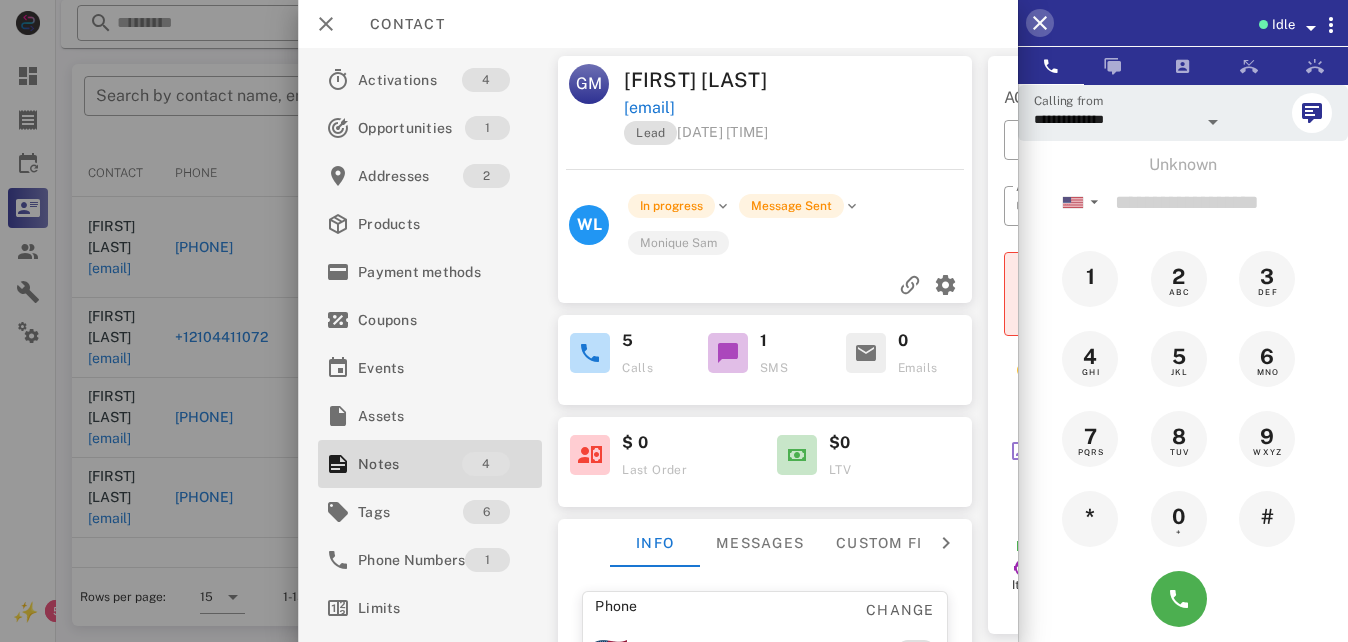 click at bounding box center (1040, 23) 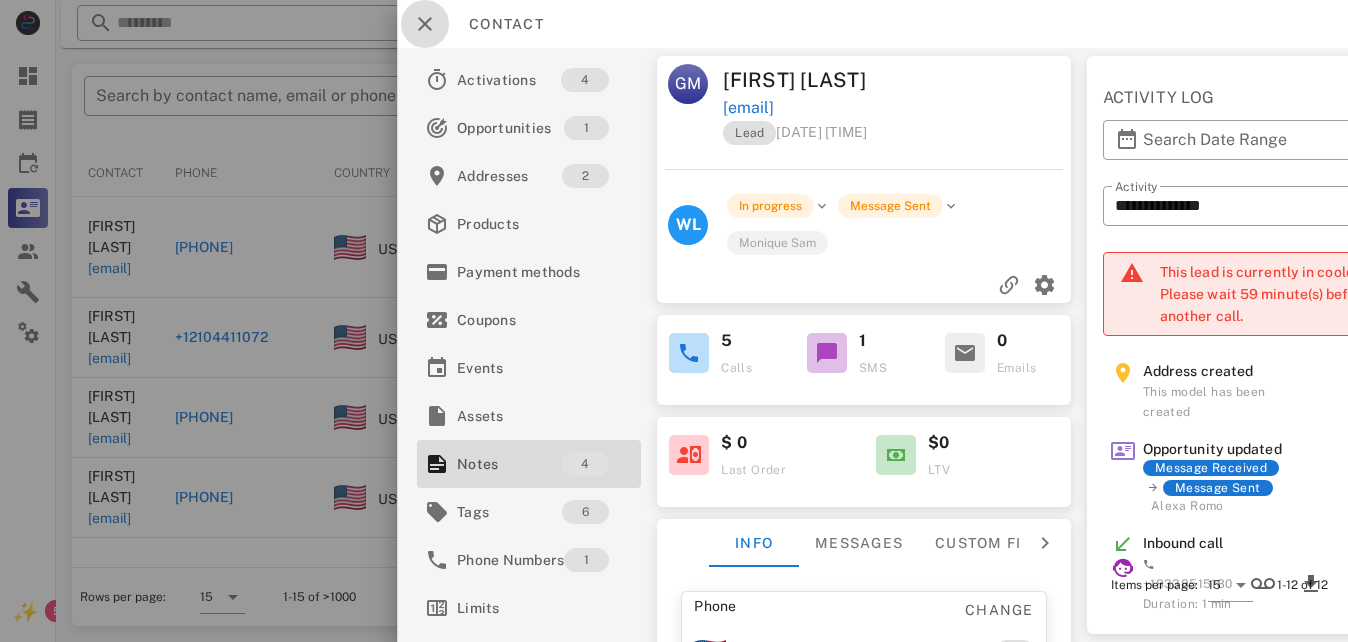 click at bounding box center (425, 24) 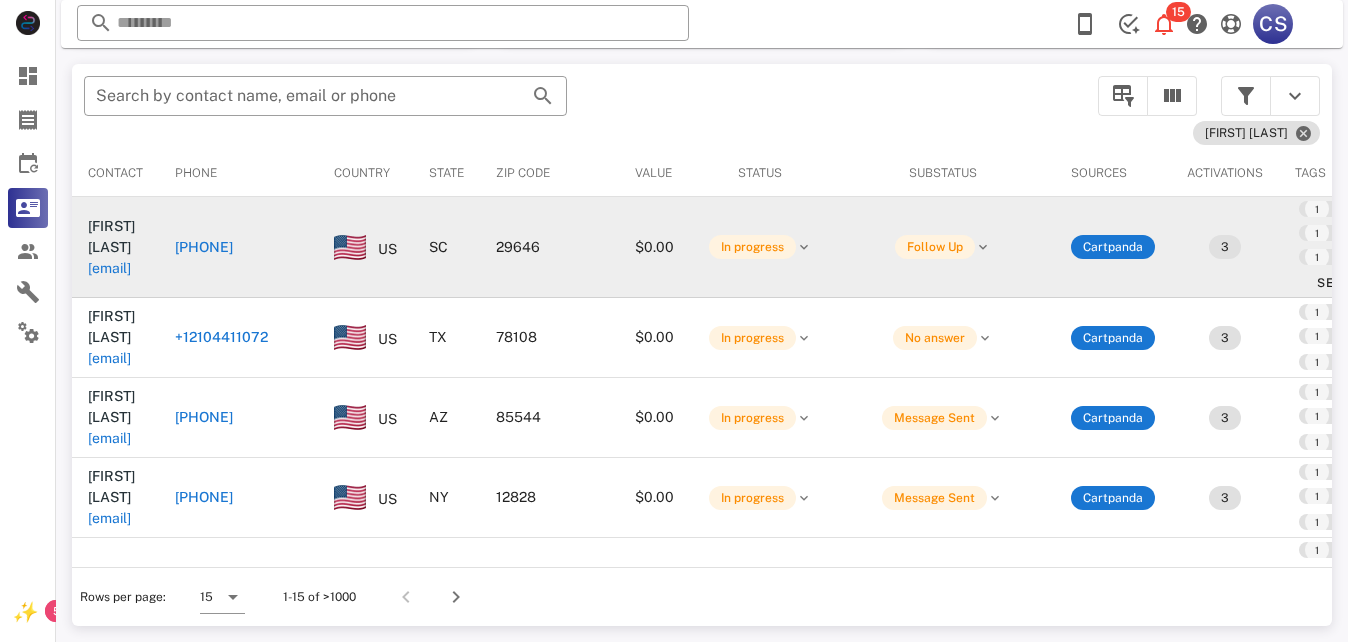 click on "[PHONE]" at bounding box center (204, 247) 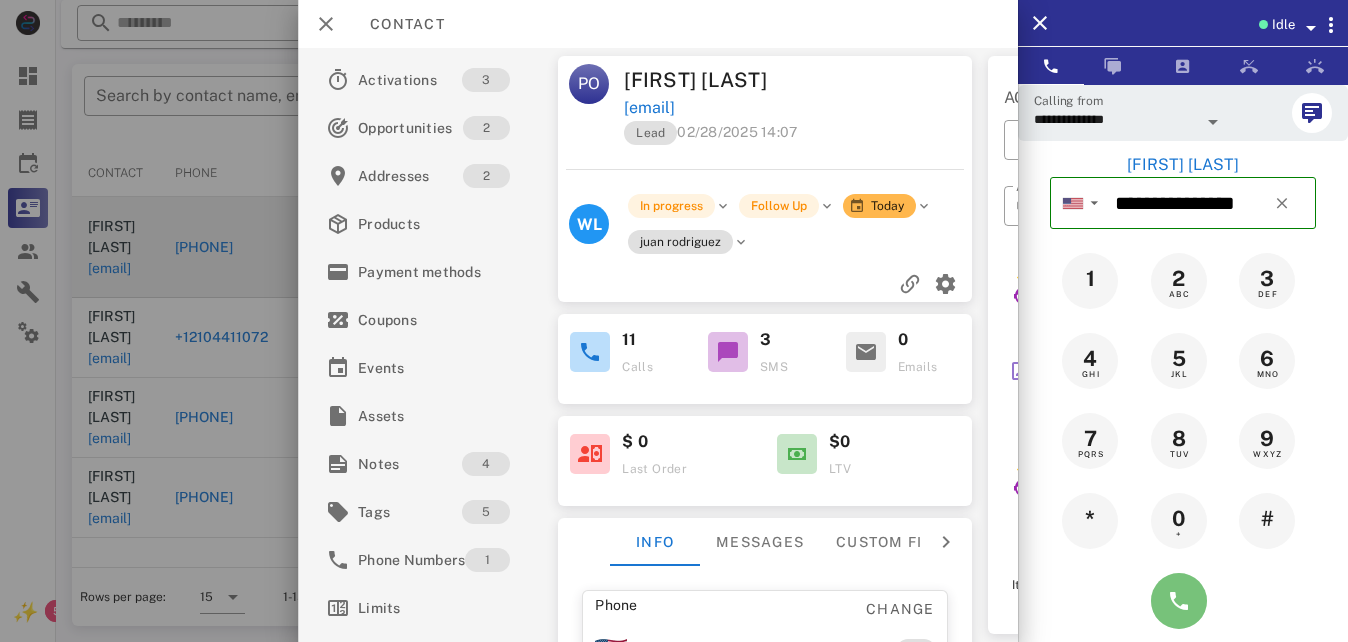 click at bounding box center (1179, 601) 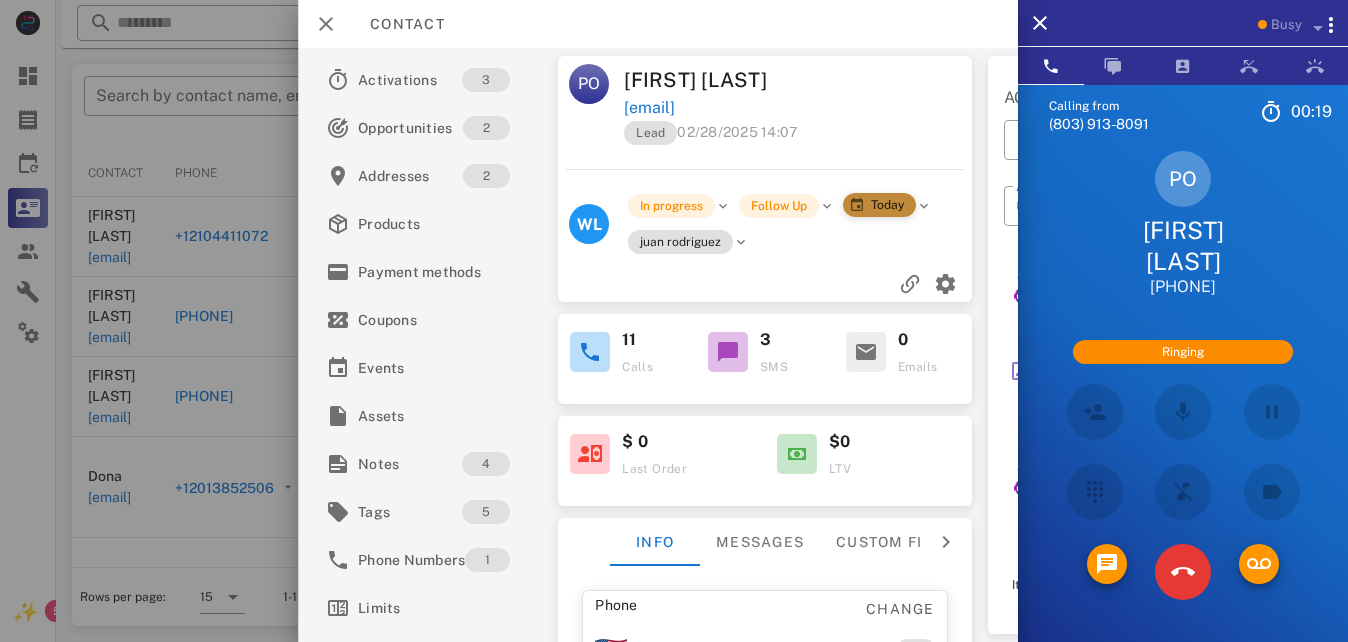 click on "Today" at bounding box center (880, 205) 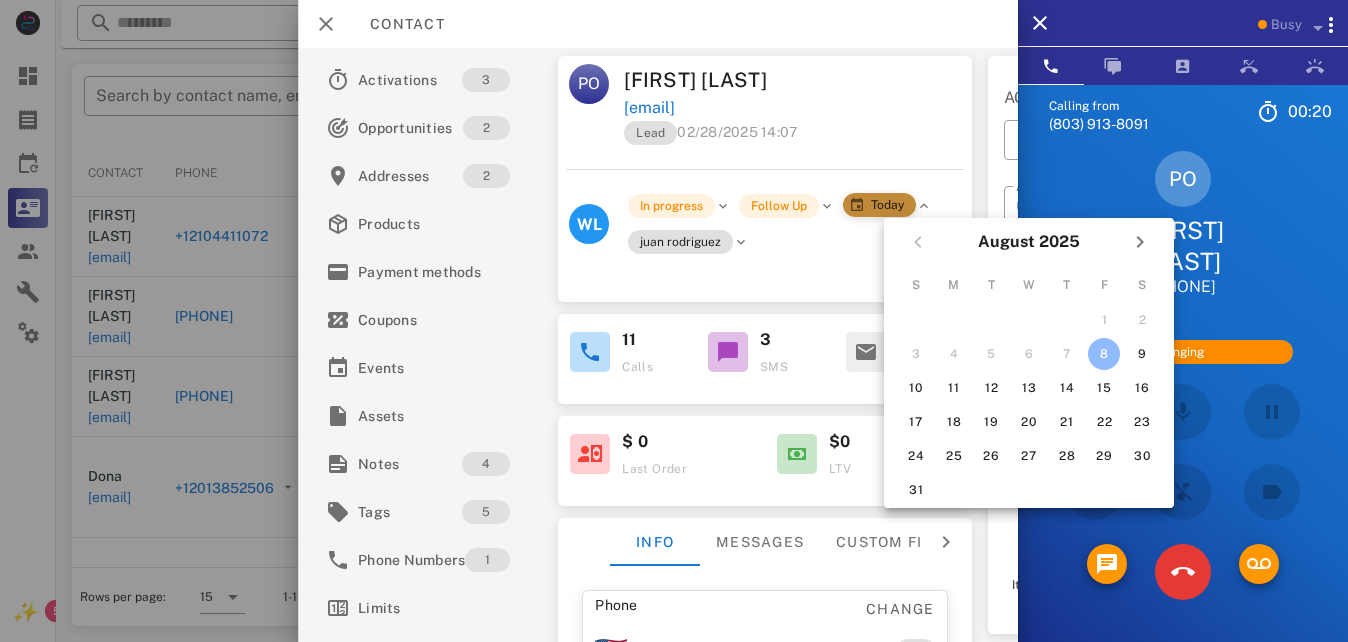 click on "Today" at bounding box center (880, 205) 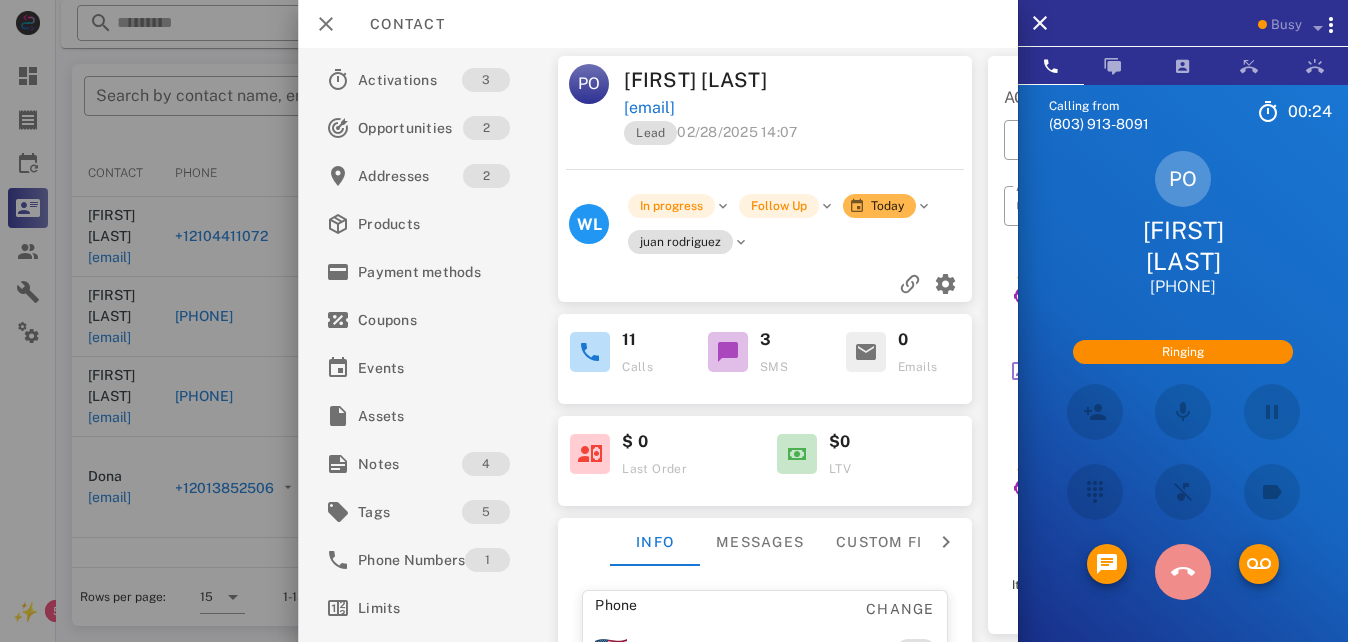 click at bounding box center [1183, 572] 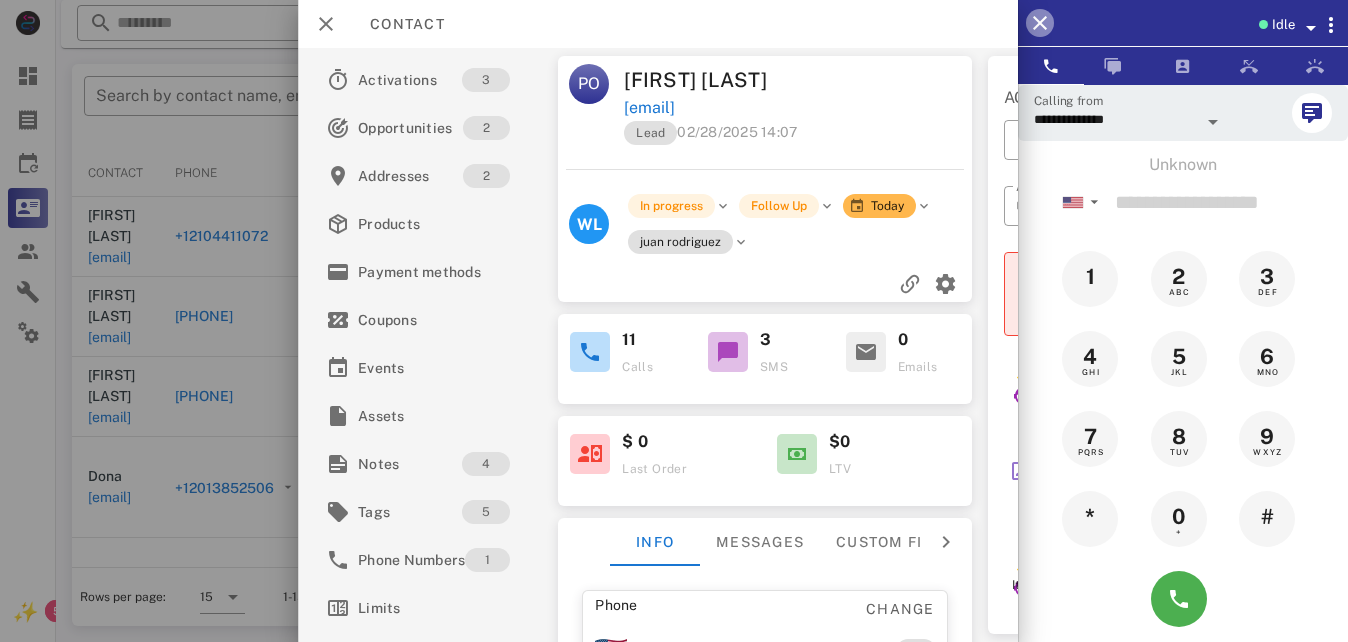 click at bounding box center [1040, 23] 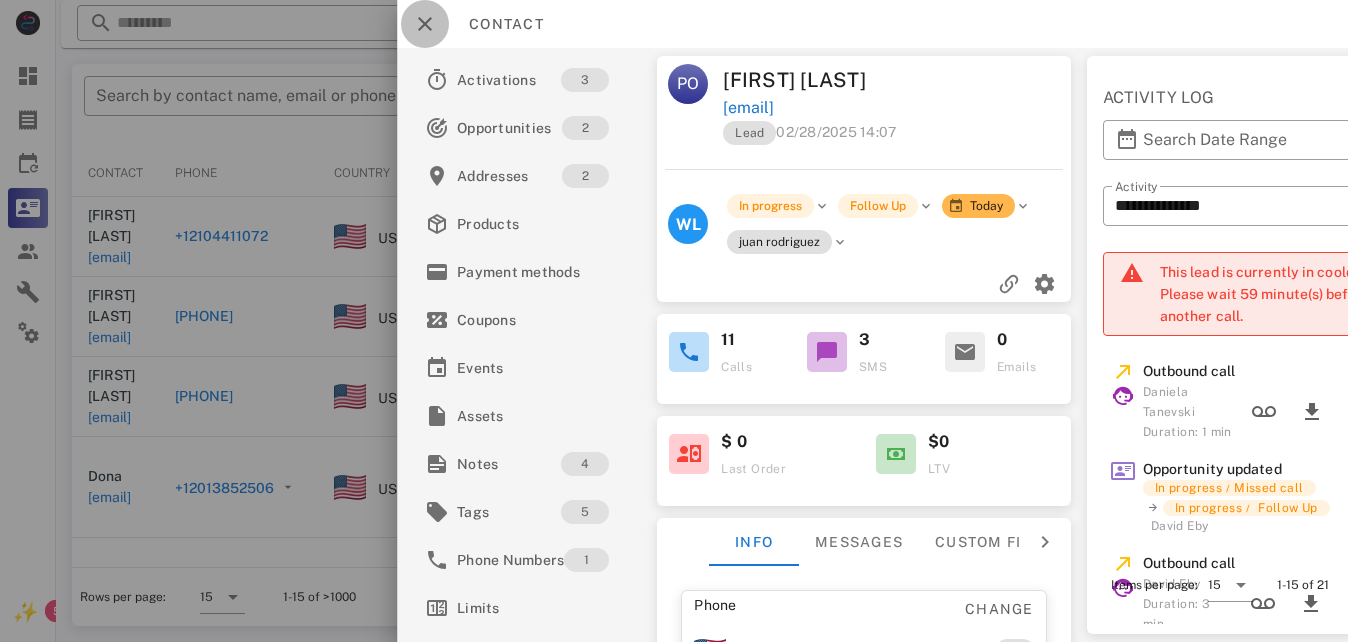 click at bounding box center (425, 24) 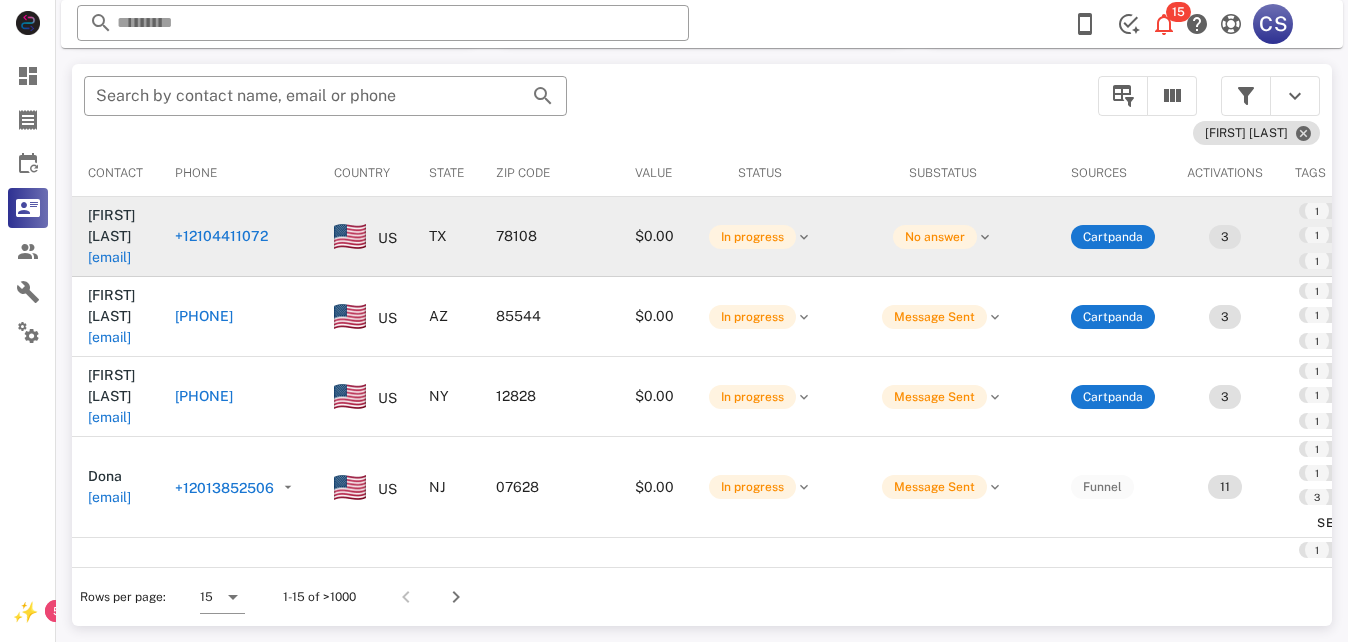 click on "+12104411072" at bounding box center (221, 236) 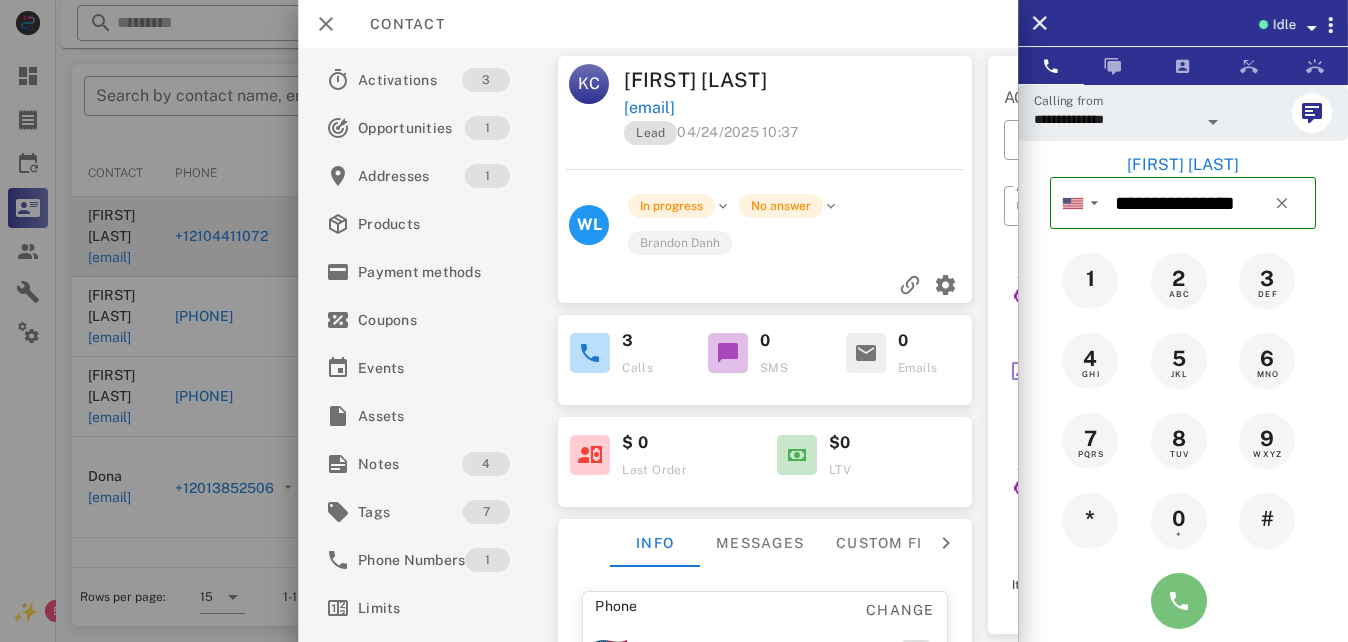 click at bounding box center (1179, 601) 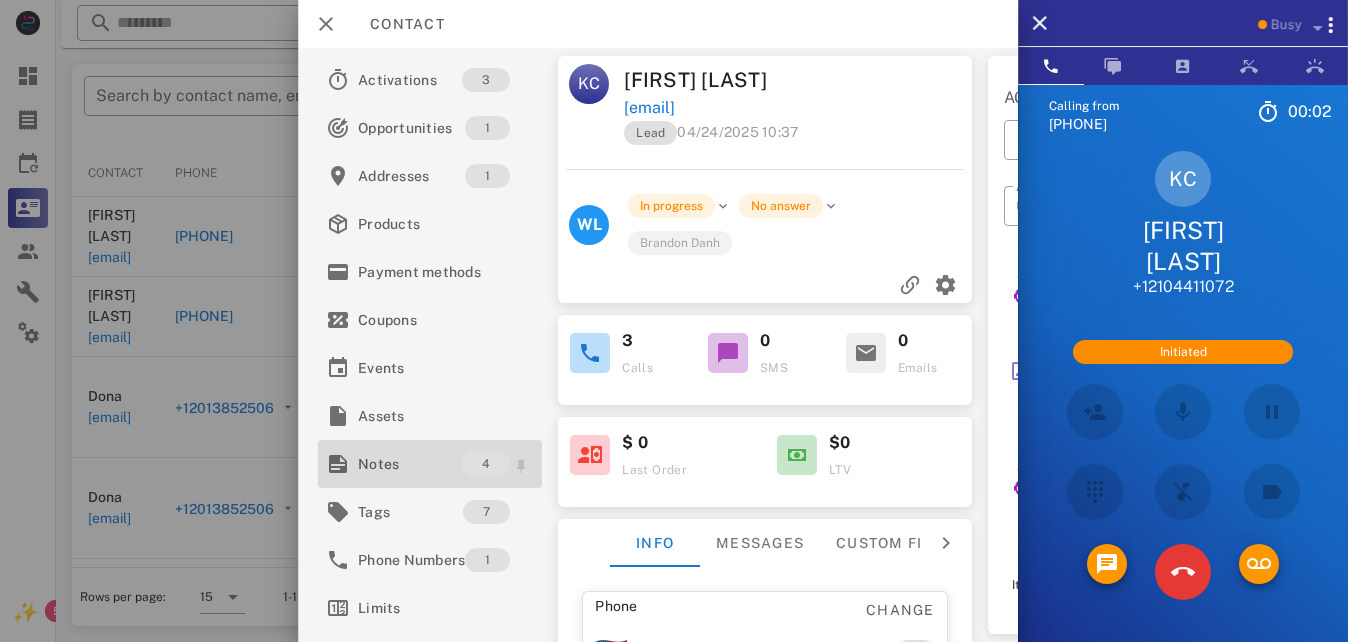 click on "Notes" at bounding box center (410, 464) 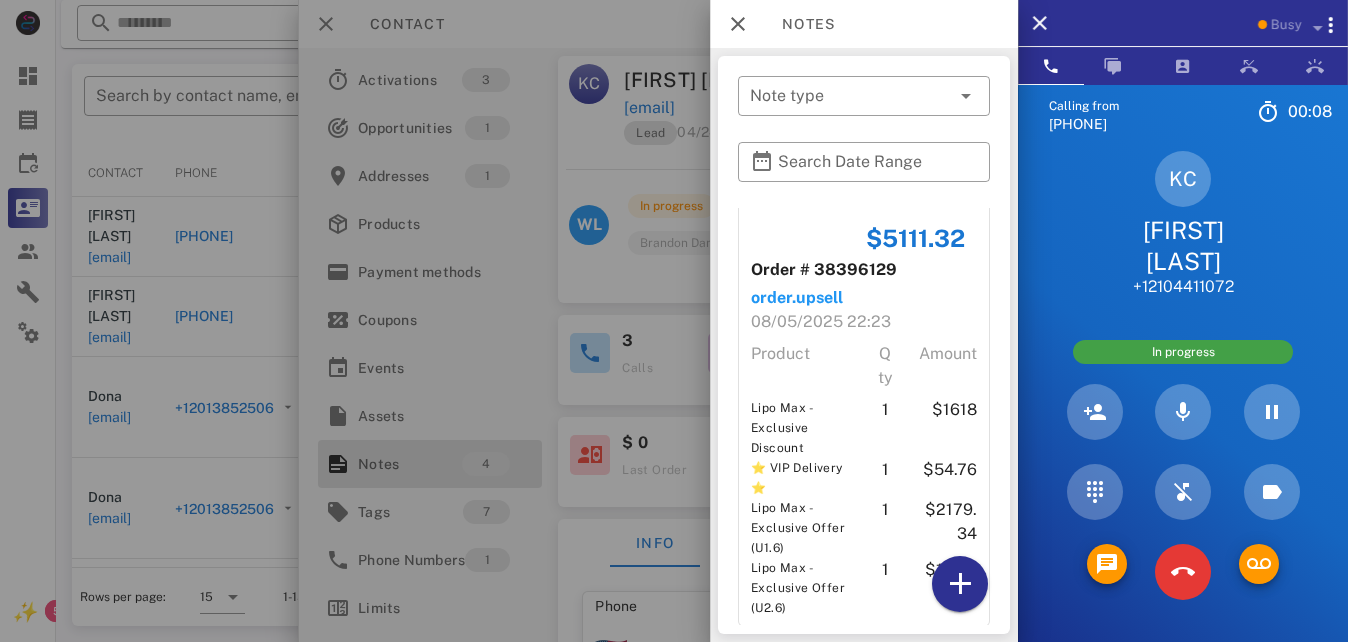 scroll, scrollTop: 1011, scrollLeft: 0, axis: vertical 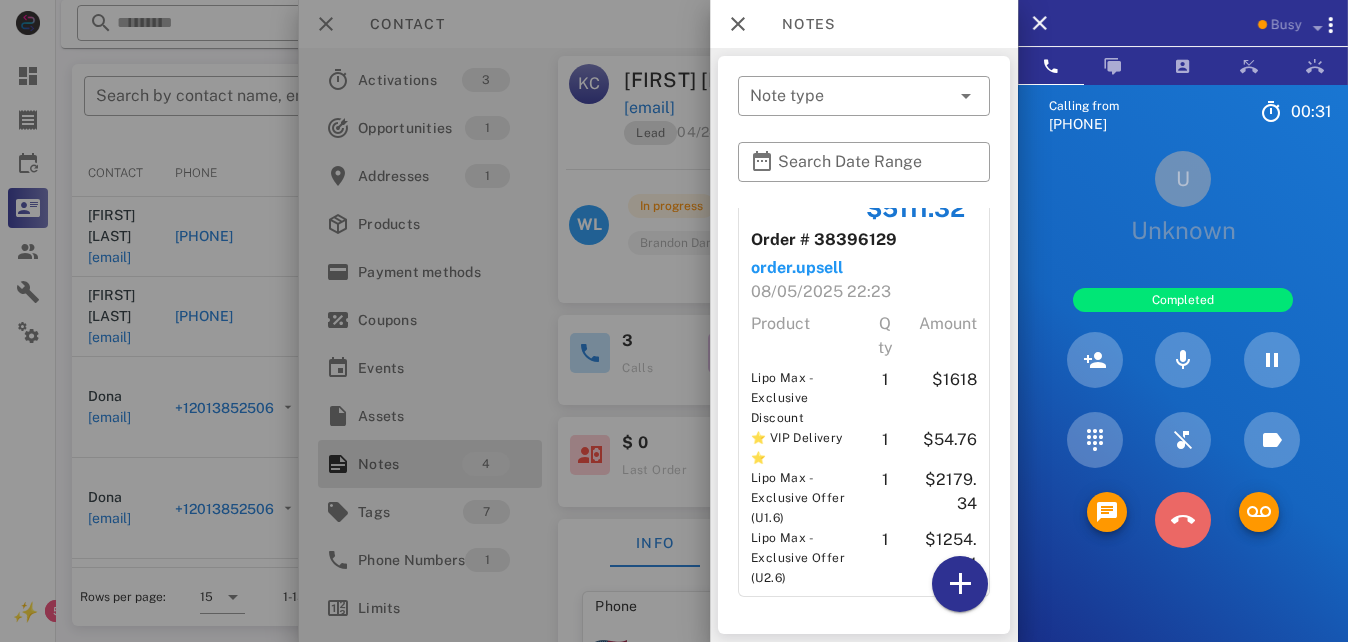 click at bounding box center (1183, 520) 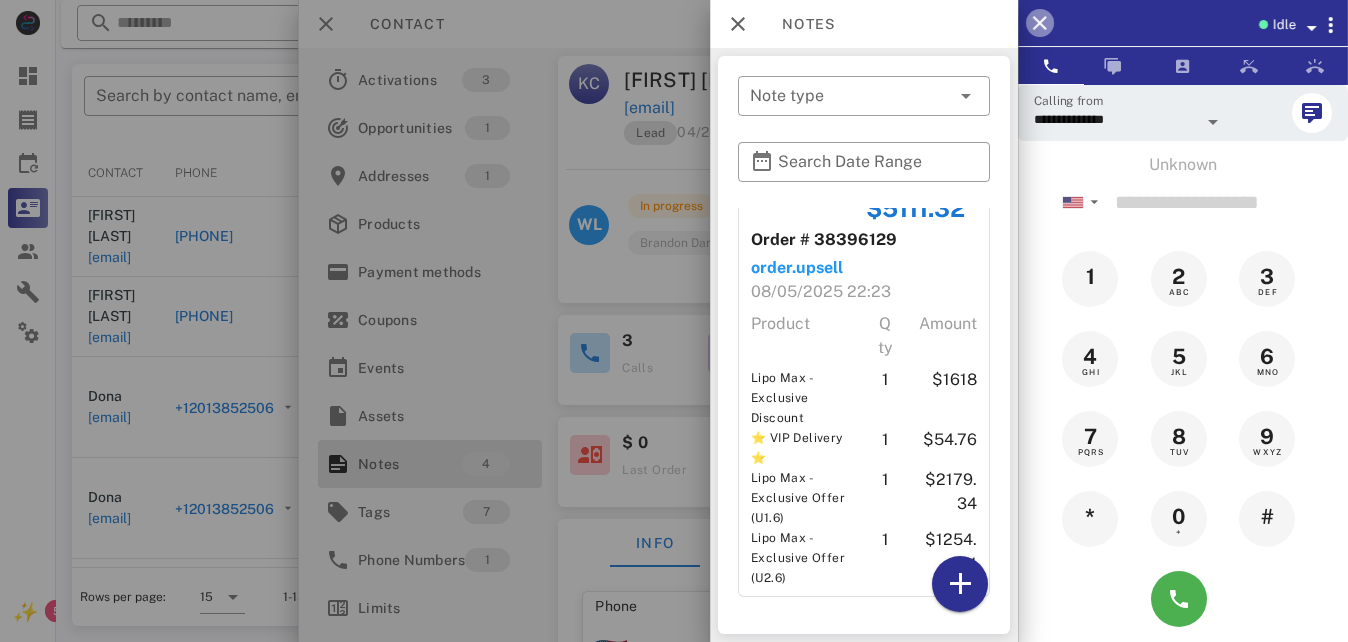 click at bounding box center [1040, 23] 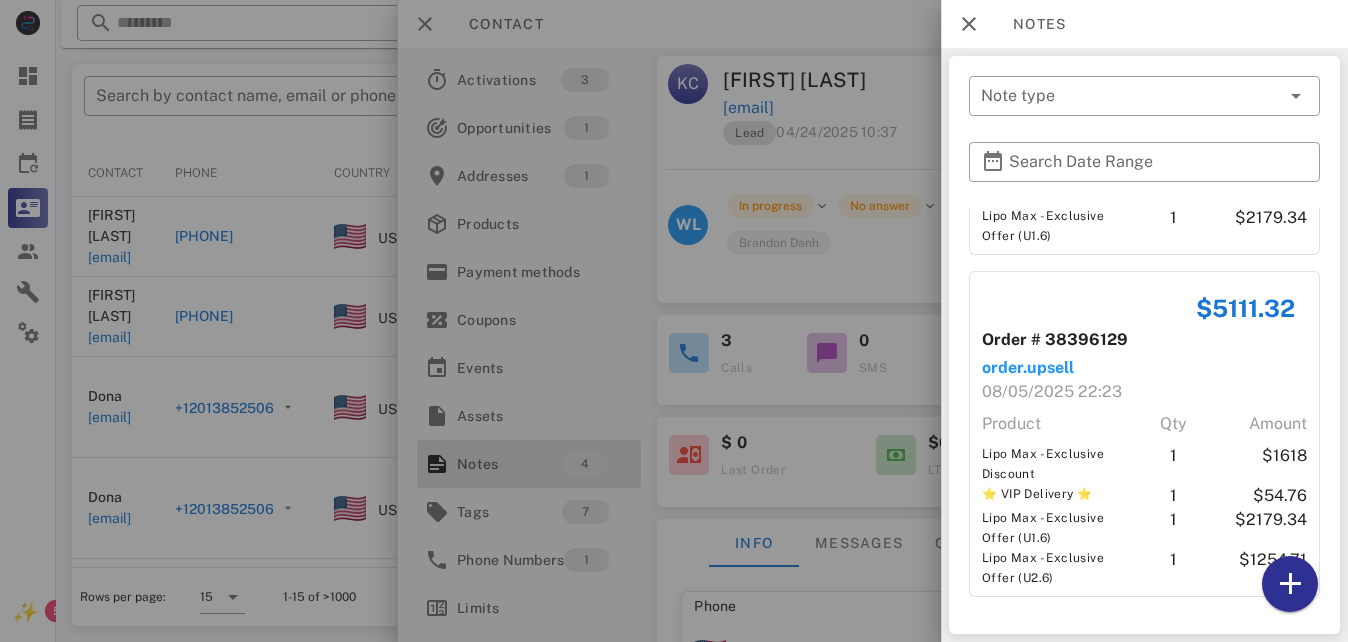 scroll, scrollTop: 723, scrollLeft: 0, axis: vertical 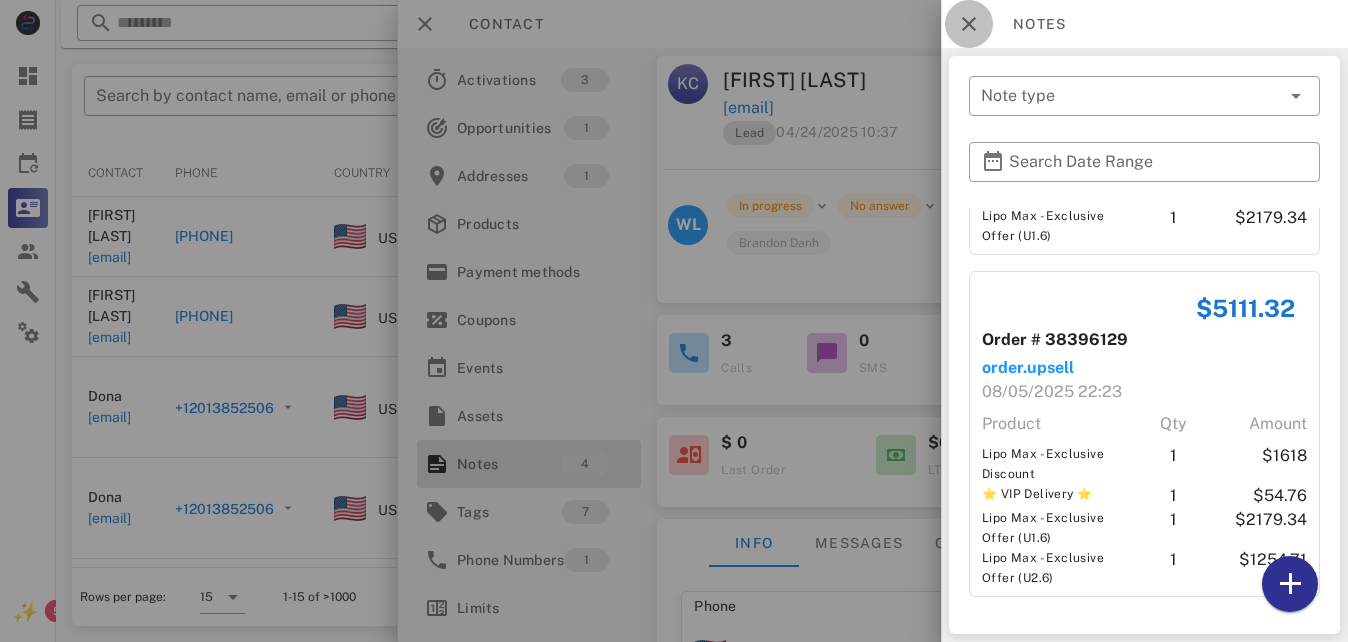 click at bounding box center [969, 24] 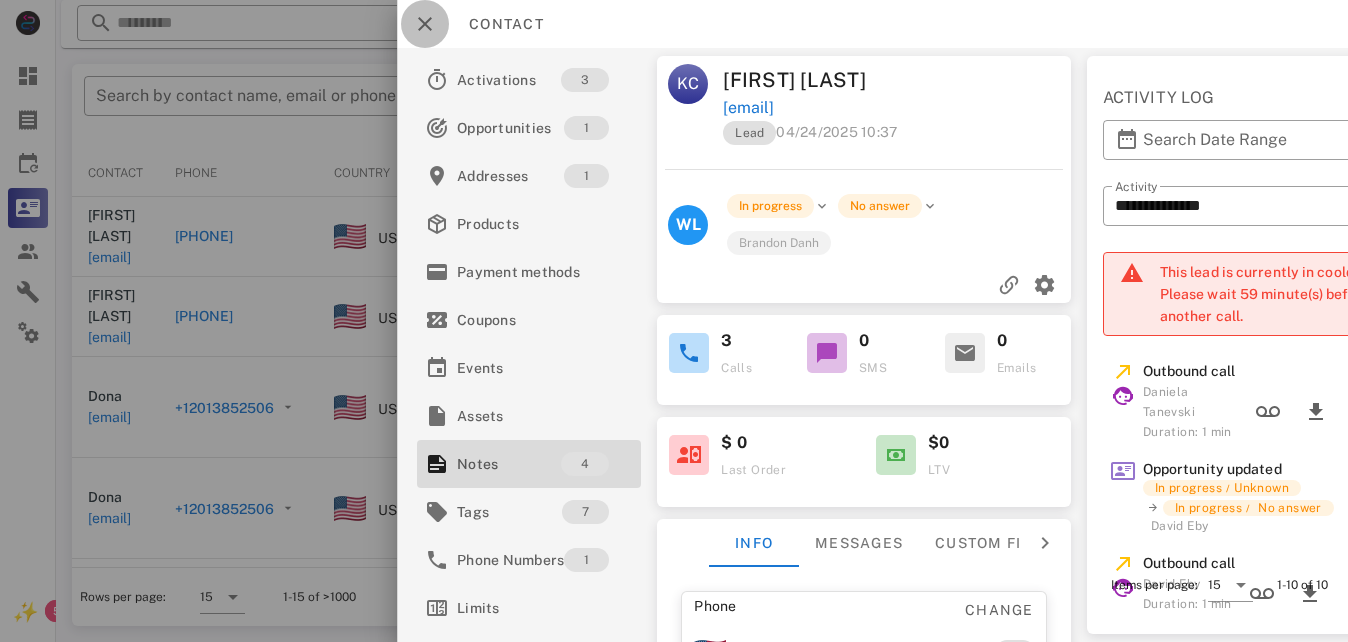 click at bounding box center [425, 24] 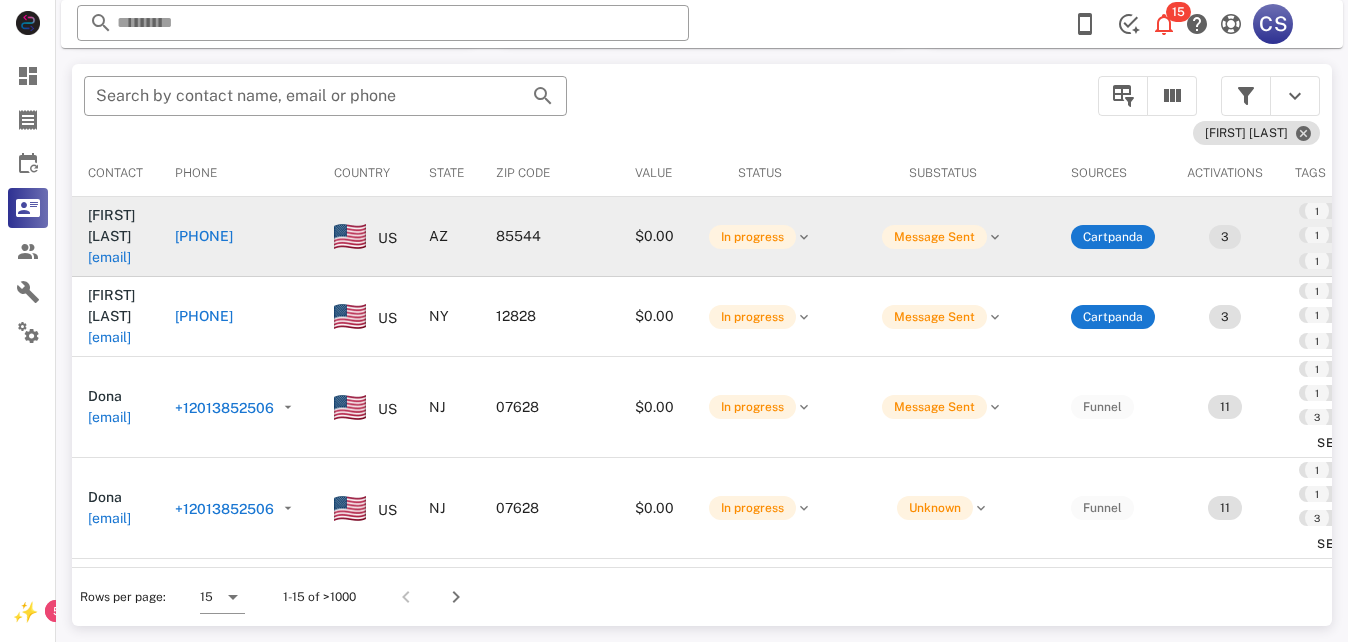 click on "[PHONE]" at bounding box center [204, 236] 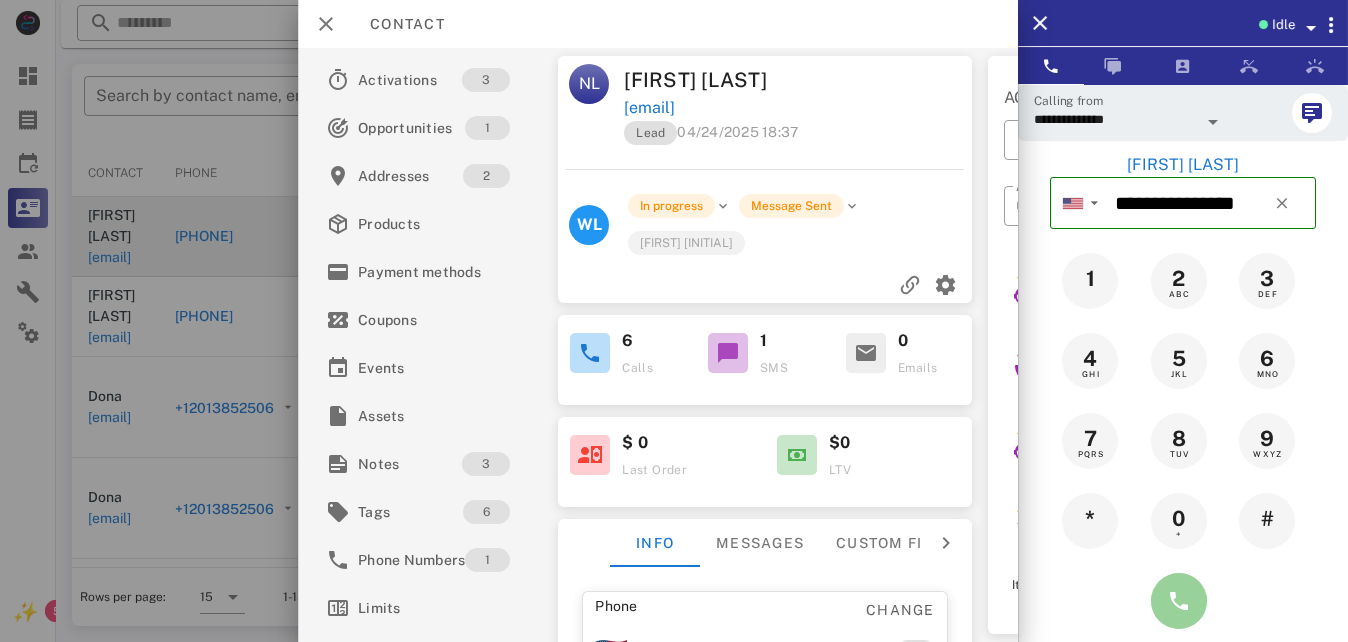 click at bounding box center [1179, 601] 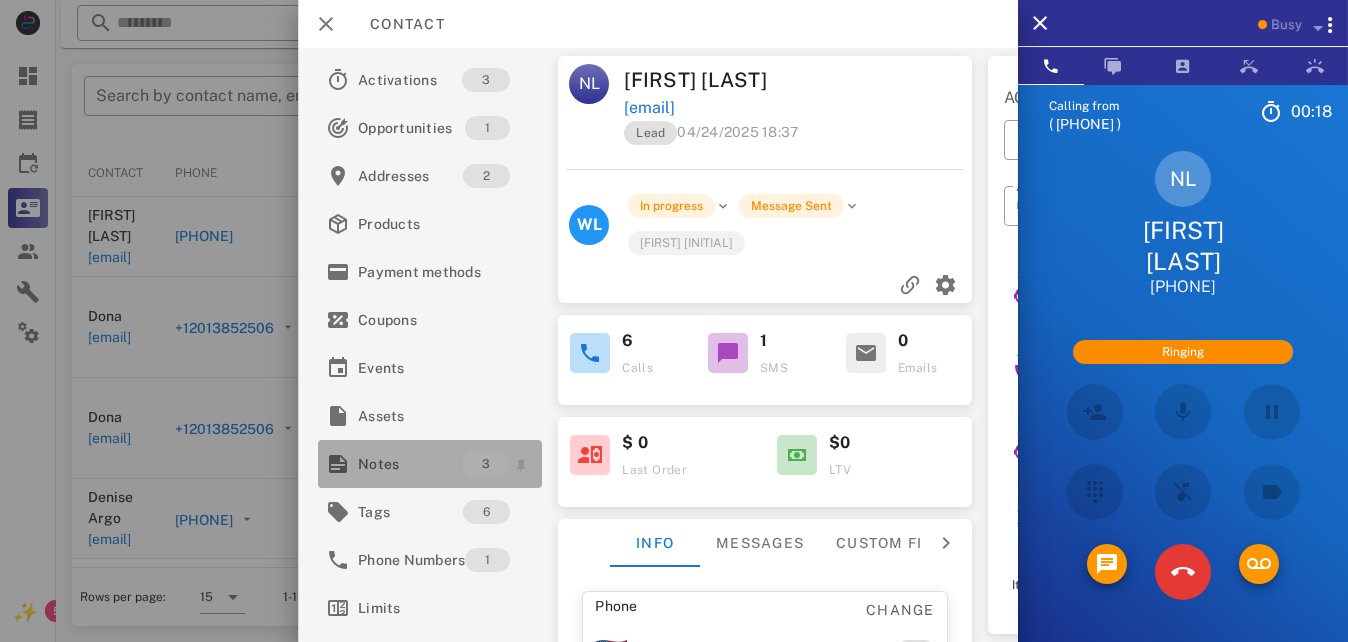 click on "Notes" at bounding box center [410, 464] 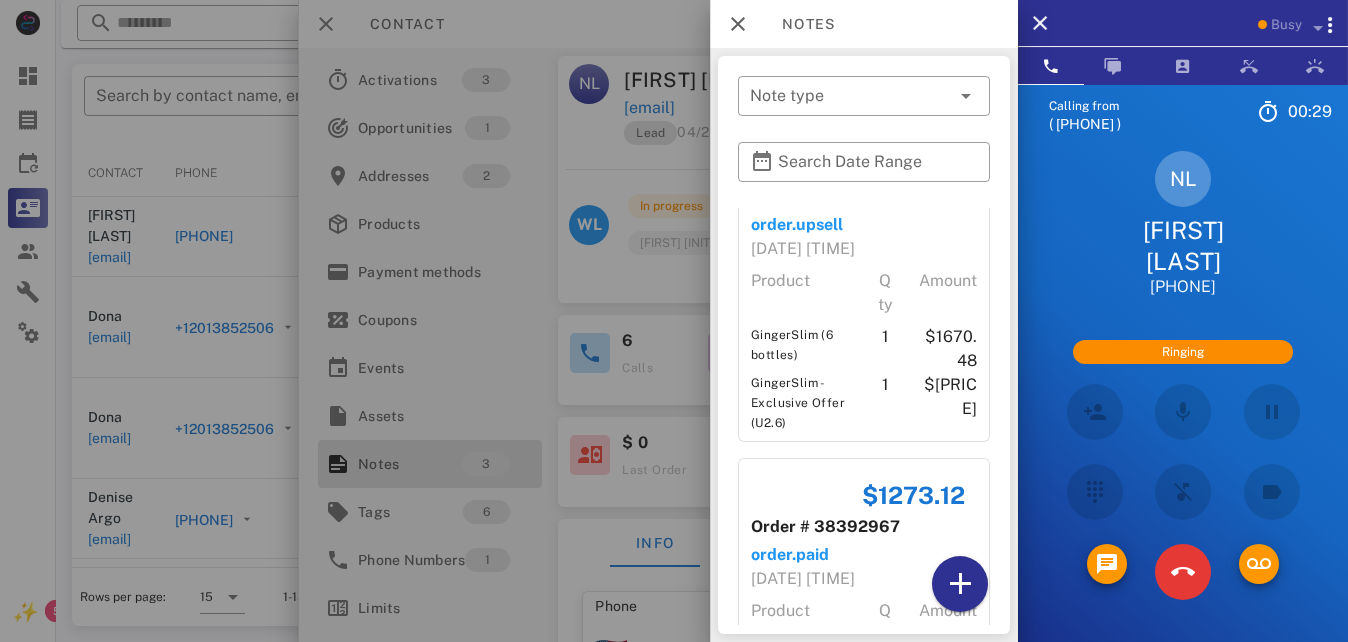 scroll, scrollTop: 517, scrollLeft: 0, axis: vertical 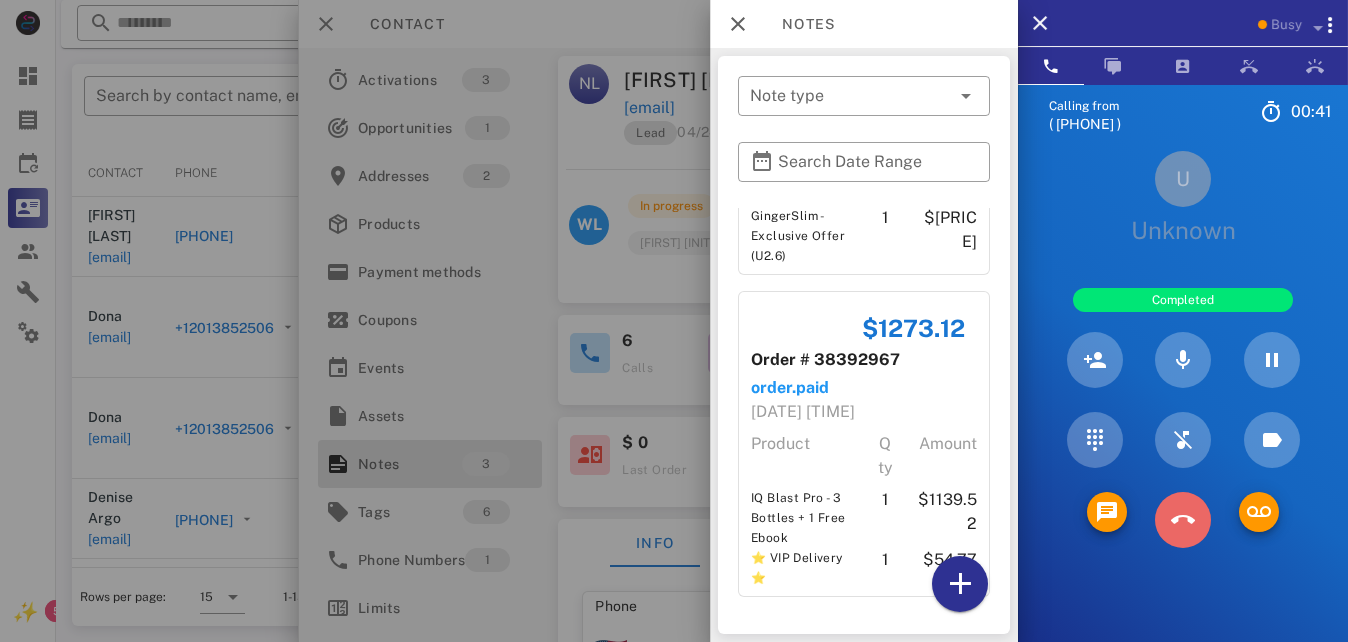 click at bounding box center (1183, 520) 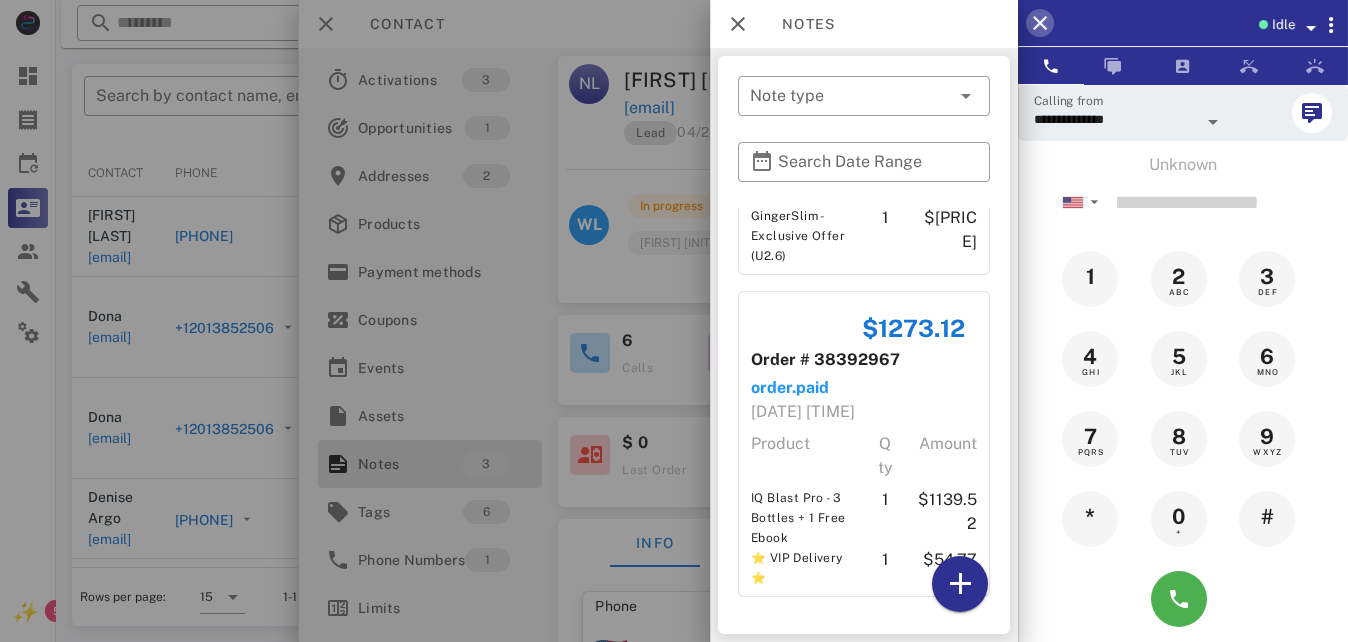 click at bounding box center (1040, 23) 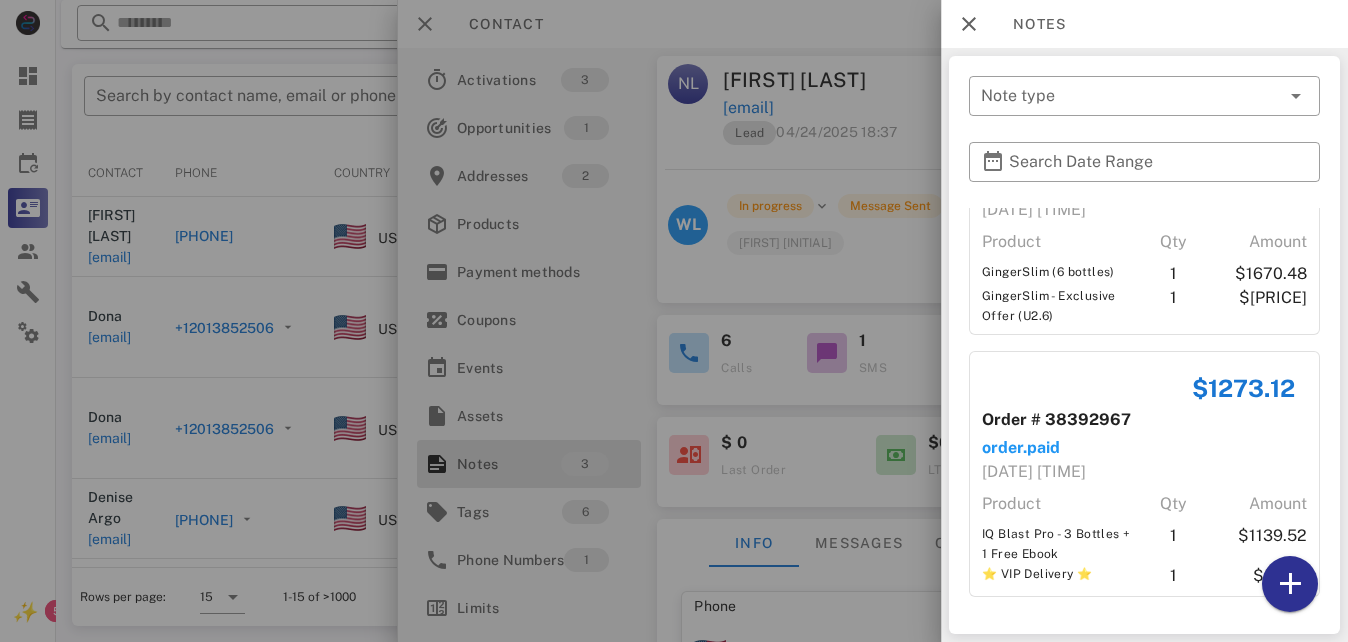scroll, scrollTop: 341, scrollLeft: 0, axis: vertical 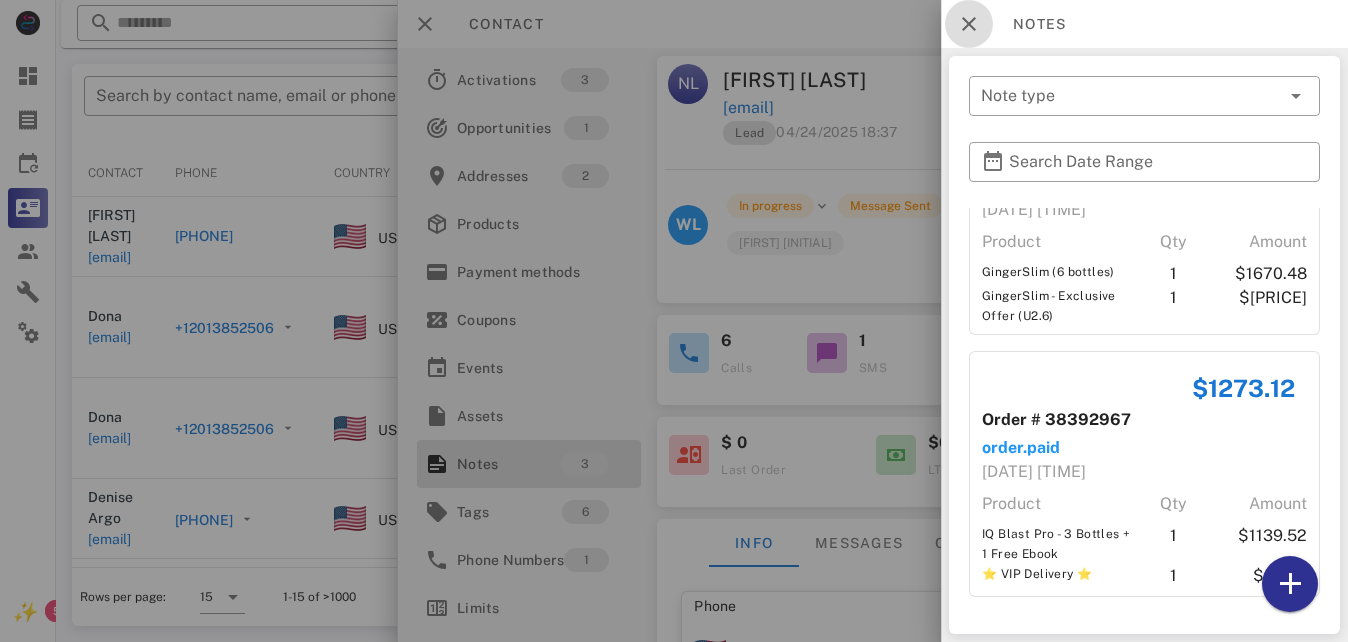click at bounding box center [969, 24] 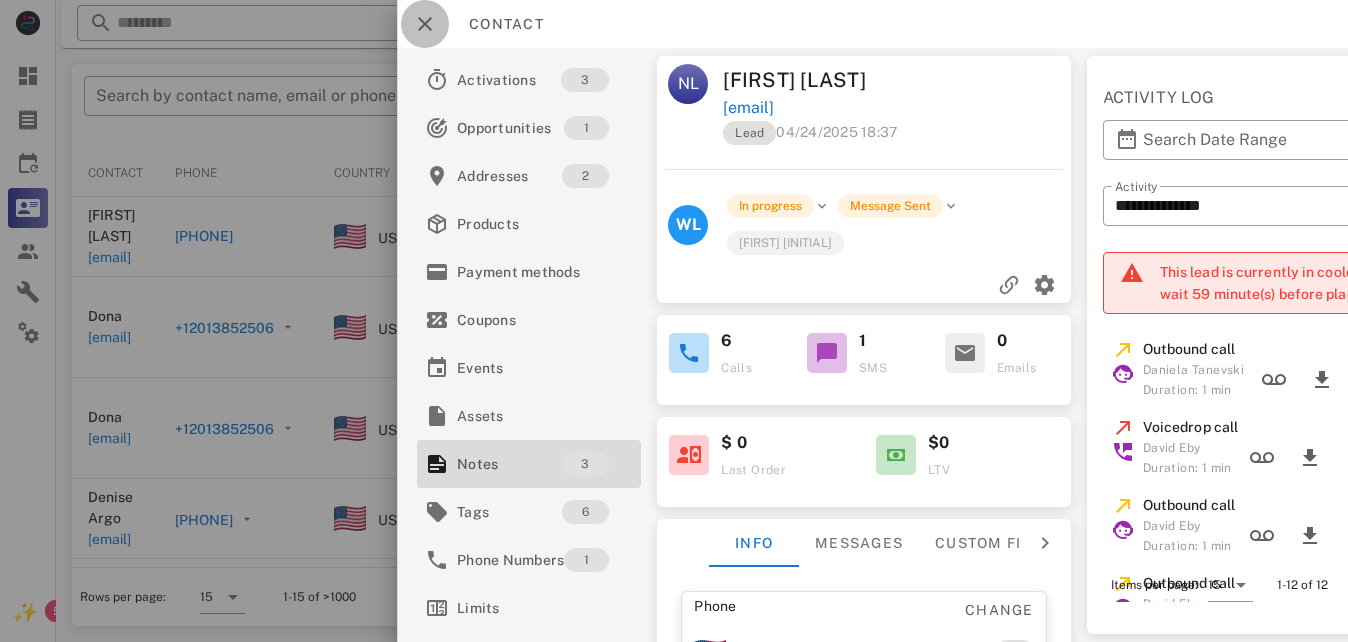 click at bounding box center [425, 24] 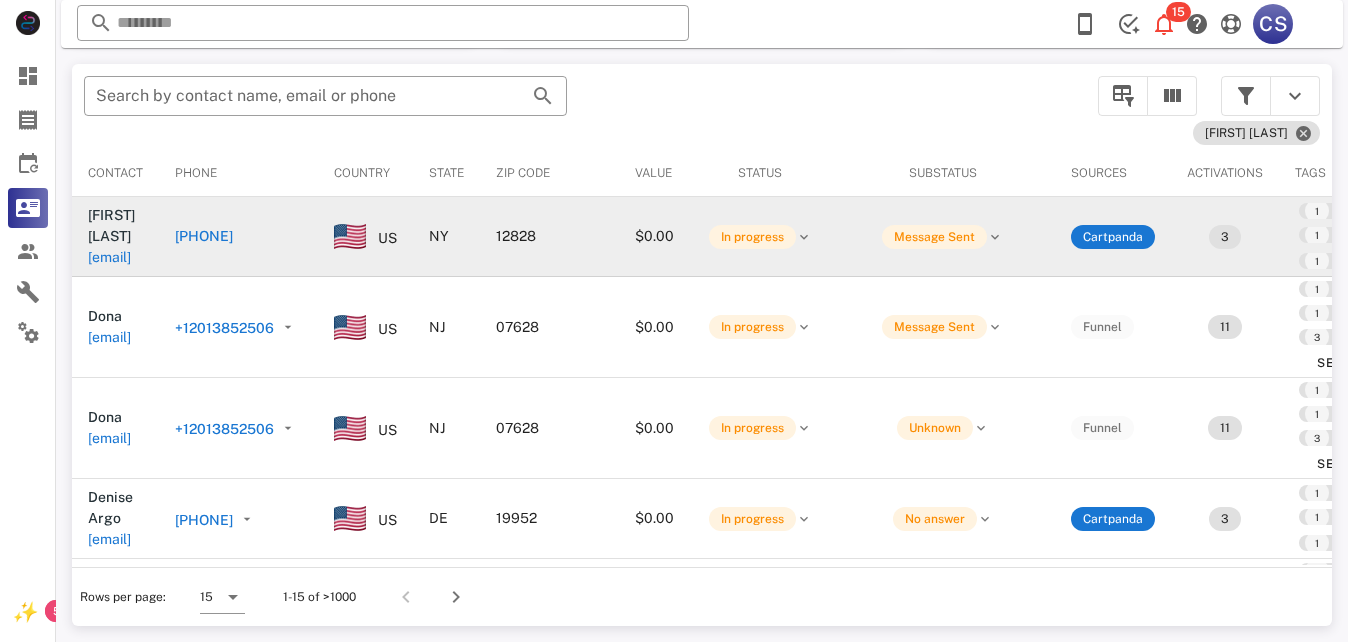 click on "[PHONE]" at bounding box center [204, 236] 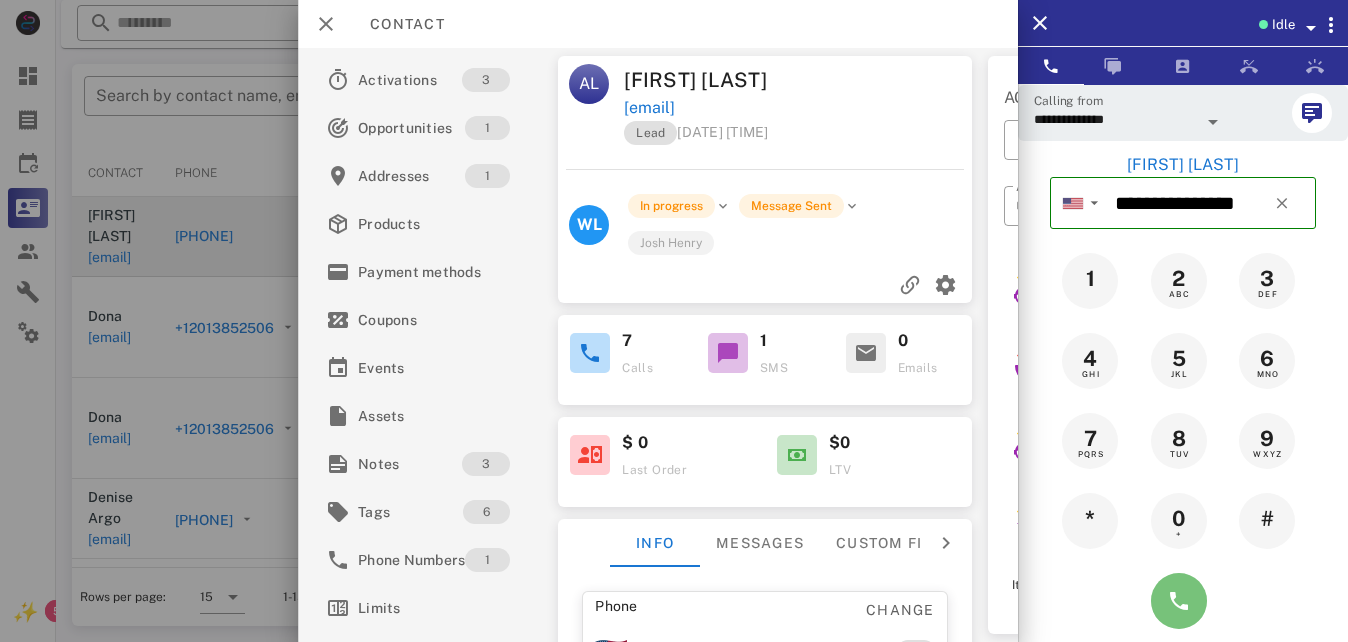 click at bounding box center (1179, 601) 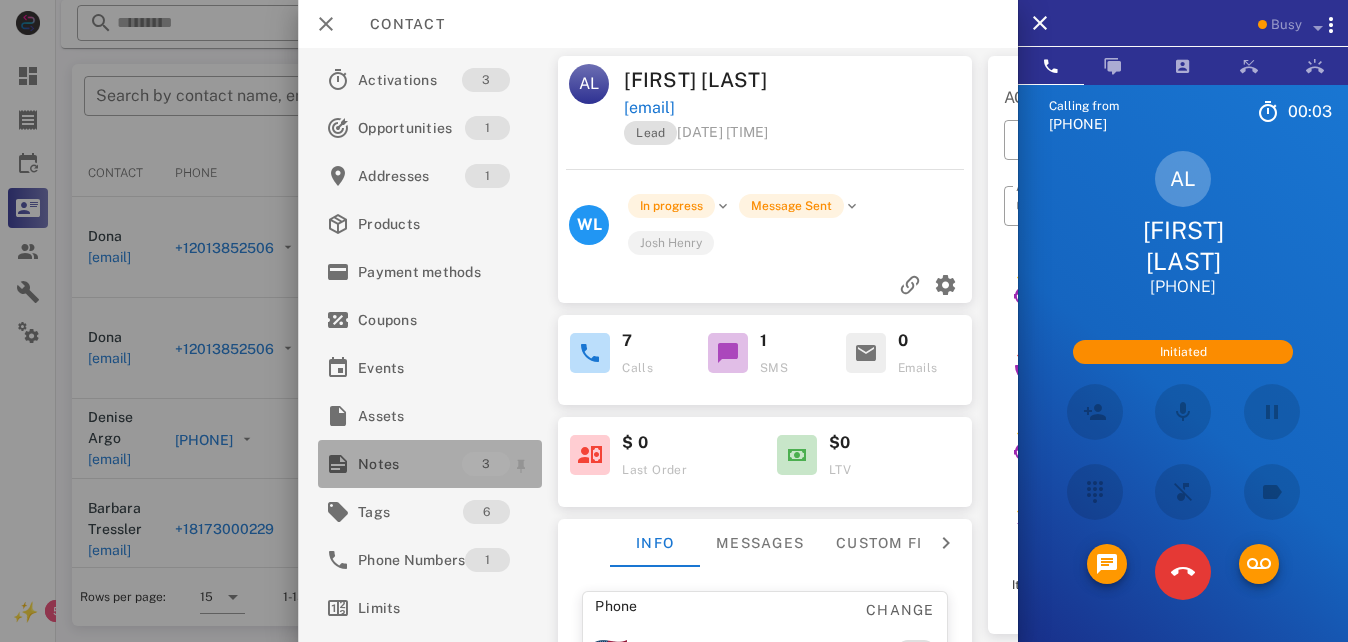 click on "Notes" at bounding box center [410, 464] 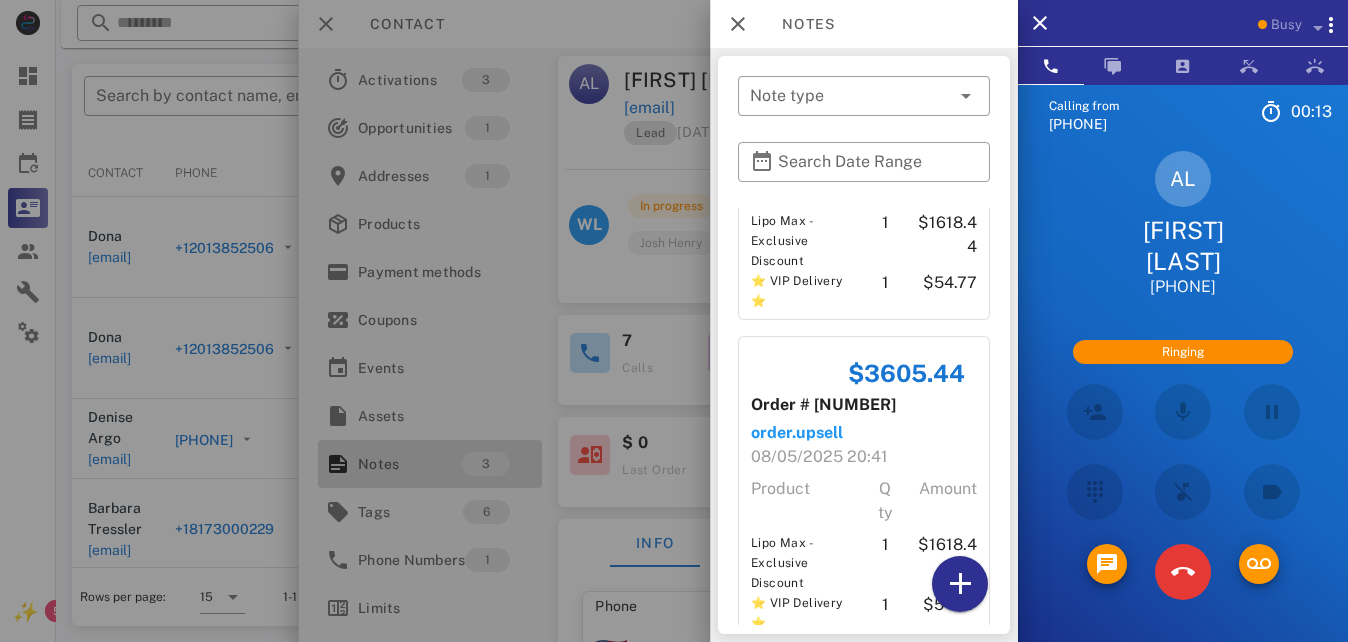 scroll, scrollTop: 0, scrollLeft: 0, axis: both 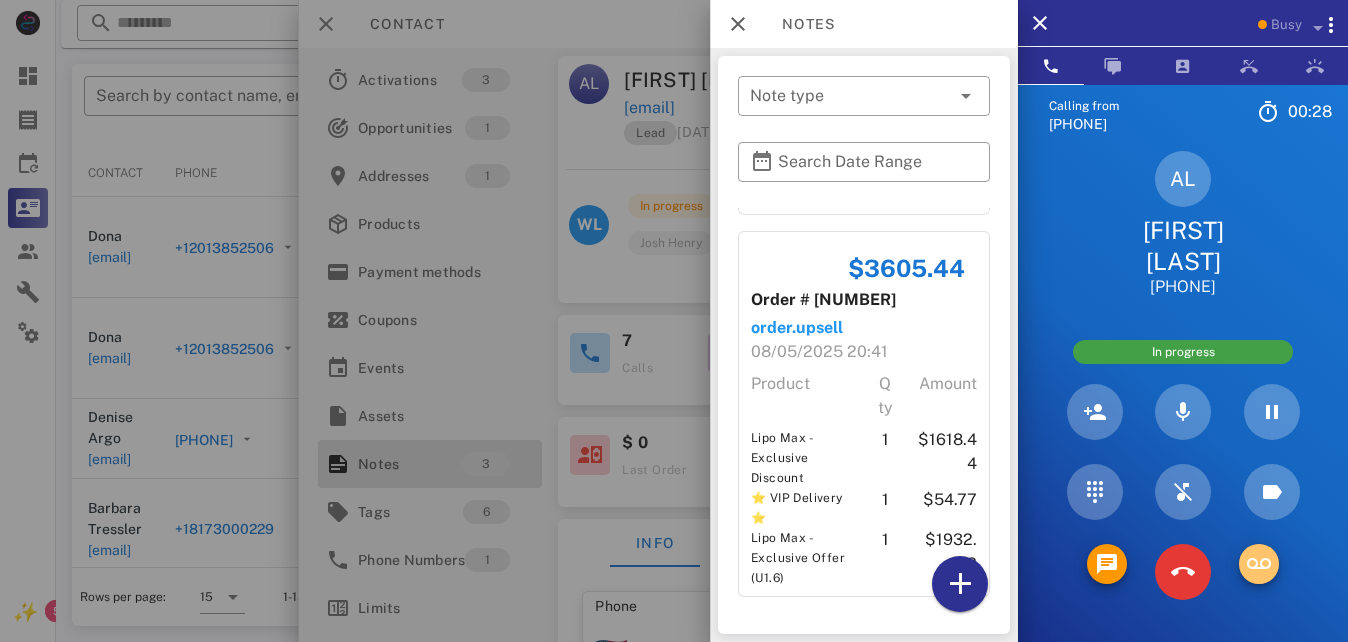 click at bounding box center (1259, 564) 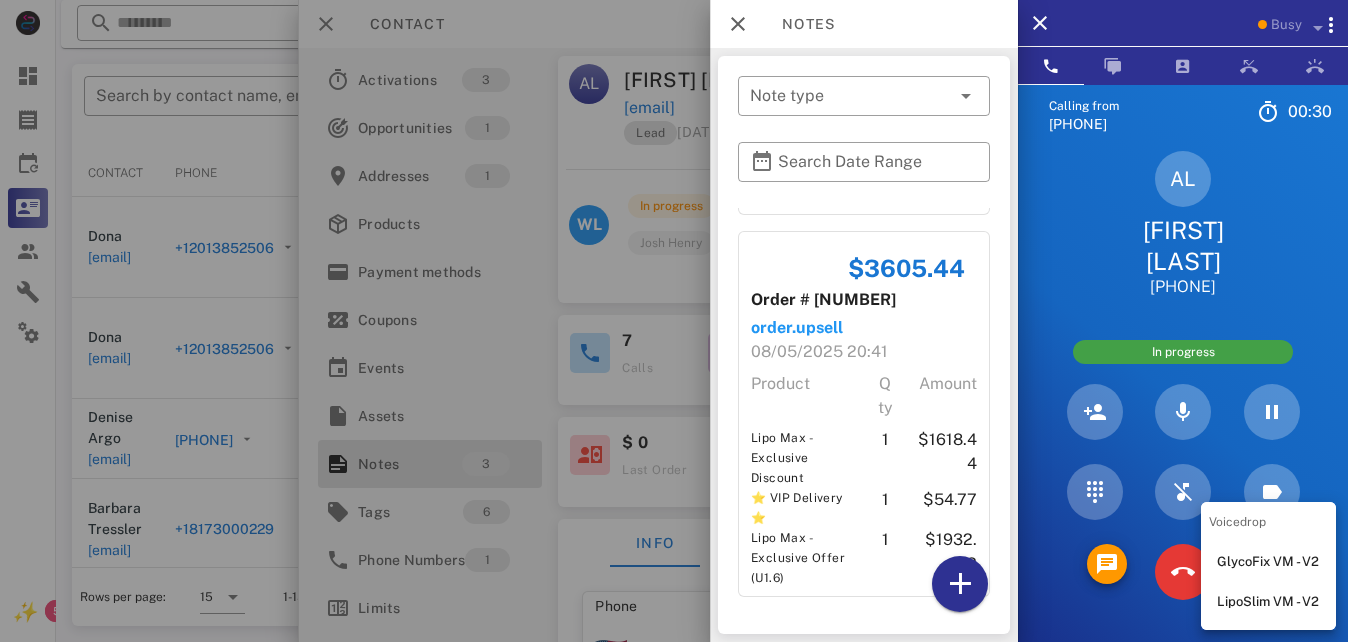 click on "LipoSlim VM - V2" at bounding box center (1268, 602) 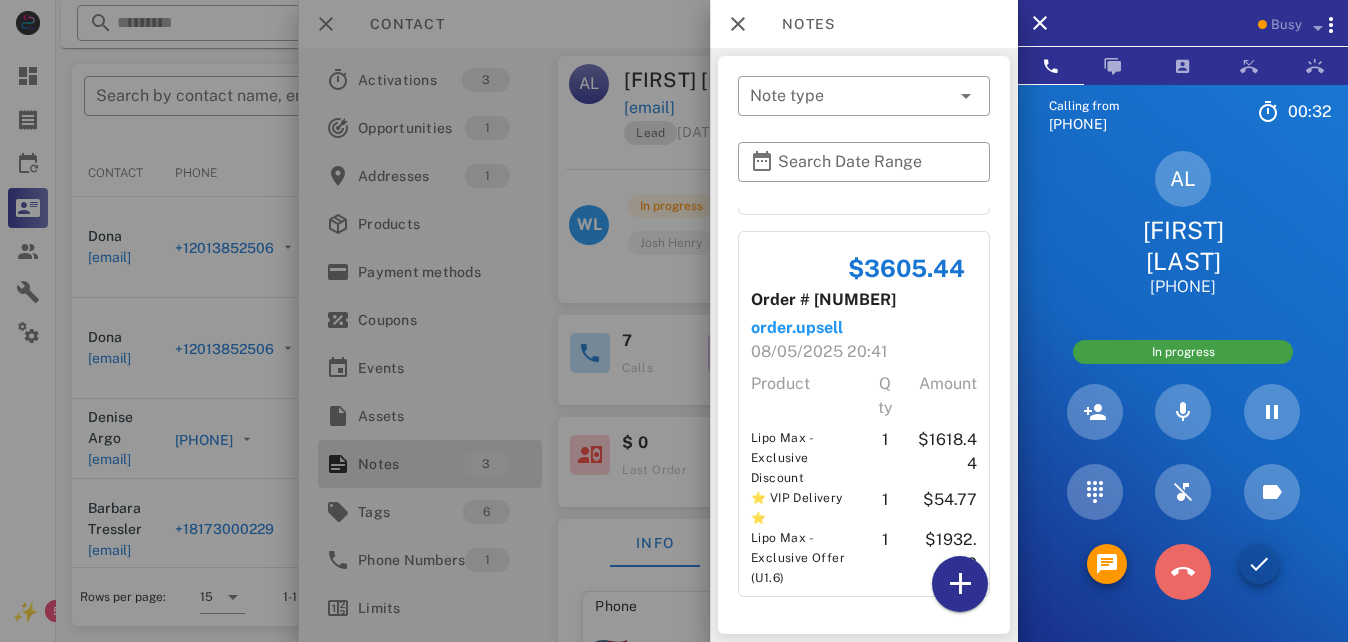 click at bounding box center (1183, 572) 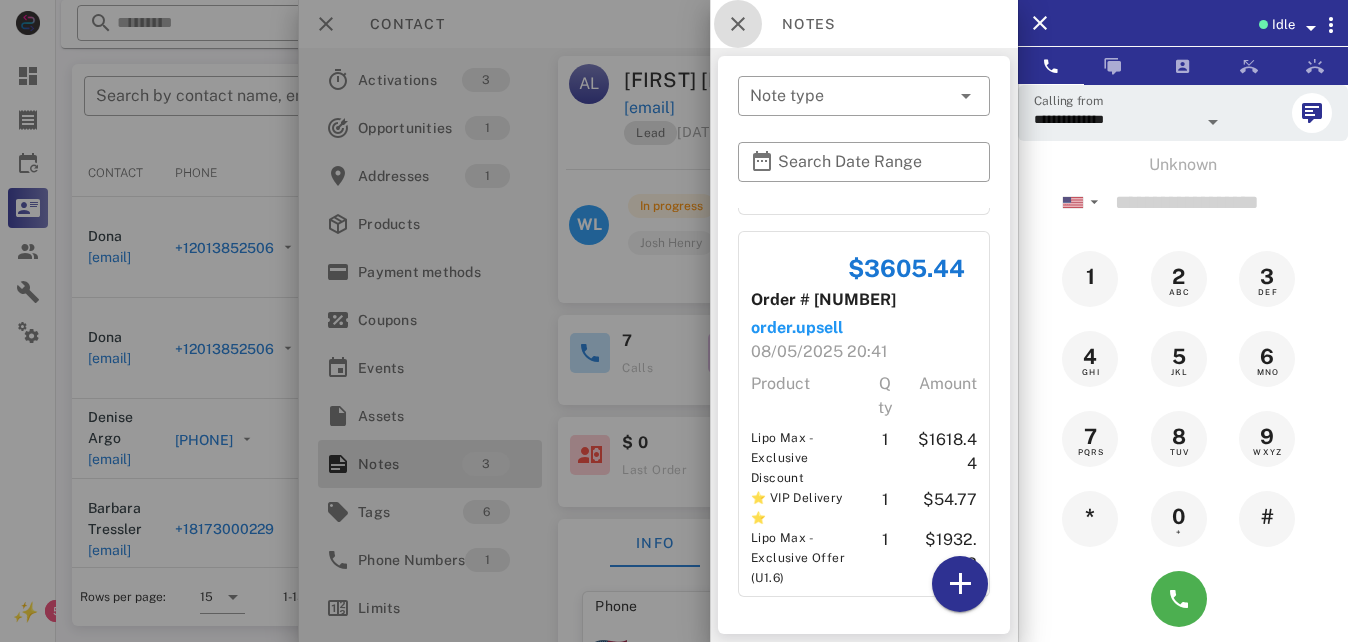 click at bounding box center [738, 24] 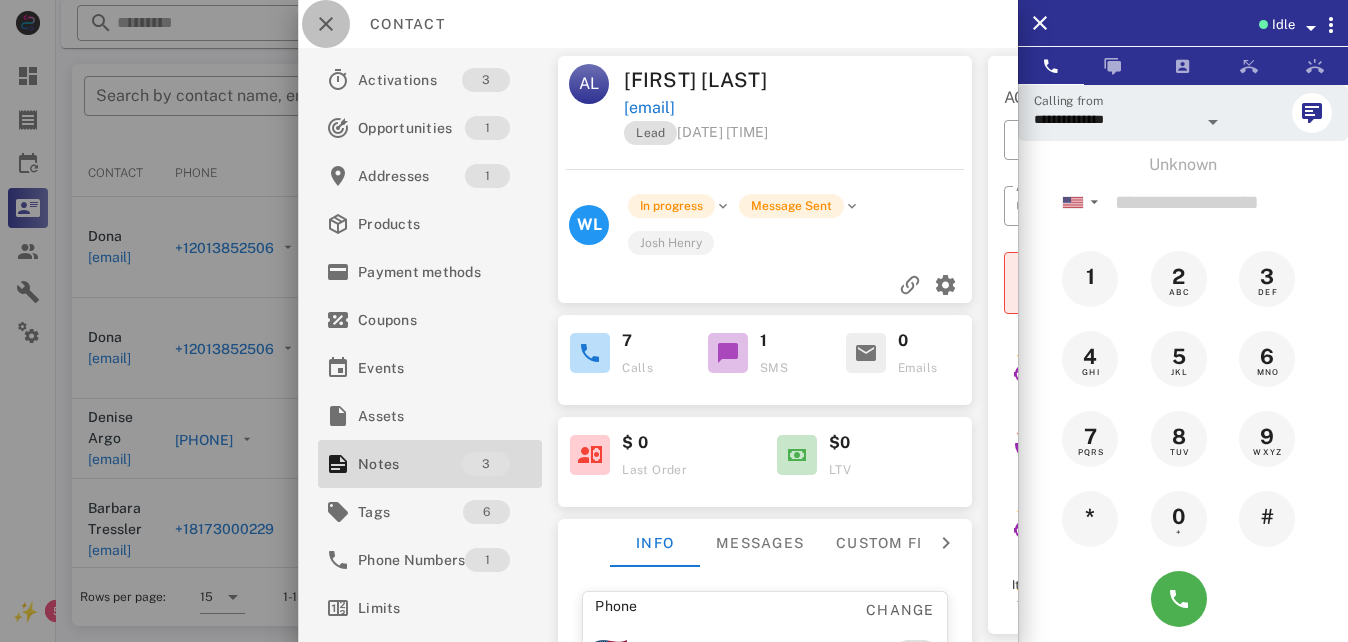 click at bounding box center [326, 24] 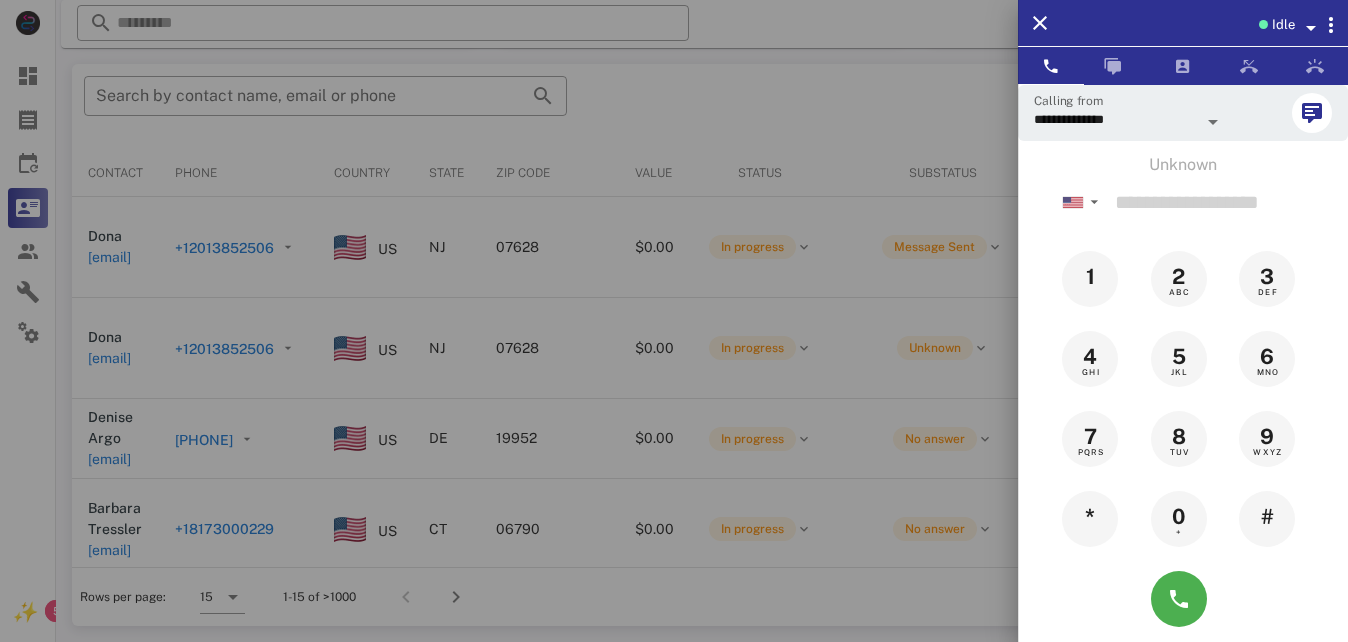 click at bounding box center [674, 321] 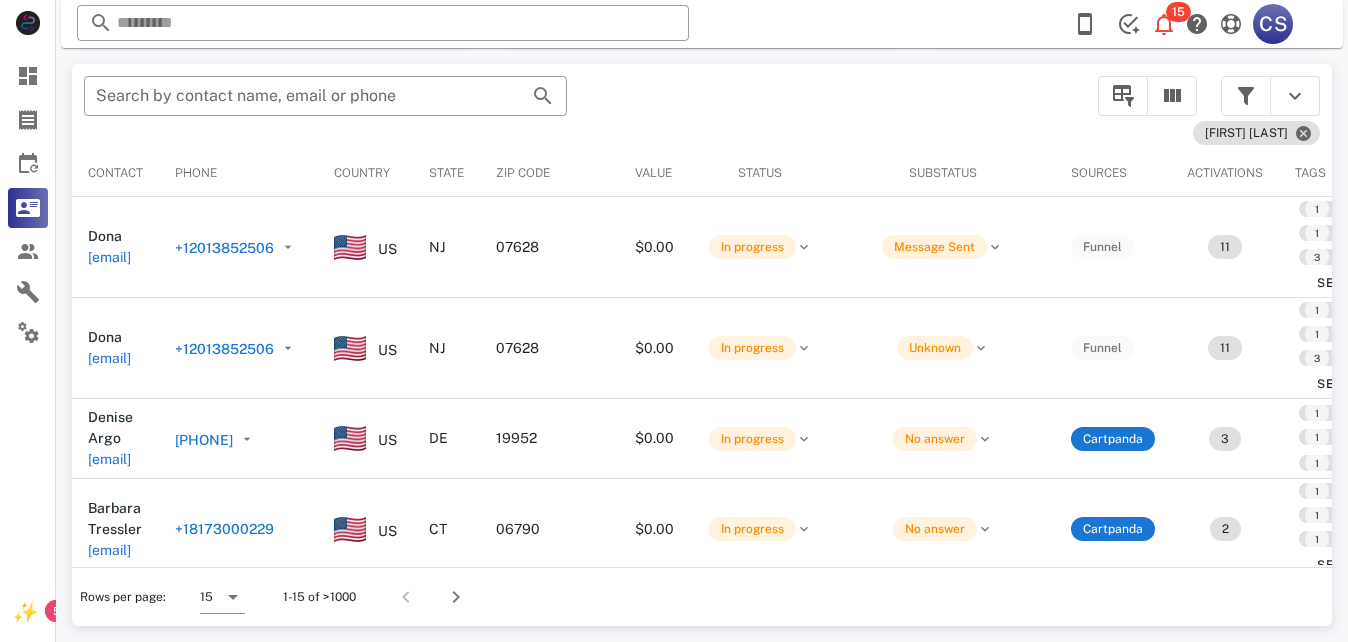 click on "+12013852506" at bounding box center (224, 248) 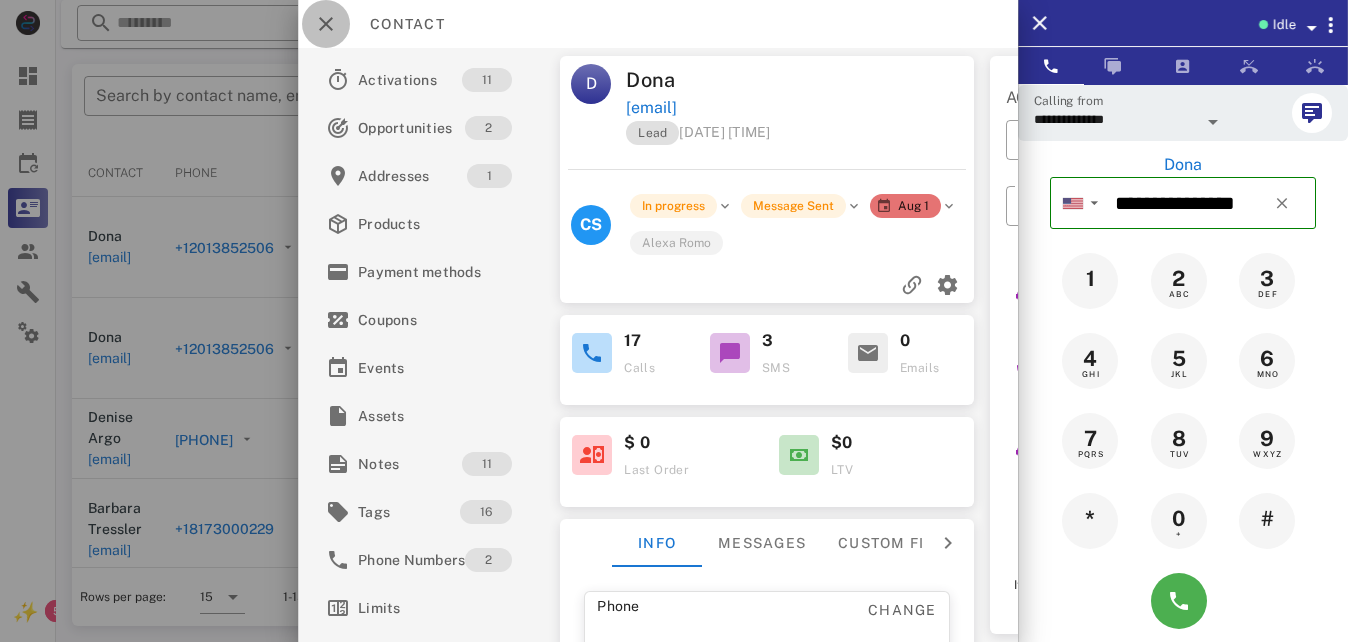click at bounding box center (326, 24) 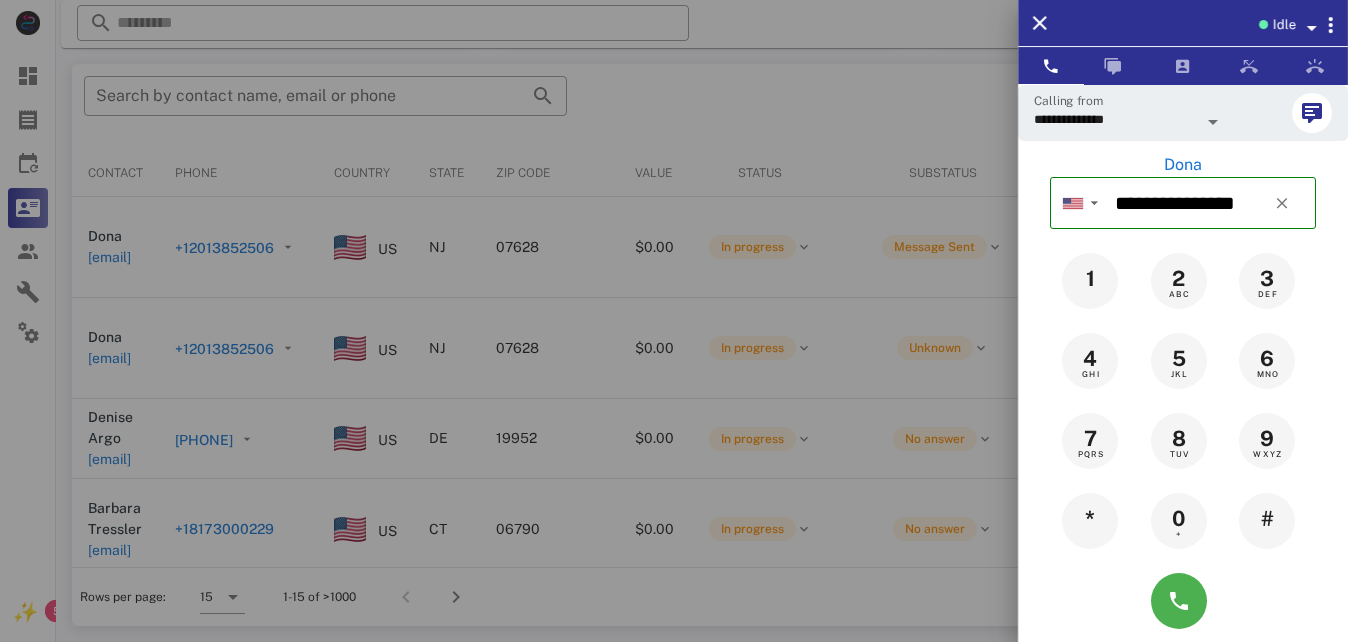 click at bounding box center [674, 321] 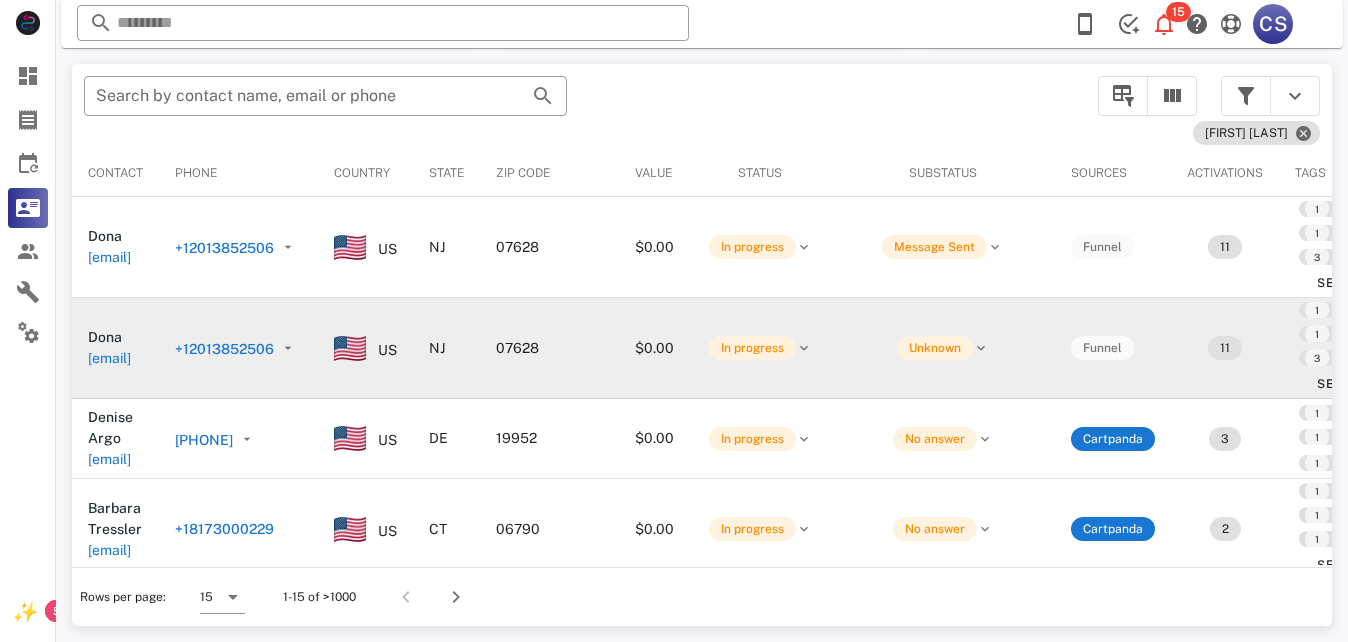 click on "+12013852506" at bounding box center (224, 349) 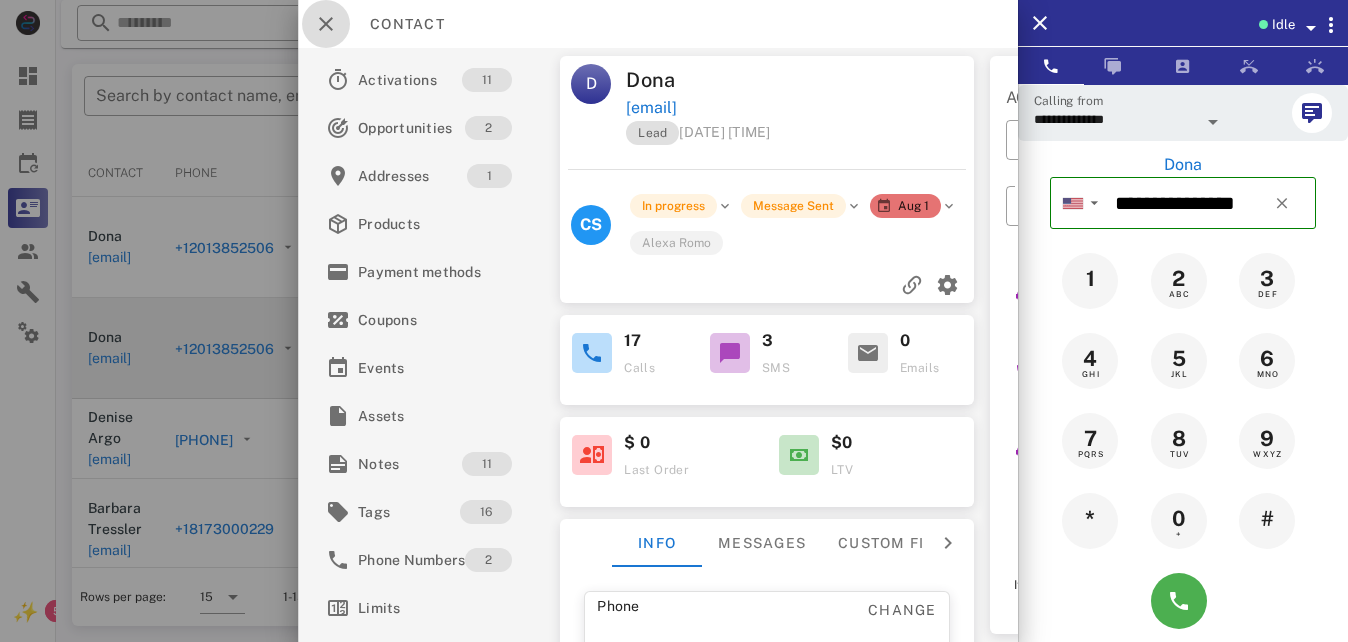 click at bounding box center [326, 24] 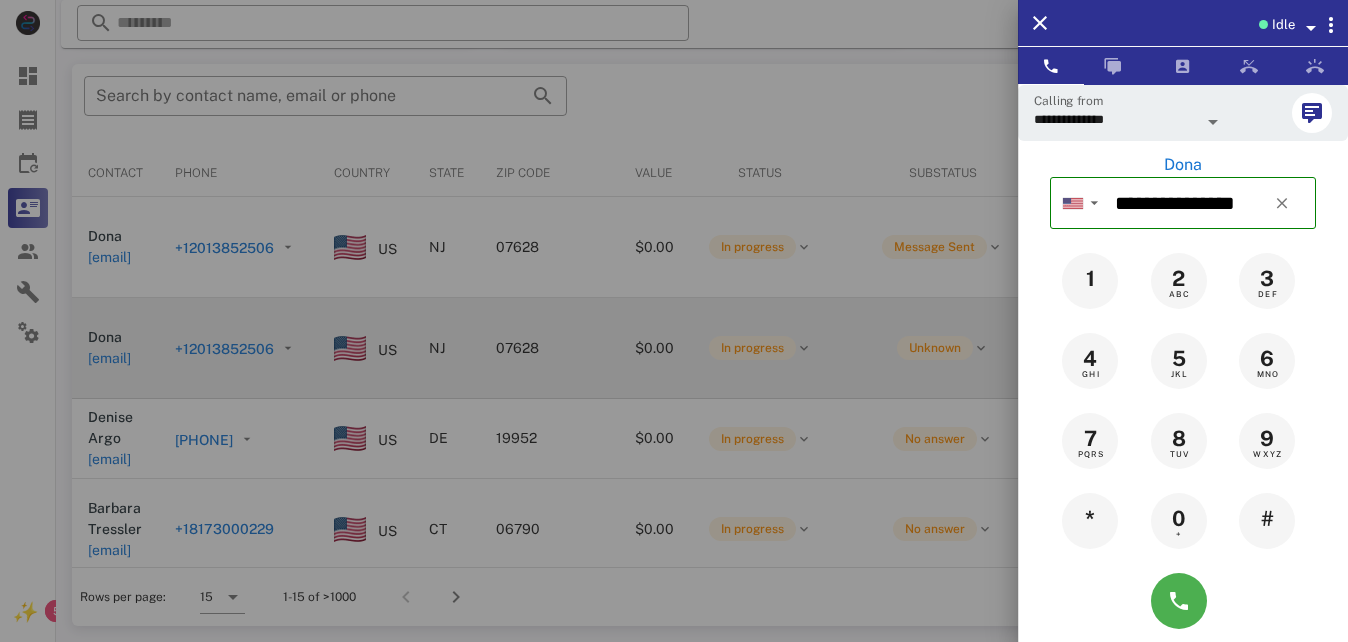 click at bounding box center [674, 321] 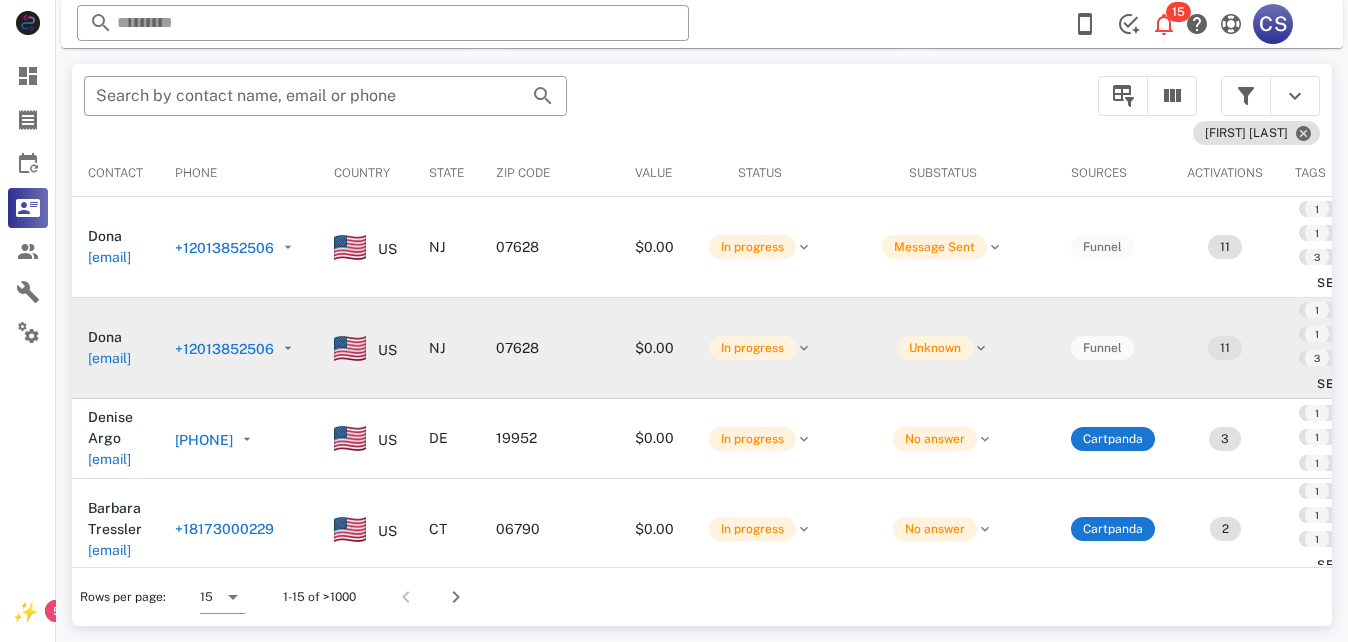 click on "[PHONE]" at bounding box center (204, 440) 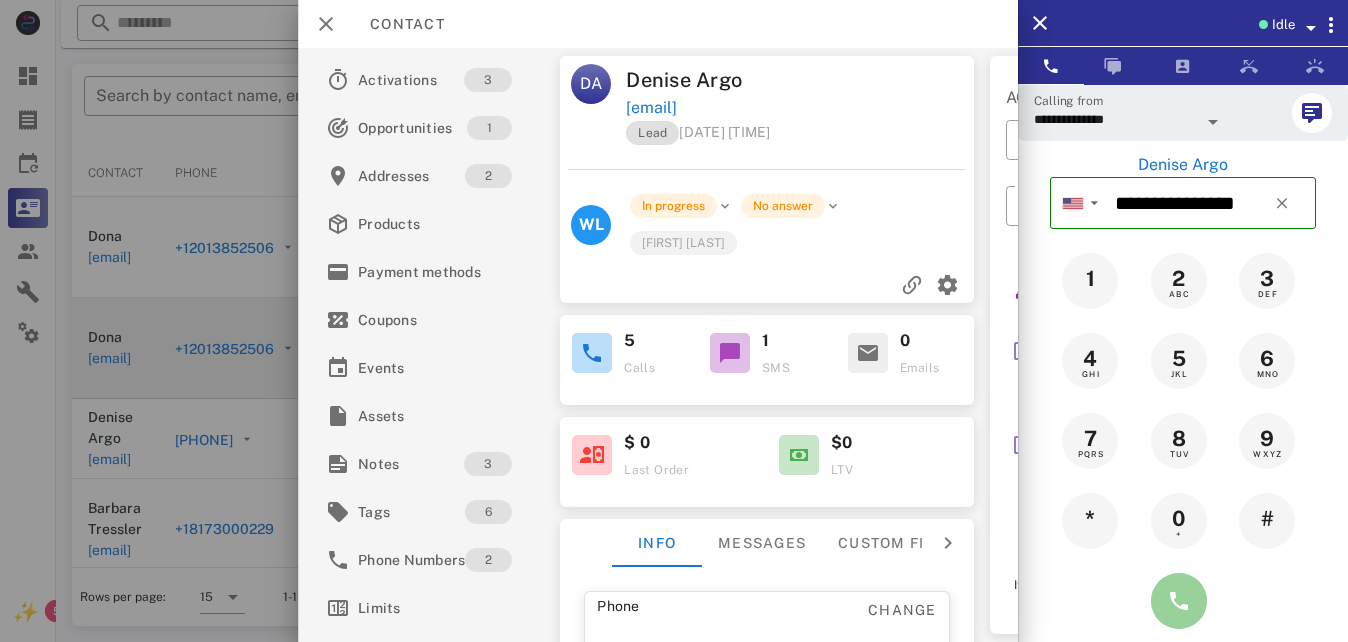 click at bounding box center (1179, 601) 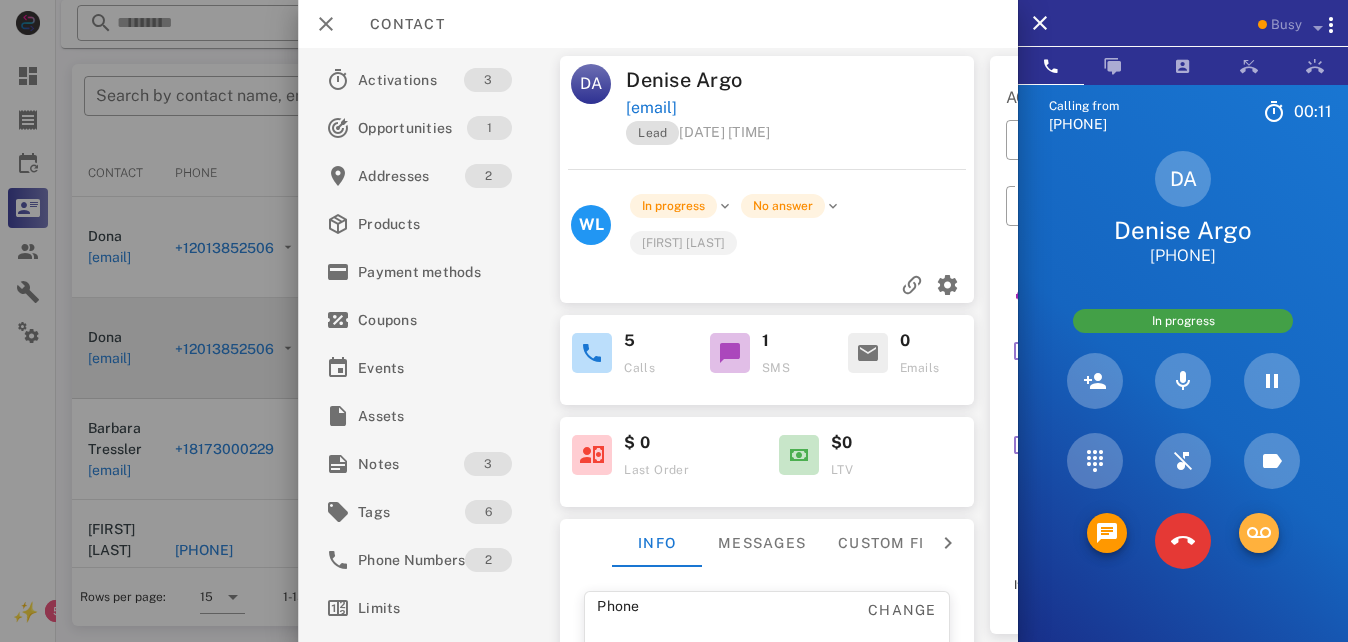 click at bounding box center (1259, 533) 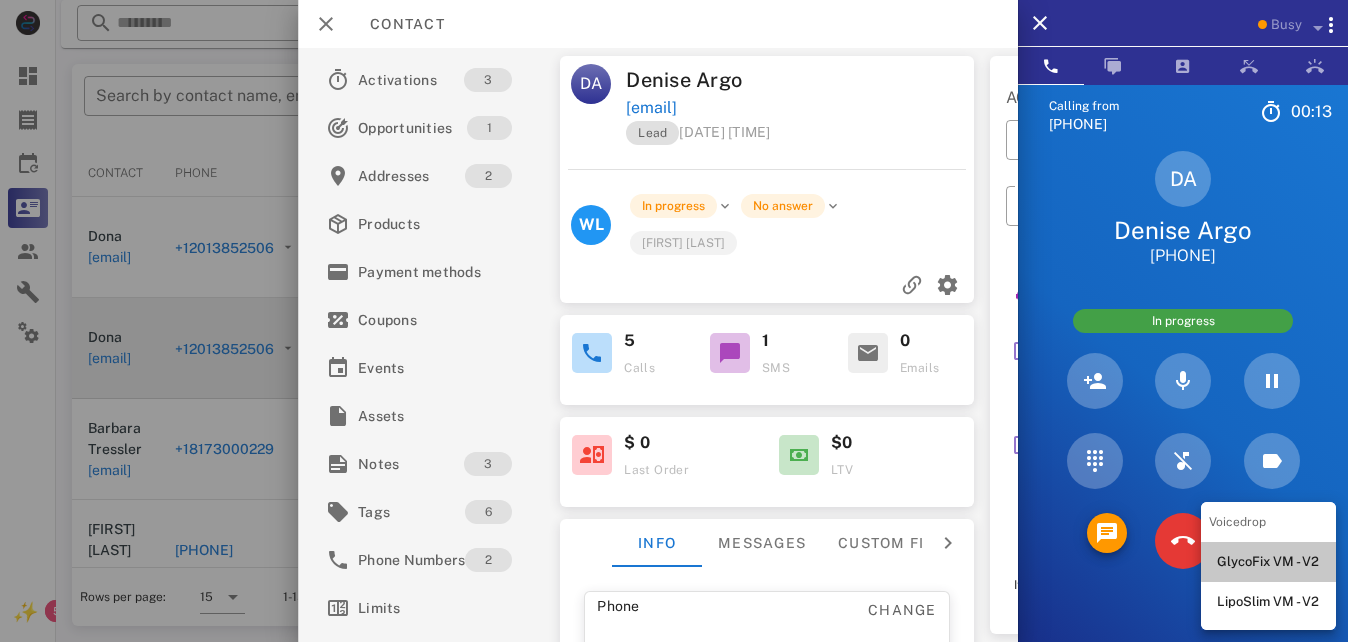 click on "GlycoFix VM - V2" at bounding box center [1268, 562] 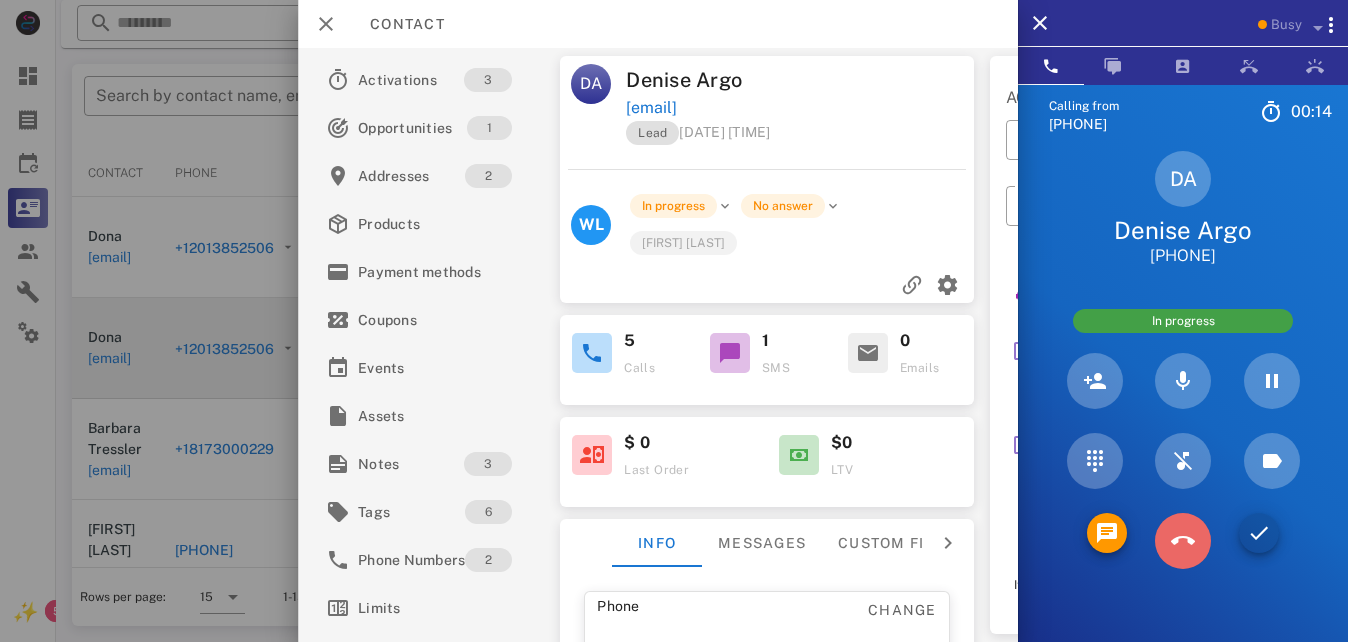 click at bounding box center [1183, 541] 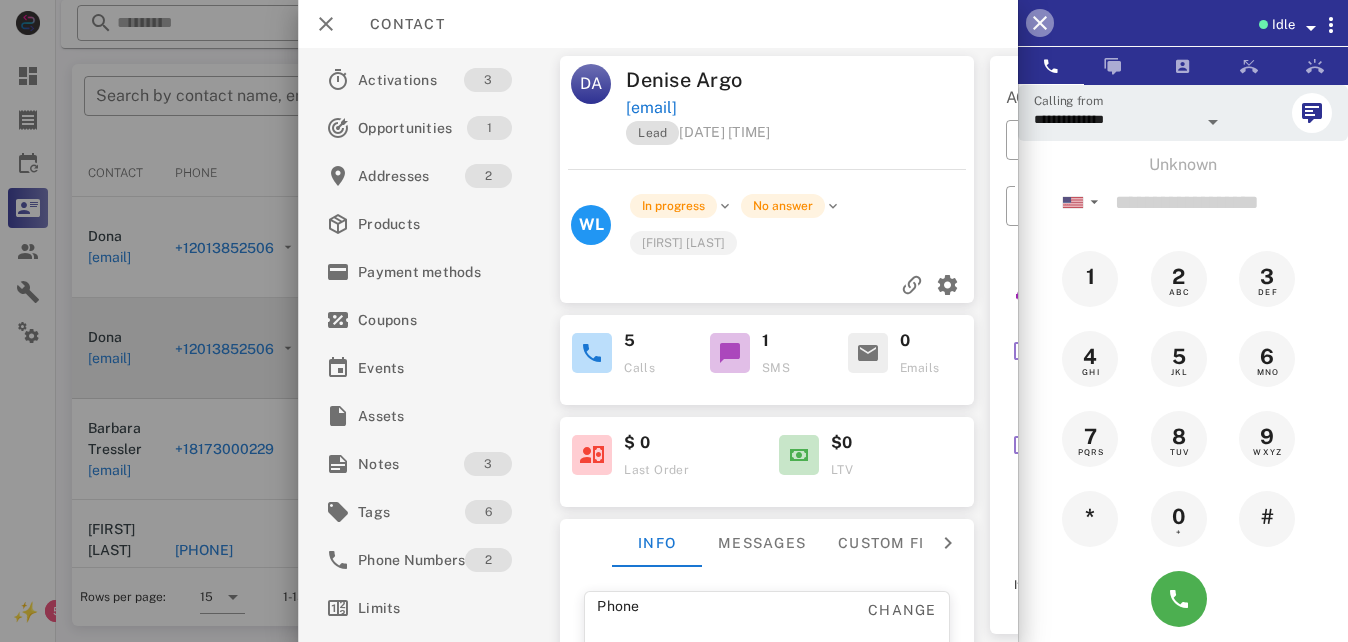 click at bounding box center (1040, 23) 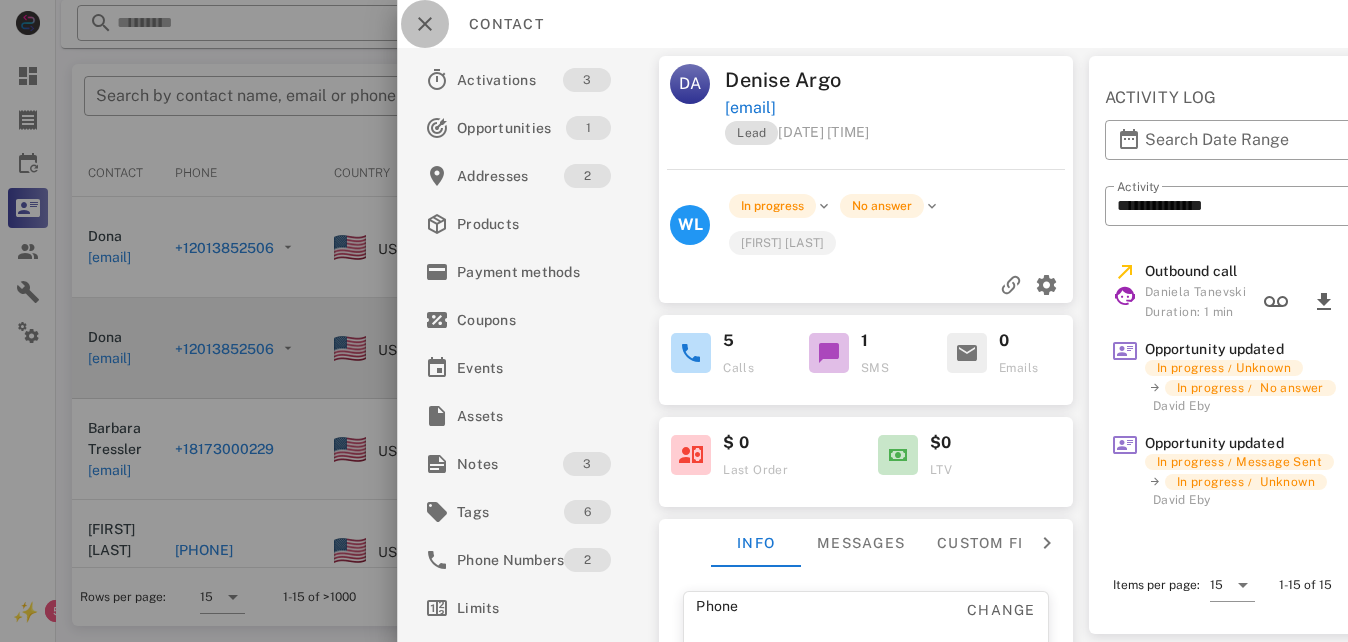 click at bounding box center [425, 24] 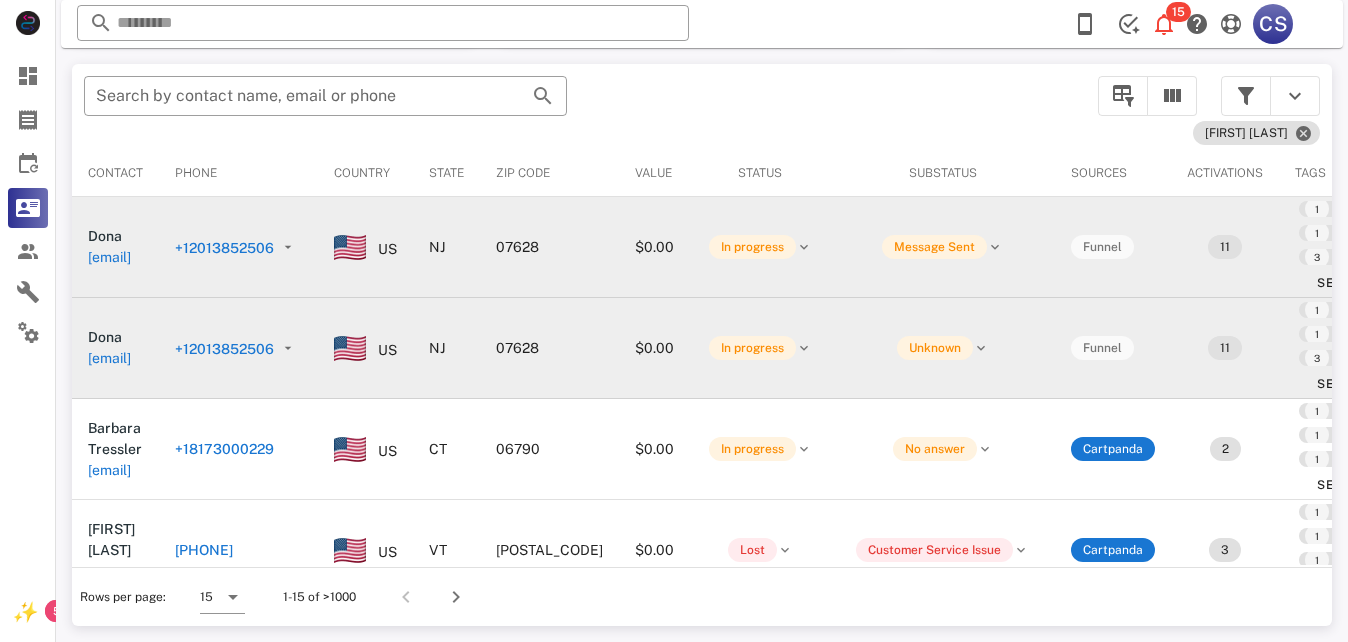 click on "+12013852506" at bounding box center [224, 248] 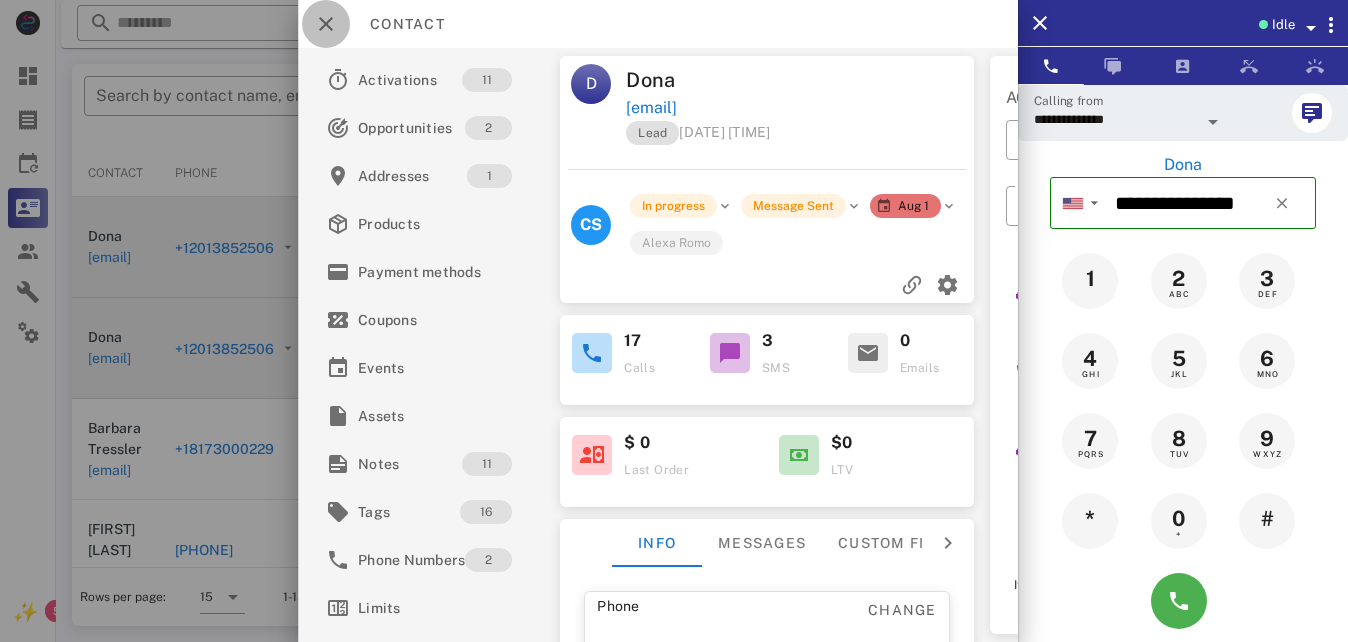 click at bounding box center [326, 24] 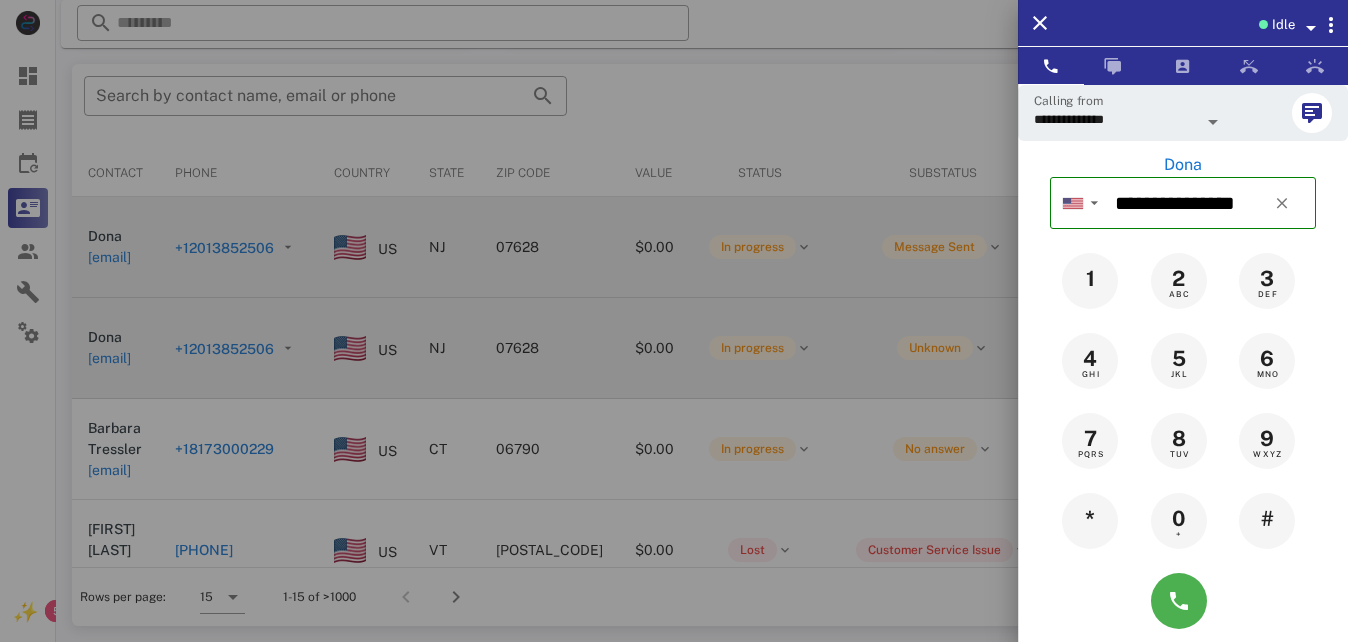 click at bounding box center (674, 321) 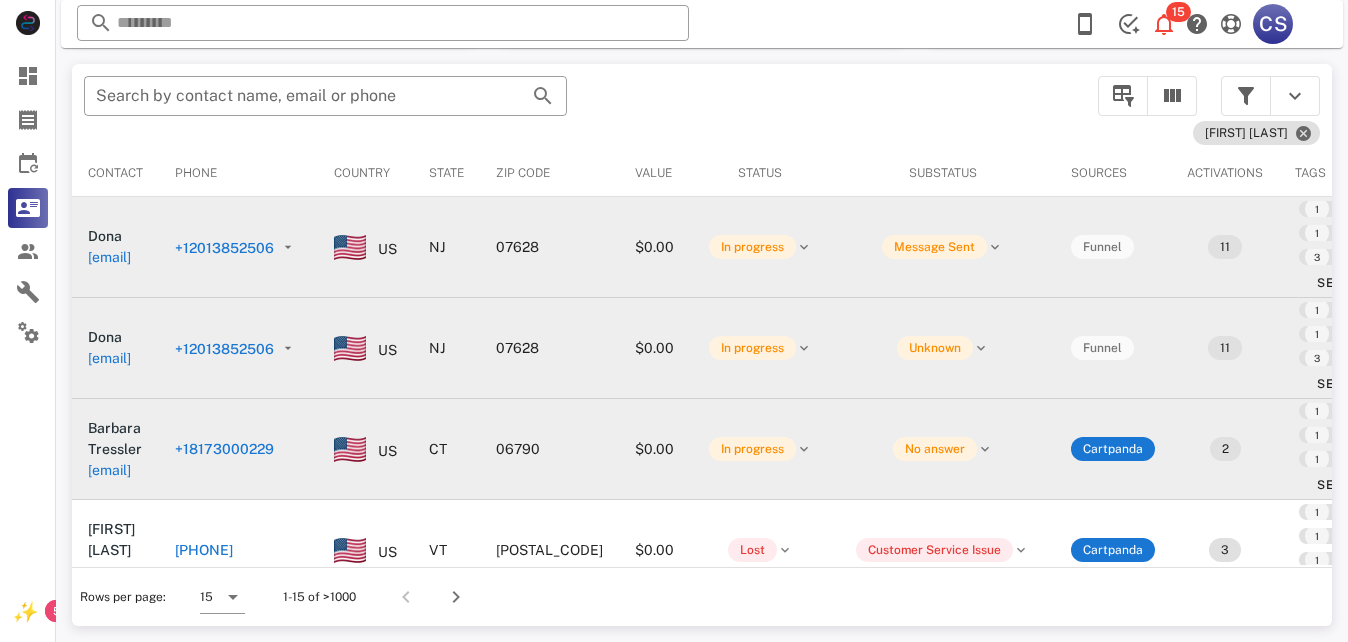 click on "+18173000229" at bounding box center (224, 449) 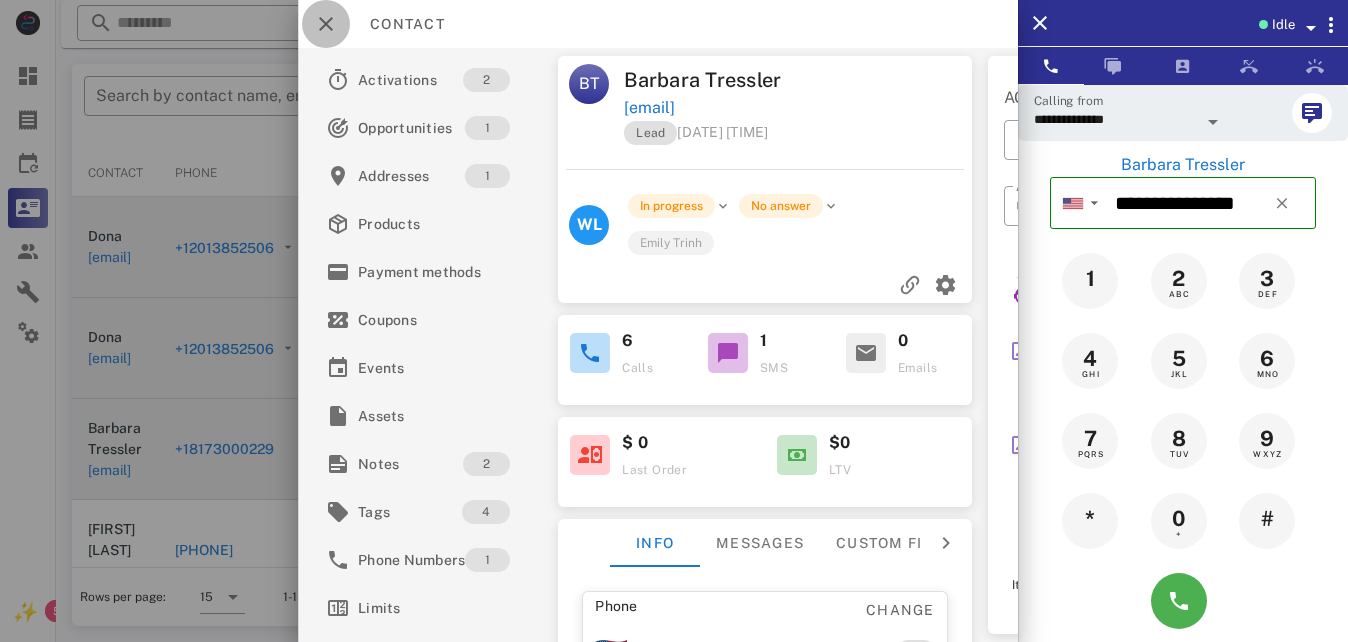 click at bounding box center [326, 24] 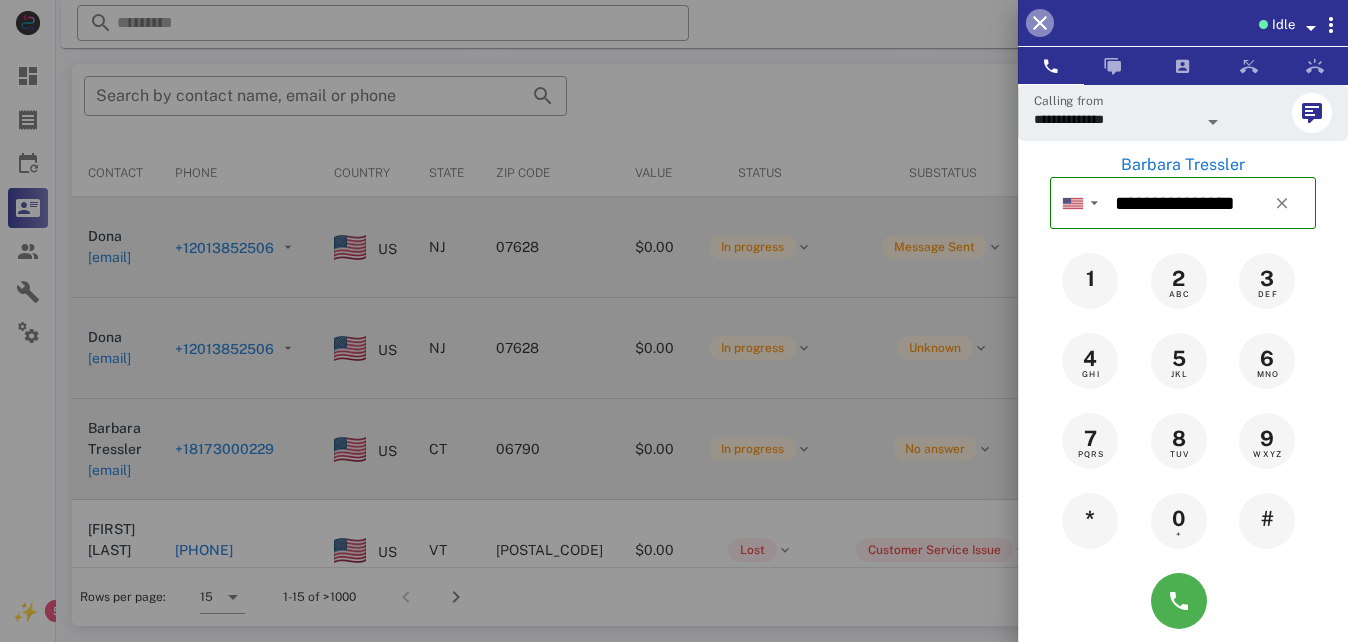 click at bounding box center (1040, 23) 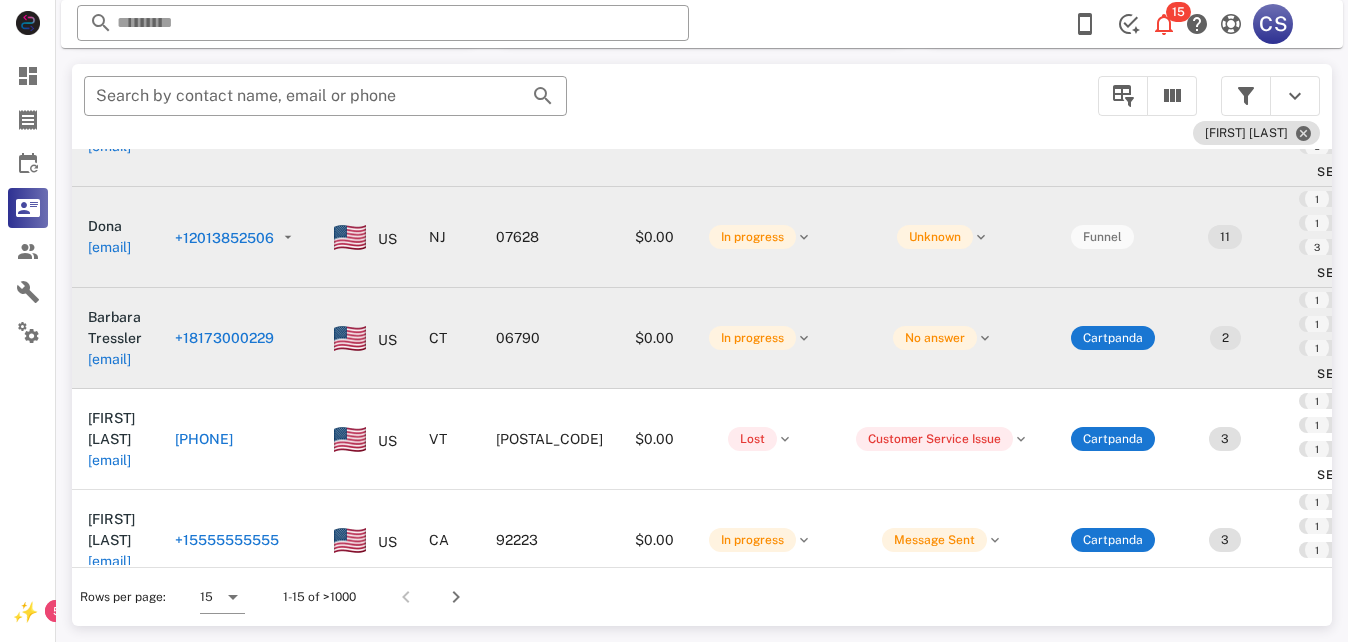 scroll, scrollTop: 146, scrollLeft: 0, axis: vertical 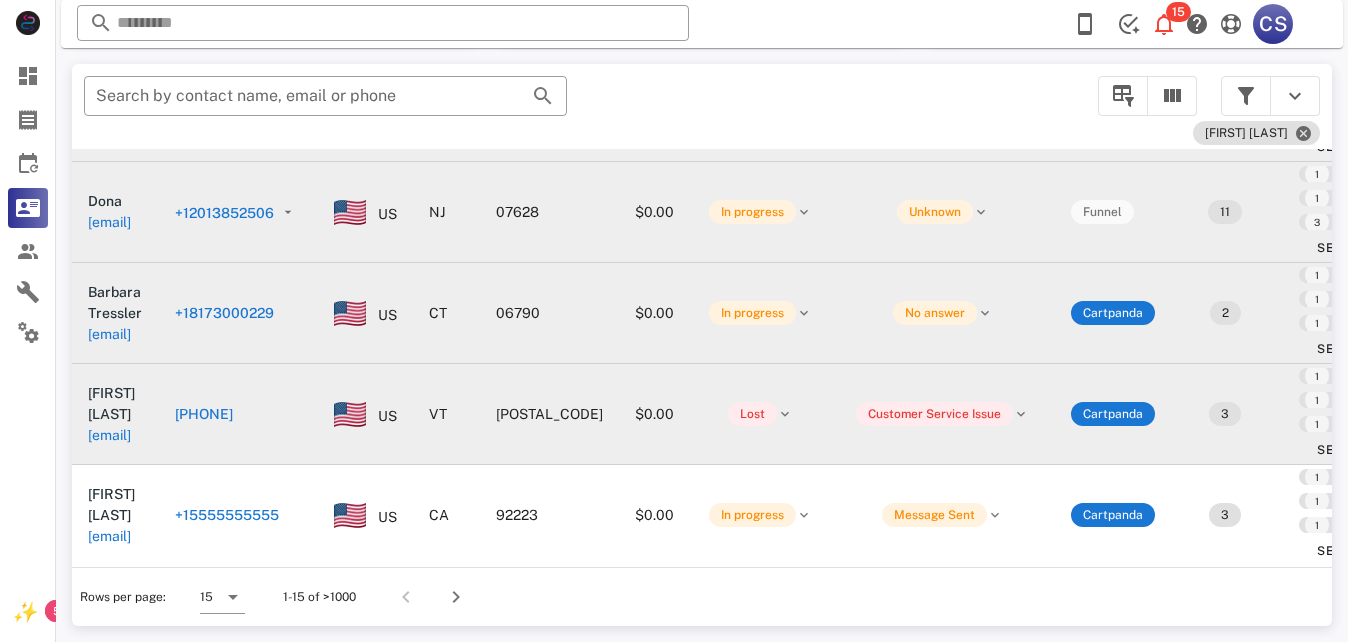 click on "[PHONE]" at bounding box center (204, 414) 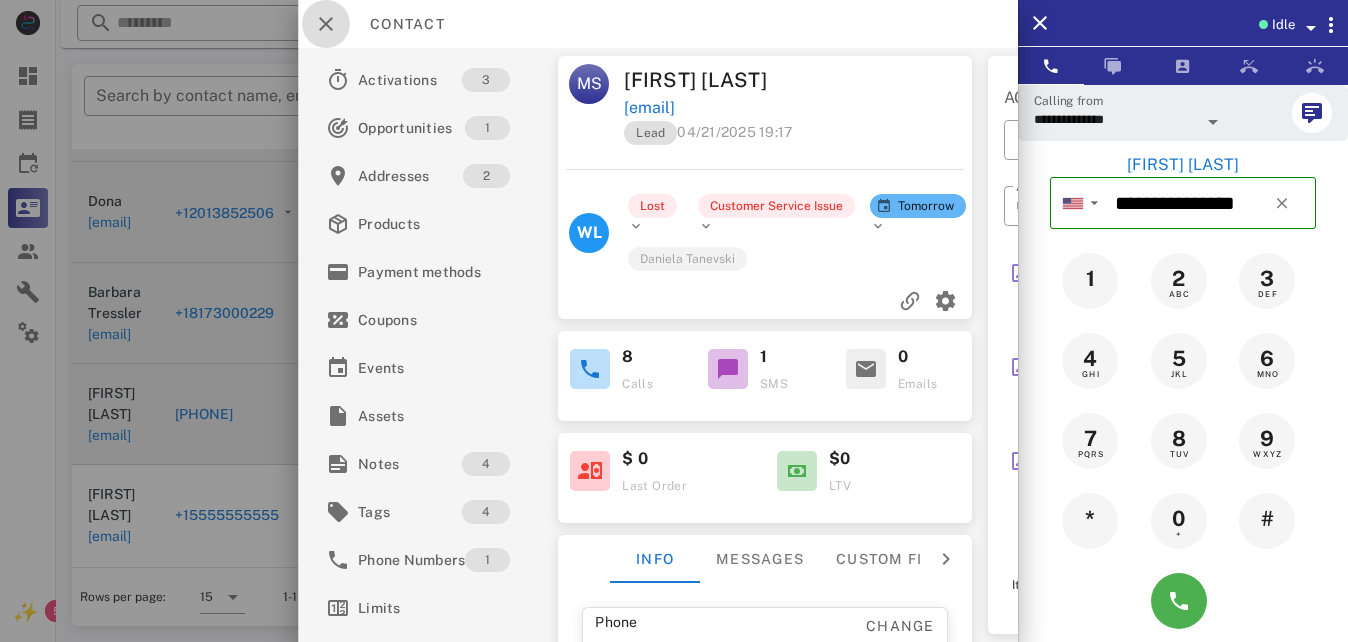 click at bounding box center [326, 24] 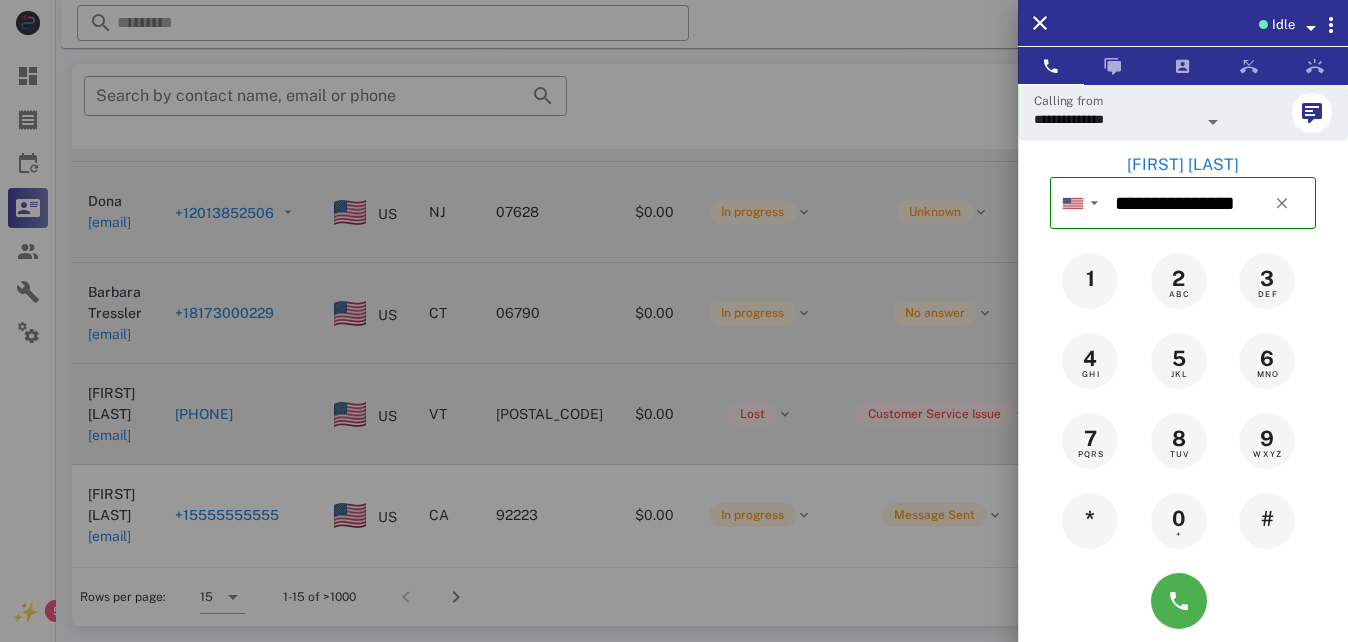 click at bounding box center (674, 321) 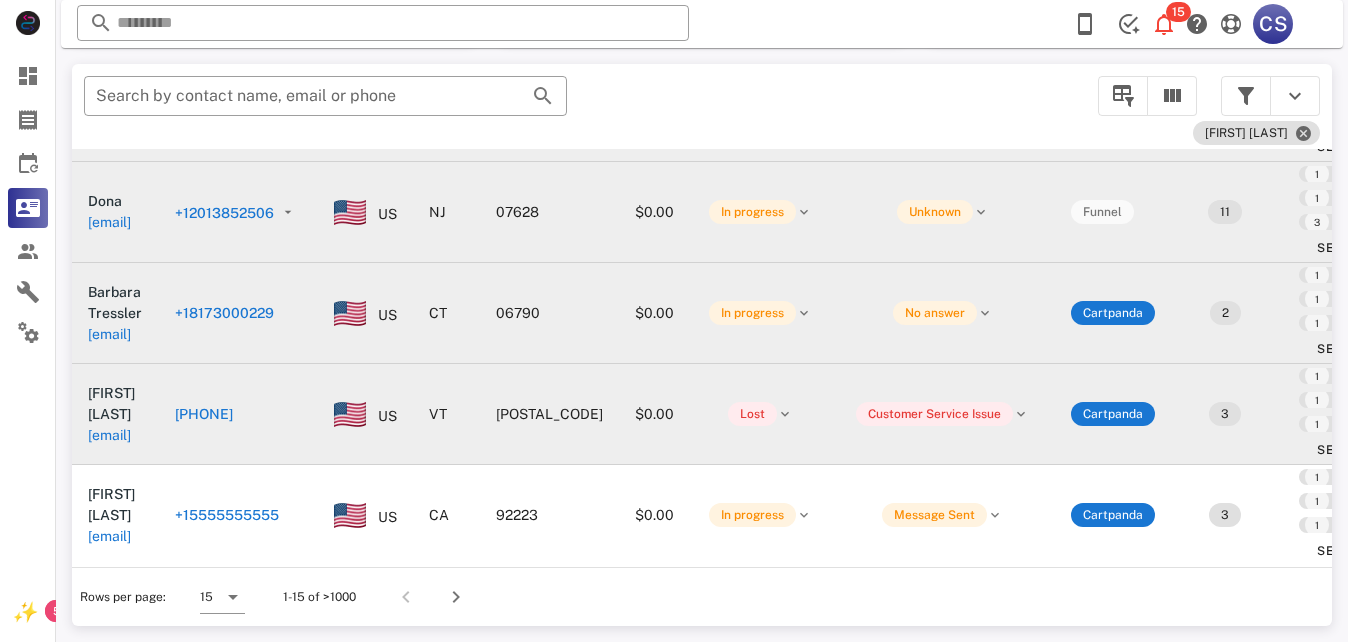 click on "+15555555555" at bounding box center [227, 515] 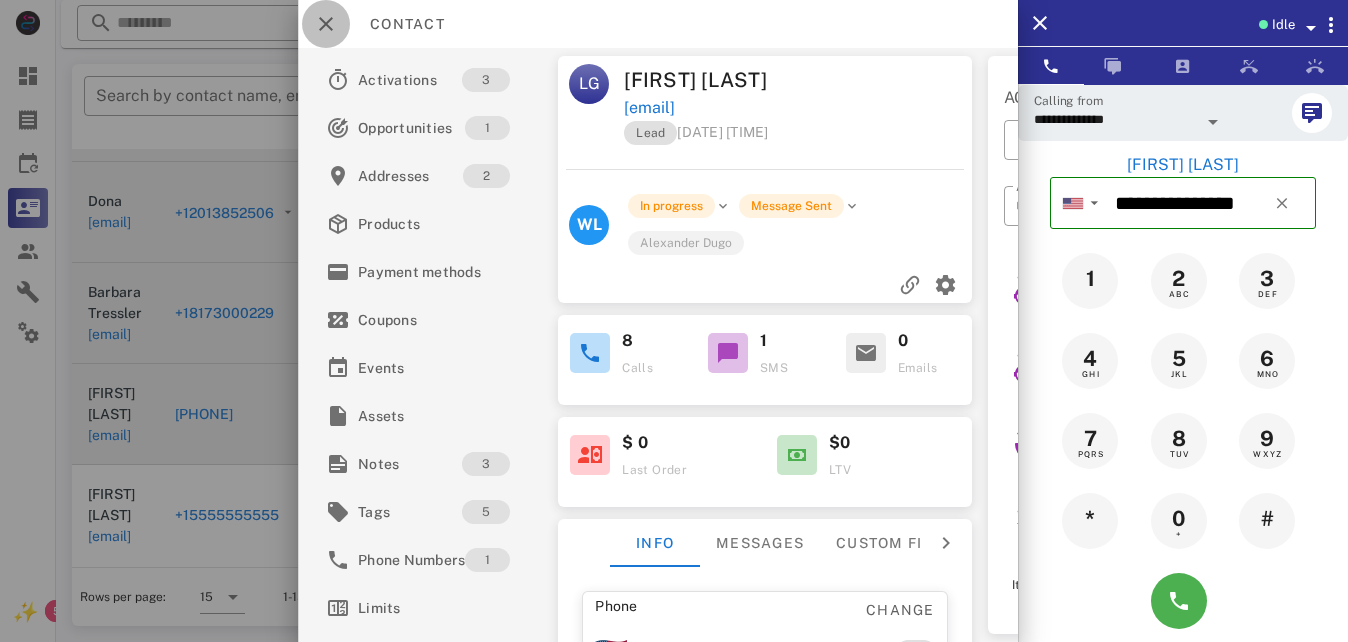click at bounding box center [326, 24] 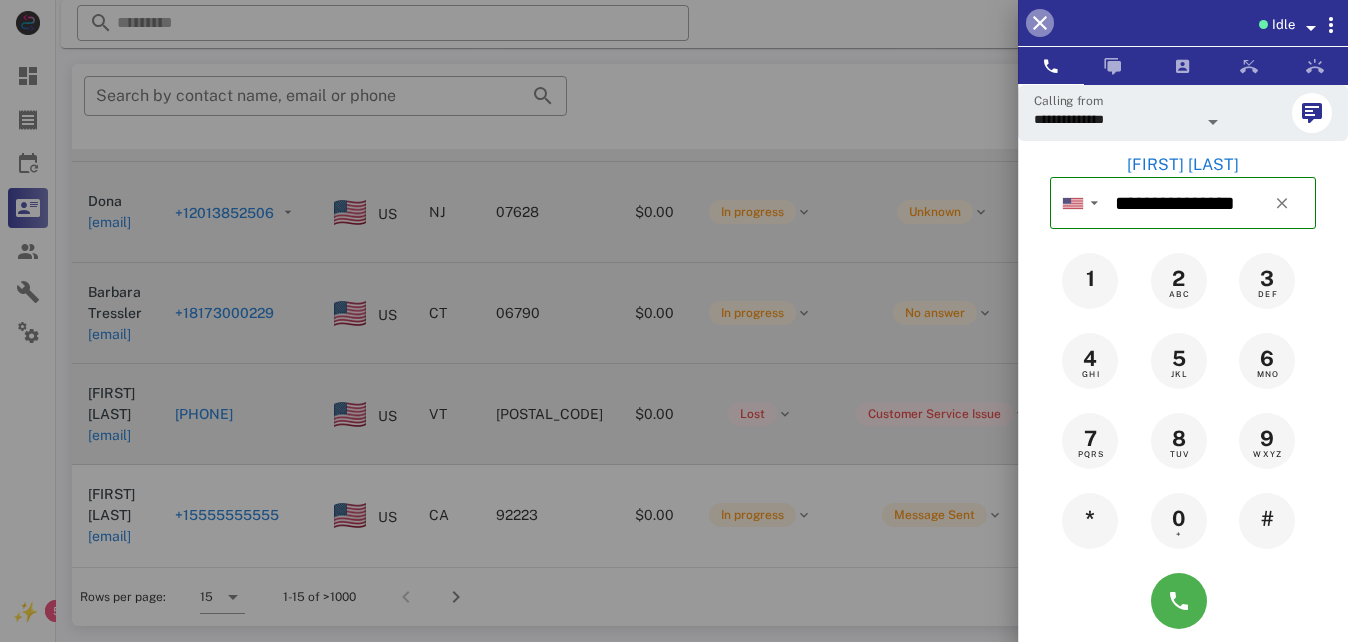 click at bounding box center (1040, 23) 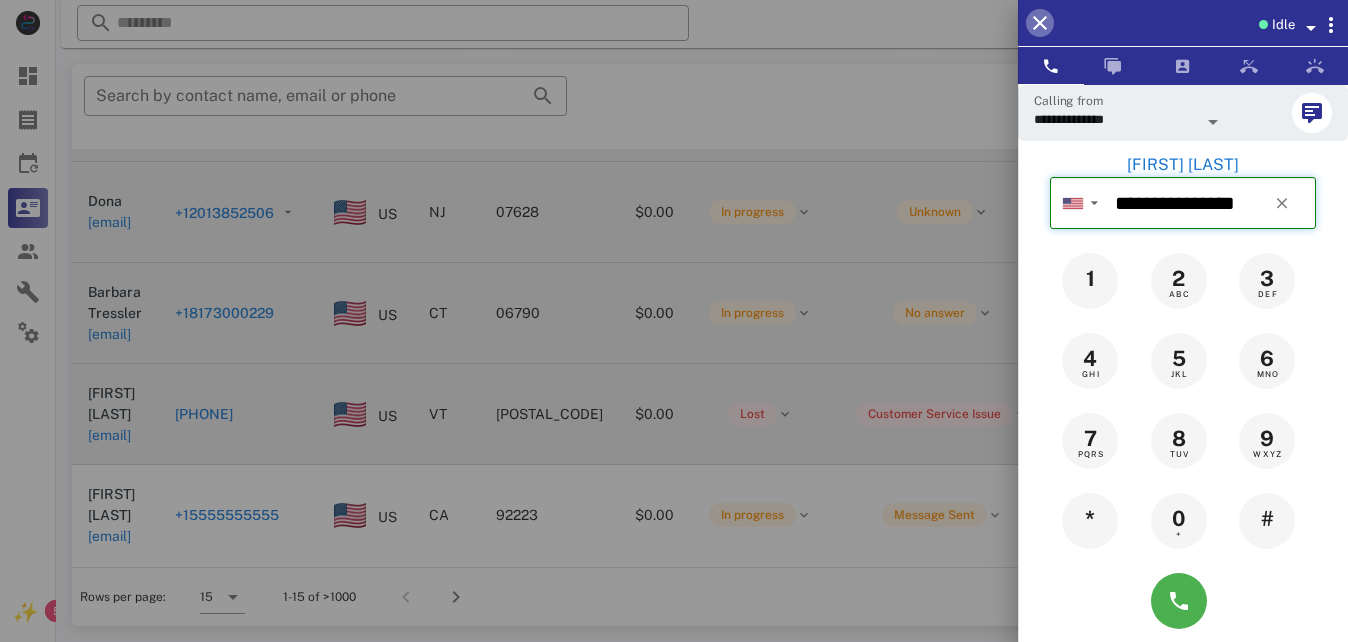 type 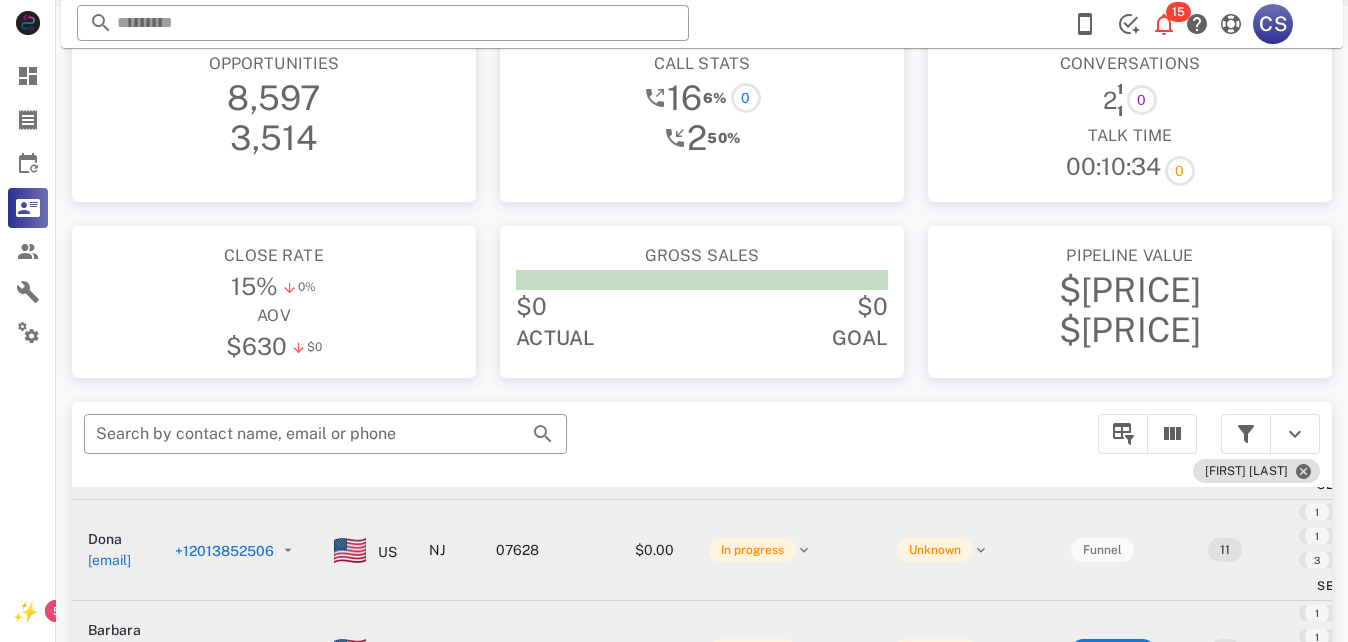 scroll, scrollTop: 0, scrollLeft: 0, axis: both 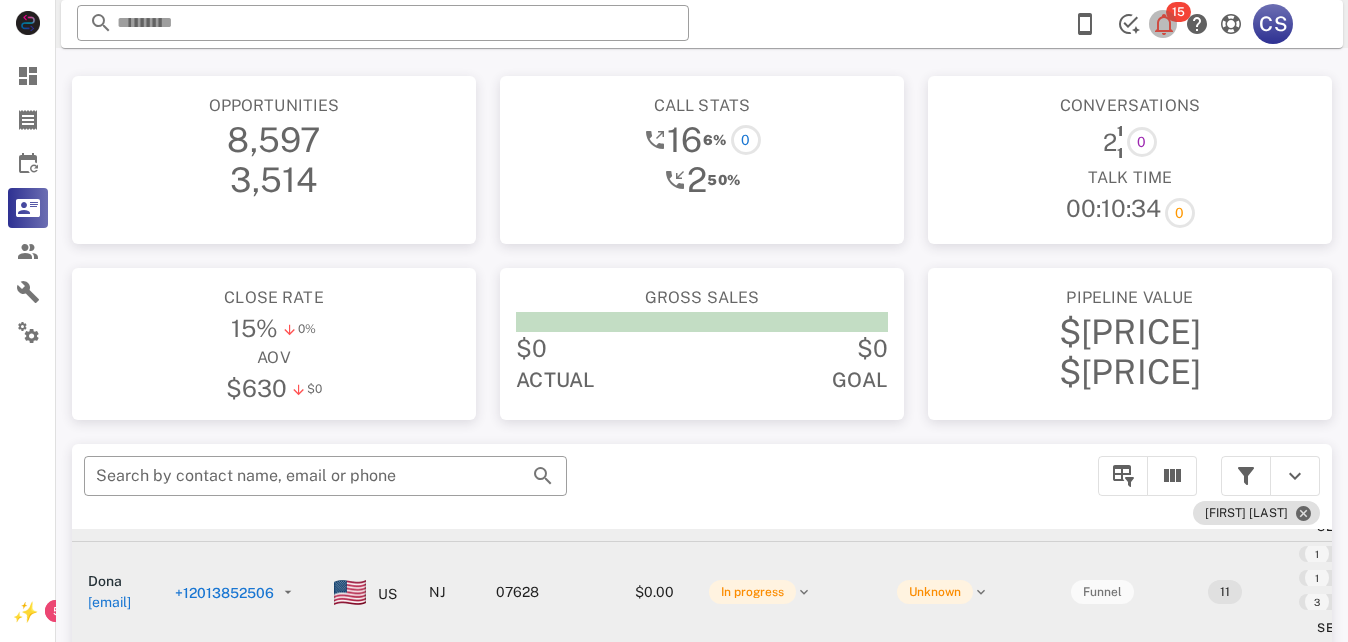 click at bounding box center (1164, 24) 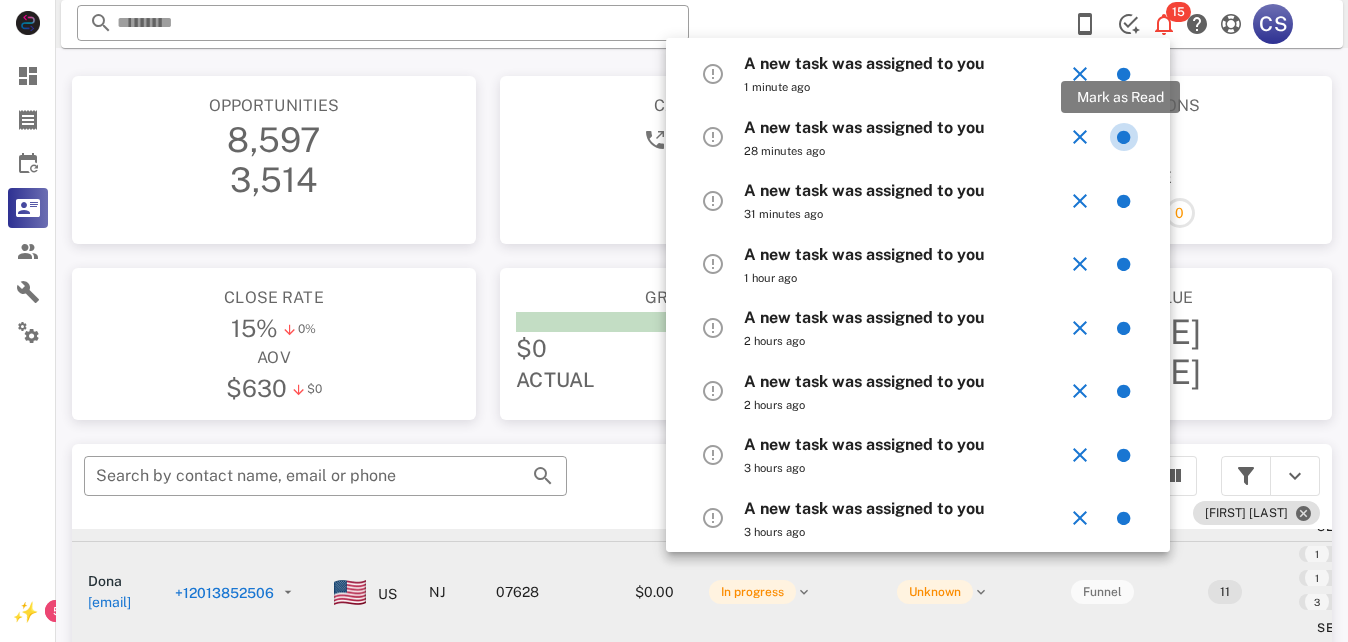 click at bounding box center [1124, 137] 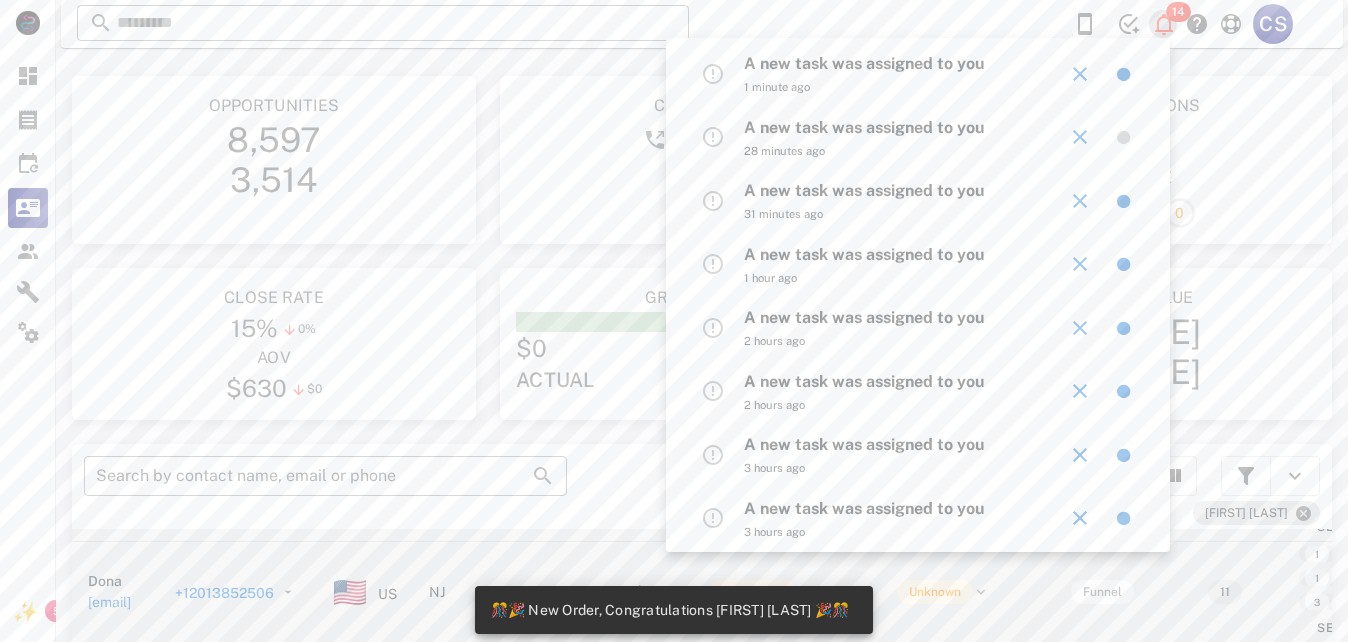 click at bounding box center (1164, 24) 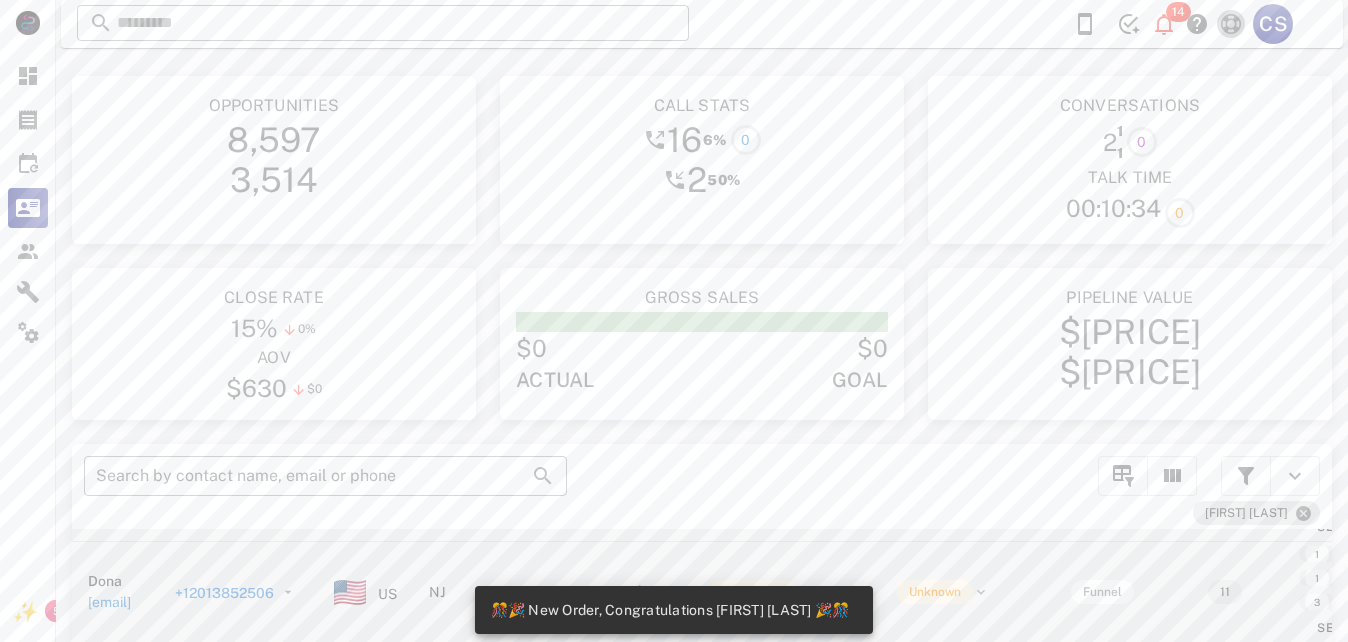 click at bounding box center [1231, 24] 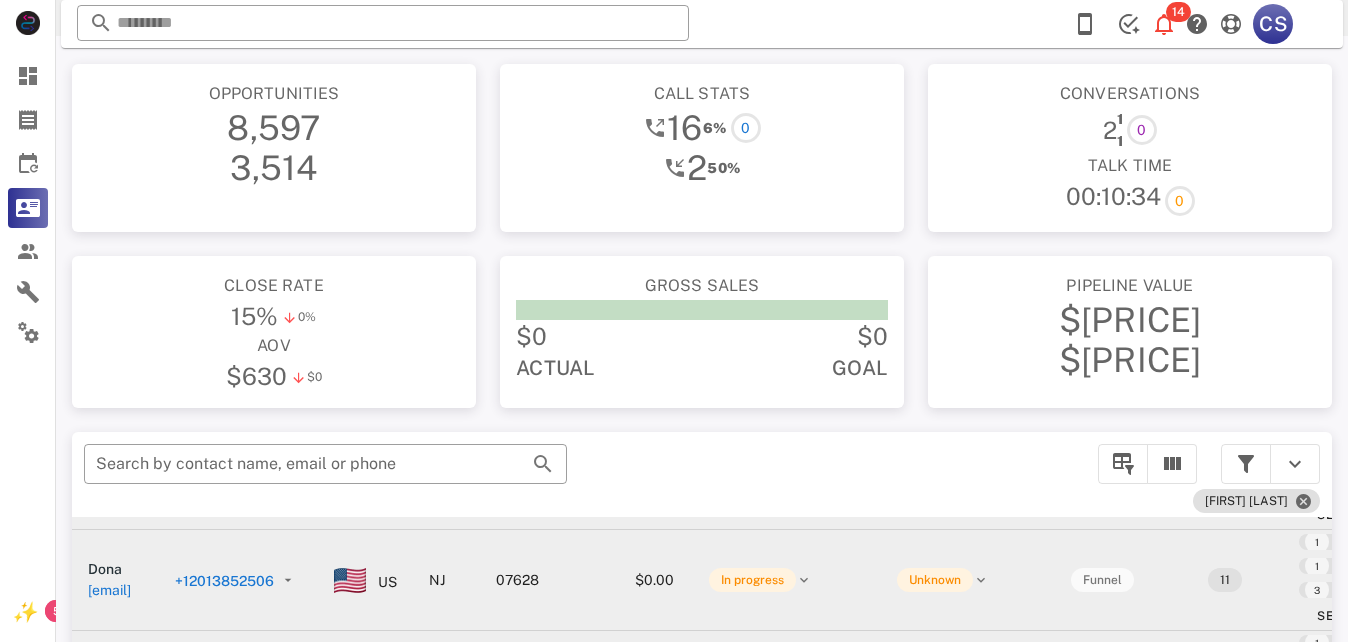 scroll, scrollTop: 0, scrollLeft: 0, axis: both 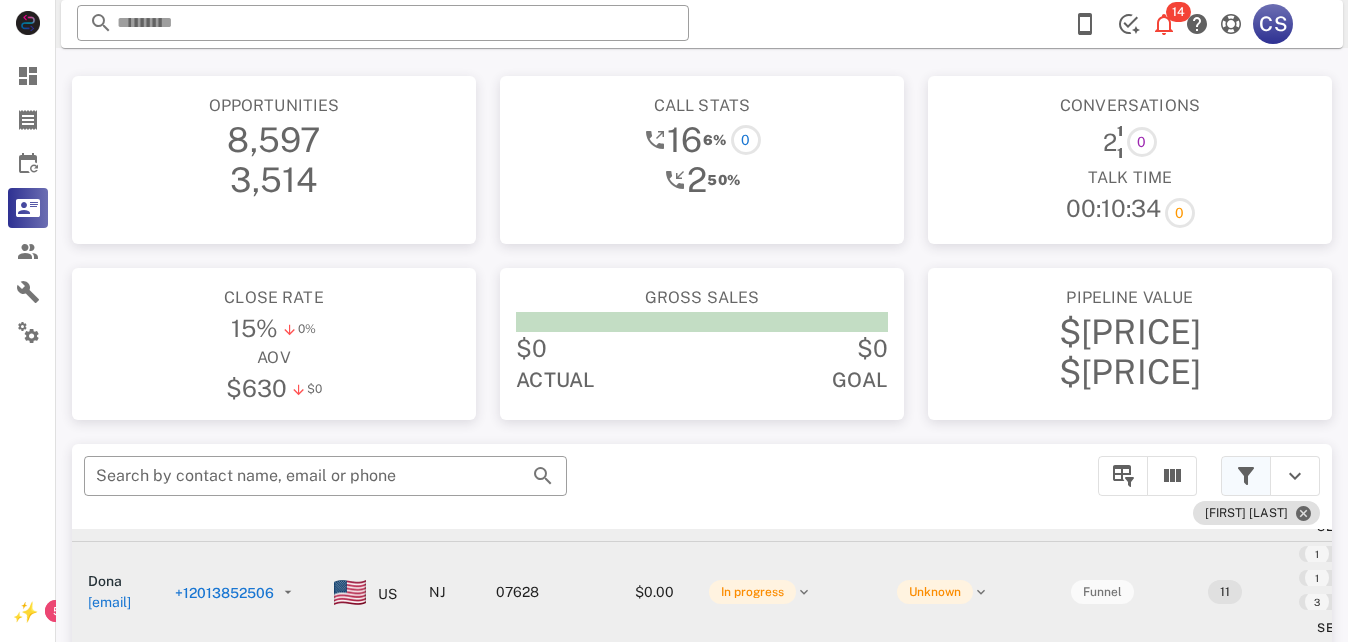 click at bounding box center [1246, 476] 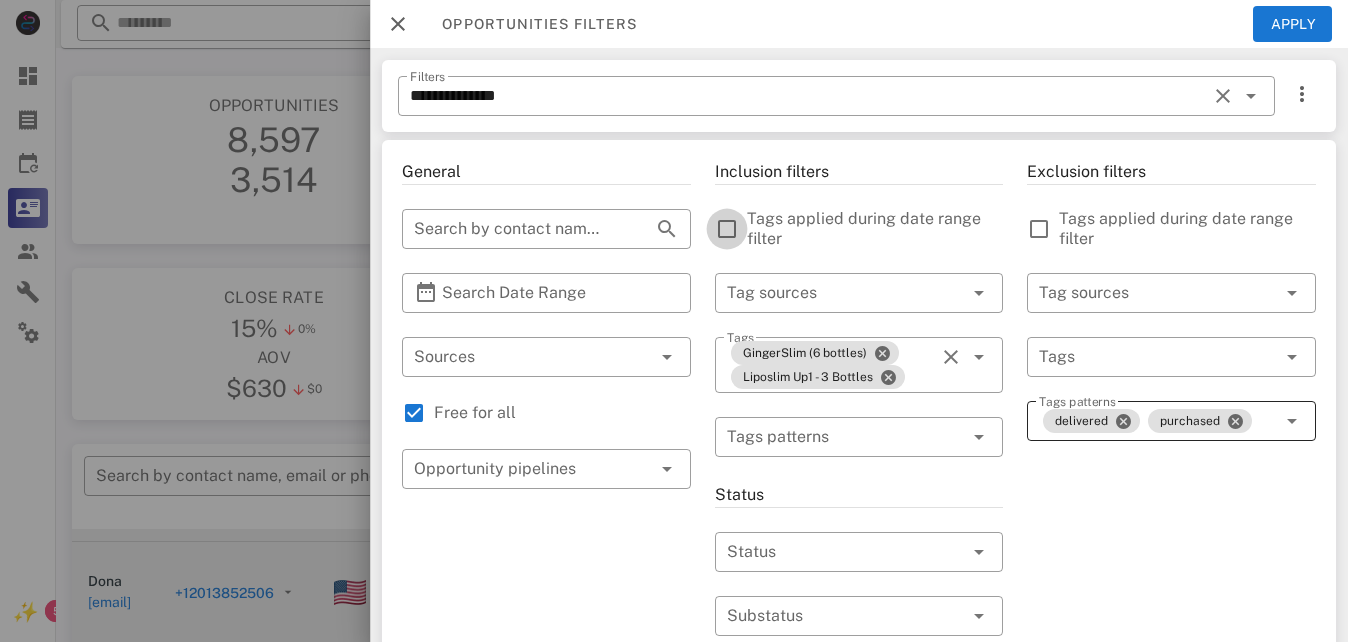 click at bounding box center [727, 229] 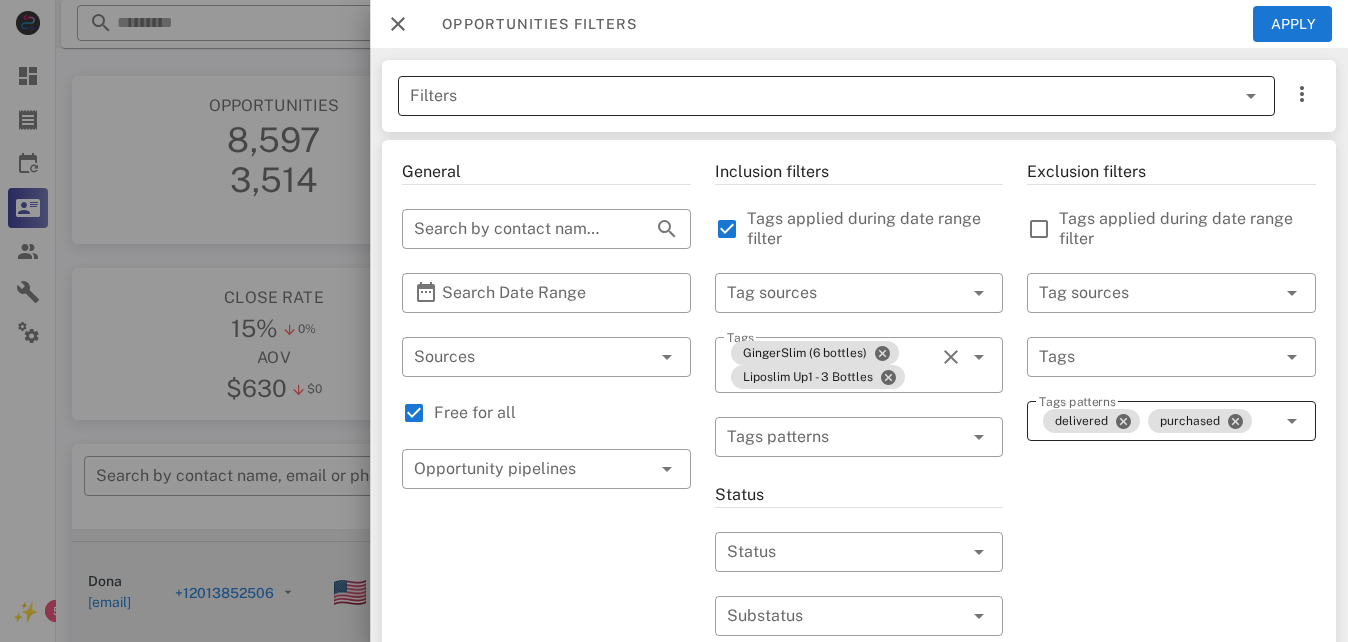 click at bounding box center [1251, 96] 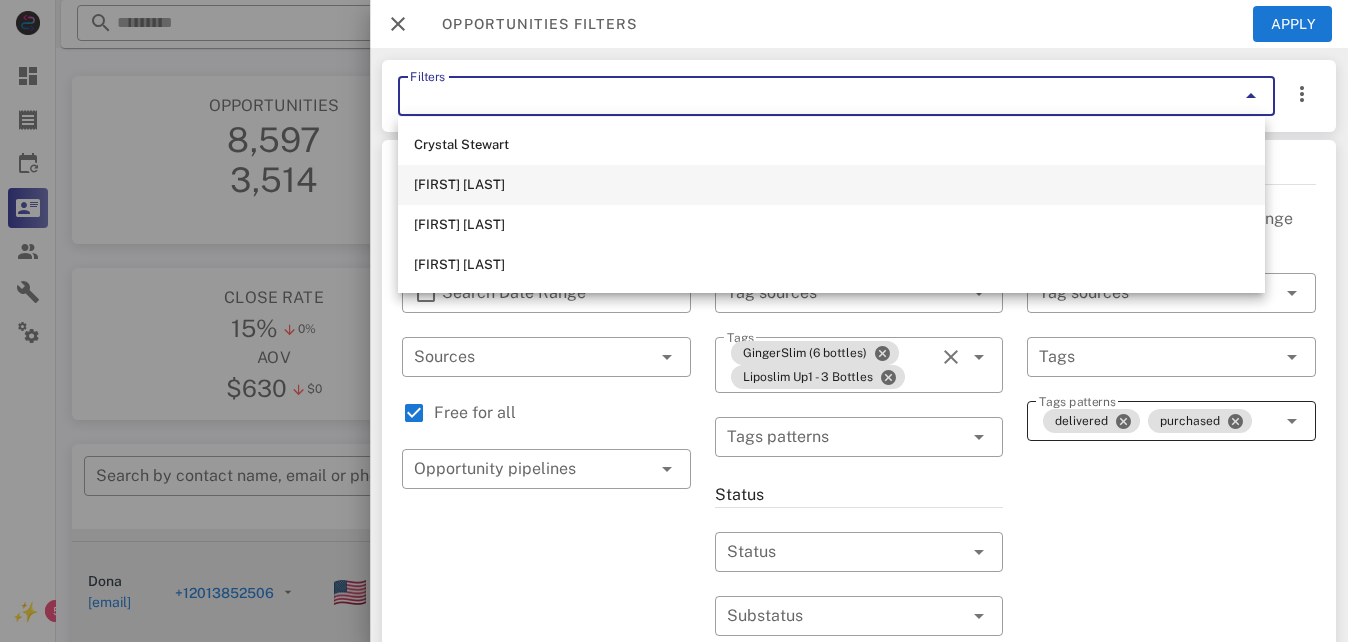 click on "[FIRST] [LAST]" at bounding box center (831, 185) 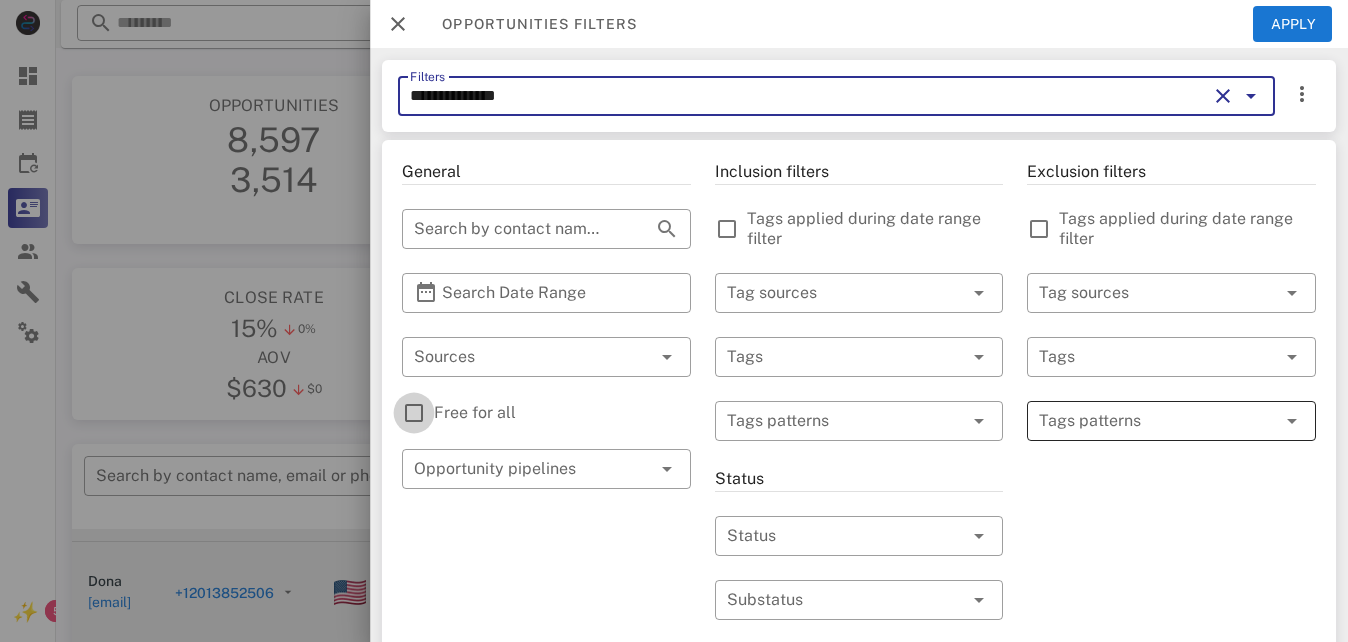 click at bounding box center [414, 413] 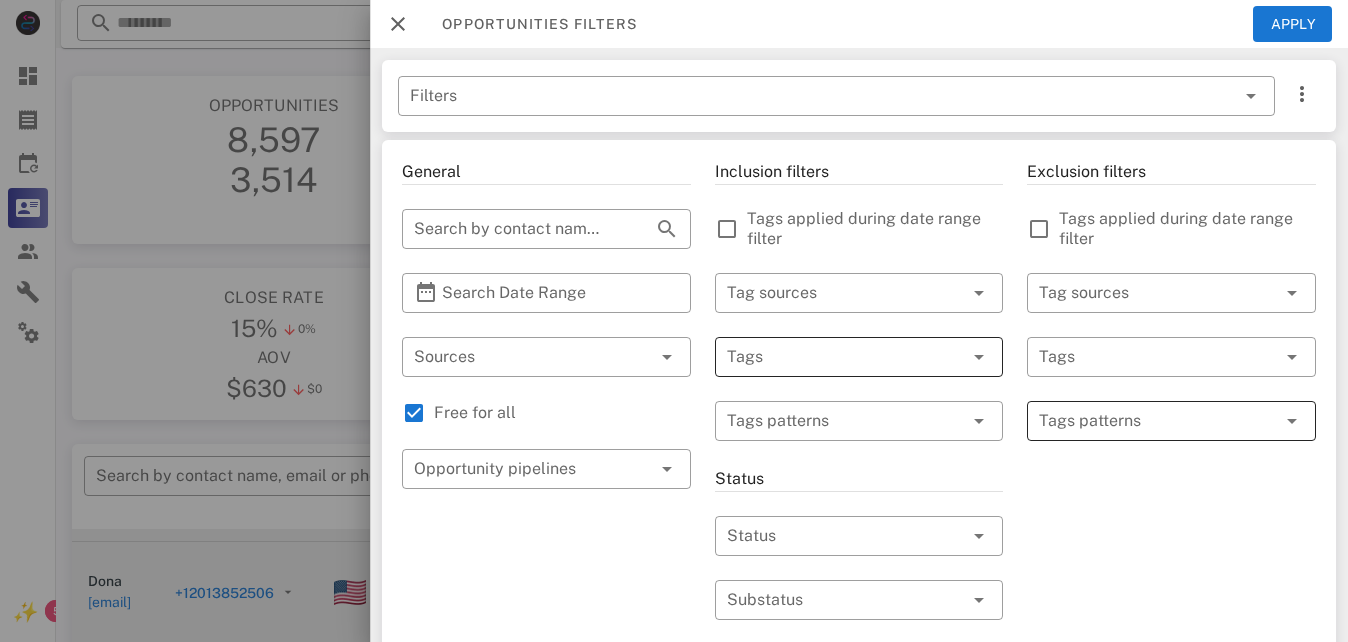 click at bounding box center (831, 357) 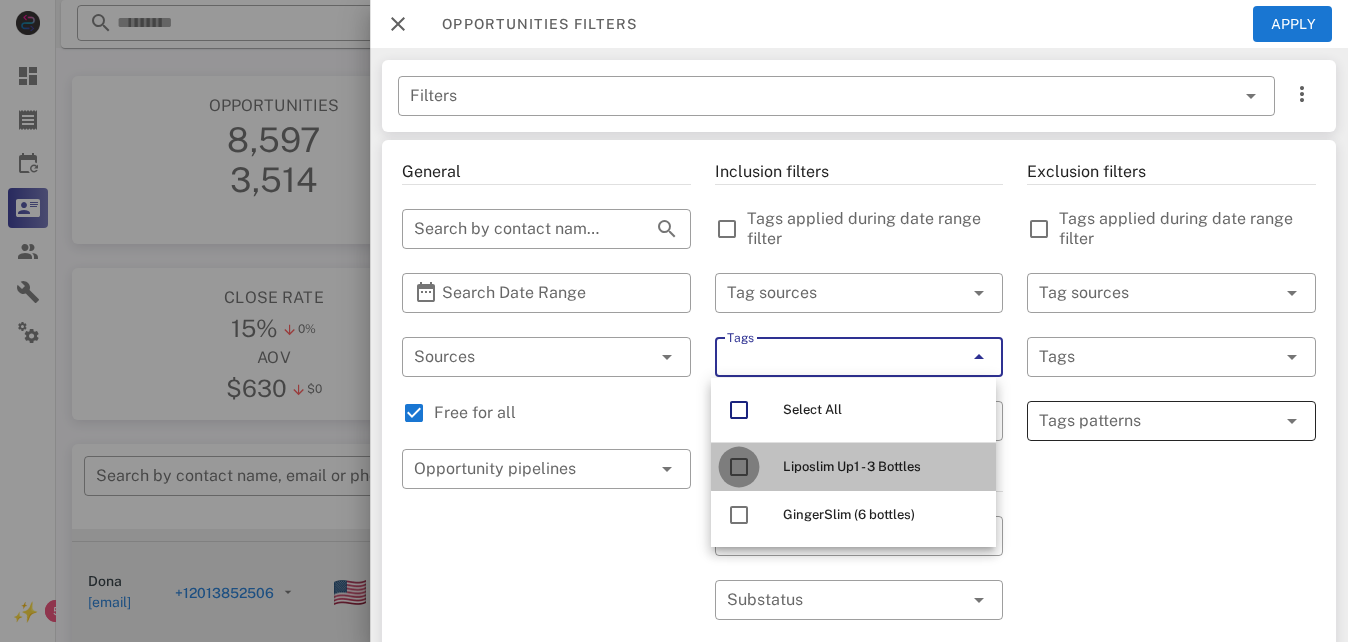 click at bounding box center (739, 467) 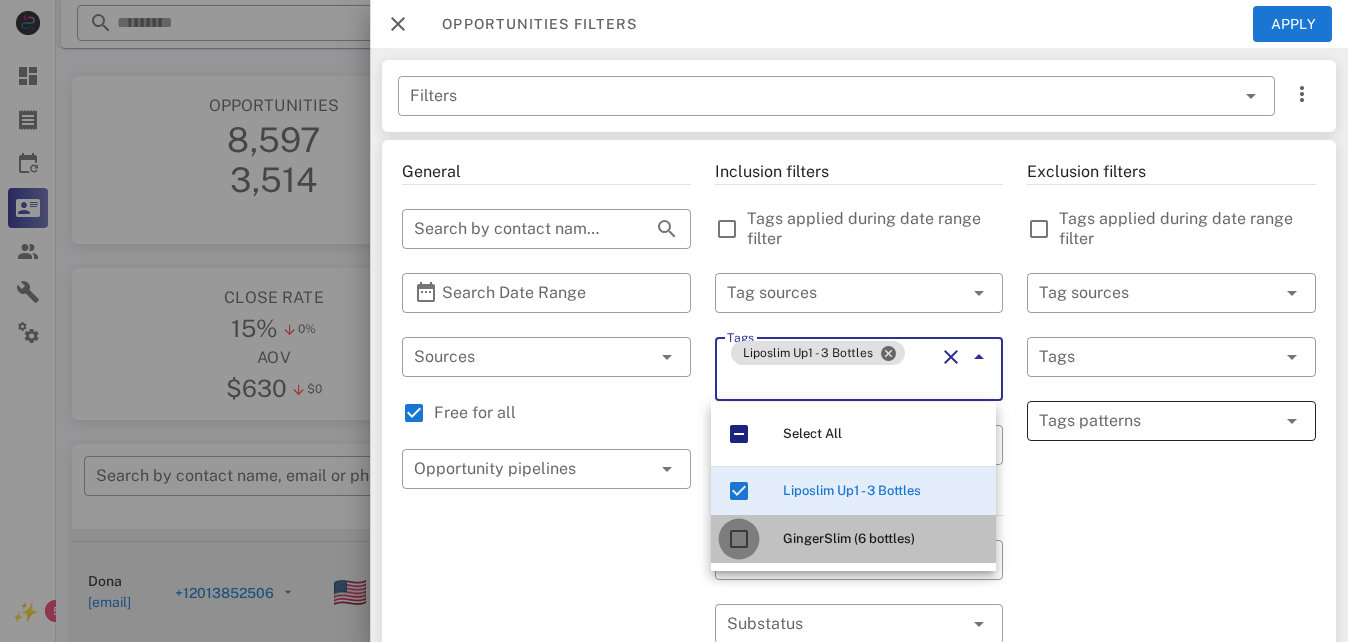 click at bounding box center [739, 539] 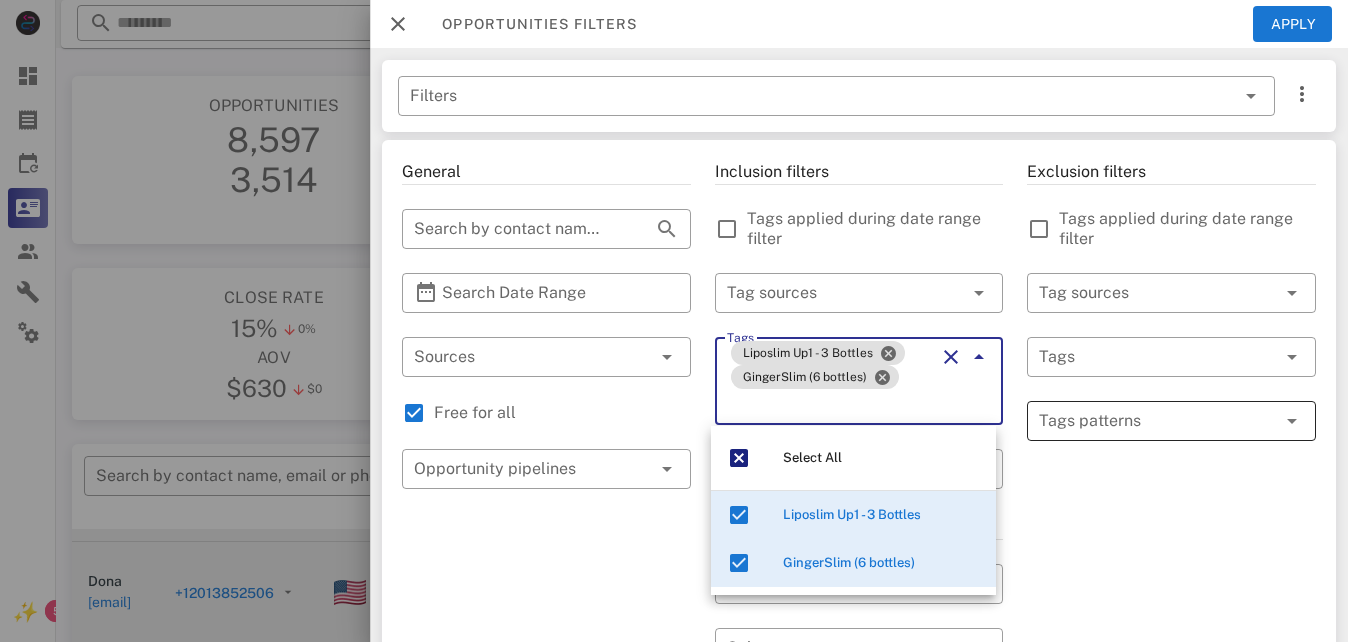 click at bounding box center (1157, 421) 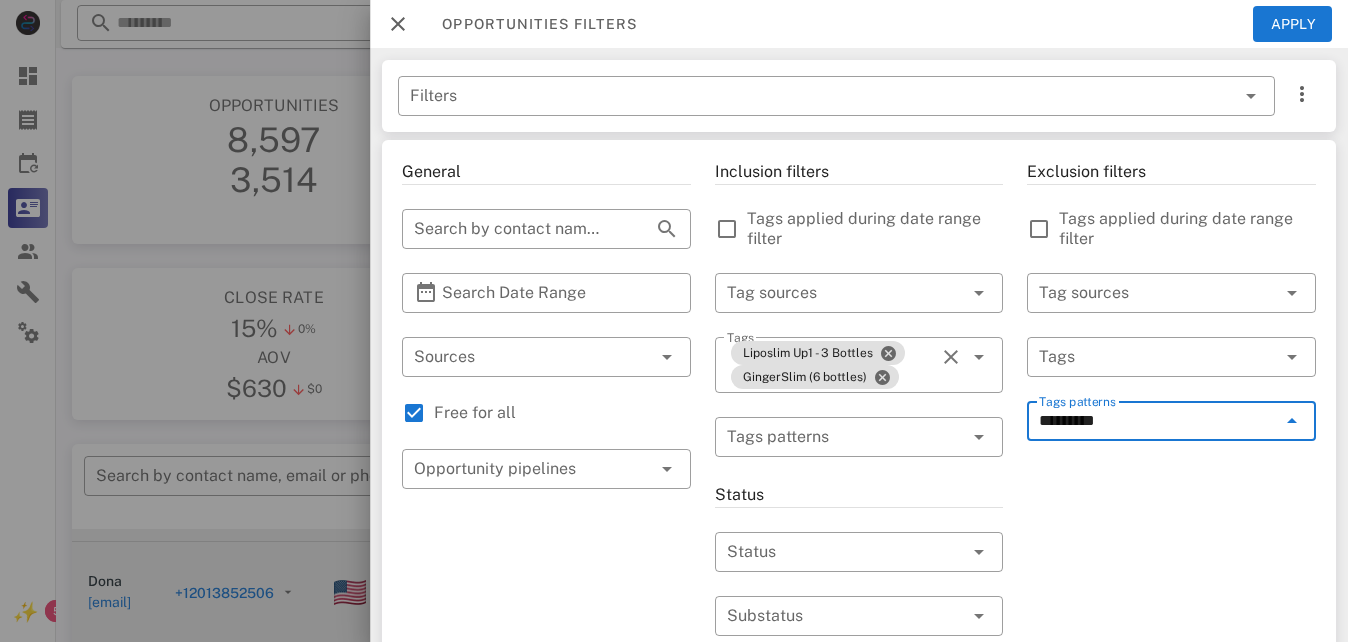 type on "*********" 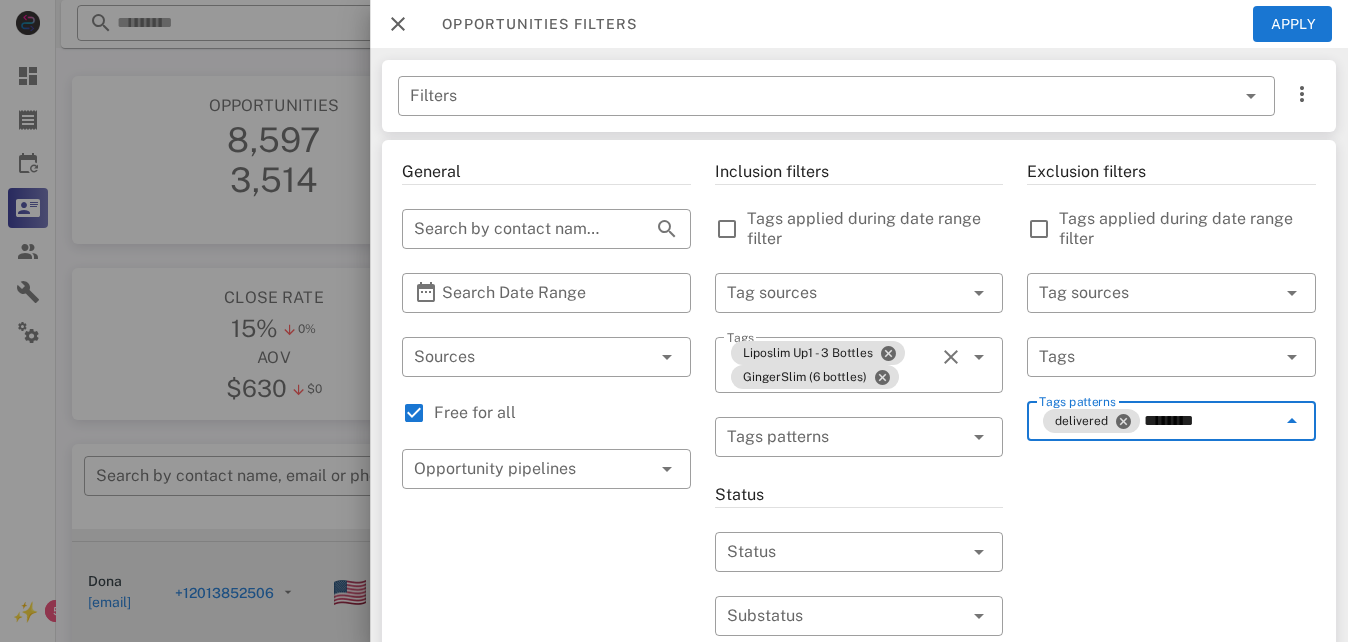 type on "*********" 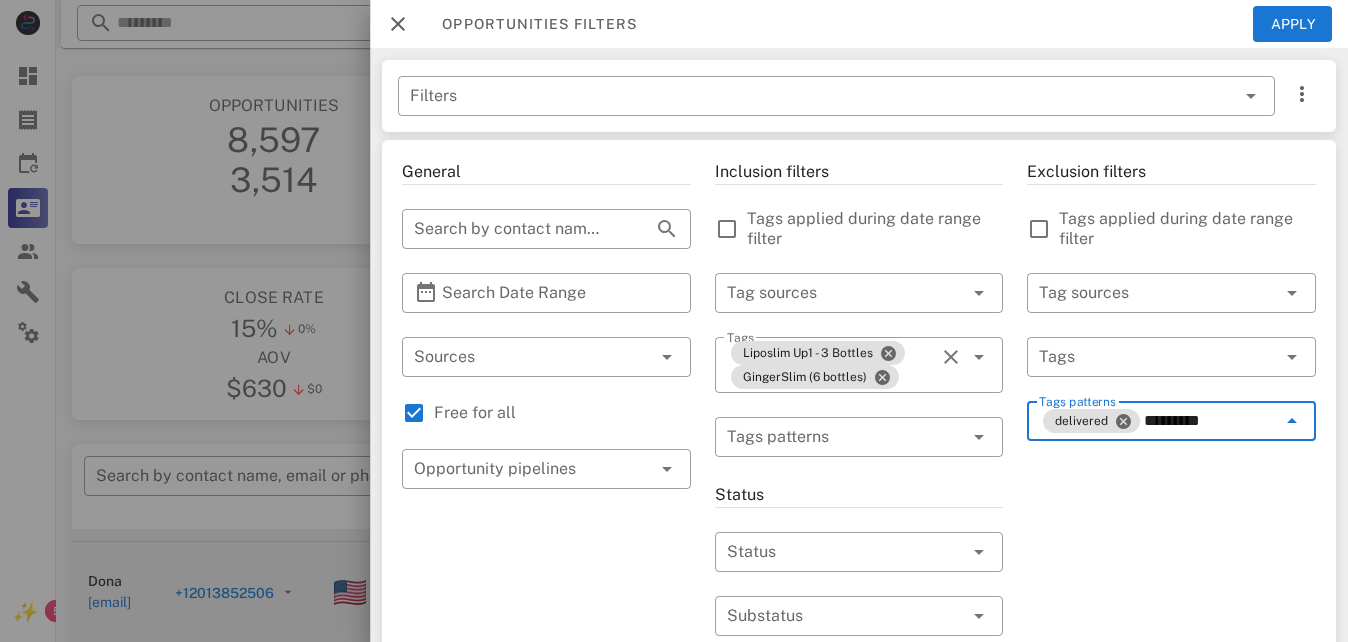 type 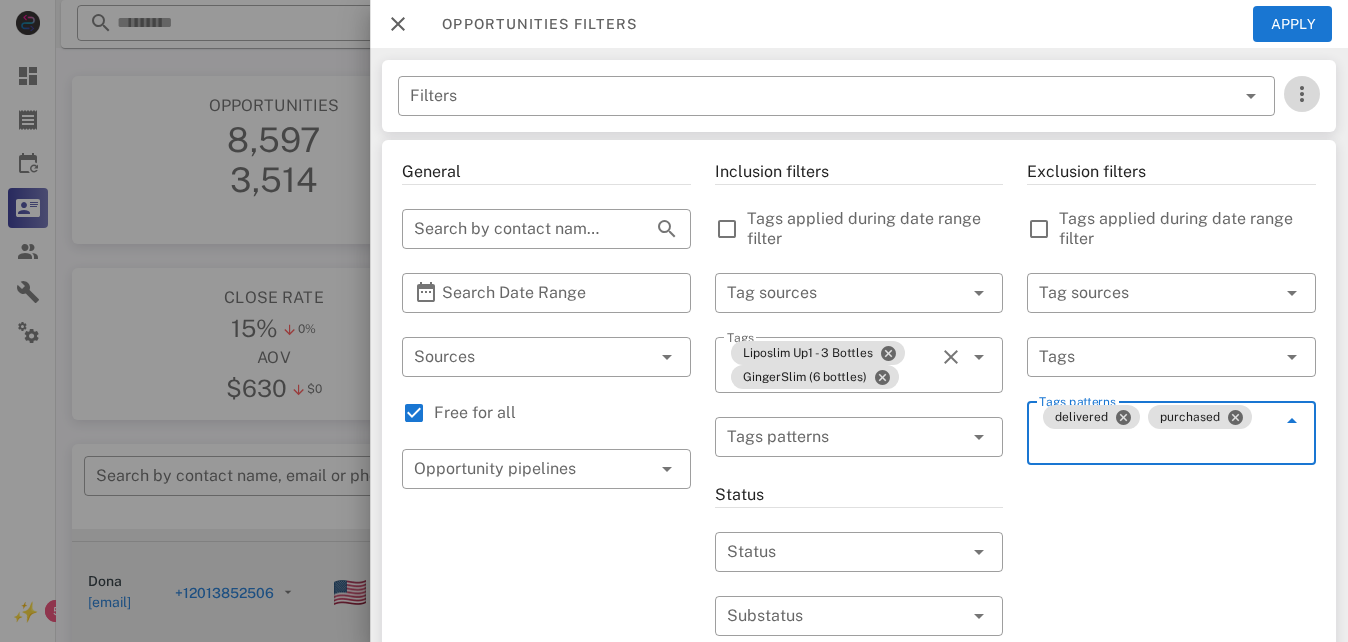 click at bounding box center (1302, 94) 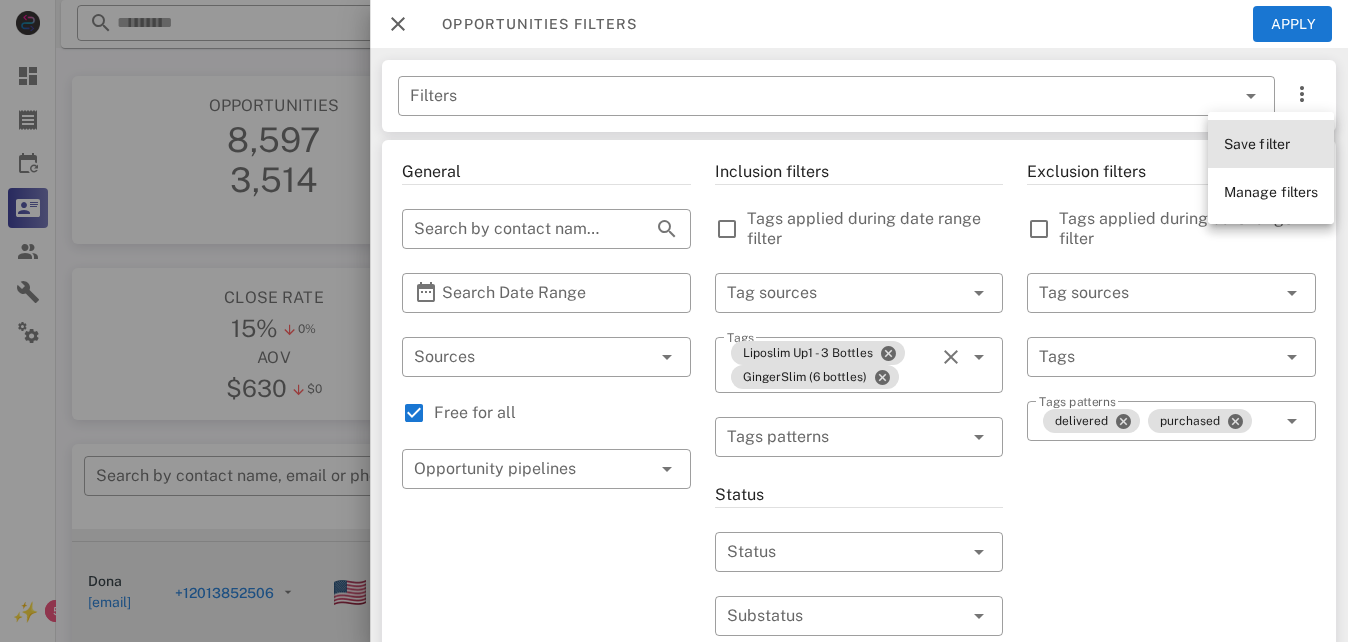 click on "Save filter" at bounding box center (1257, 144) 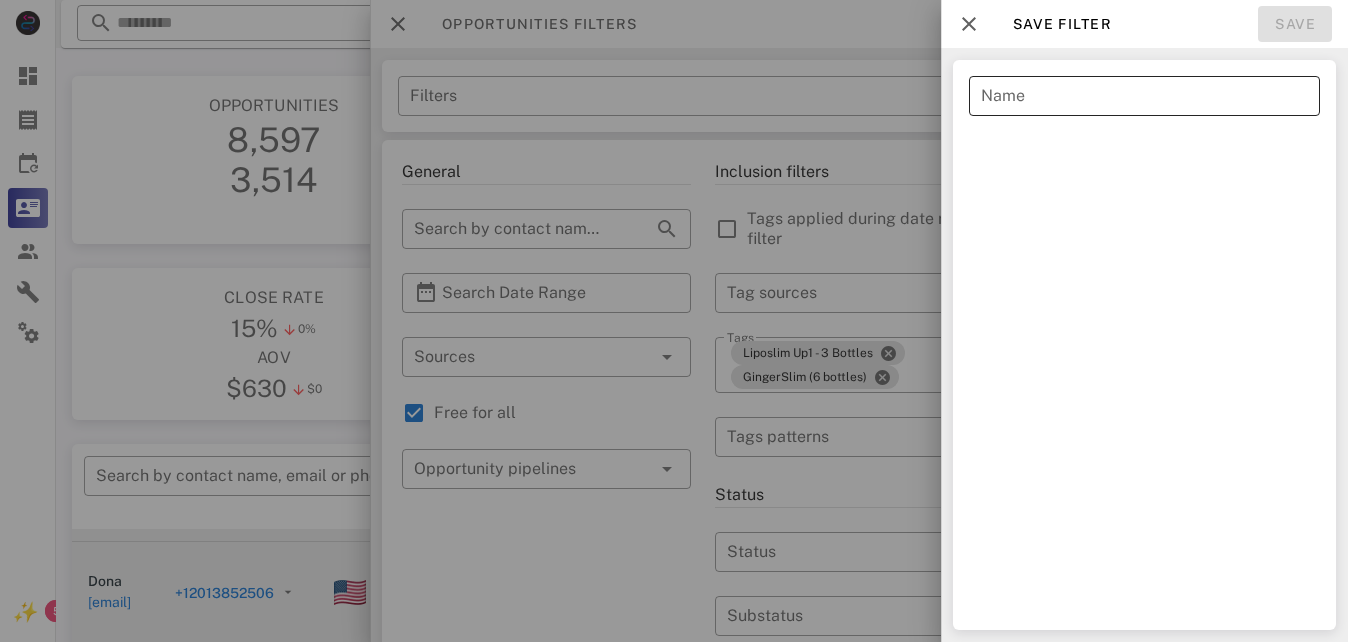 click on "Name" at bounding box center (1144, 96) 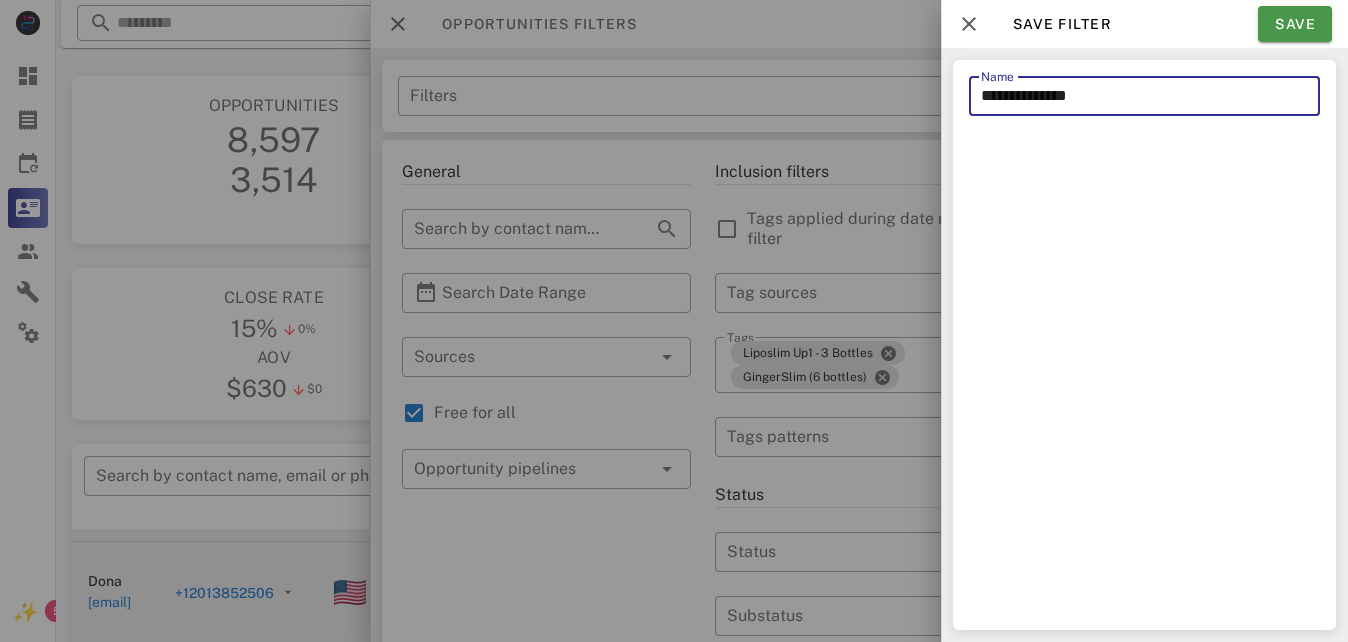 type on "**********" 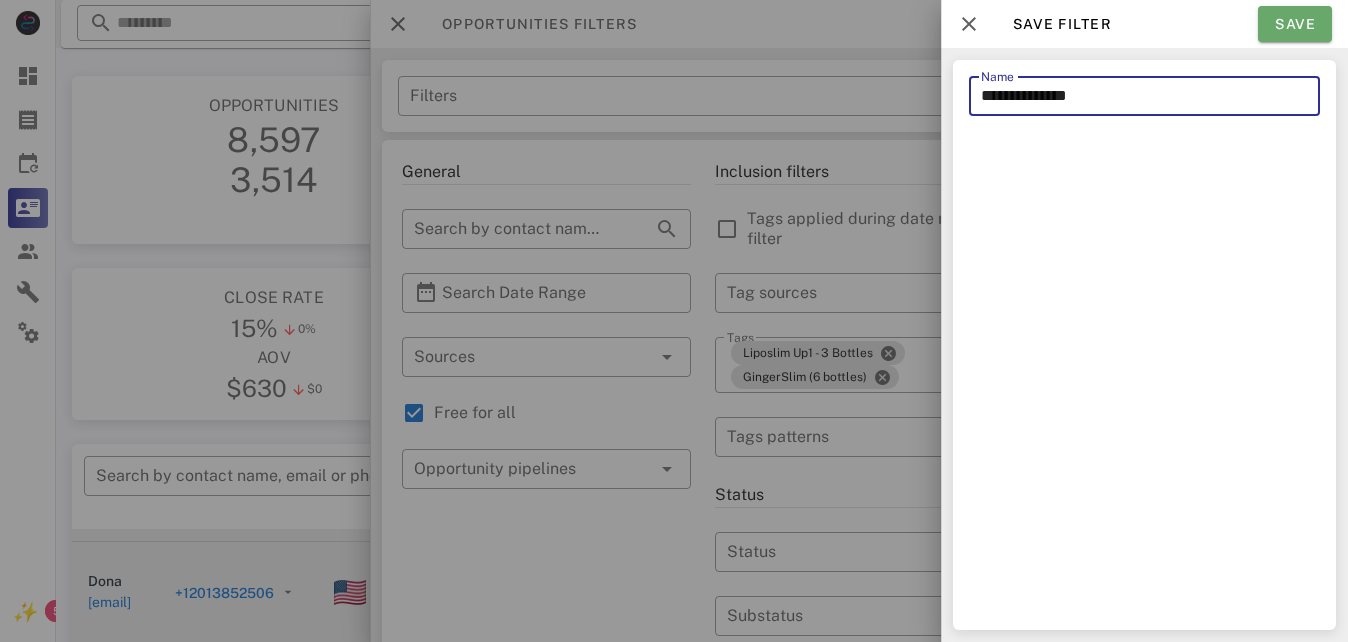 click on "Save" at bounding box center [1295, 24] 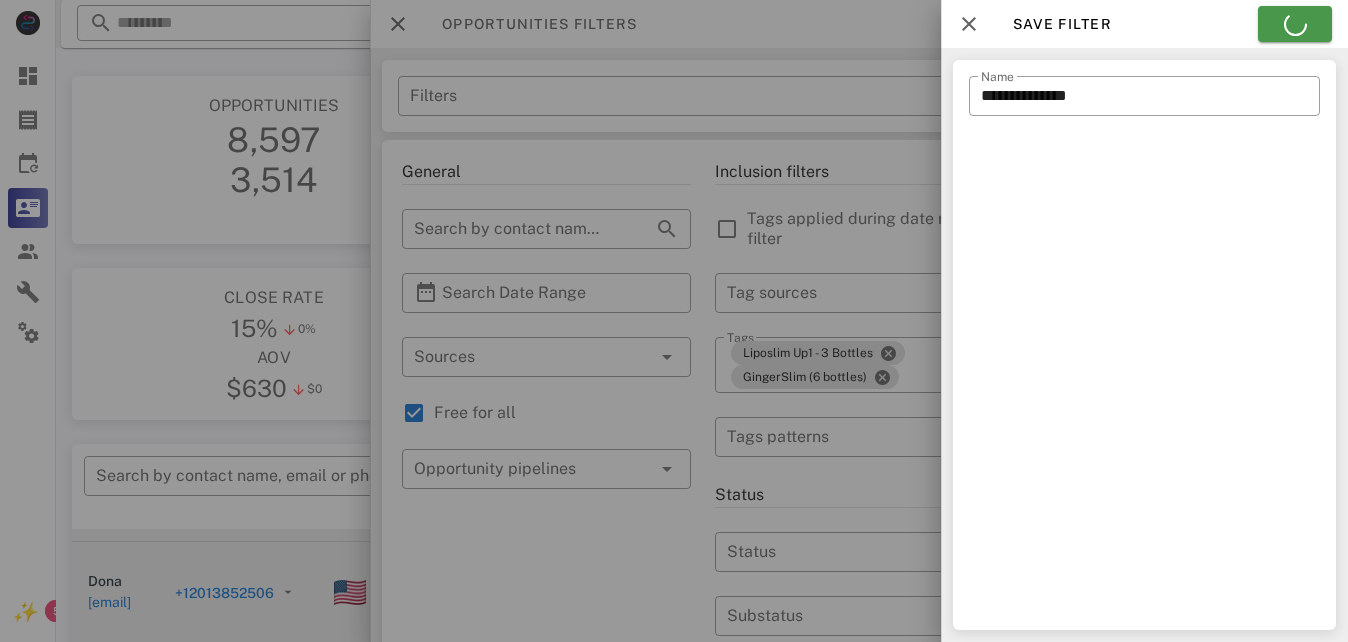 type on "**********" 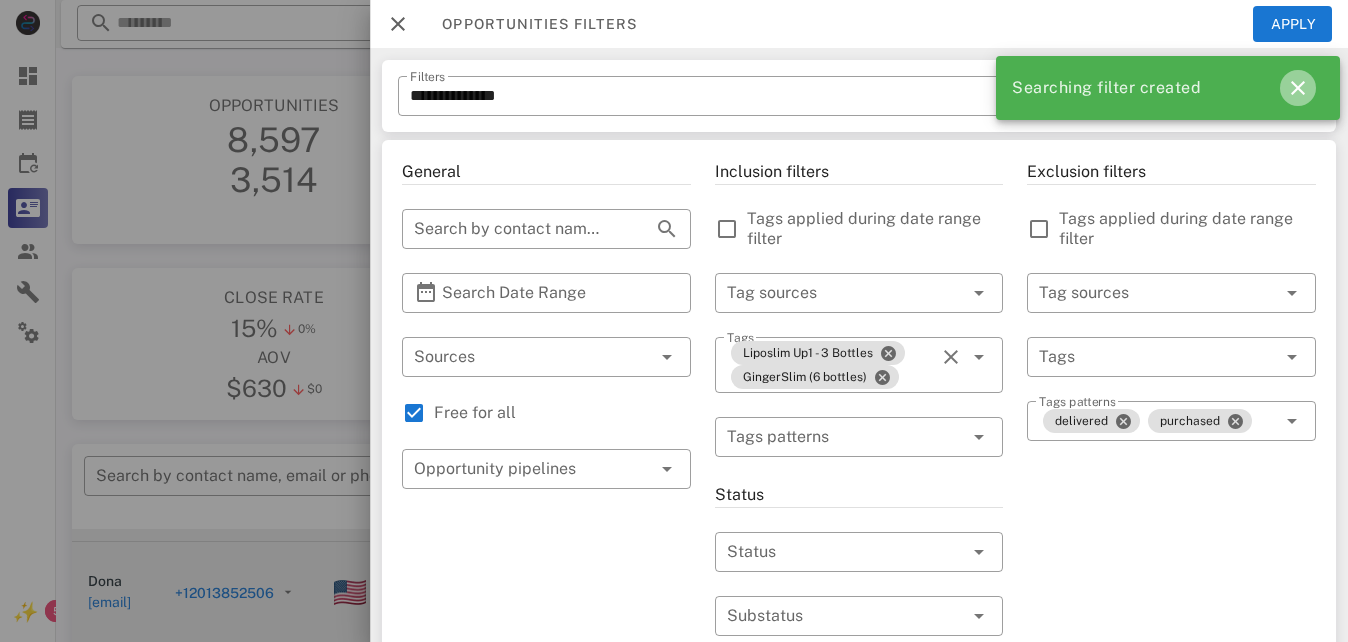 click at bounding box center (1298, 88) 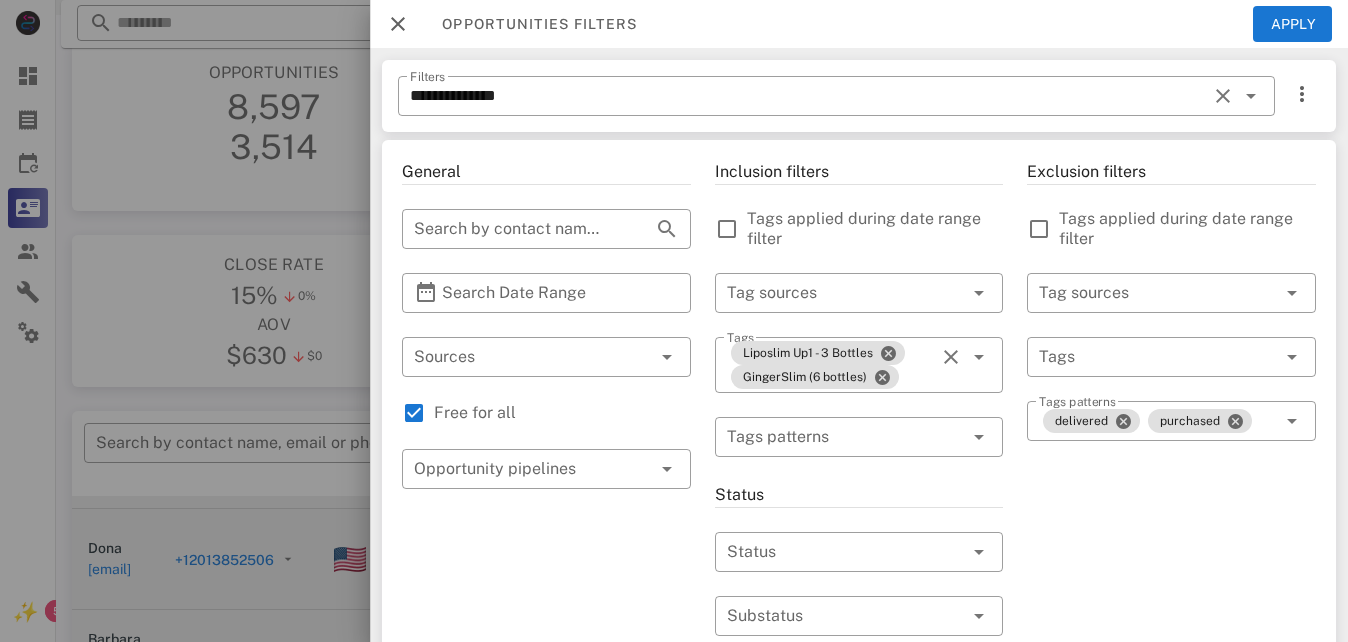 scroll, scrollTop: 20, scrollLeft: 0, axis: vertical 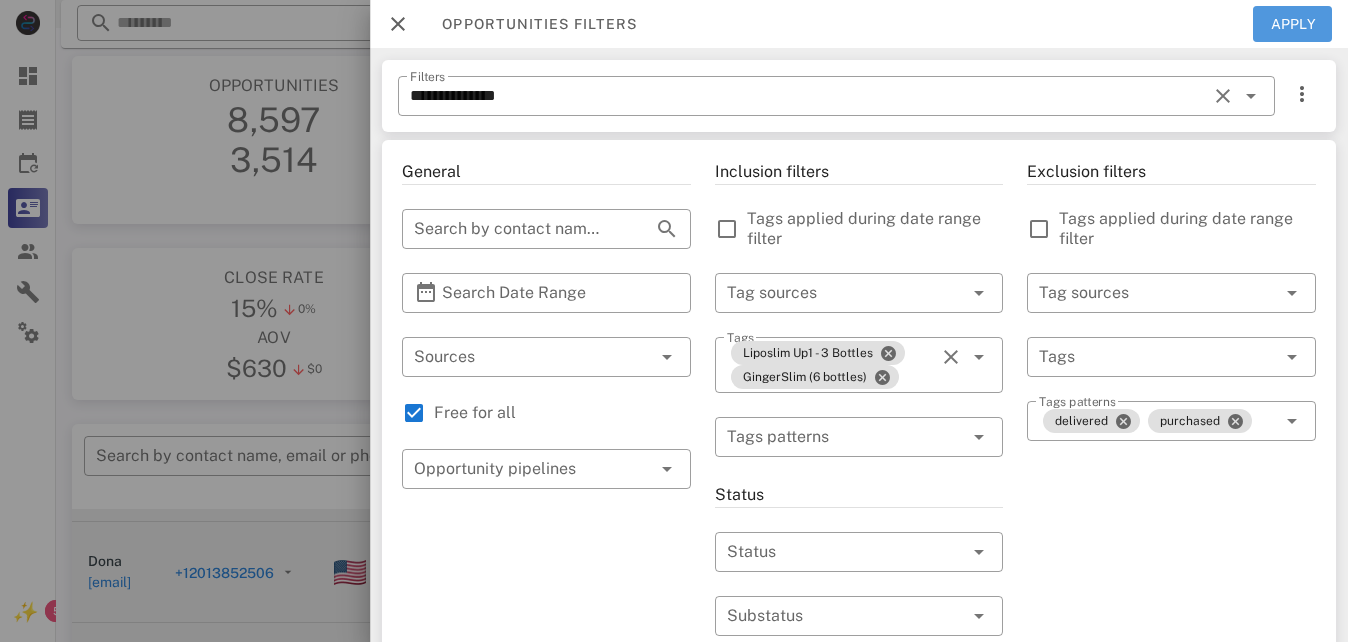 click on "Apply" at bounding box center (1293, 24) 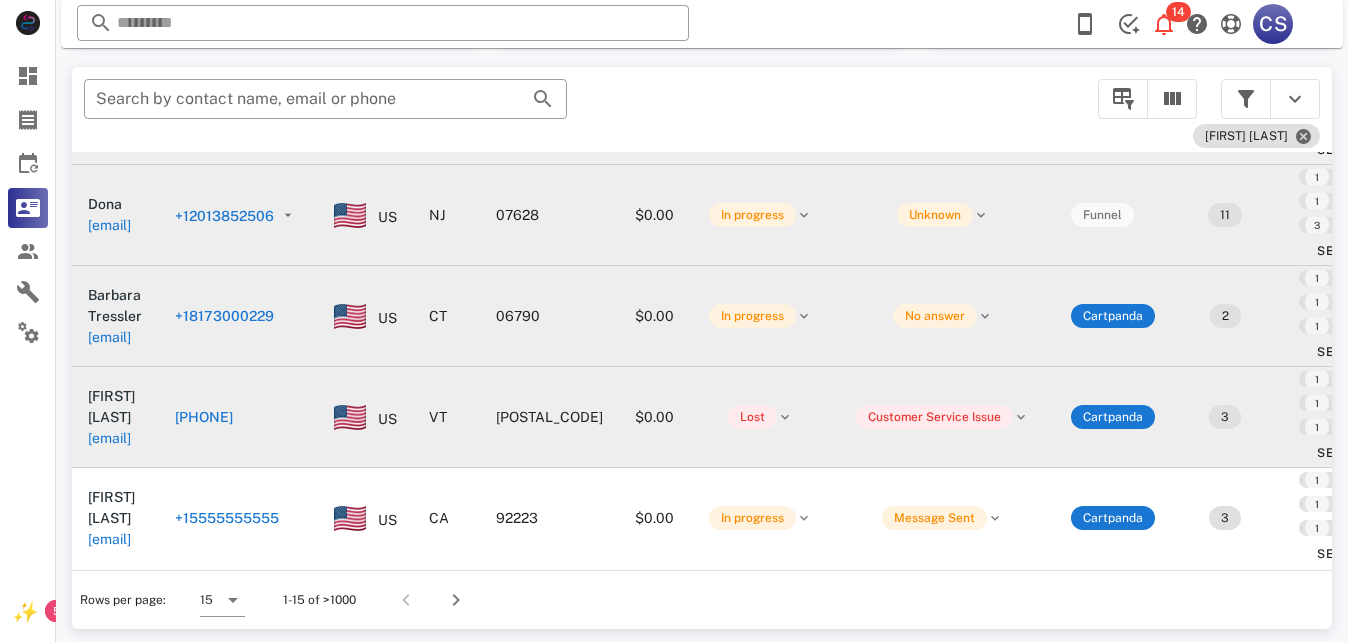scroll, scrollTop: 380, scrollLeft: 0, axis: vertical 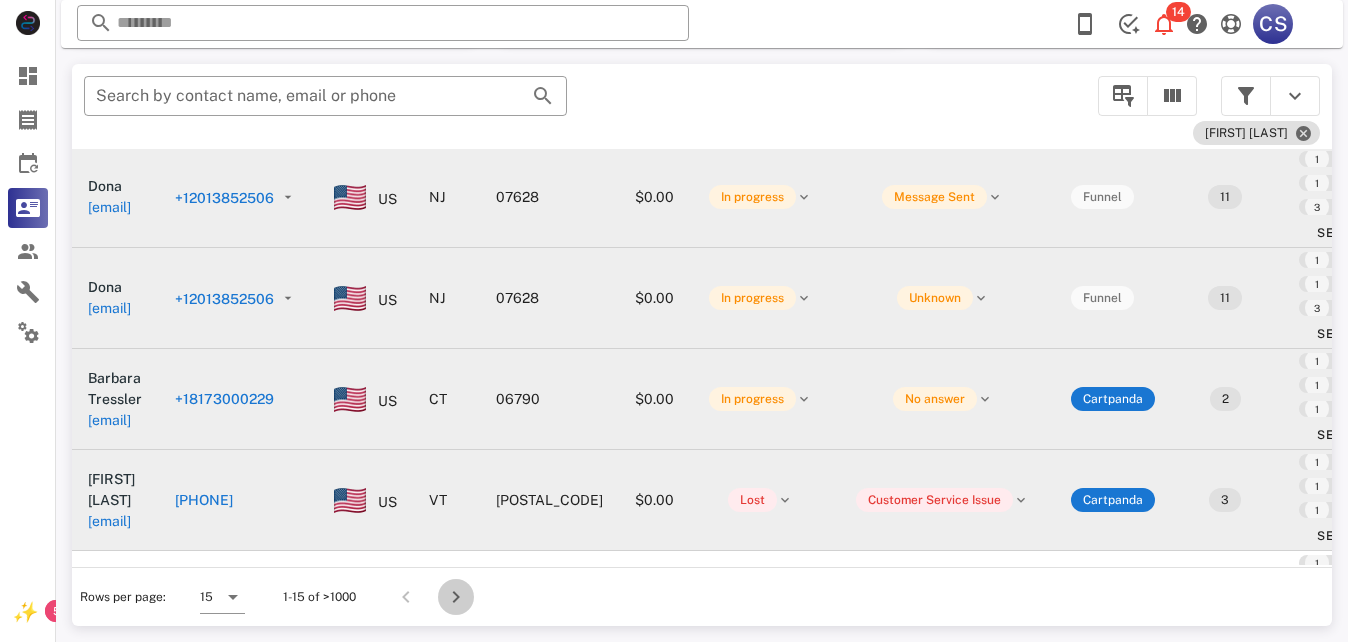click at bounding box center [456, 597] 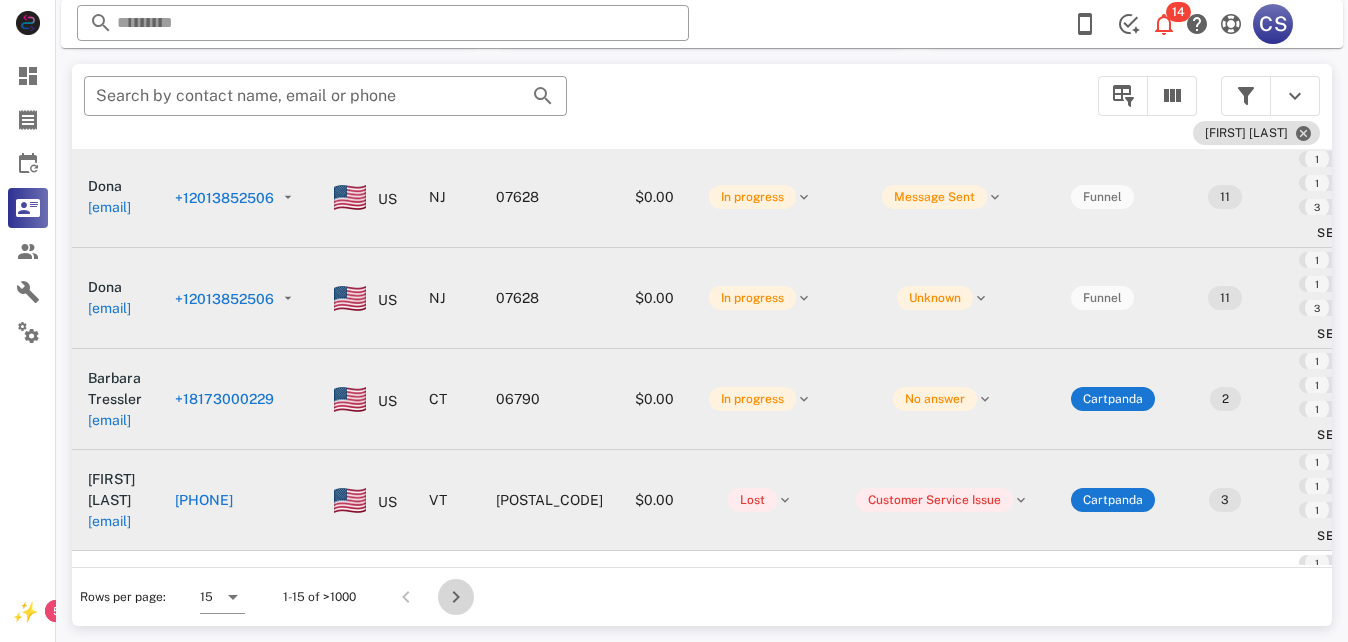 type 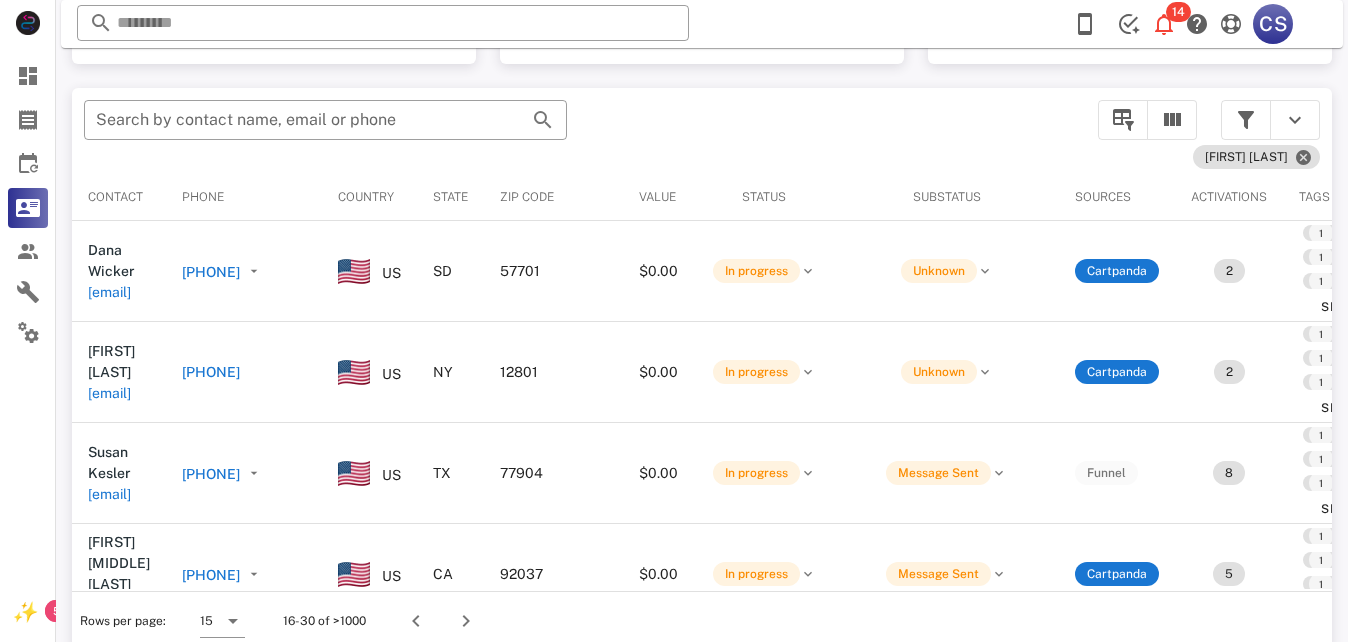 scroll, scrollTop: 380, scrollLeft: 0, axis: vertical 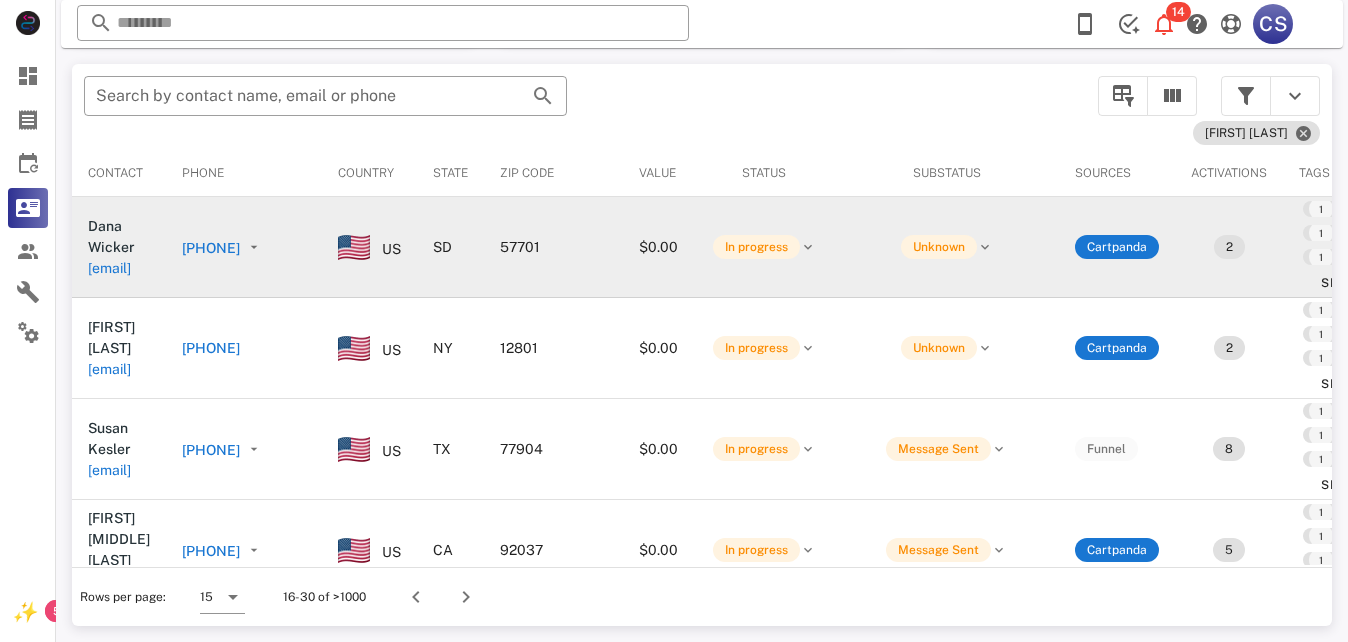 click on "[PHONE]" at bounding box center (225, 247) 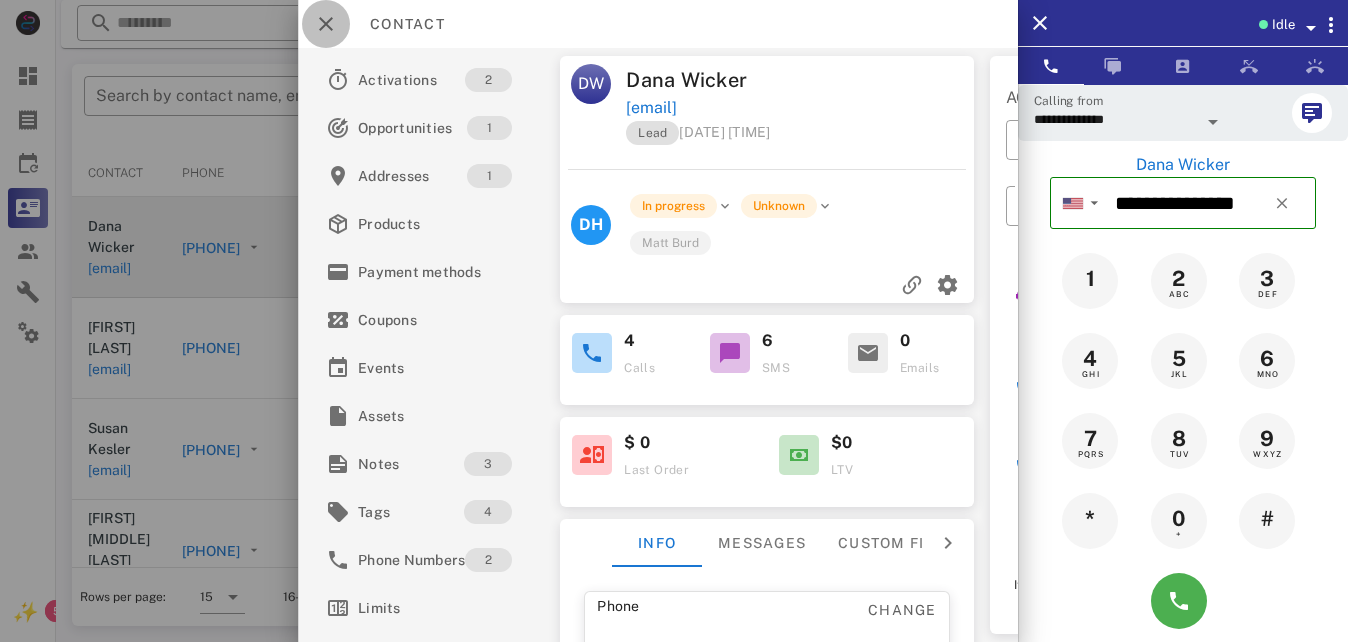 click at bounding box center (326, 24) 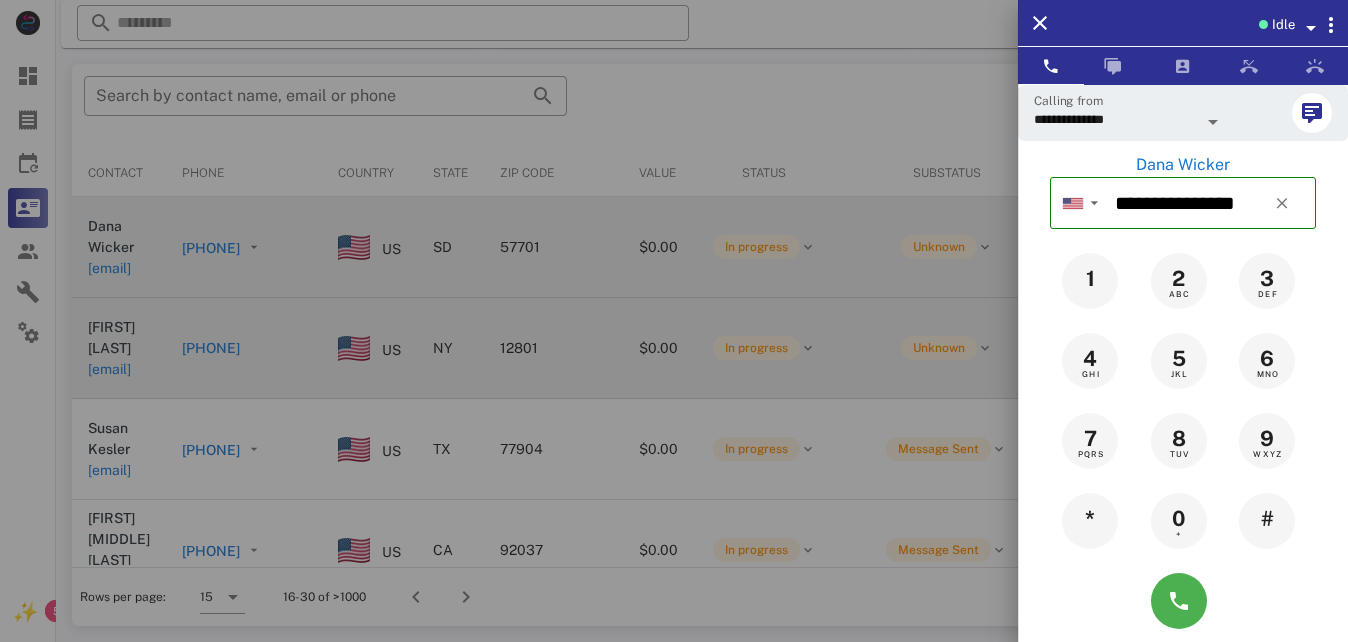 click at bounding box center (674, 321) 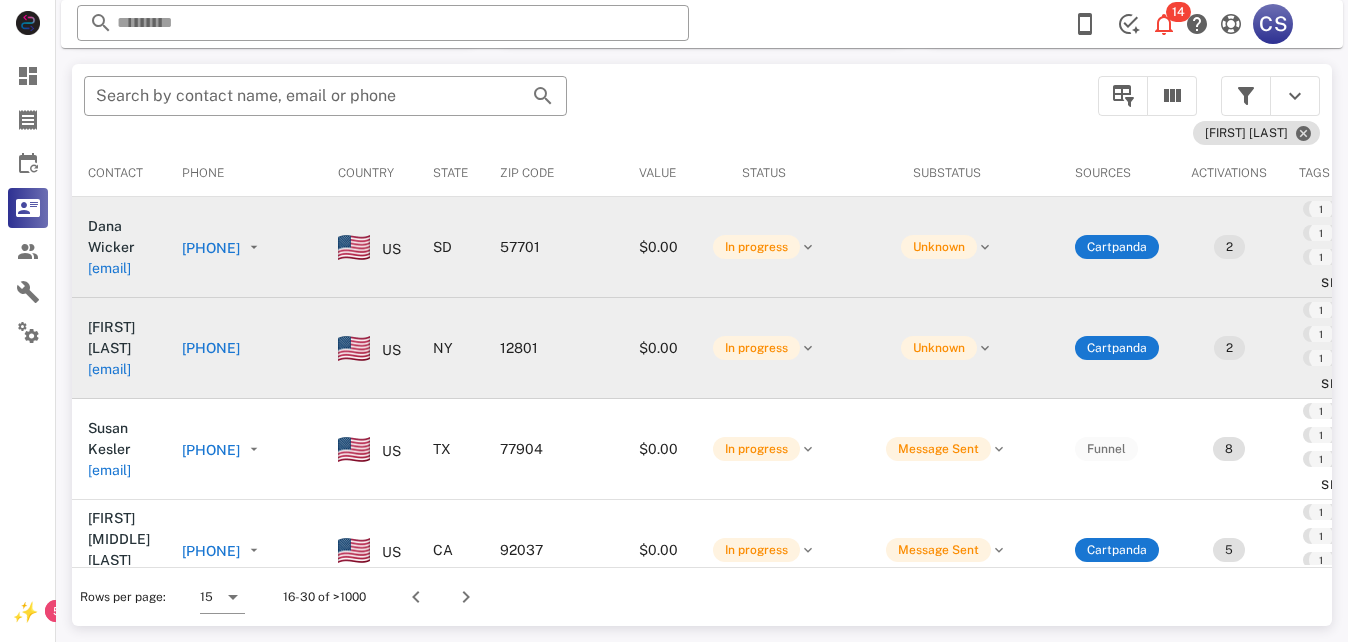 click on "[PHONE]" at bounding box center [211, 348] 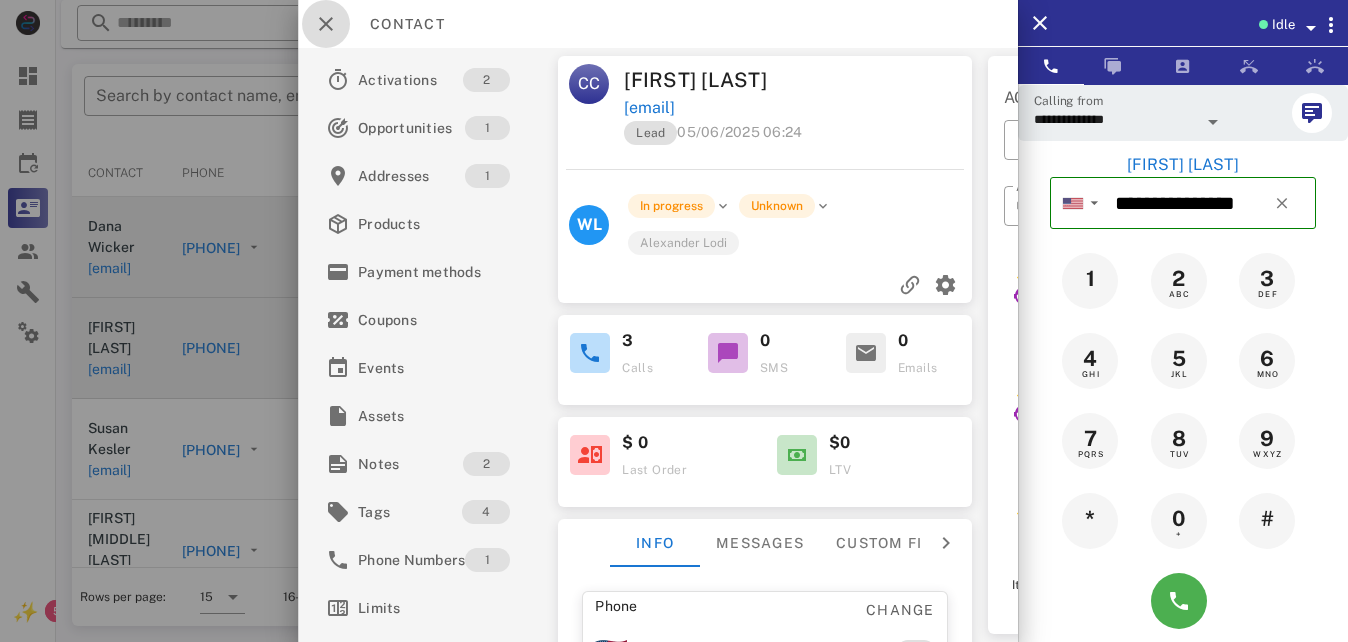 click at bounding box center (326, 24) 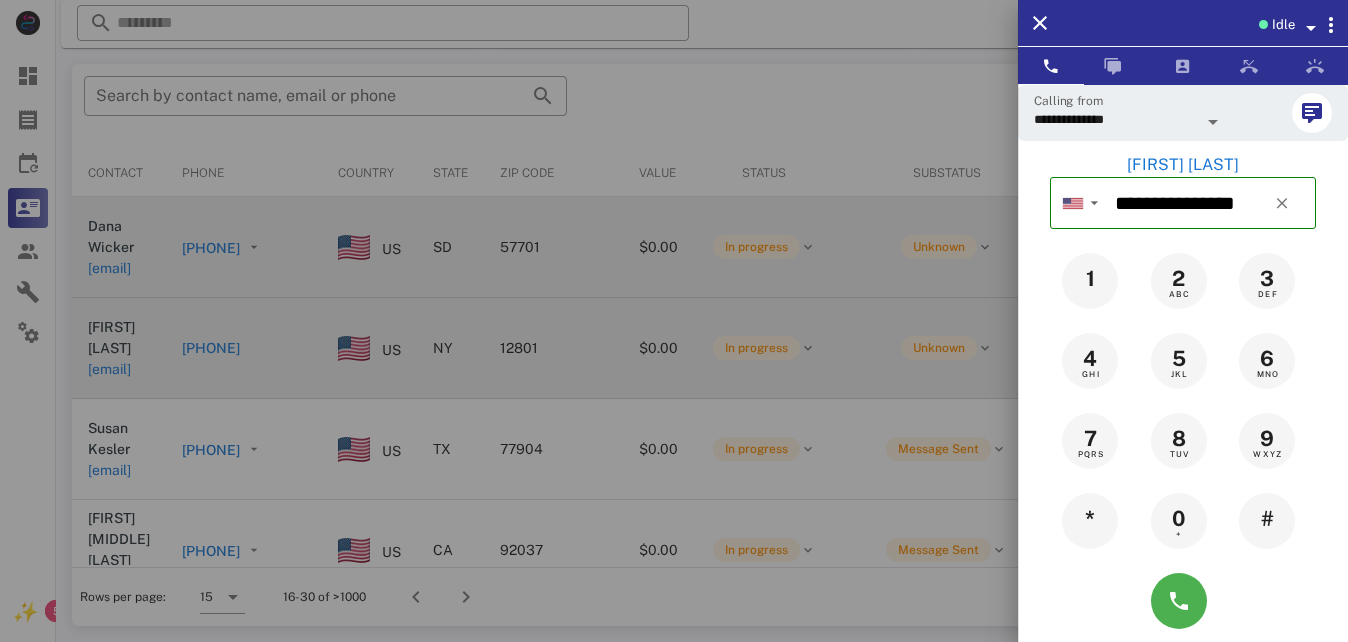 click at bounding box center (674, 321) 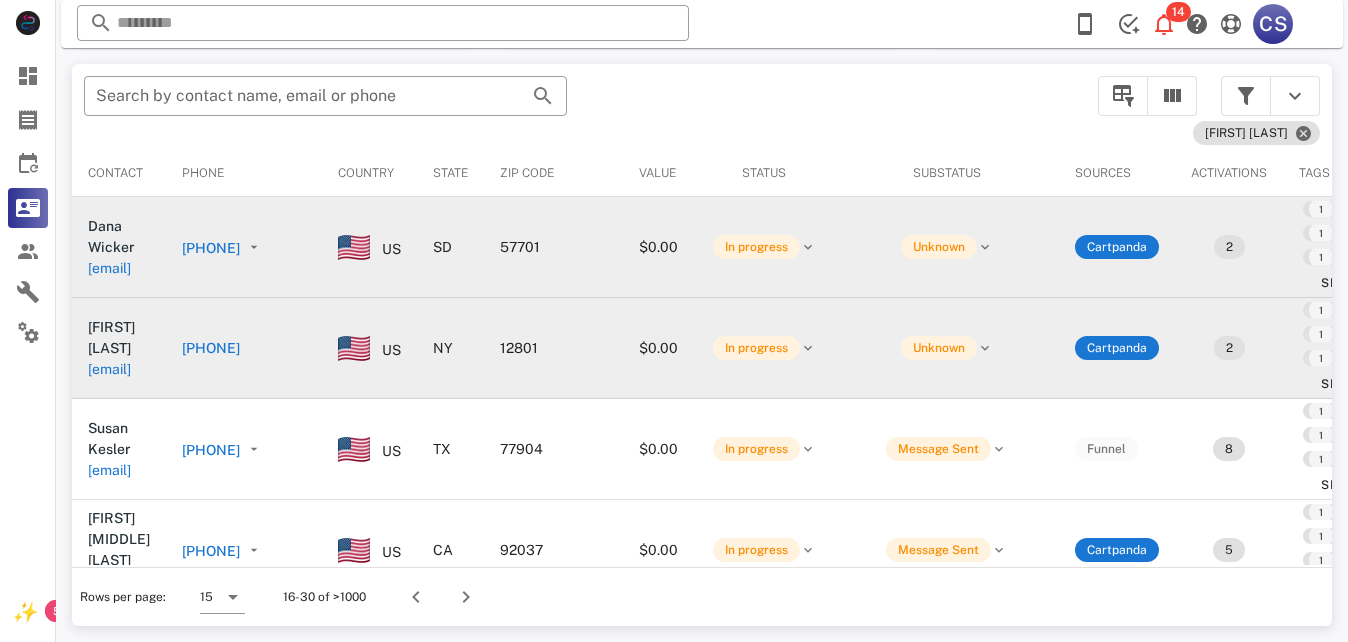 click on "[PHONE]" at bounding box center (211, 450) 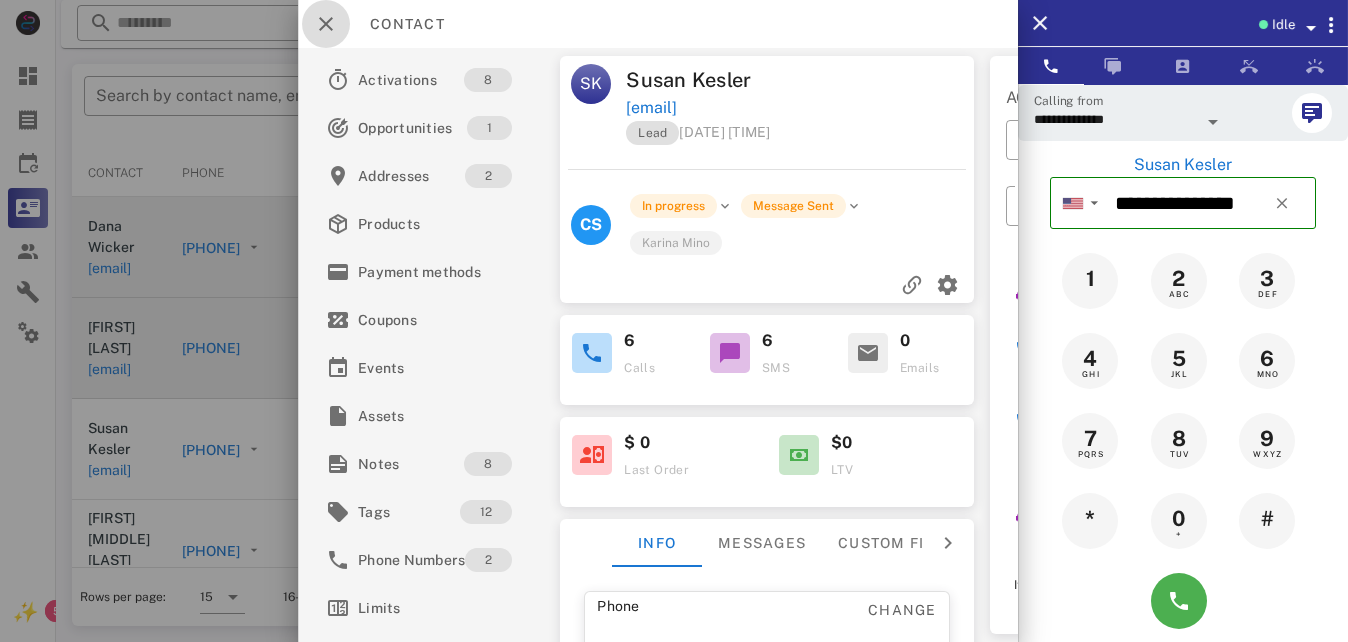 click at bounding box center [326, 24] 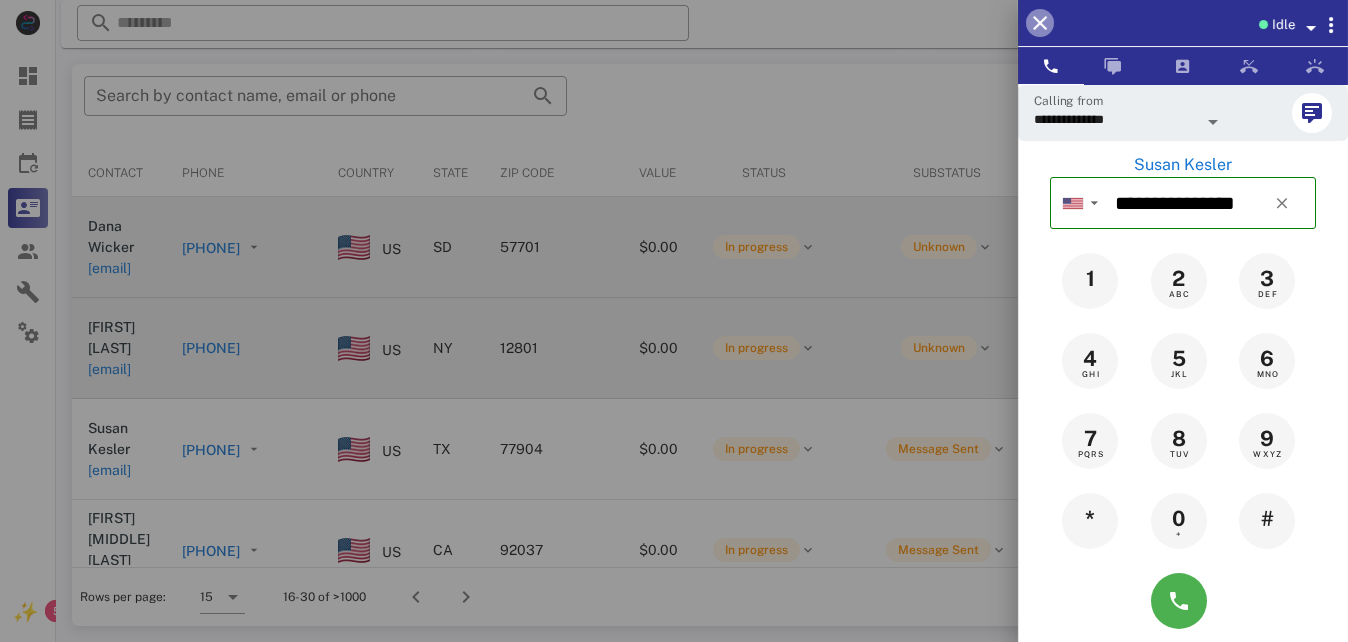 click at bounding box center [1040, 23] 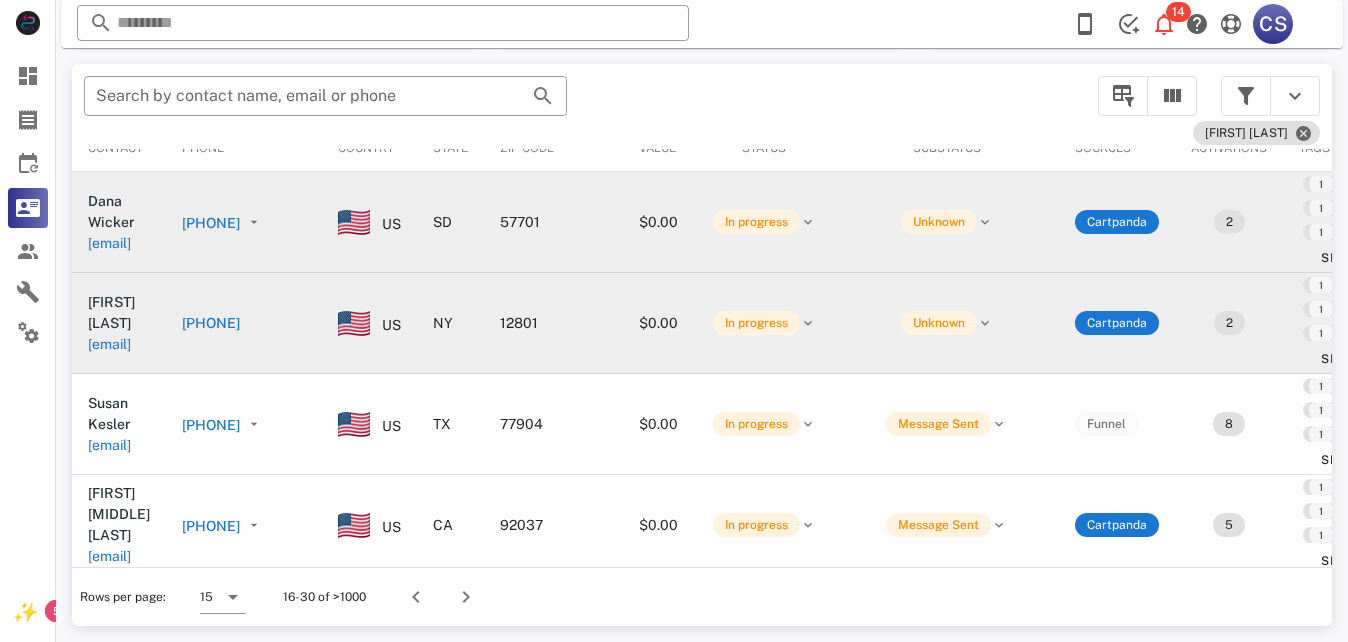 scroll, scrollTop: 0, scrollLeft: 0, axis: both 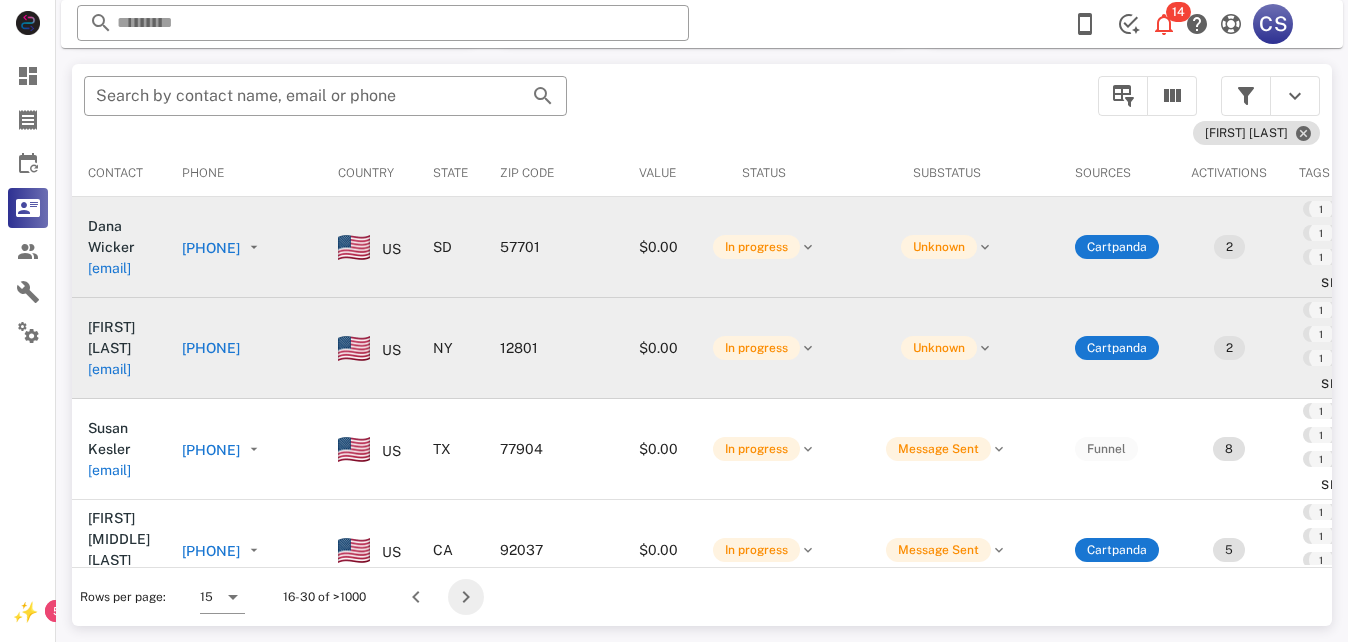 click at bounding box center [466, 597] 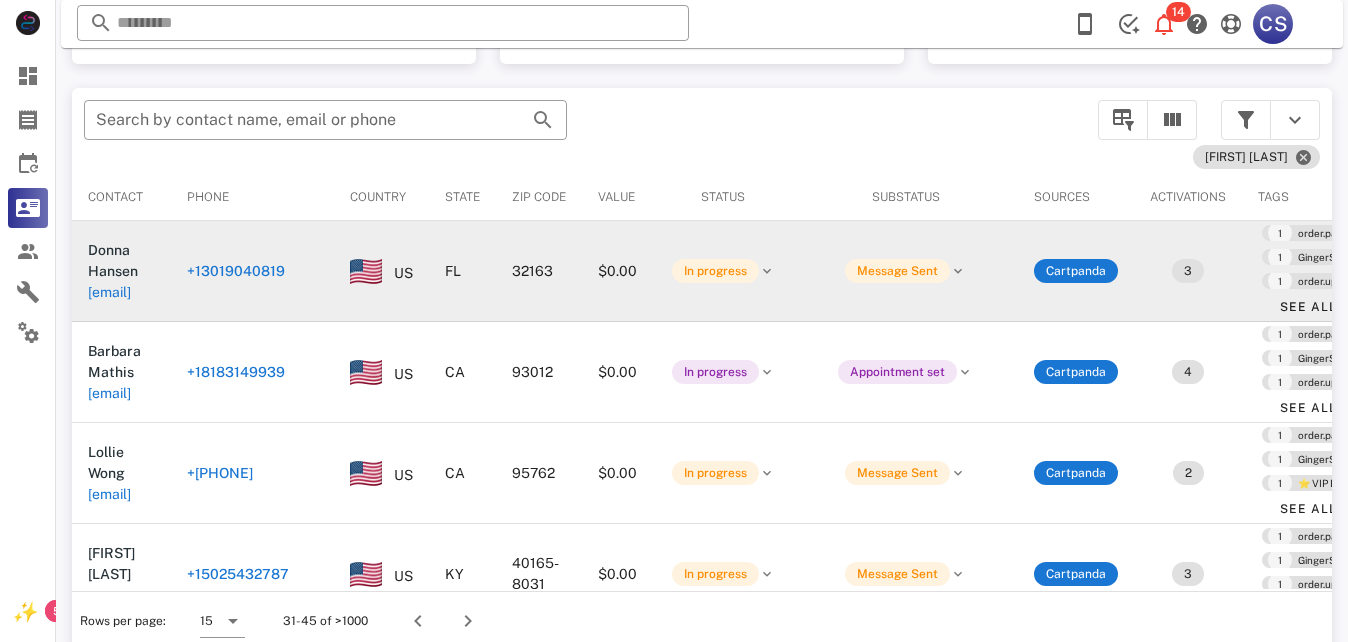 scroll, scrollTop: 380, scrollLeft: 0, axis: vertical 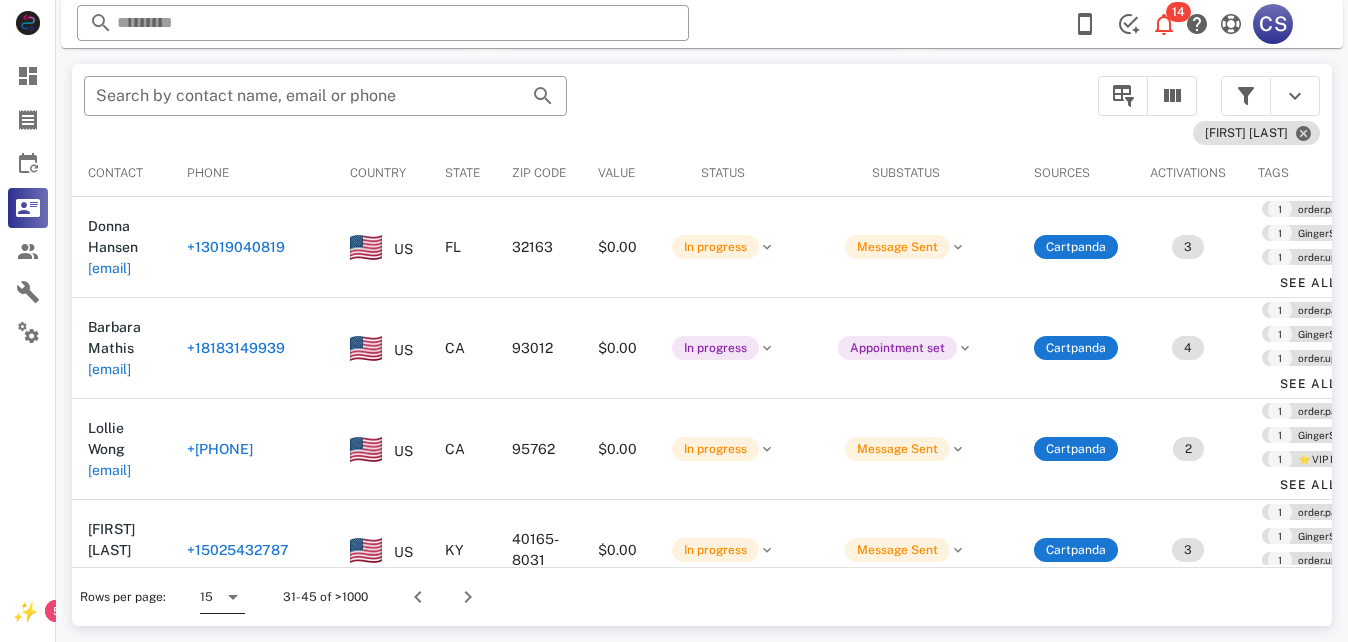 click at bounding box center [233, 597] 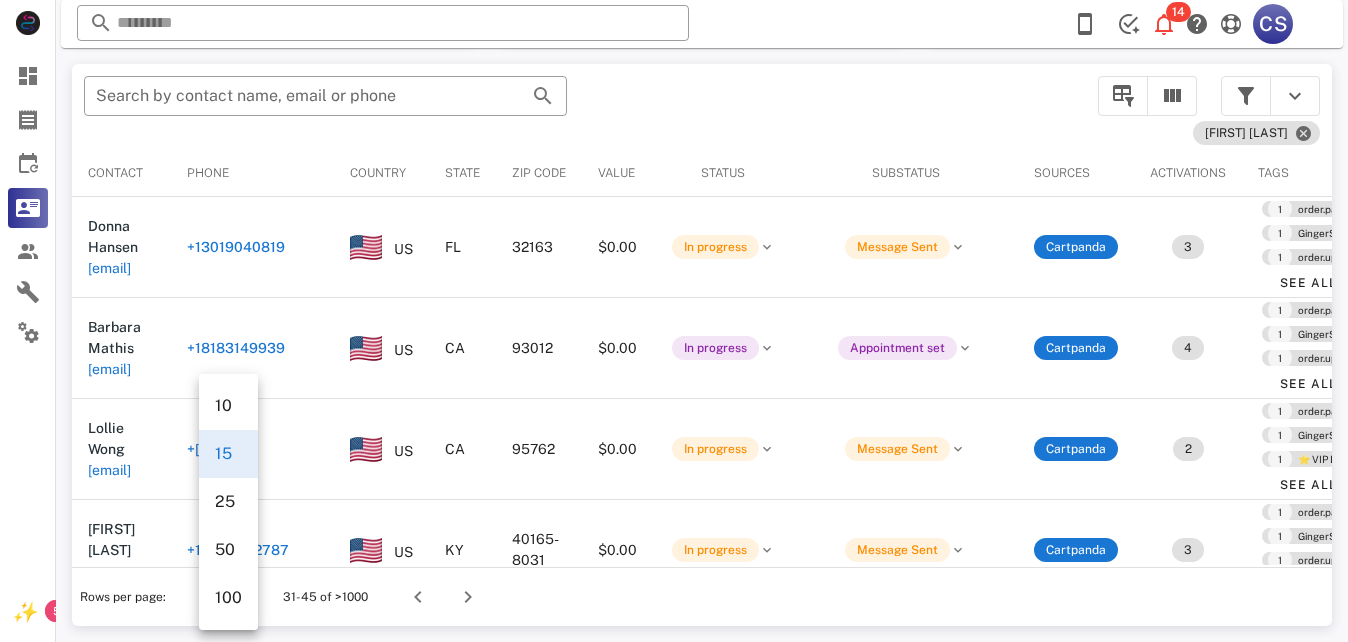 click on "Rows per page: 15  31-45 of >1000" at bounding box center [702, 596] 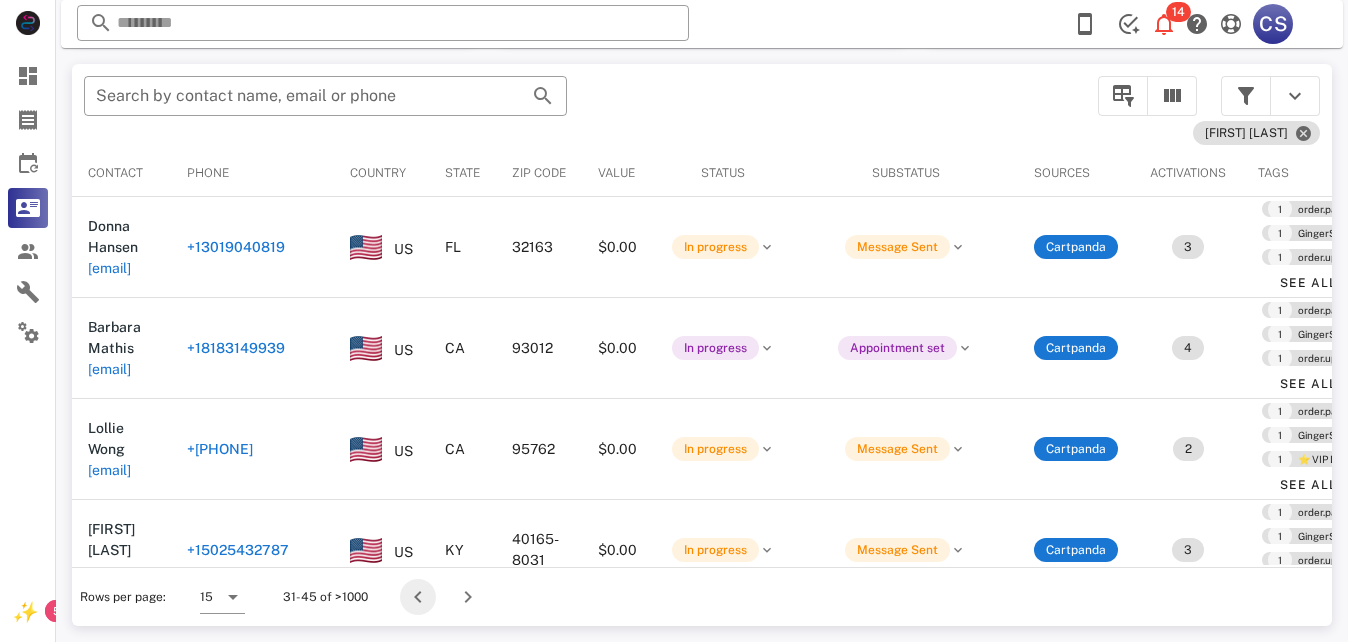 click at bounding box center (418, 597) 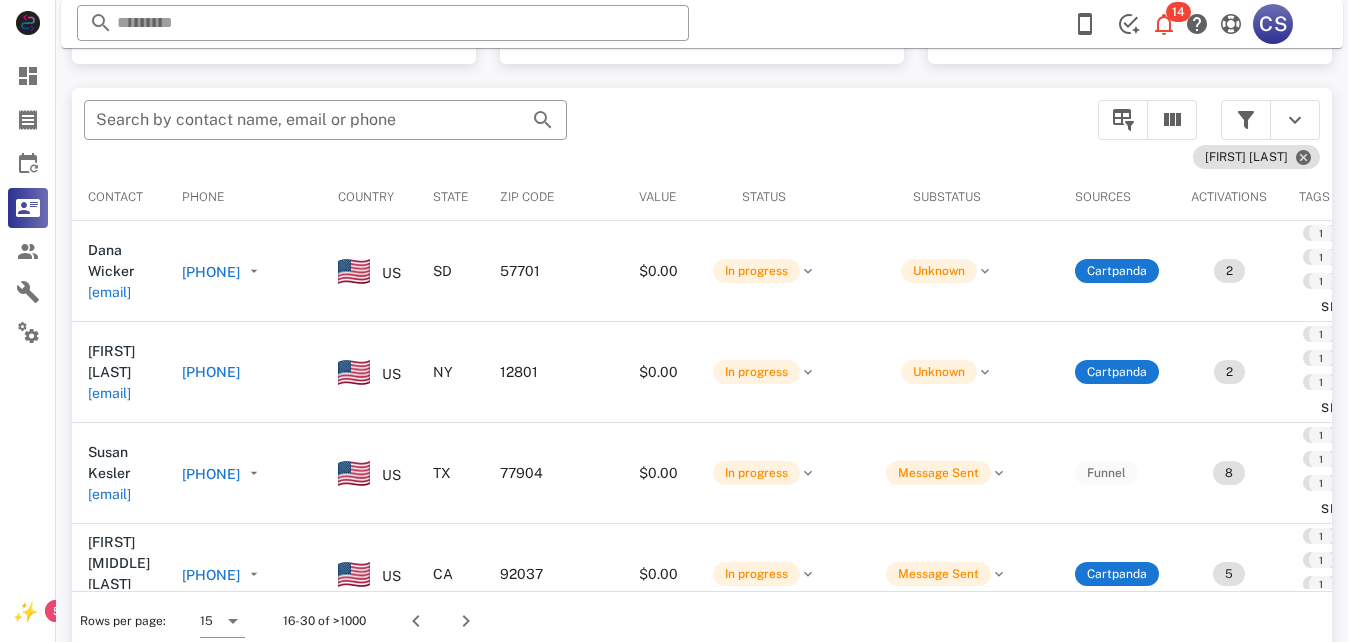 scroll, scrollTop: 380, scrollLeft: 0, axis: vertical 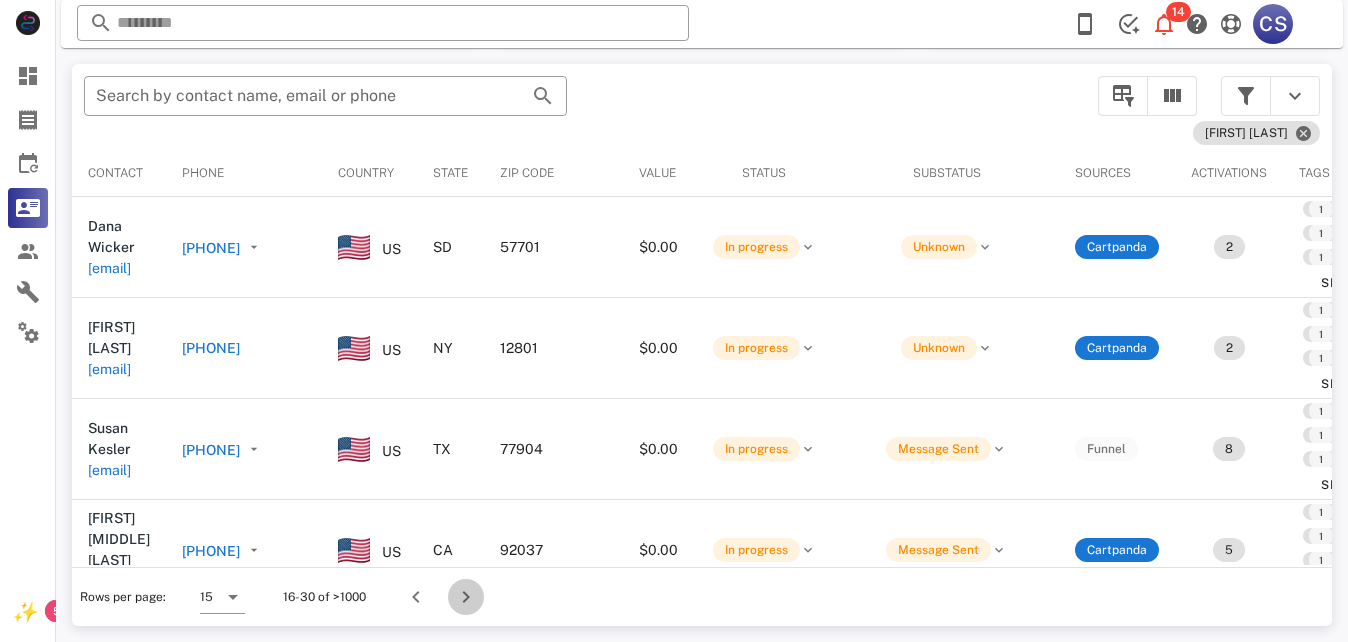 click at bounding box center (466, 597) 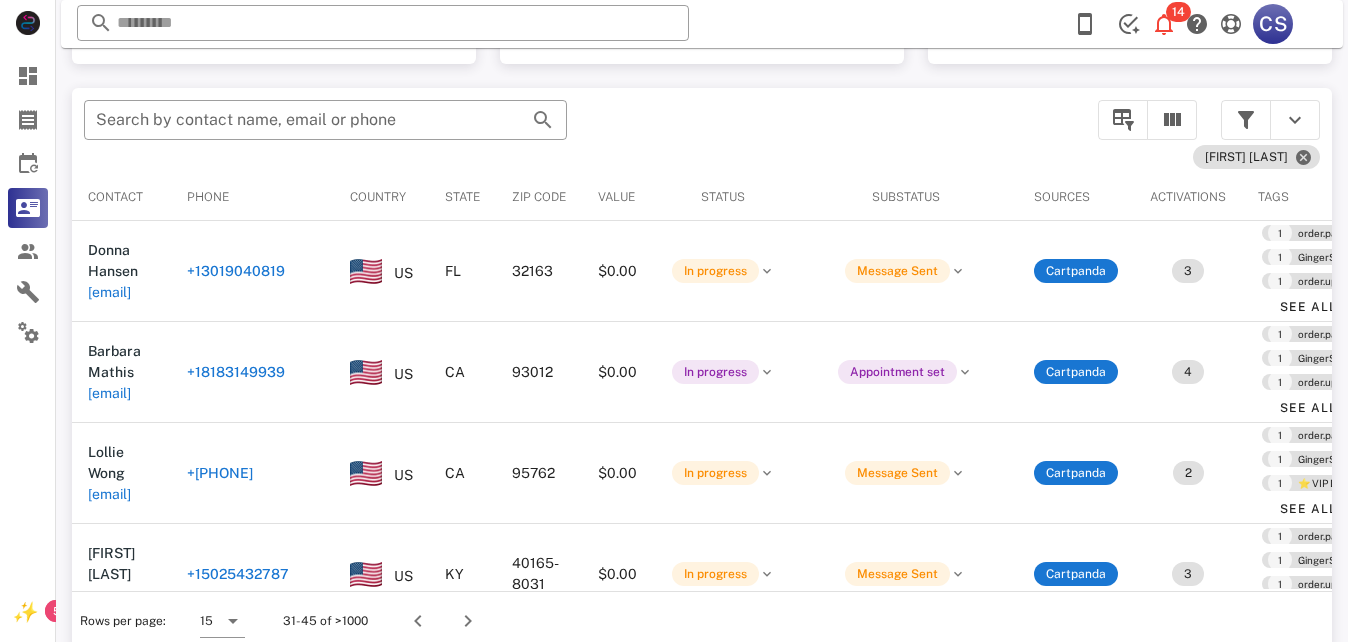 scroll, scrollTop: 380, scrollLeft: 0, axis: vertical 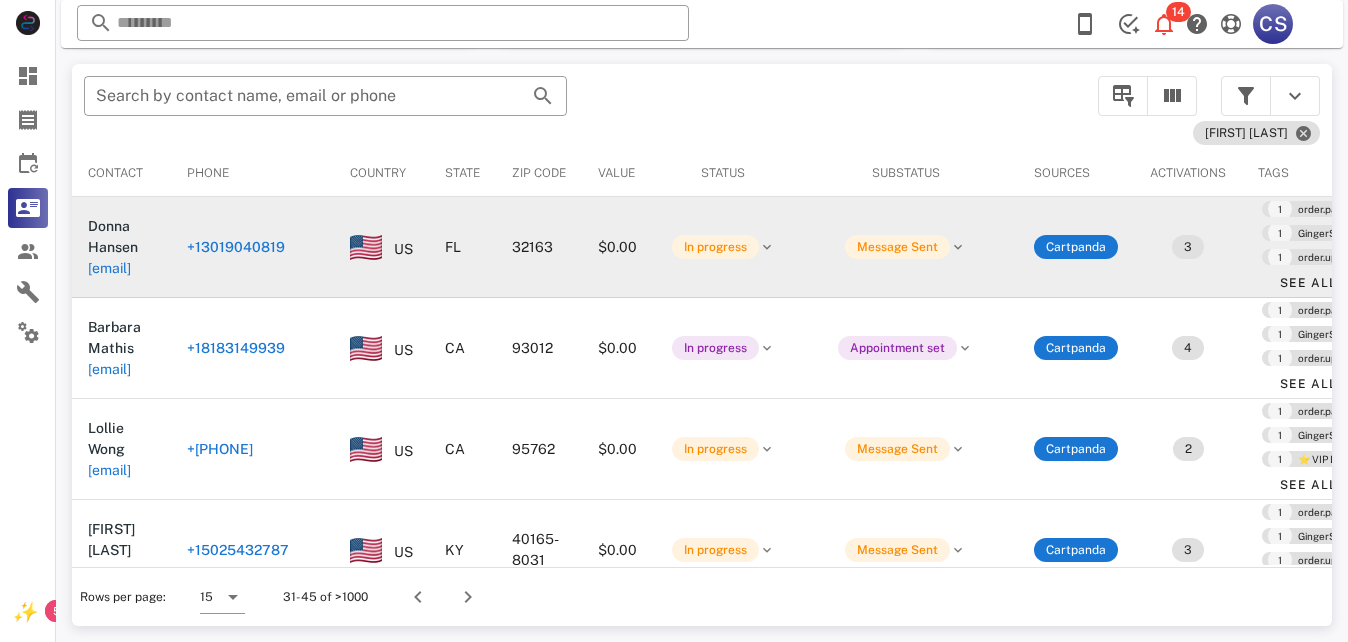 click on "+13019040819" at bounding box center [236, 247] 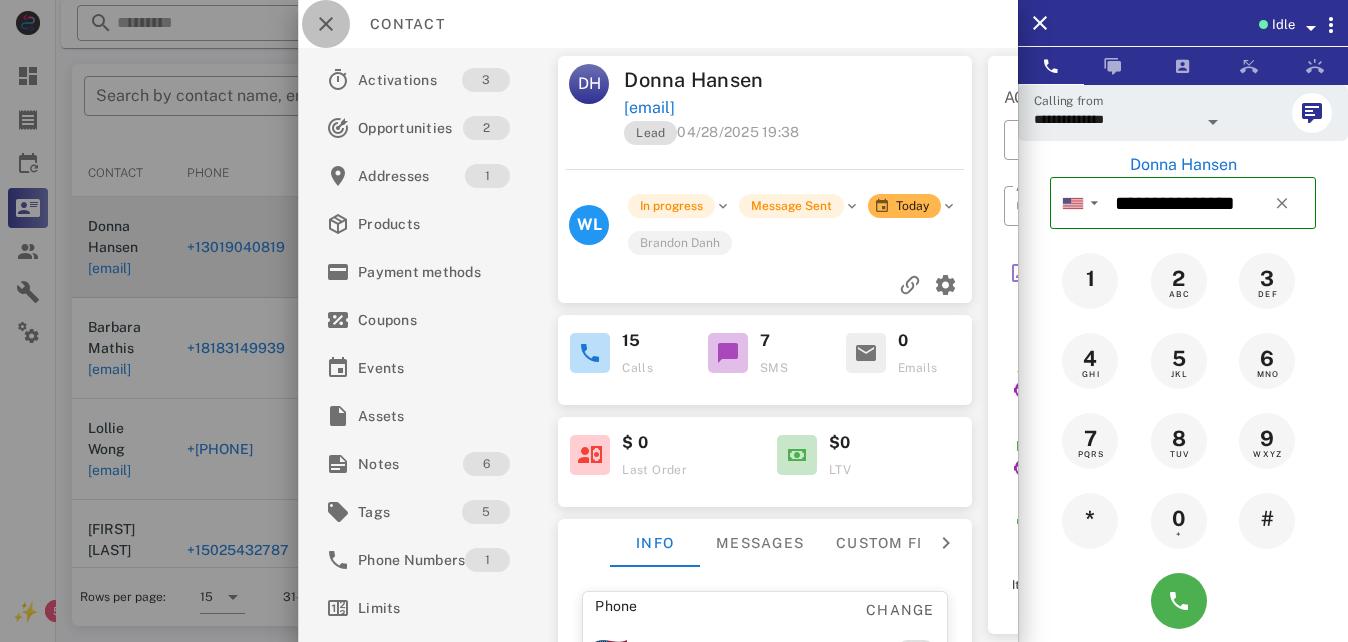 click at bounding box center [326, 24] 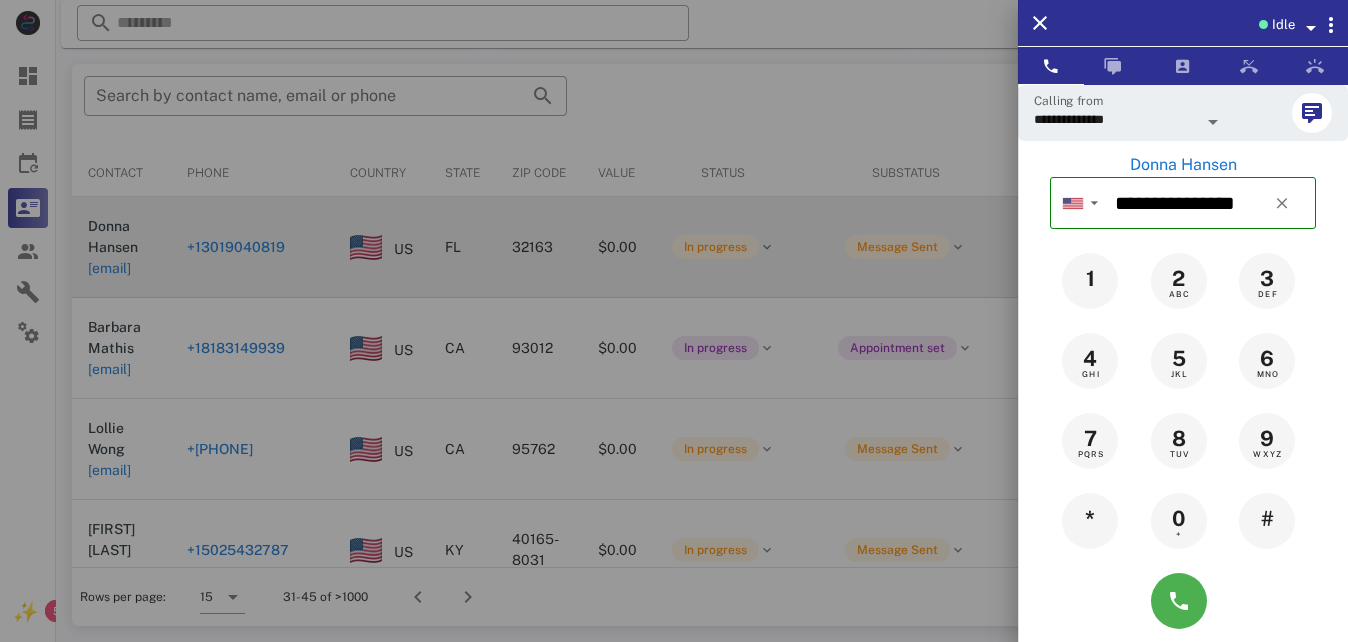 click on "Idle" at bounding box center [1183, 23] 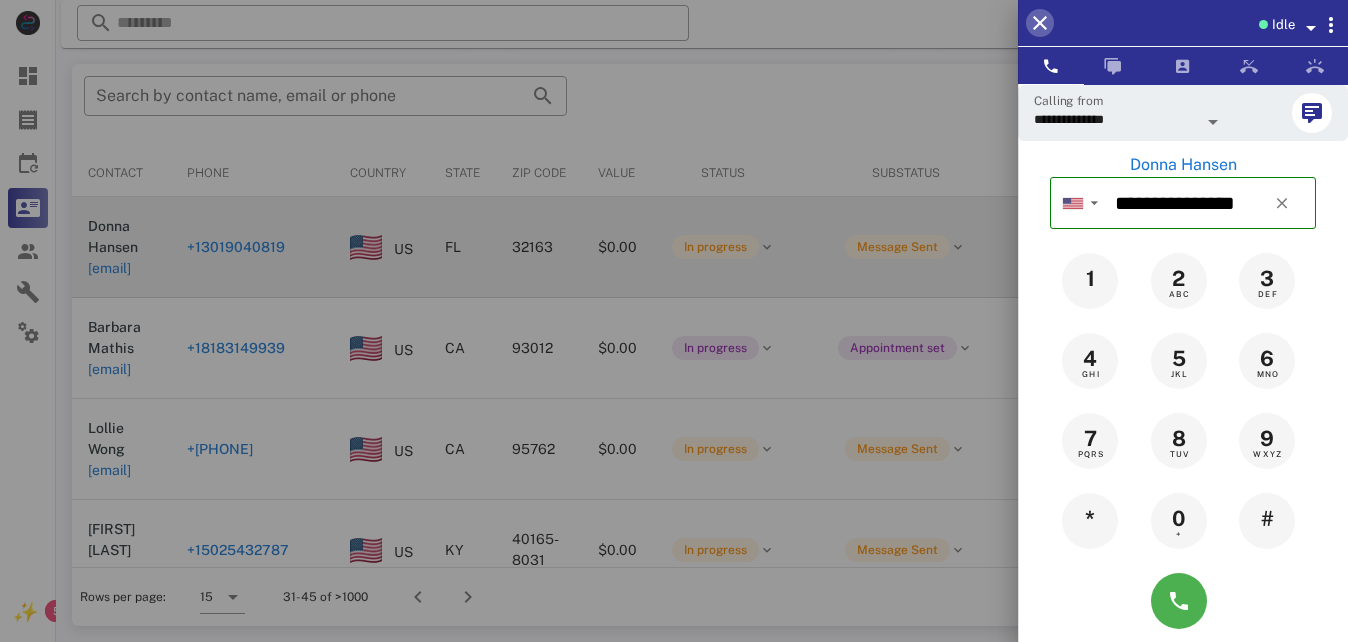click at bounding box center [1040, 23] 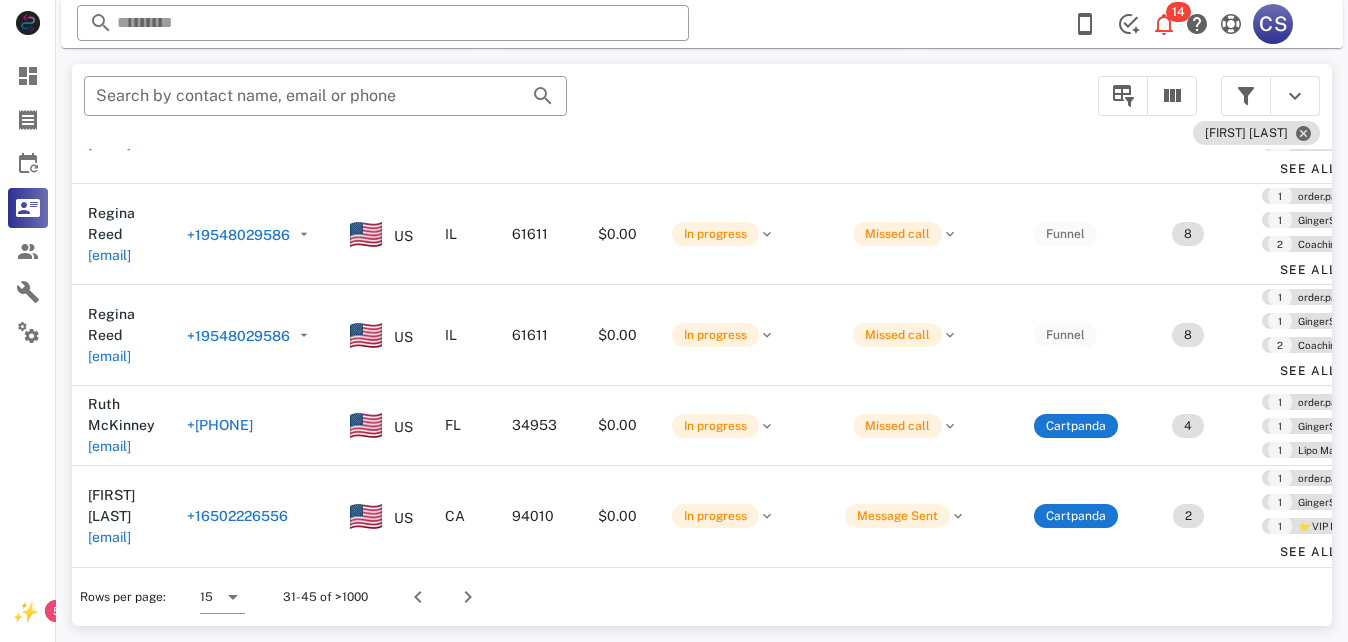 scroll, scrollTop: 822, scrollLeft: 0, axis: vertical 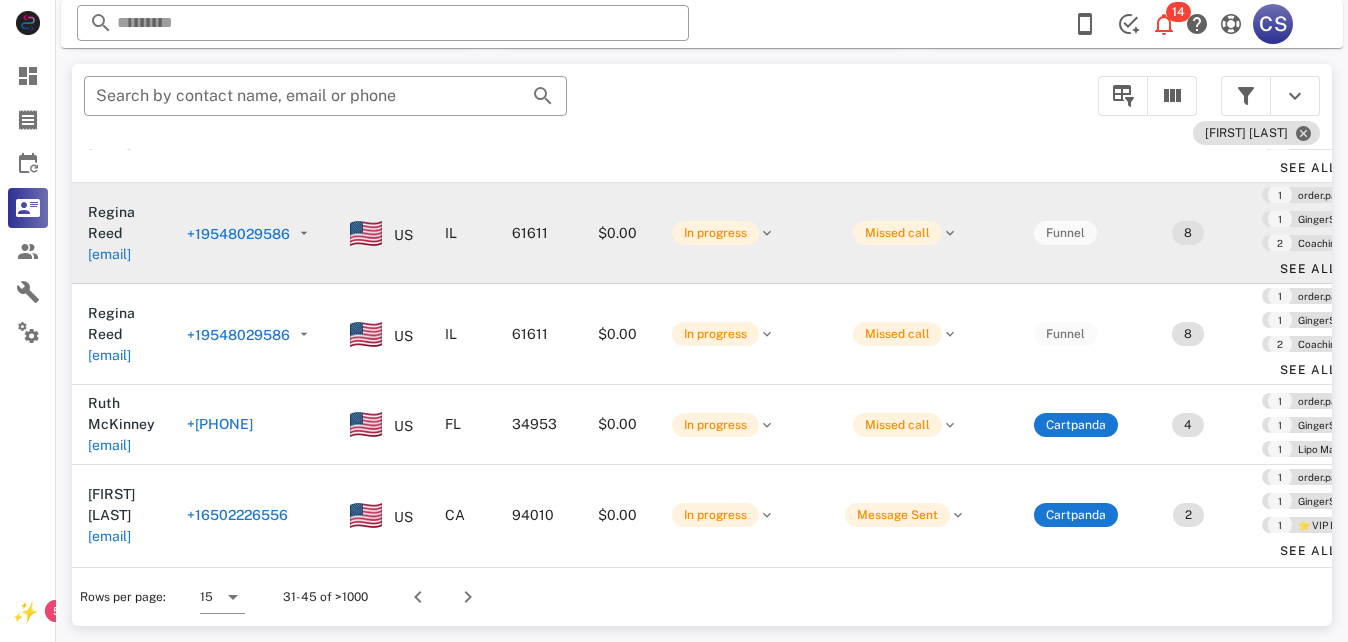 click on "+19548029586" at bounding box center (238, 234) 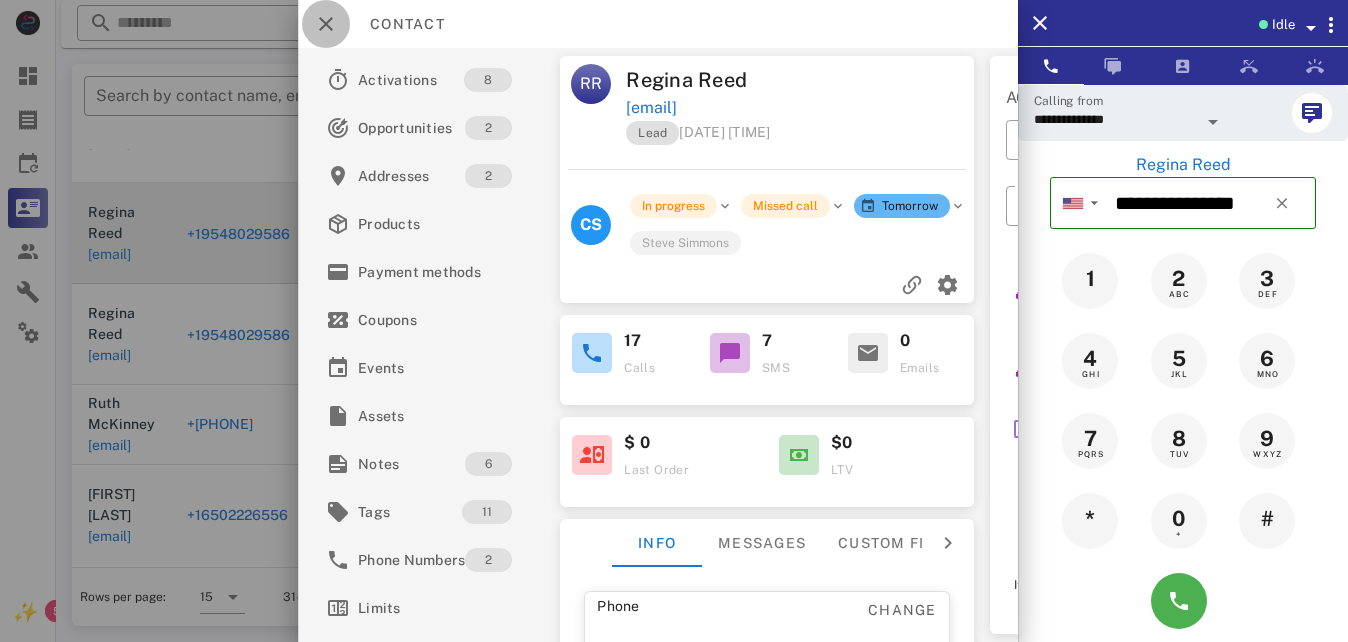 click at bounding box center [326, 24] 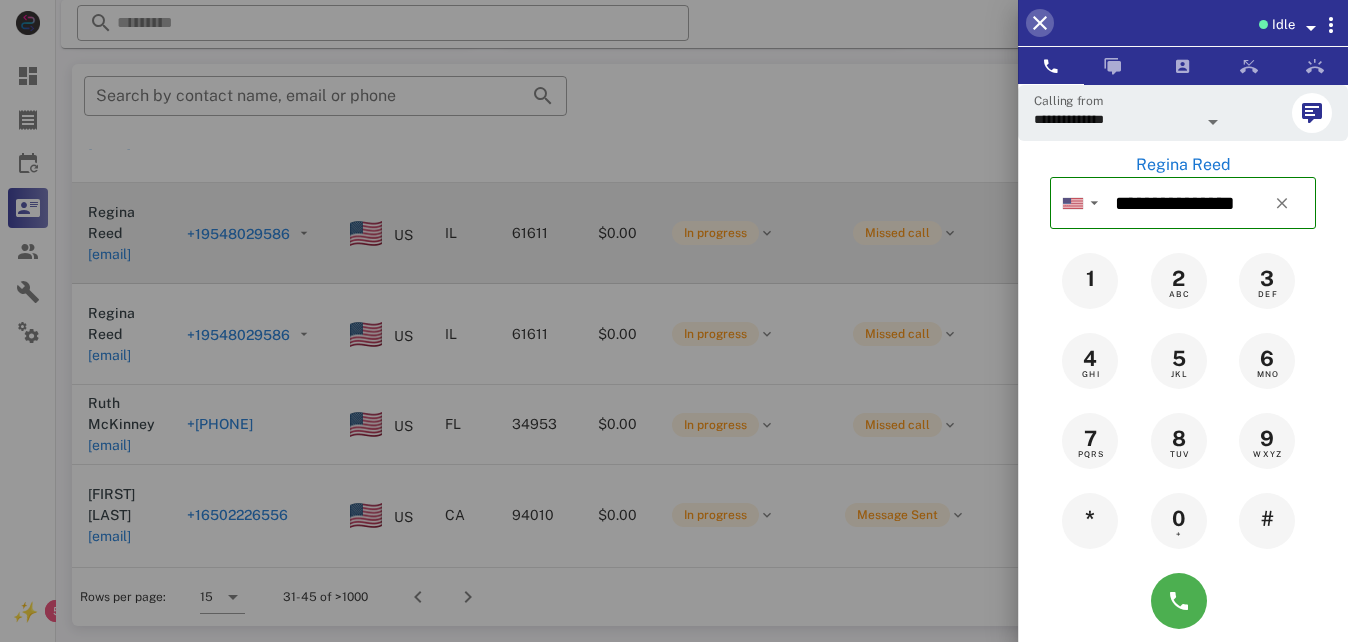 click at bounding box center (1040, 23) 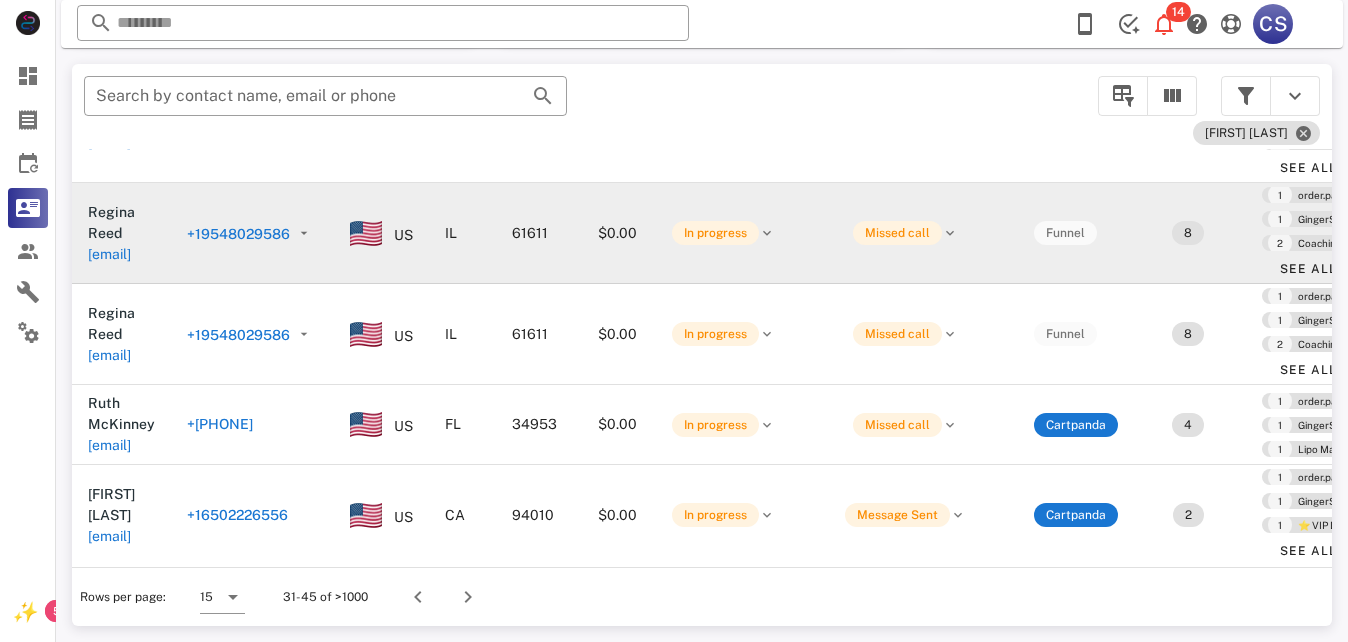 click on "+19548029586" at bounding box center [238, 234] 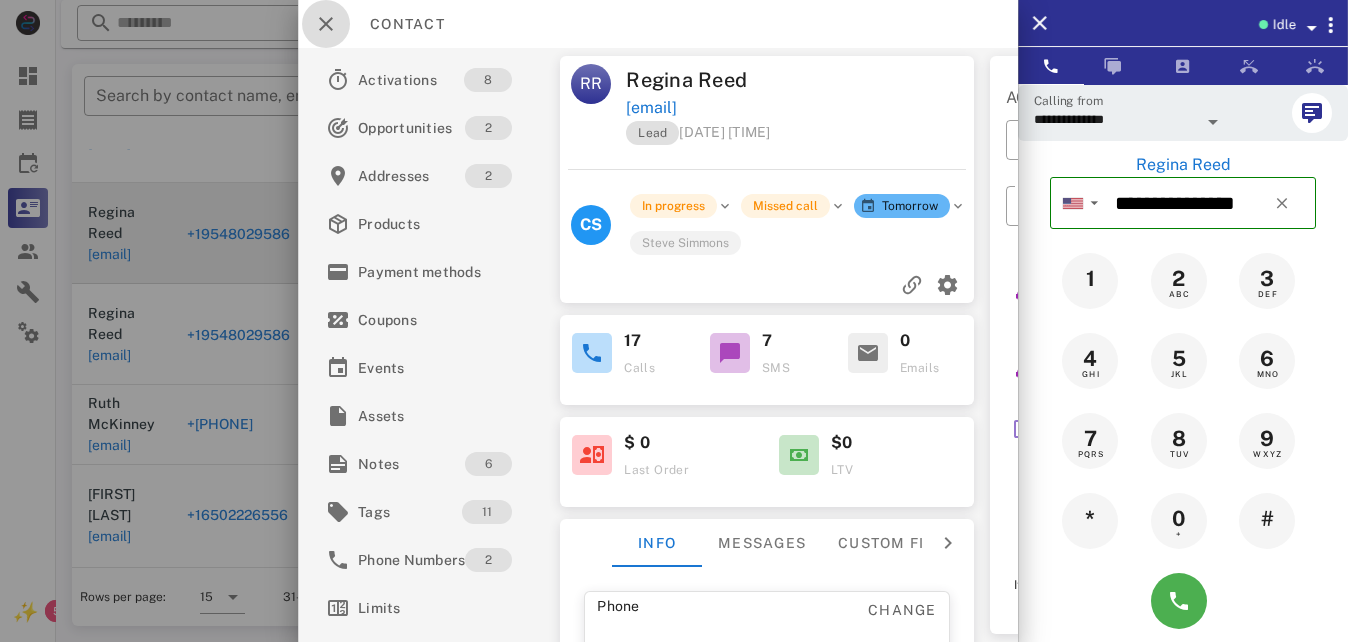 click at bounding box center (326, 24) 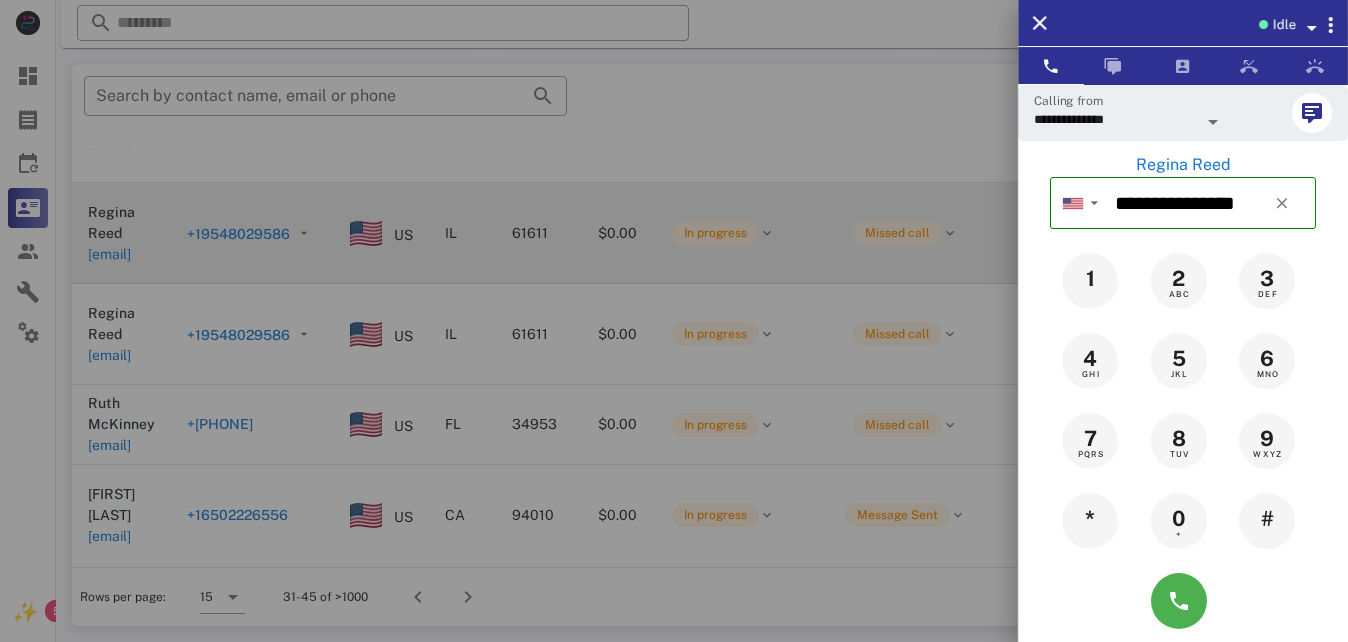 click at bounding box center [674, 321] 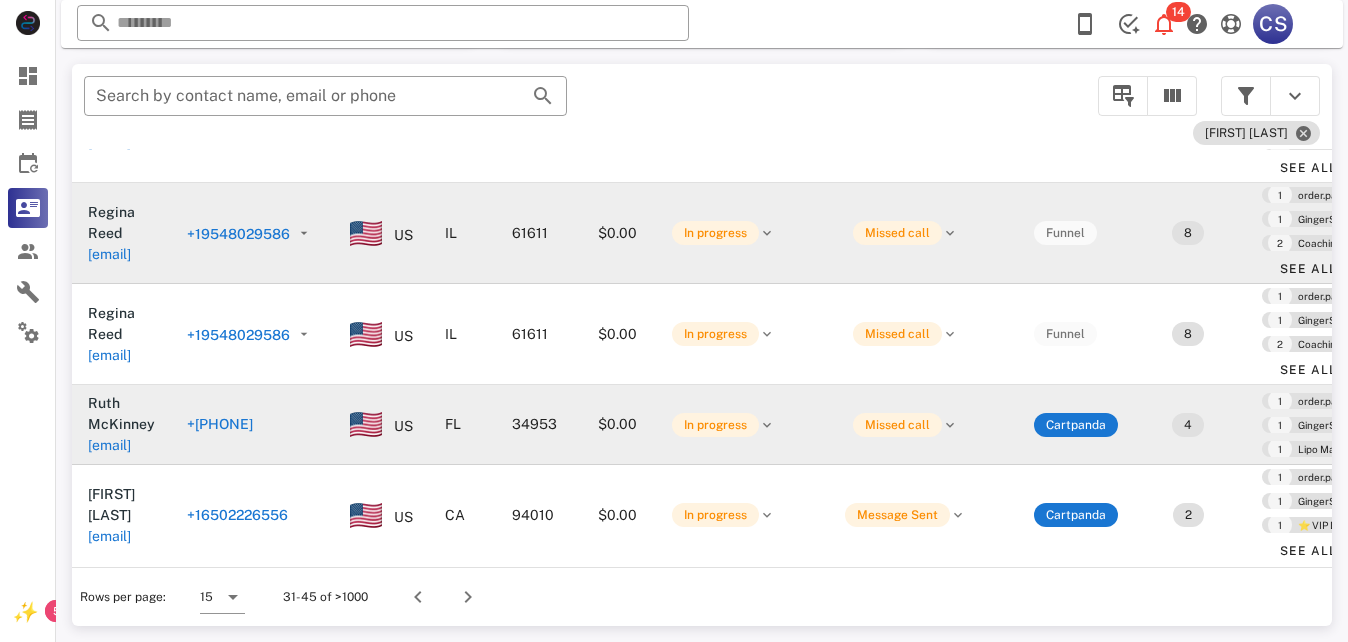 click on "+[PHONE]" at bounding box center [220, 424] 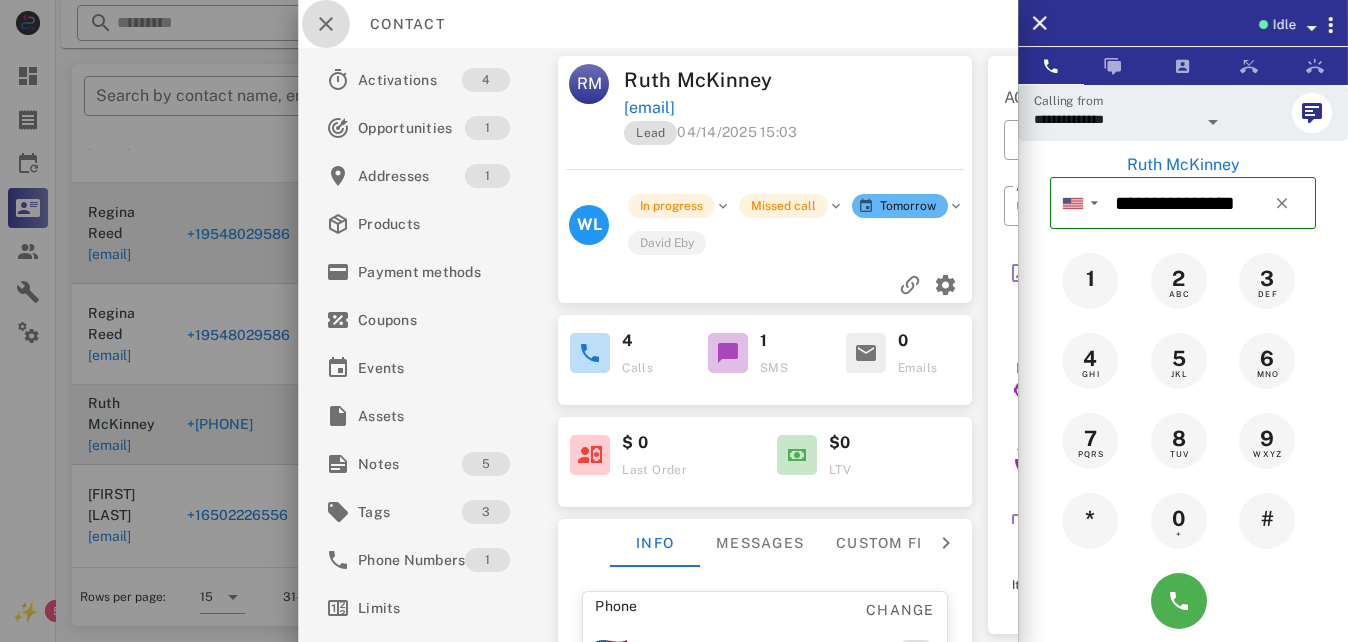 click at bounding box center [326, 24] 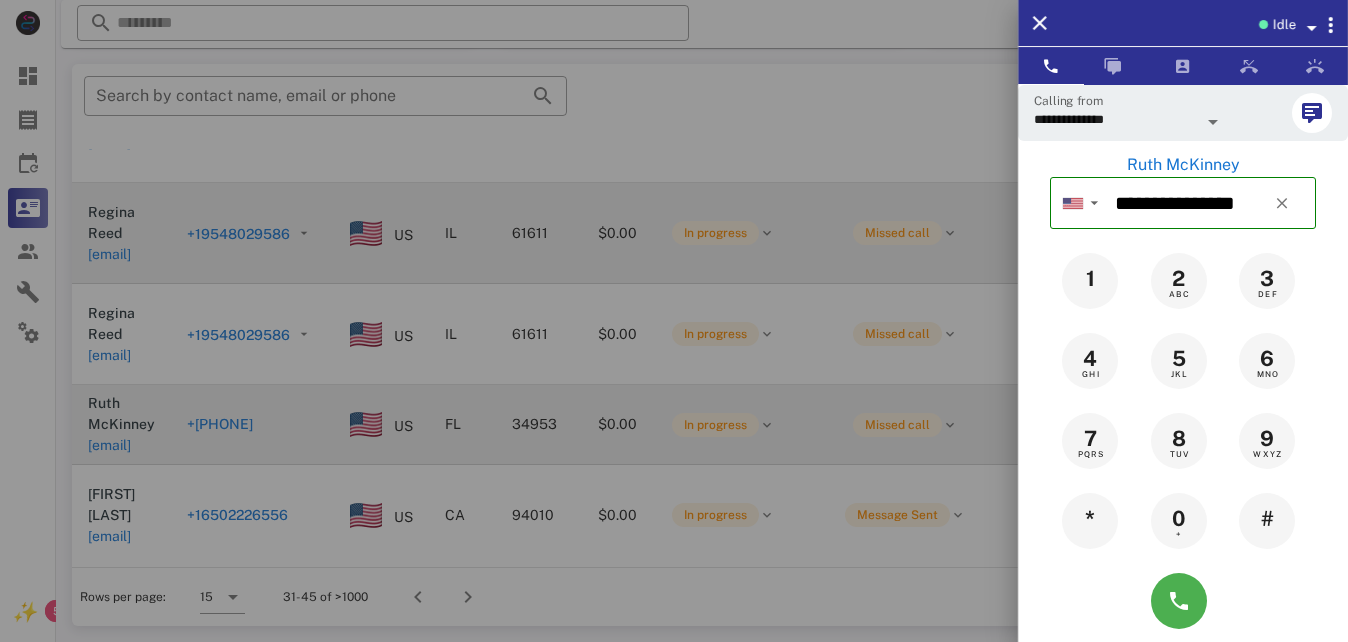 click at bounding box center [674, 321] 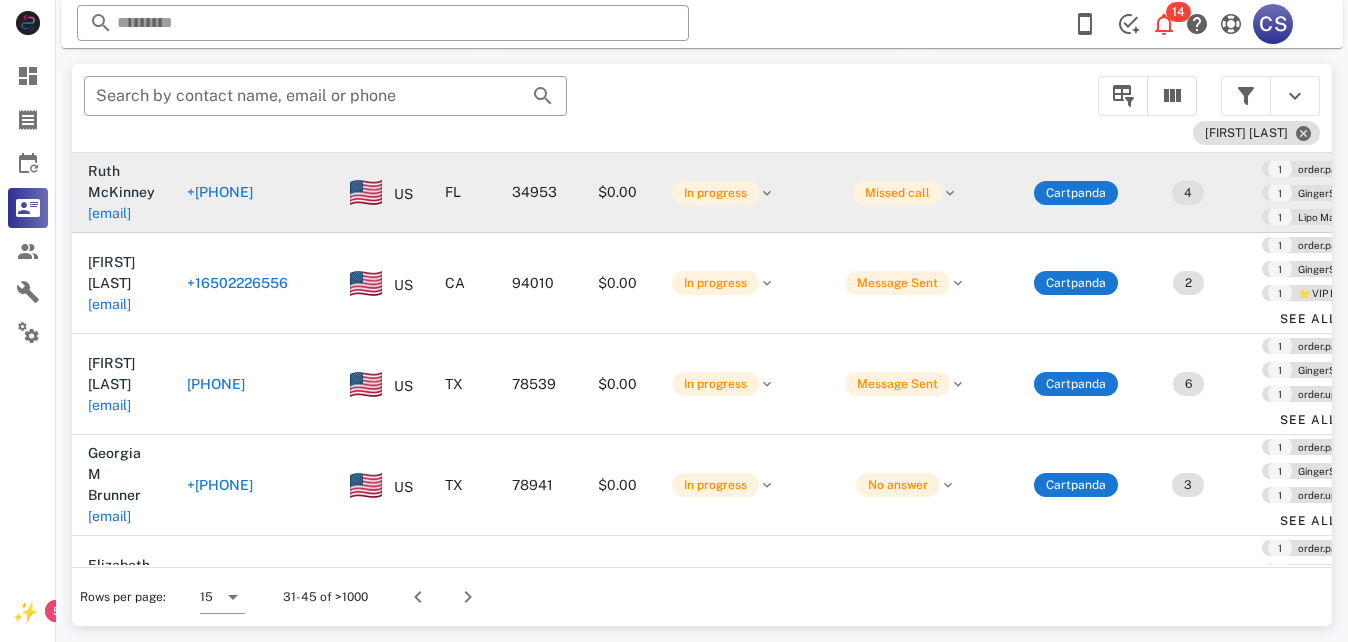 scroll, scrollTop: 1128, scrollLeft: 0, axis: vertical 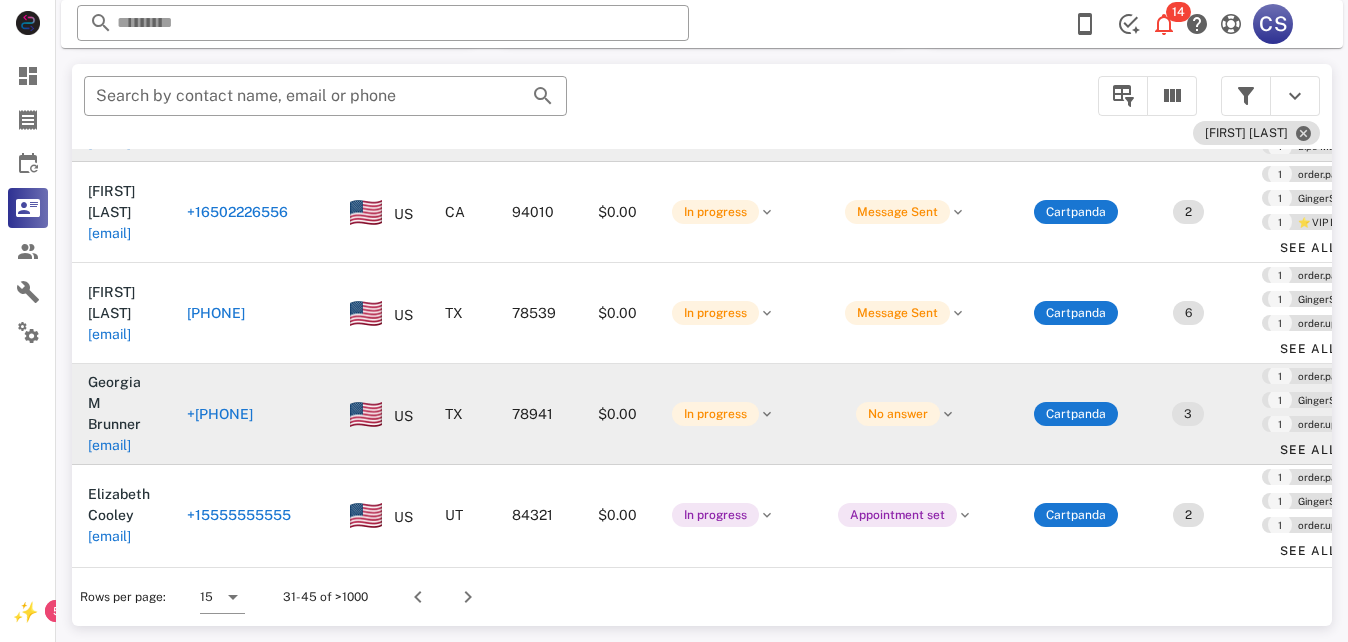click on "+[PHONE]" at bounding box center (220, 414) 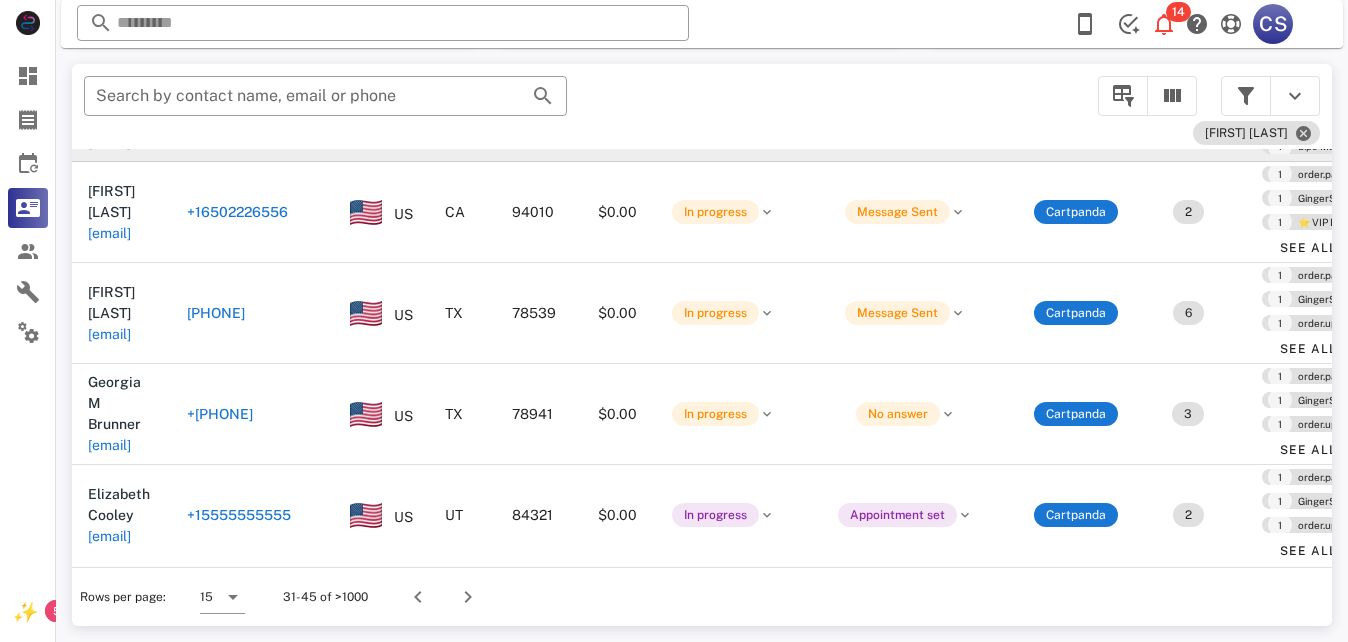 type on "**********" 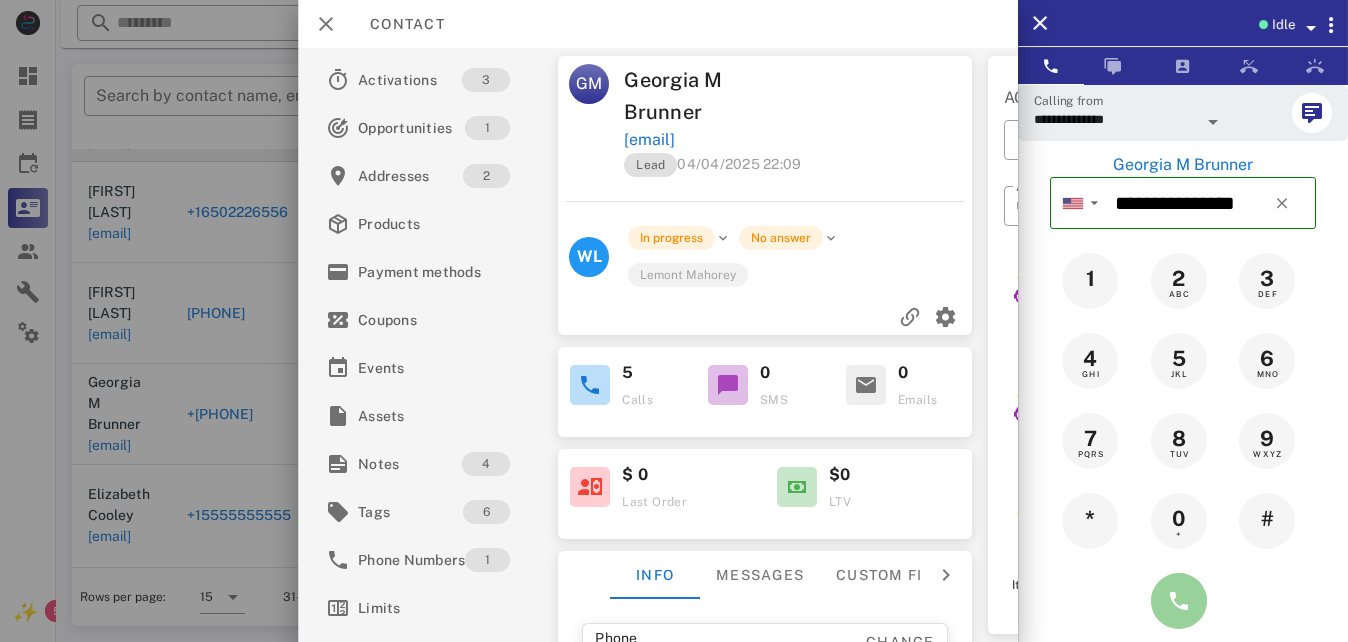 click at bounding box center (1179, 601) 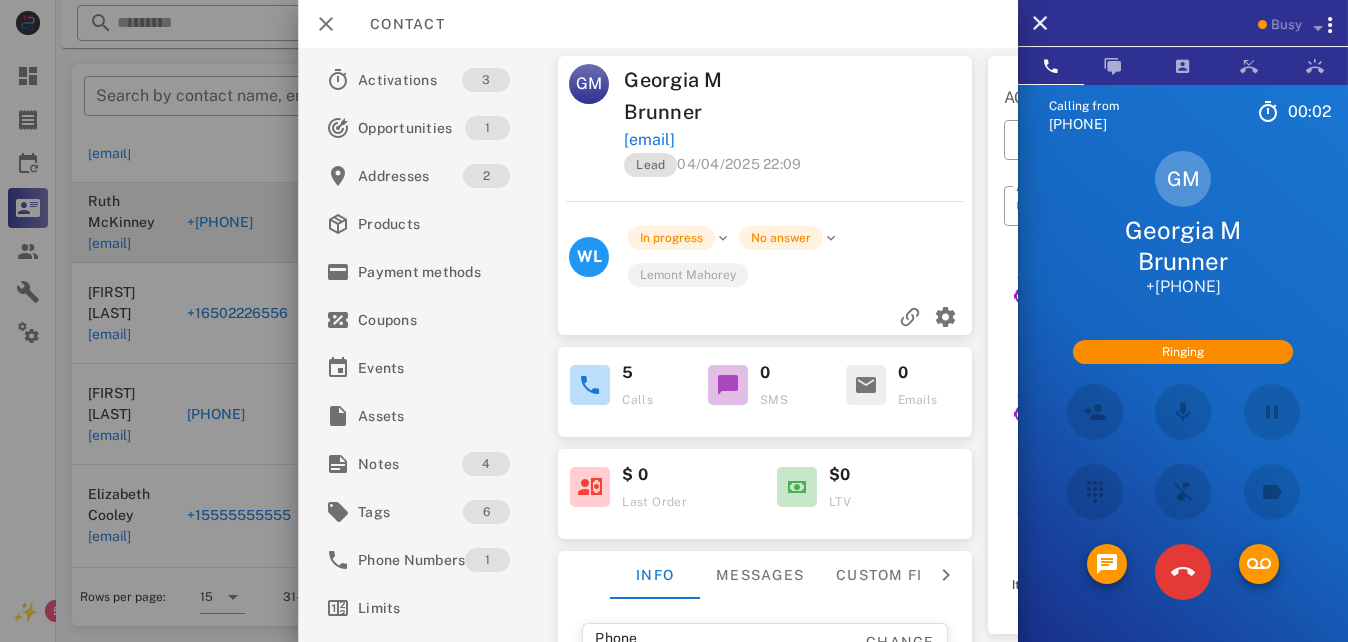 scroll, scrollTop: 1027, scrollLeft: 0, axis: vertical 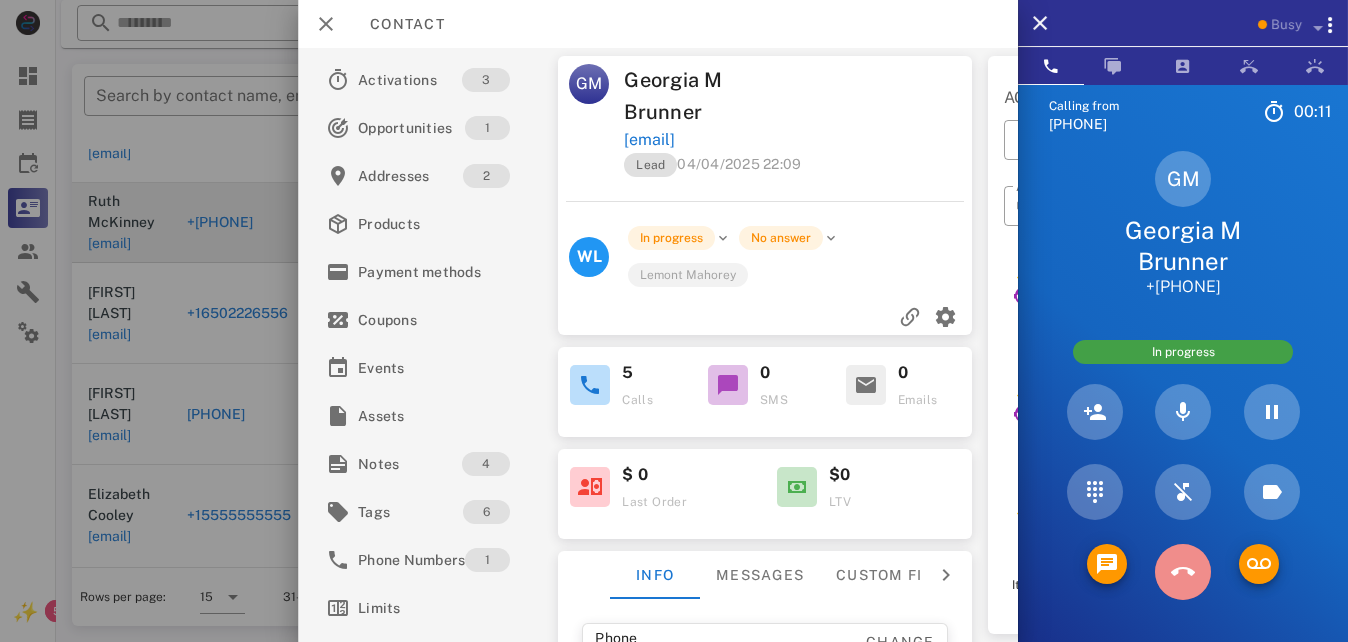 click at bounding box center [1183, 572] 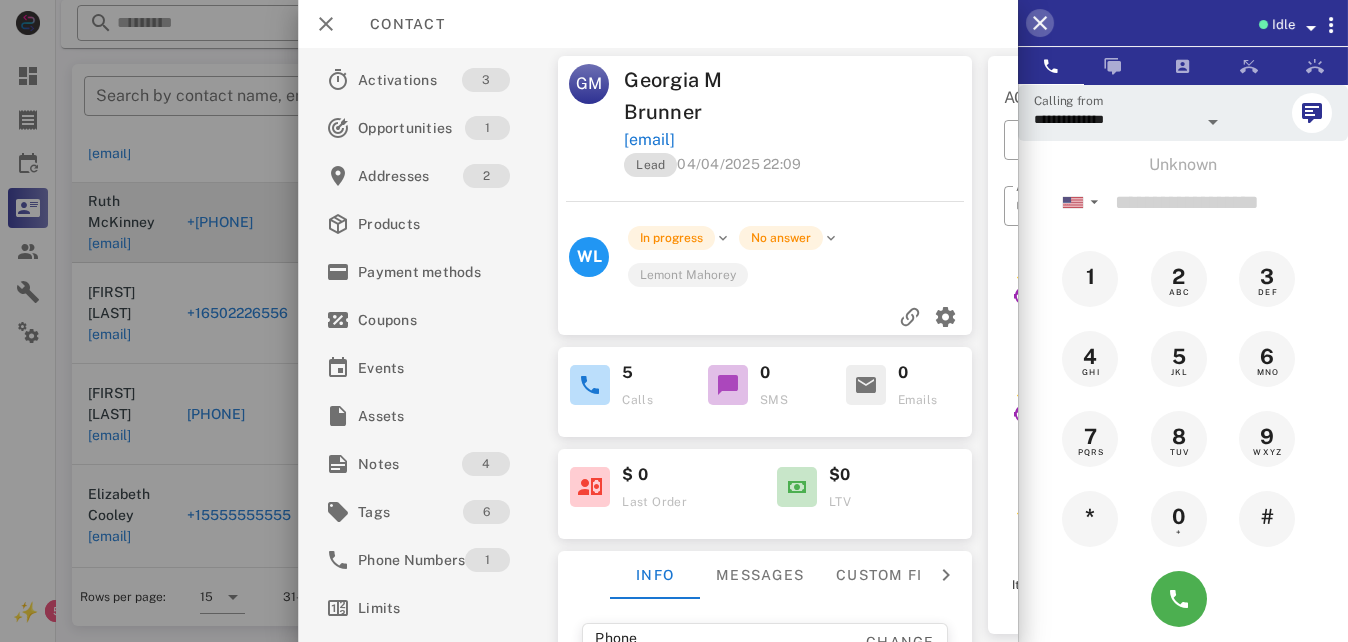 click at bounding box center (1040, 23) 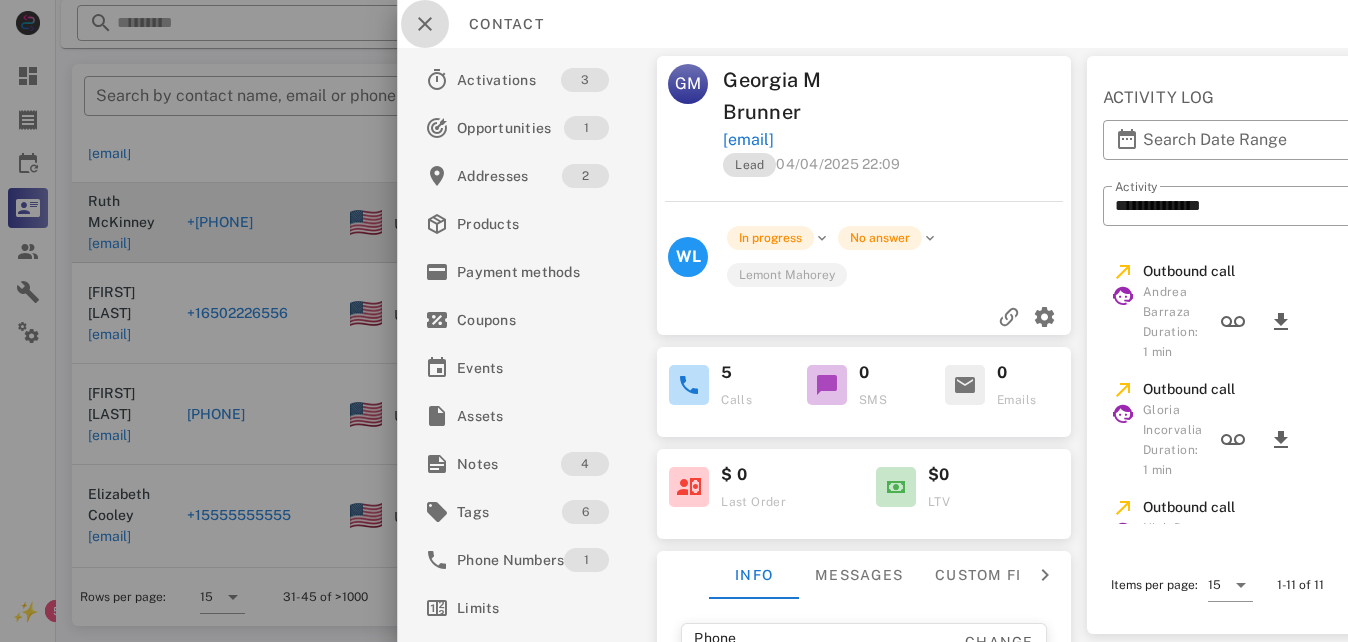 click at bounding box center [425, 24] 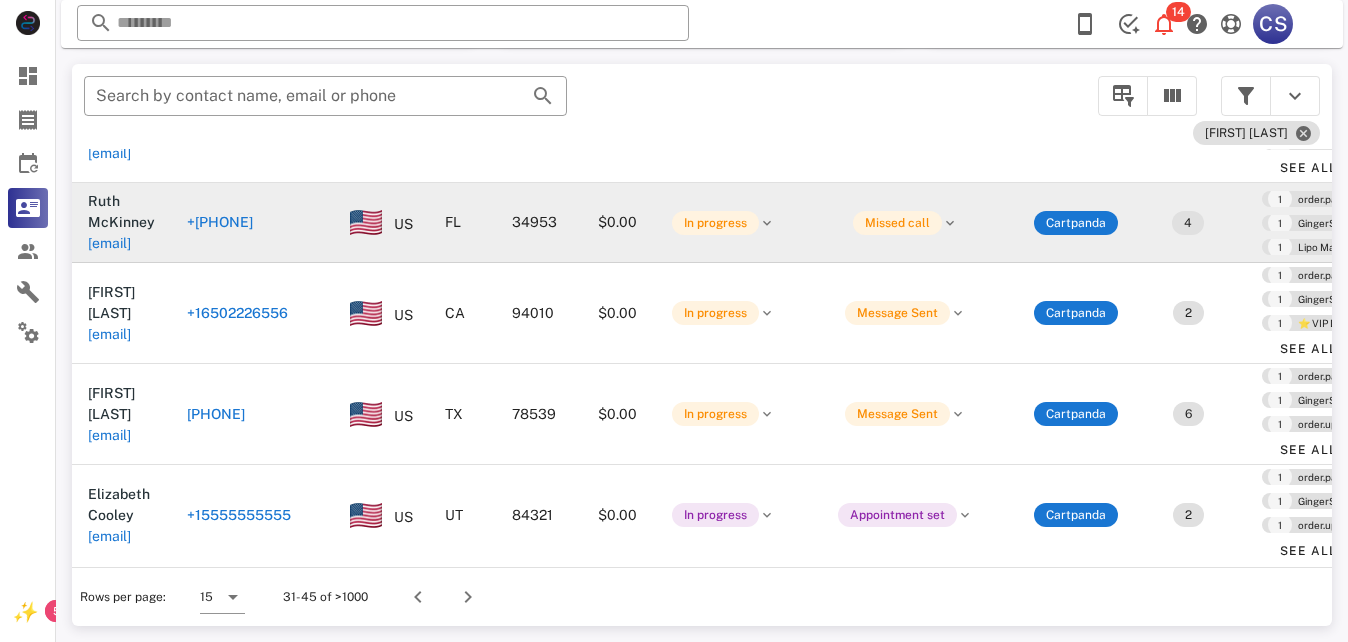 click on "+[PHONE]" at bounding box center (252, 223) 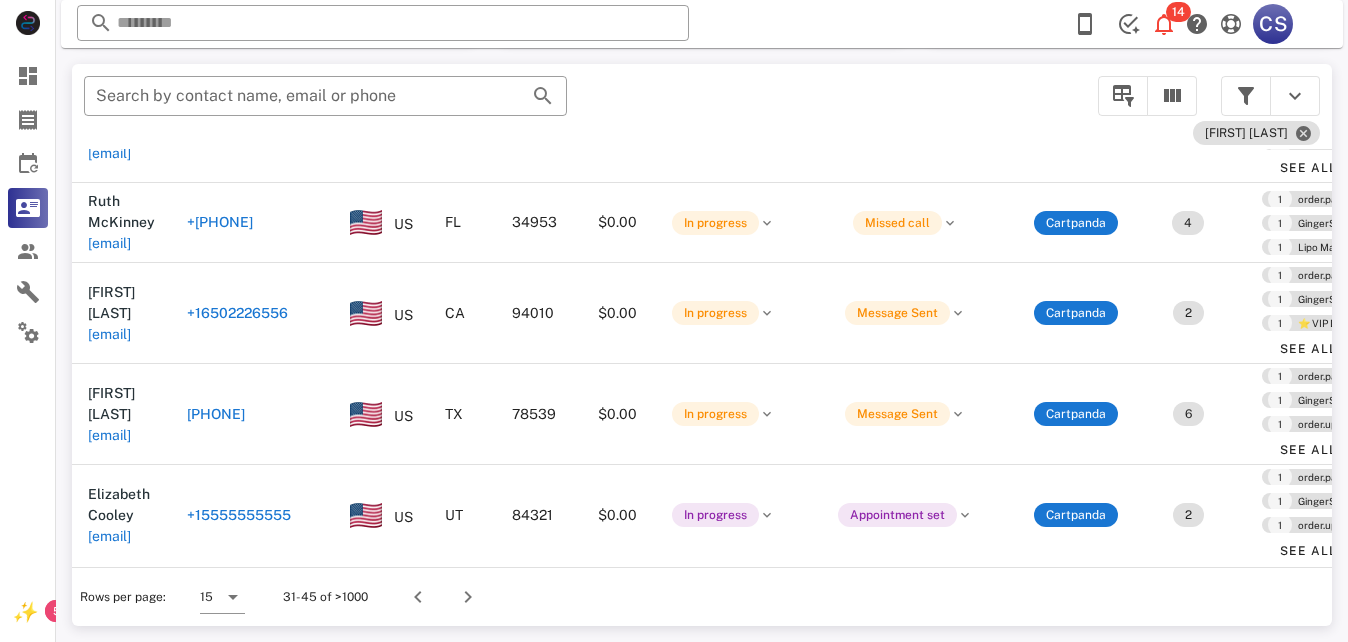 click on "+[PHONE]" at bounding box center [220, 222] 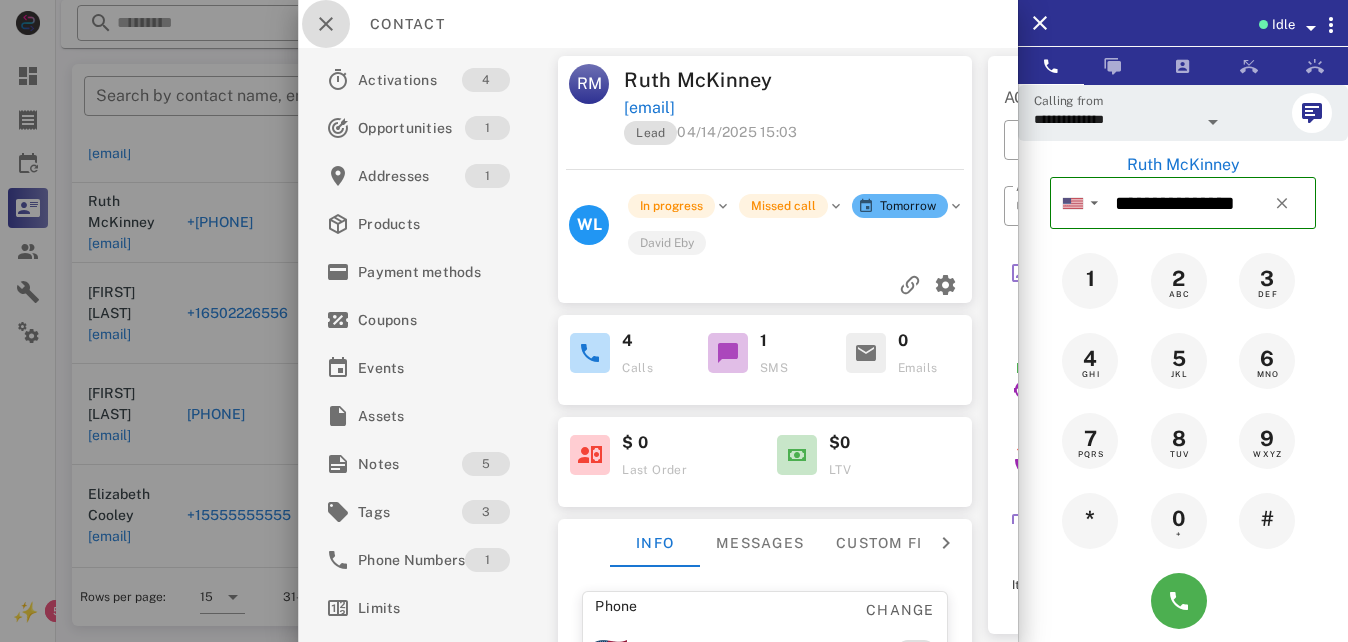 click at bounding box center [326, 24] 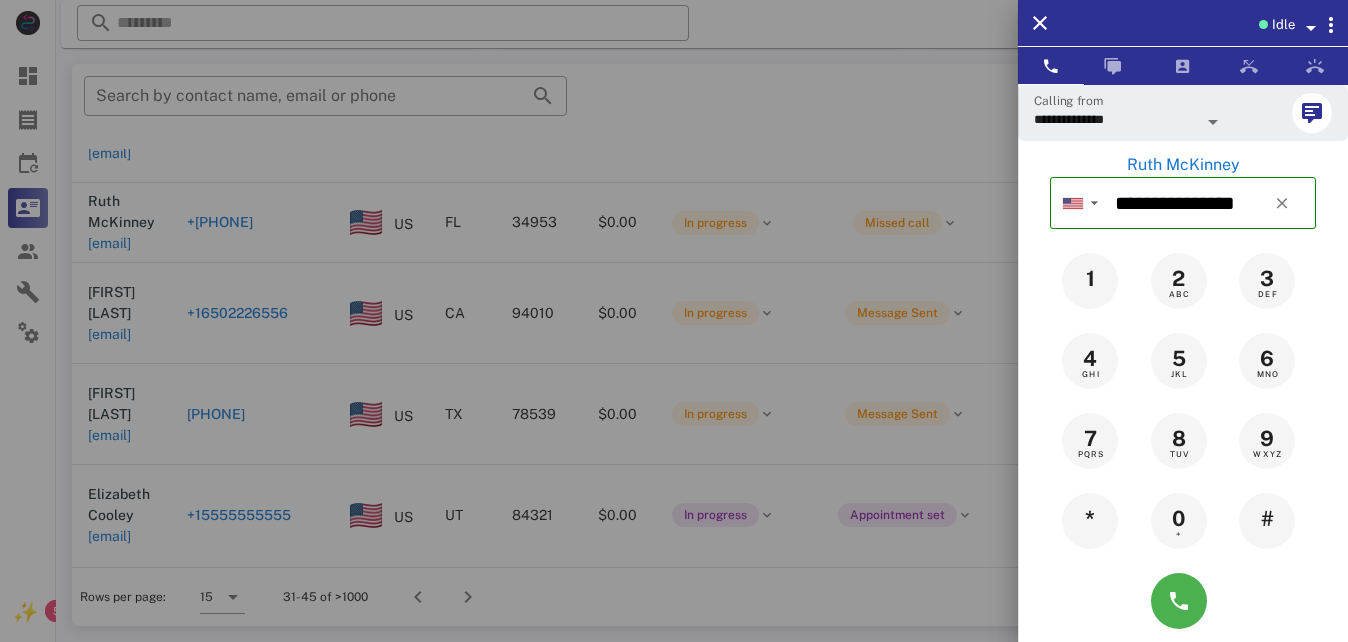 click at bounding box center (674, 321) 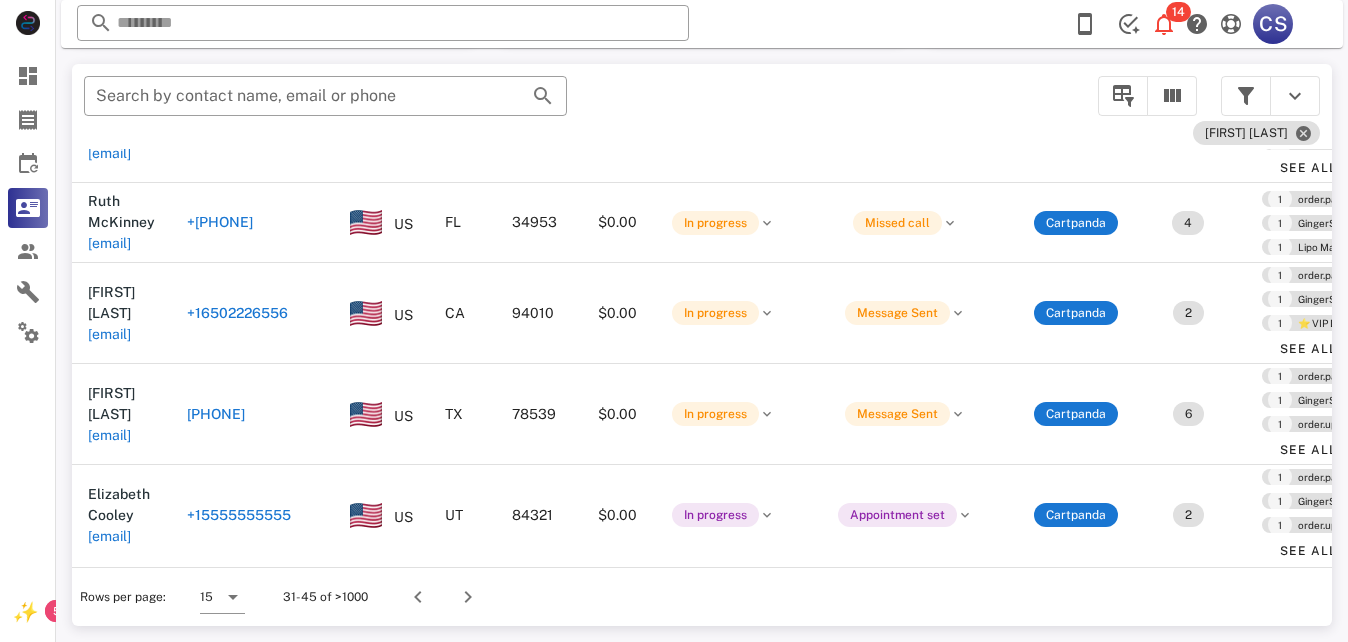 click on "+16502226556" at bounding box center [237, 313] 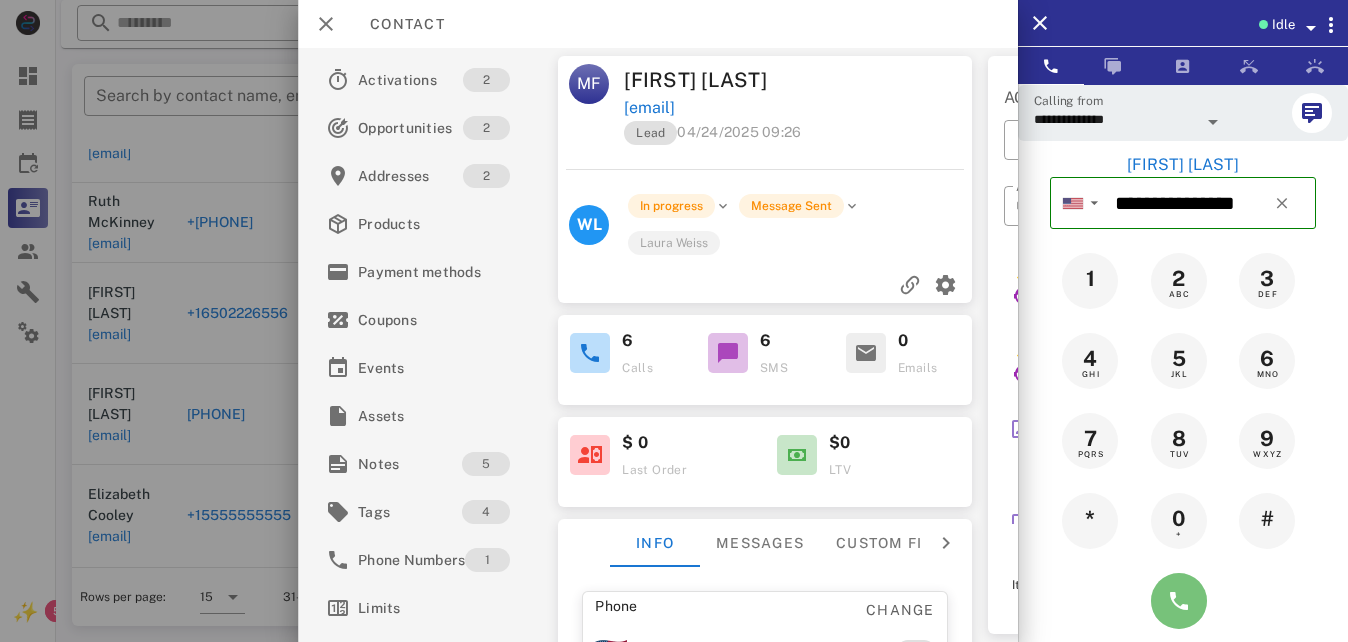 click at bounding box center [1179, 601] 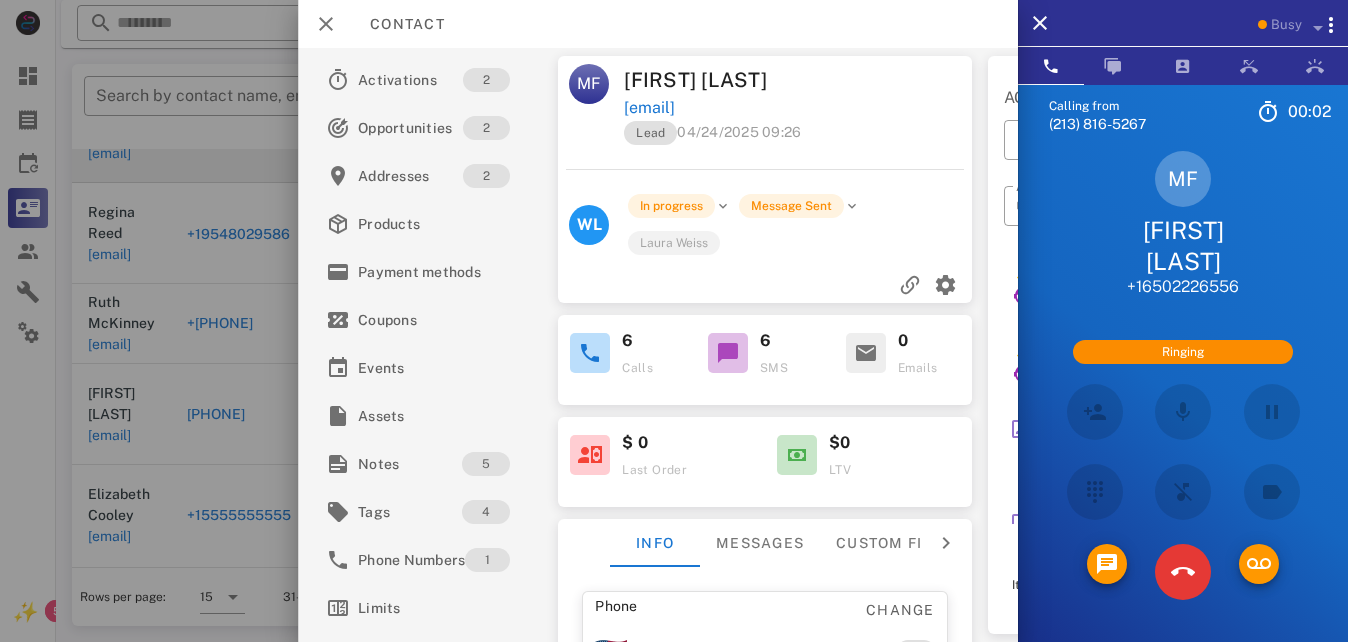 scroll, scrollTop: 926, scrollLeft: 0, axis: vertical 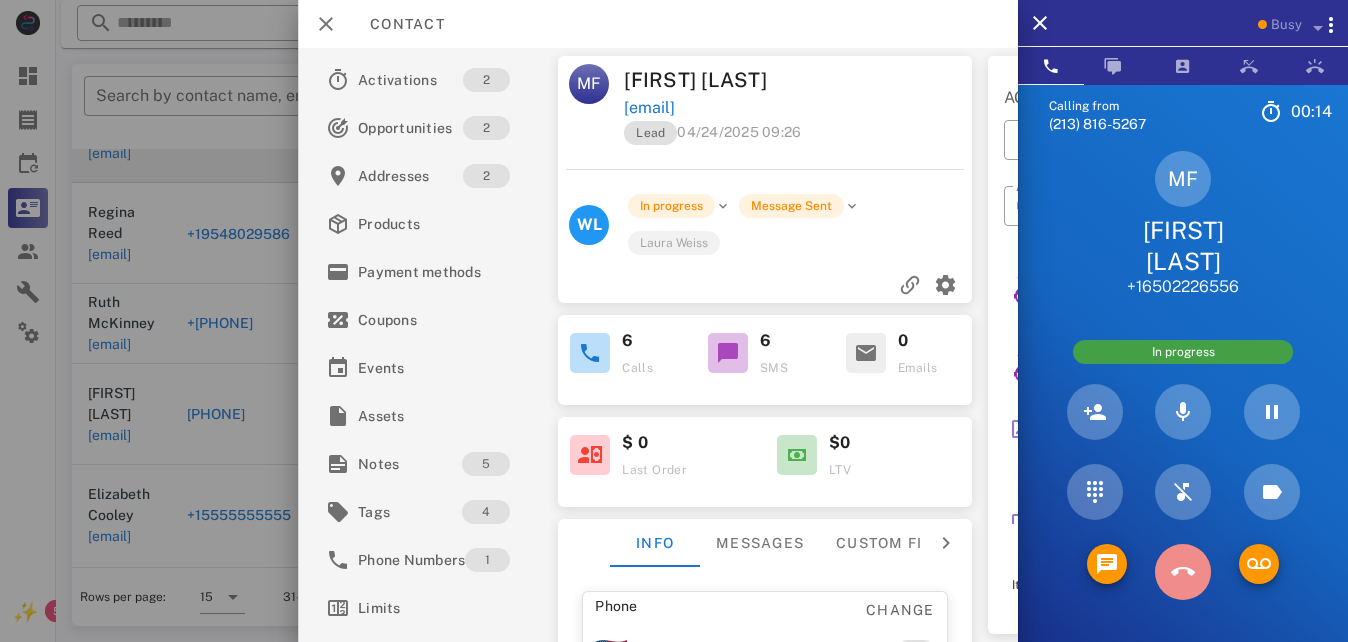 click at bounding box center (1183, 572) 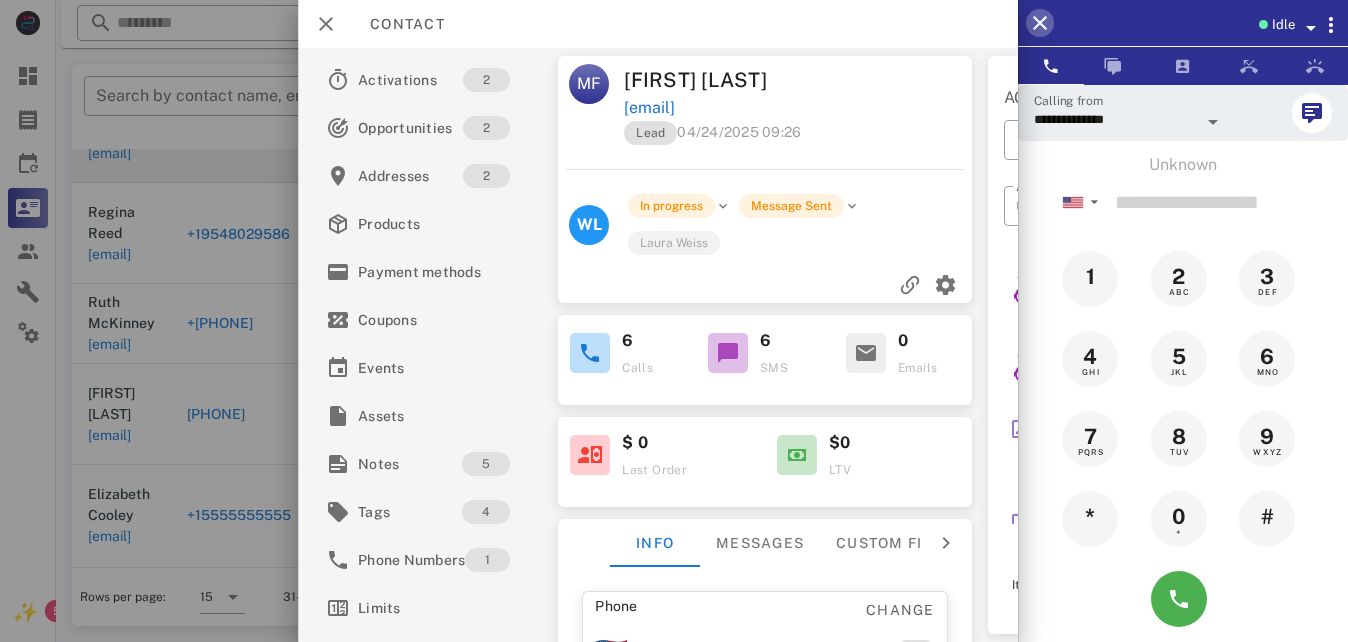 click at bounding box center (1040, 23) 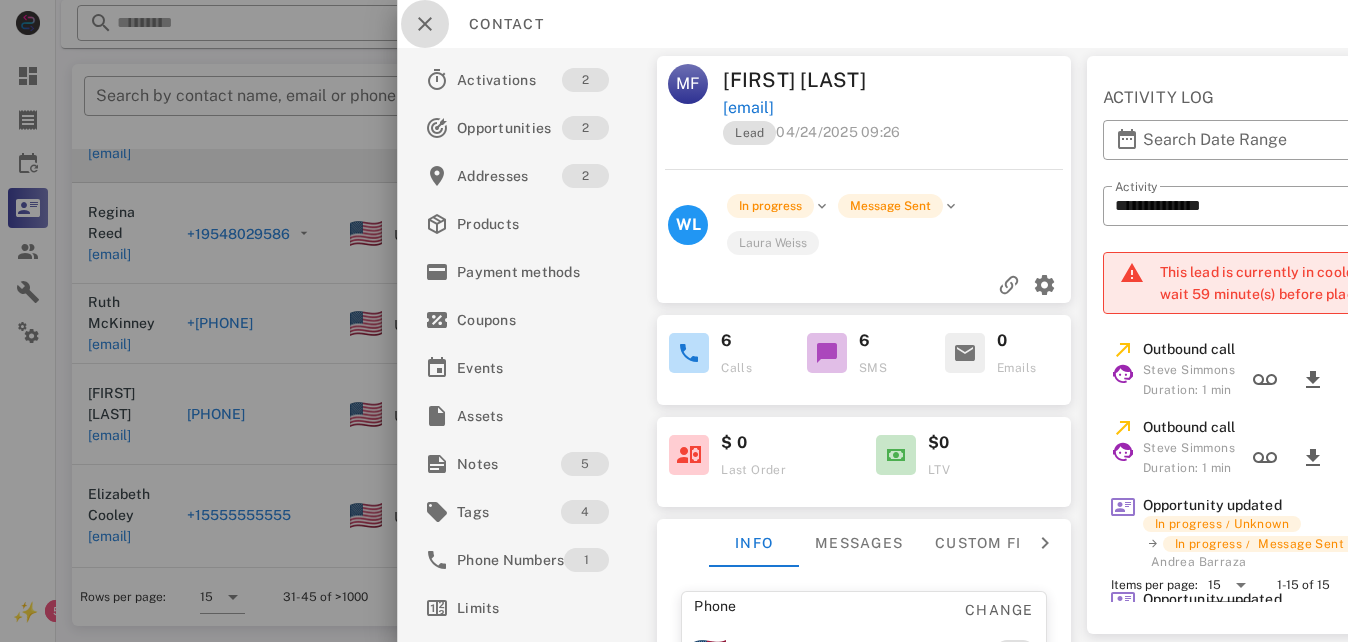 click at bounding box center [425, 24] 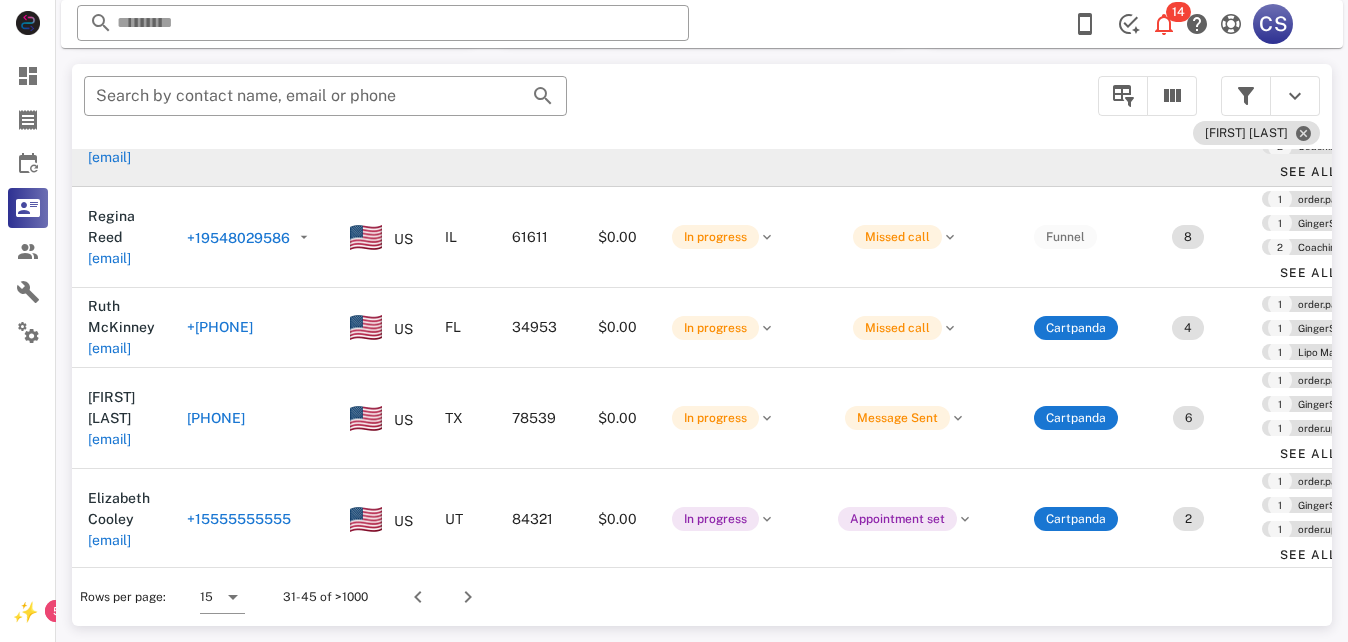 scroll, scrollTop: 926, scrollLeft: 0, axis: vertical 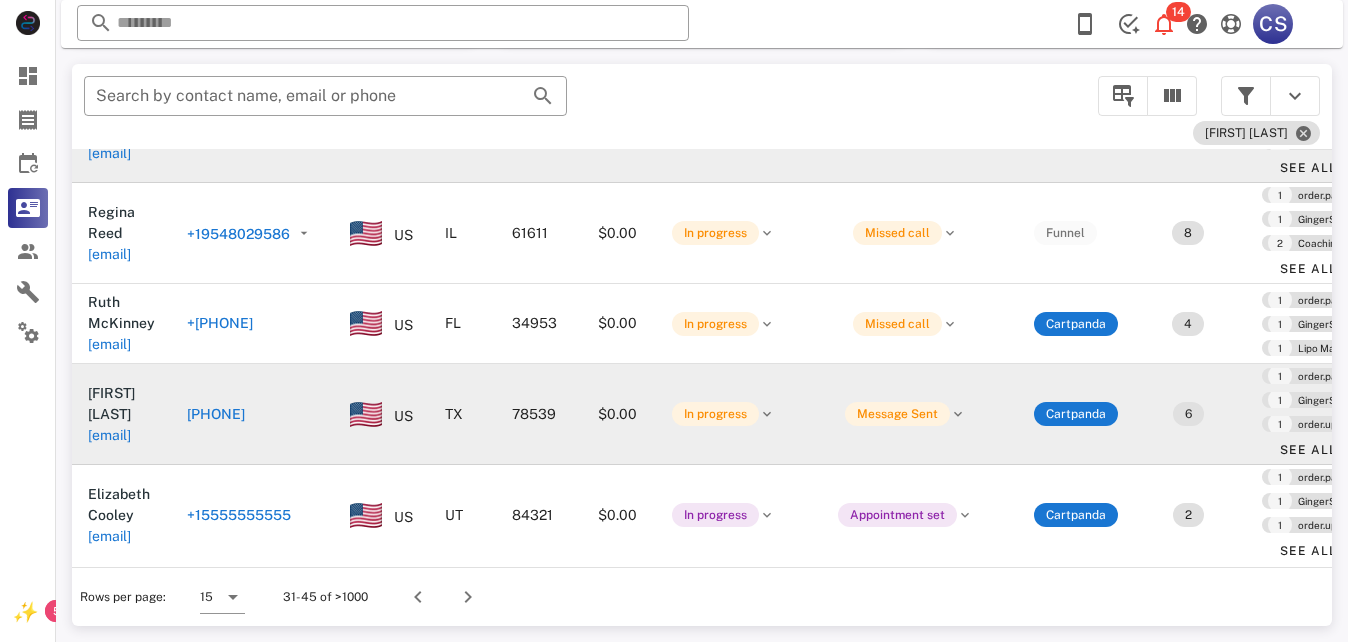 click on "[PHONE]" at bounding box center [216, 414] 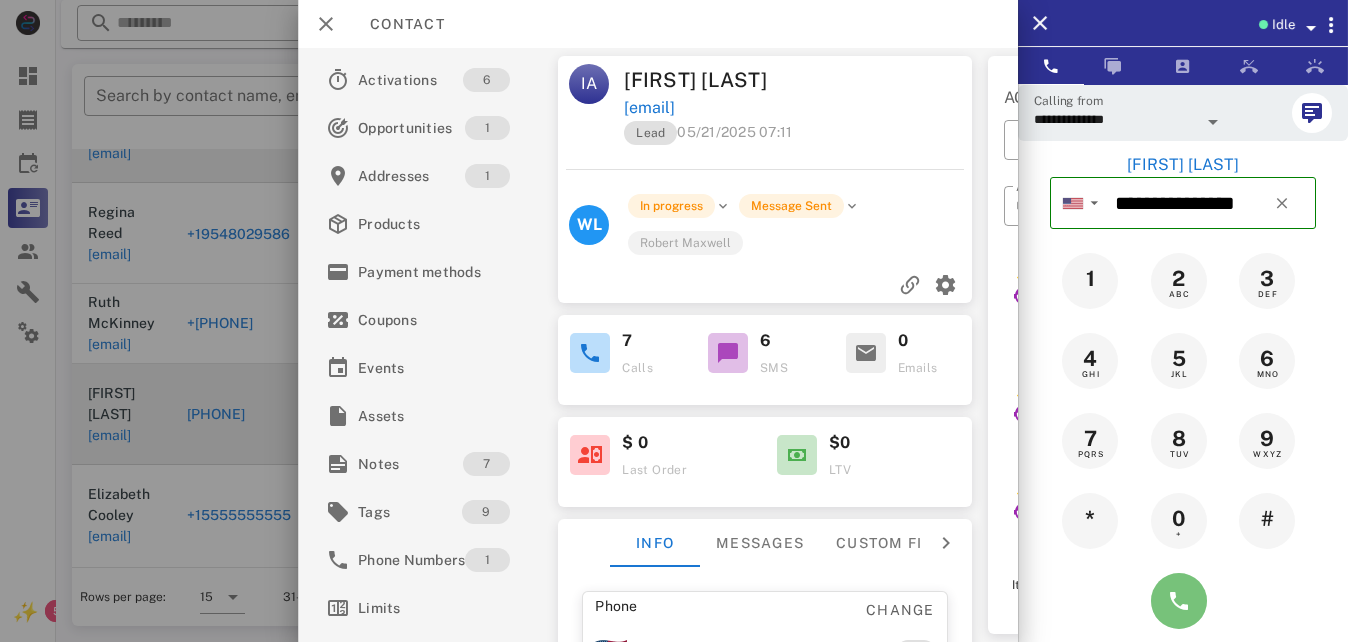 click at bounding box center [1179, 601] 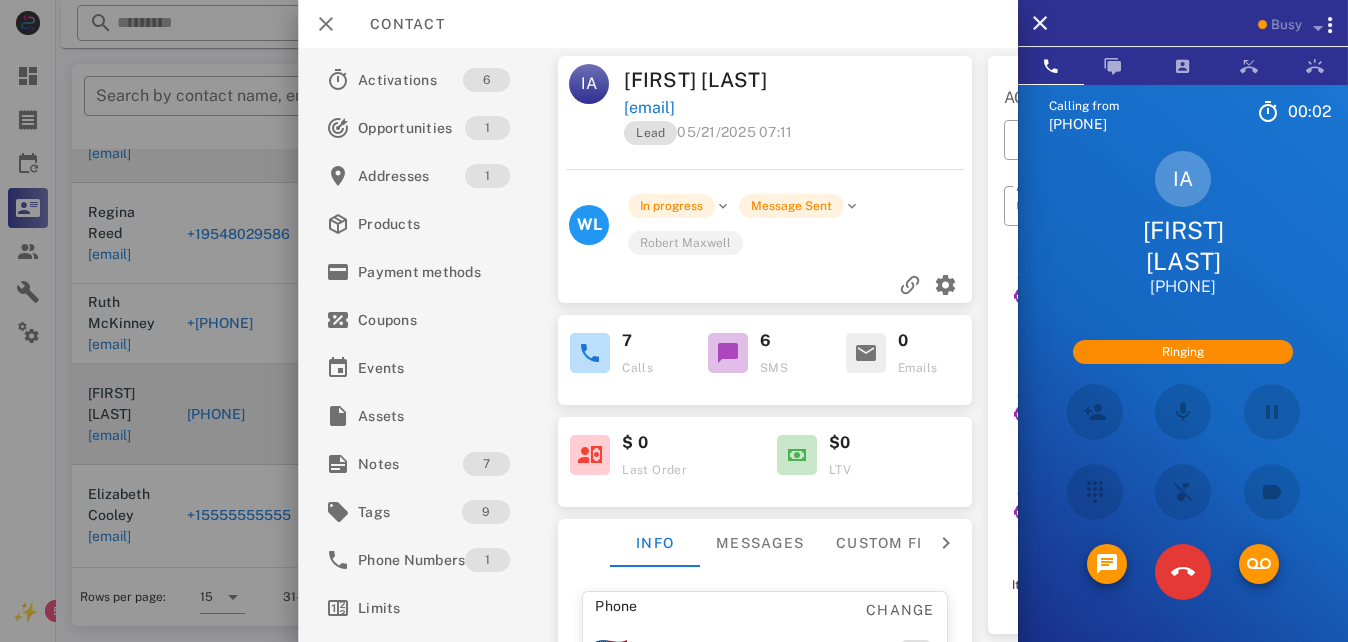 scroll, scrollTop: 825, scrollLeft: 0, axis: vertical 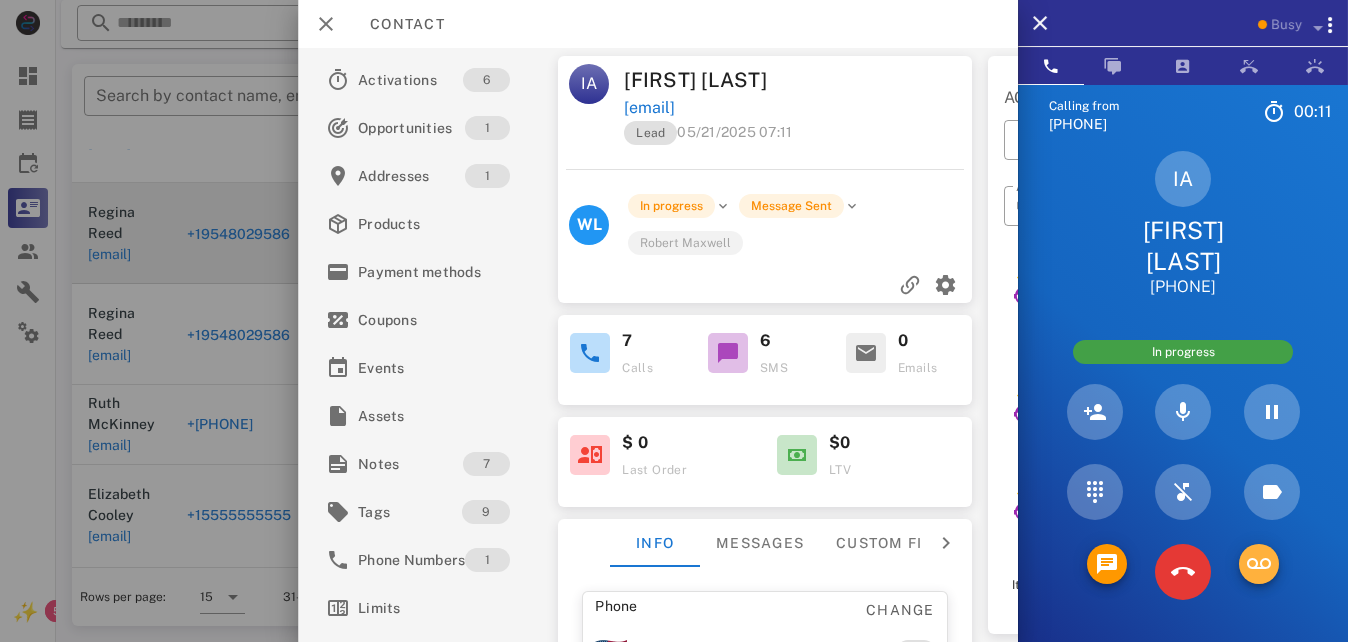 click at bounding box center [1259, 564] 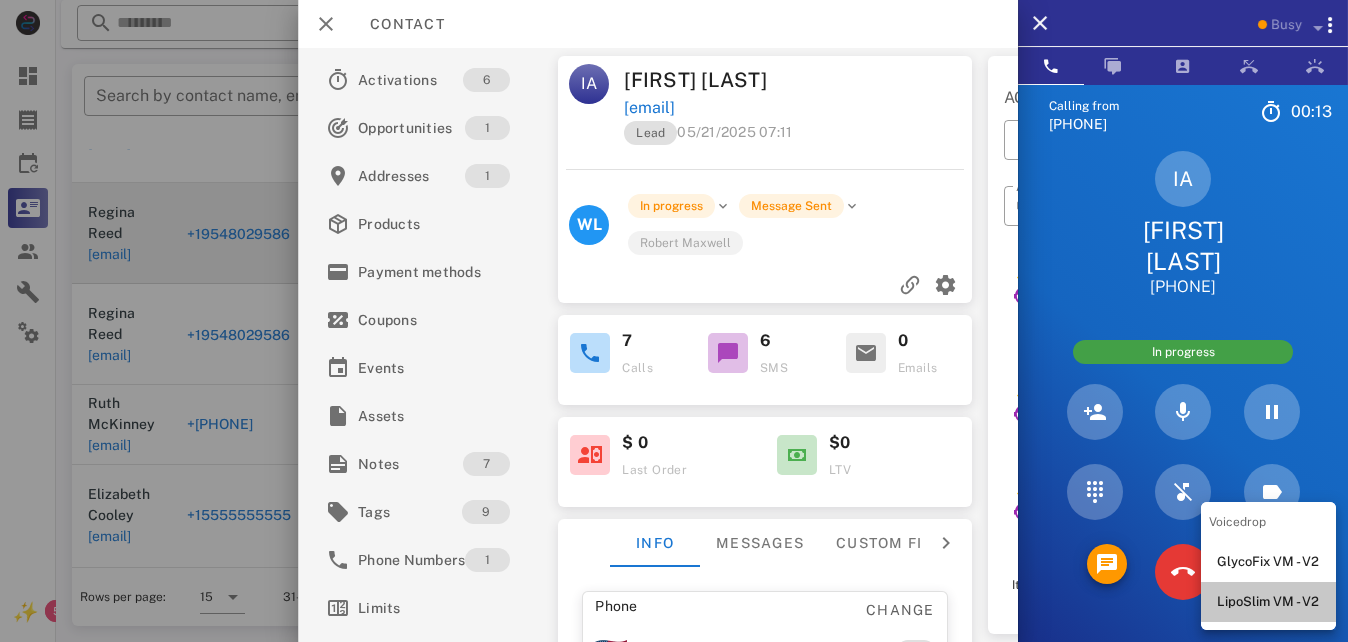 click on "LipoSlim VM - V2" at bounding box center (1268, 602) 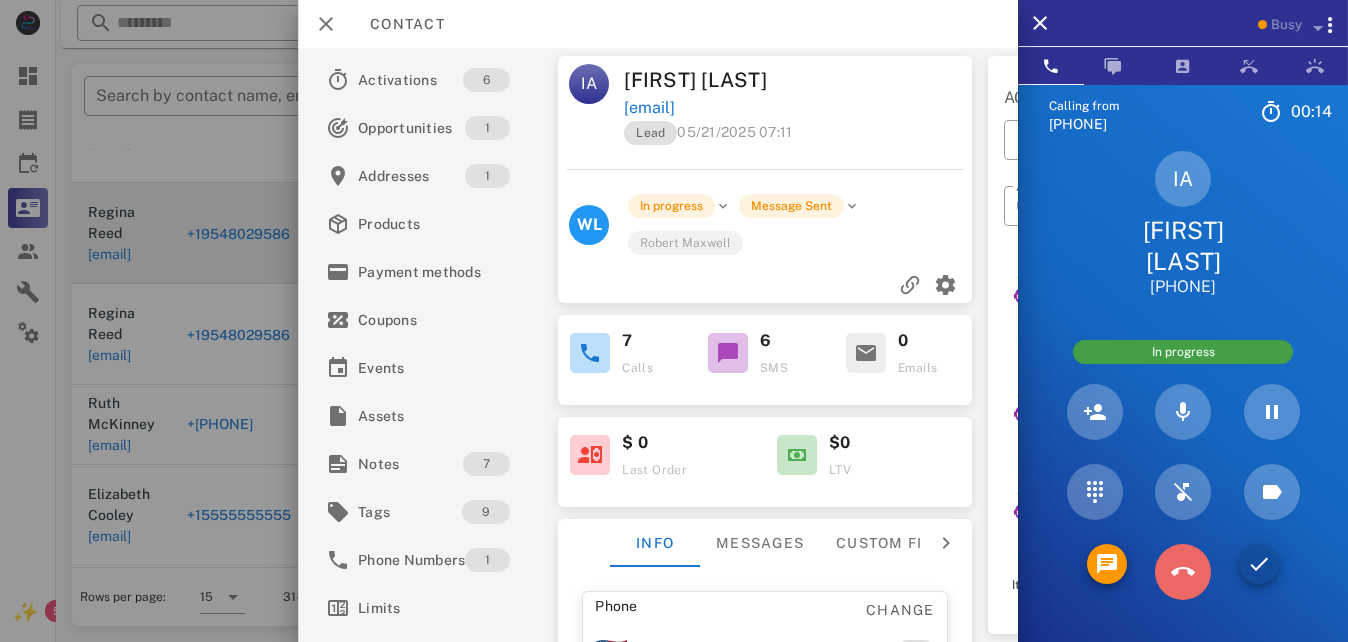 click at bounding box center [1183, 572] 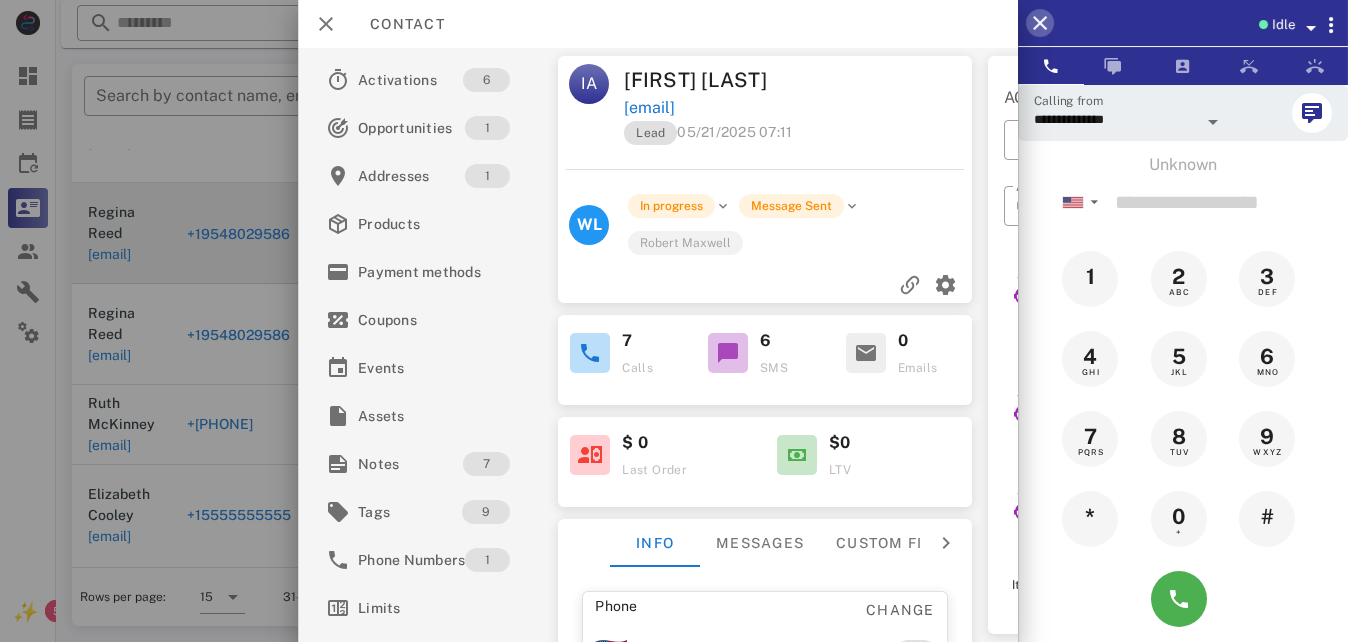 click at bounding box center (1040, 23) 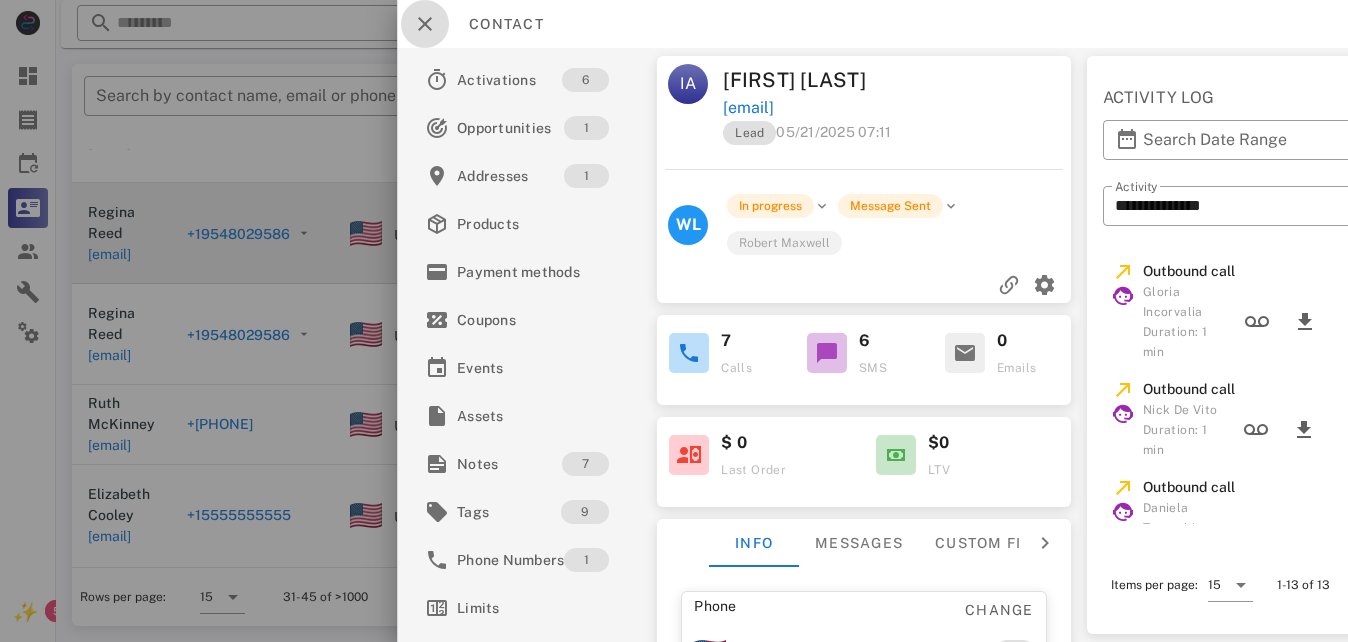click at bounding box center [425, 24] 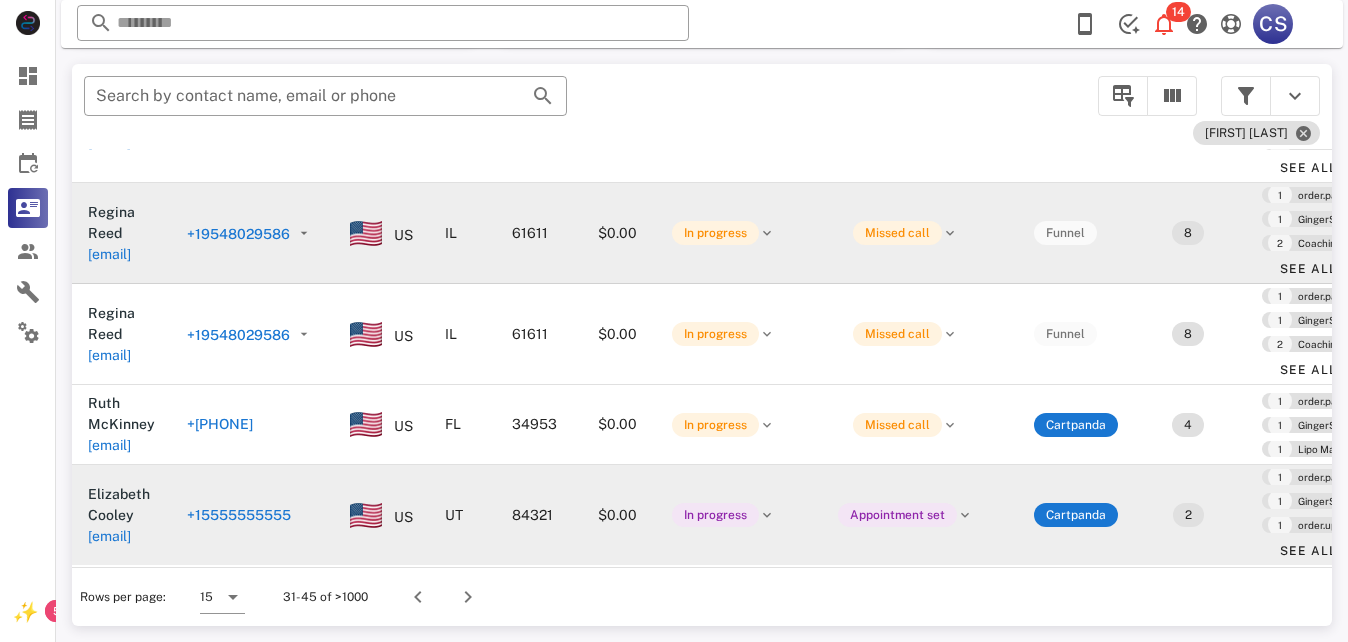 click on "+15555555555" at bounding box center [239, 515] 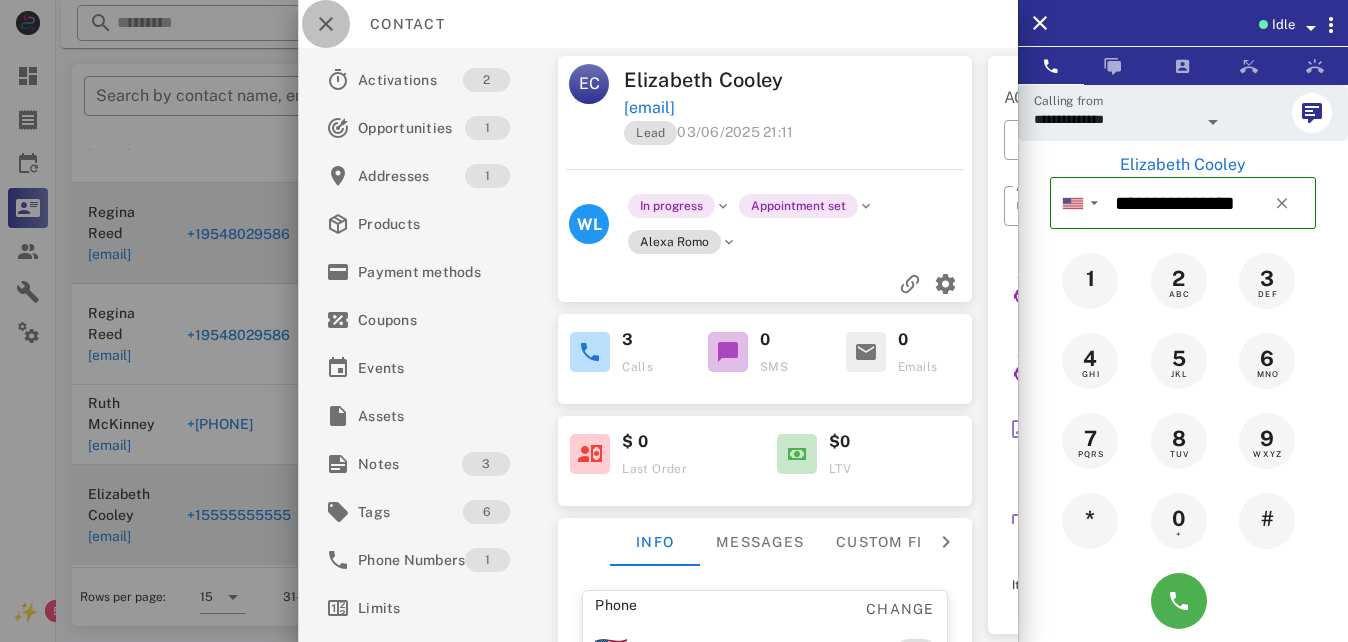 click at bounding box center [326, 24] 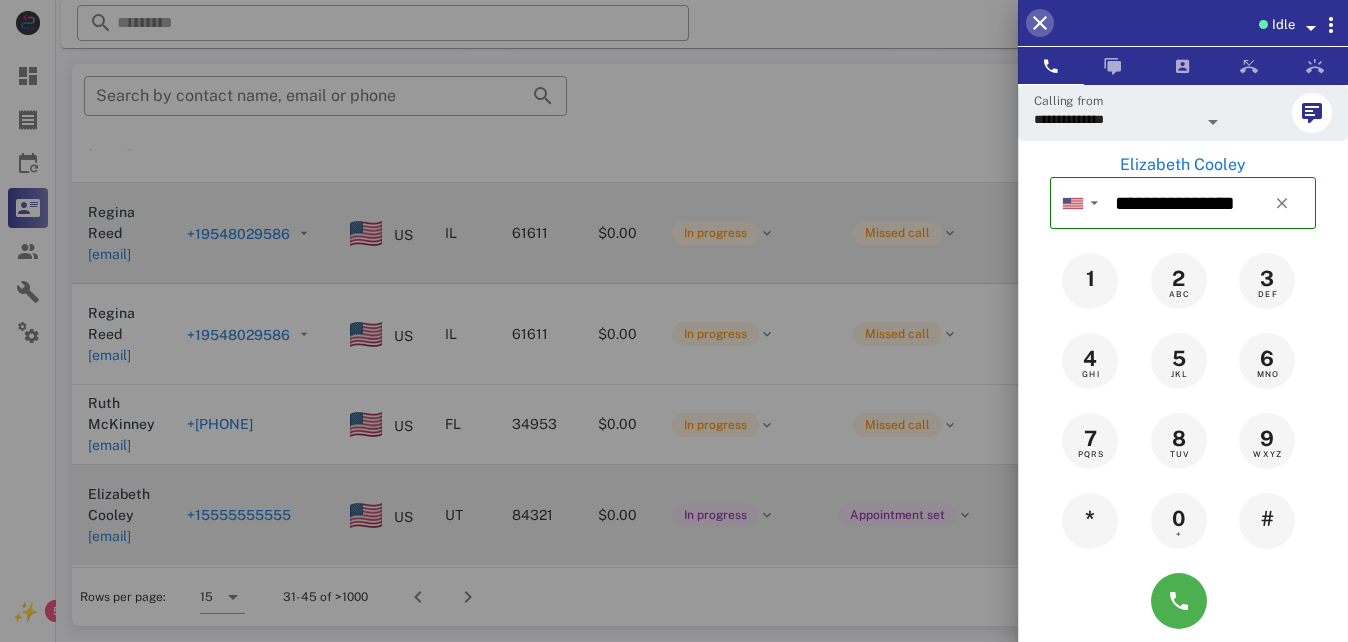click at bounding box center (1040, 23) 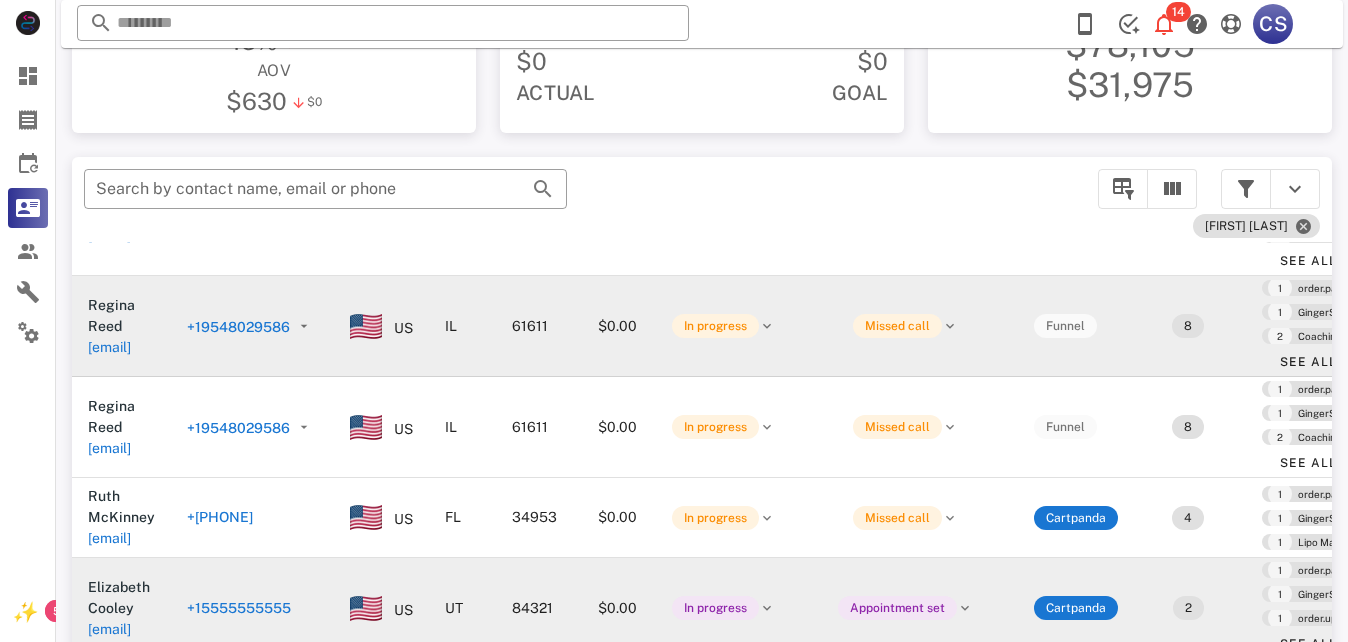 scroll, scrollTop: 315, scrollLeft: 0, axis: vertical 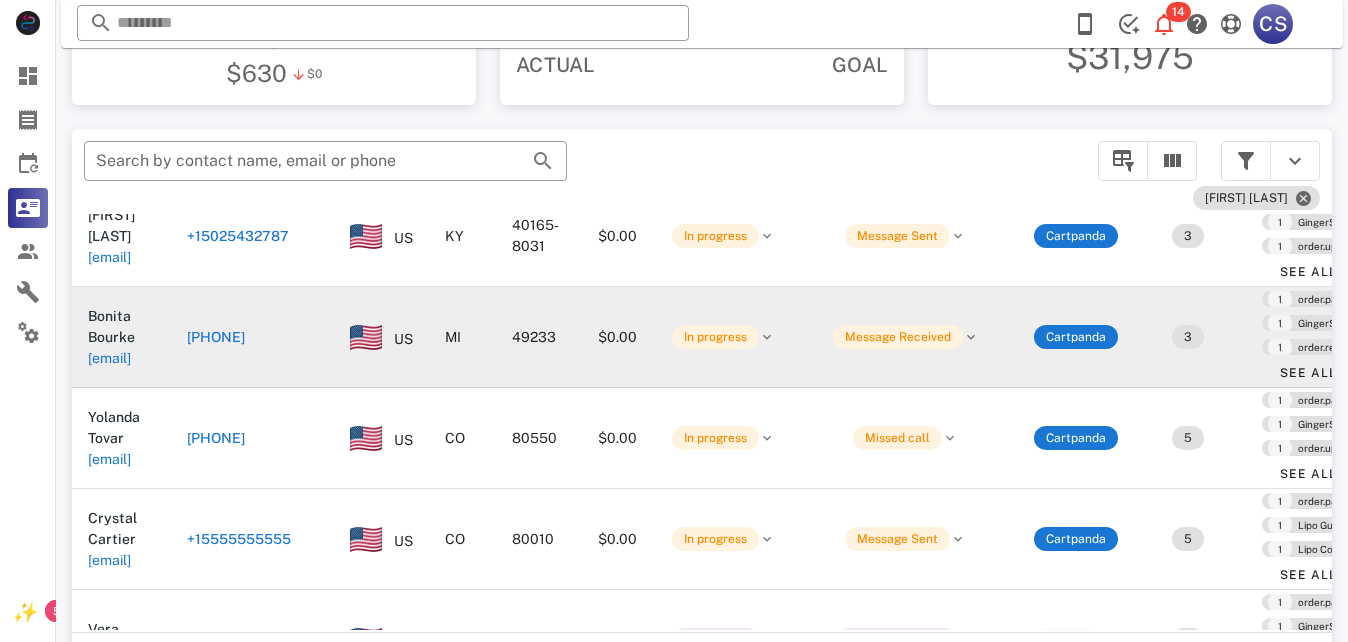 click on "[PHONE]" at bounding box center (216, 337) 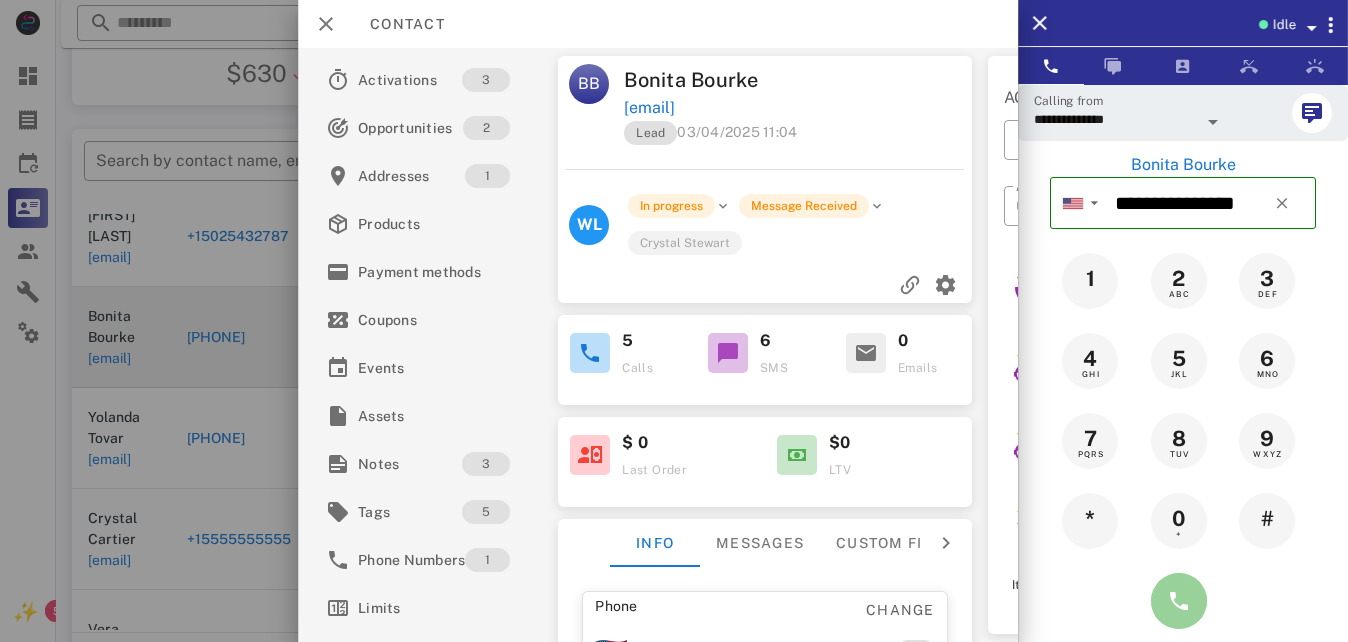 click at bounding box center [1179, 601] 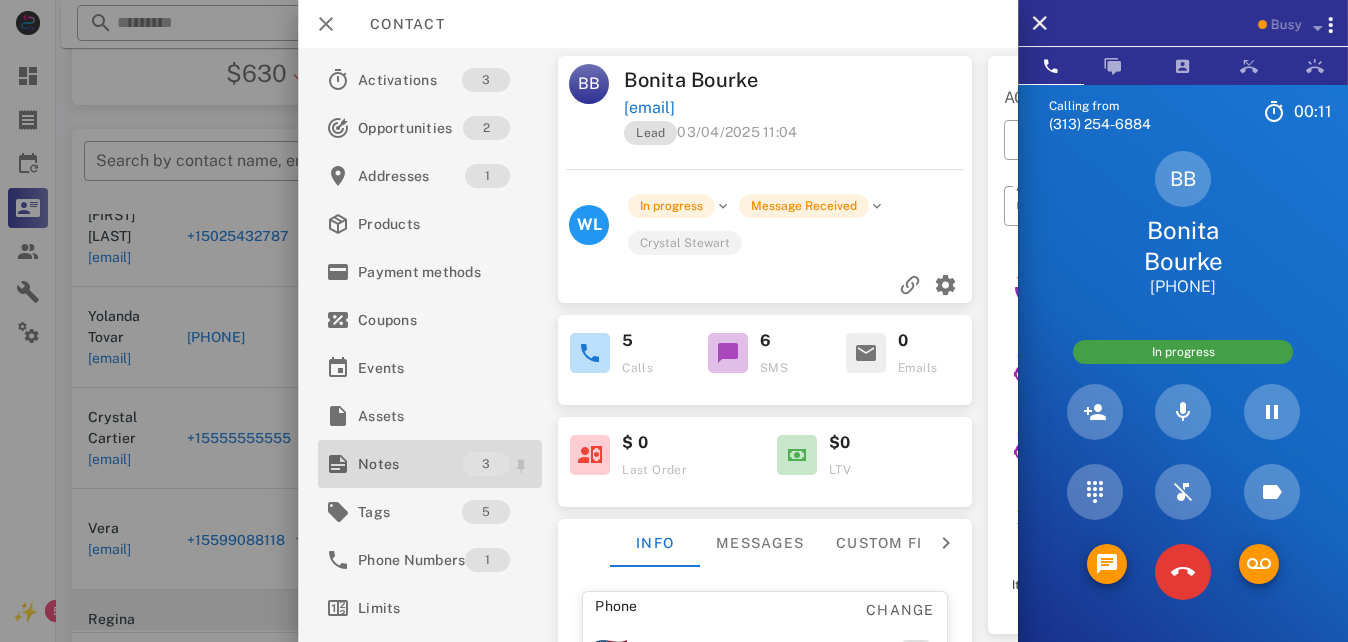 click on "Notes" at bounding box center (410, 464) 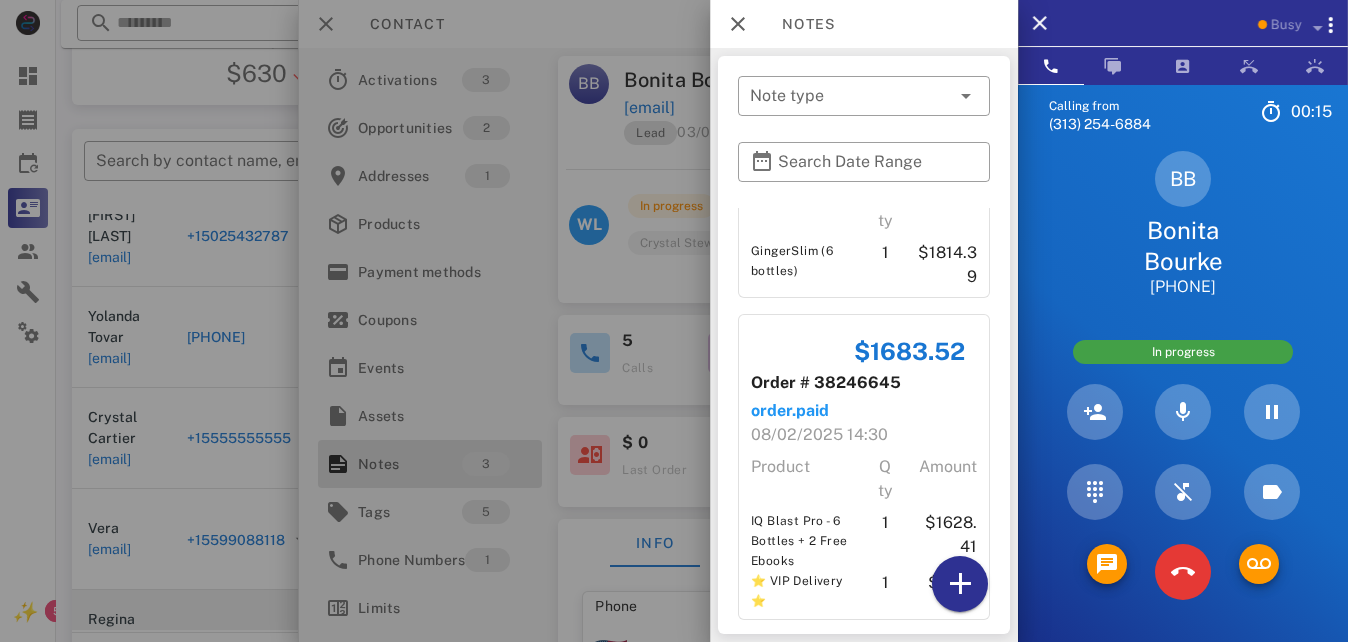 scroll, scrollTop: 457, scrollLeft: 0, axis: vertical 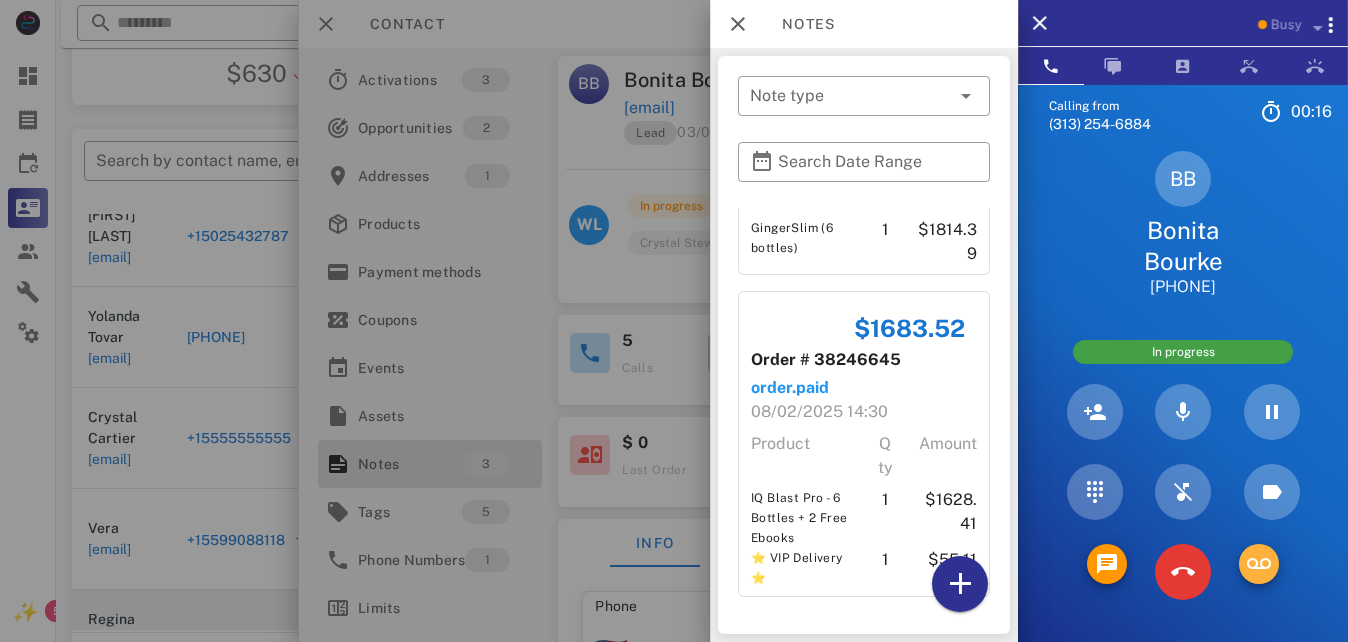 click at bounding box center (1259, 564) 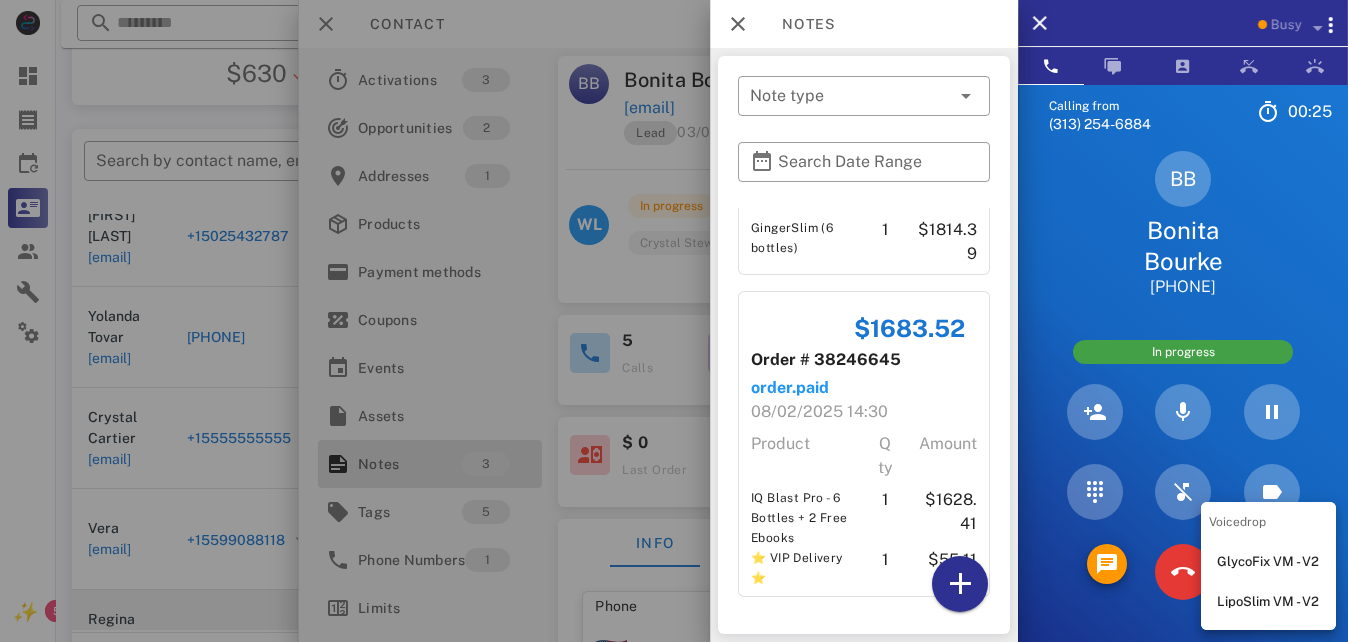 click on "LipoSlim VM - V2" at bounding box center (1268, 602) 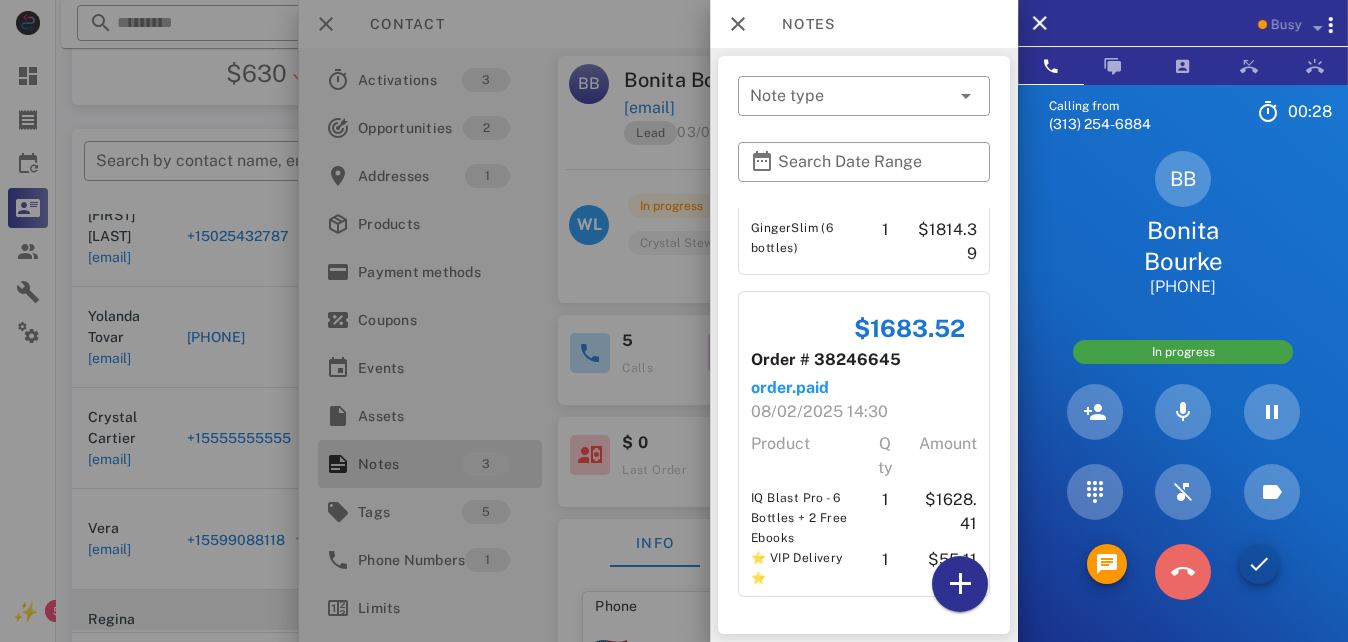 click at bounding box center [1183, 572] 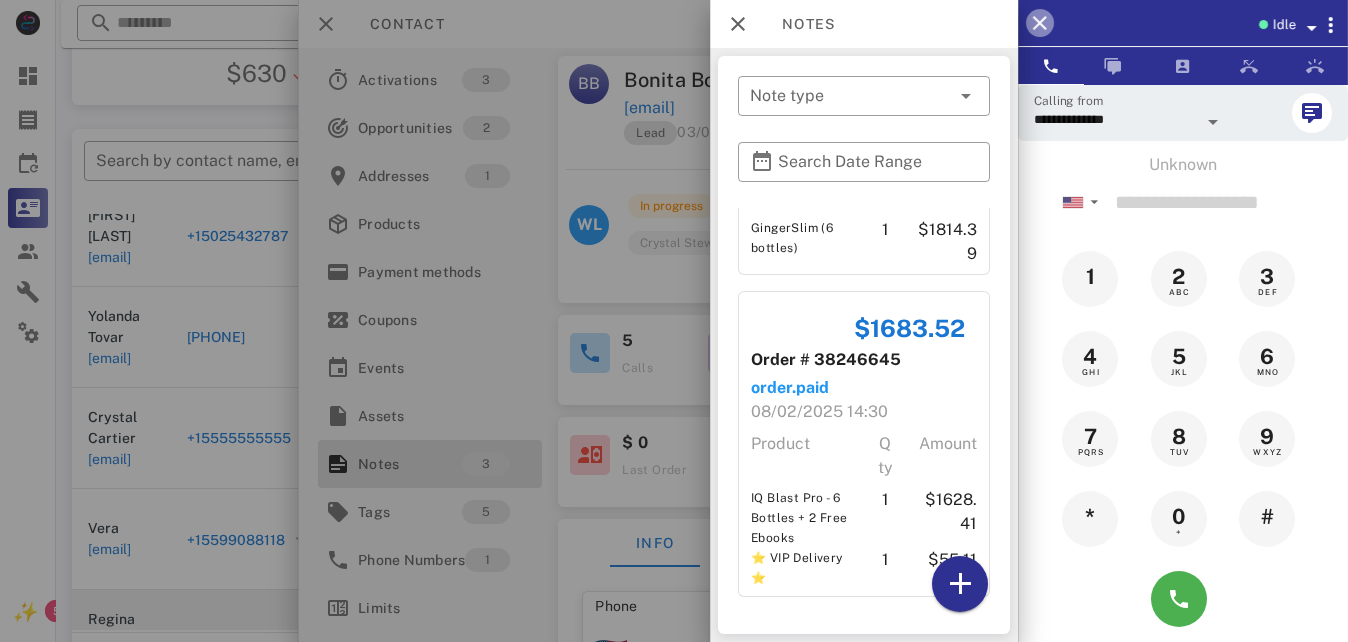 click at bounding box center (1040, 23) 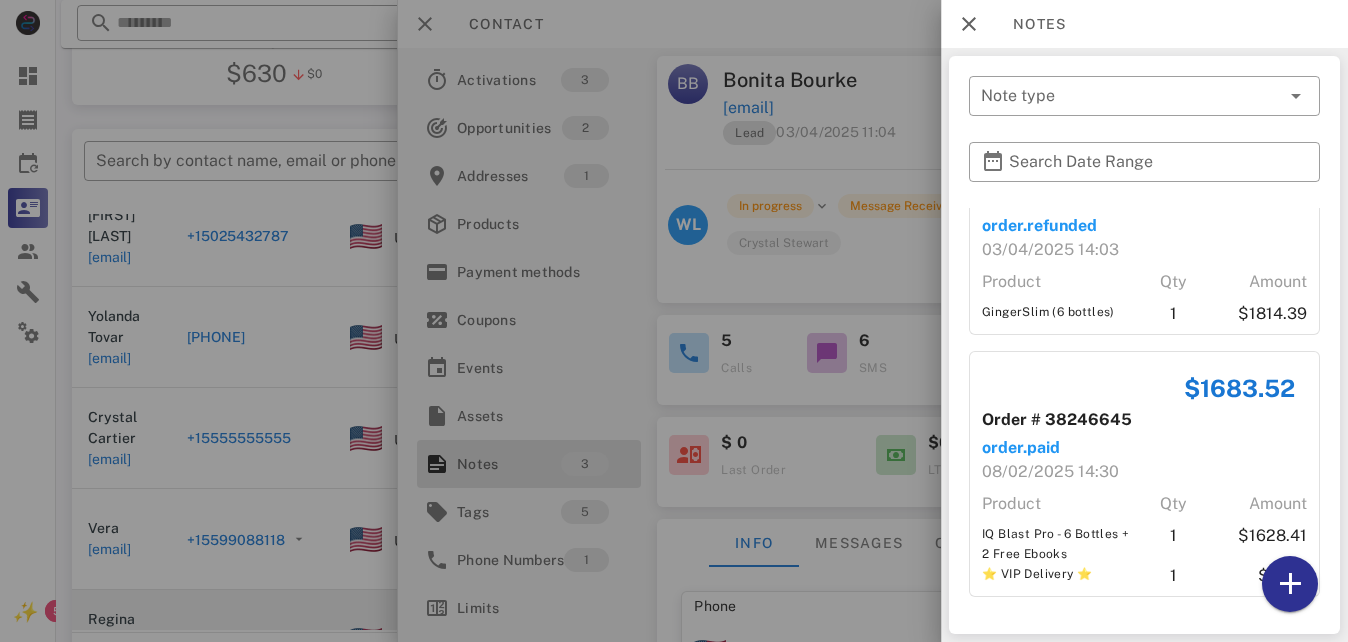 scroll, scrollTop: 301, scrollLeft: 0, axis: vertical 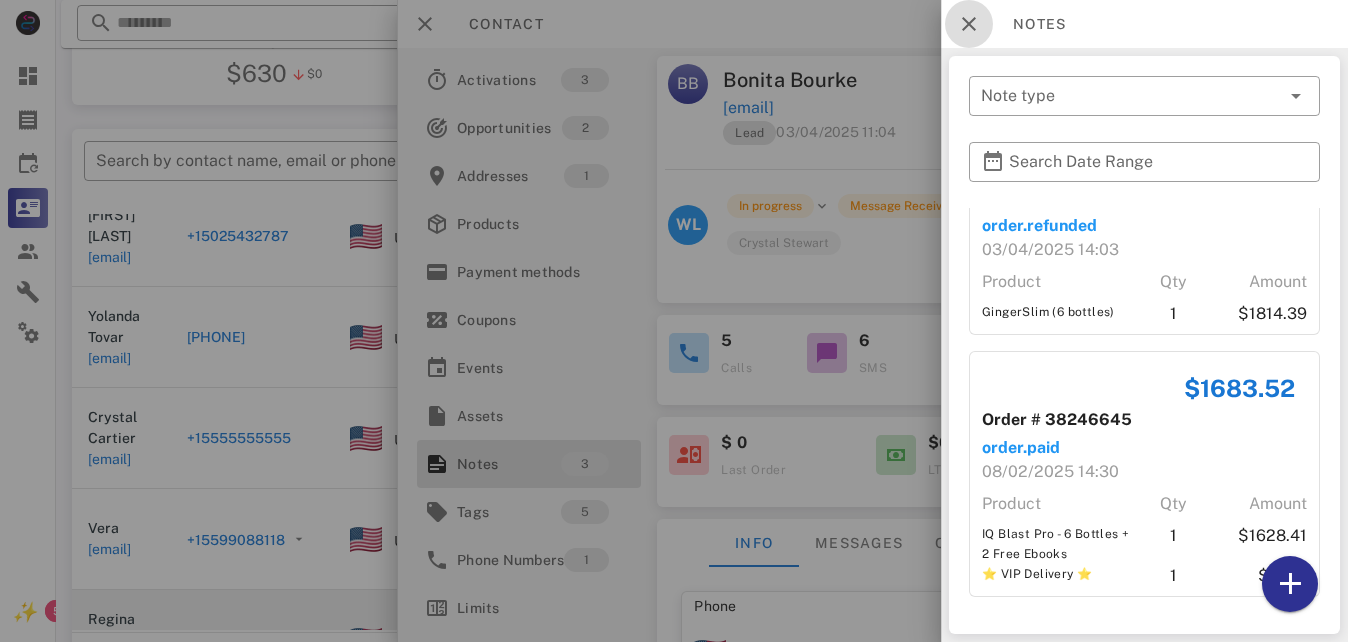 click at bounding box center [969, 24] 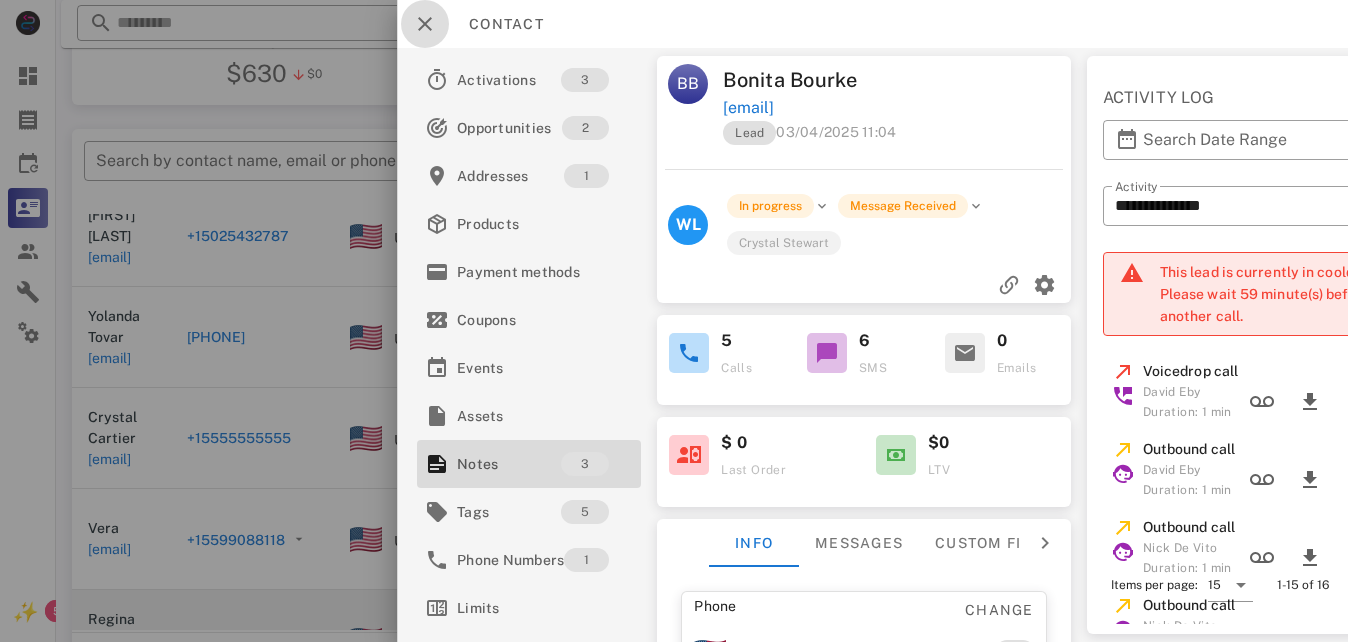 click at bounding box center (425, 24) 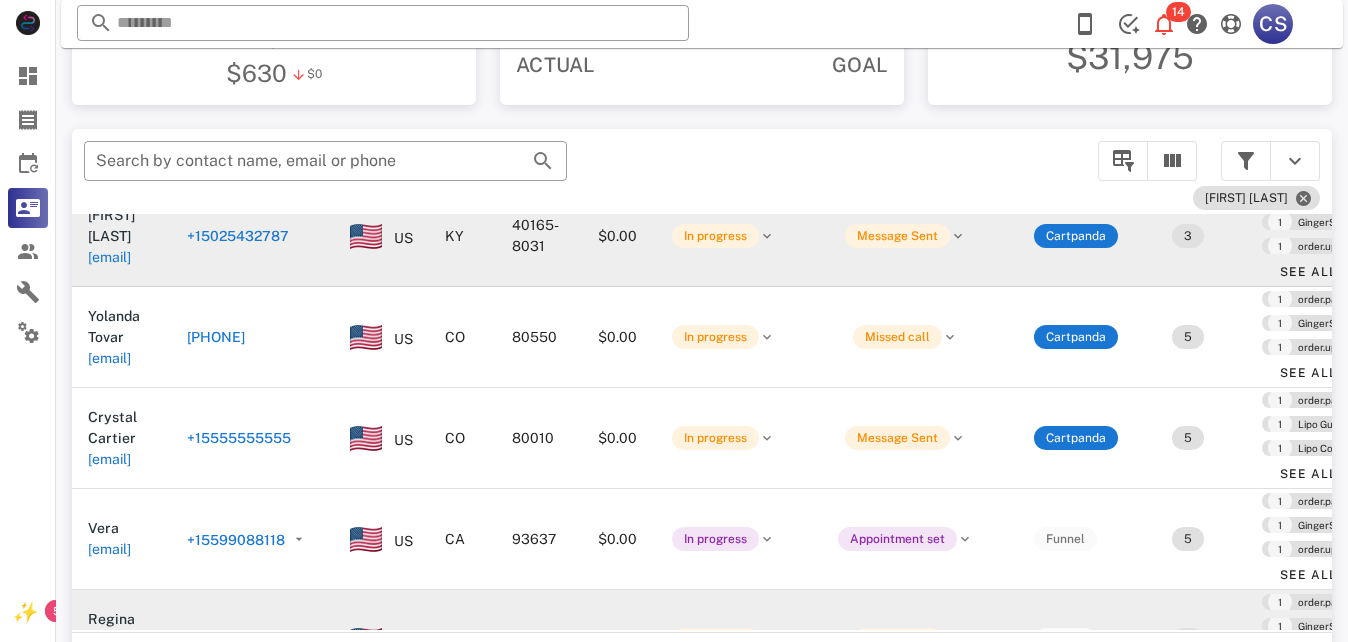 click on "+15025432787" at bounding box center (238, 236) 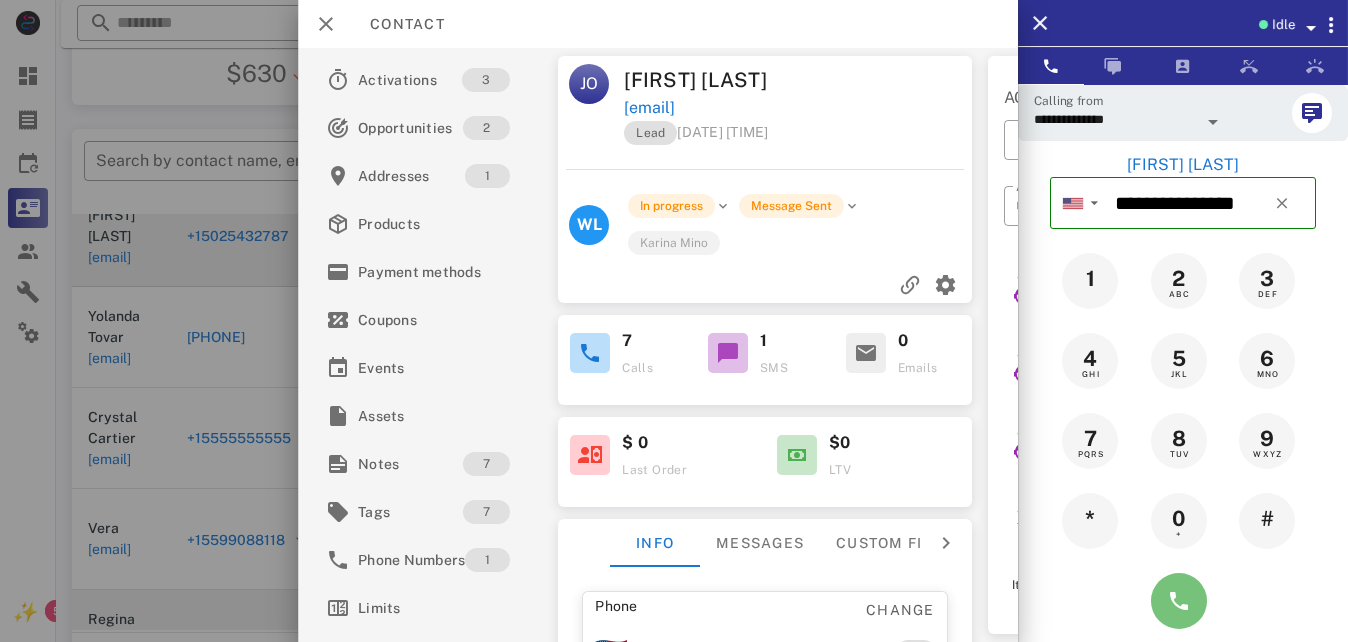 click at bounding box center (1179, 601) 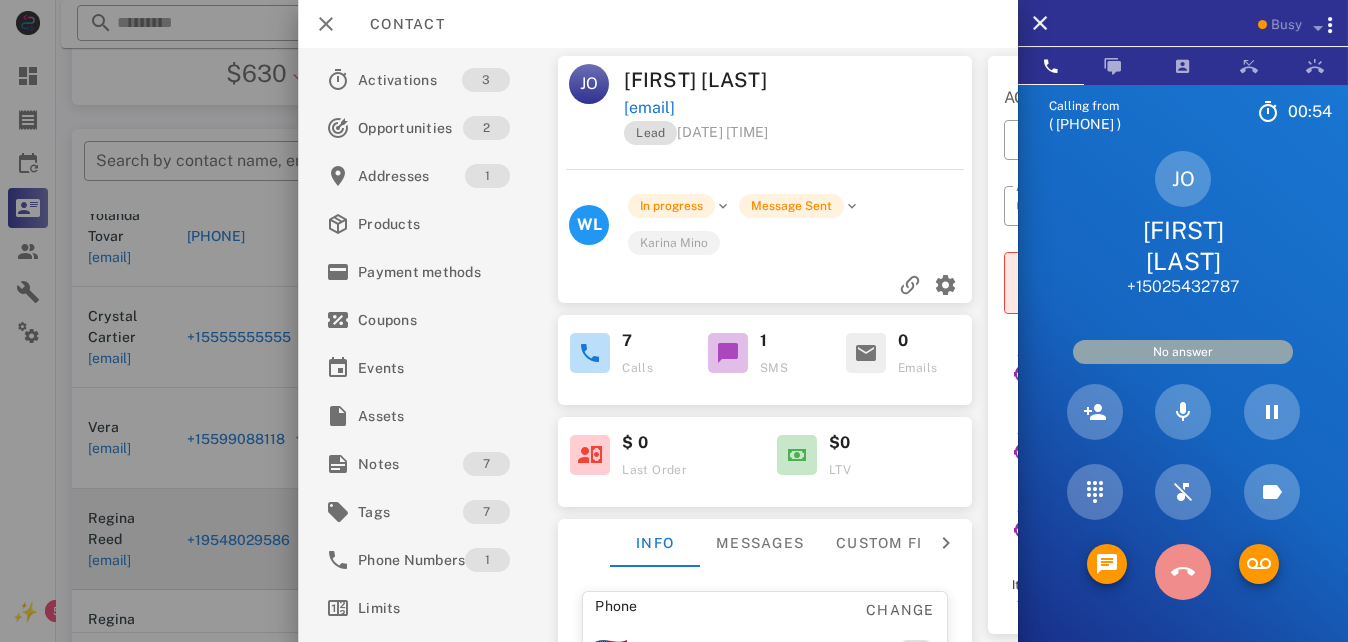click at bounding box center [1183, 572] 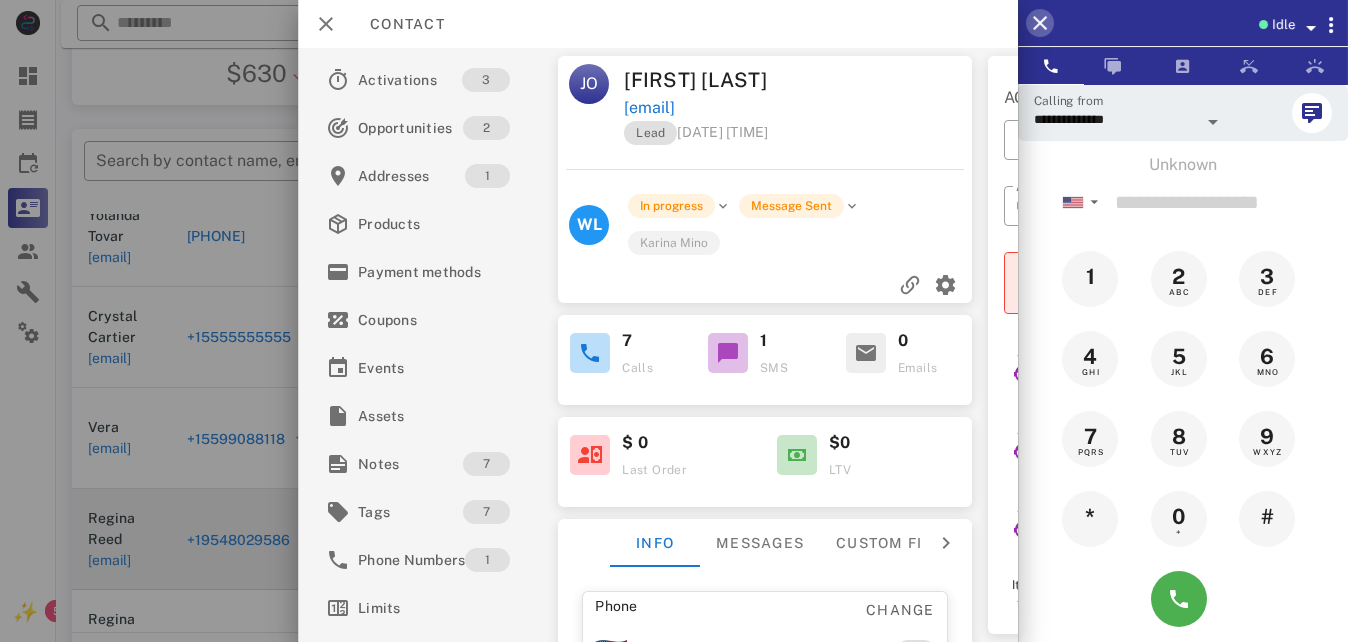click at bounding box center (1040, 23) 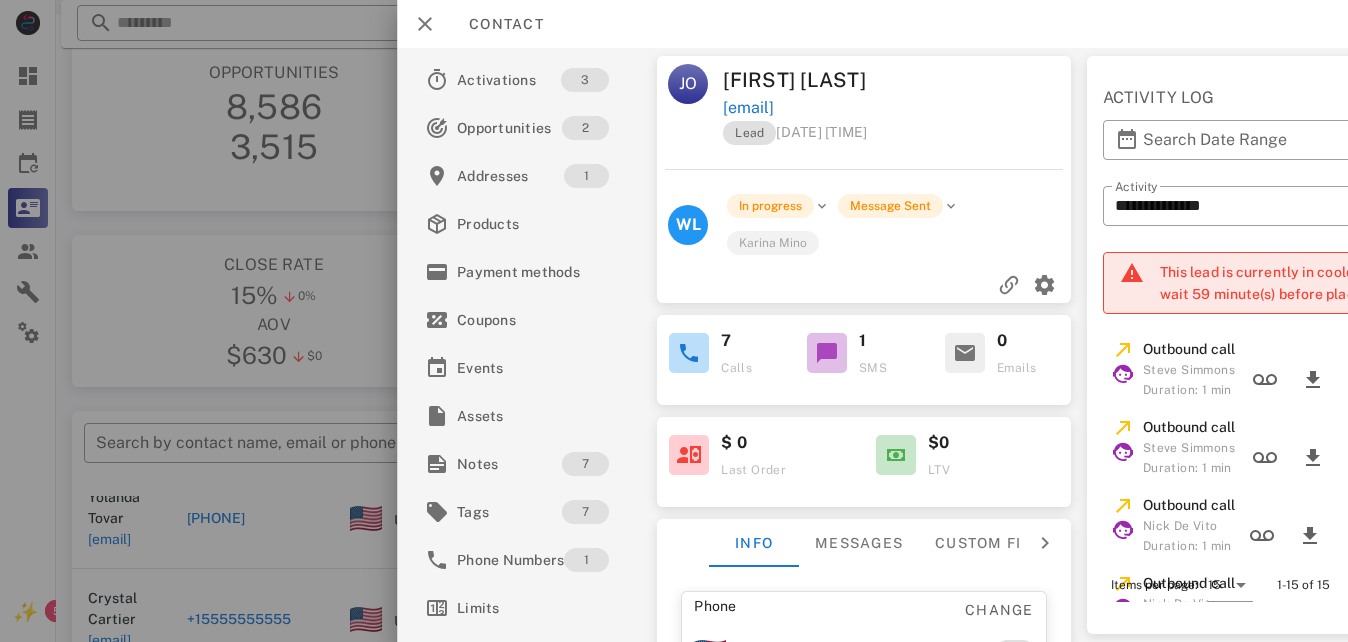 scroll, scrollTop: 27, scrollLeft: 0, axis: vertical 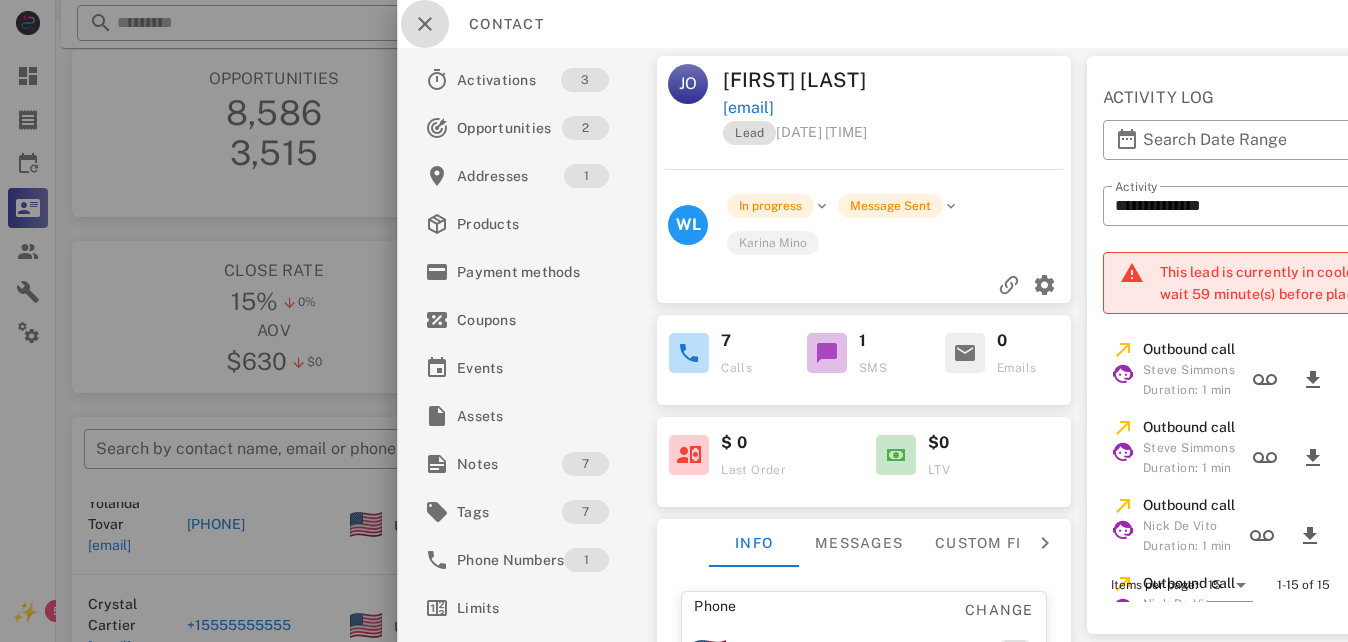 click at bounding box center (425, 24) 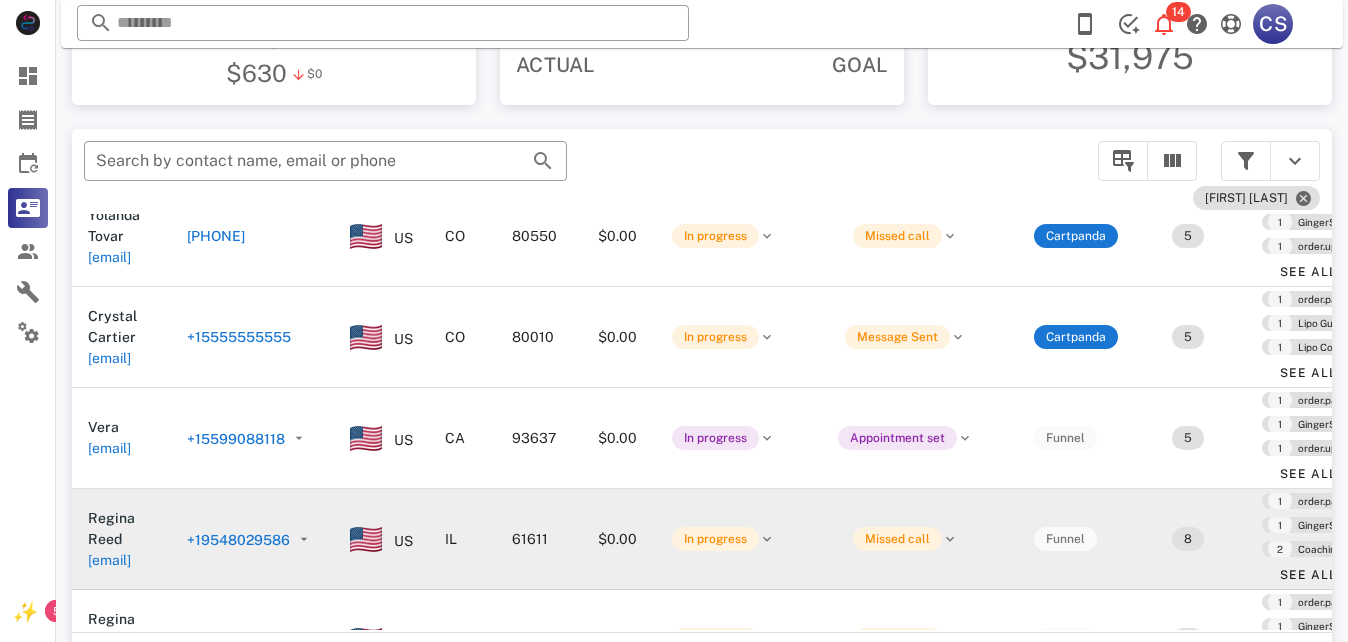 scroll, scrollTop: 317, scrollLeft: 0, axis: vertical 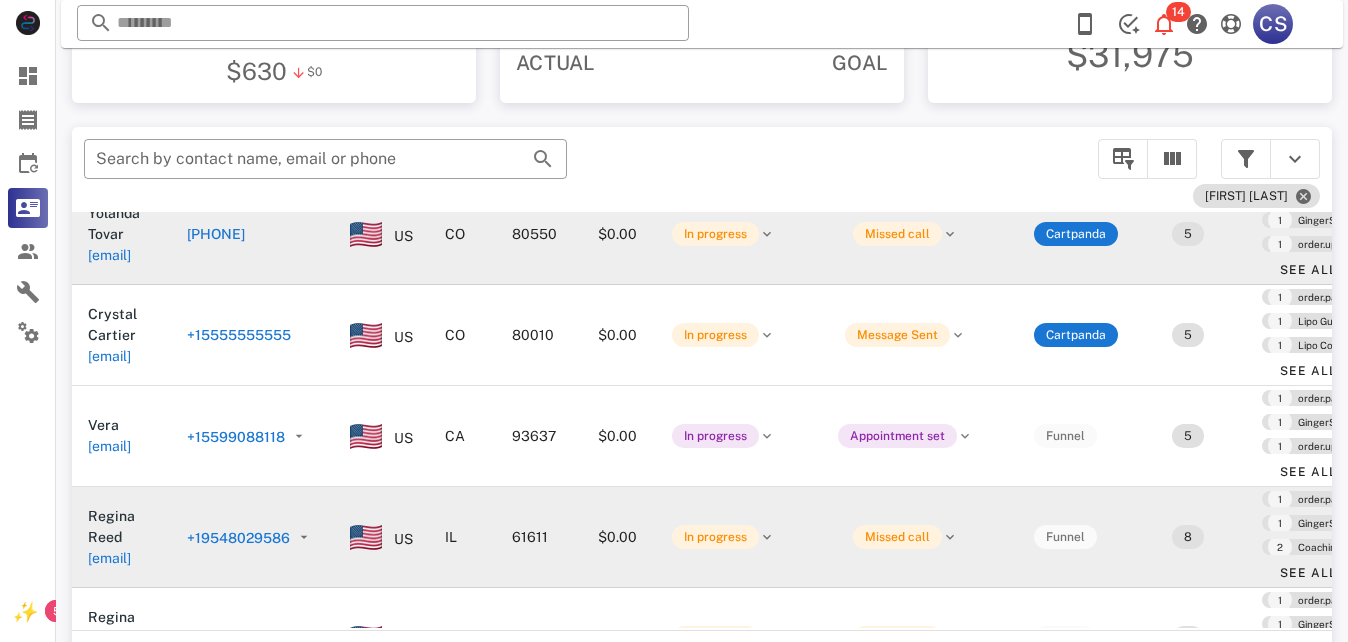 click on "[PHONE]" at bounding box center [216, 234] 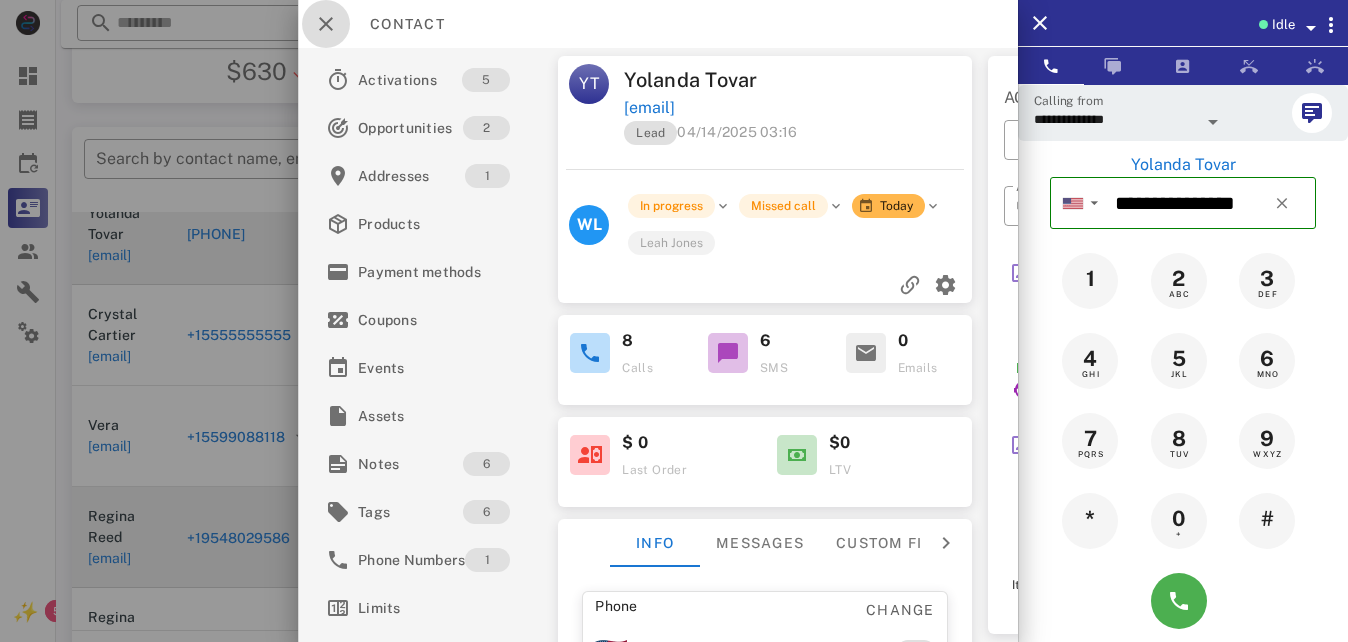click at bounding box center [326, 24] 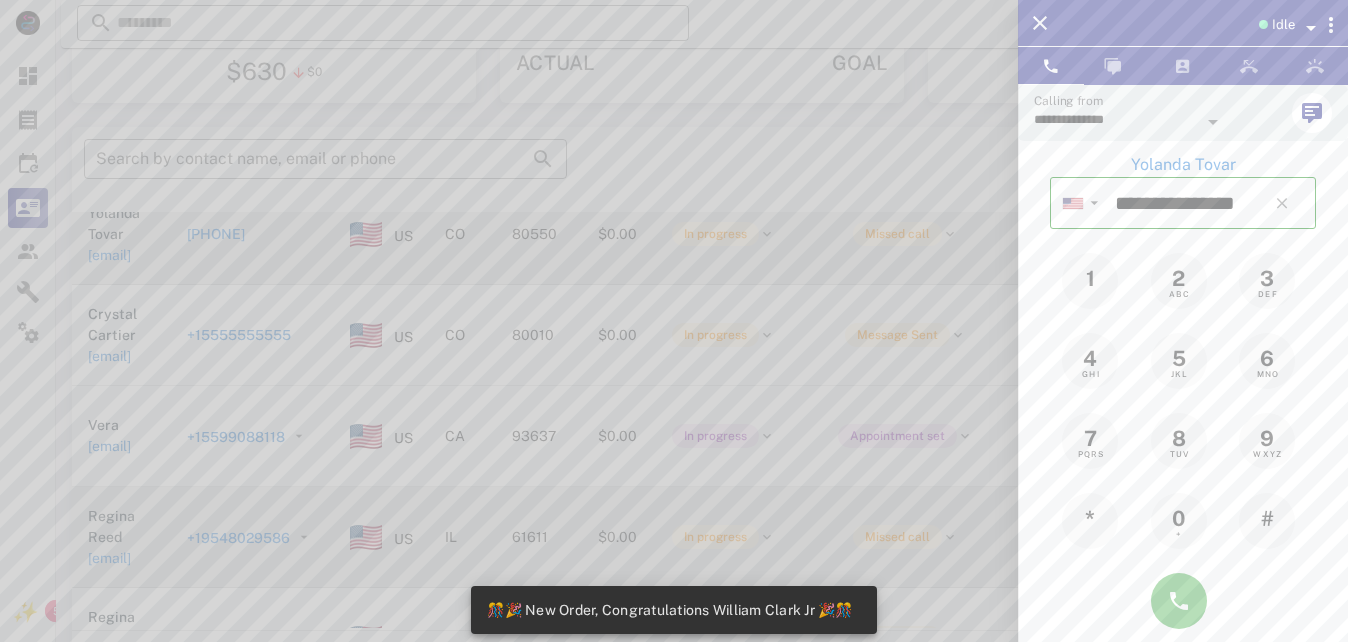 click at bounding box center [674, 321] 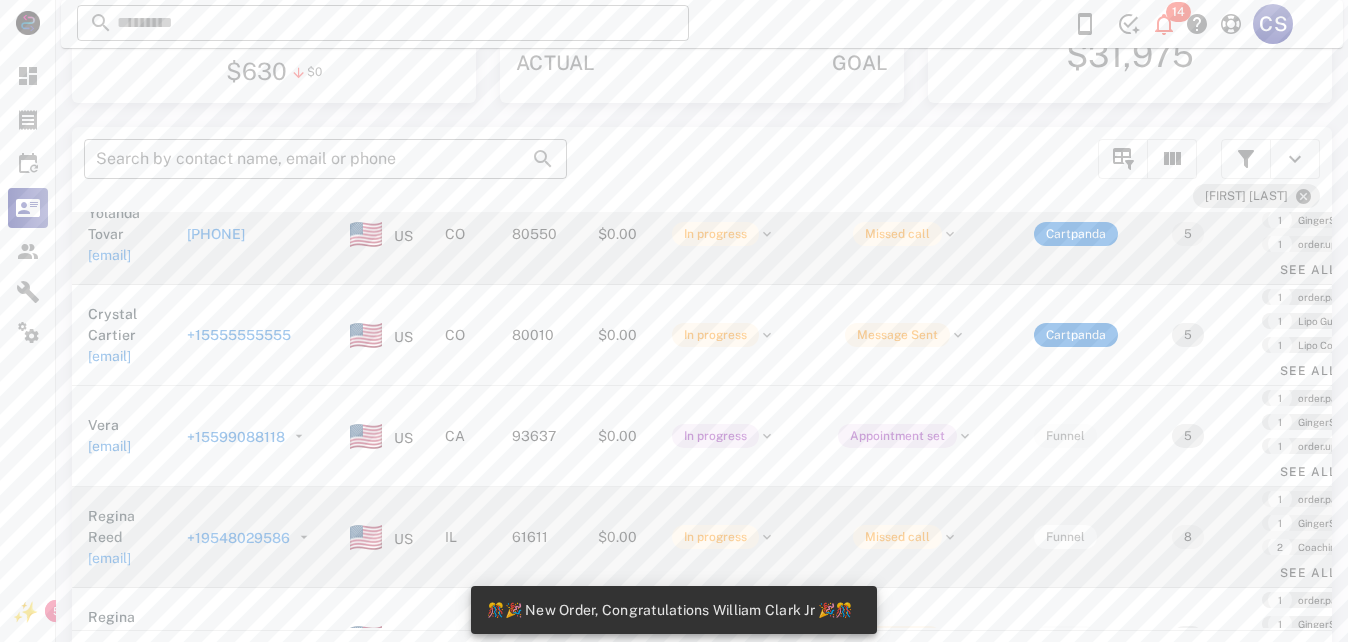 click on "+15555555555" at bounding box center (239, 335) 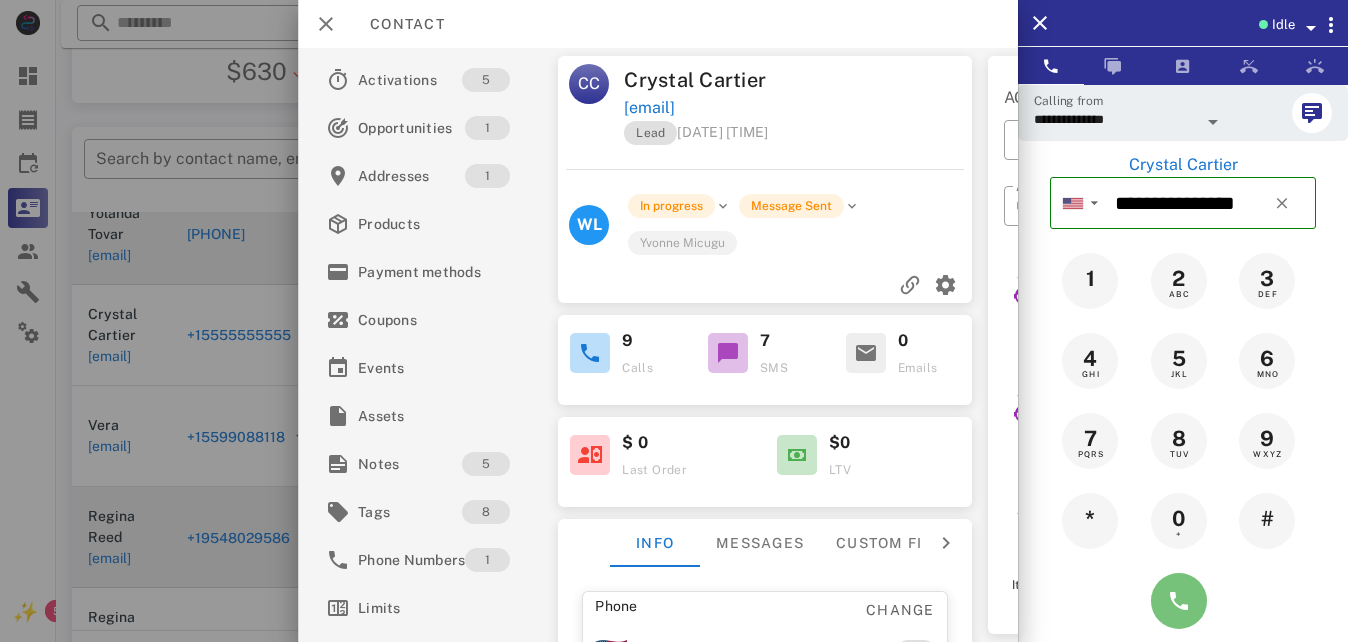 click at bounding box center [1179, 601] 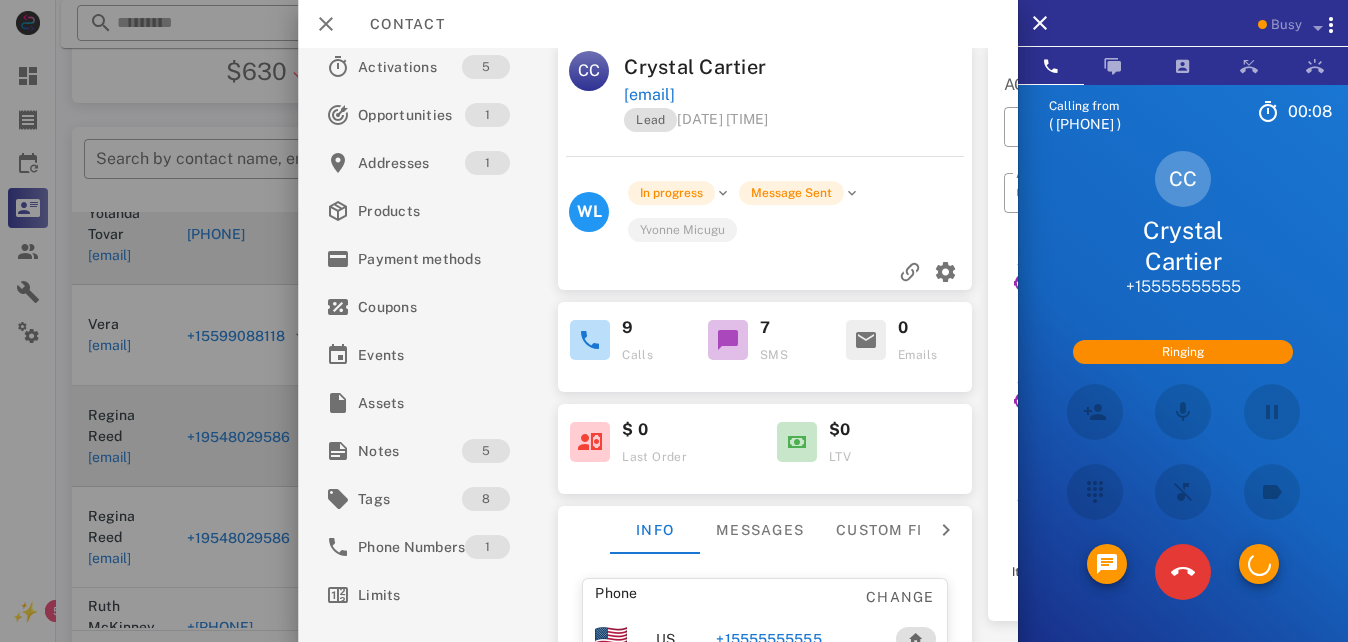 scroll, scrollTop: 0, scrollLeft: 0, axis: both 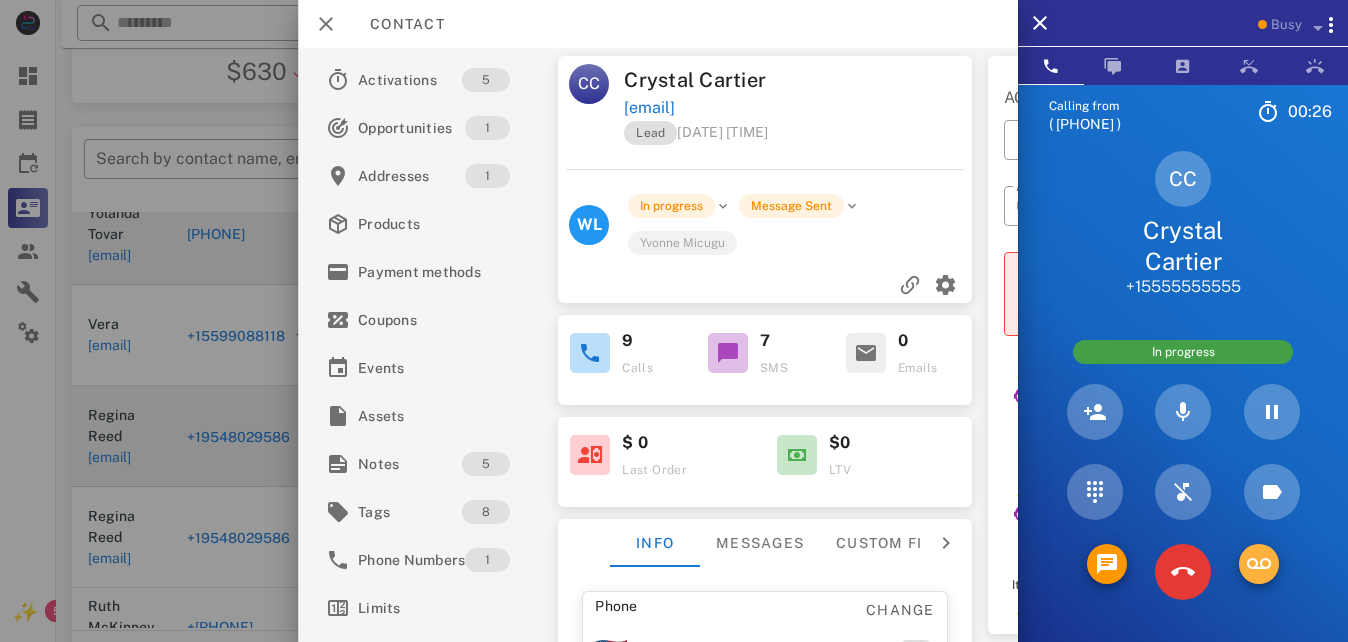 click at bounding box center (1259, 564) 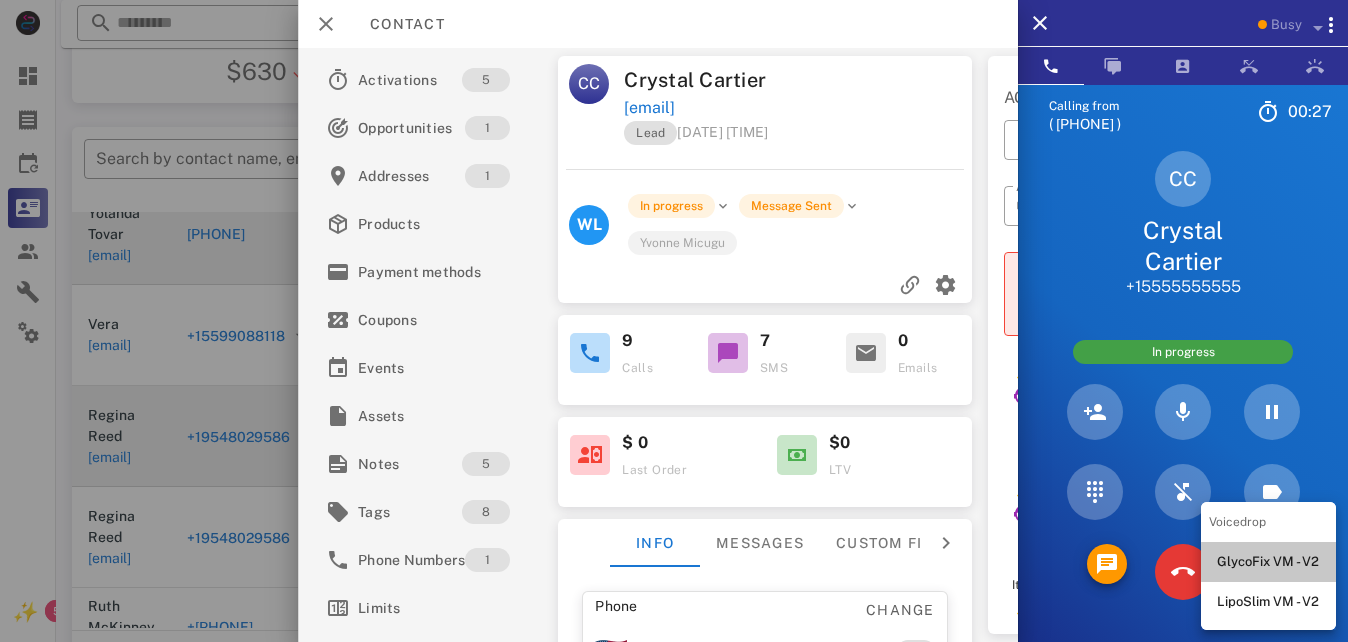 click on "GlycoFix VM - V2" at bounding box center [1268, 562] 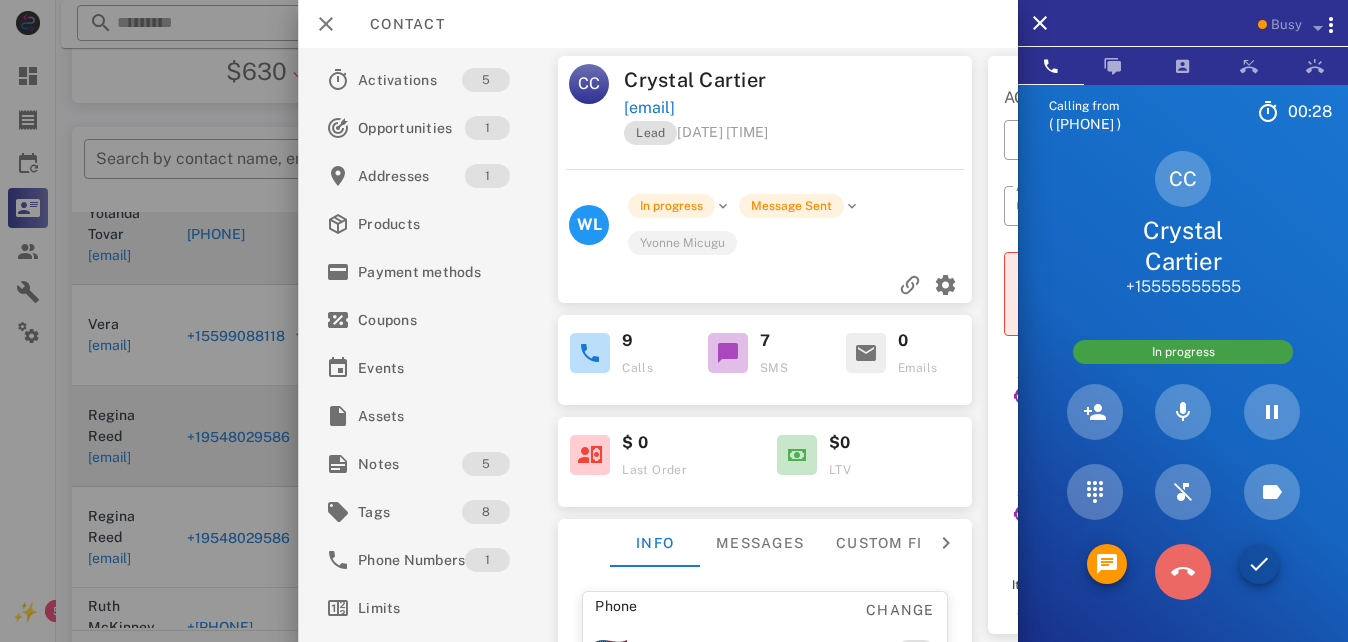 click at bounding box center [1183, 572] 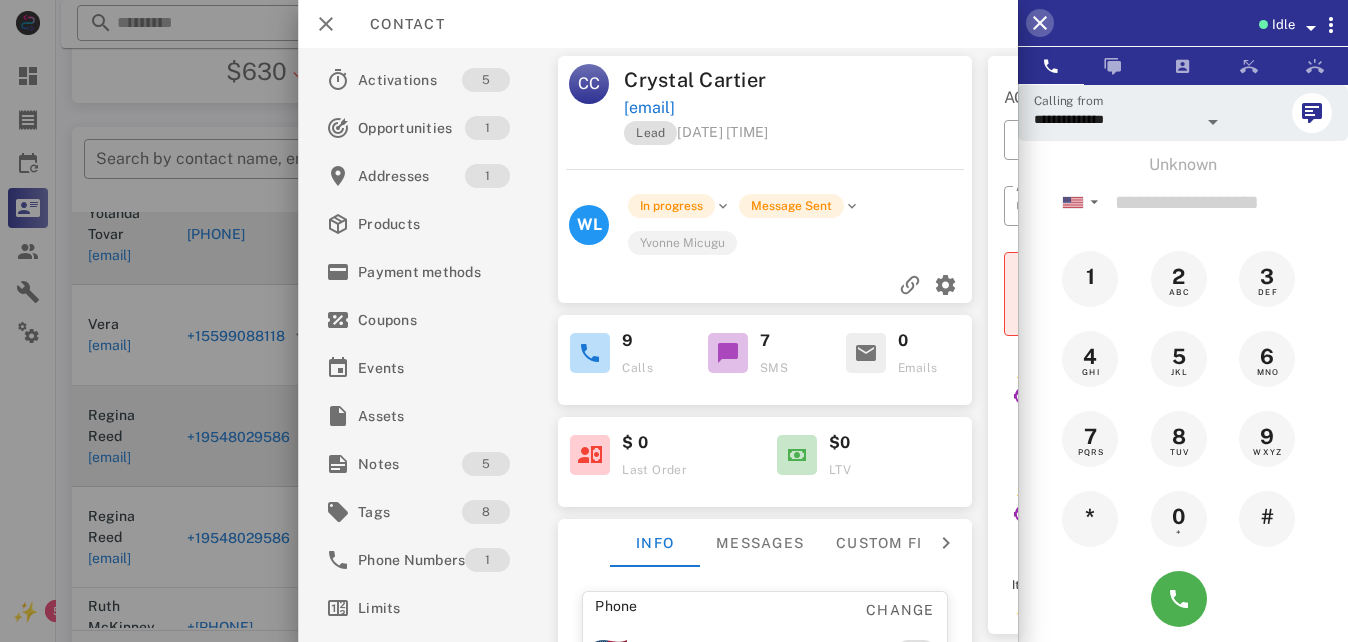 click at bounding box center [1040, 23] 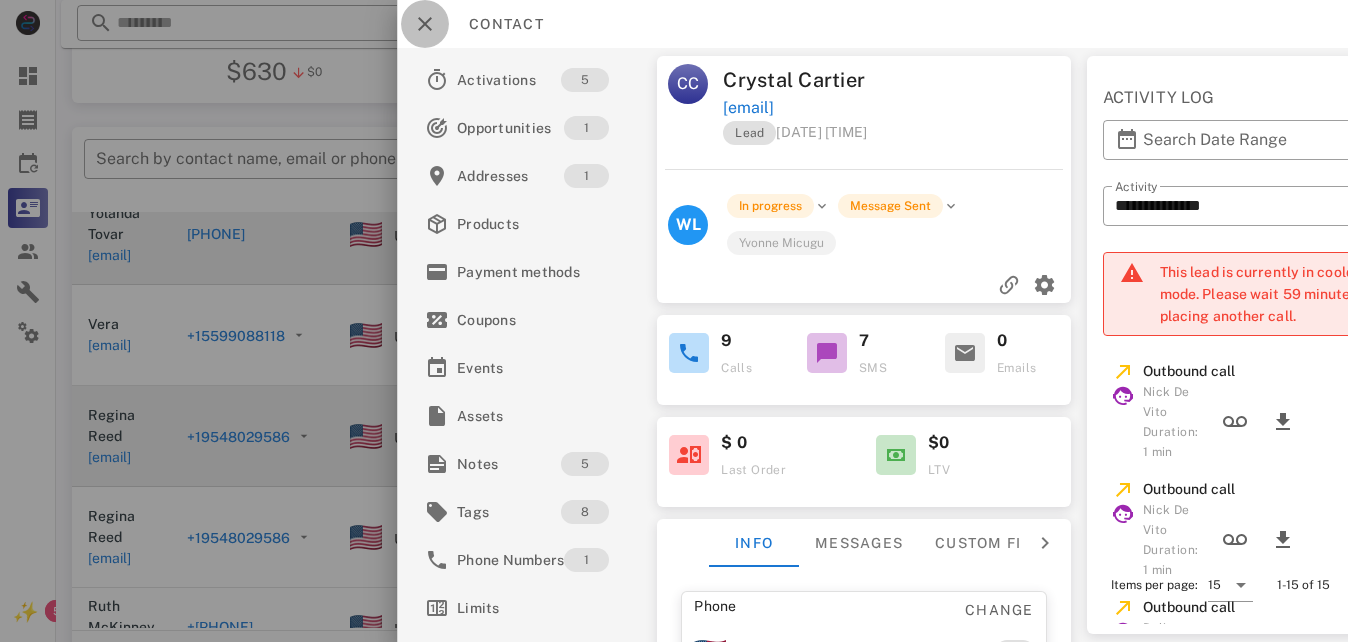 click at bounding box center [425, 24] 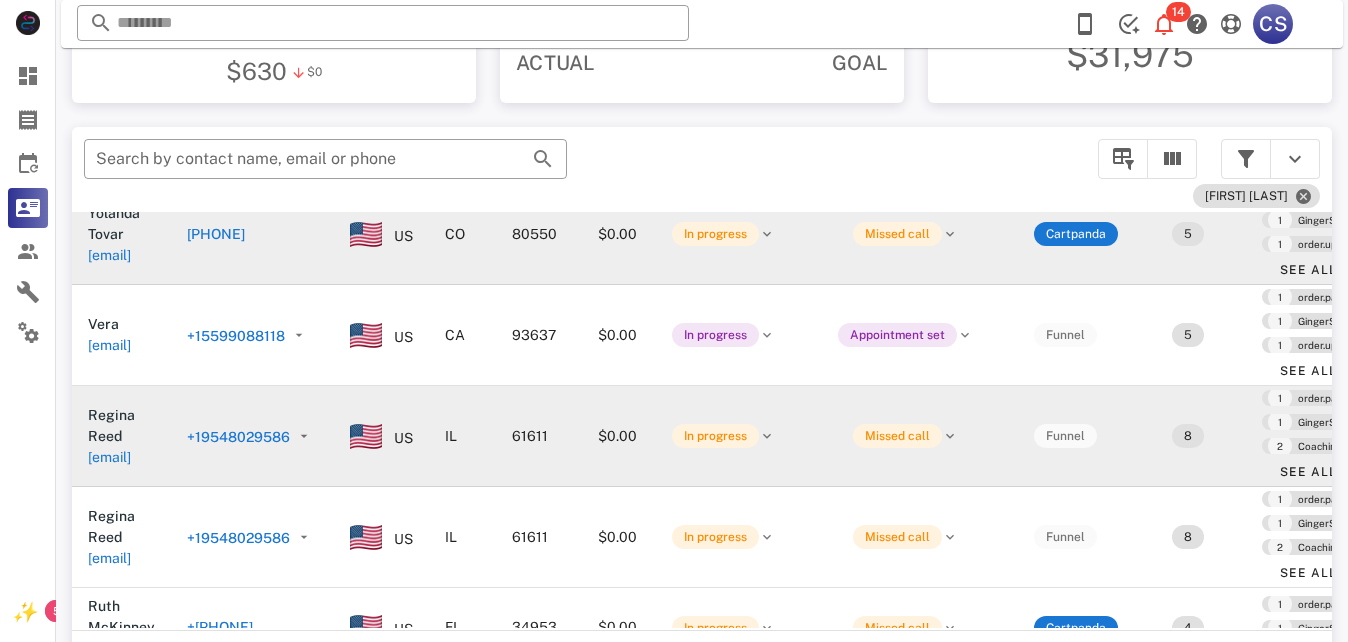click on "[PHONE]" at bounding box center (216, 234) 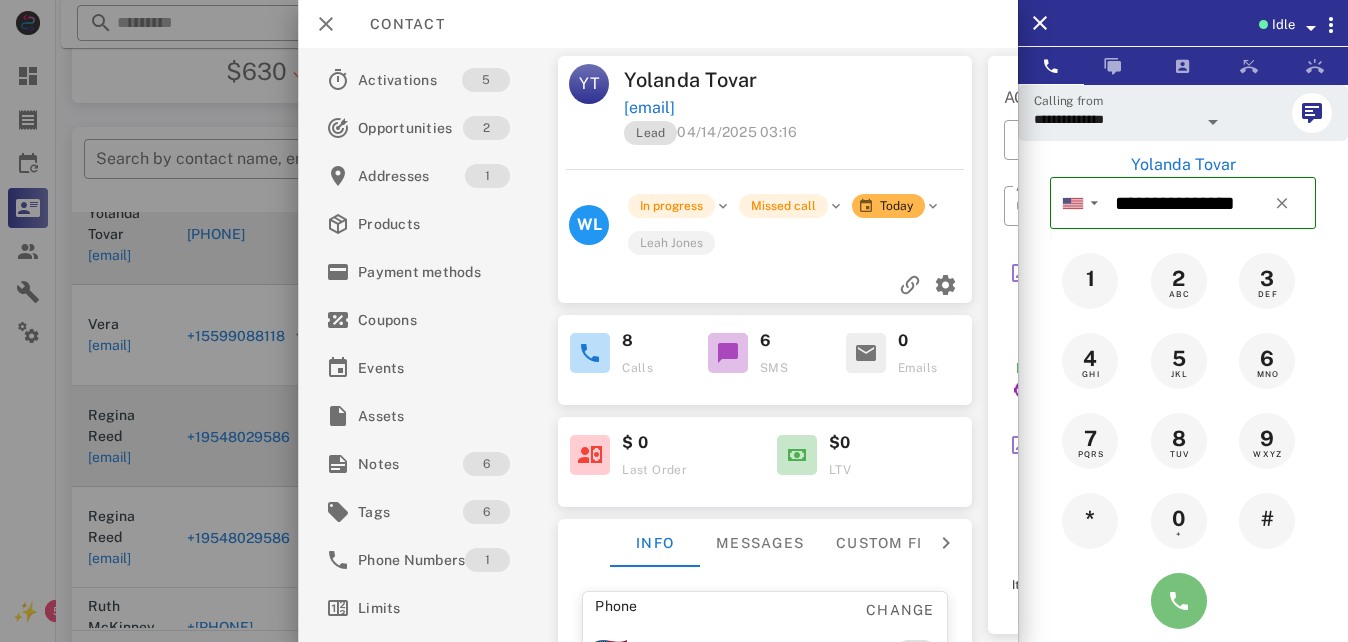 click at bounding box center [1179, 601] 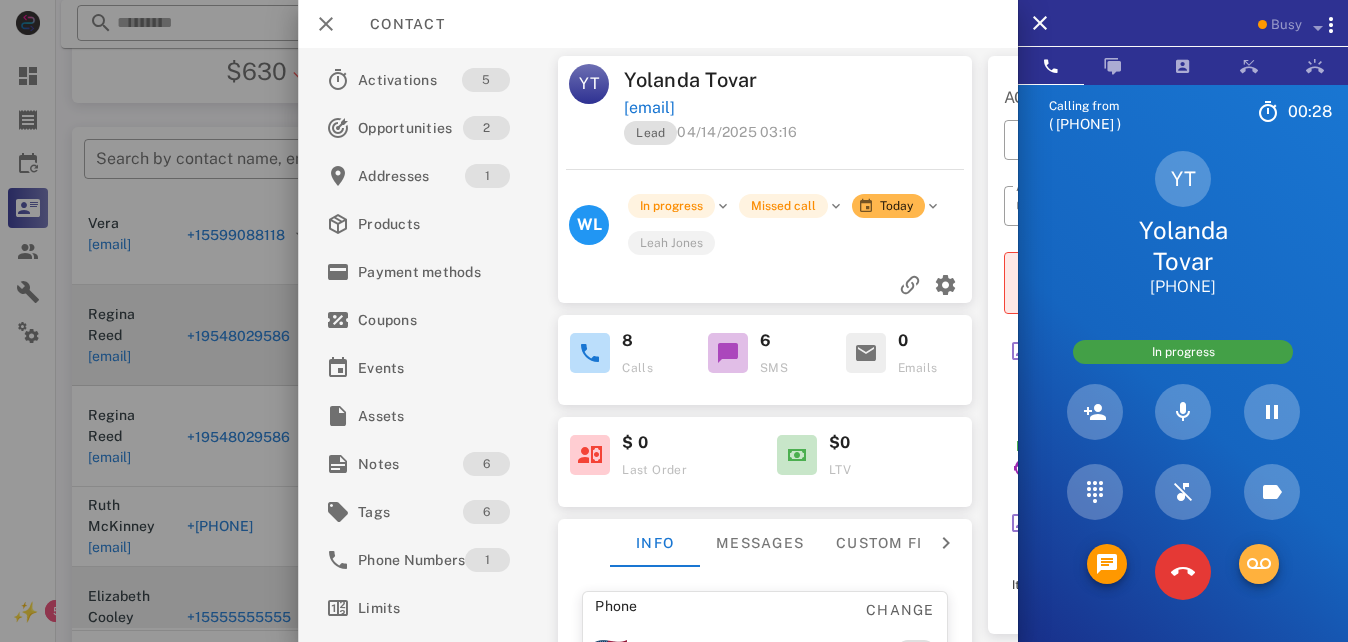 click at bounding box center [1259, 564] 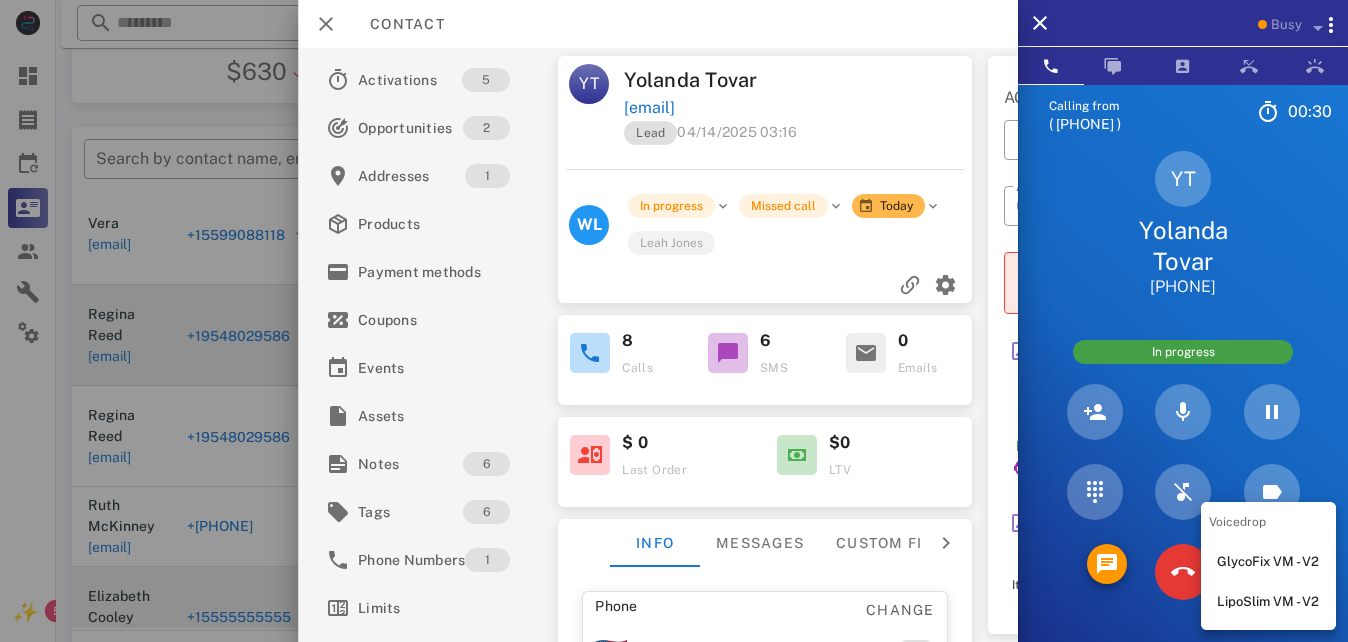 click on "LipoSlim VM - V2" at bounding box center (1268, 602) 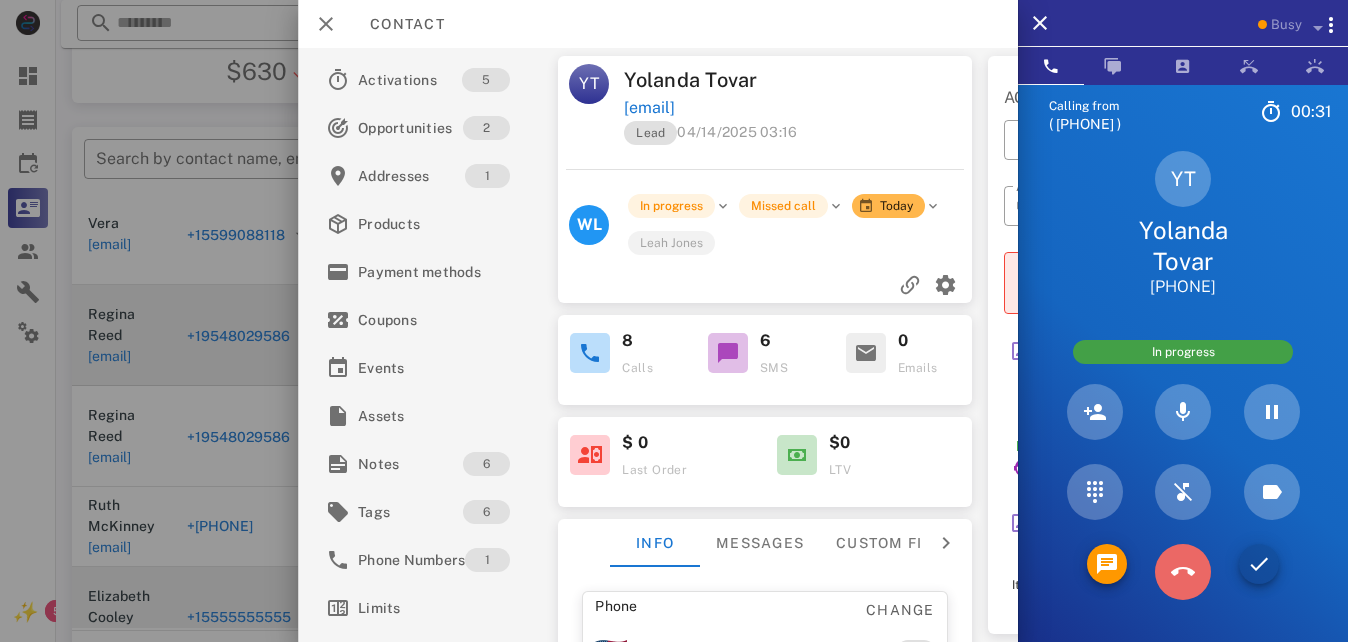 click at bounding box center [1183, 572] 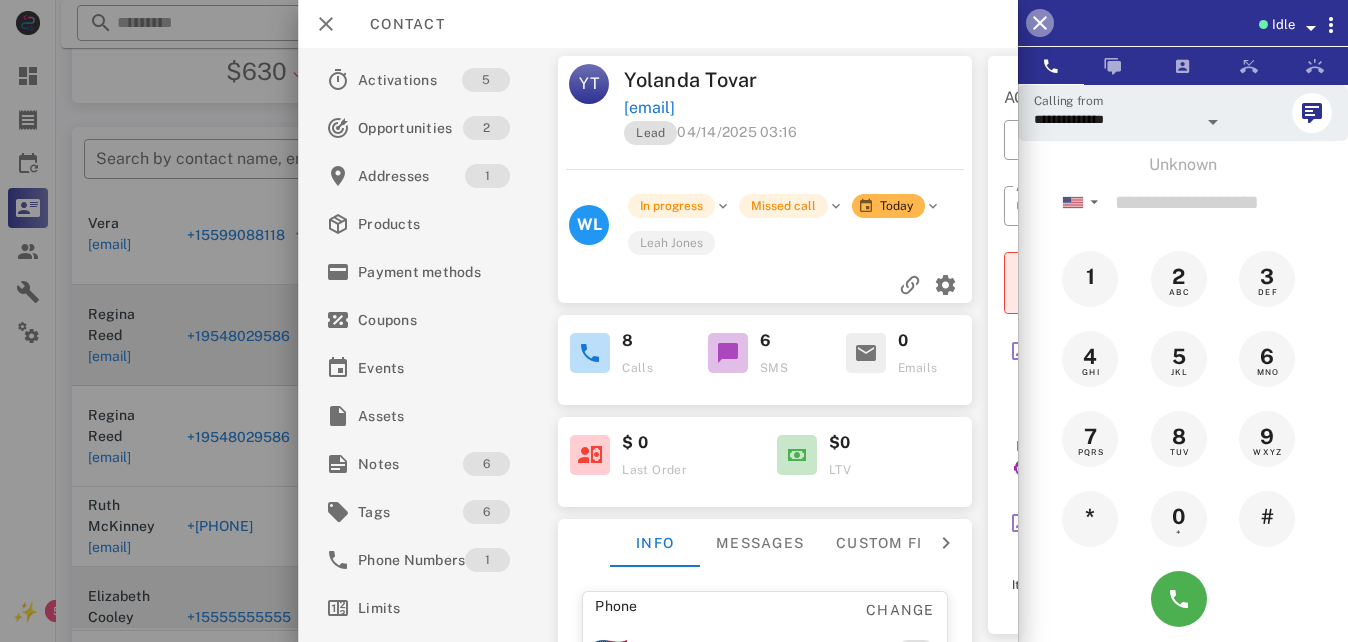 click at bounding box center [1040, 23] 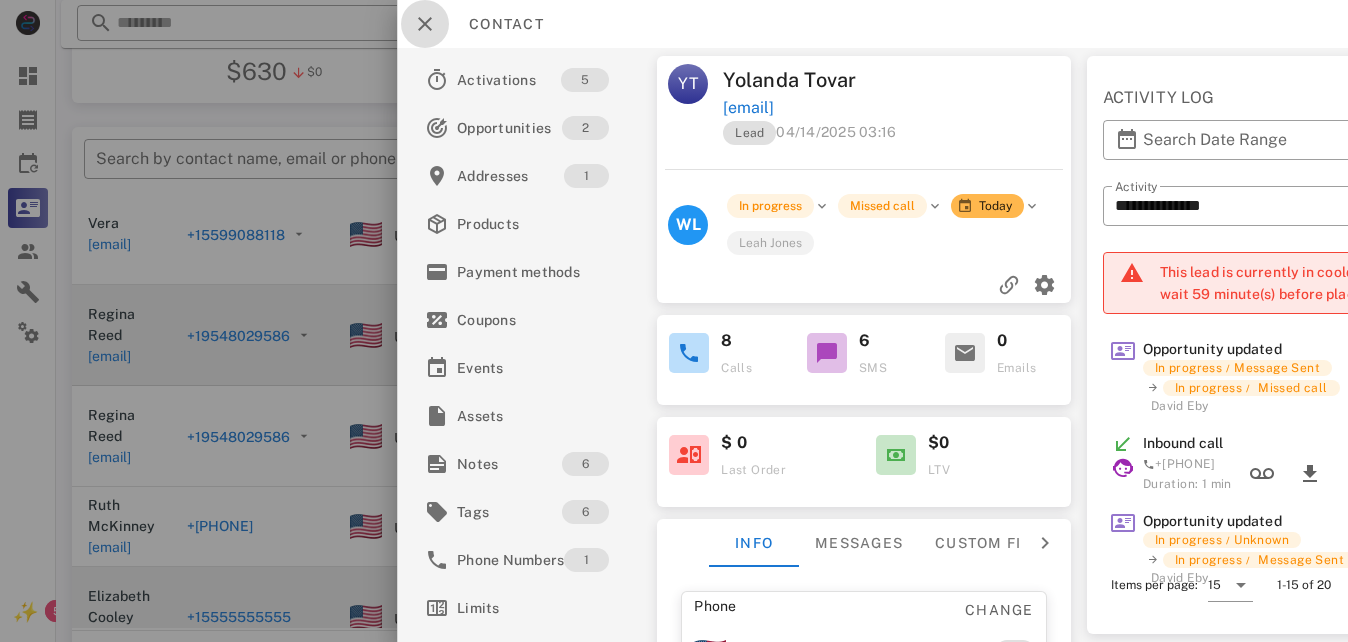 click at bounding box center [425, 24] 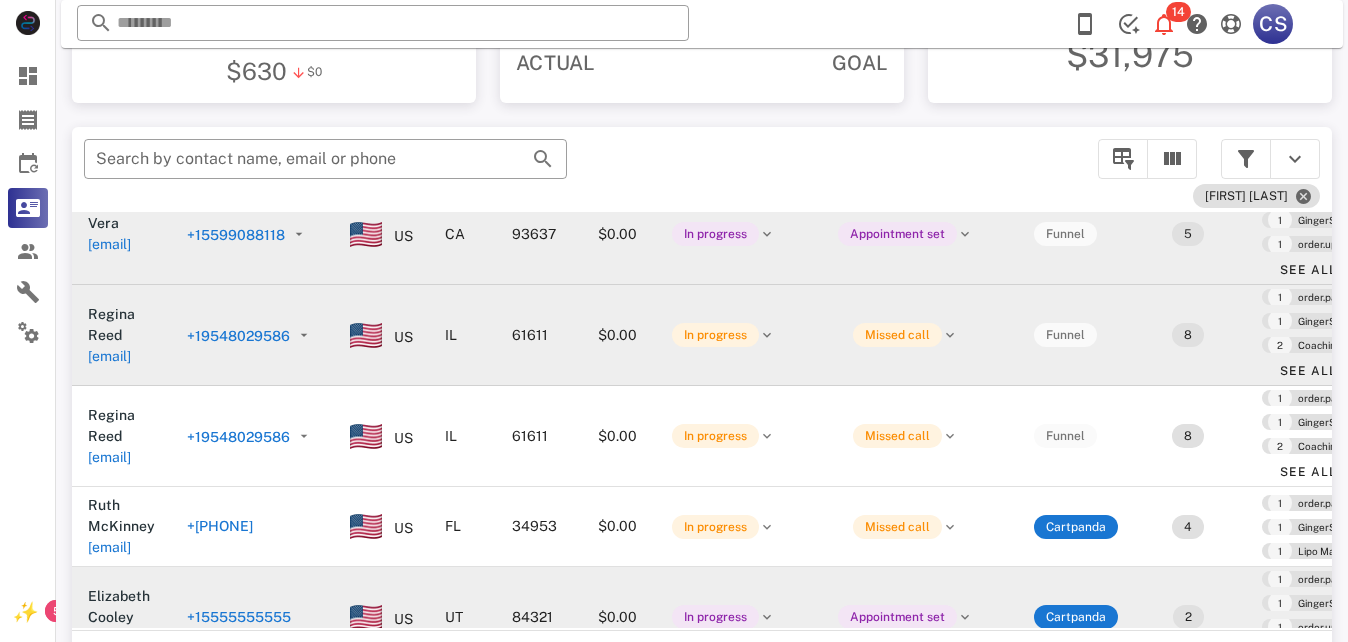 click on "+15599088118" at bounding box center (236, 235) 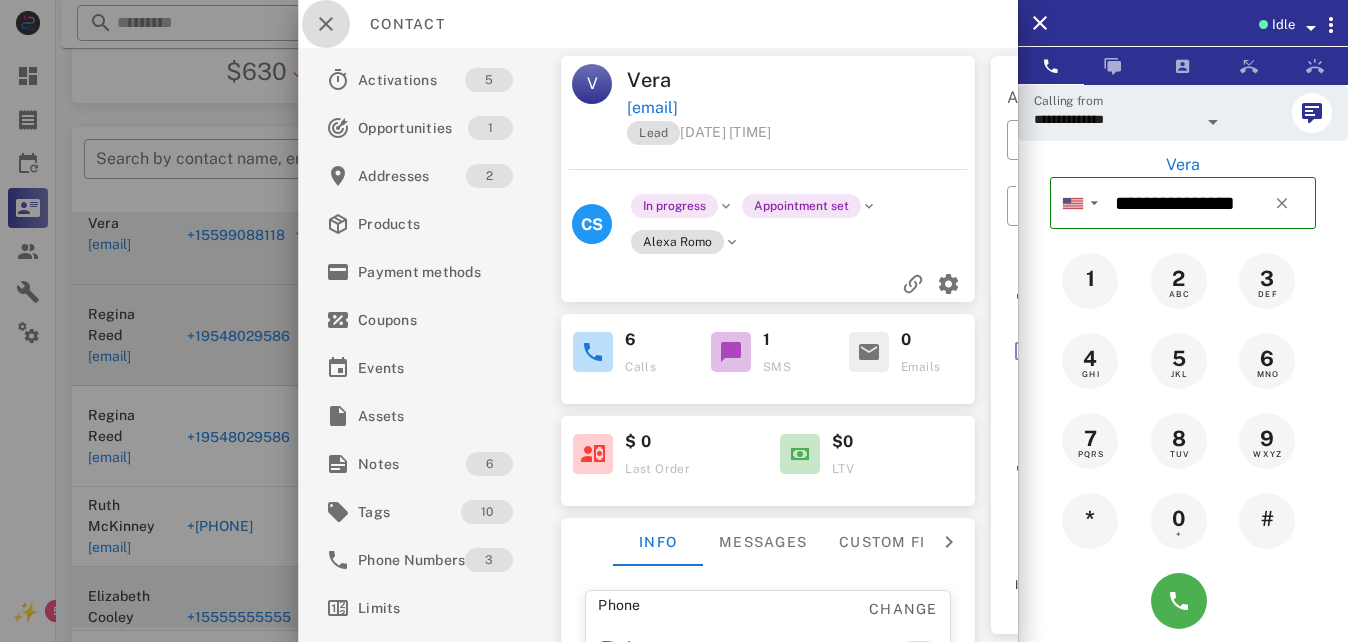 click at bounding box center (326, 24) 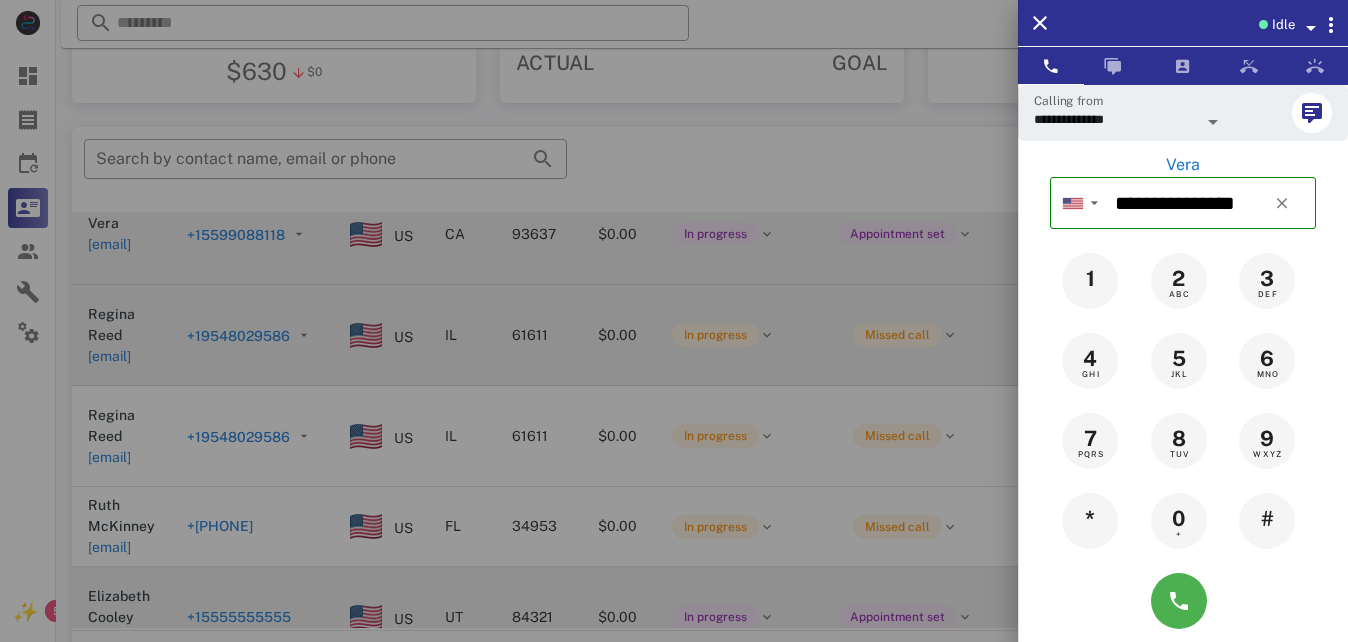 click at bounding box center (674, 321) 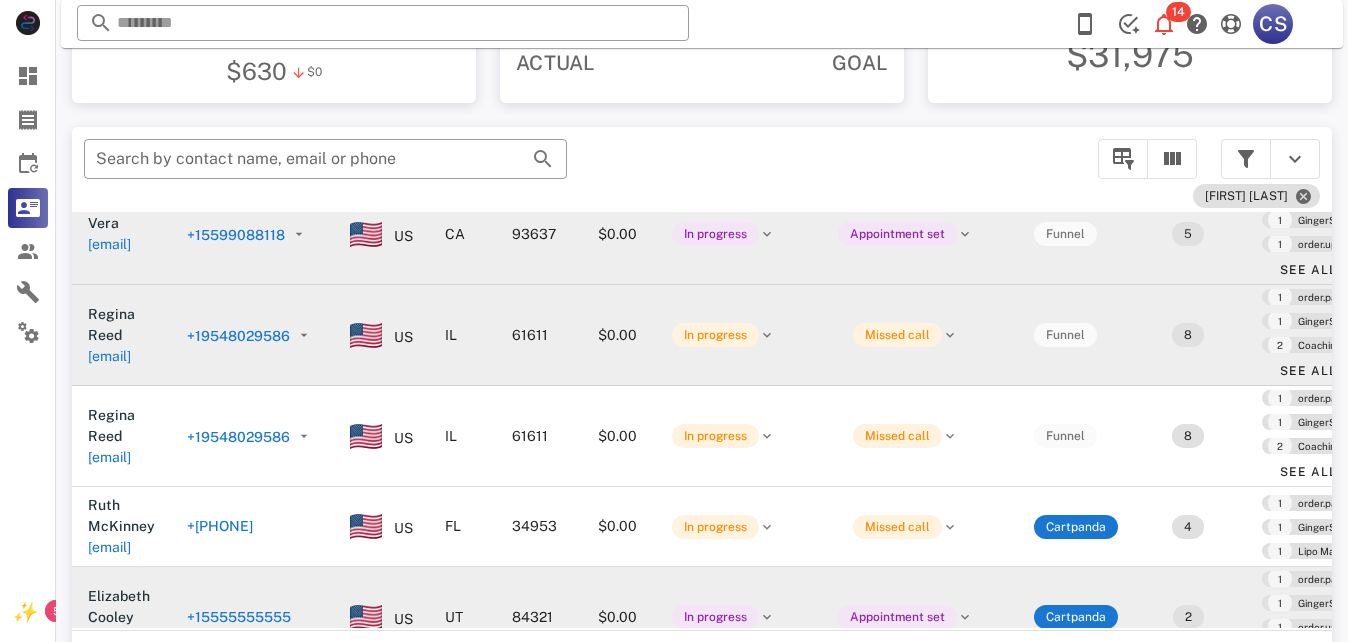click on "+19548029586" at bounding box center (238, 336) 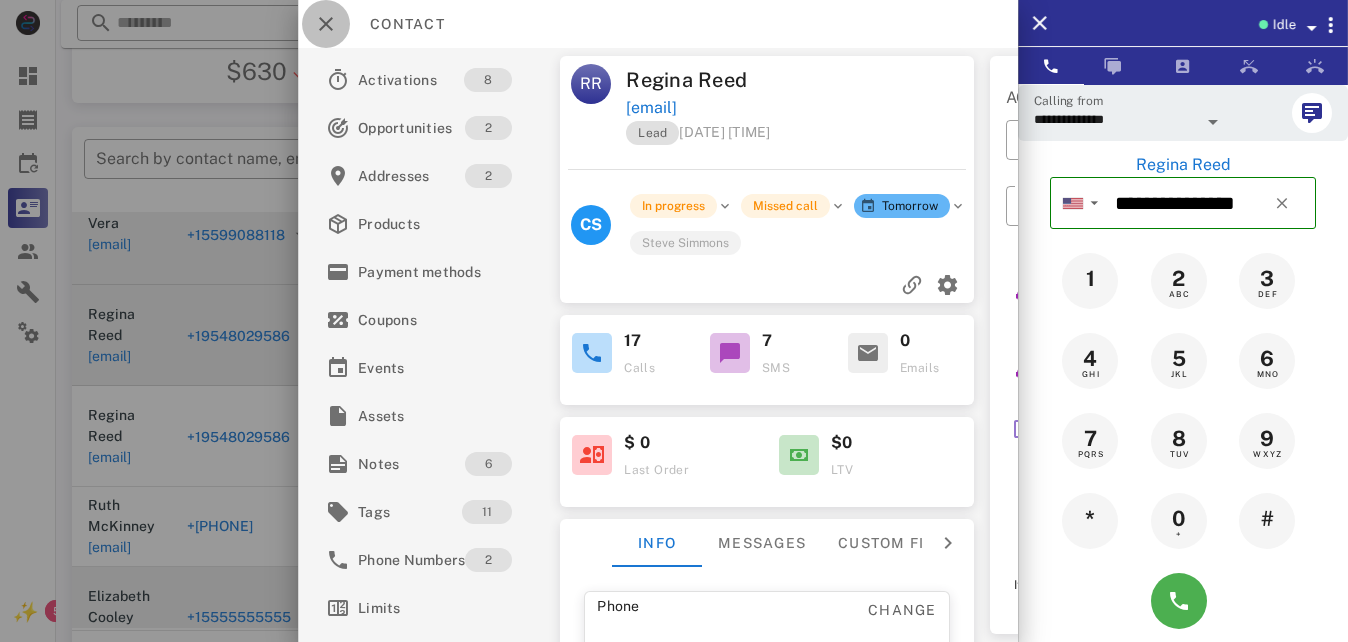 click at bounding box center (326, 24) 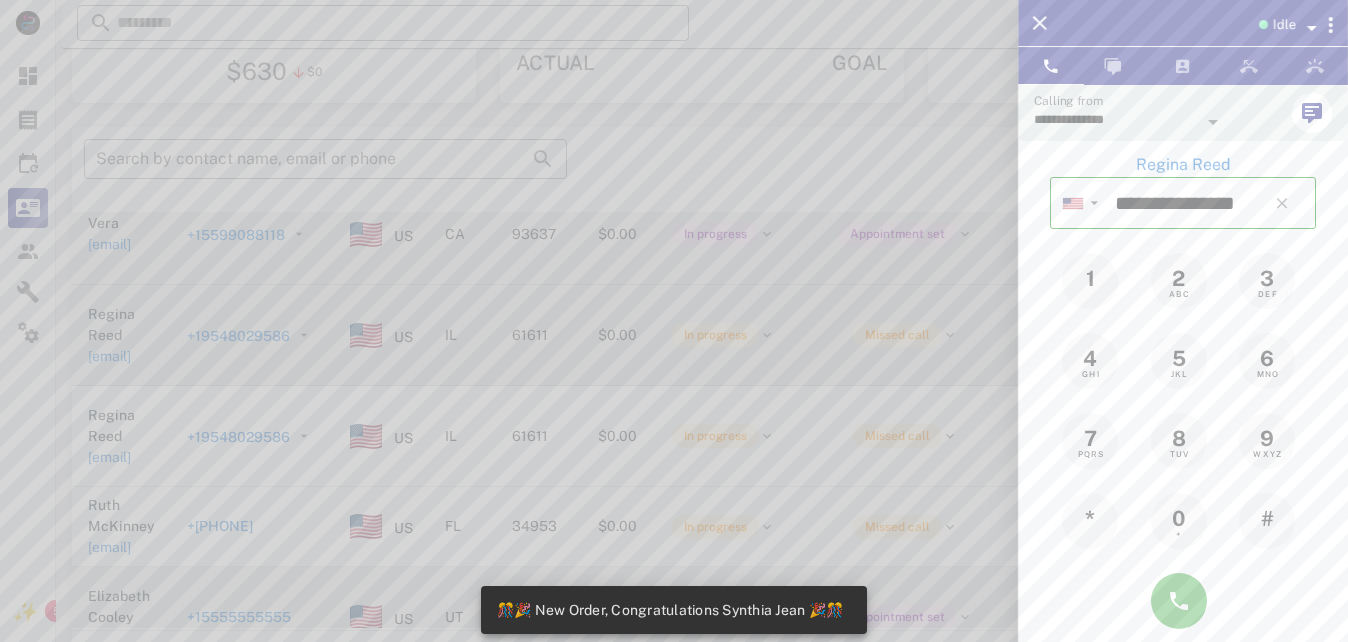 click at bounding box center [674, 321] 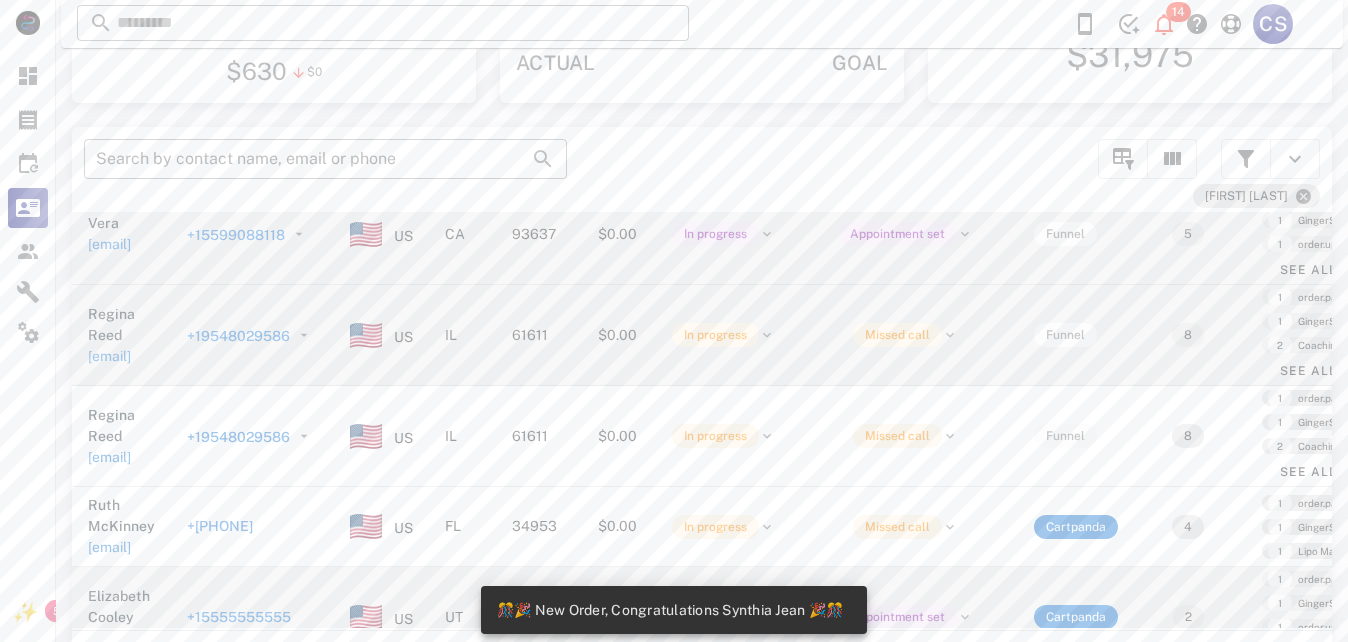 click on "+[PHONE]" at bounding box center [220, 526] 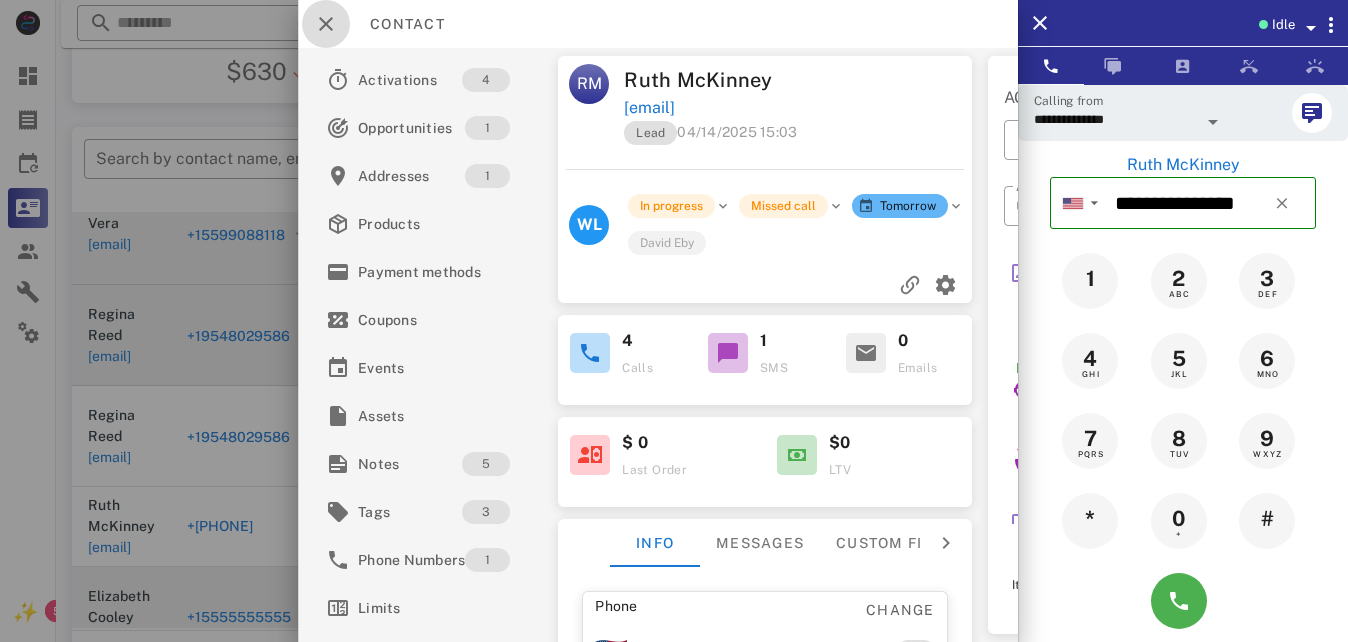 click at bounding box center (326, 24) 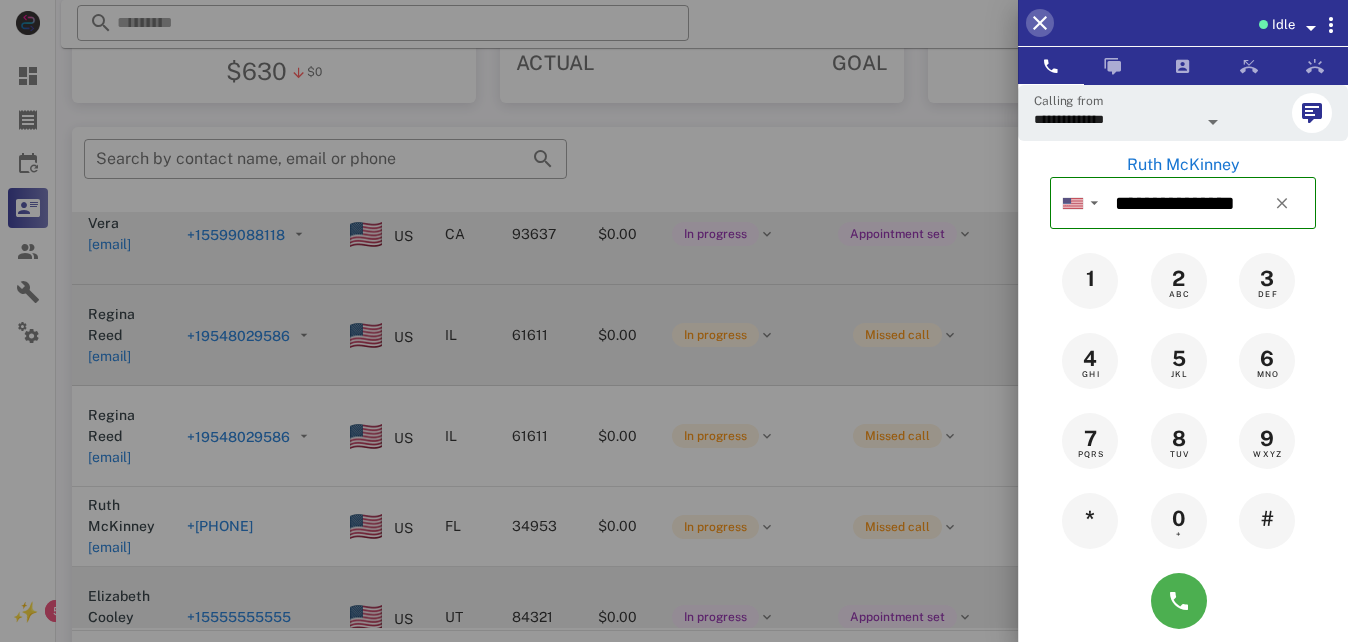 click at bounding box center (1040, 23) 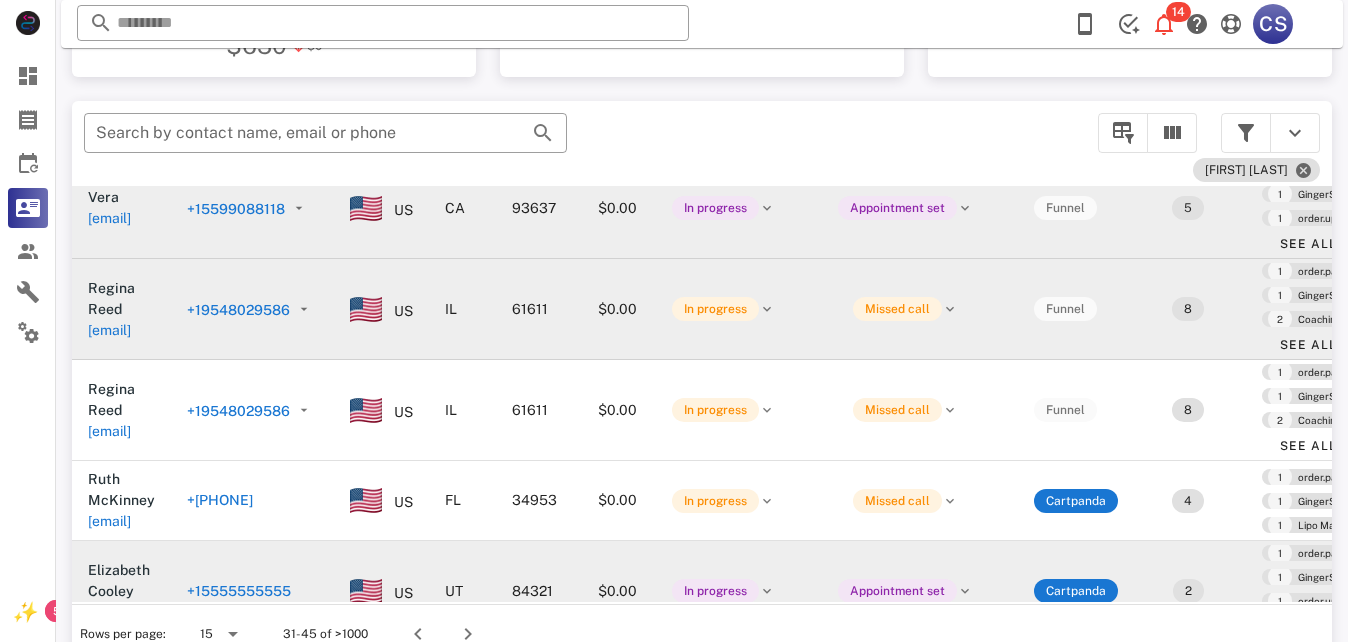 scroll, scrollTop: 380, scrollLeft: 0, axis: vertical 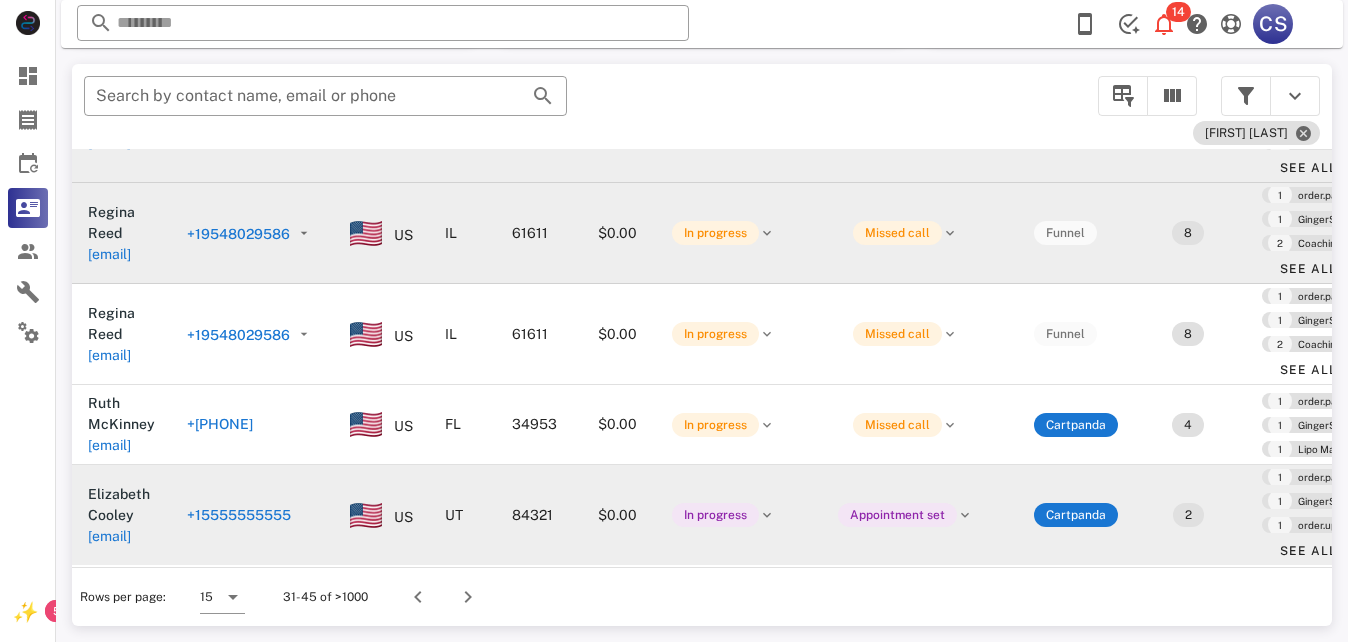 click on "+[PHONE]" at bounding box center (220, 424) 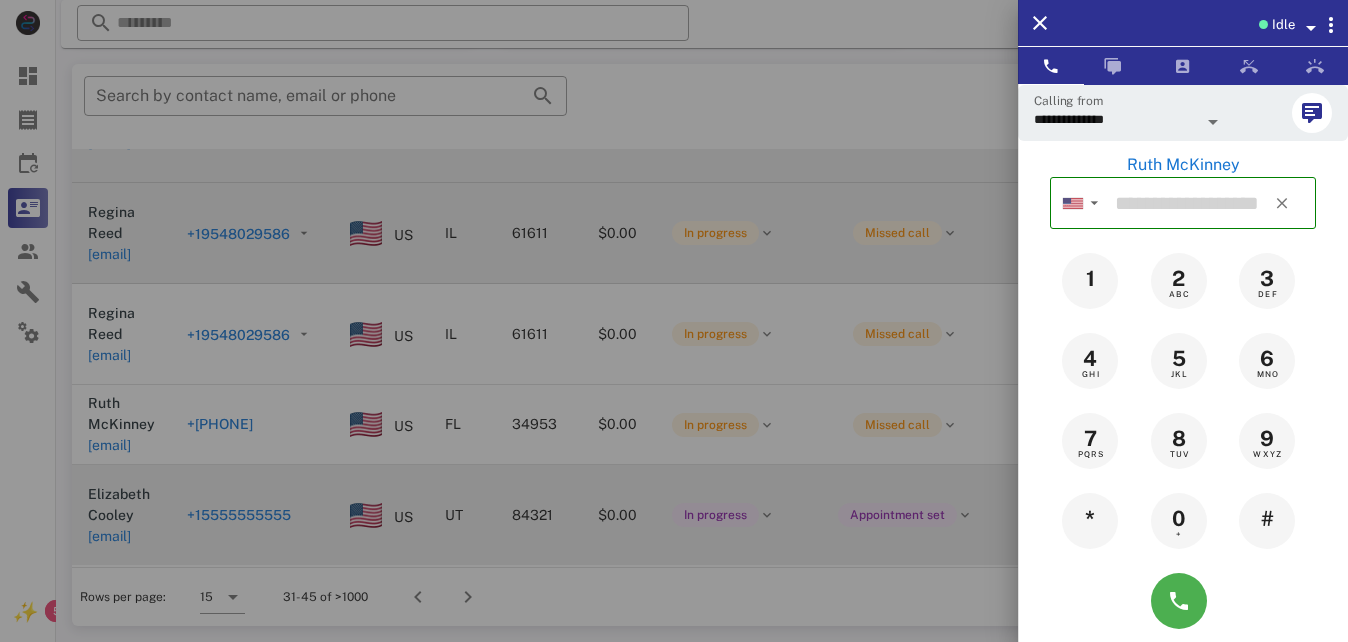 type on "**********" 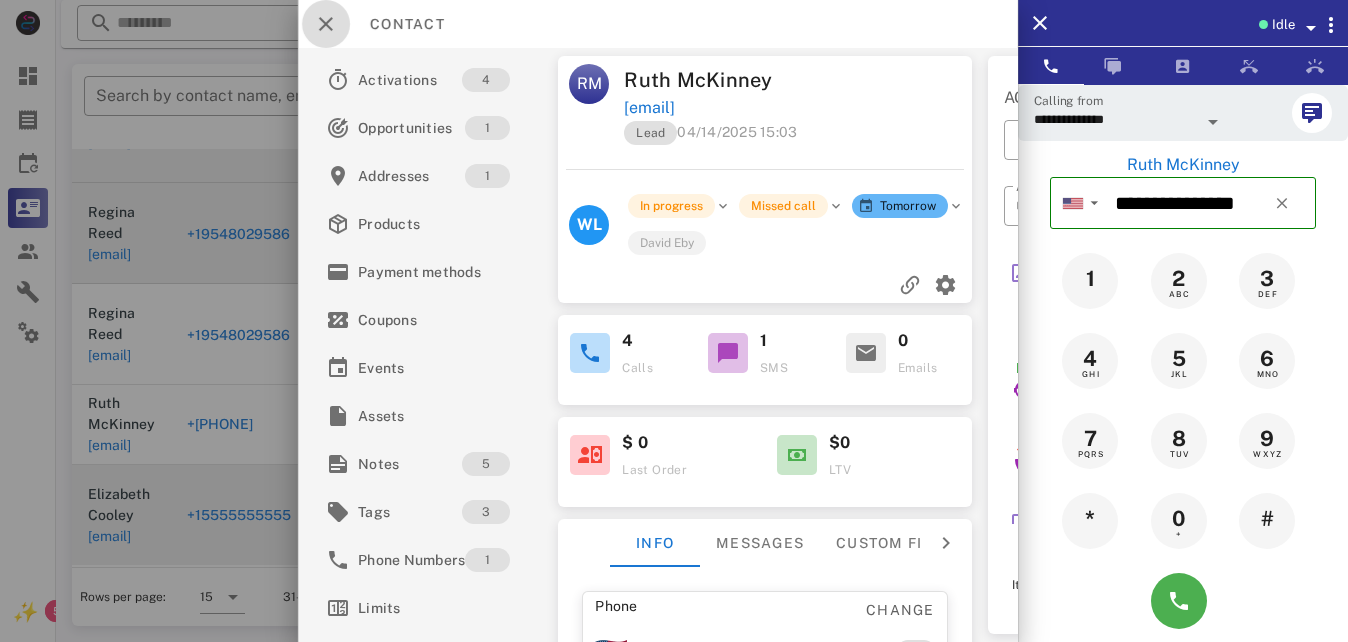 click at bounding box center (326, 24) 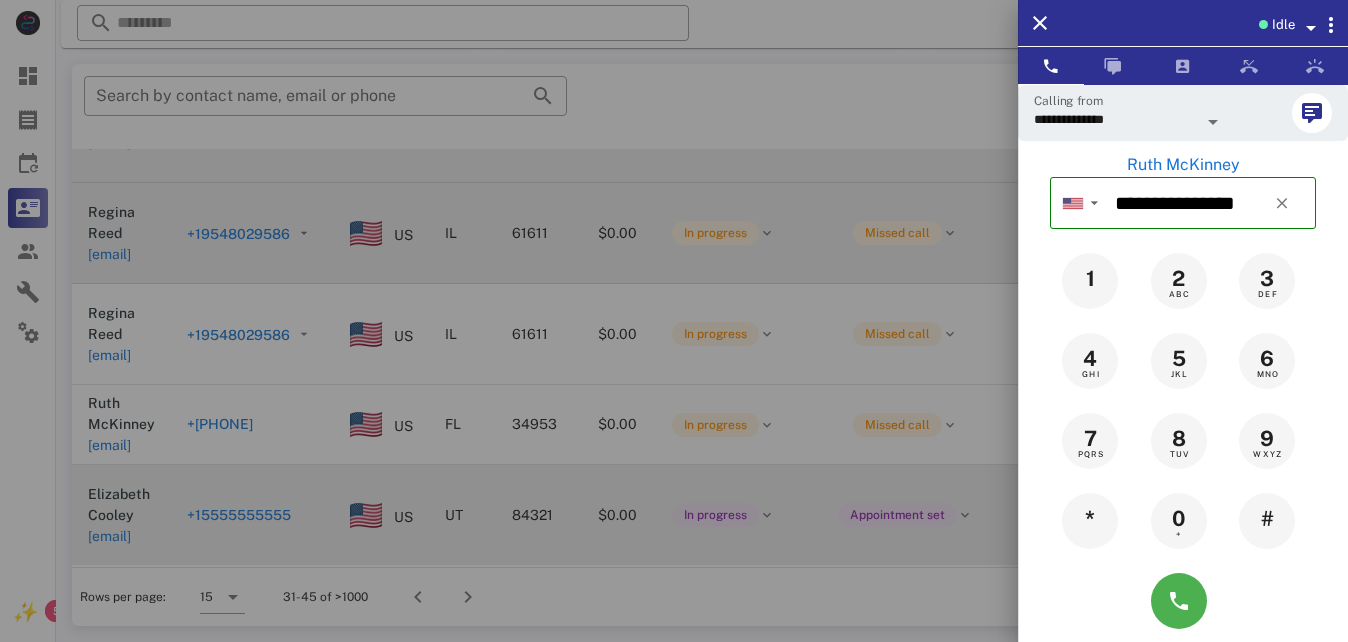 click at bounding box center (674, 321) 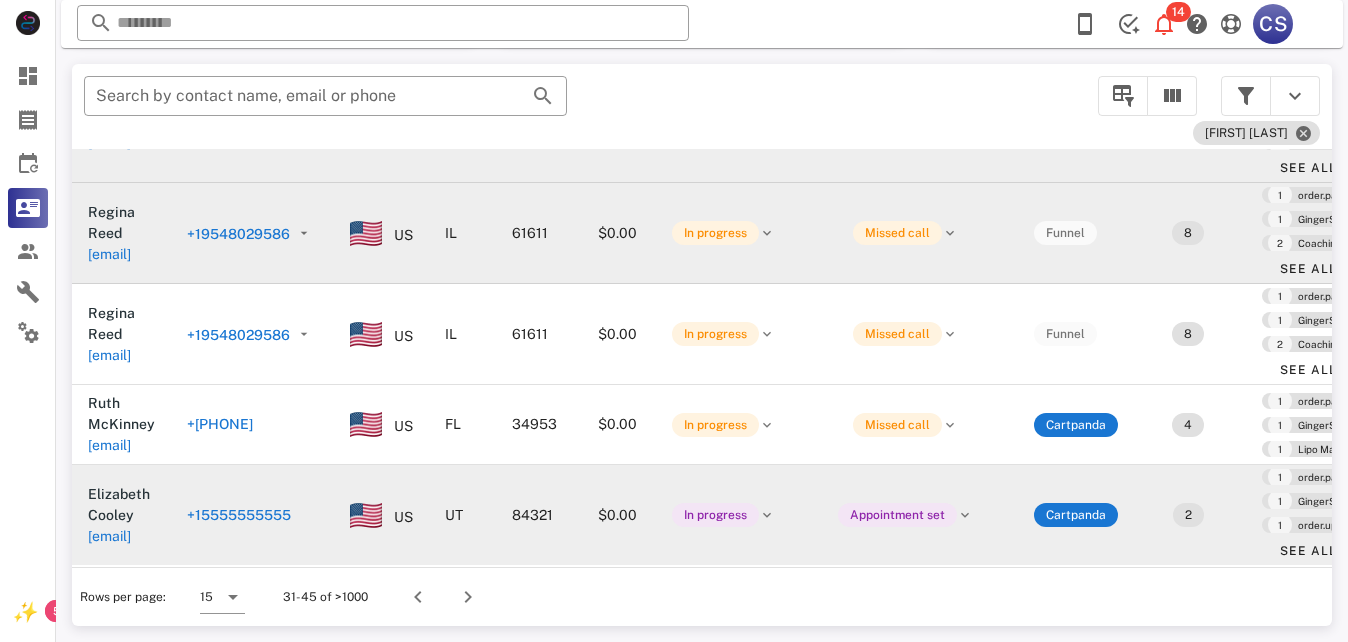 click on "+15555555555" at bounding box center [239, 515] 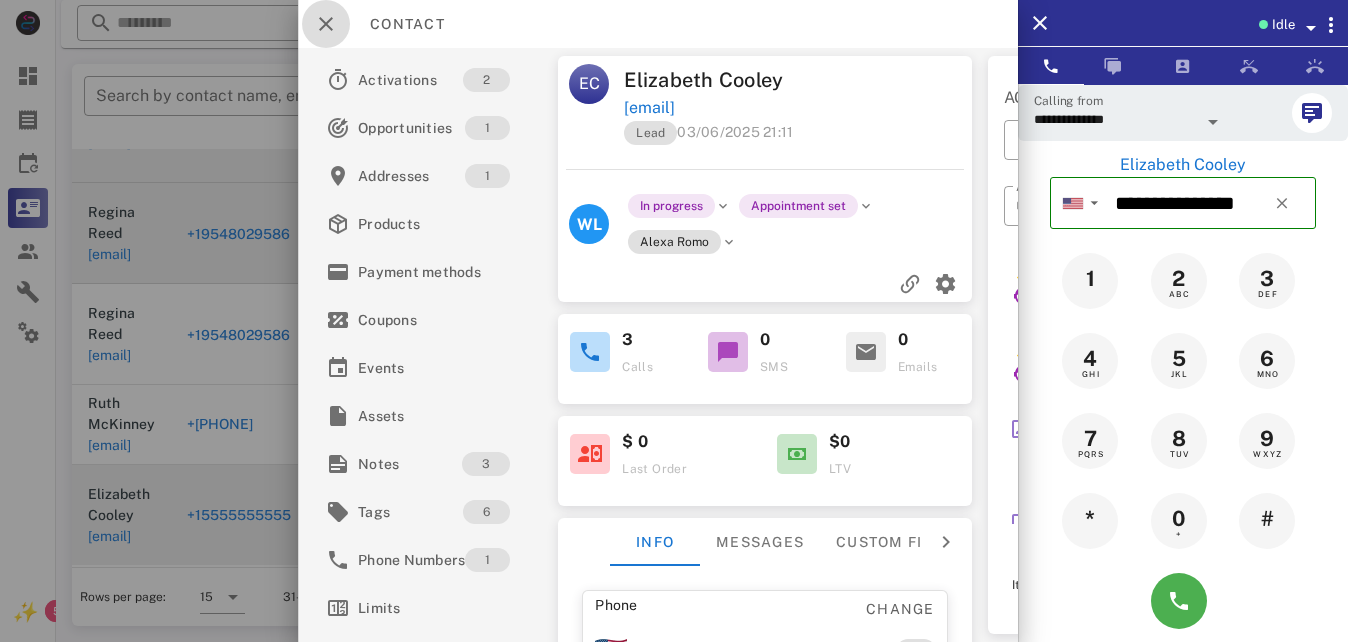 click at bounding box center (326, 24) 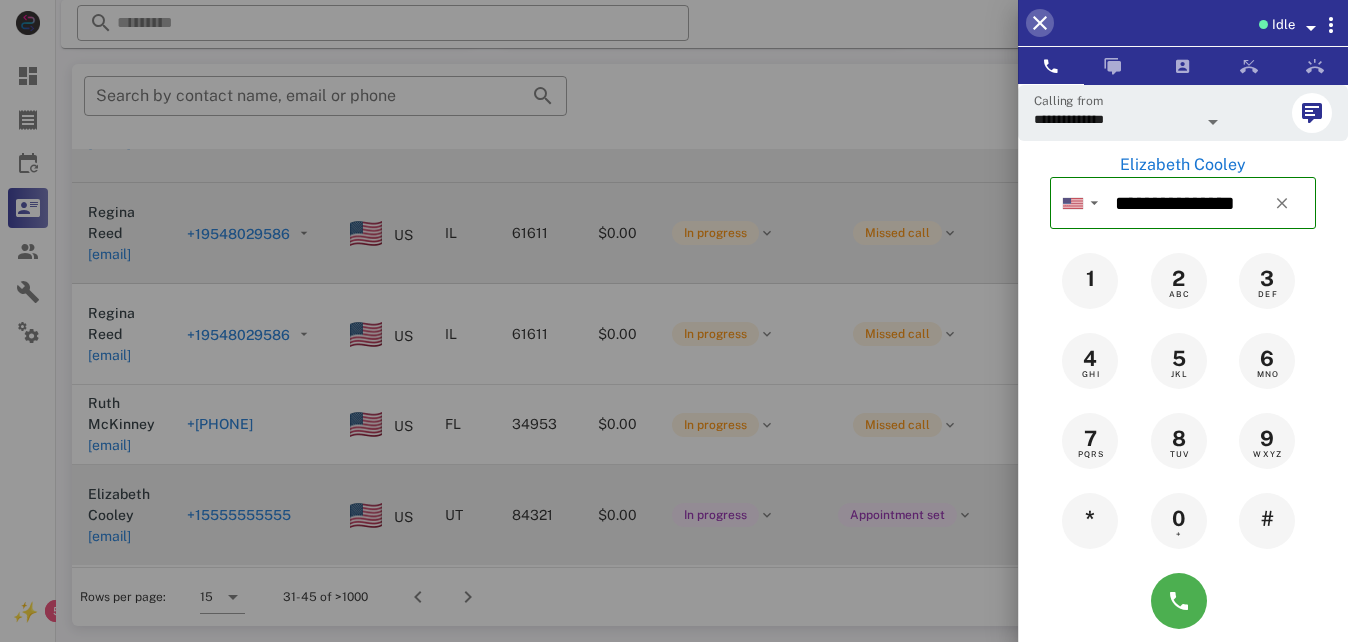 click at bounding box center (1040, 23) 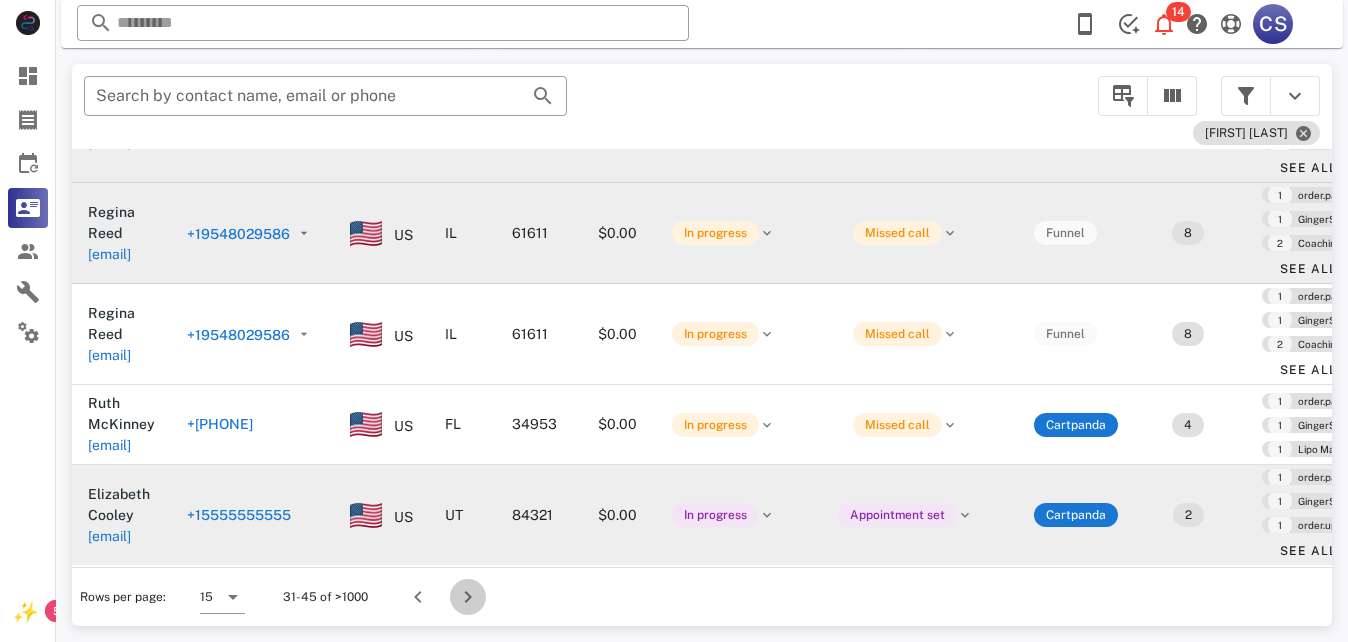 click at bounding box center (468, 597) 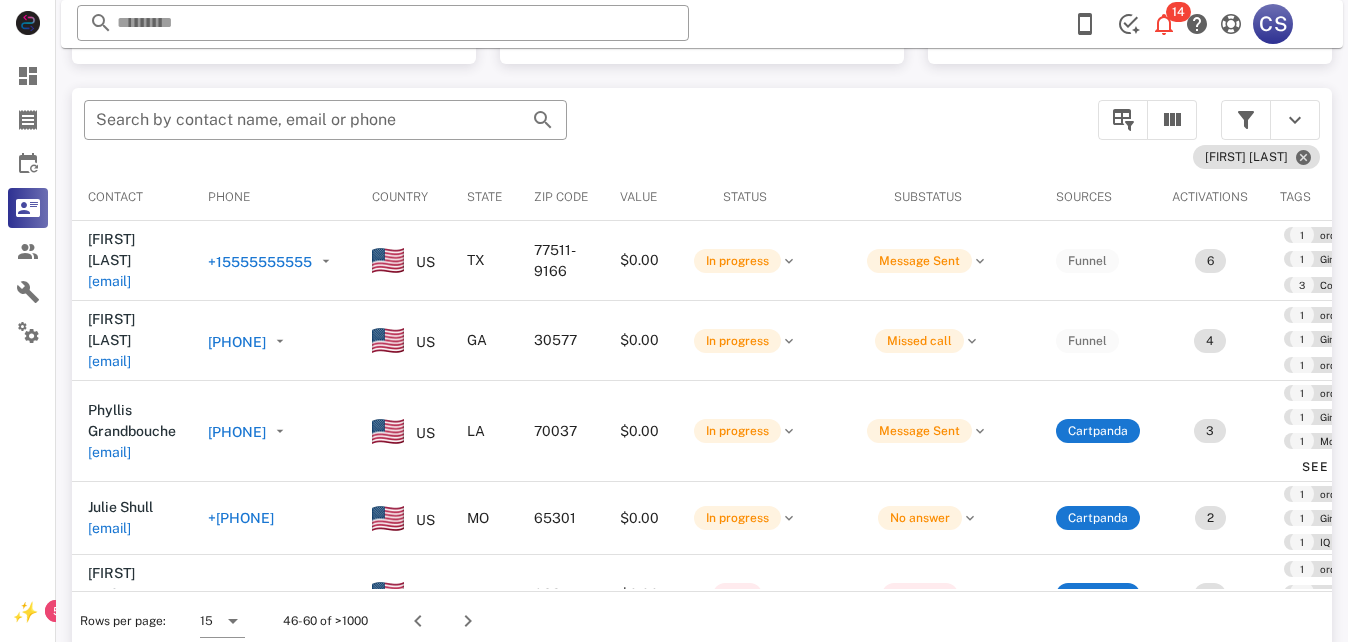 scroll, scrollTop: 380, scrollLeft: 0, axis: vertical 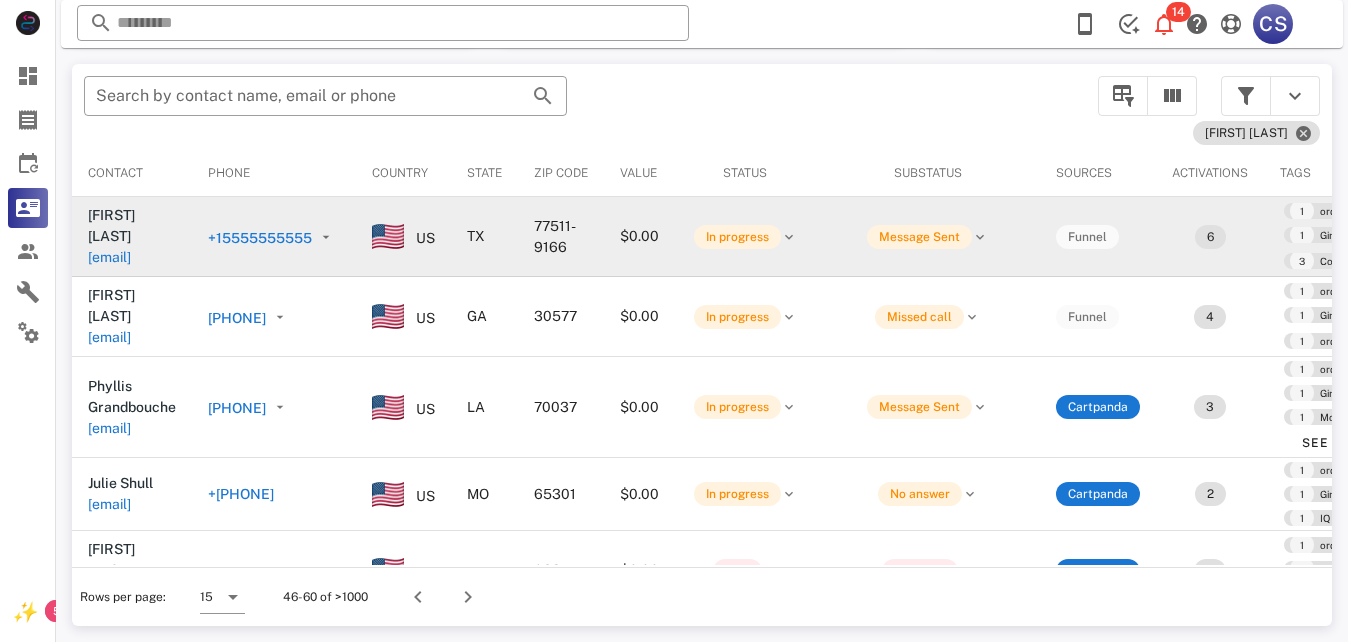 click on "+15555555555" at bounding box center [260, 238] 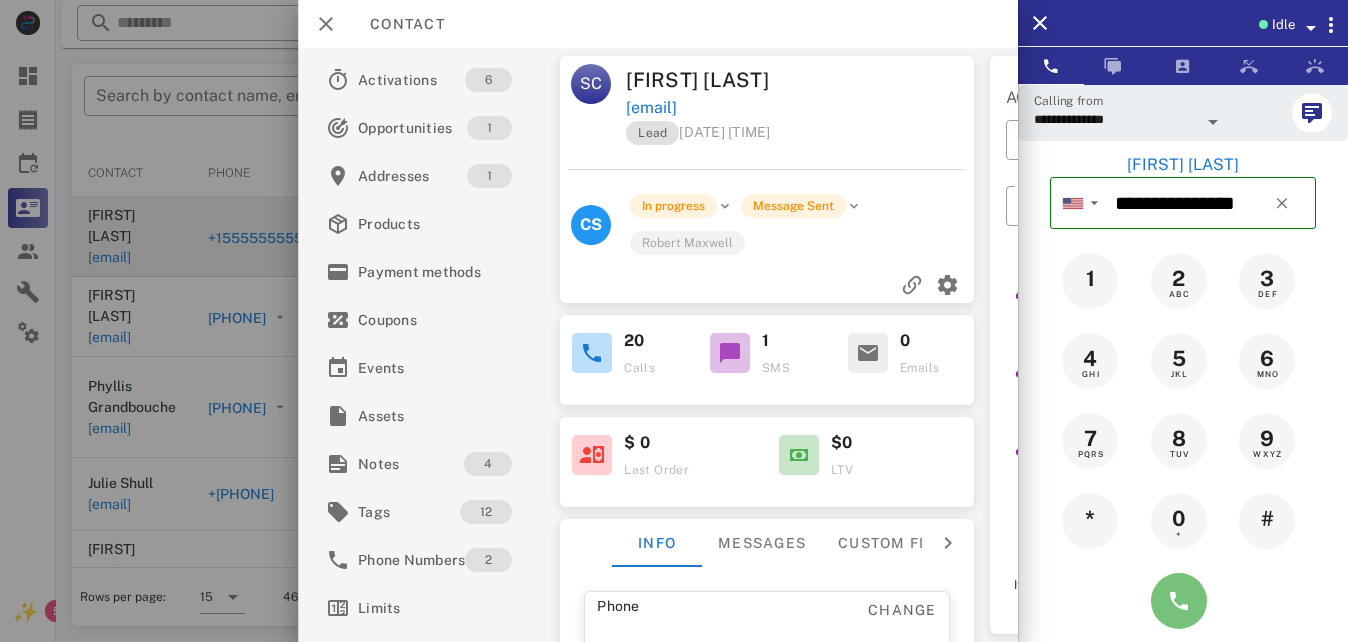 click at bounding box center (1179, 601) 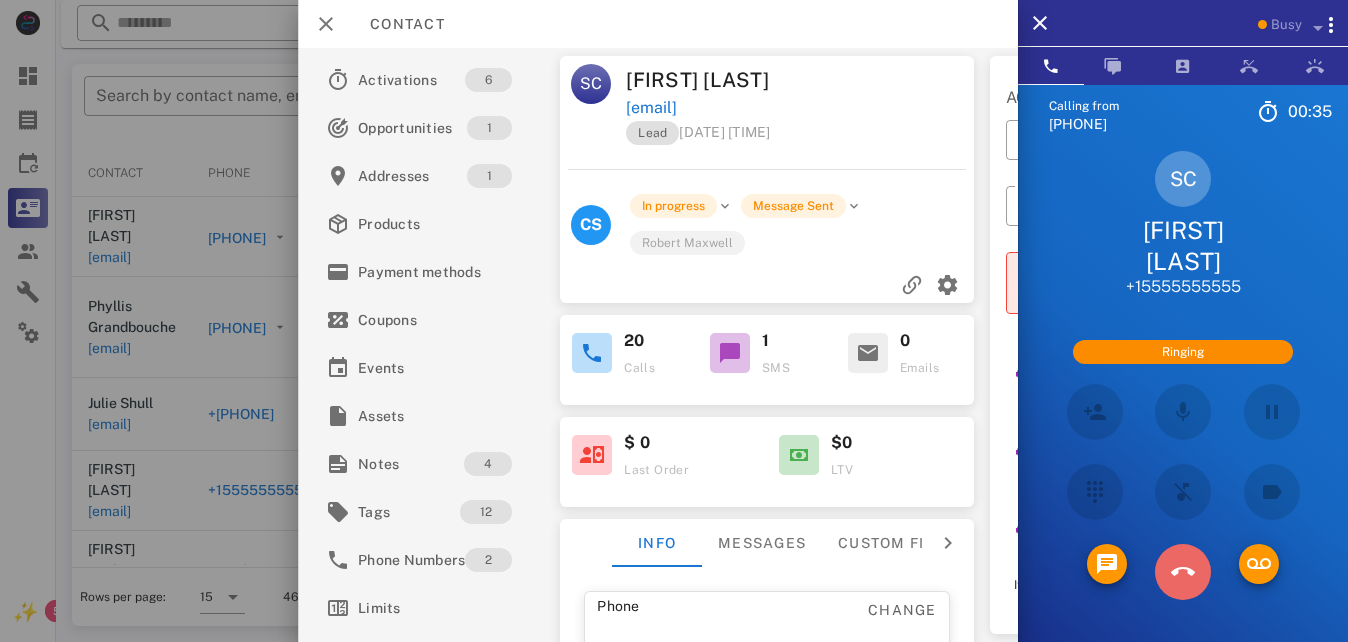 click at bounding box center (1183, 572) 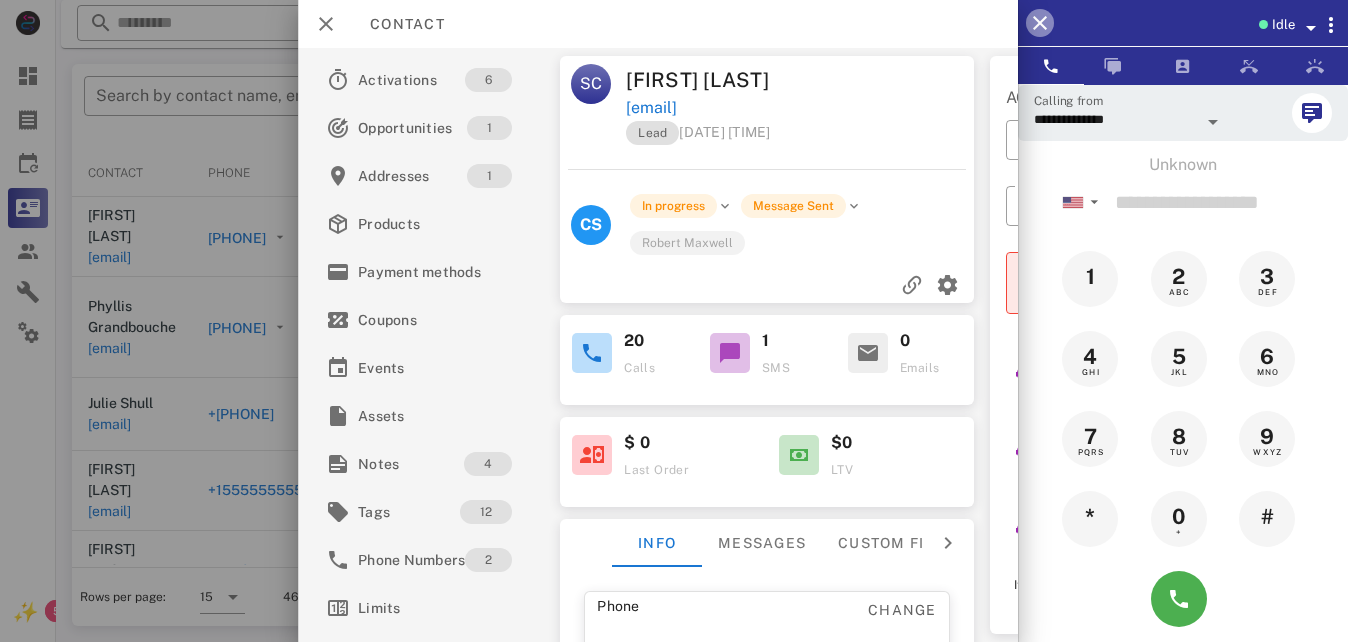 click at bounding box center (1040, 23) 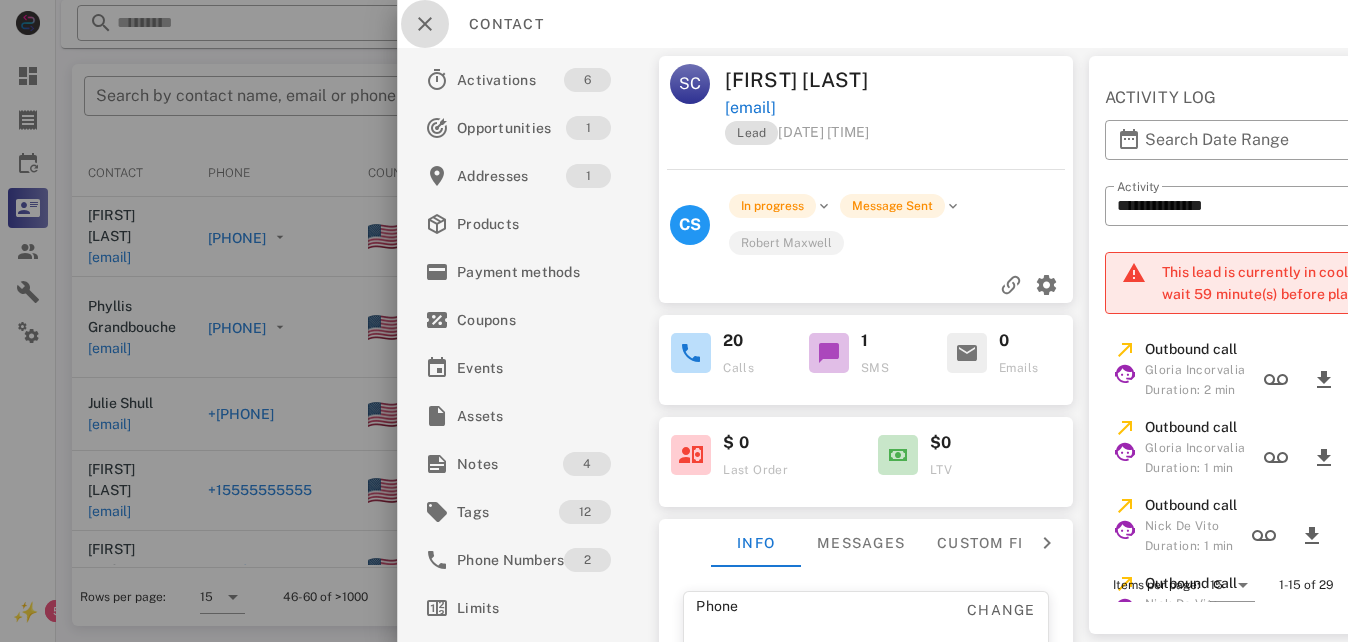 click at bounding box center (425, 24) 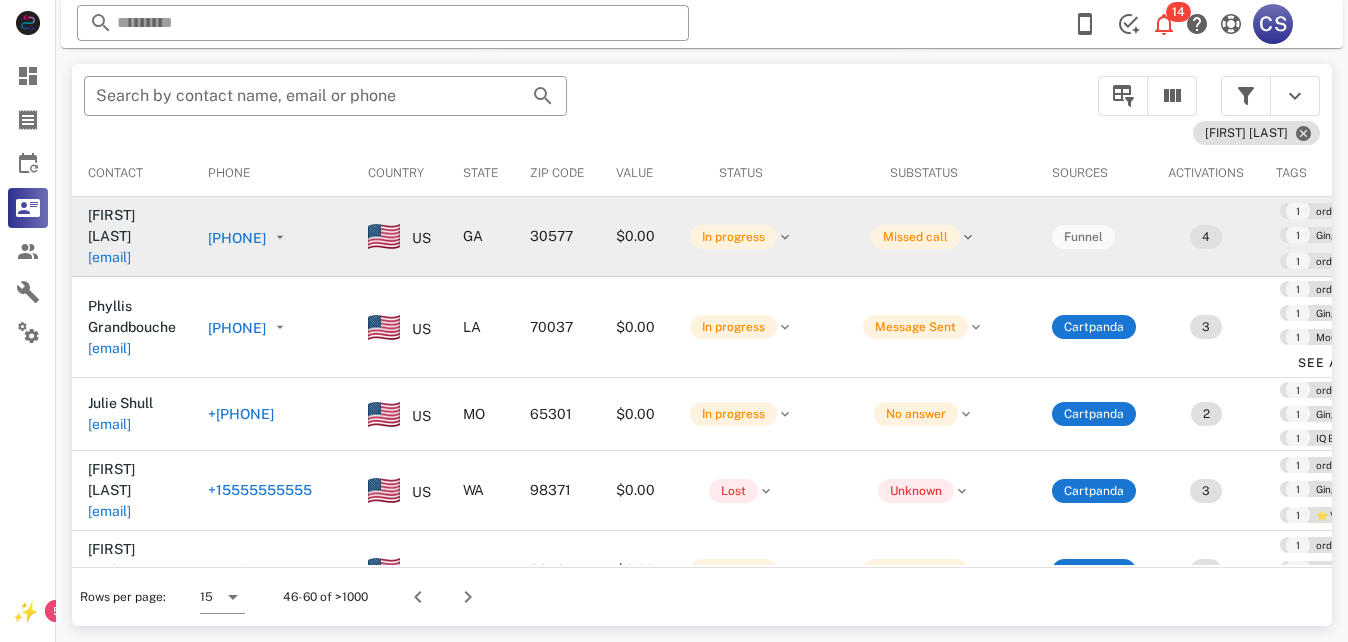 click on "[PHONE]" at bounding box center (237, 238) 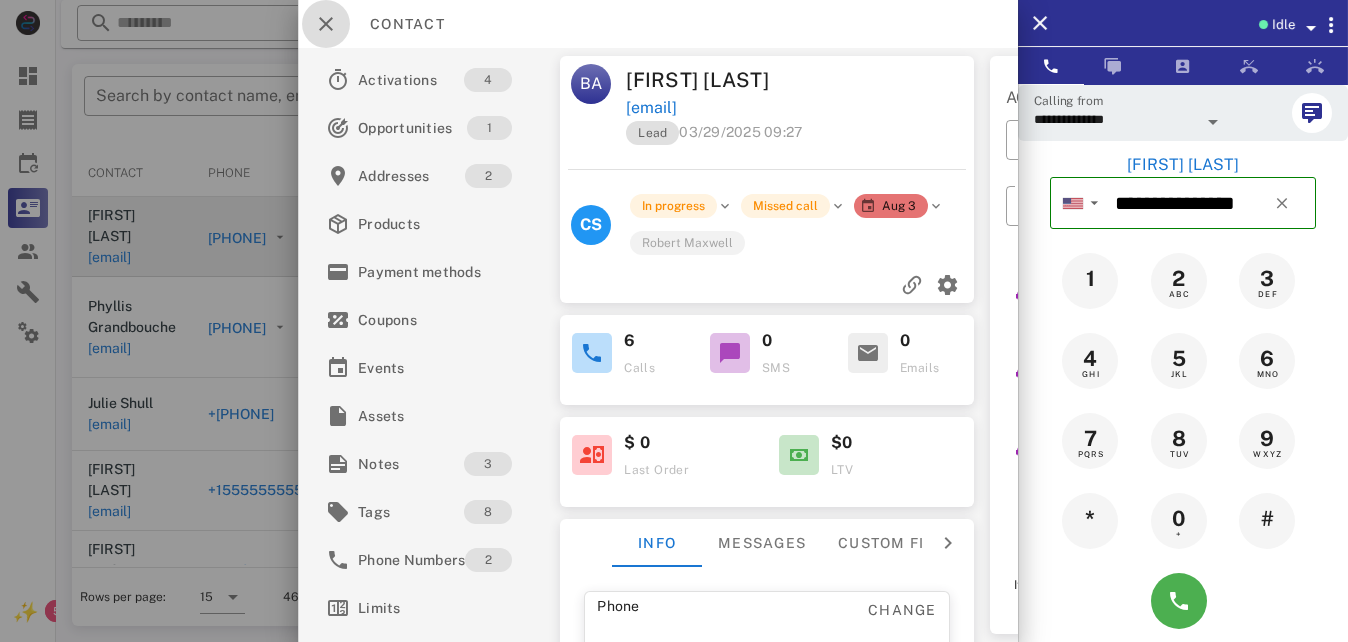 click at bounding box center [326, 24] 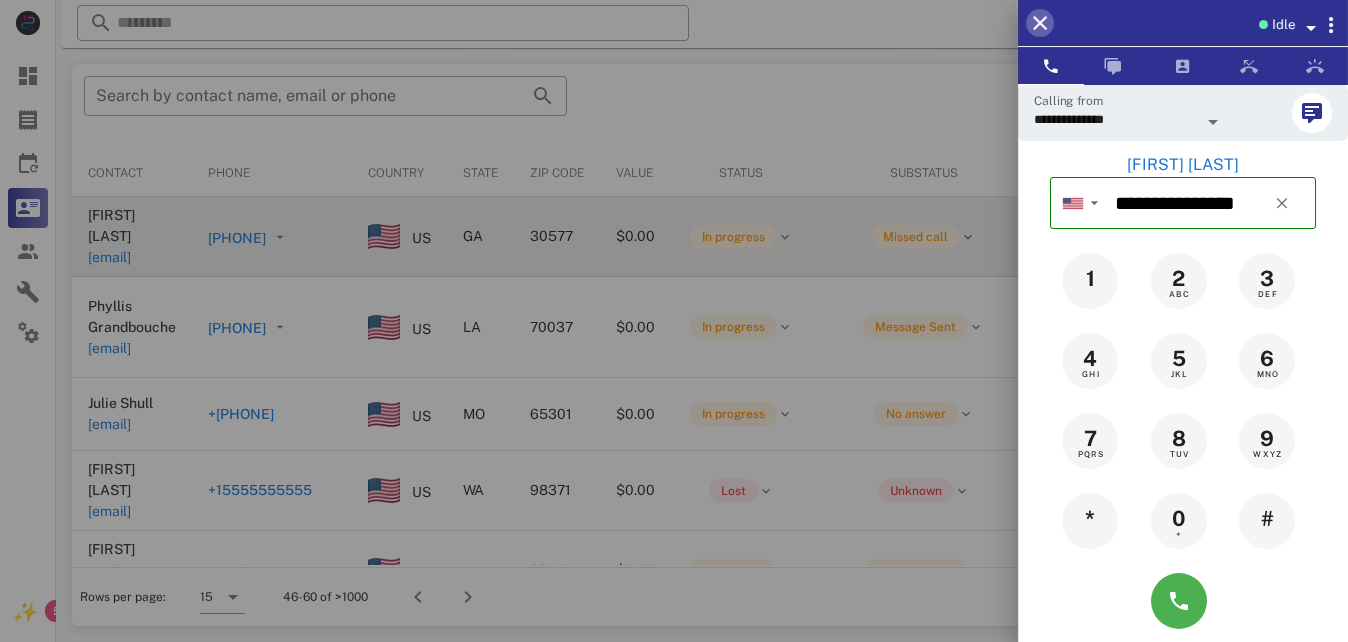 click at bounding box center (1040, 23) 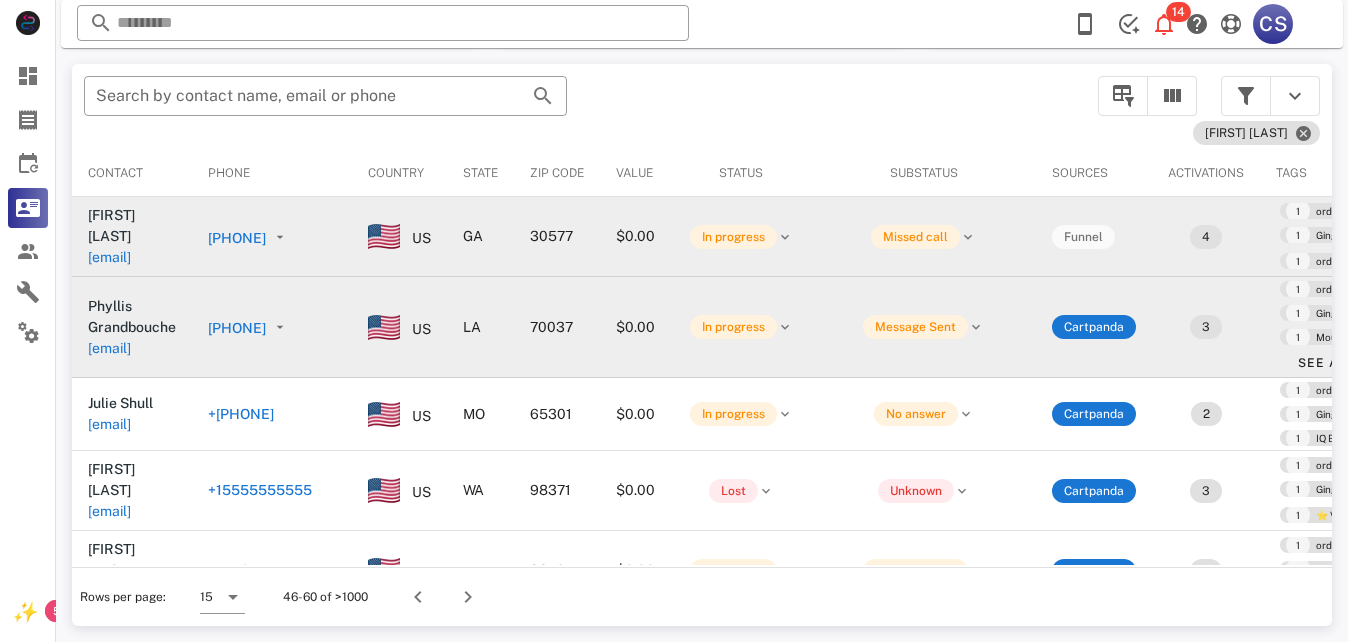 click on "[PHONE]" at bounding box center (237, 328) 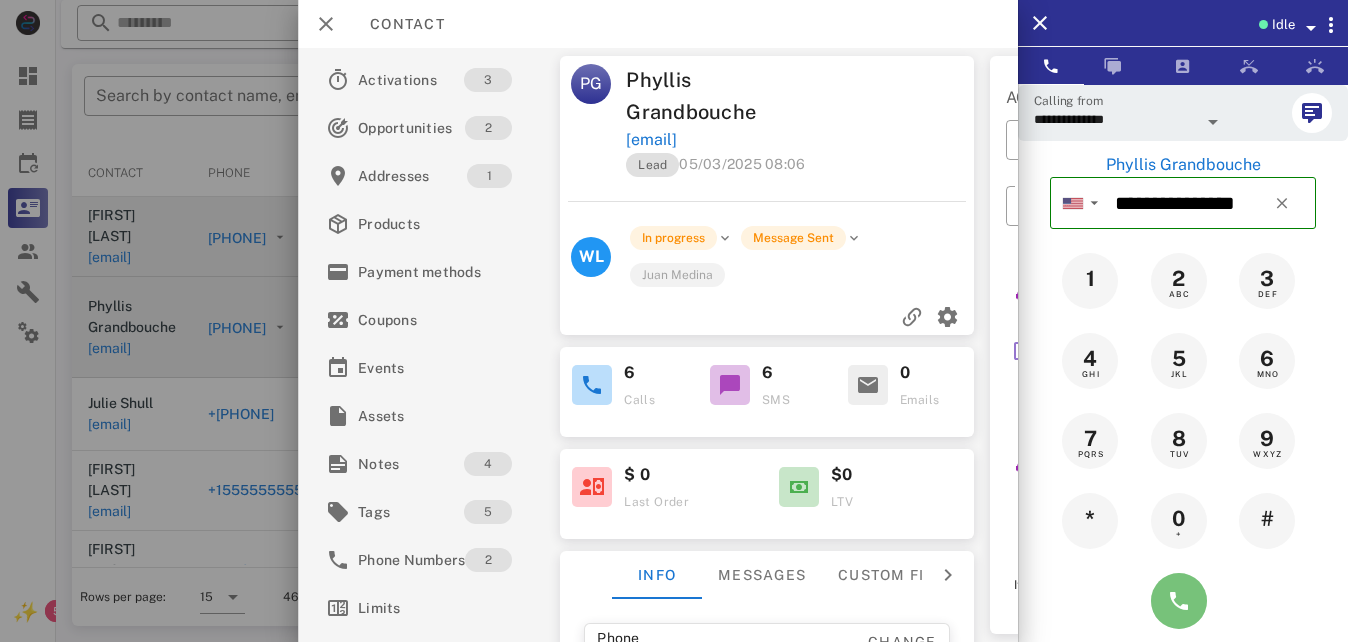 click at bounding box center (1179, 601) 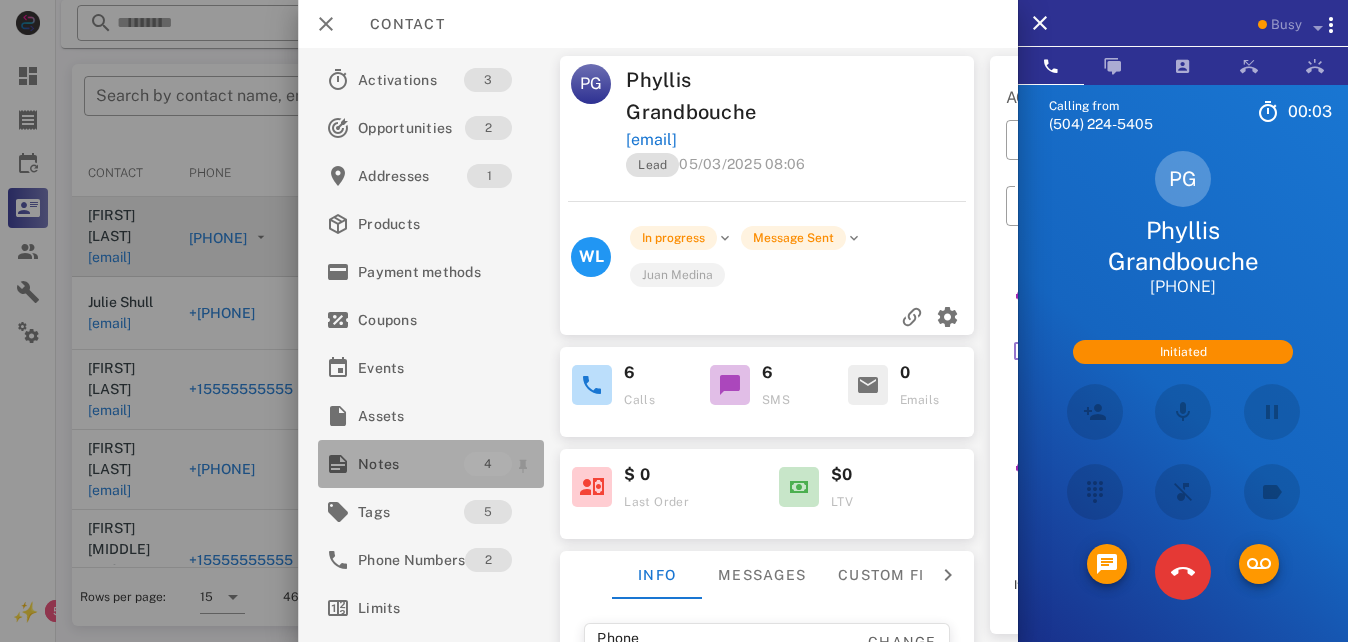 click on "Notes" at bounding box center (411, 464) 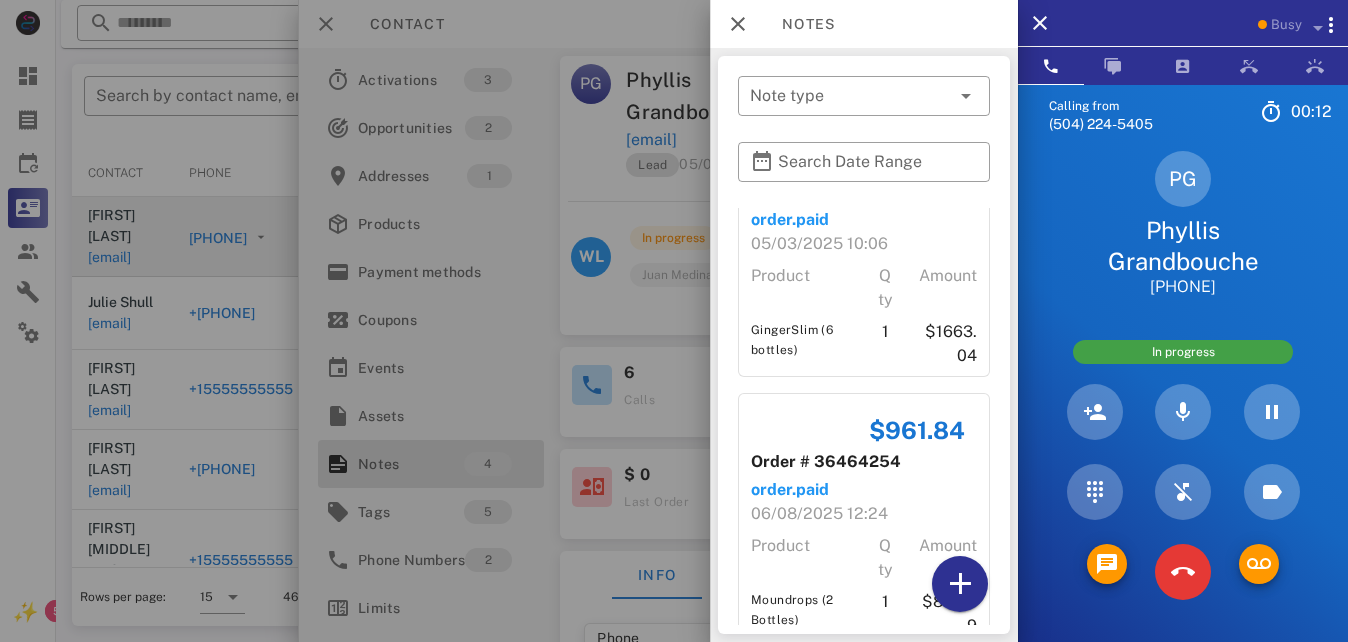 scroll, scrollTop: 0, scrollLeft: 0, axis: both 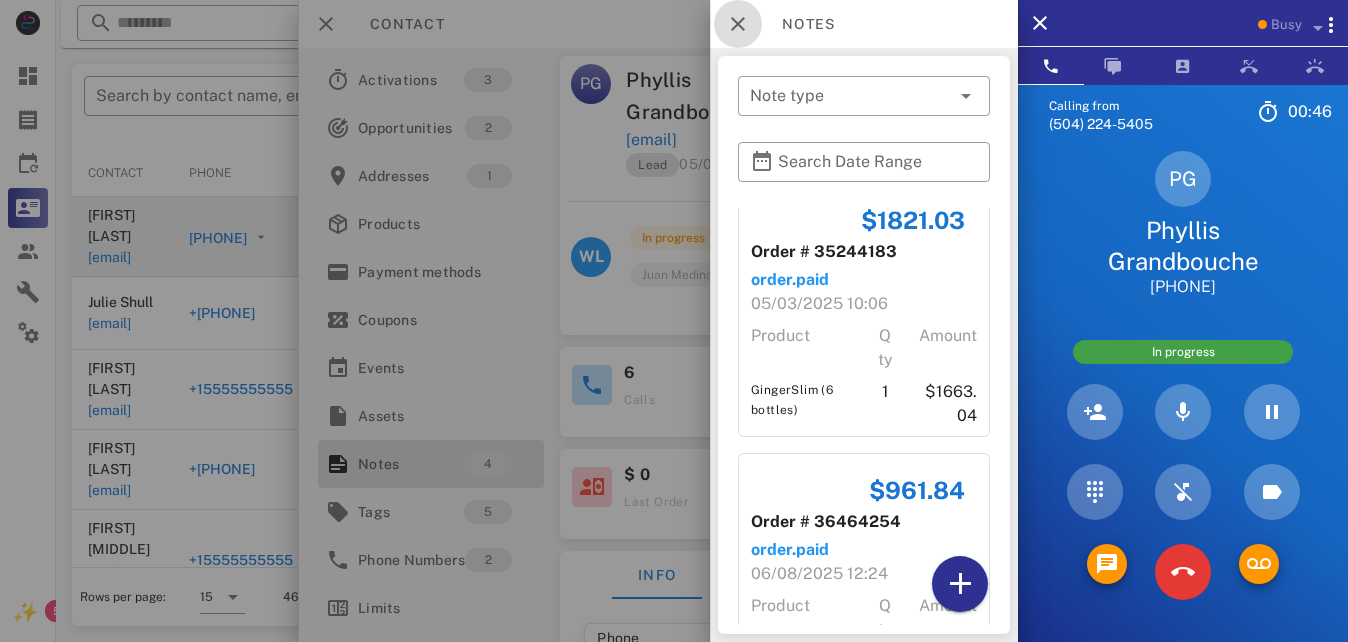 click at bounding box center [738, 24] 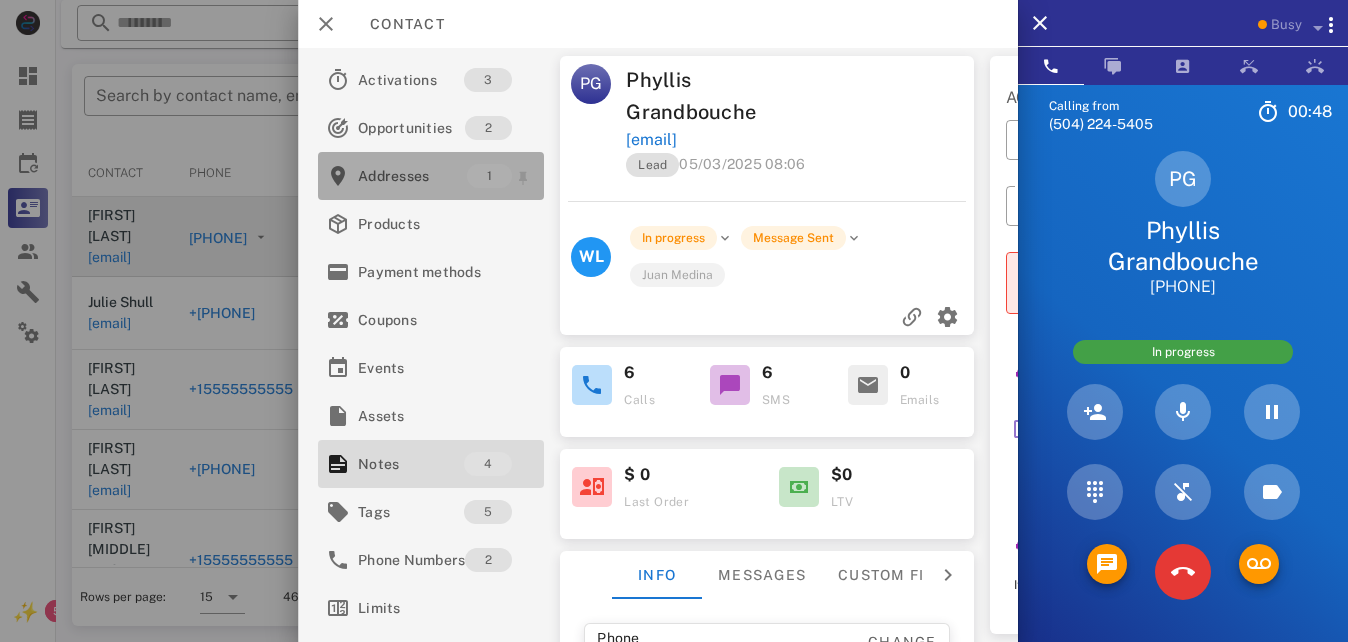 click on "Addresses" at bounding box center (412, 176) 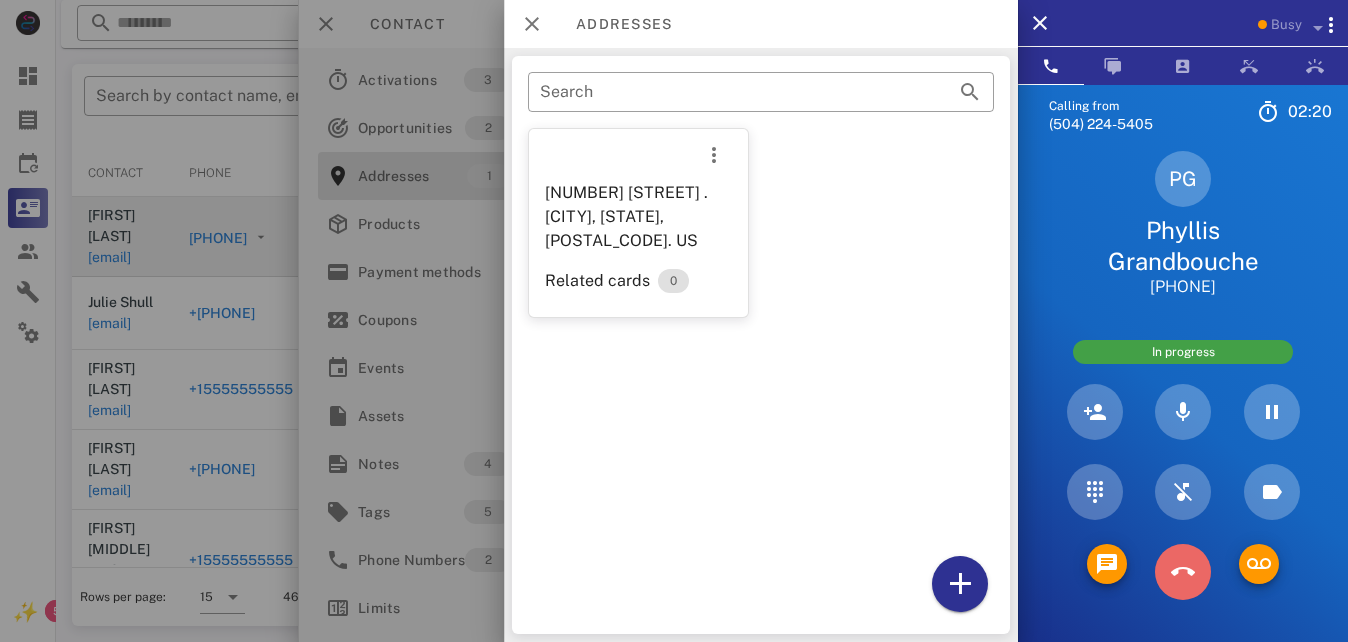 click at bounding box center [1183, 572] 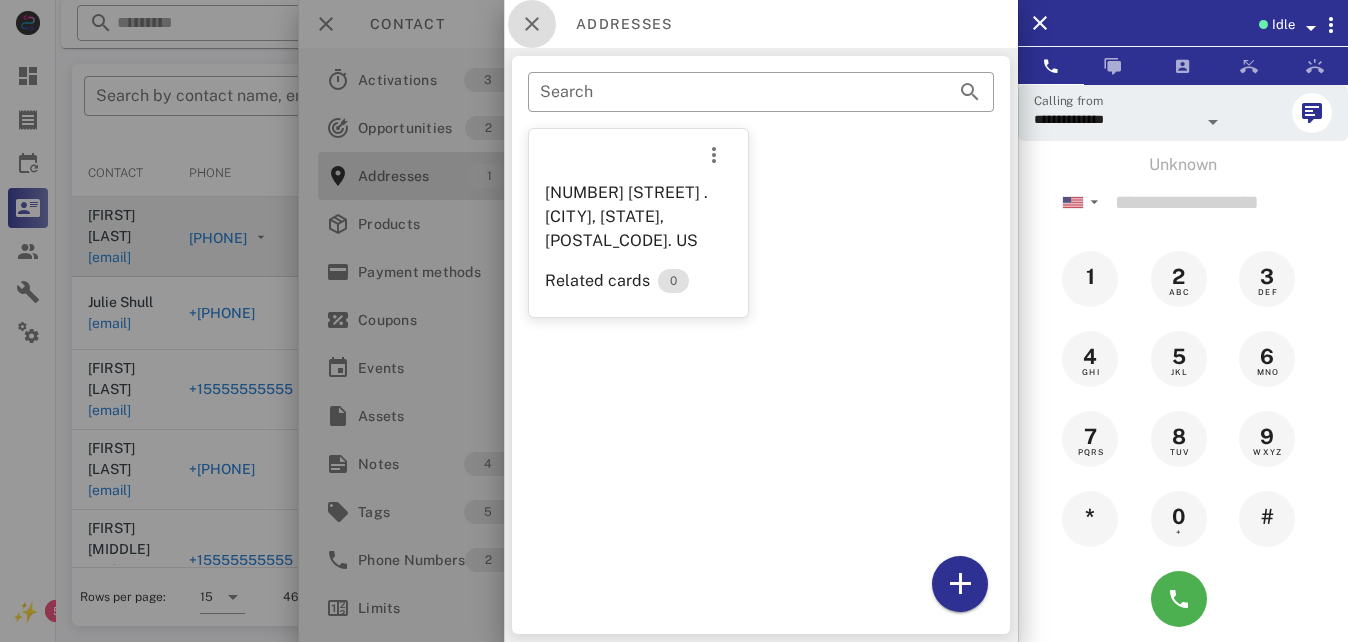click at bounding box center (532, 24) 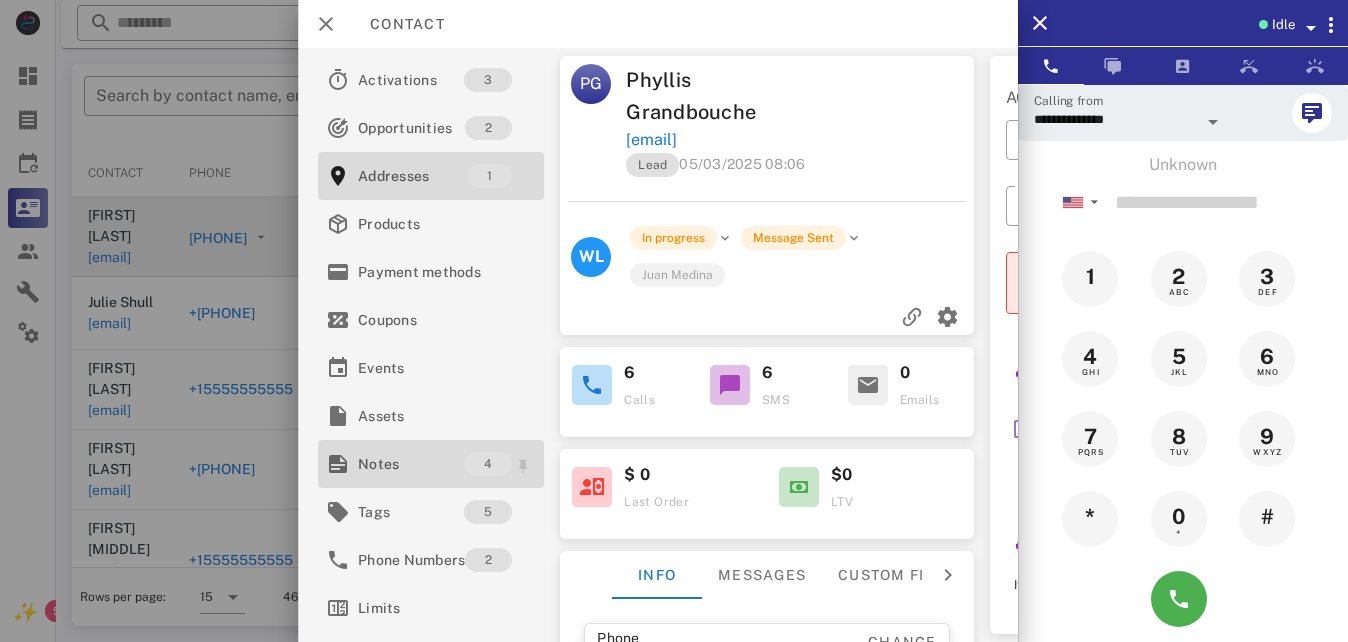 click on "Notes" at bounding box center (411, 464) 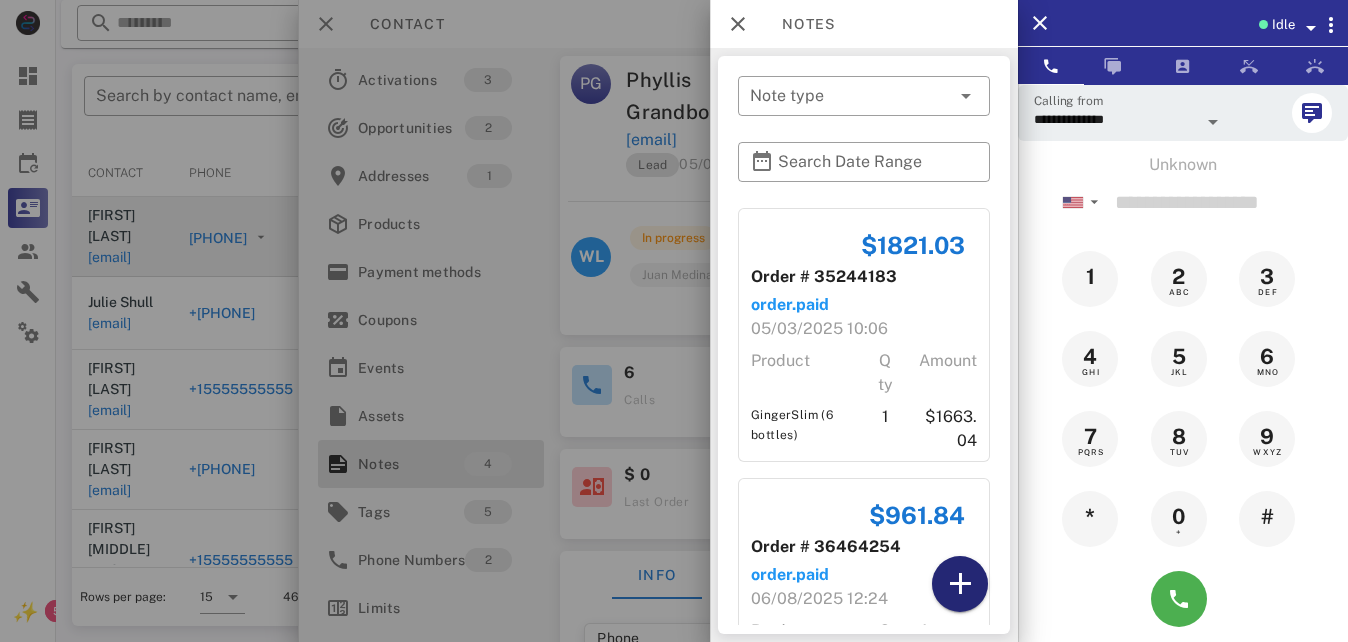 click at bounding box center (960, 584) 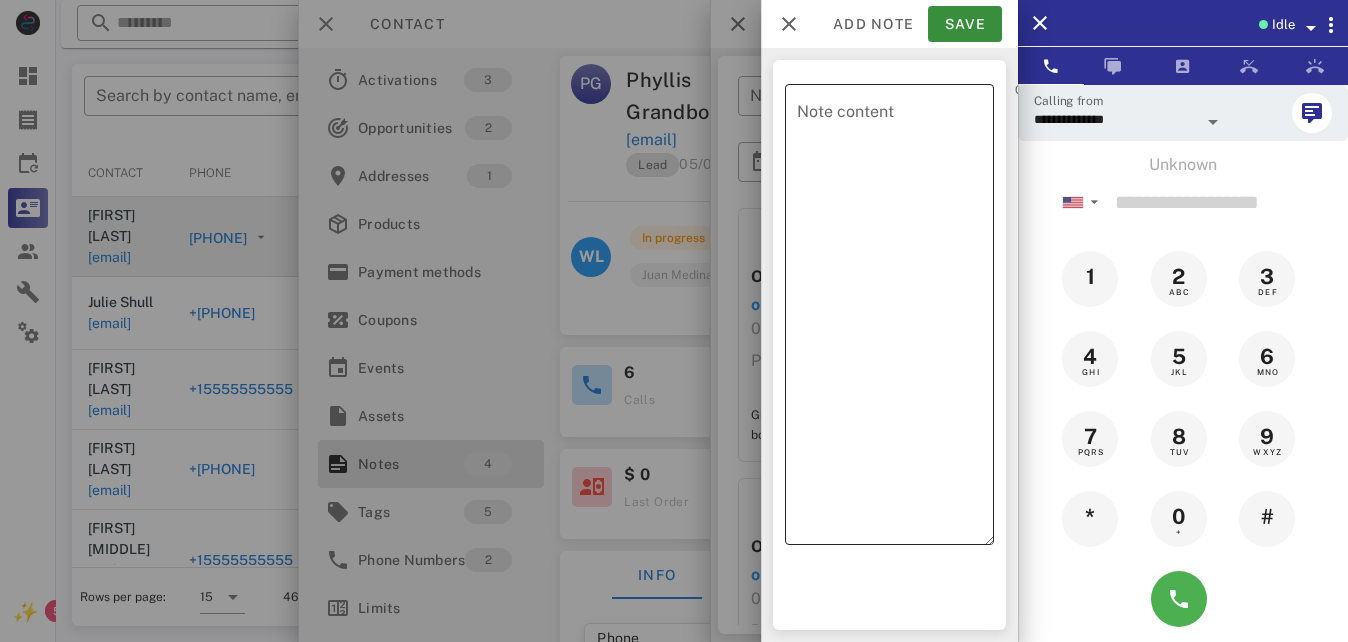 click on "Note content" at bounding box center [895, 319] 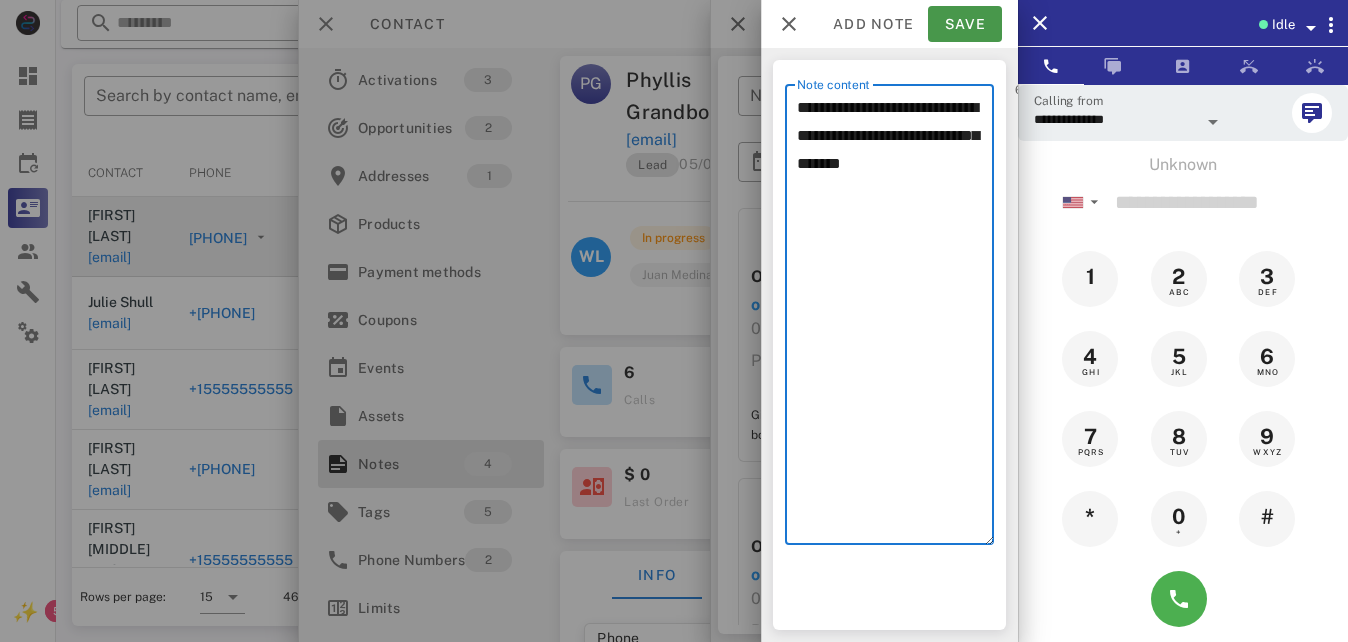 type on "**********" 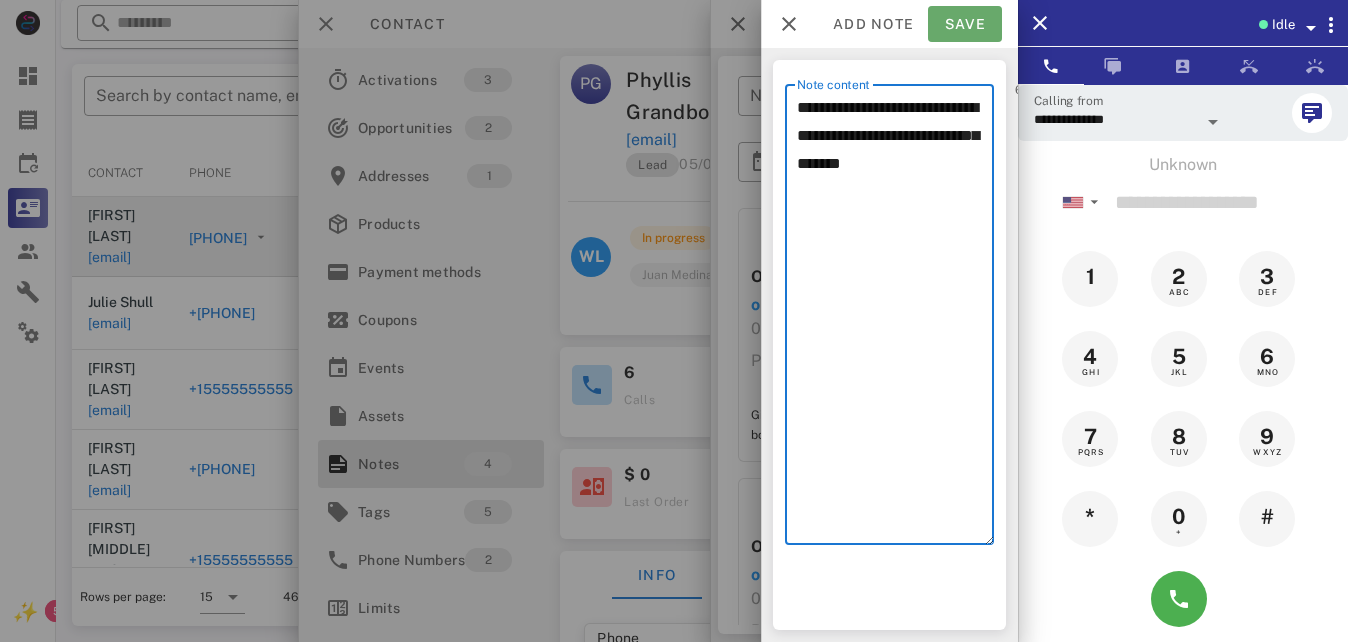 click on "Save" at bounding box center (965, 24) 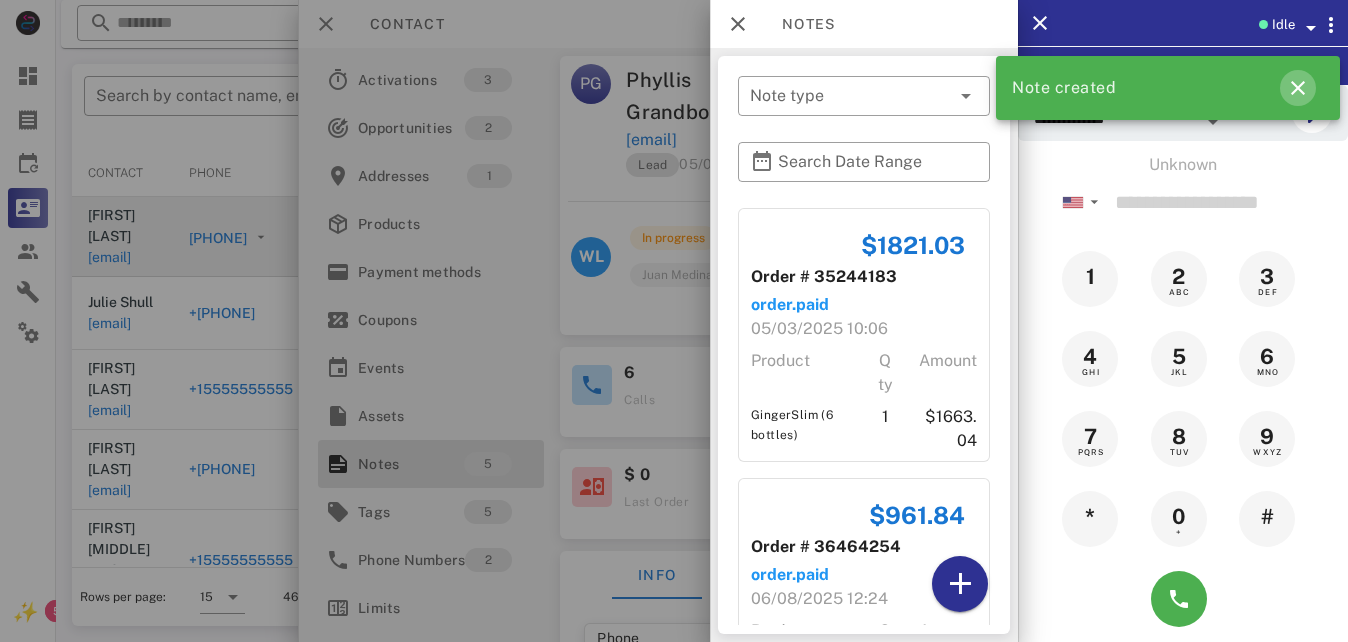 click at bounding box center (1298, 88) 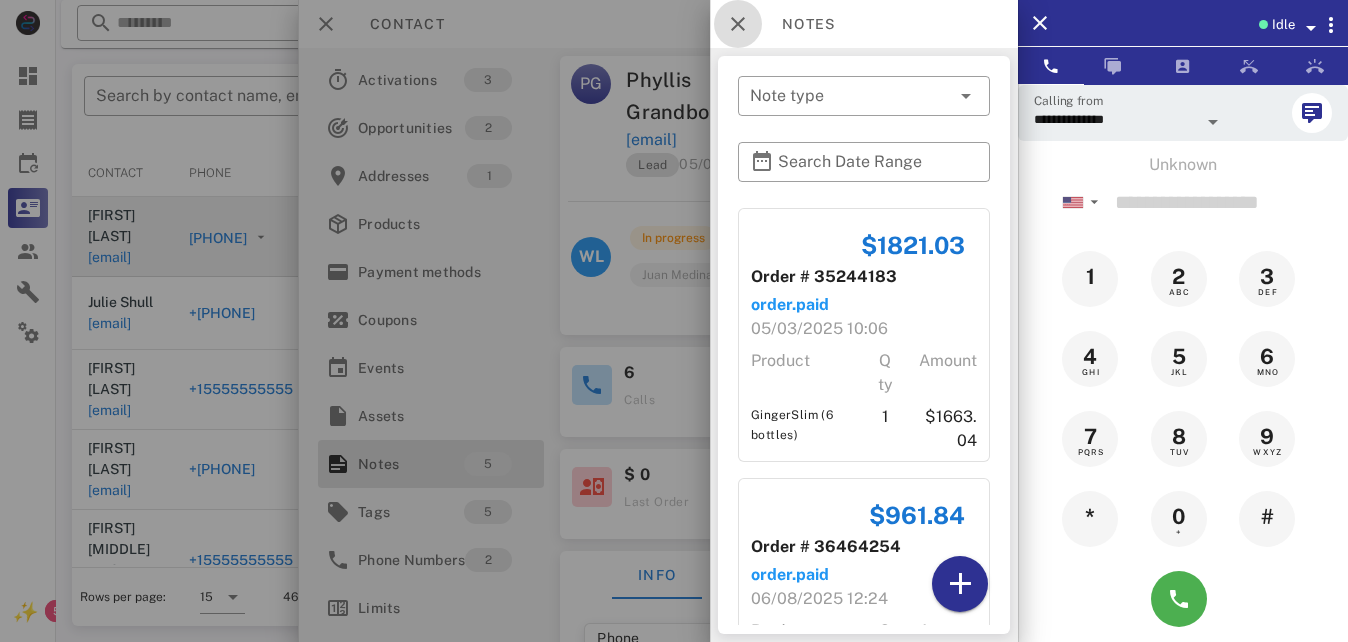 click at bounding box center (738, 24) 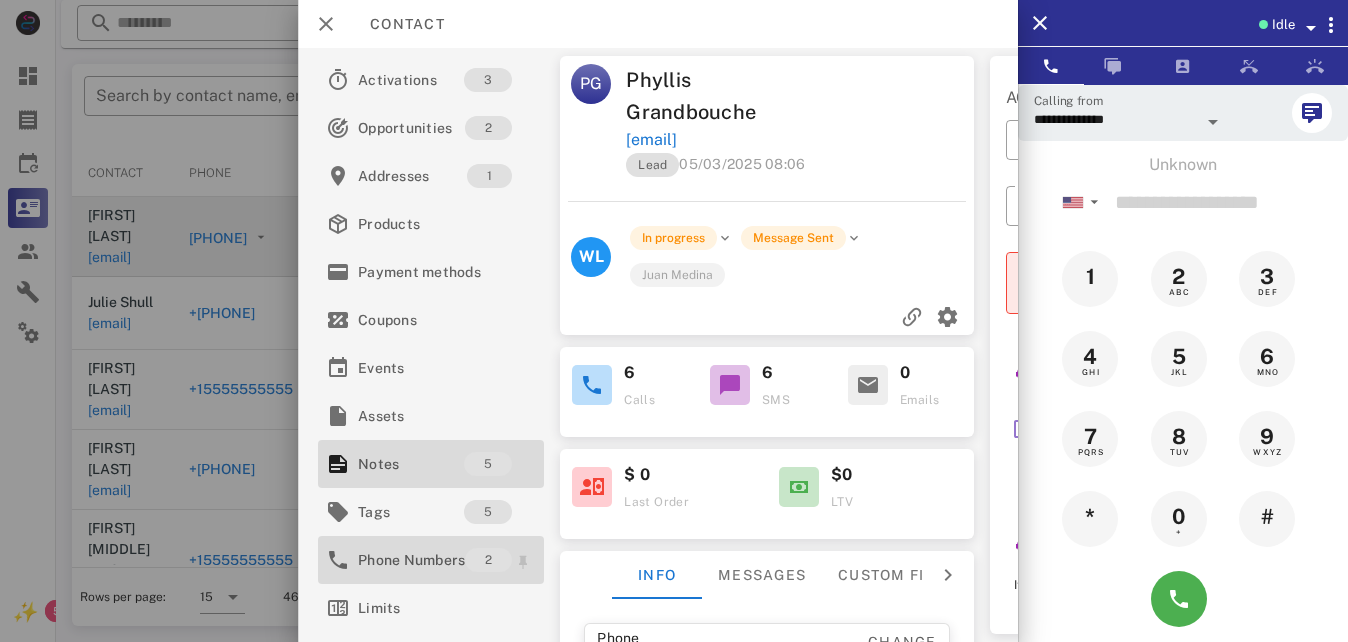 click on "Phone Numbers" at bounding box center (411, 560) 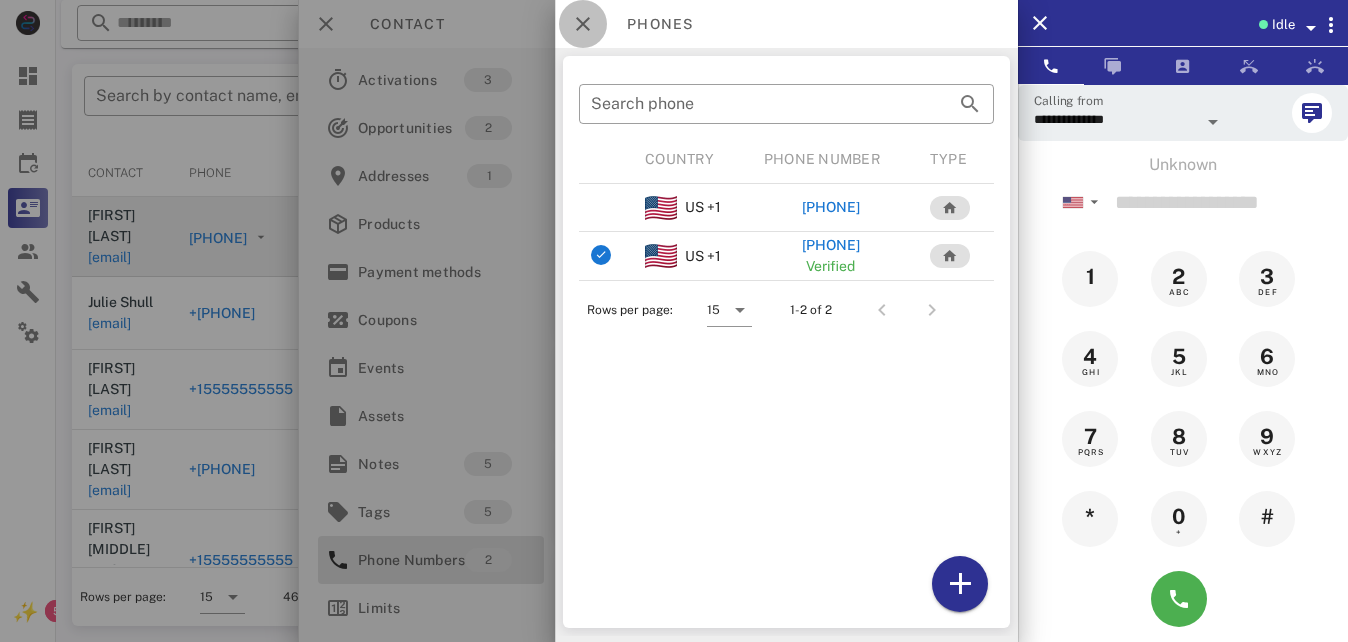 click at bounding box center [583, 24] 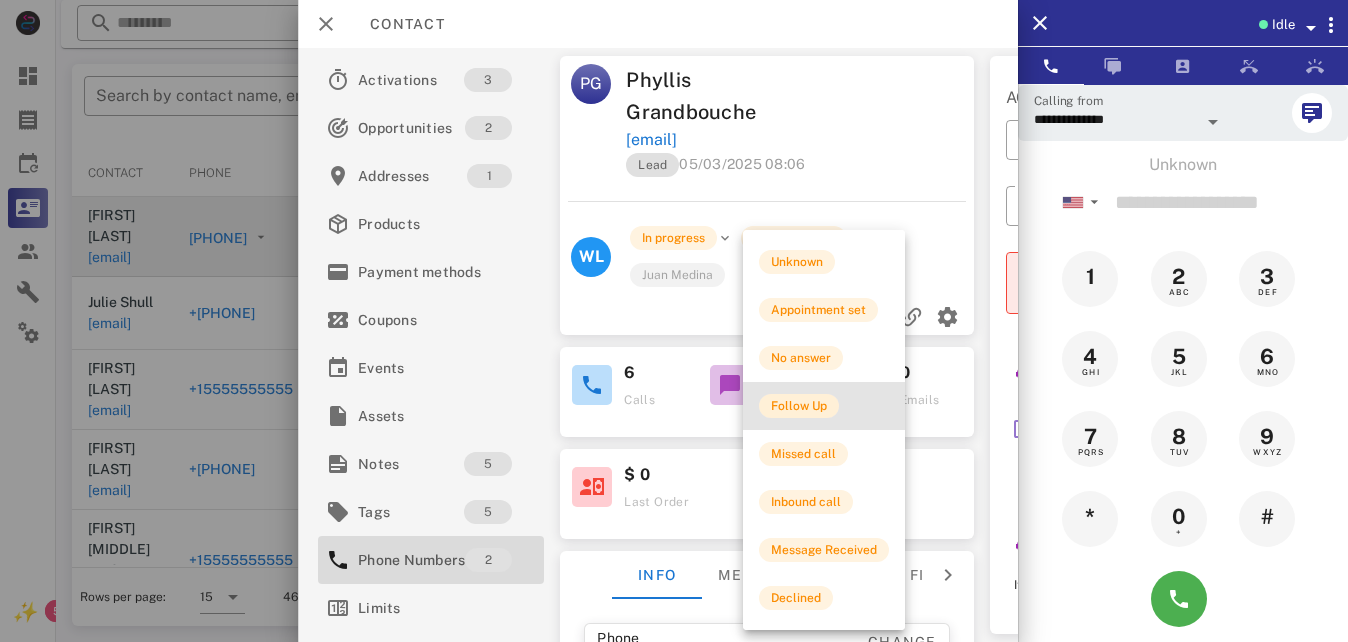 click on "Follow Up" at bounding box center [799, 406] 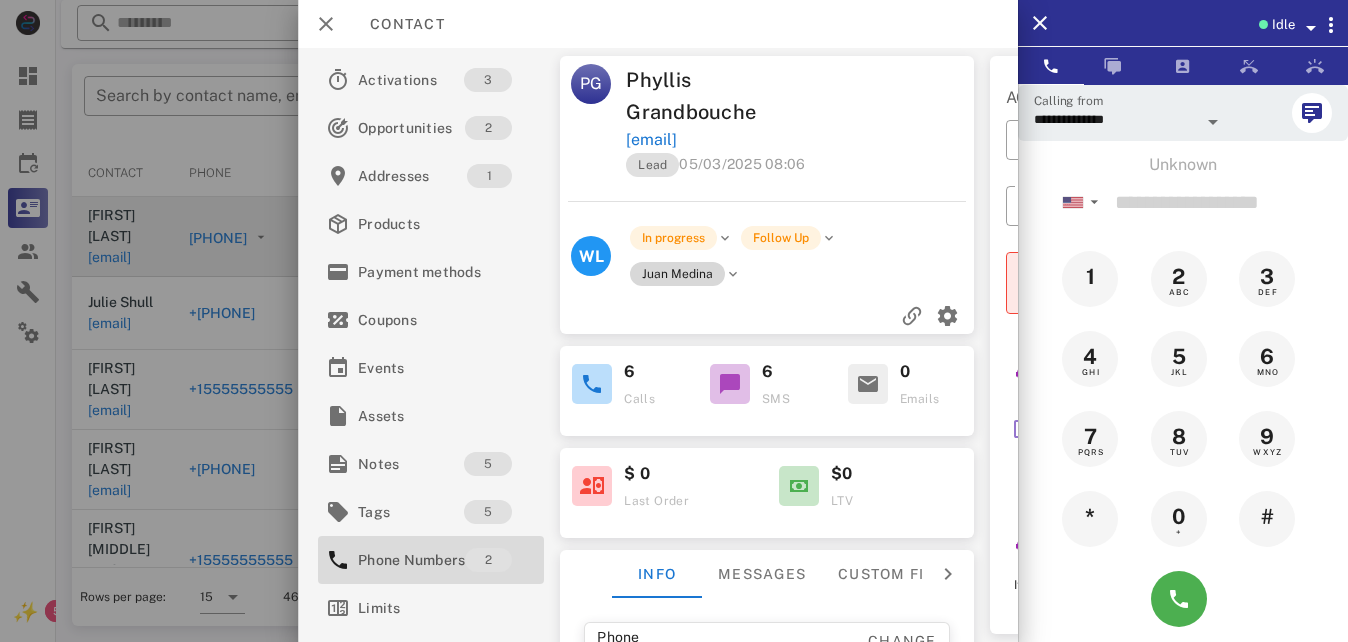click on "Juan Medina" at bounding box center [678, 274] 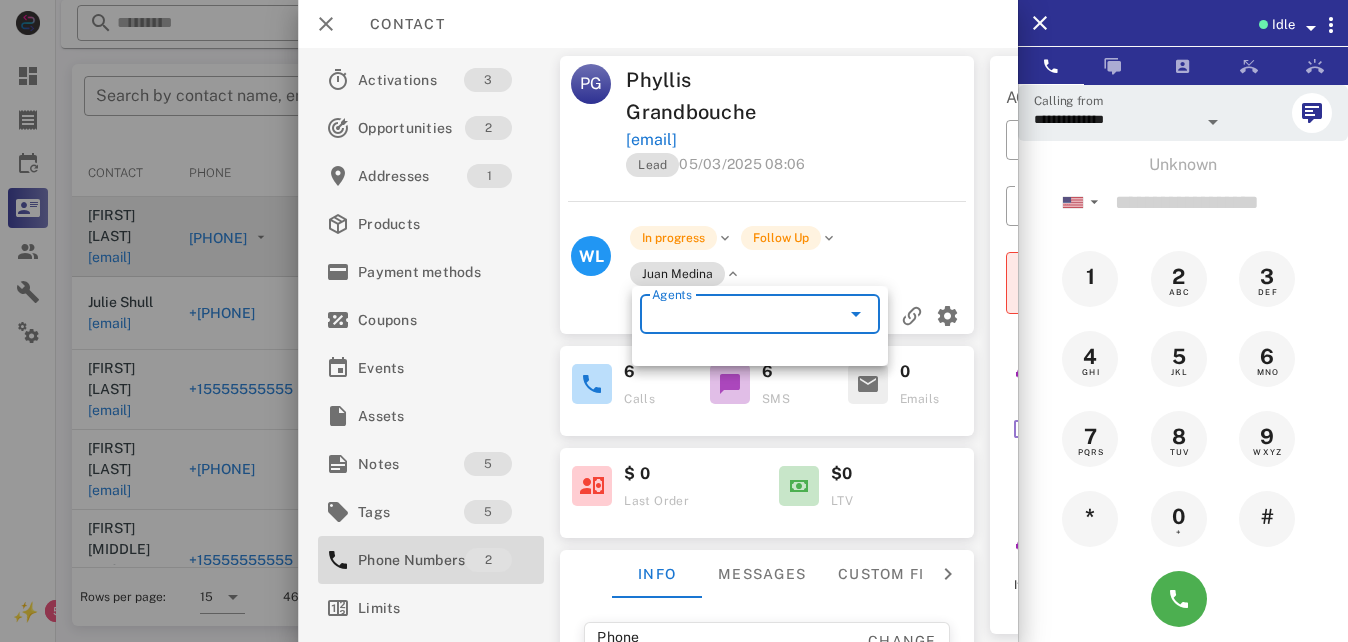 click on "Agents" at bounding box center (732, 314) 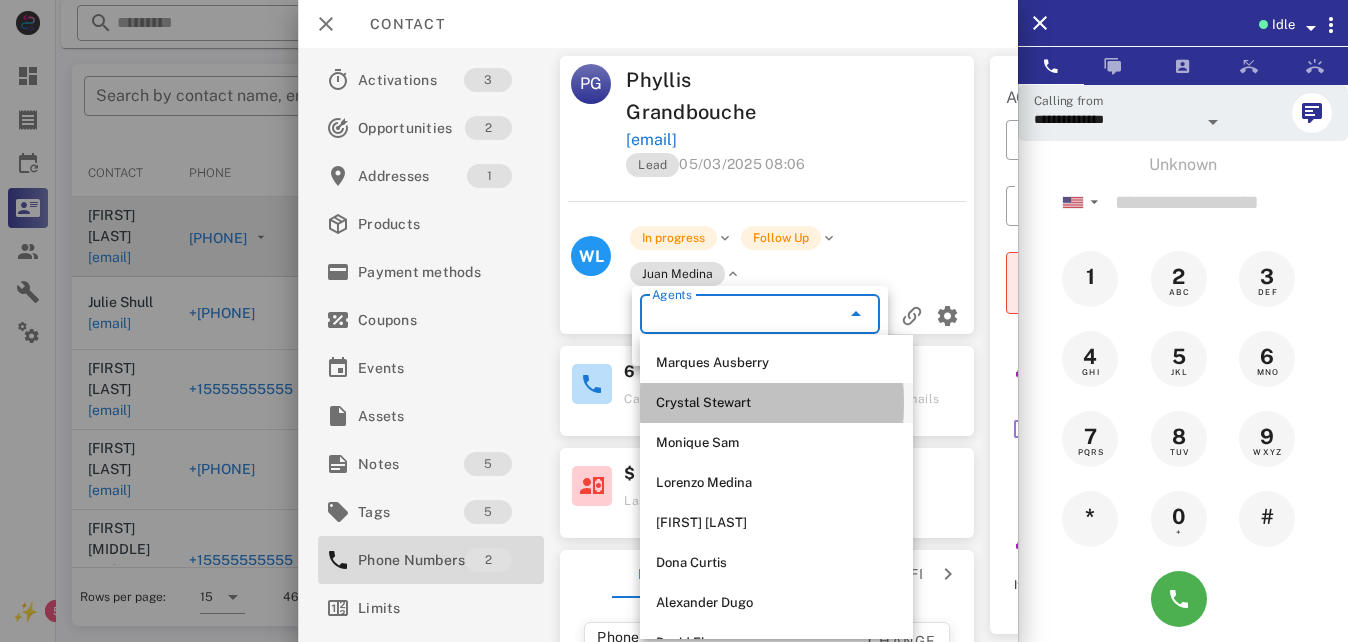 click on "Crystal Stewart" at bounding box center (776, 403) 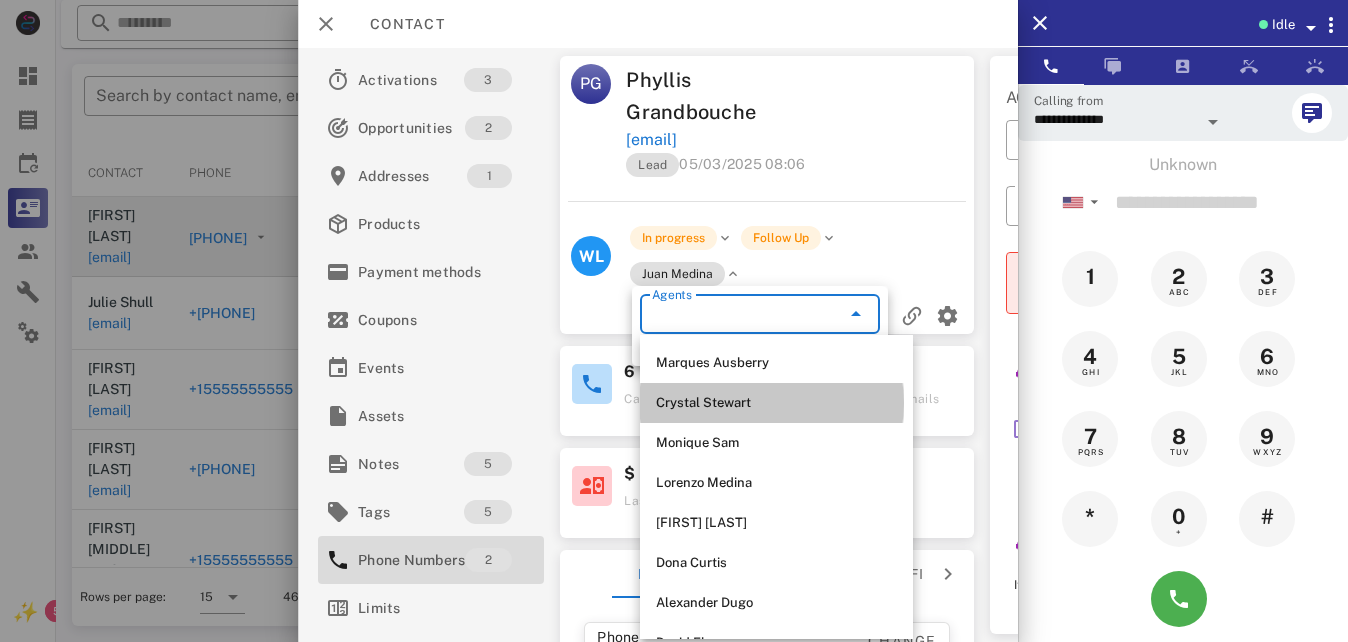 type on "**********" 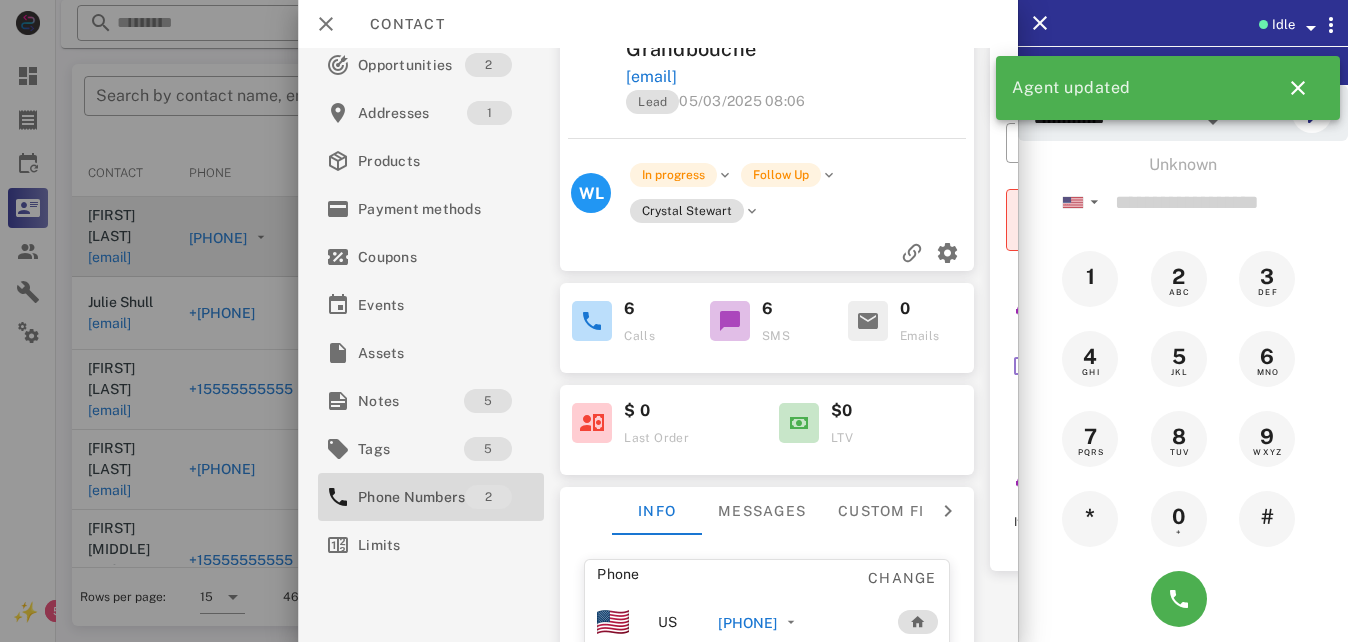 scroll, scrollTop: 0, scrollLeft: 0, axis: both 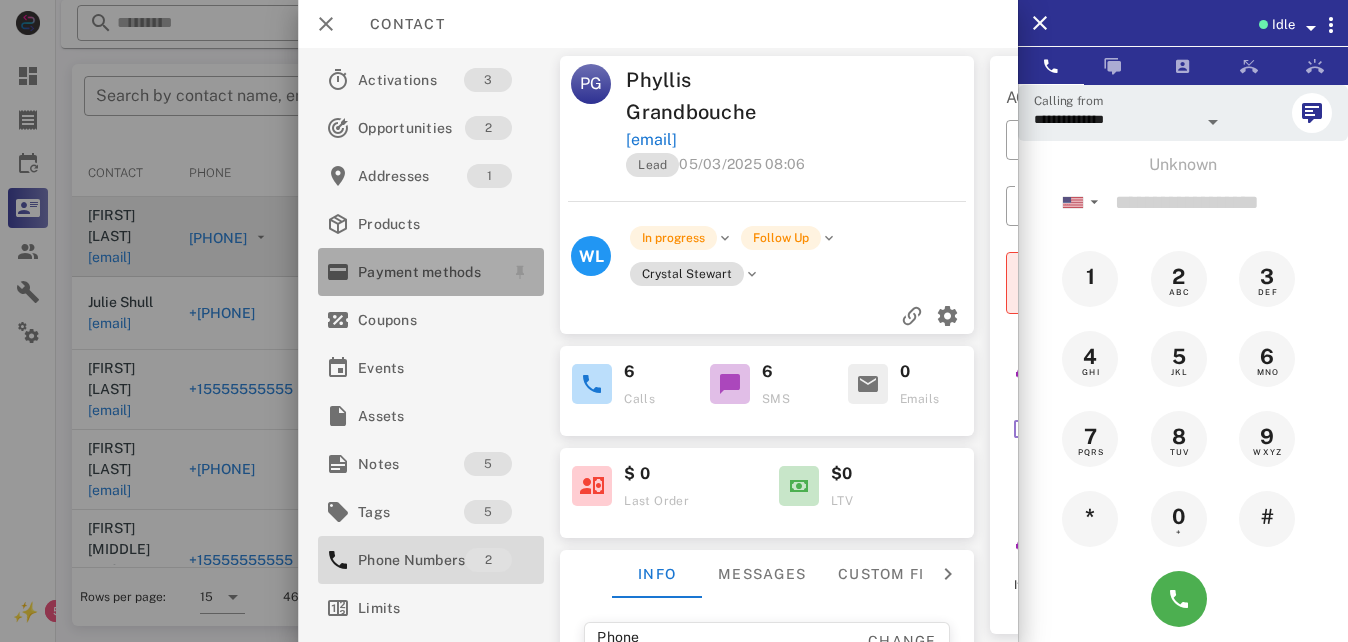 click on "Payment methods" at bounding box center (427, 272) 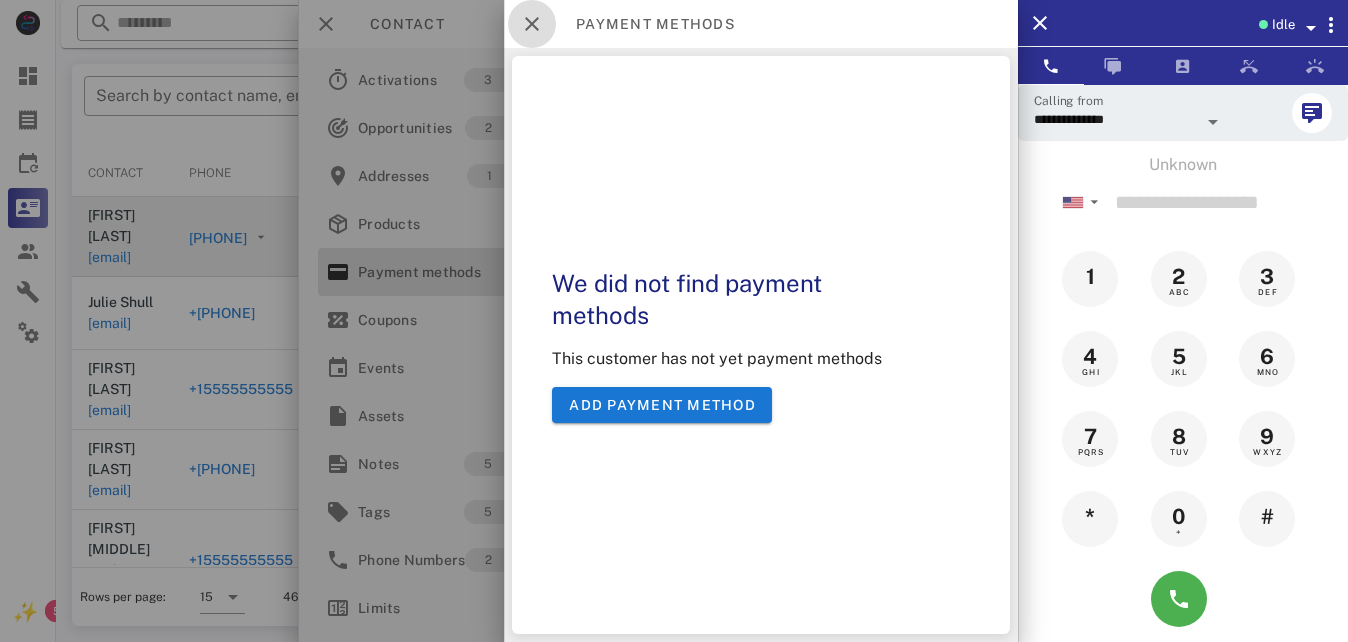 click at bounding box center (532, 24) 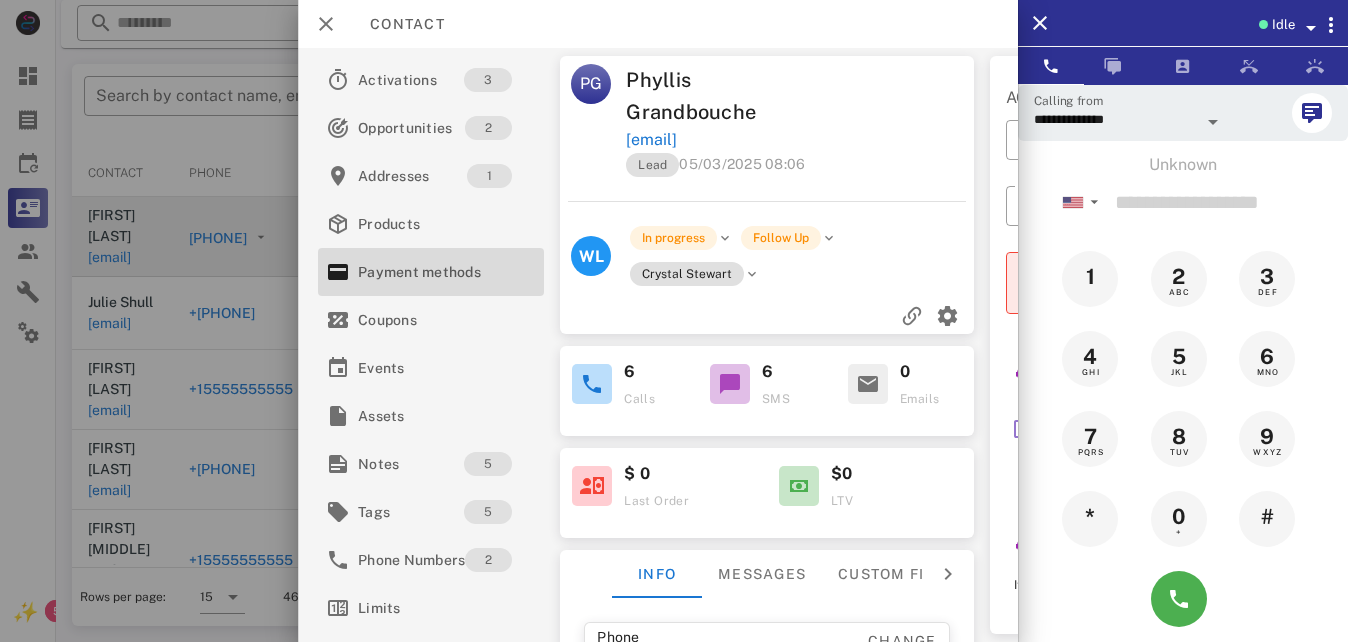 click on "Idle" at bounding box center (1283, 25) 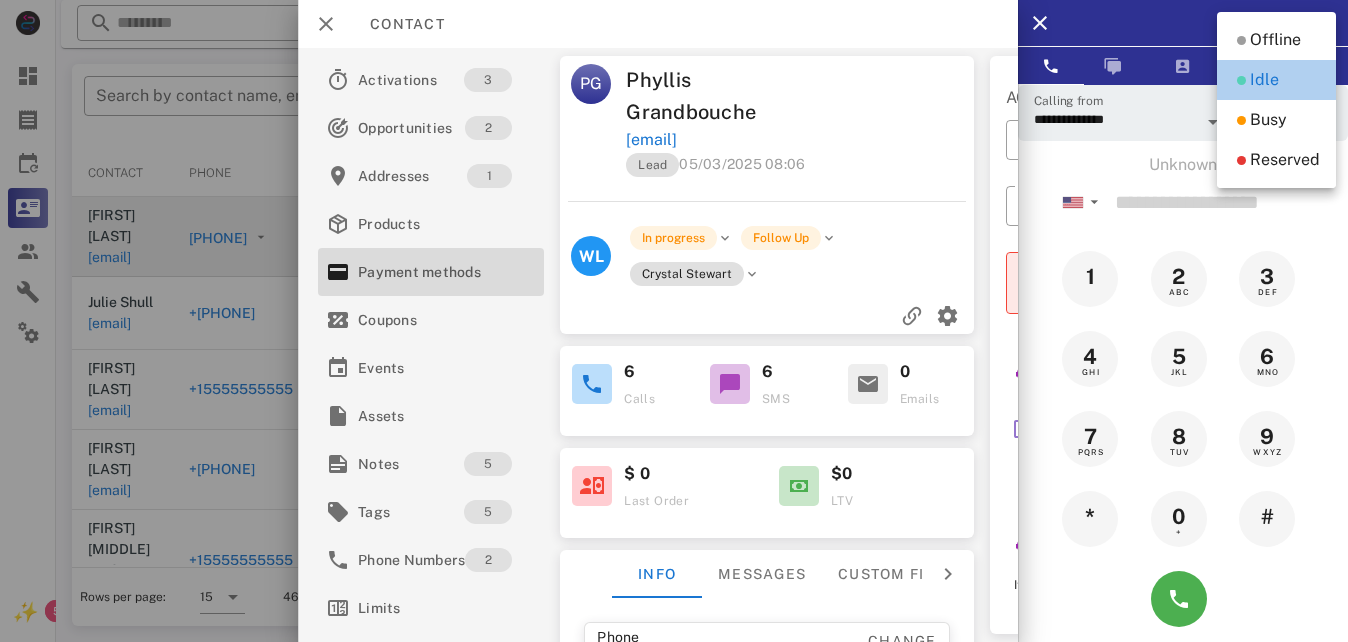 click on "Idle" at bounding box center [1264, 80] 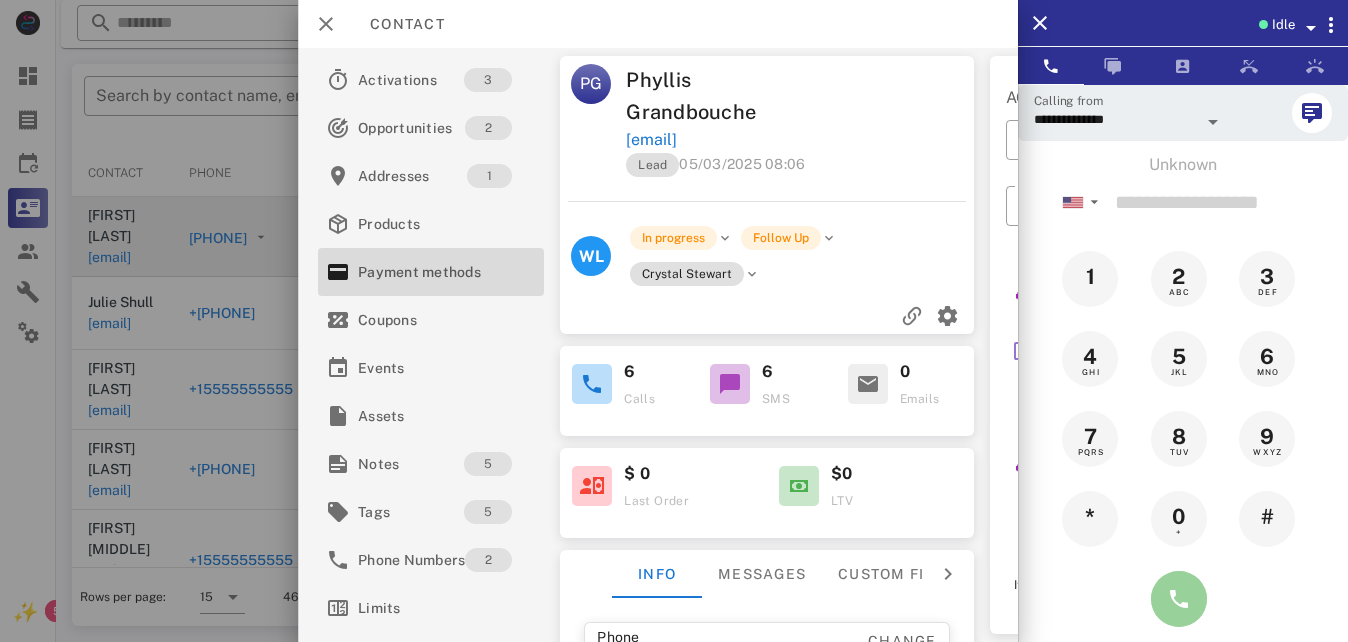 click at bounding box center (1179, 599) 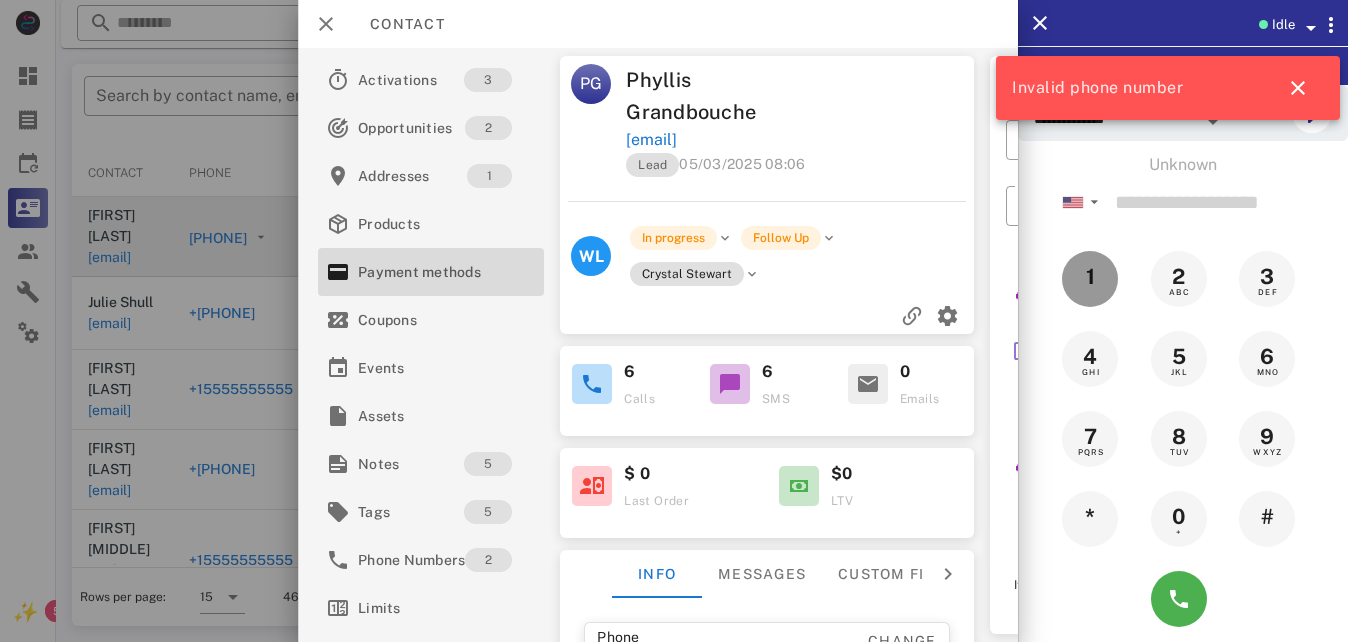 click on "1" at bounding box center (1091, 277) 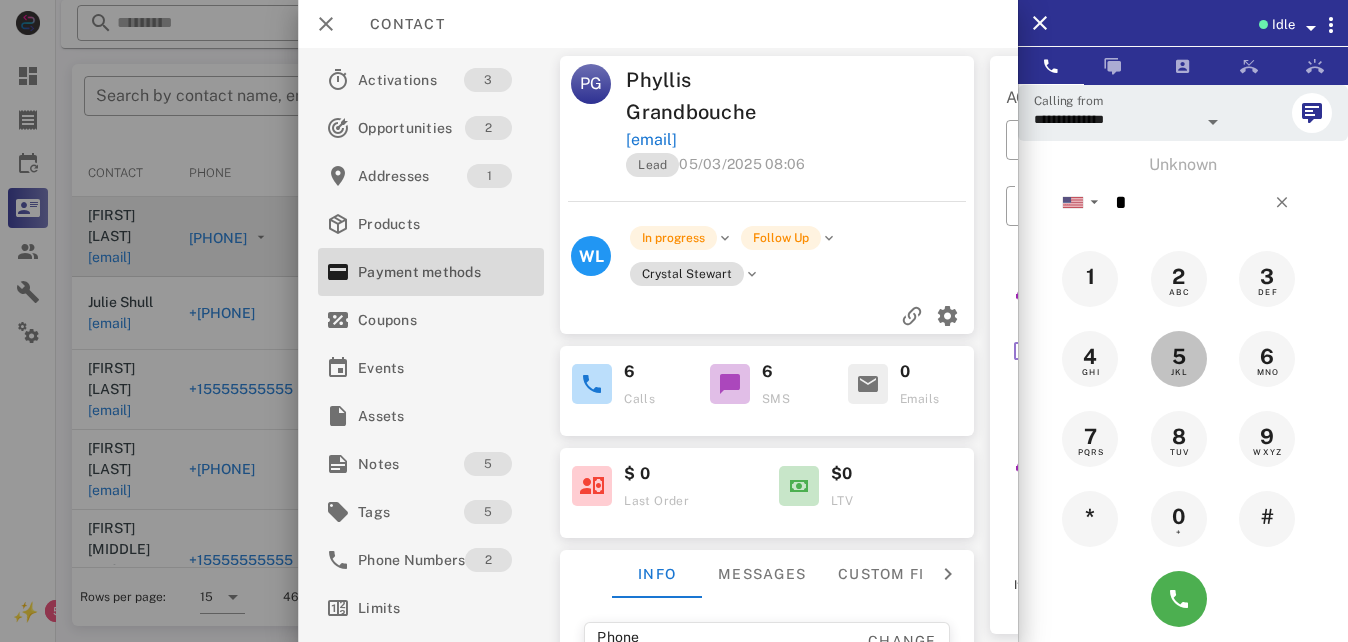 click on "5" at bounding box center (1179, 357) 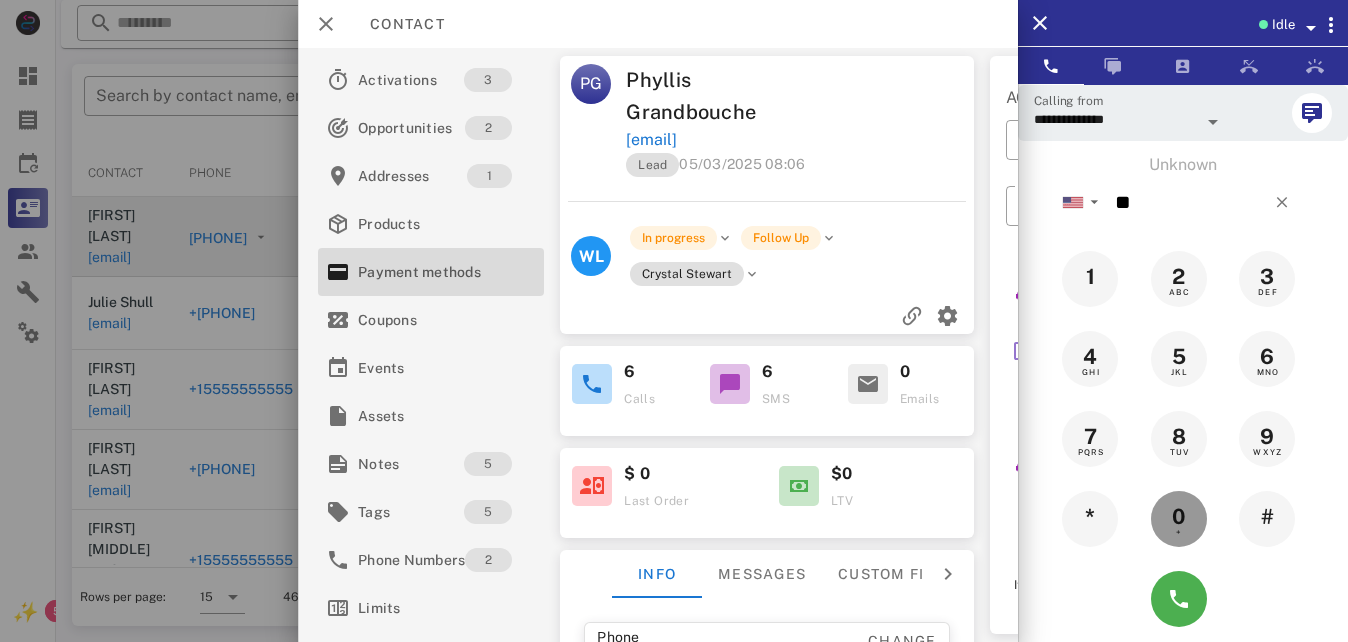 click on "0 +" at bounding box center (1179, 517) 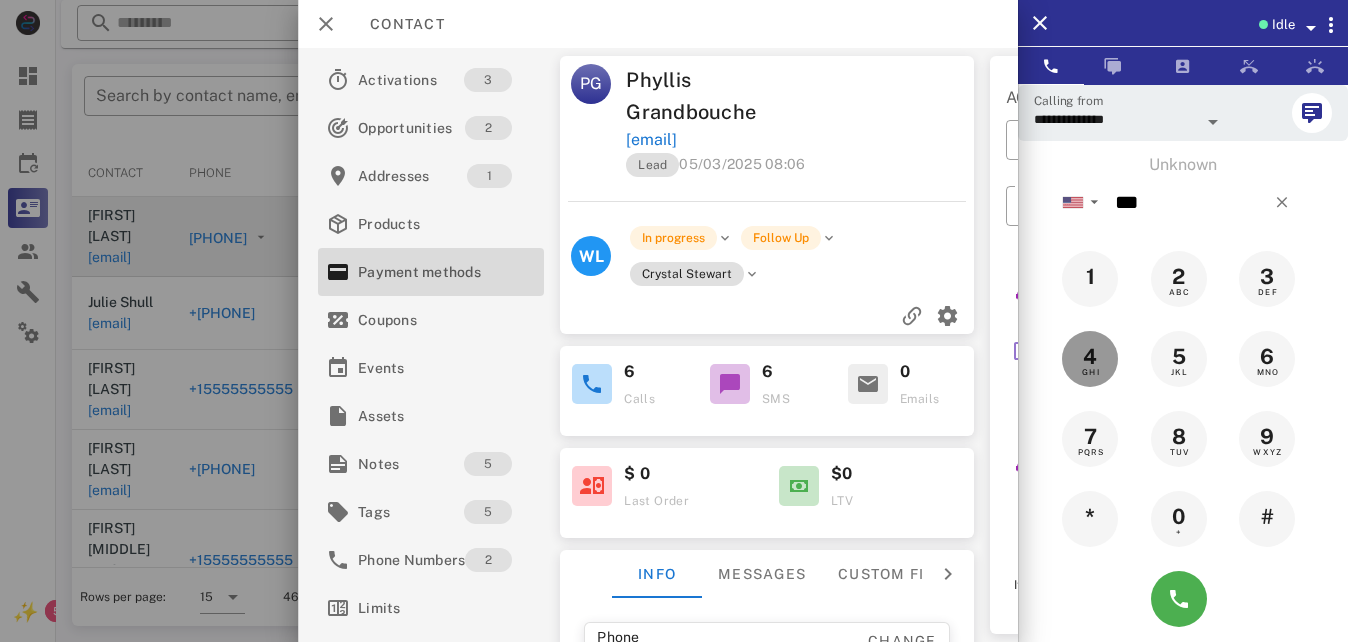 click on "GHI" at bounding box center [1090, 372] 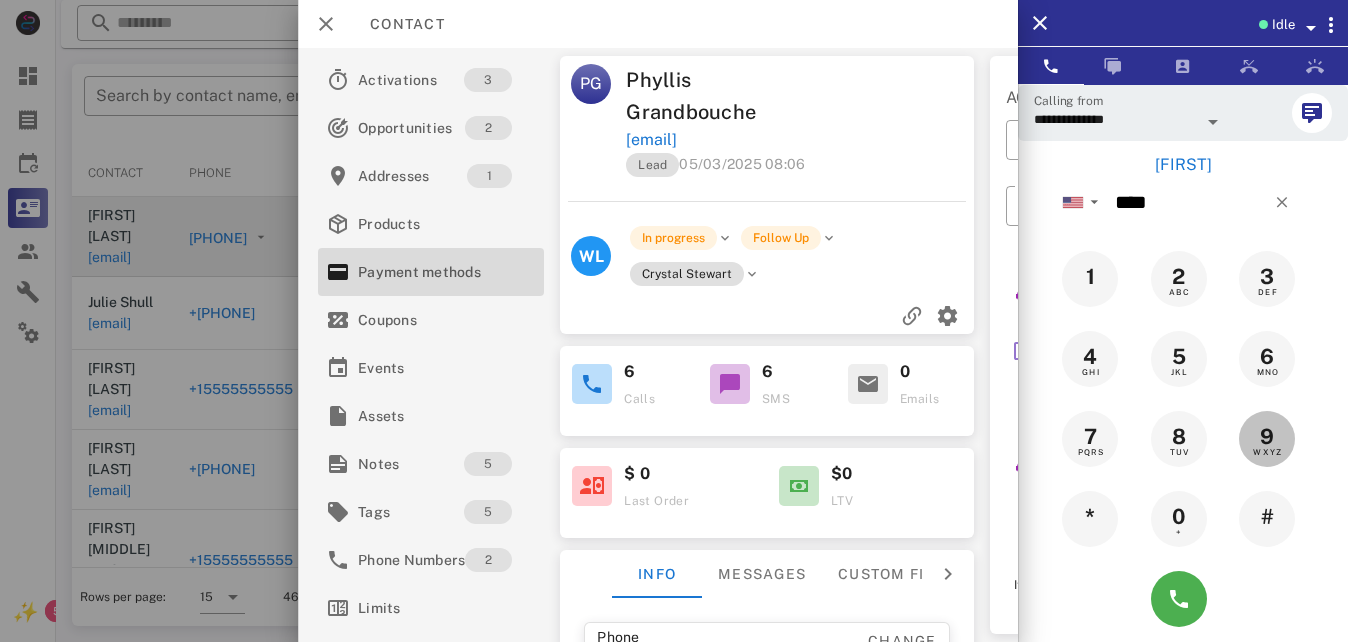 click on "9 WXYZ" at bounding box center (1267, 437) 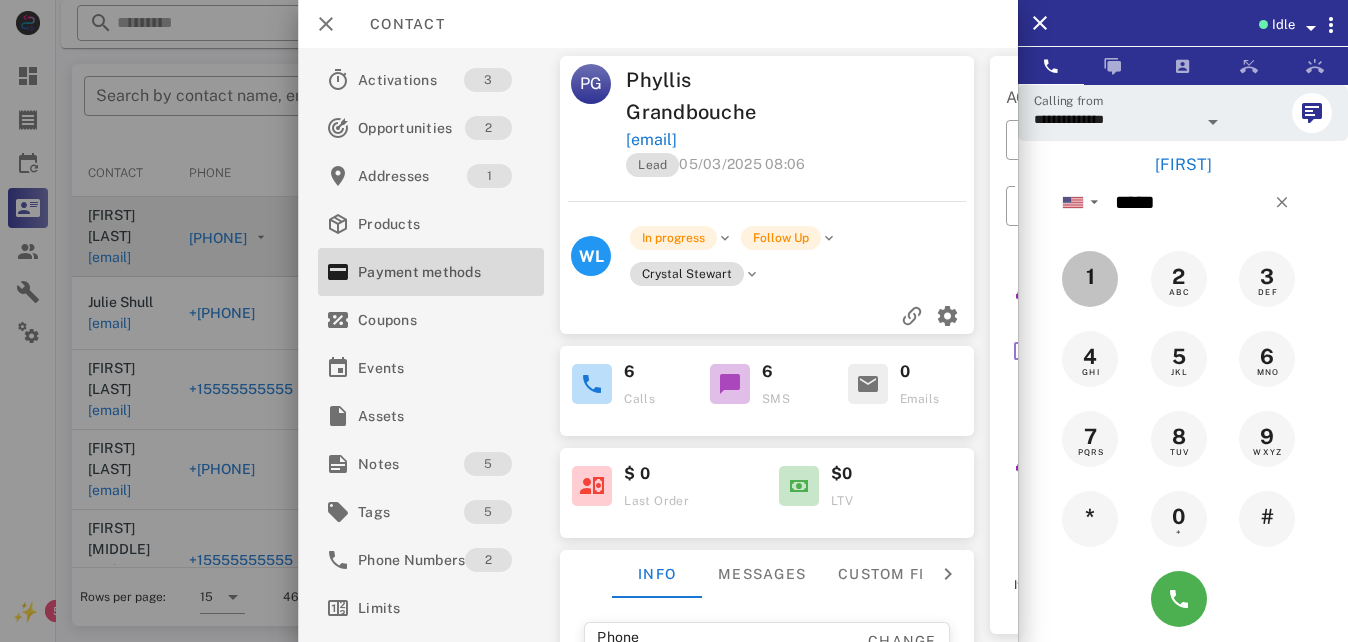 click on "1" at bounding box center [1091, 277] 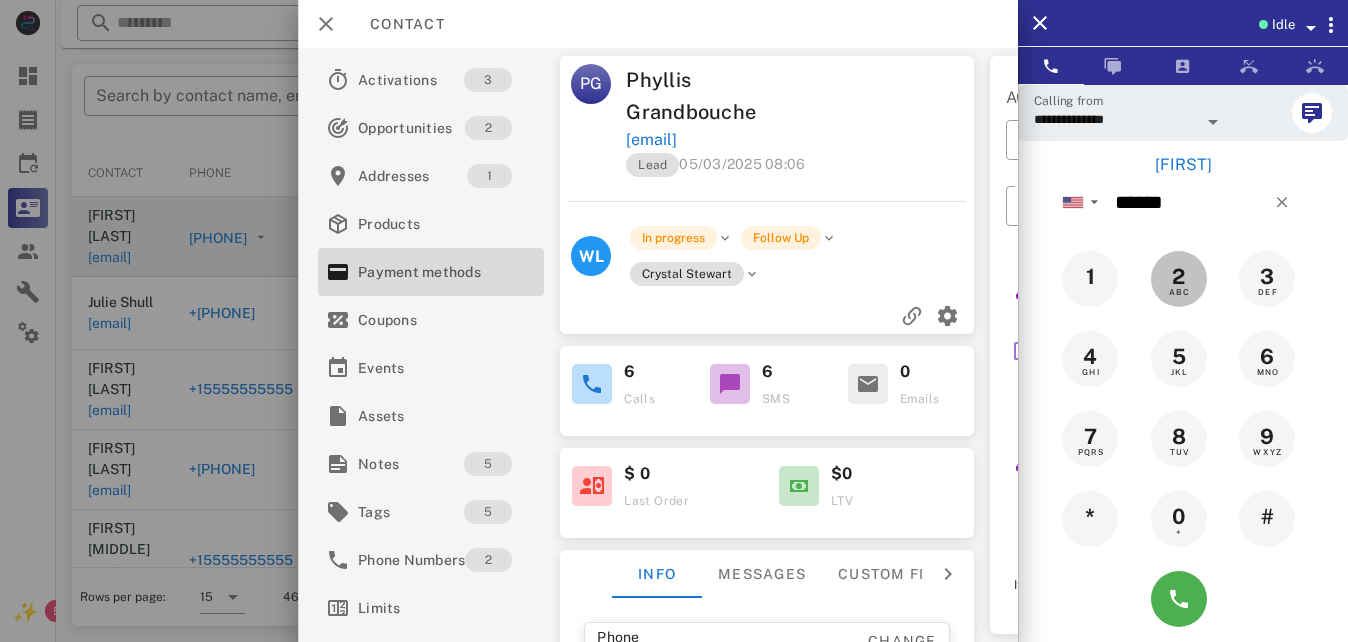 click on "2" at bounding box center (1179, 277) 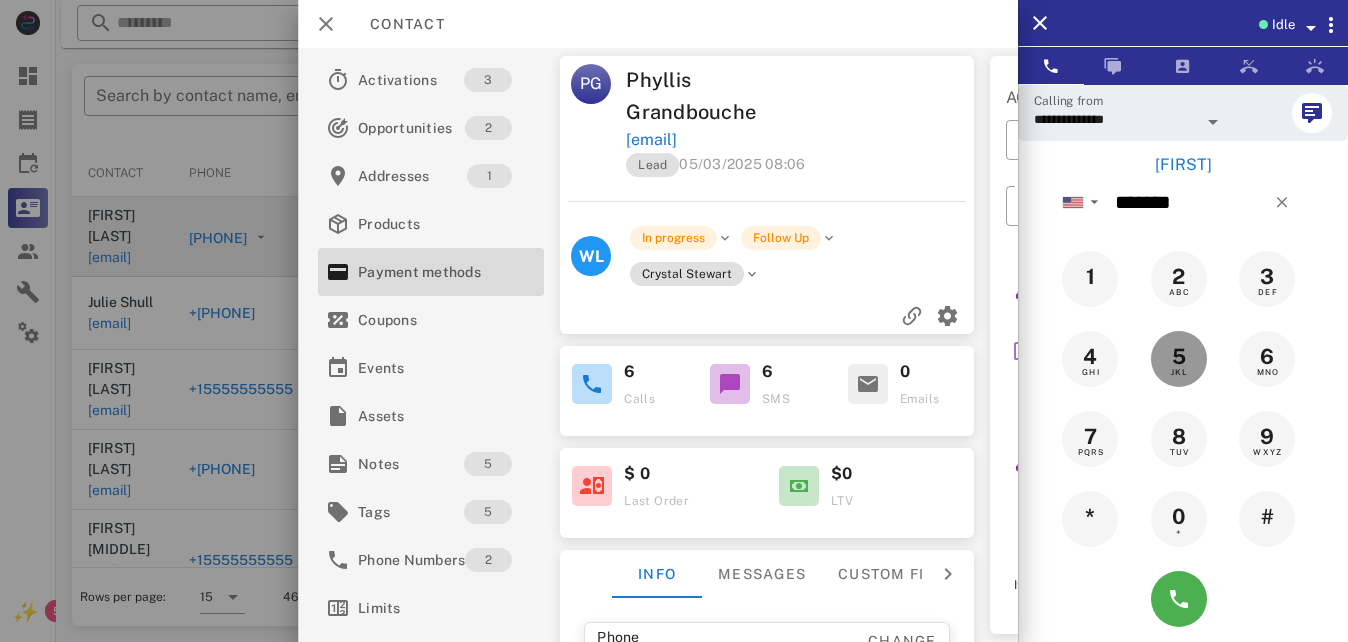 click on "5" at bounding box center [1179, 357] 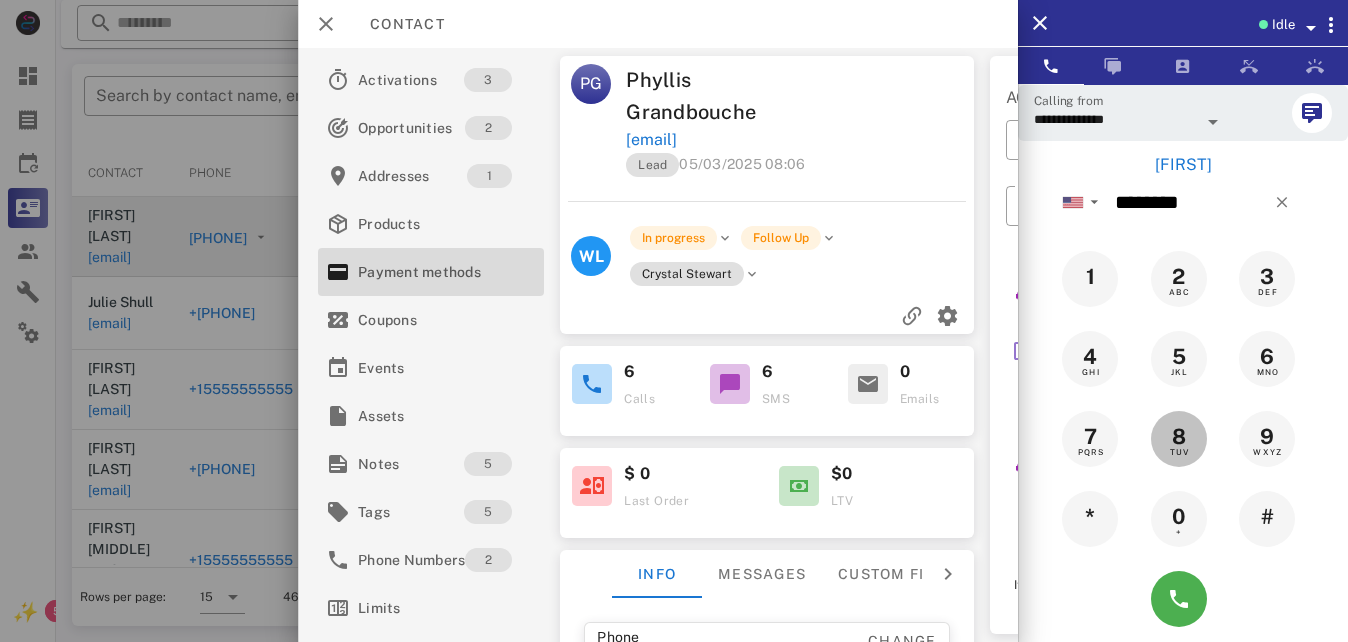 click on "TUV" at bounding box center (1179, 452) 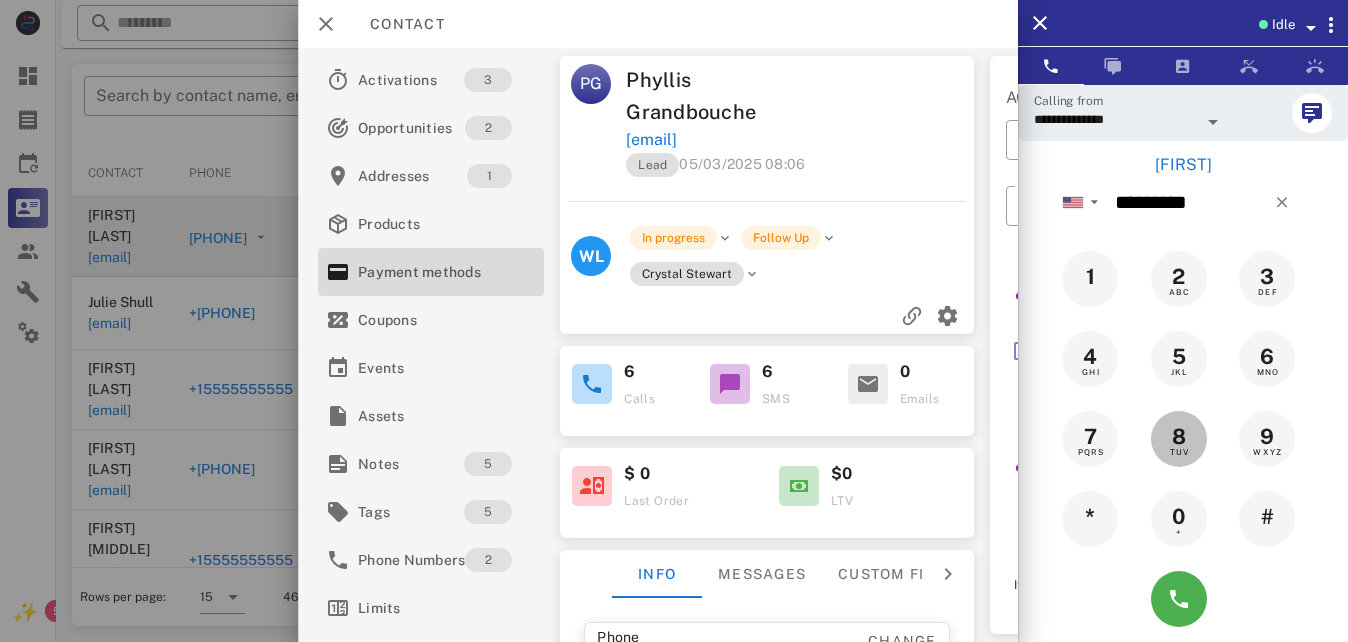 click on "TUV" at bounding box center (1179, 452) 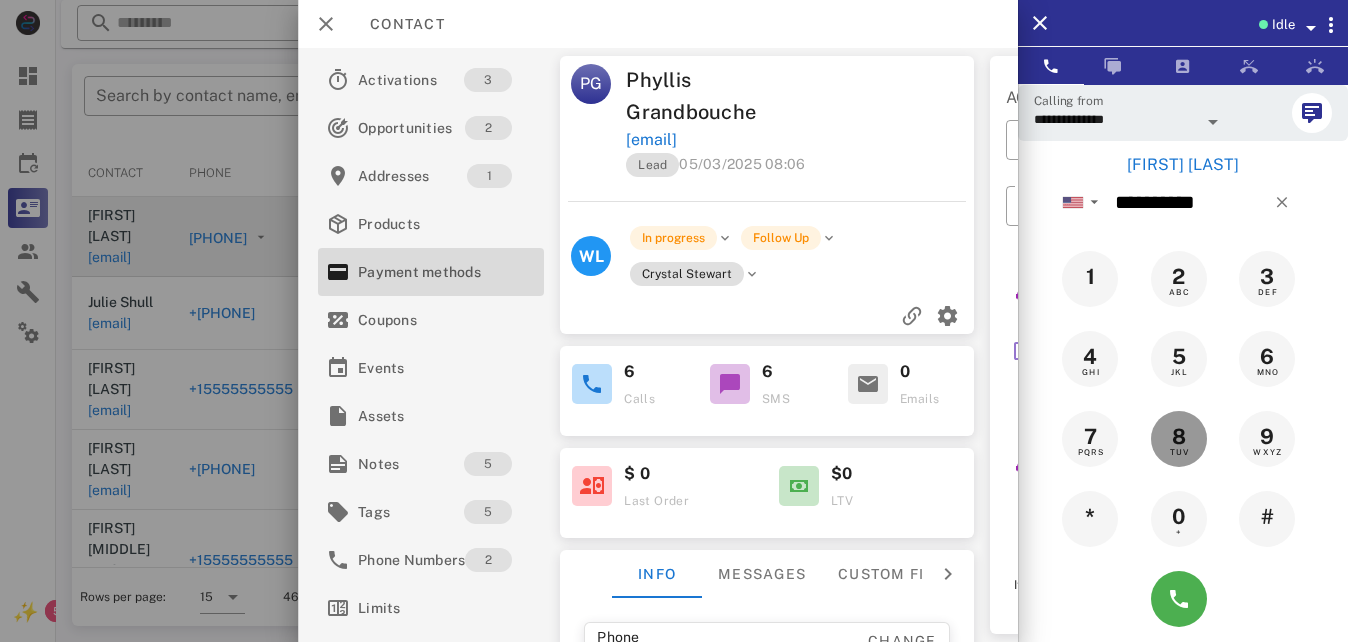click on "TUV" at bounding box center [1179, 452] 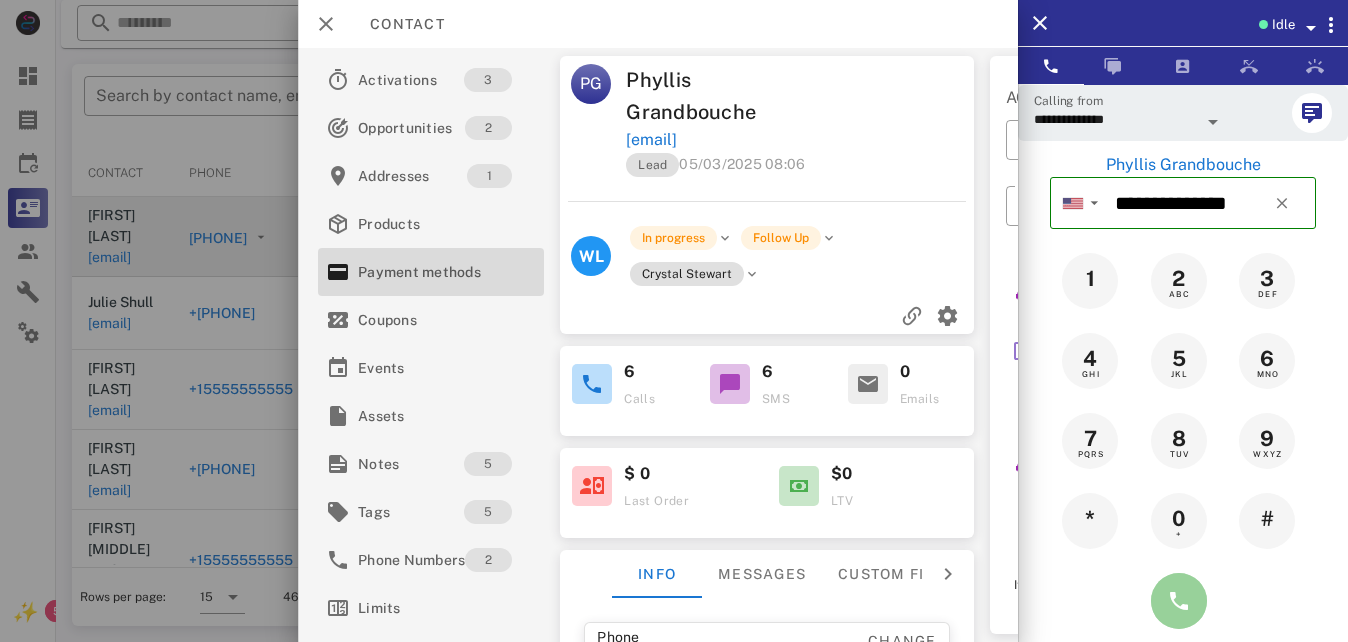 click at bounding box center [1179, 601] 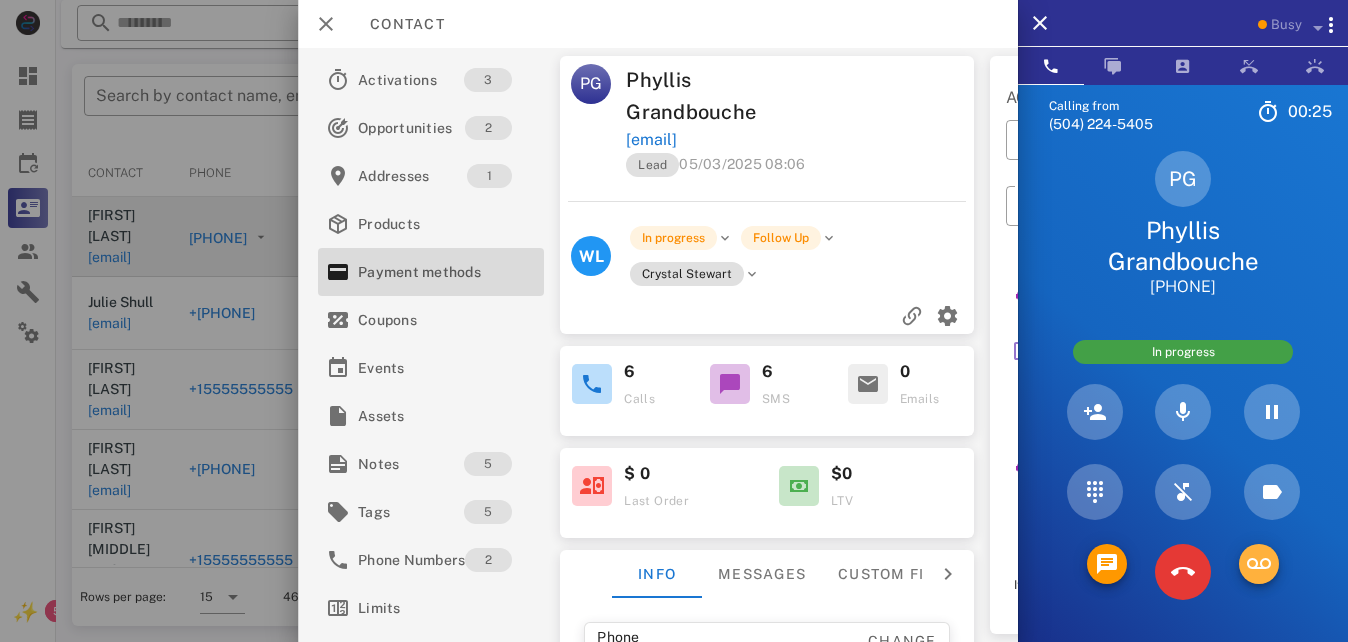 click at bounding box center [1259, 564] 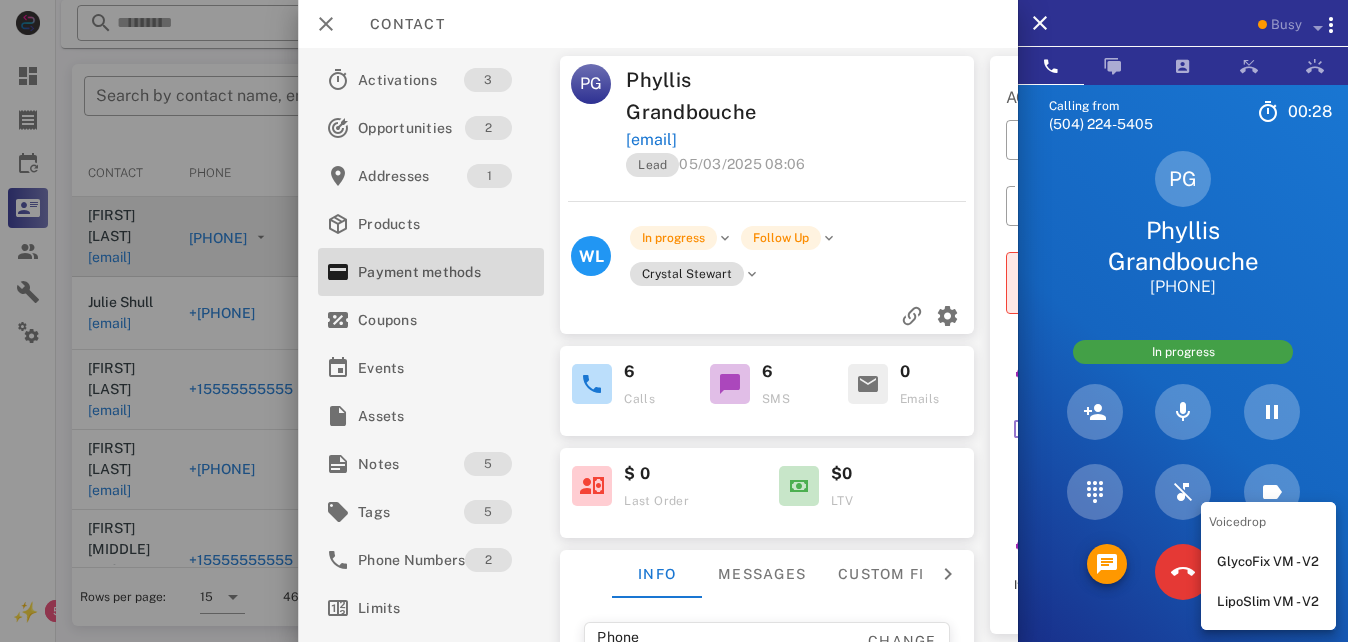 click on "GlycoFix VM - V2" at bounding box center (1268, 562) 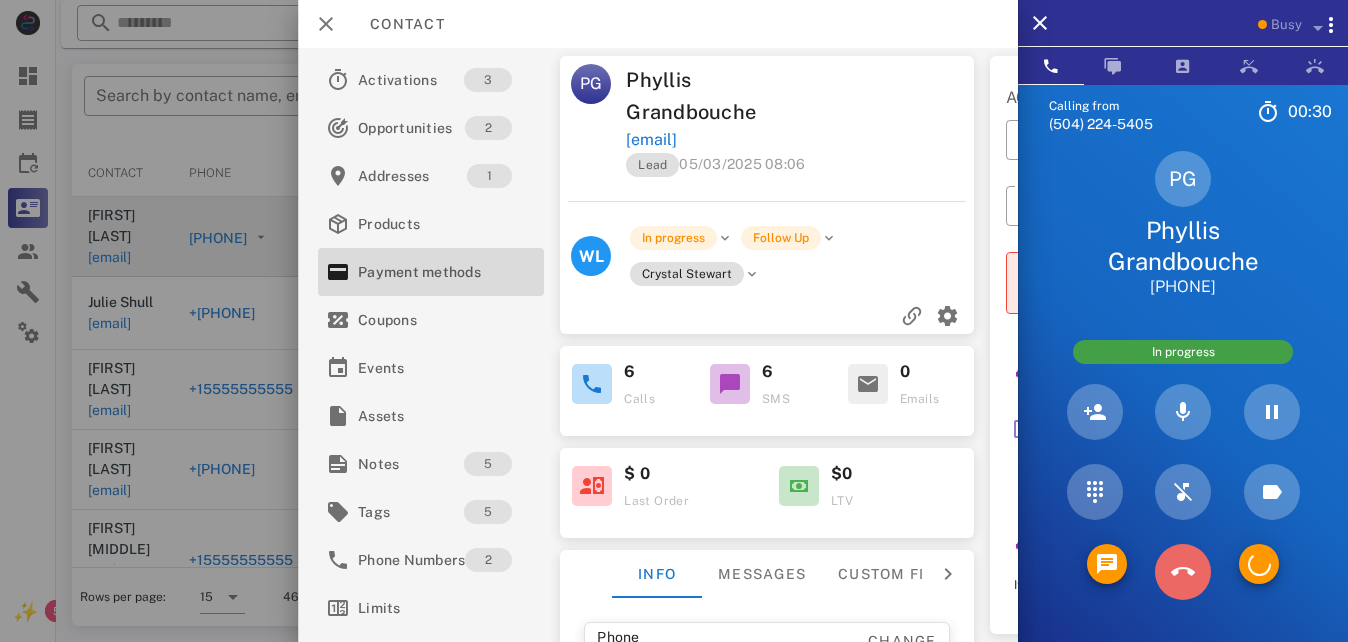 click at bounding box center (1183, 572) 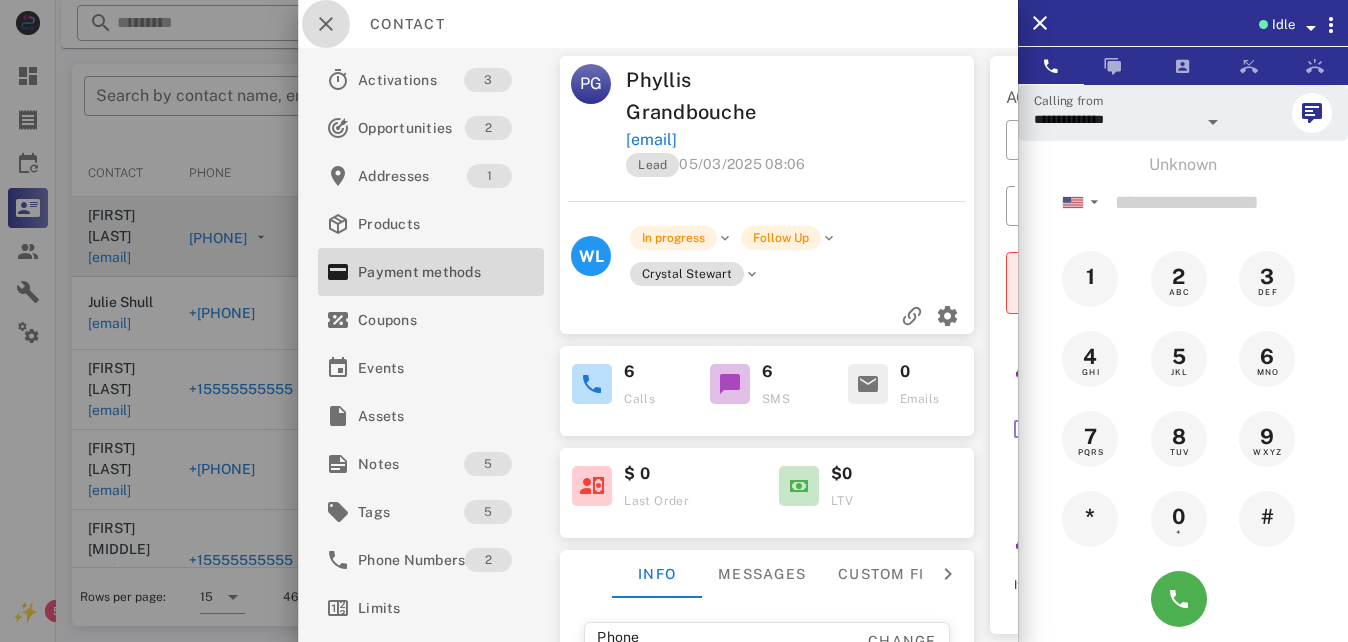 click at bounding box center (326, 24) 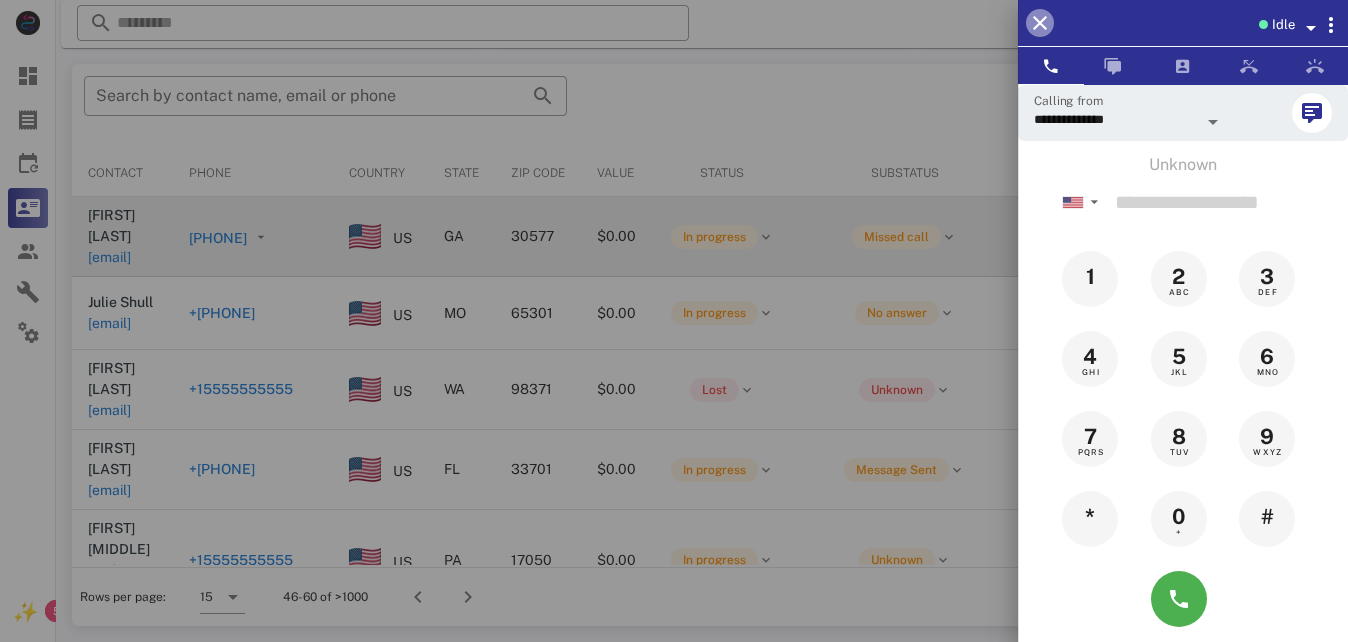 click at bounding box center [1040, 23] 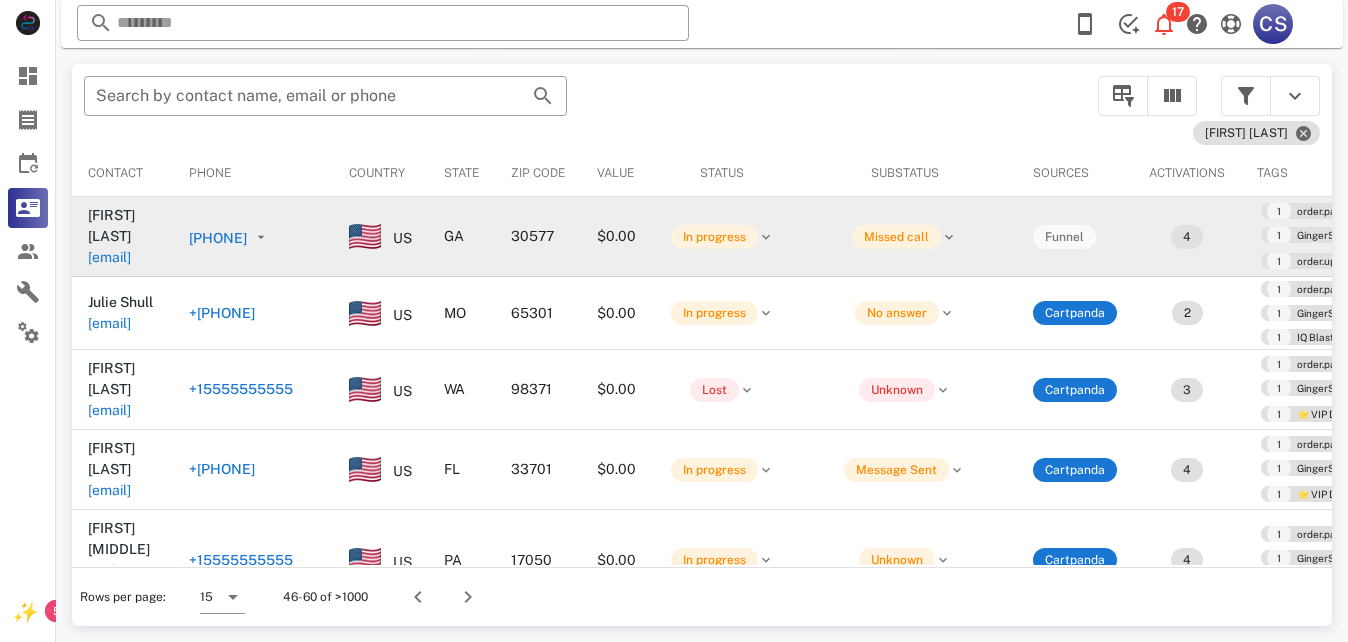 click on "[PHONE]" at bounding box center [232, 237] 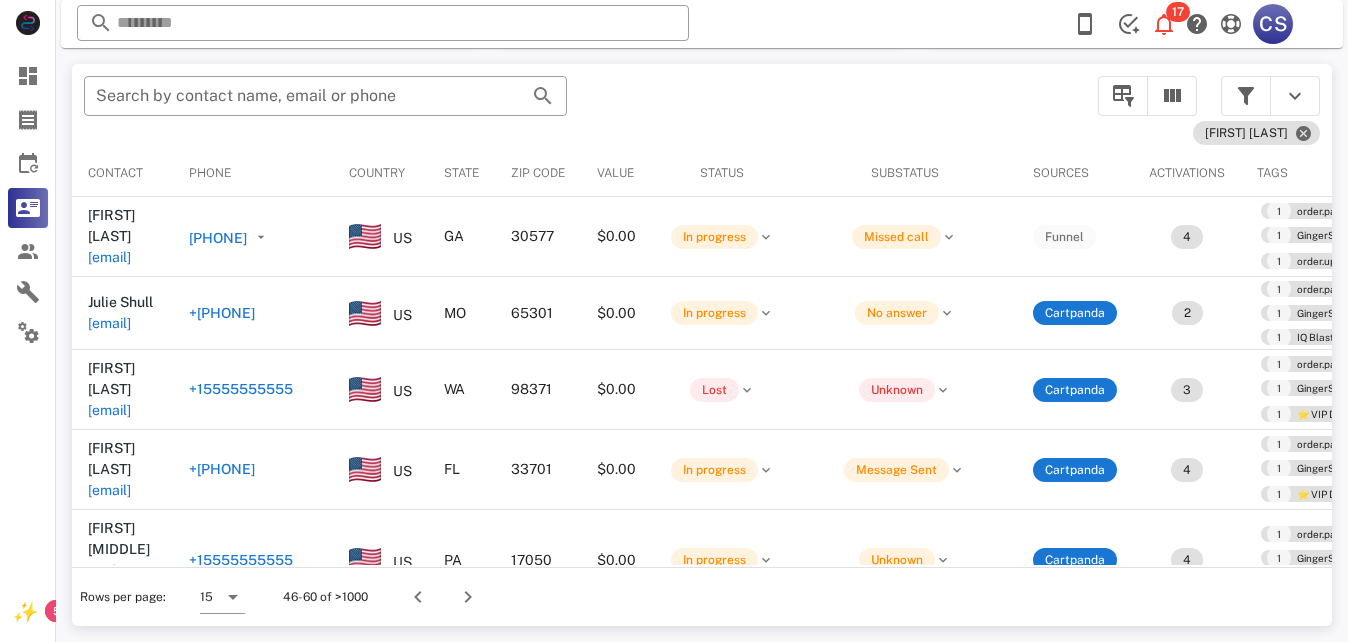 drag, startPoint x: 372, startPoint y: 232, endPoint x: 956, endPoint y: 124, distance: 593.90234 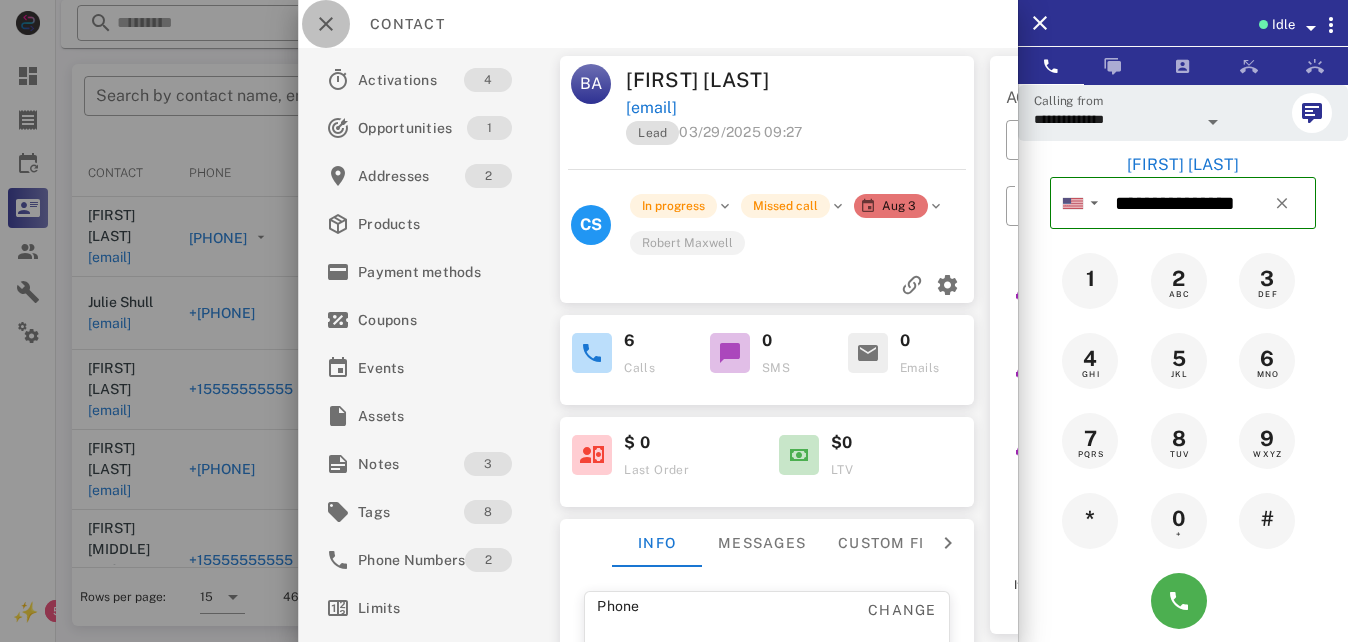 click at bounding box center [326, 24] 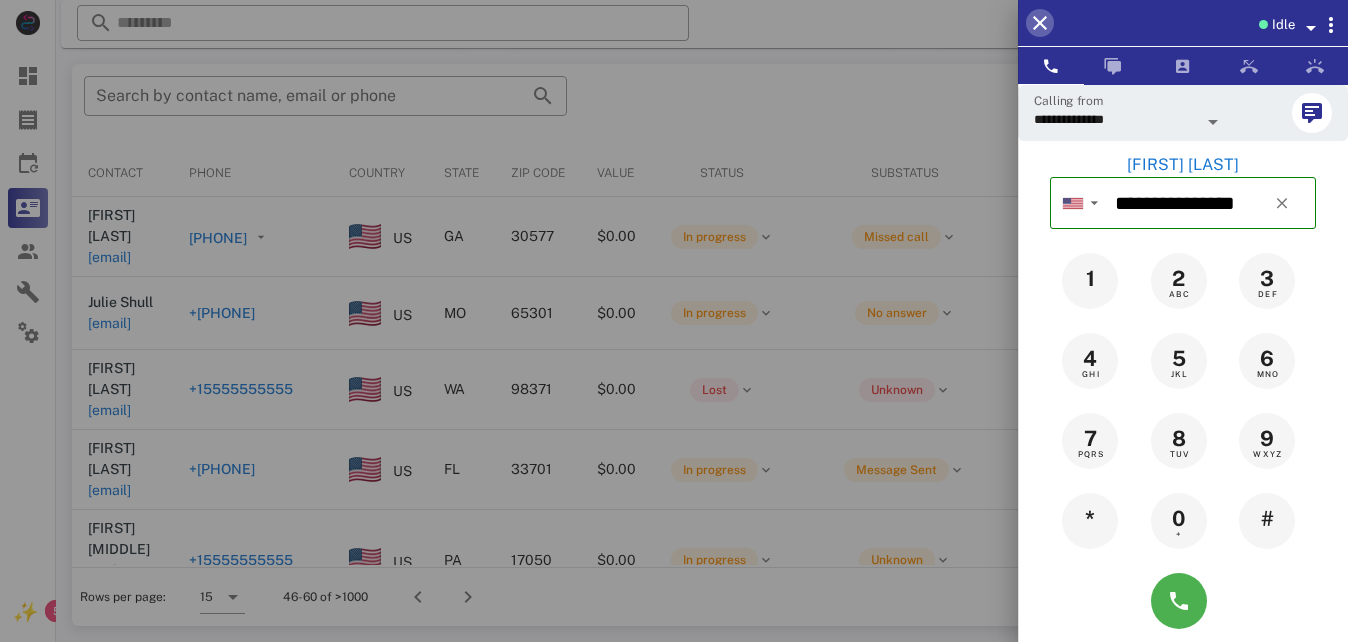 click at bounding box center (1040, 23) 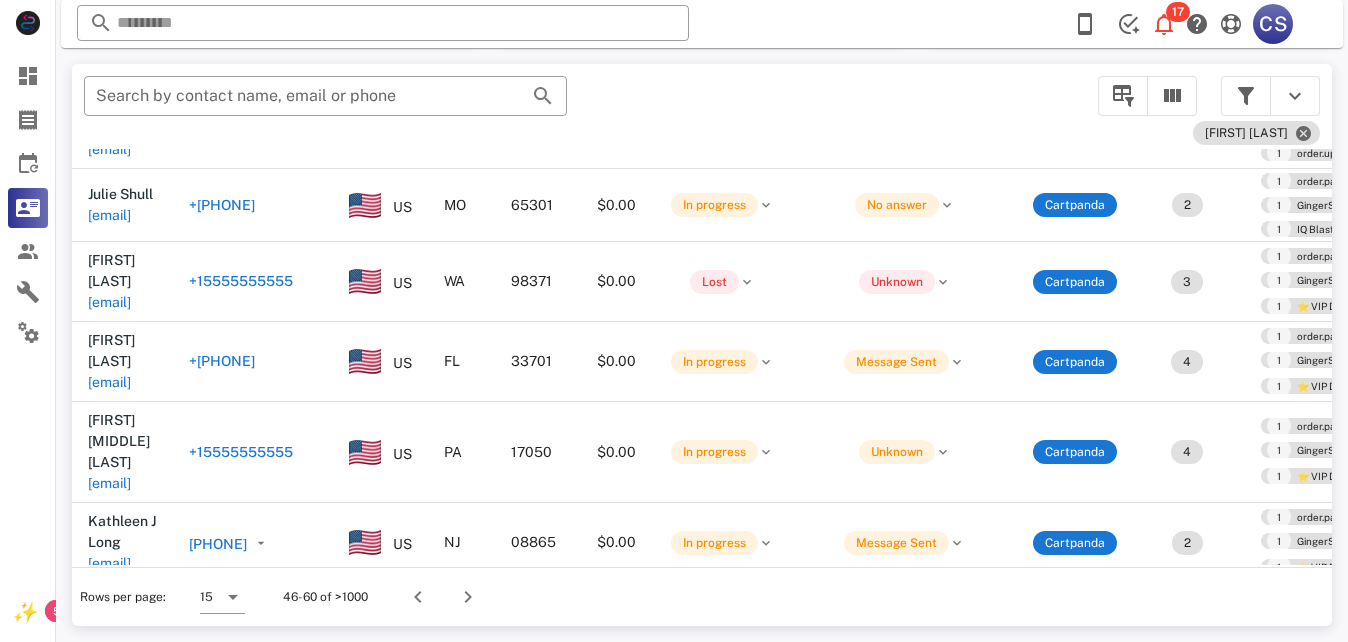 scroll, scrollTop: 111, scrollLeft: 0, axis: vertical 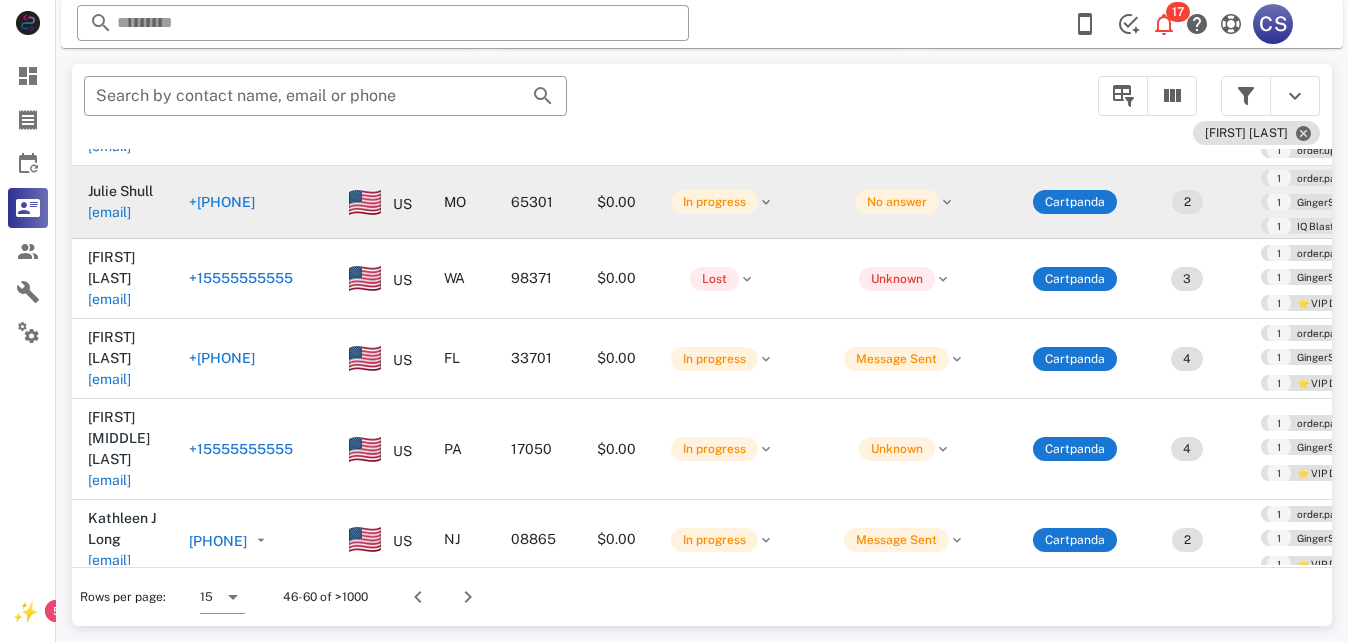 click on "+[PHONE]" at bounding box center [222, 202] 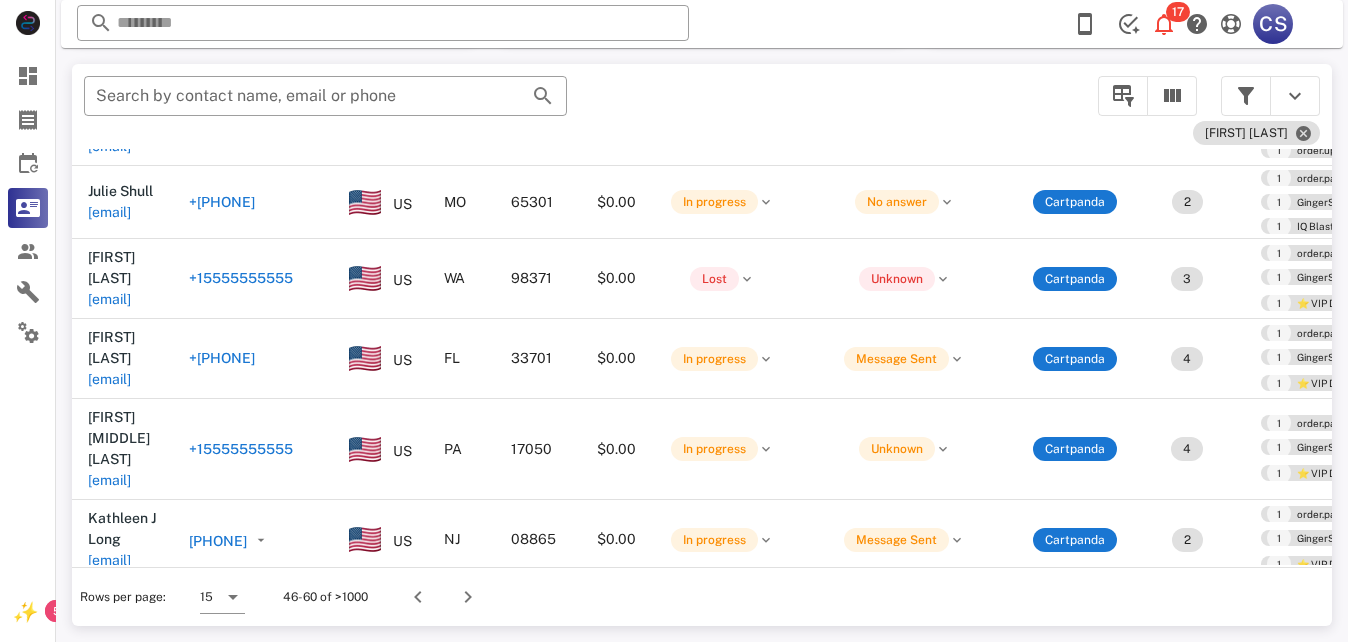 type on "**********" 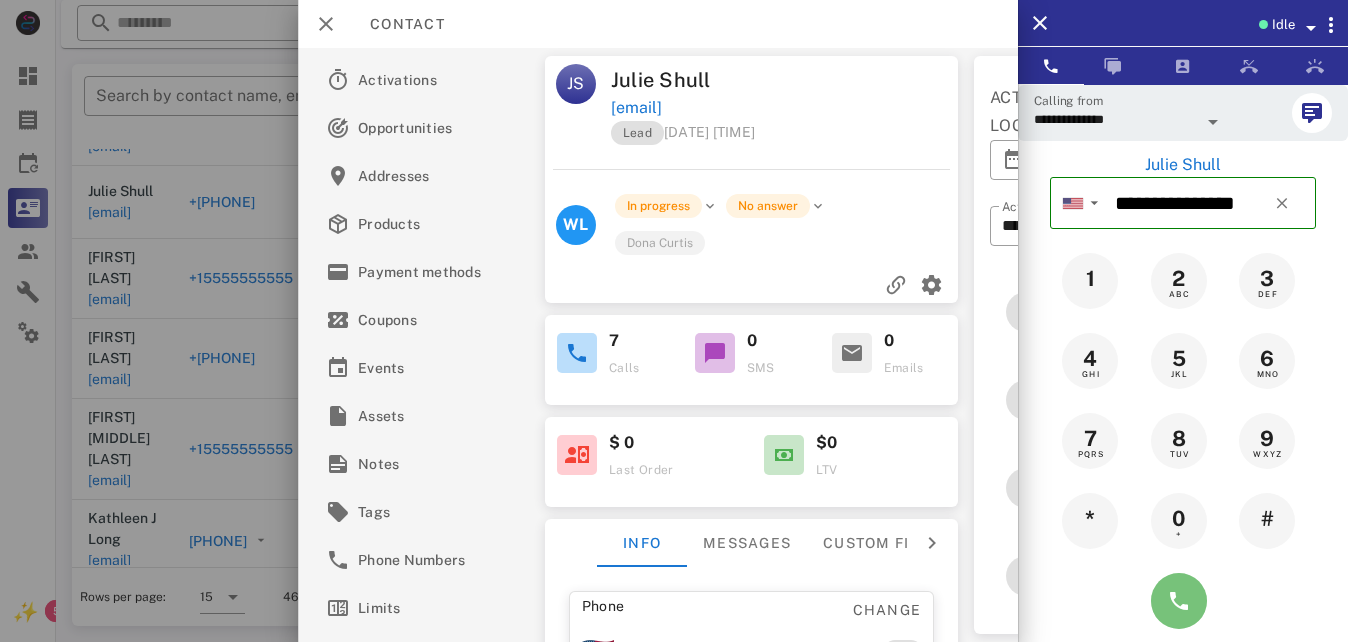 click at bounding box center [1179, 601] 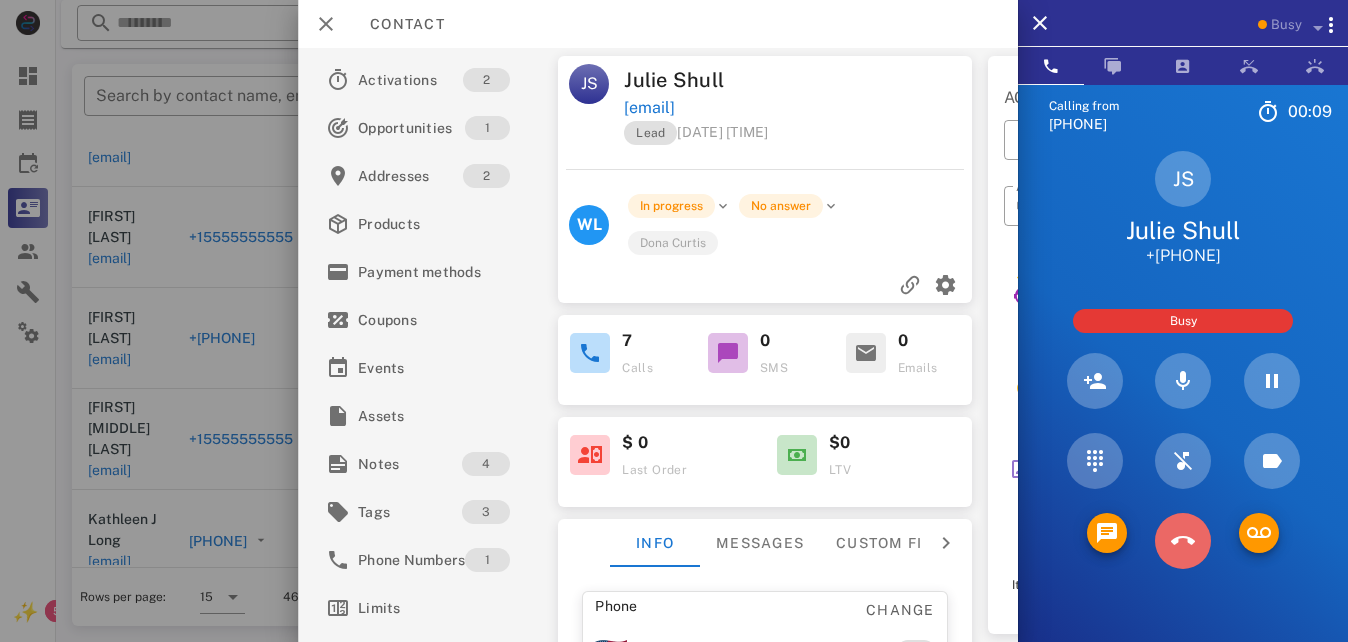 click at bounding box center (1183, 541) 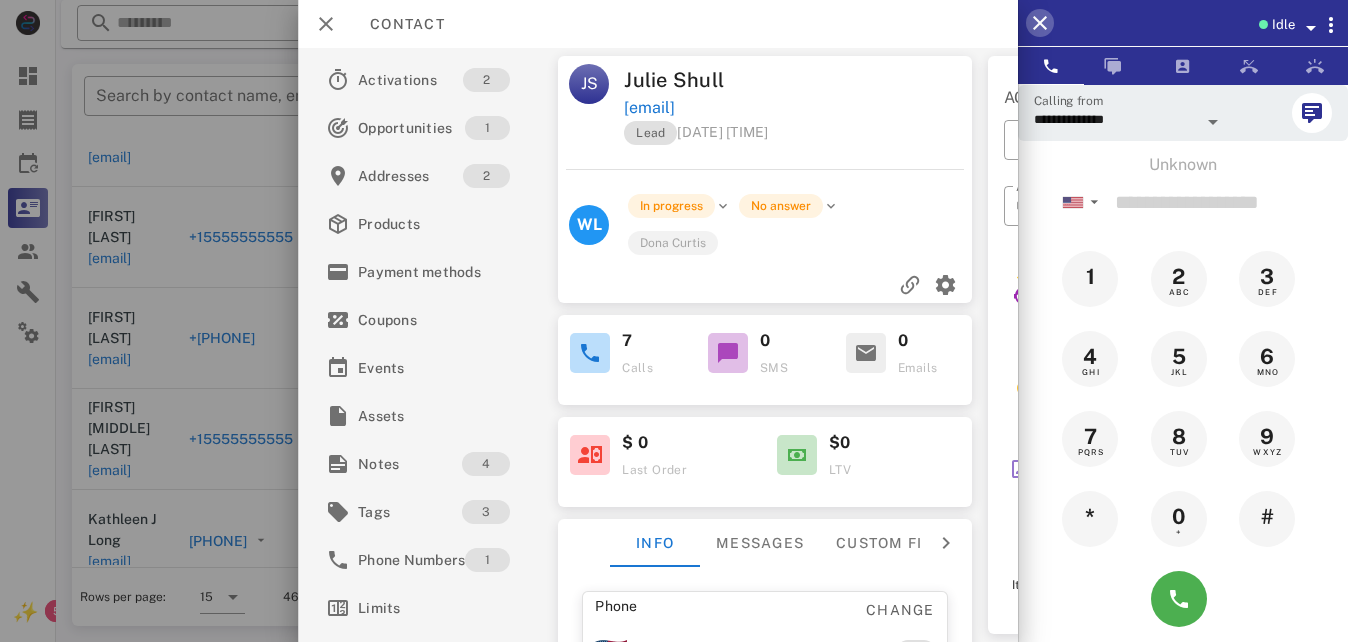 click at bounding box center (1040, 23) 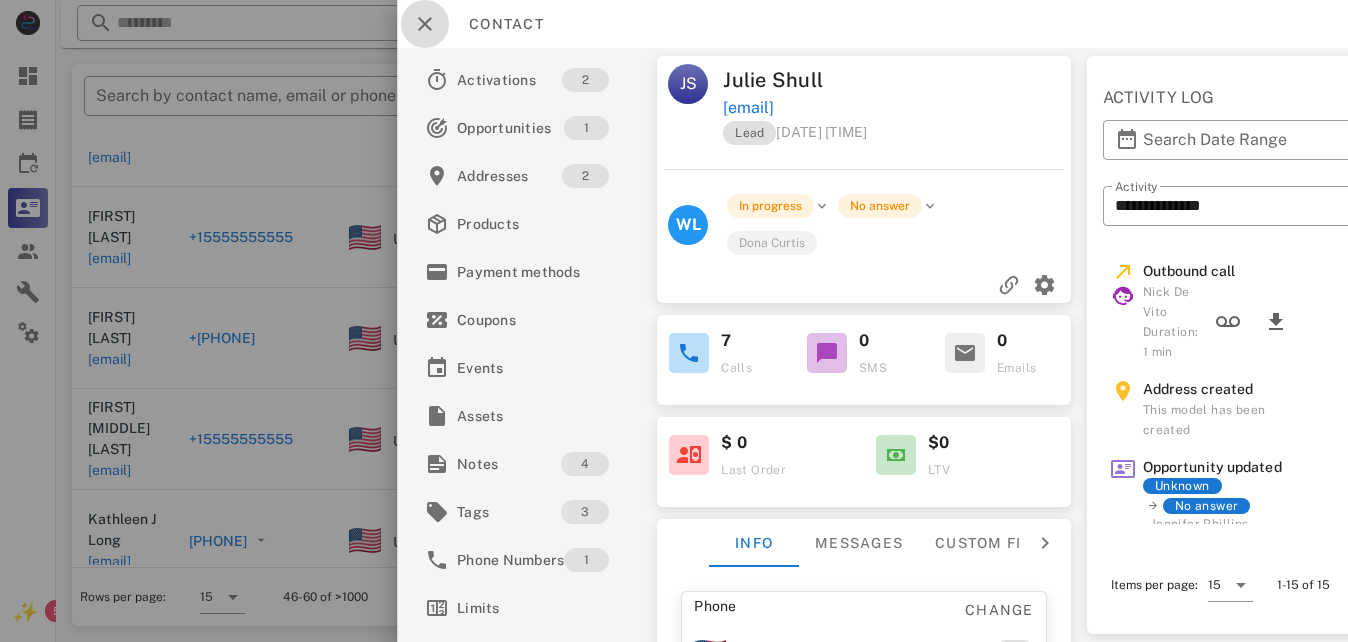 click at bounding box center [425, 24] 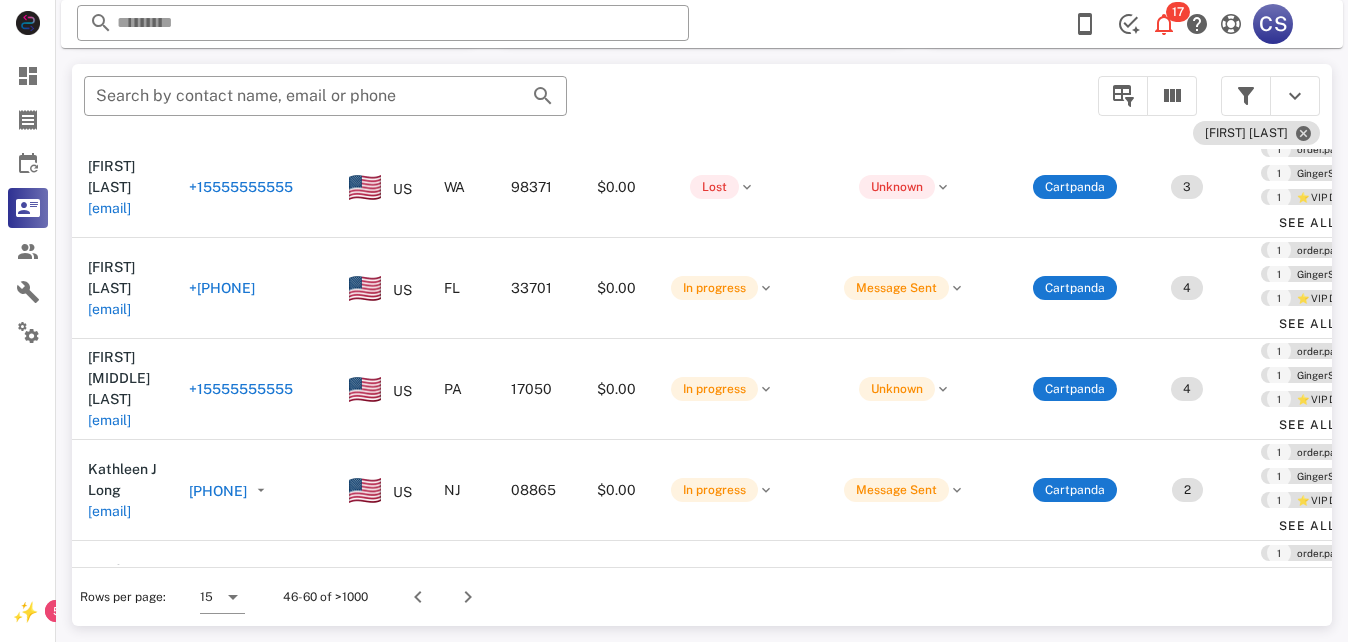 scroll, scrollTop: 164, scrollLeft: 0, axis: vertical 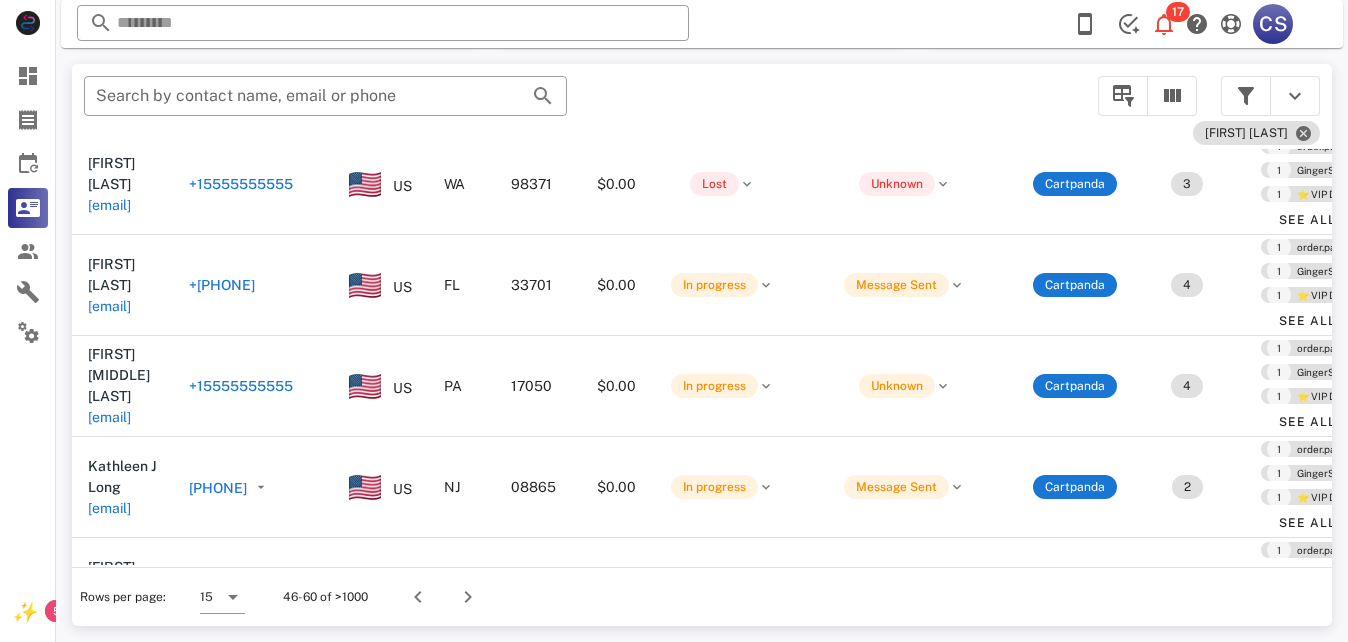 click on "+15555555555" at bounding box center [241, 184] 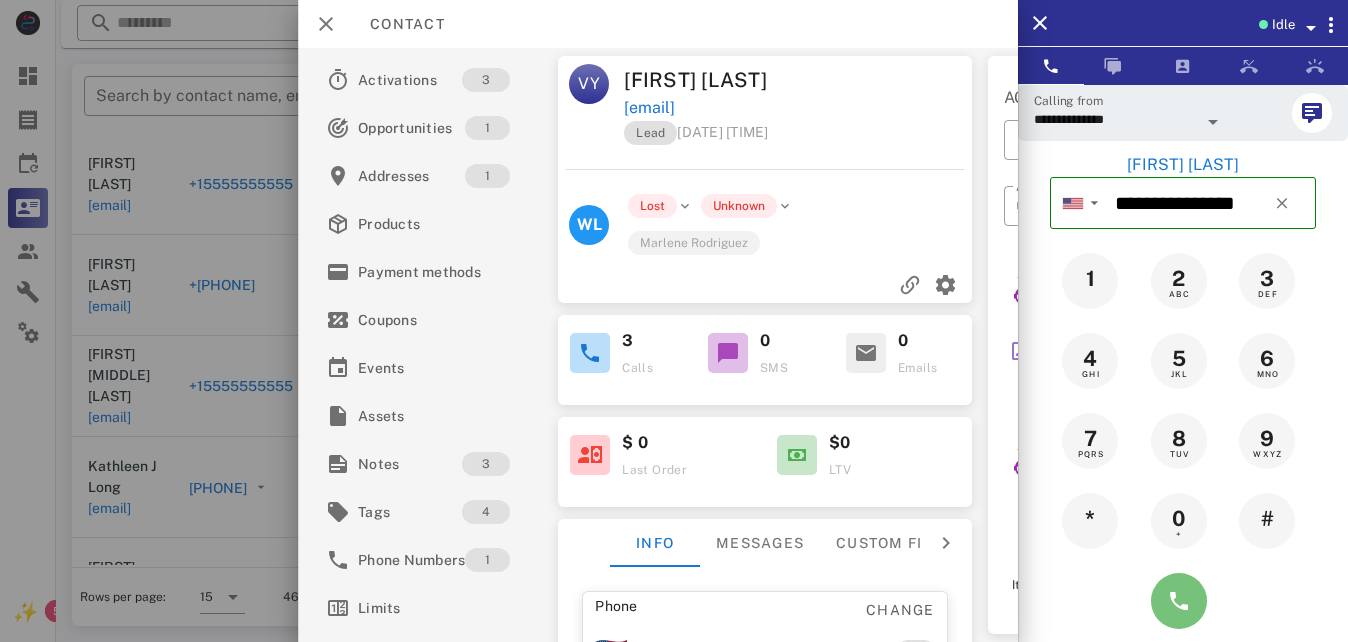 click at bounding box center [1179, 601] 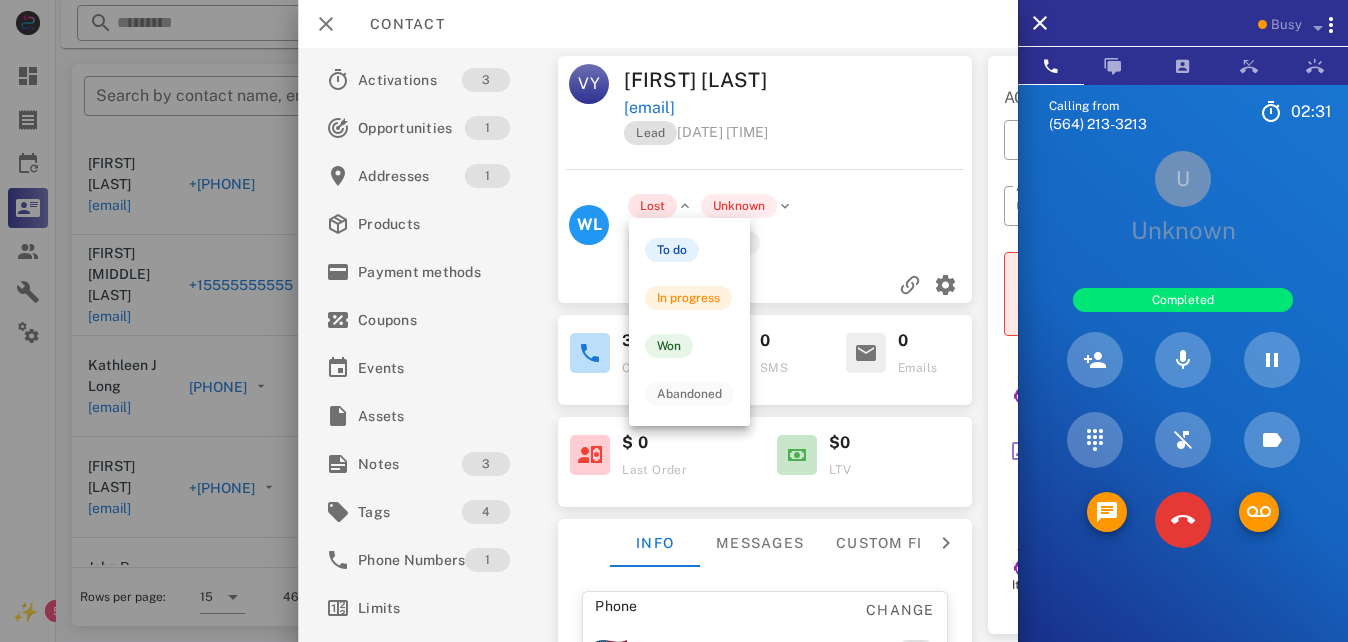 click on "Lost" at bounding box center (653, 206) 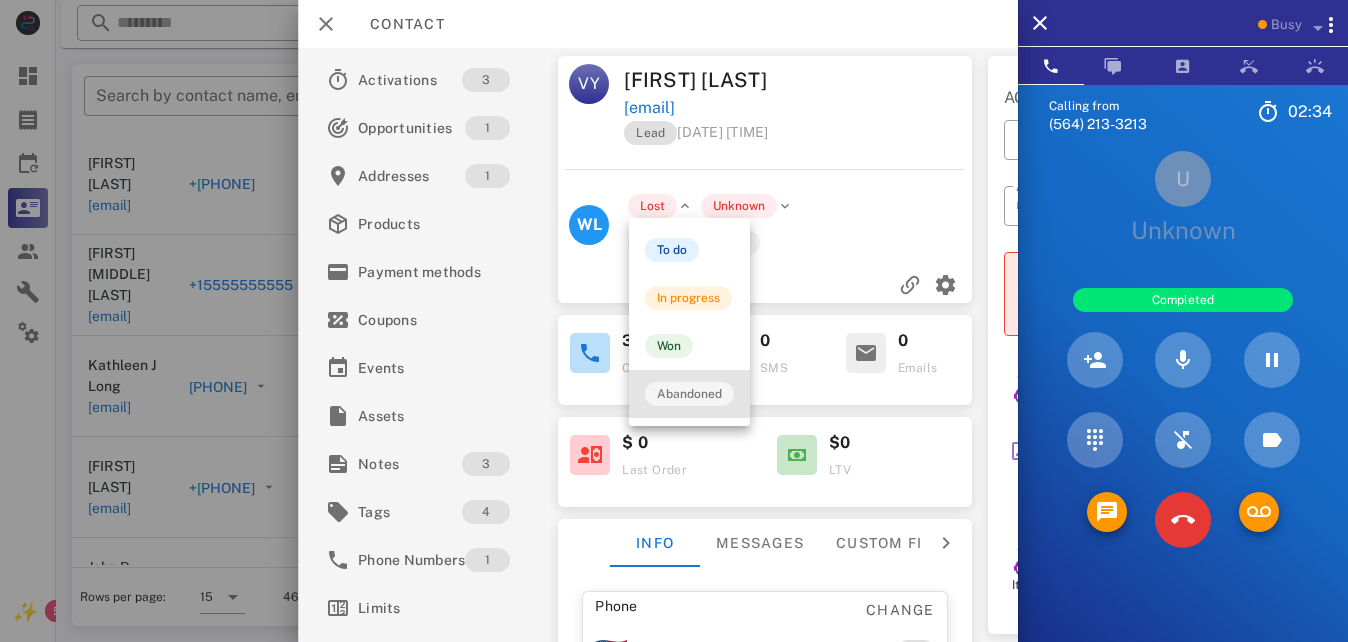 click on "Abandoned" at bounding box center [689, 394] 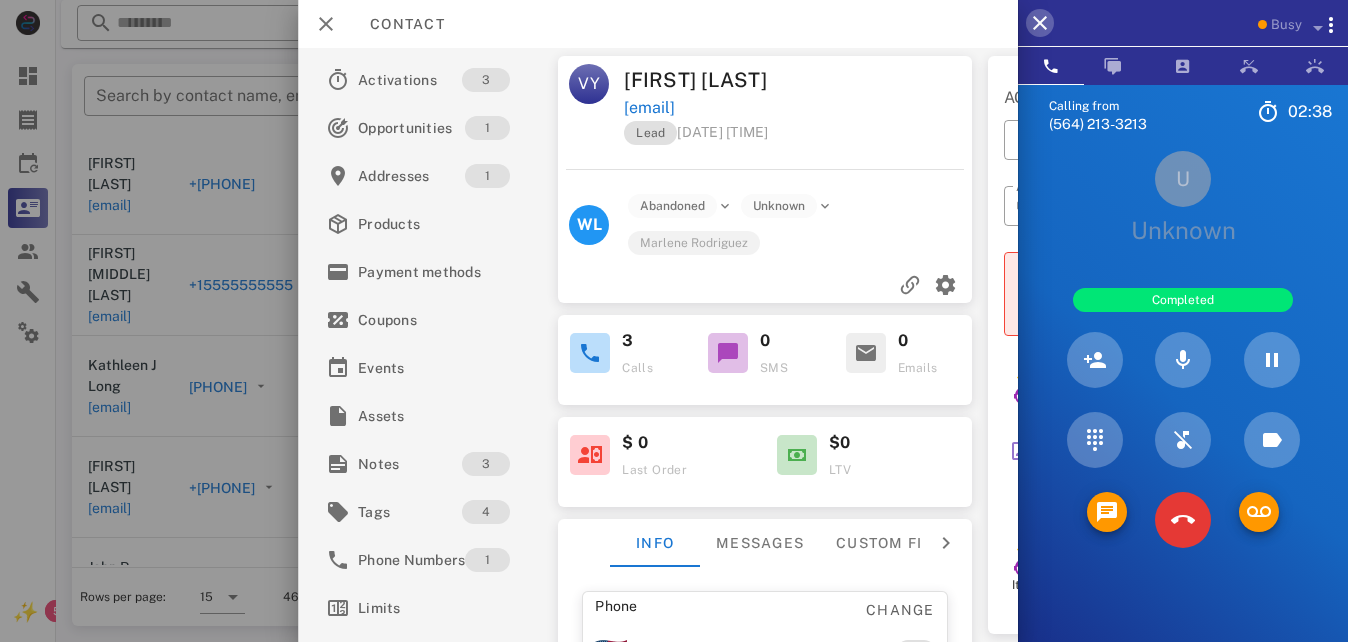 click at bounding box center [1040, 23] 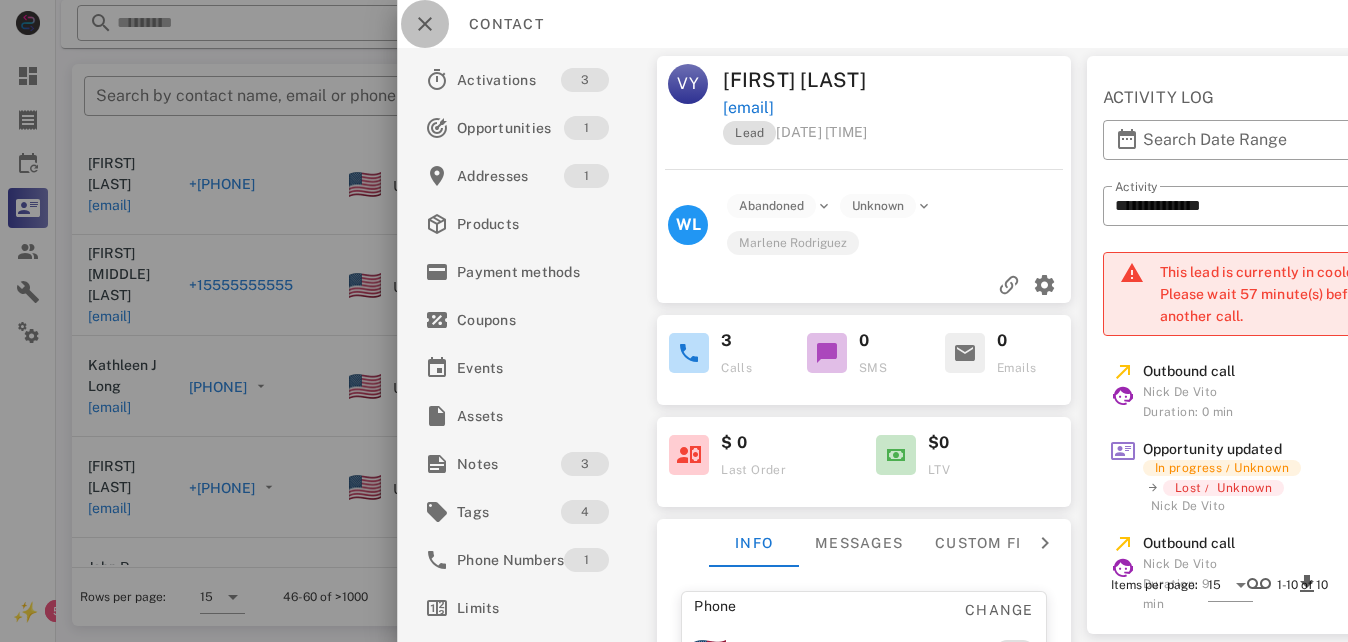 click at bounding box center [425, 24] 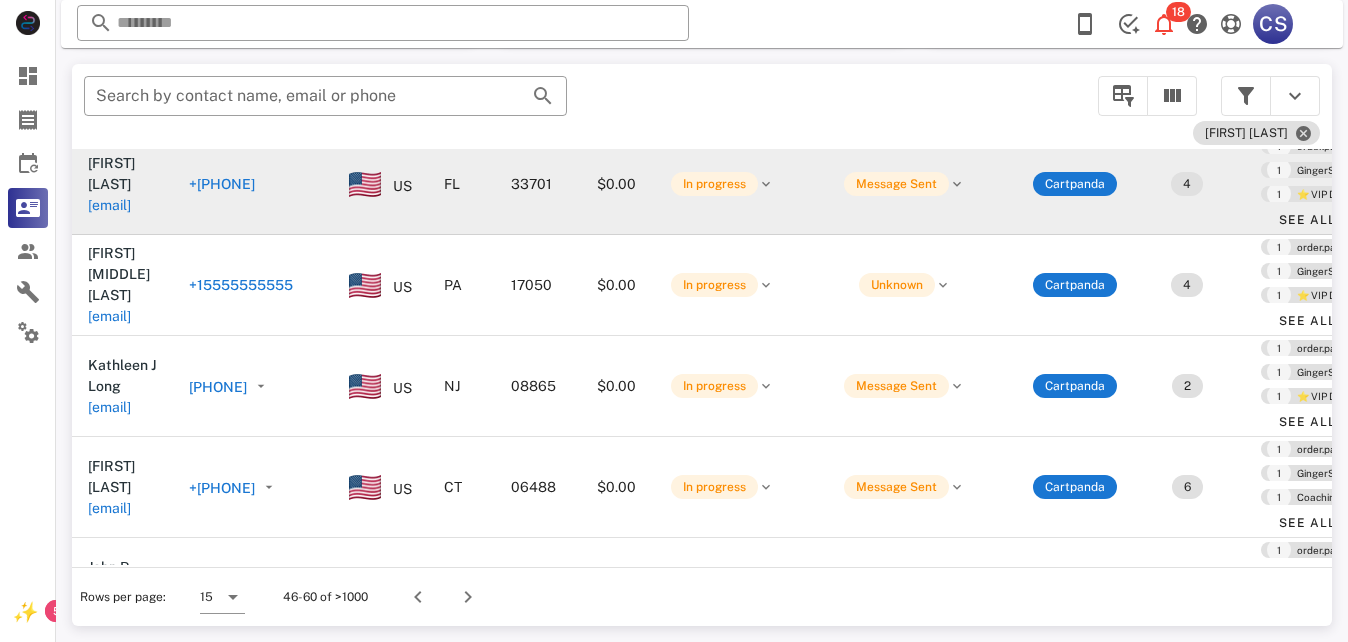 click on "+[PHONE]" at bounding box center [222, 184] 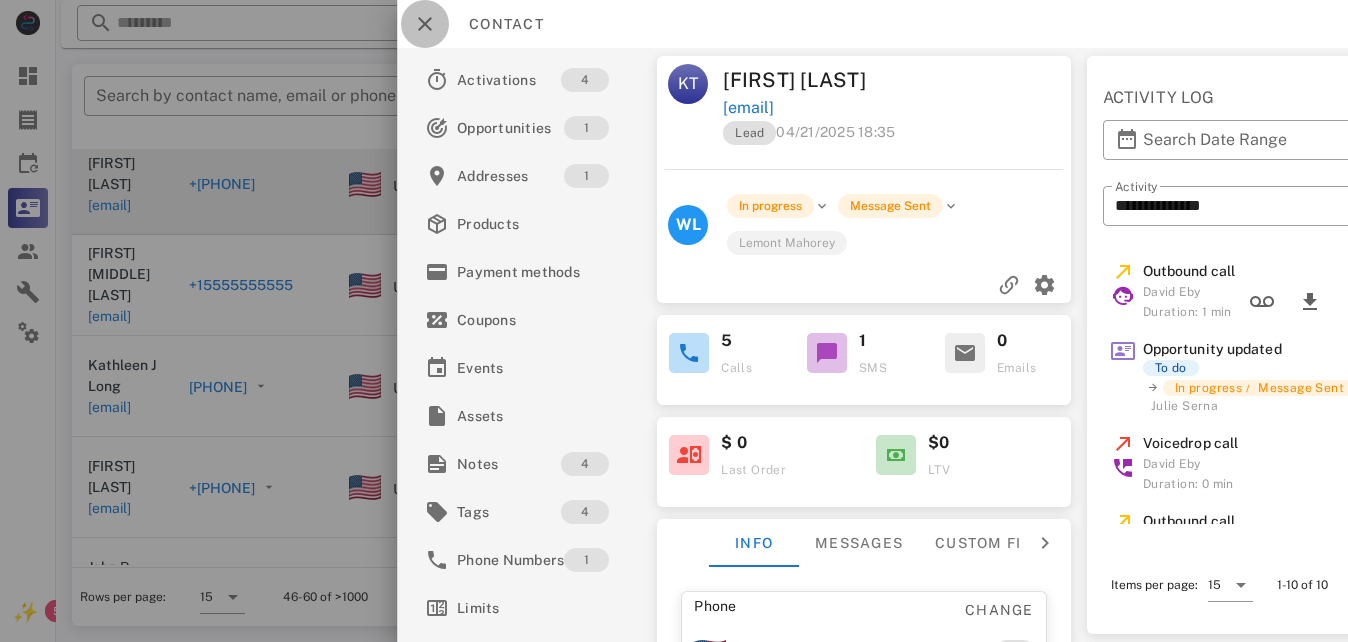 click at bounding box center [425, 24] 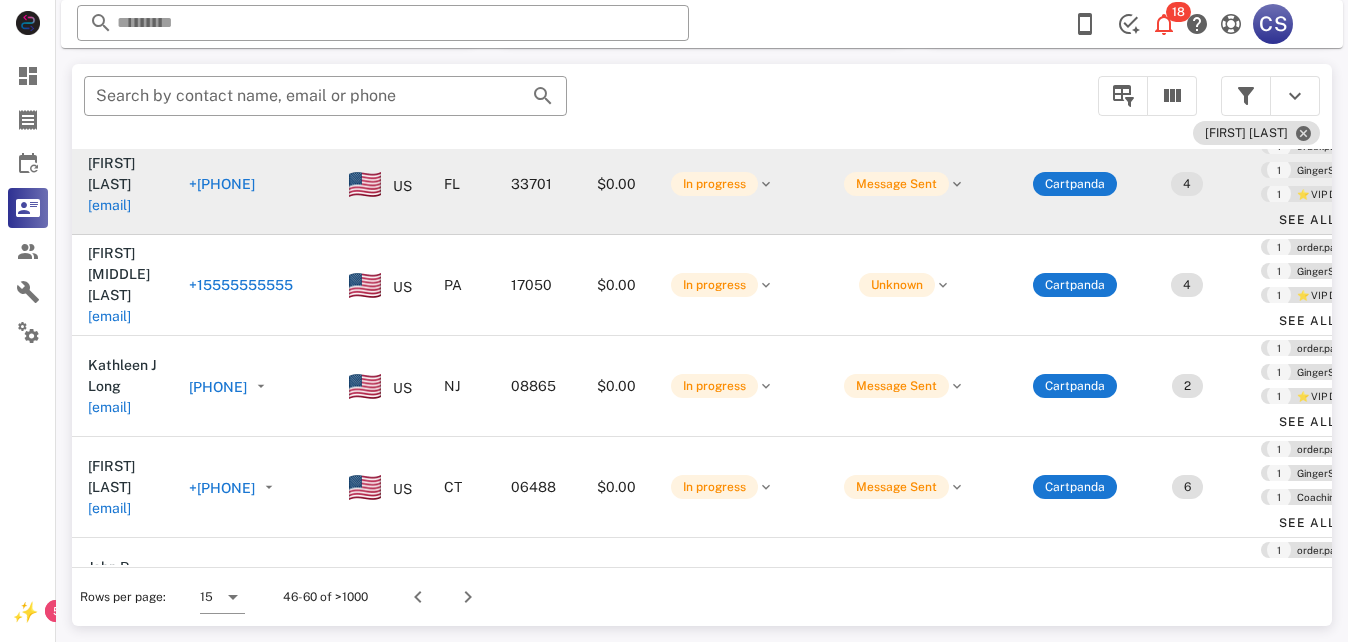 click on "+[PHONE]" at bounding box center (222, 184) 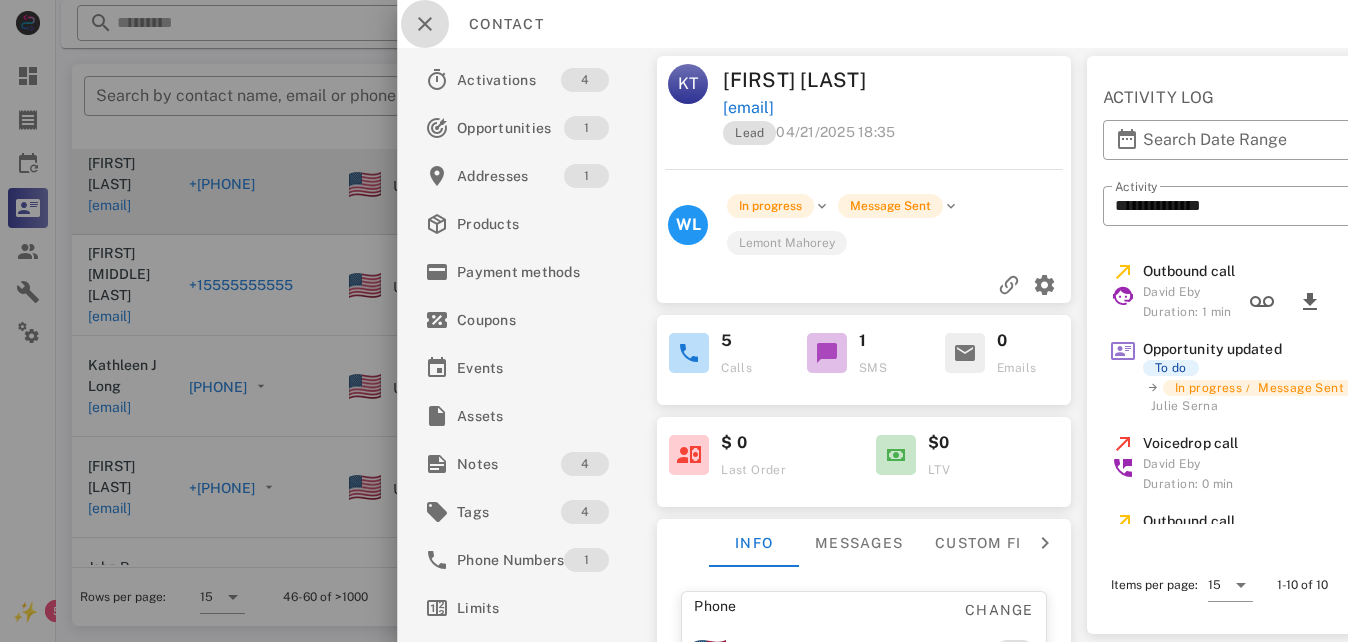 click at bounding box center [425, 24] 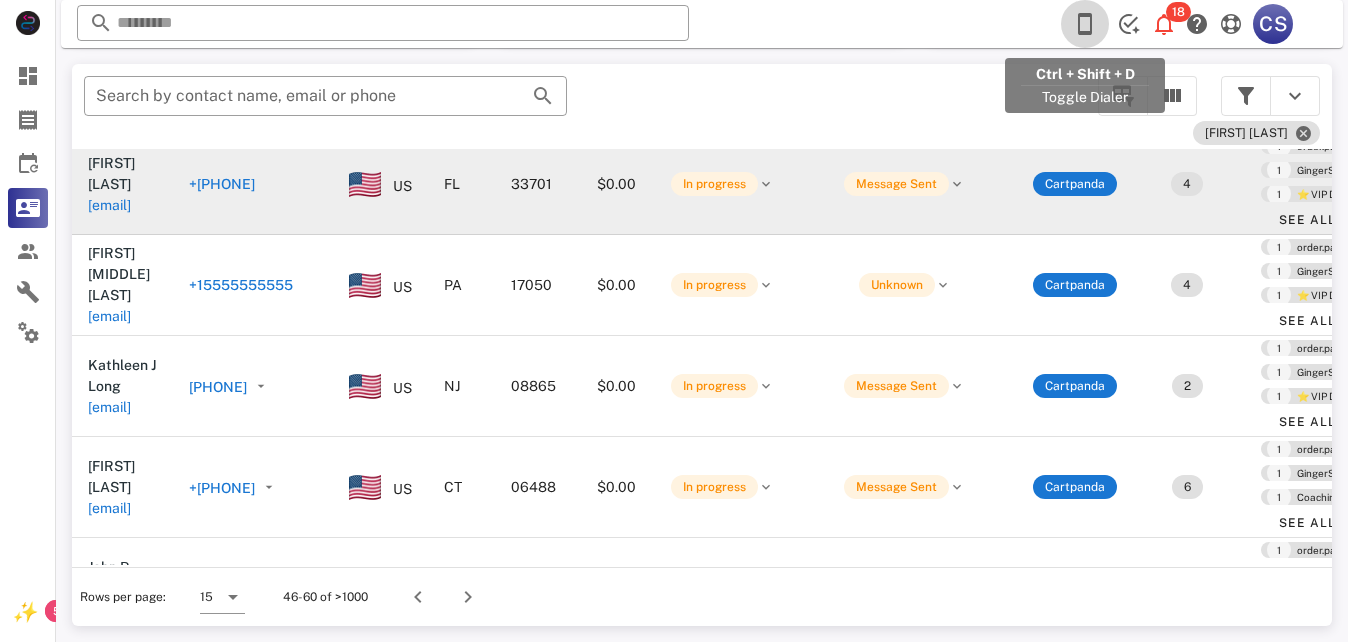 click at bounding box center [1085, 24] 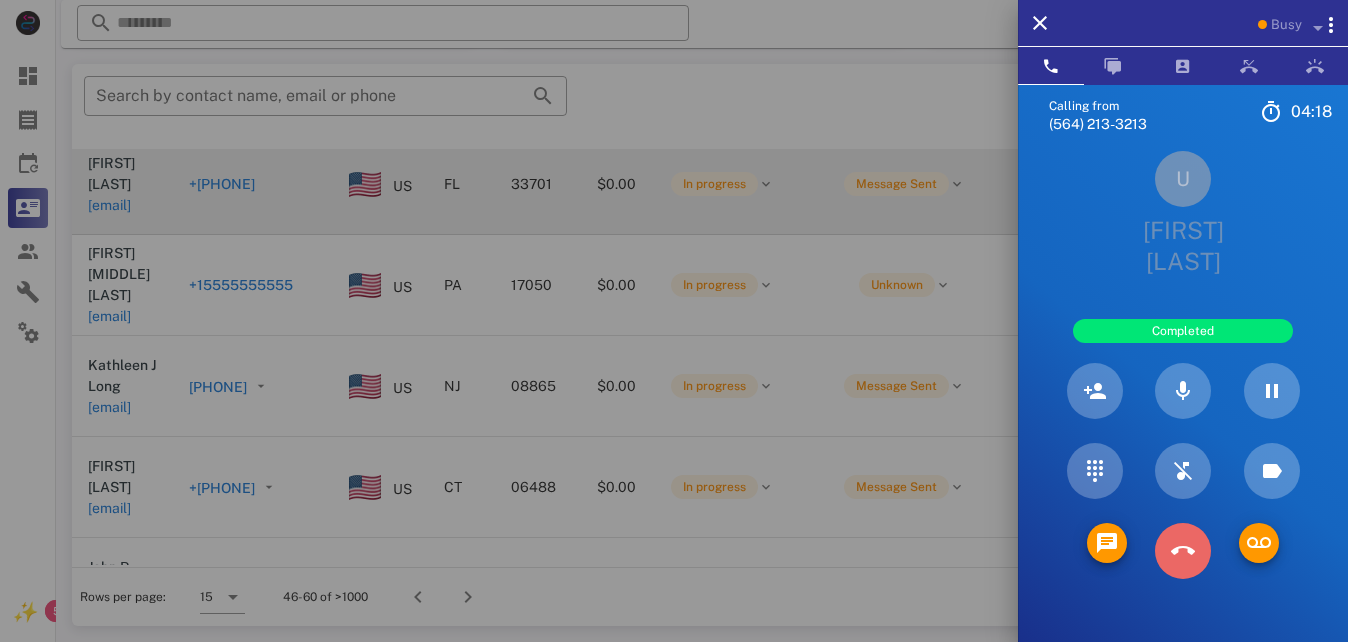 click at bounding box center (1183, 551) 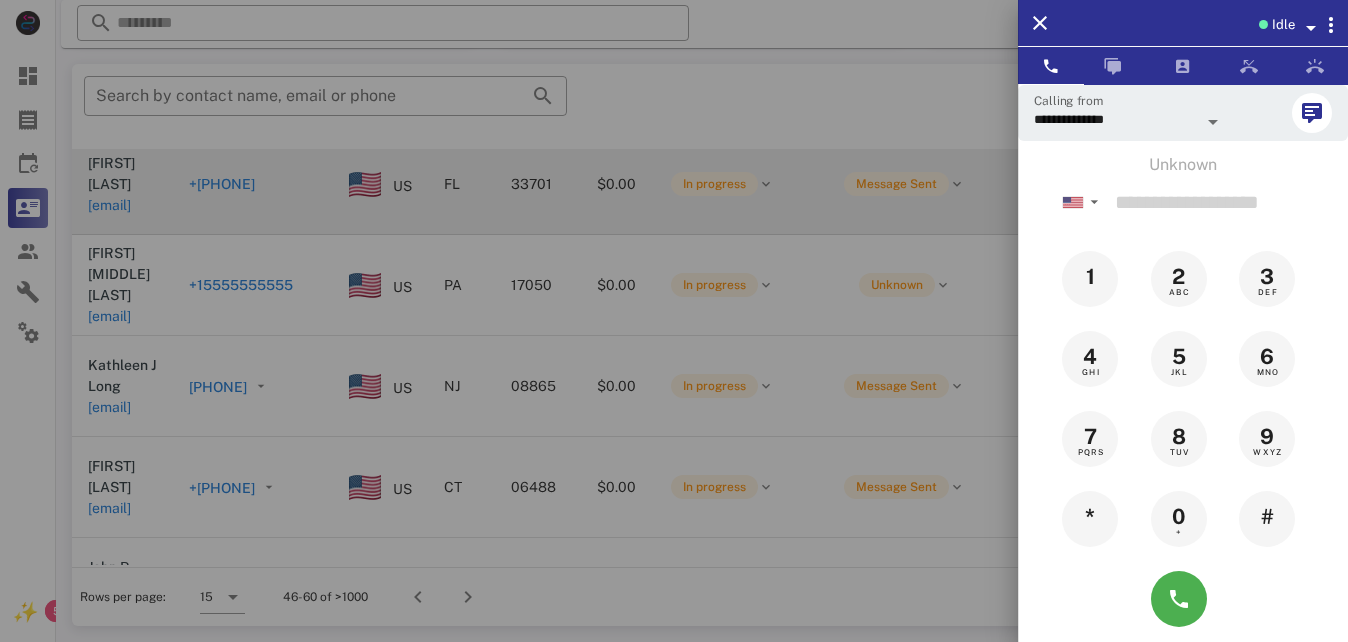 click at bounding box center [674, 321] 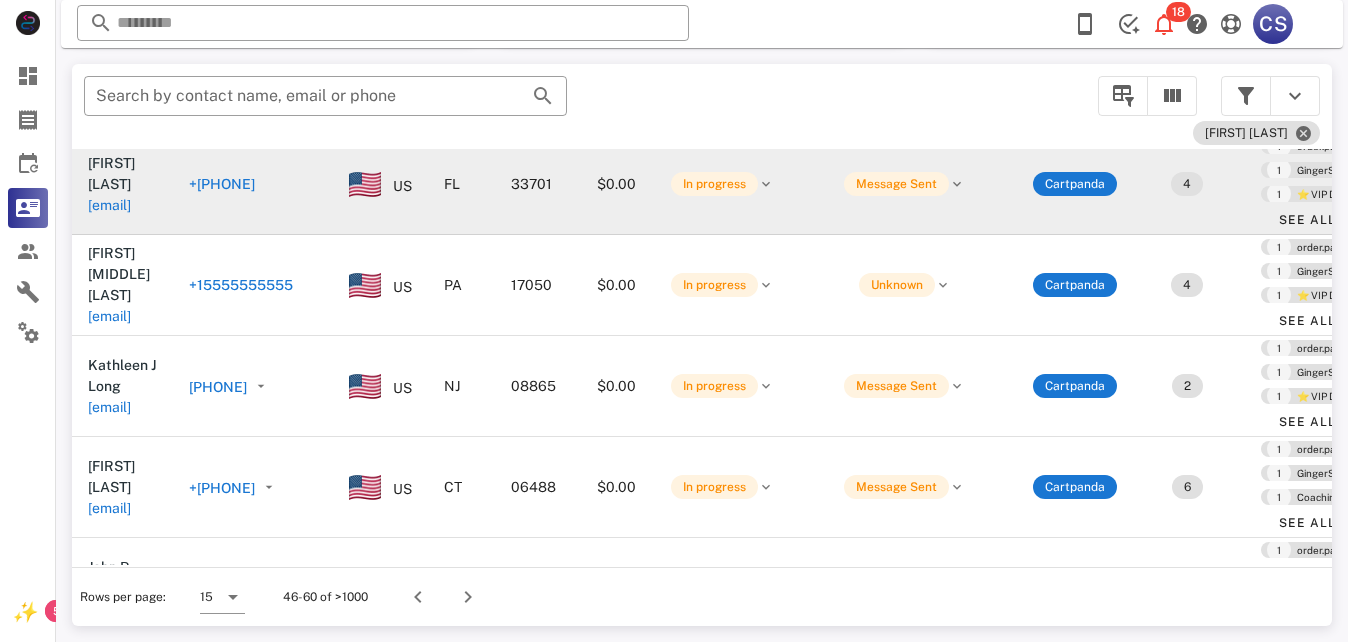 click on "+[PHONE]" at bounding box center (222, 184) 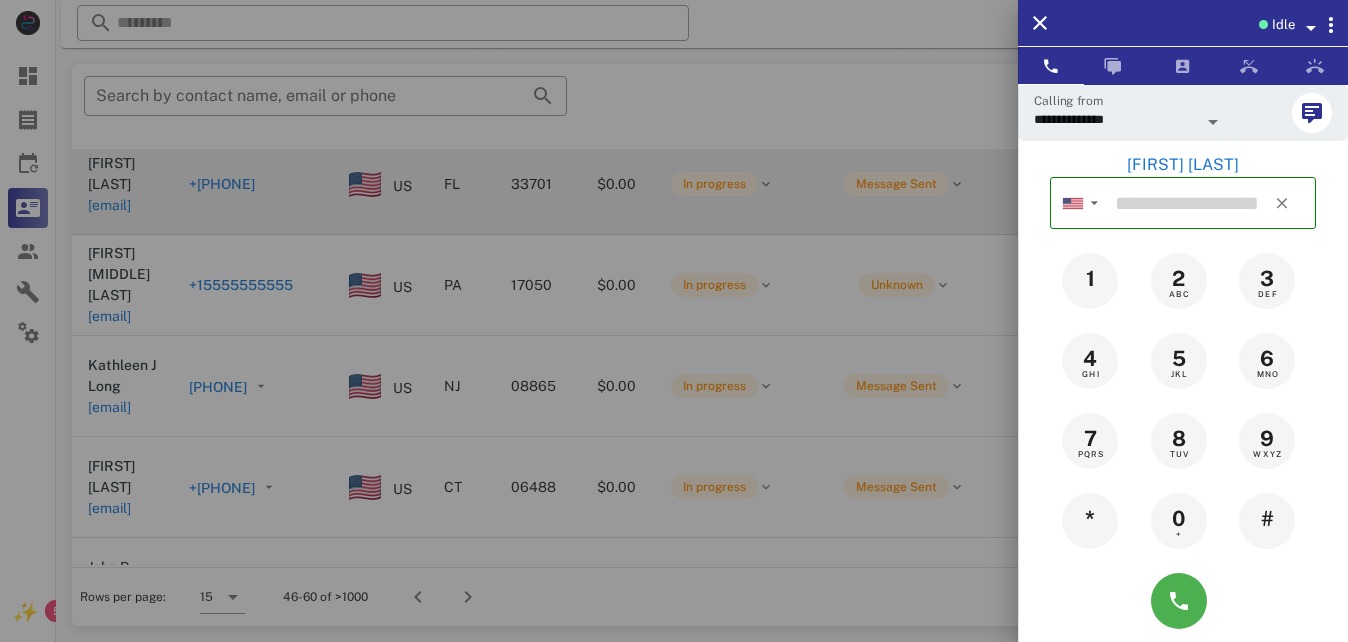 type on "**********" 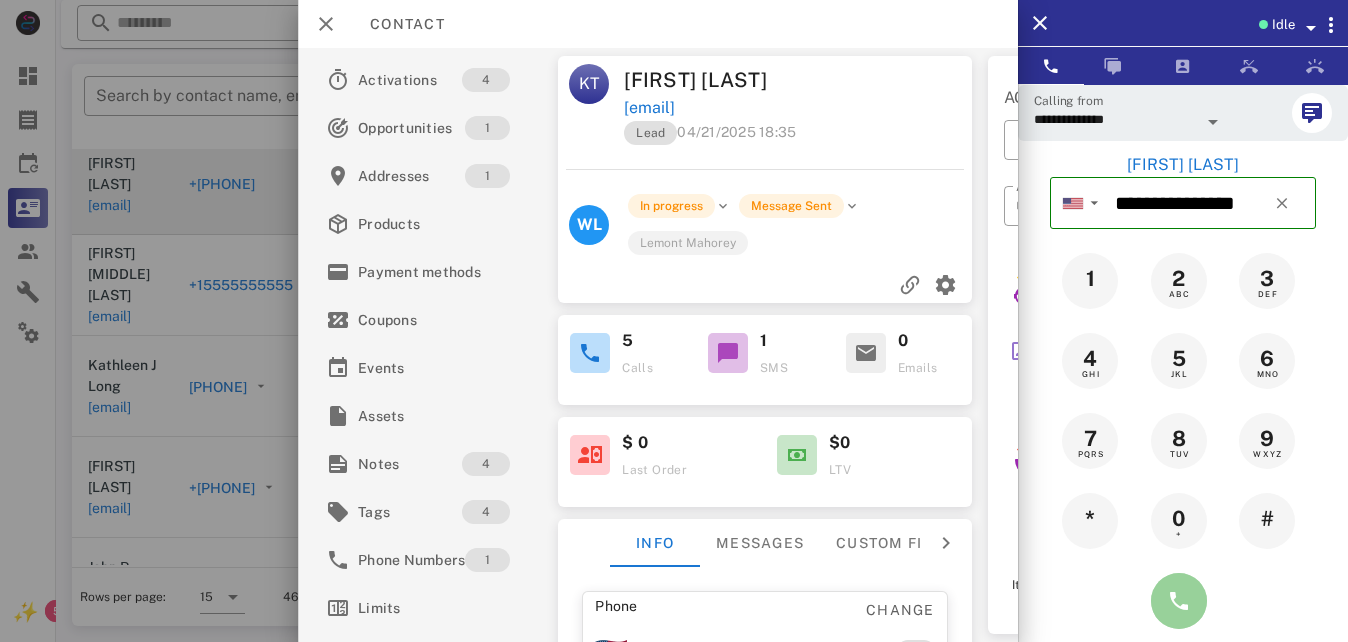 click at bounding box center (1179, 601) 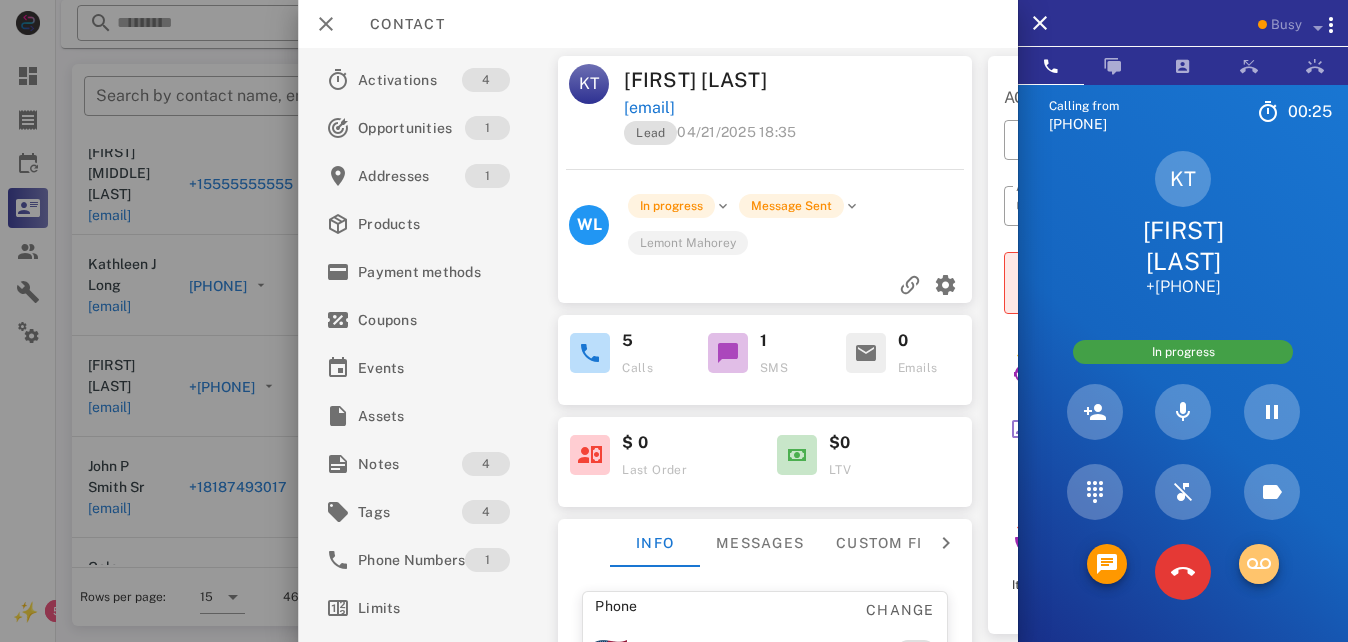click at bounding box center (1259, 564) 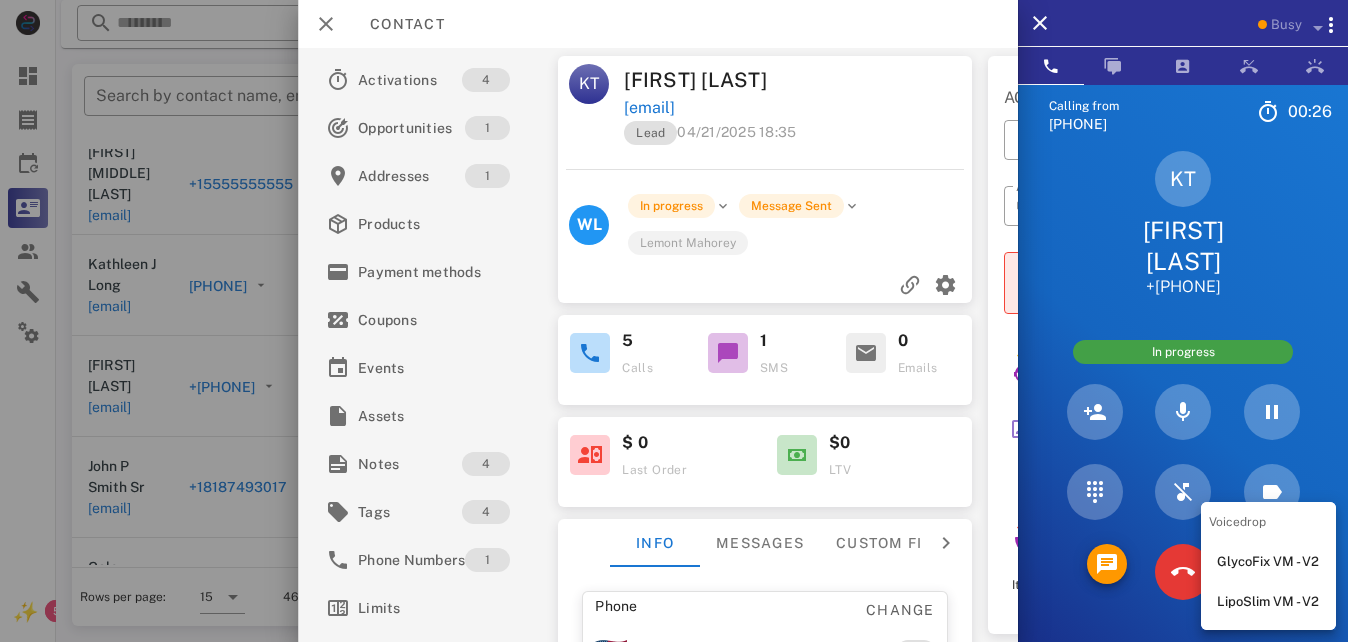 click on "GlycoFix VM - V2" at bounding box center (1268, 562) 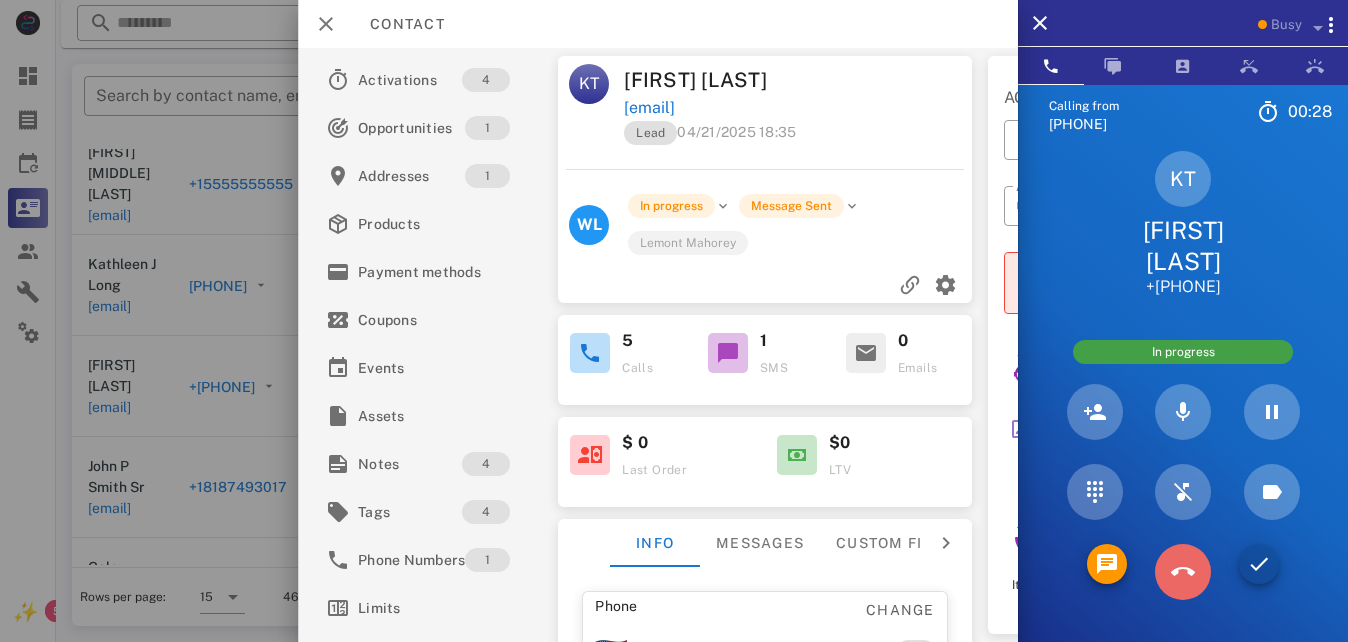 click at bounding box center [1183, 572] 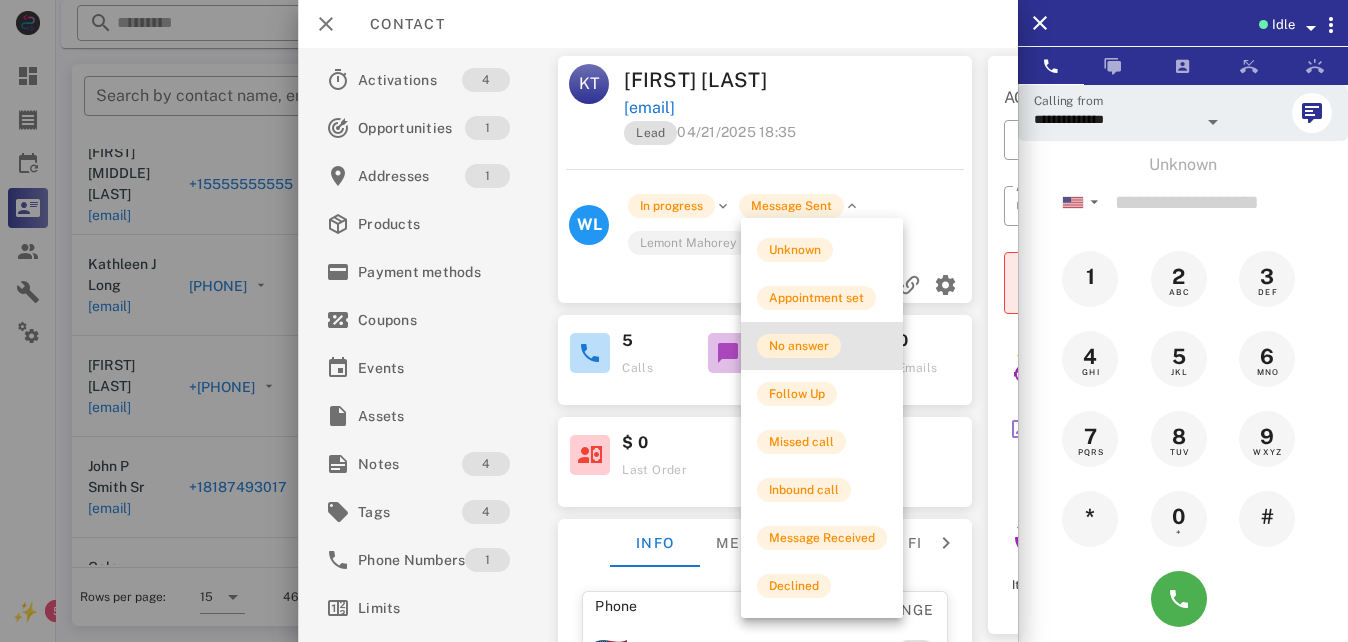 click on "No answer" at bounding box center [799, 346] 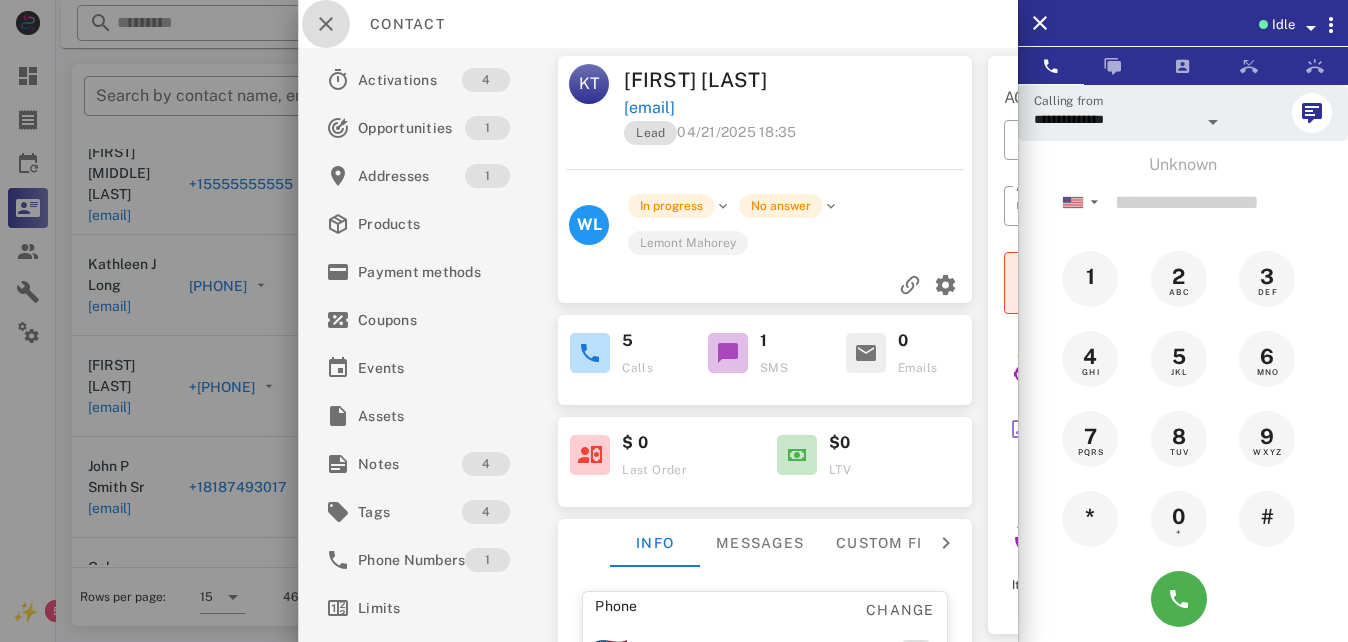 click at bounding box center [326, 24] 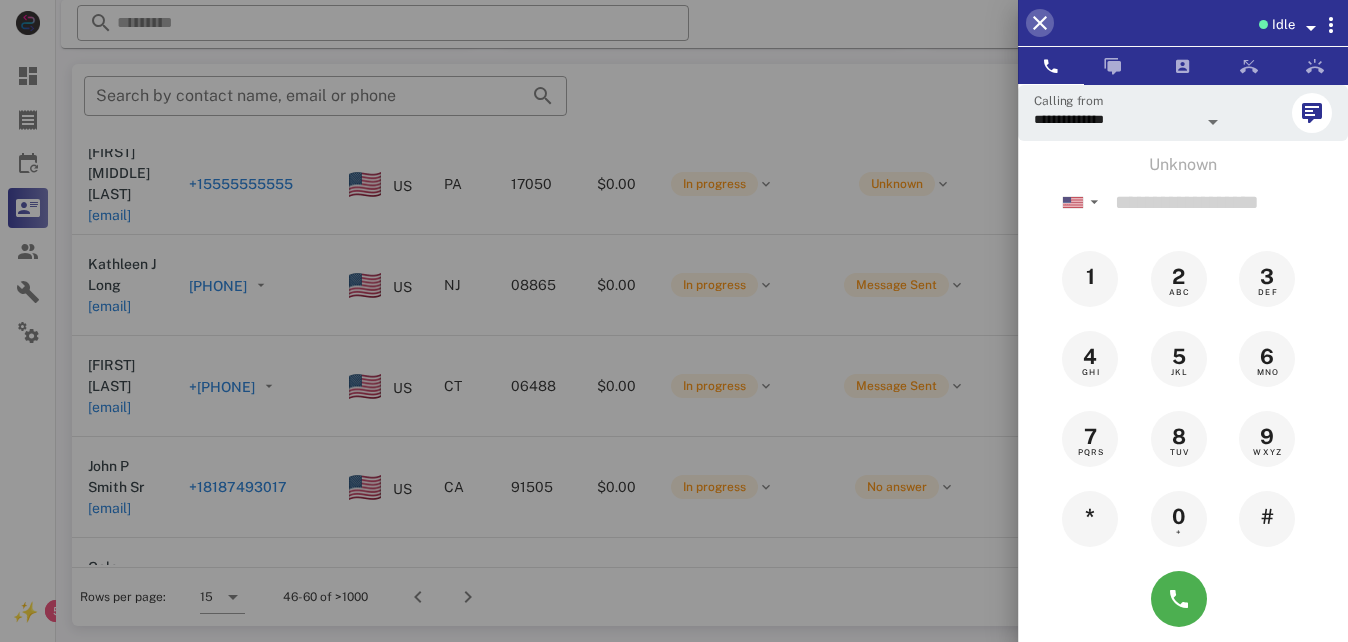 click at bounding box center (1040, 23) 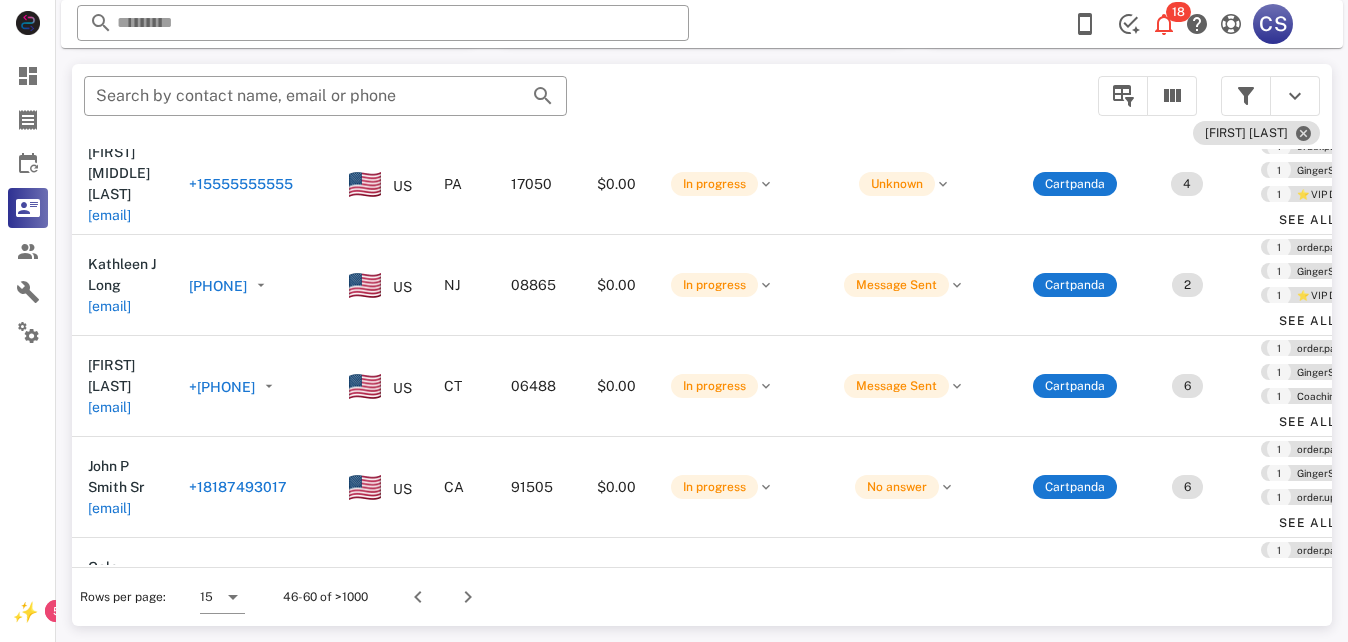 click on "+15555555555" at bounding box center [241, 184] 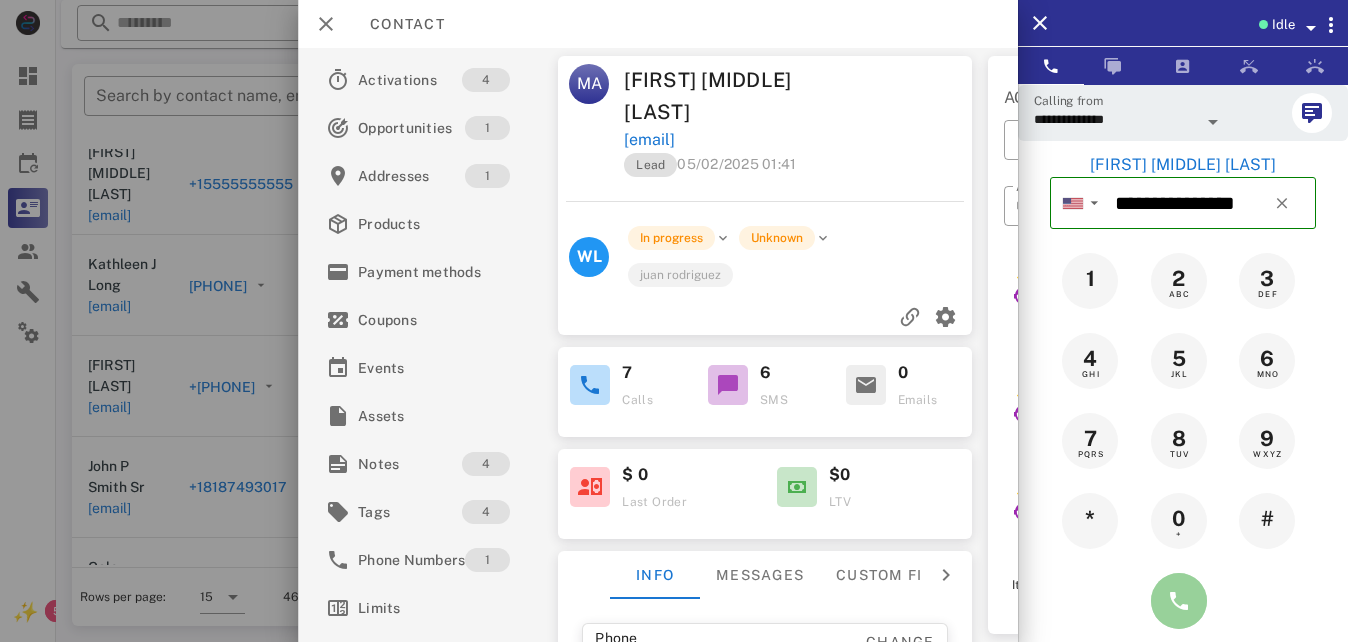 click at bounding box center [1179, 601] 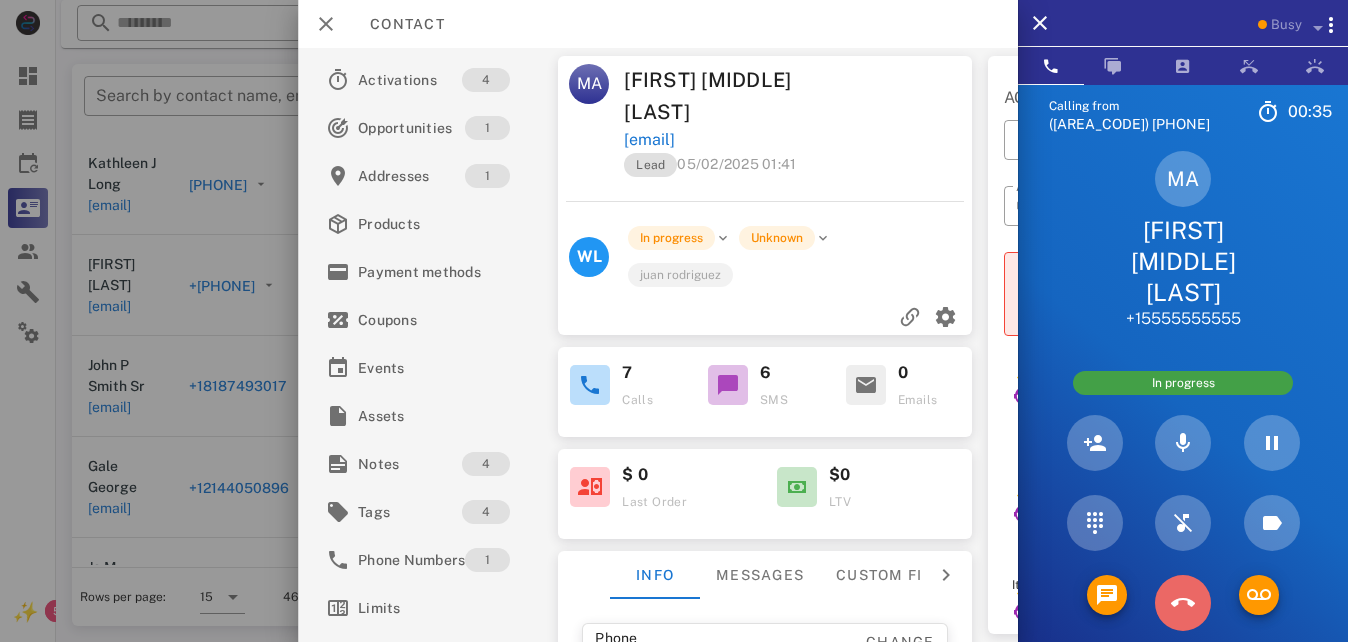 click at bounding box center [1183, 603] 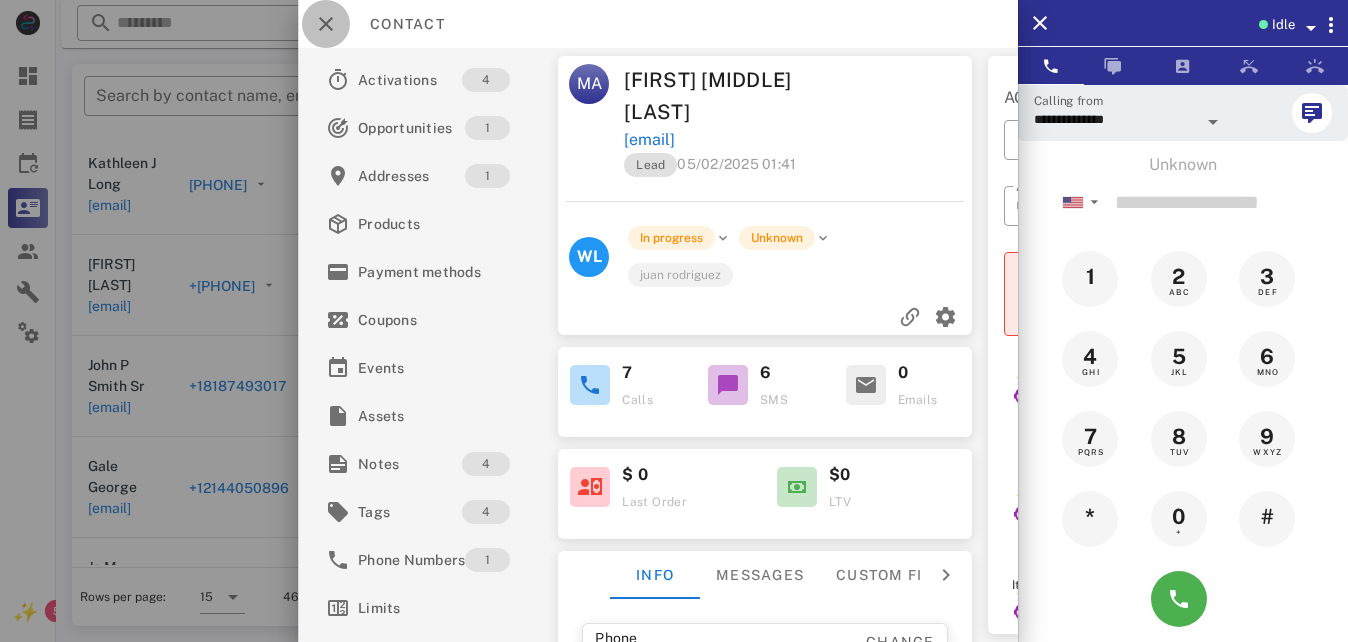 click at bounding box center [326, 24] 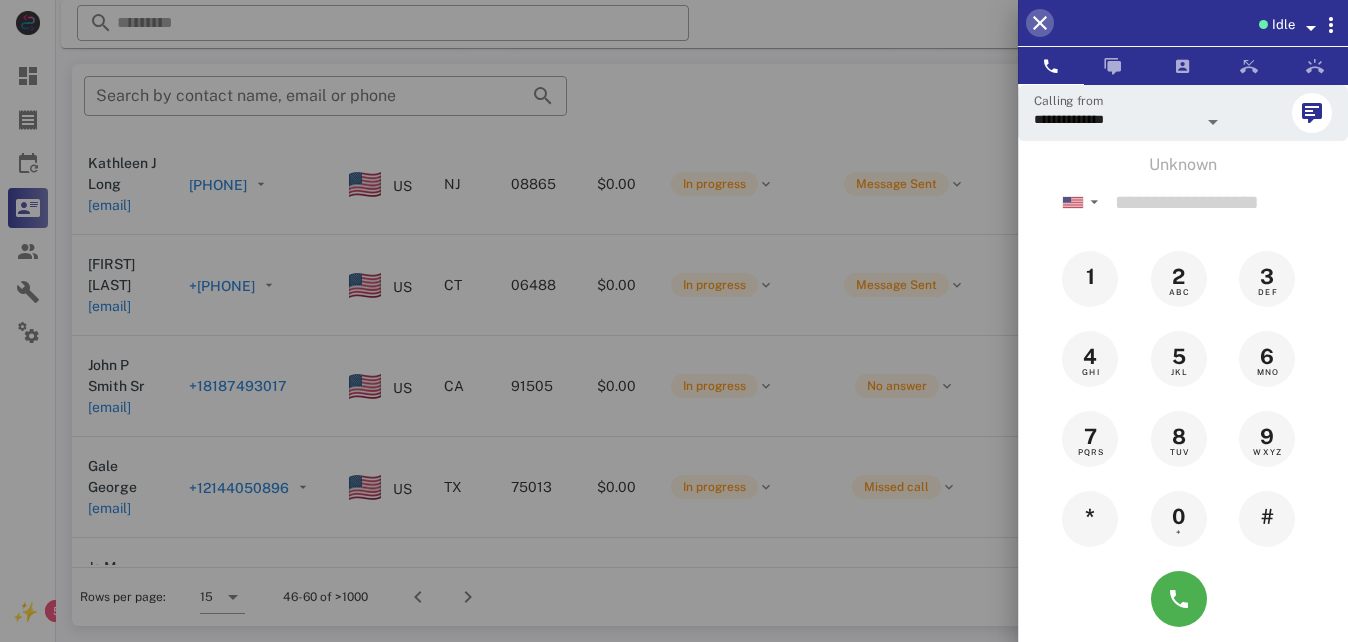 click at bounding box center [1040, 23] 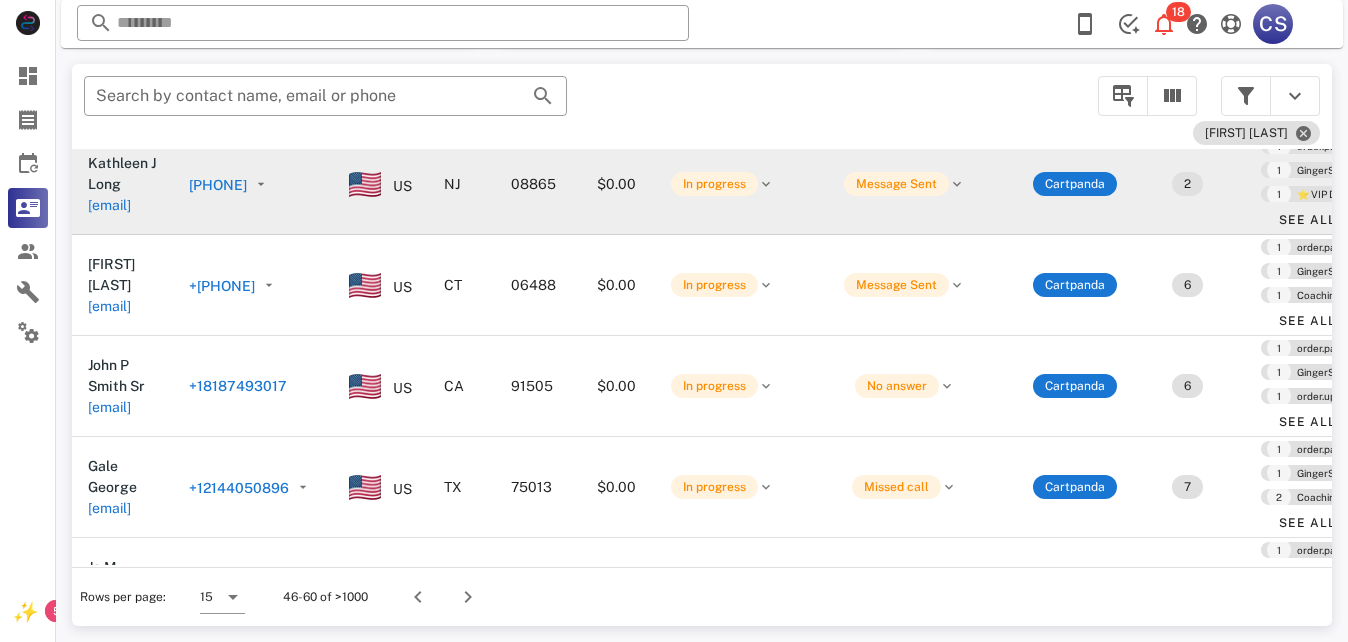 click on "[PHONE]" at bounding box center (218, 185) 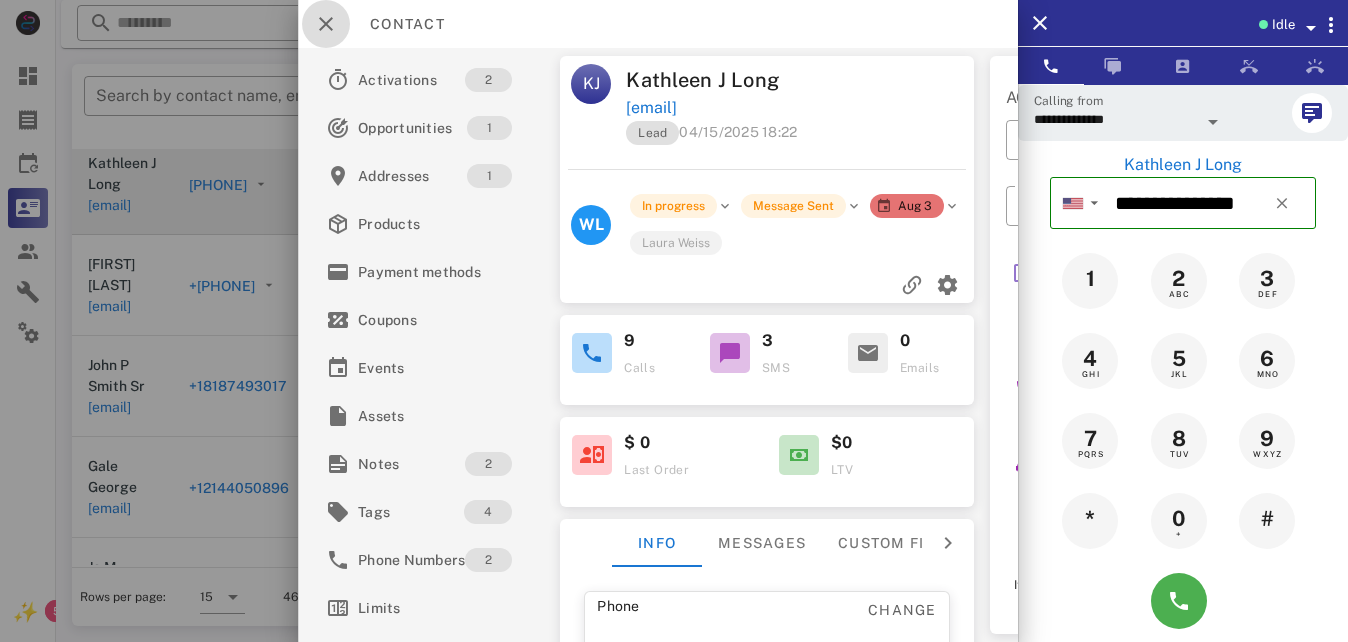 click at bounding box center (326, 24) 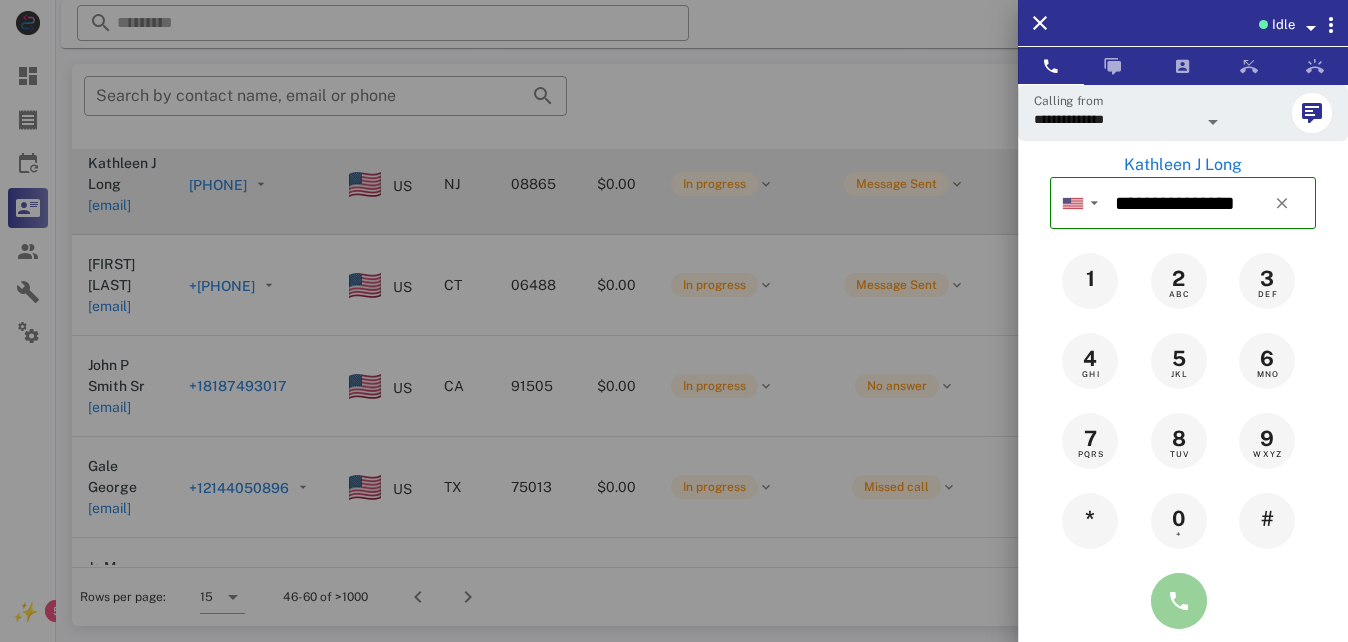 click at bounding box center [1179, 601] 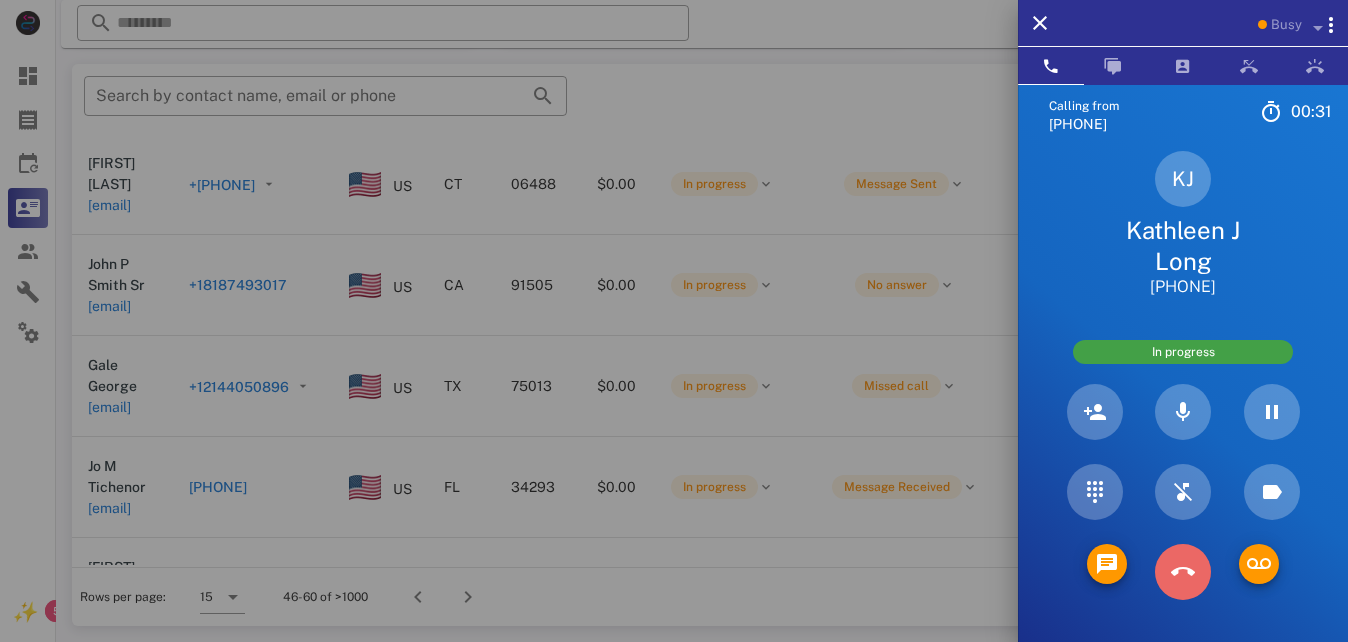 click at bounding box center [1183, 572] 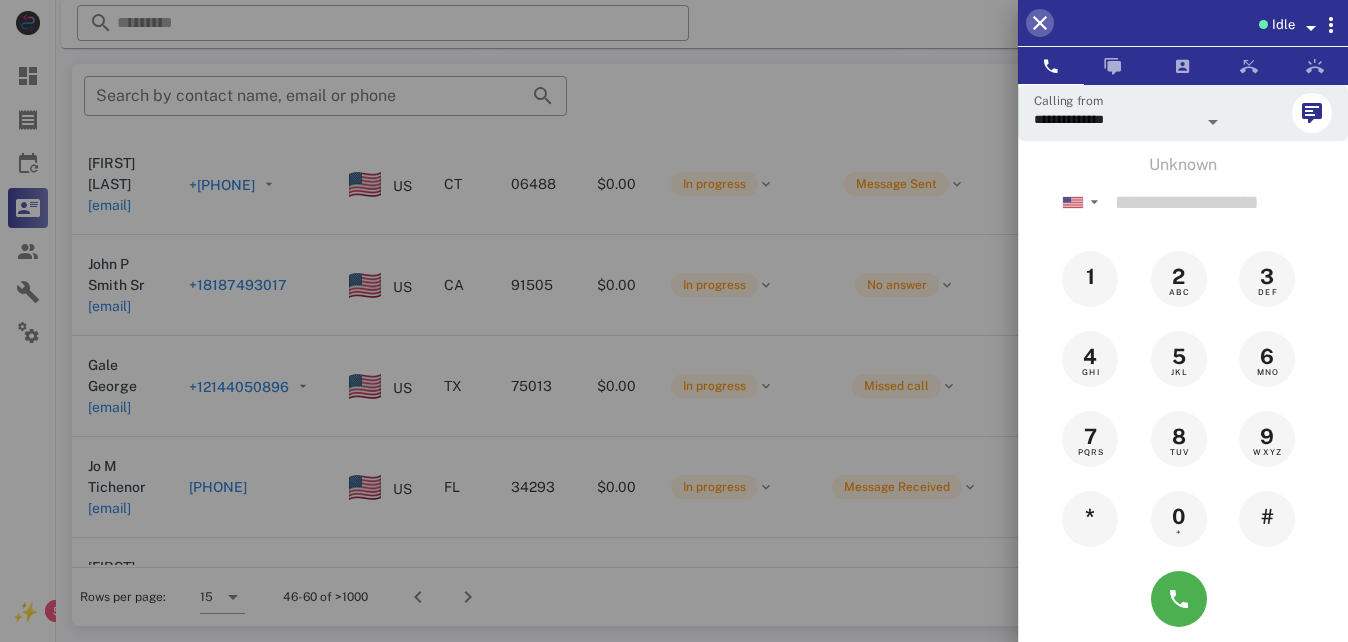 click at bounding box center [1040, 23] 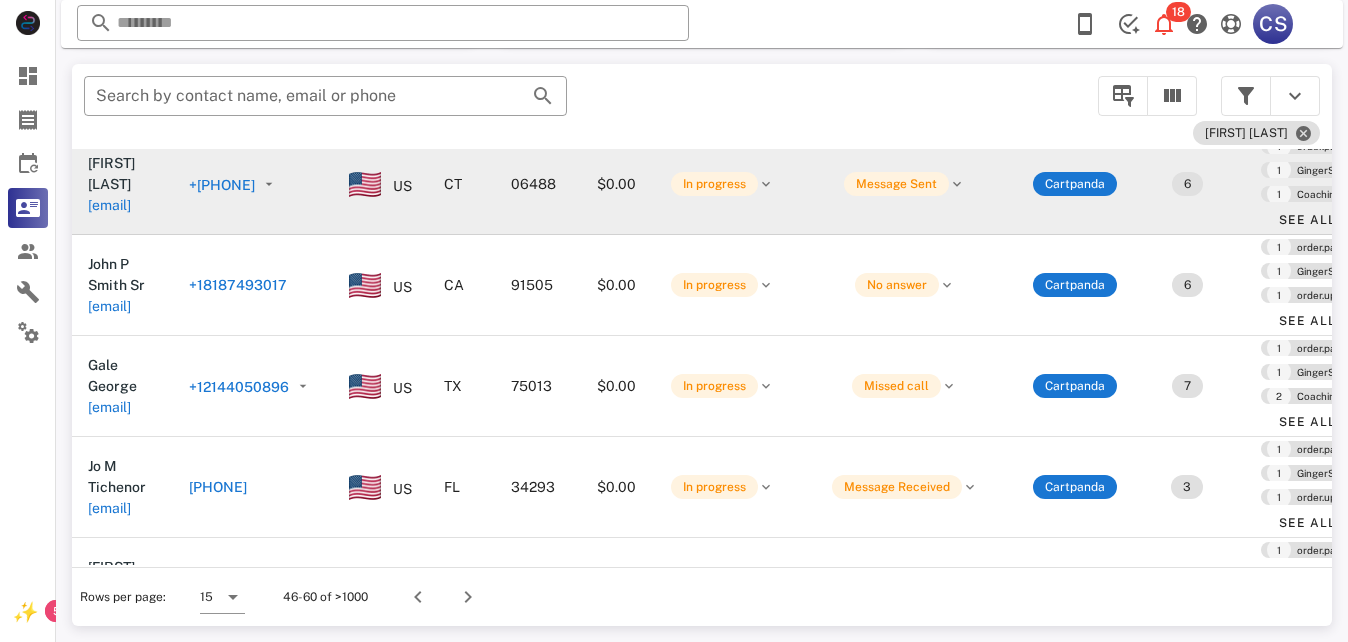 click on "+[PHONE]" at bounding box center (222, 185) 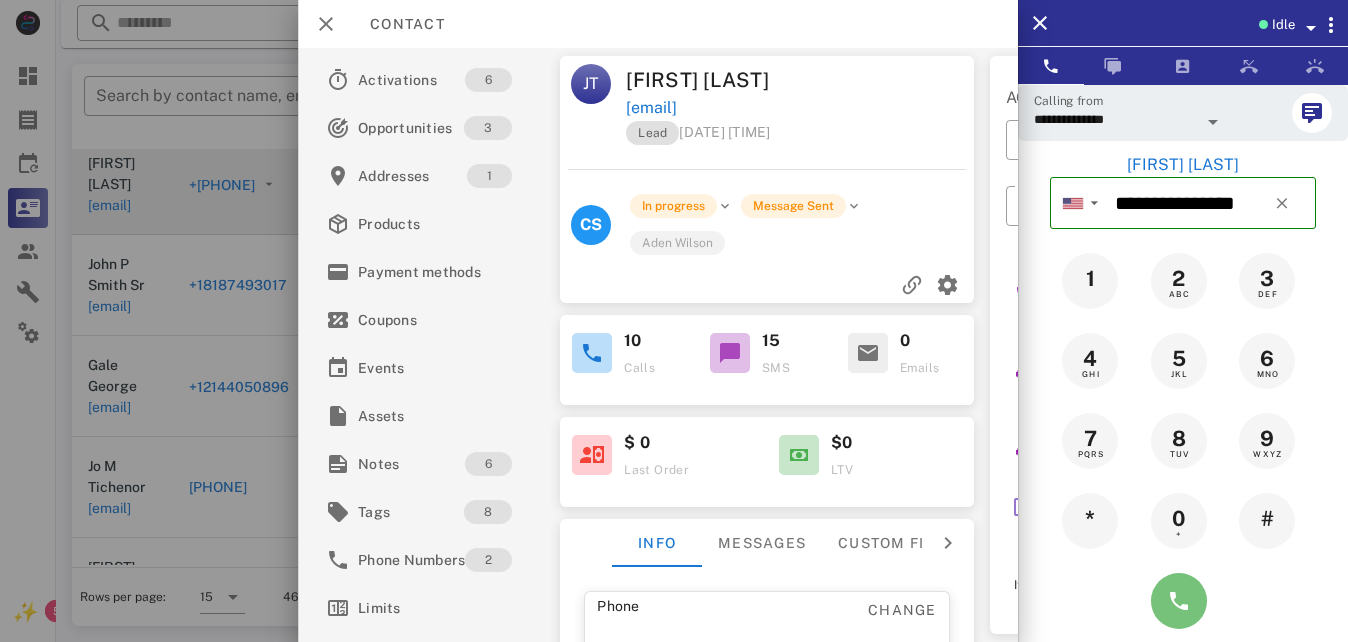 click at bounding box center (1179, 601) 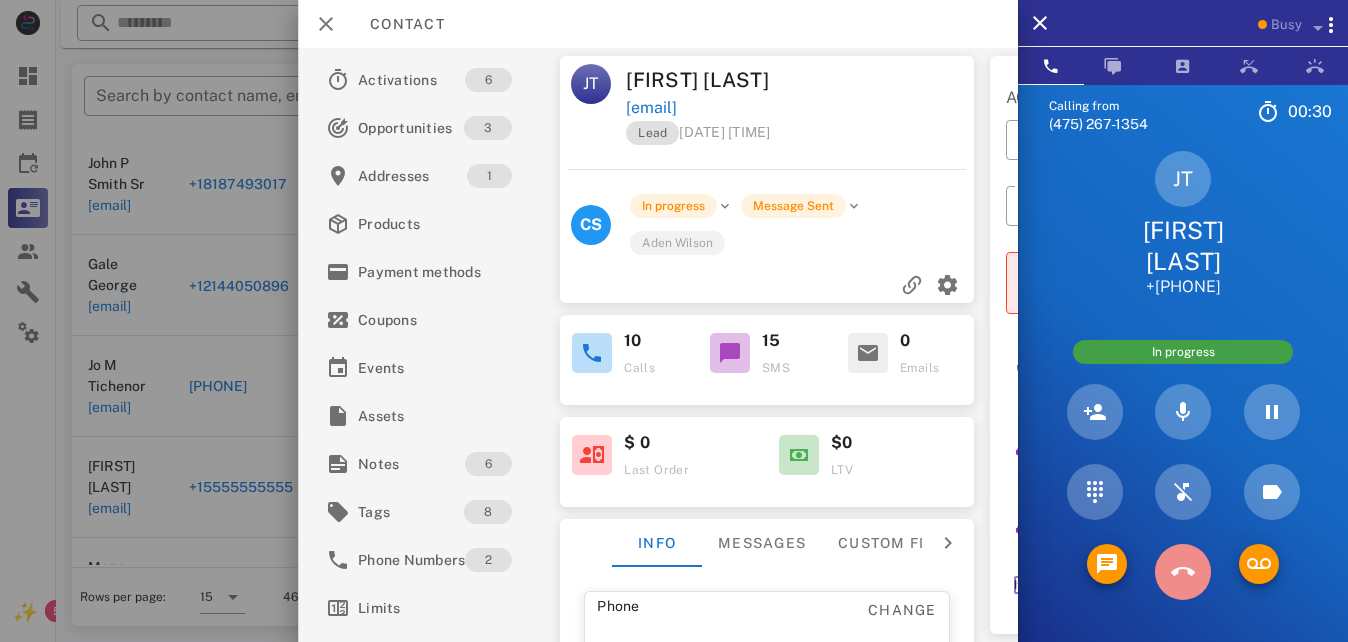 click at bounding box center (1183, 572) 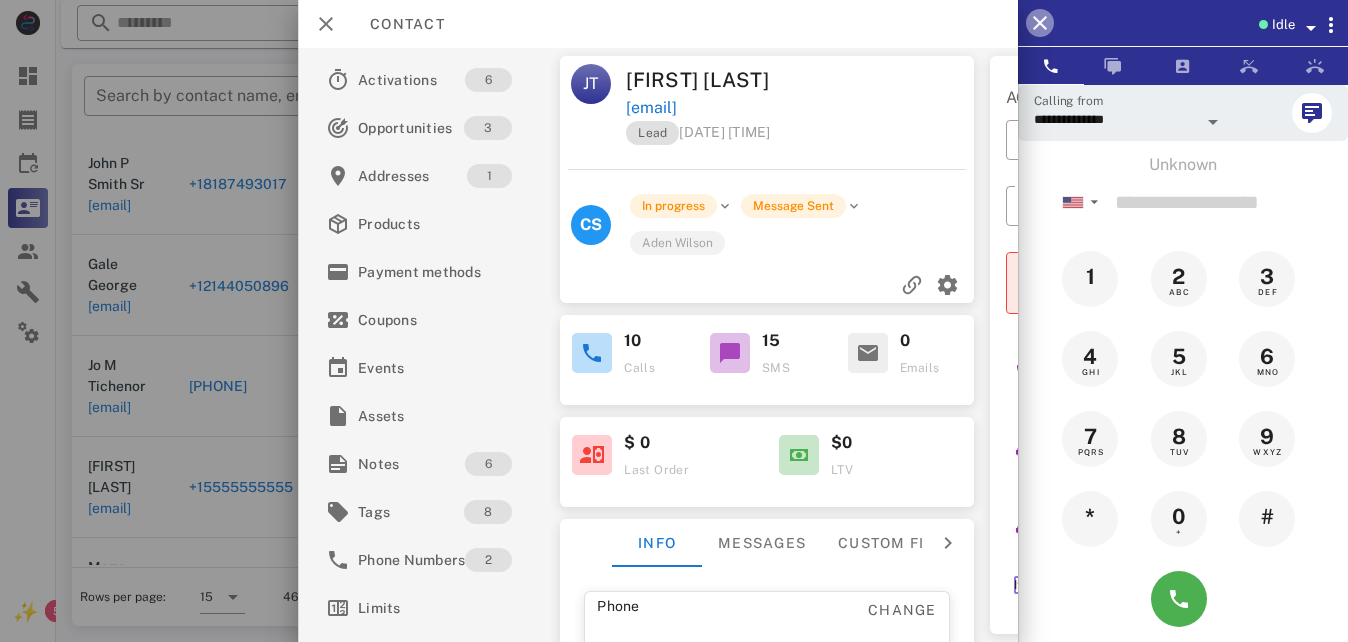 click at bounding box center (1040, 23) 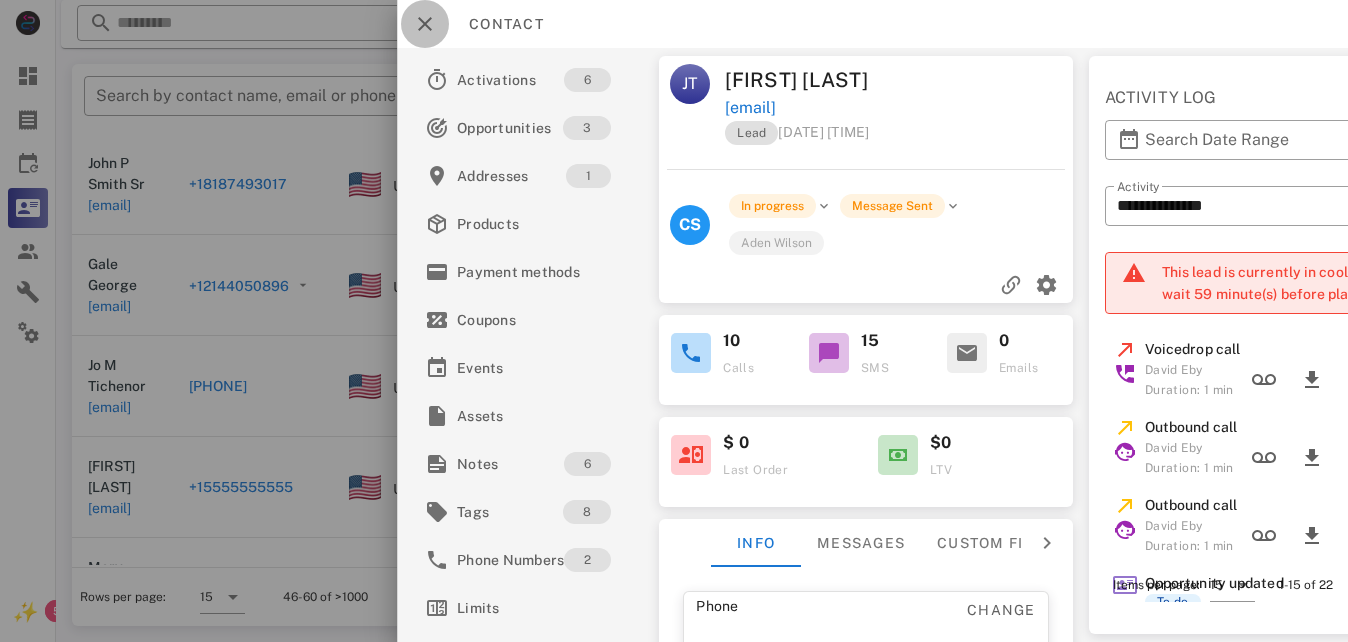 click at bounding box center [425, 24] 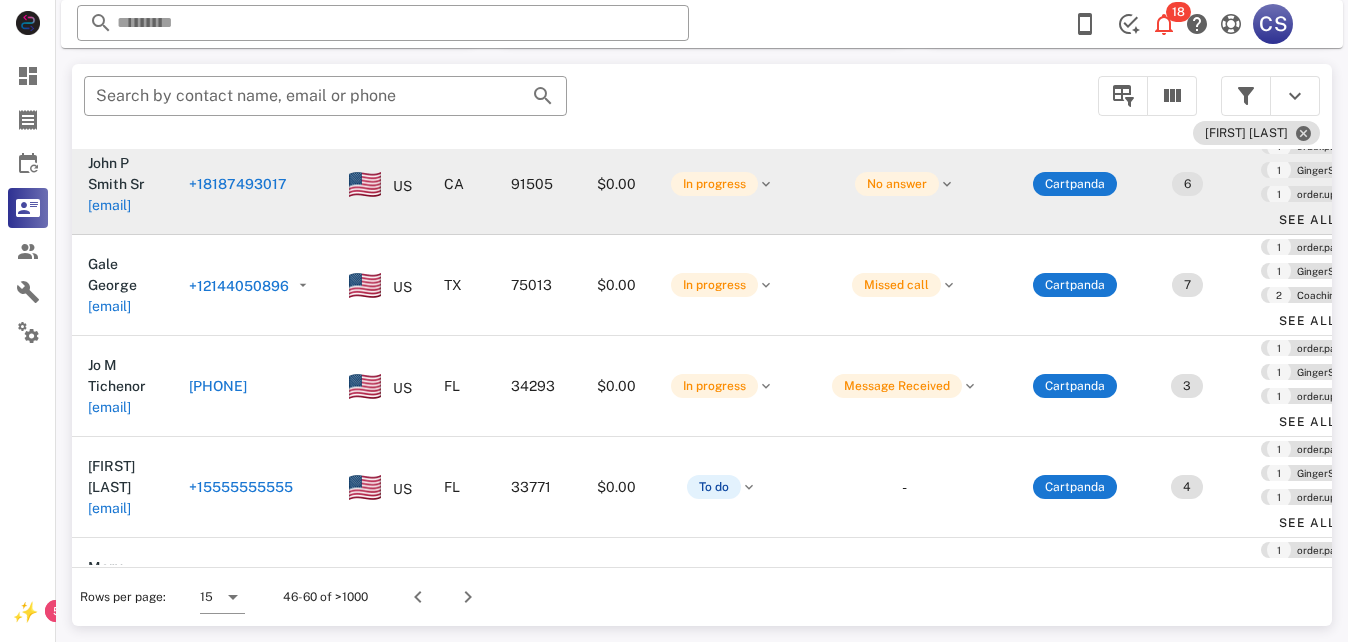 click on "+18187493017" at bounding box center [238, 184] 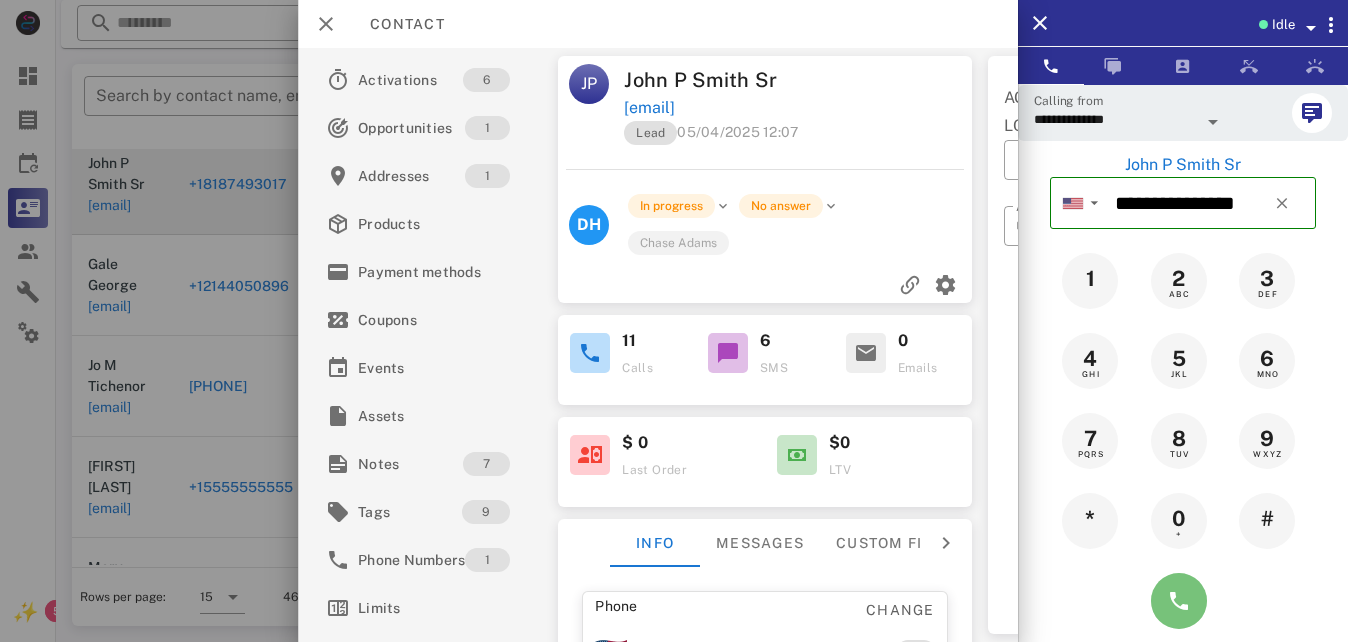 click at bounding box center (1179, 601) 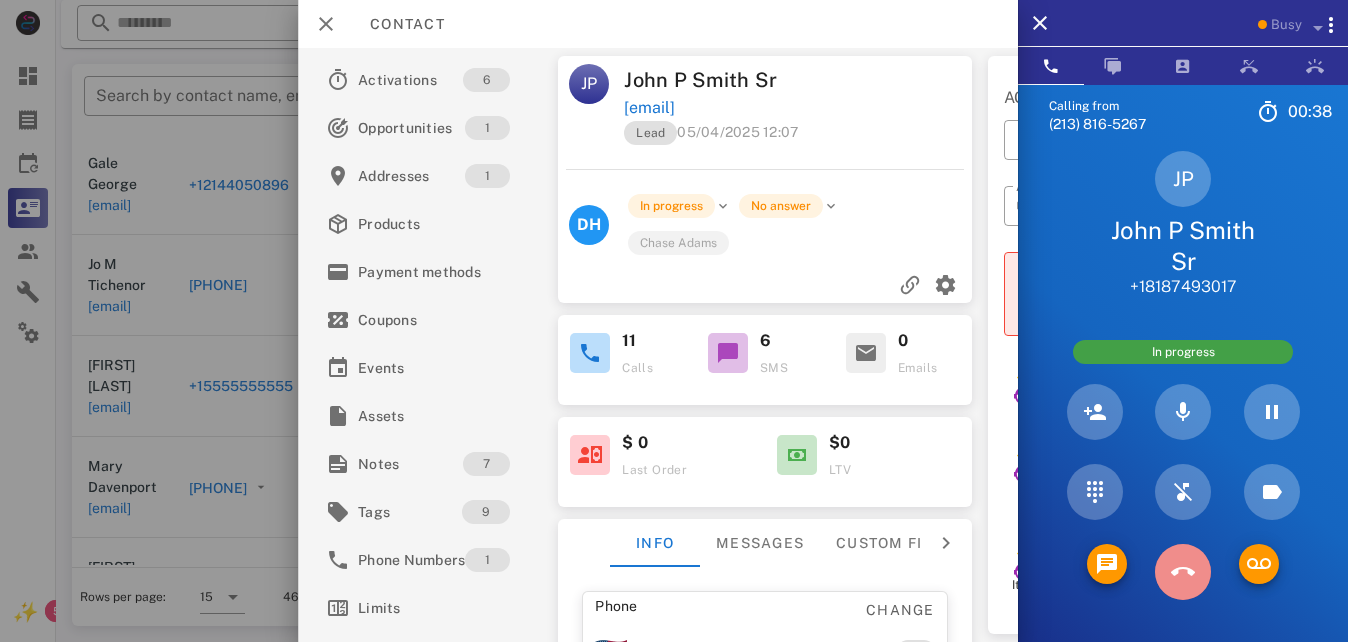 click at bounding box center (1183, 572) 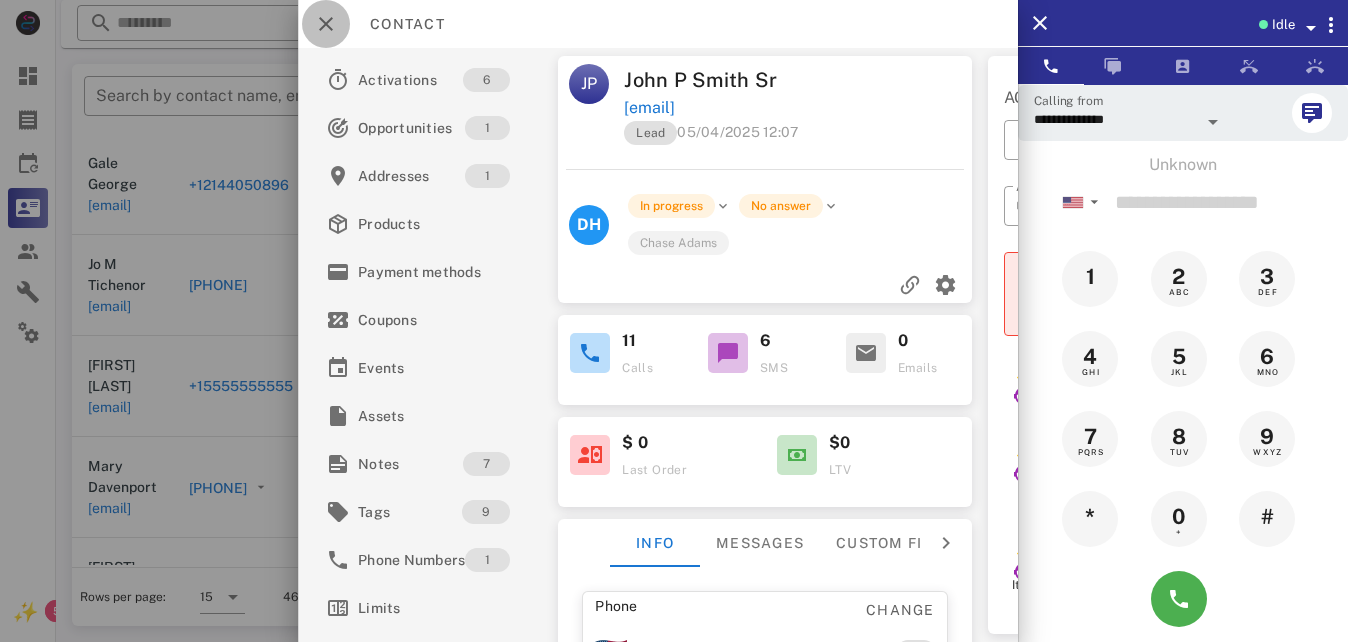 click at bounding box center (326, 24) 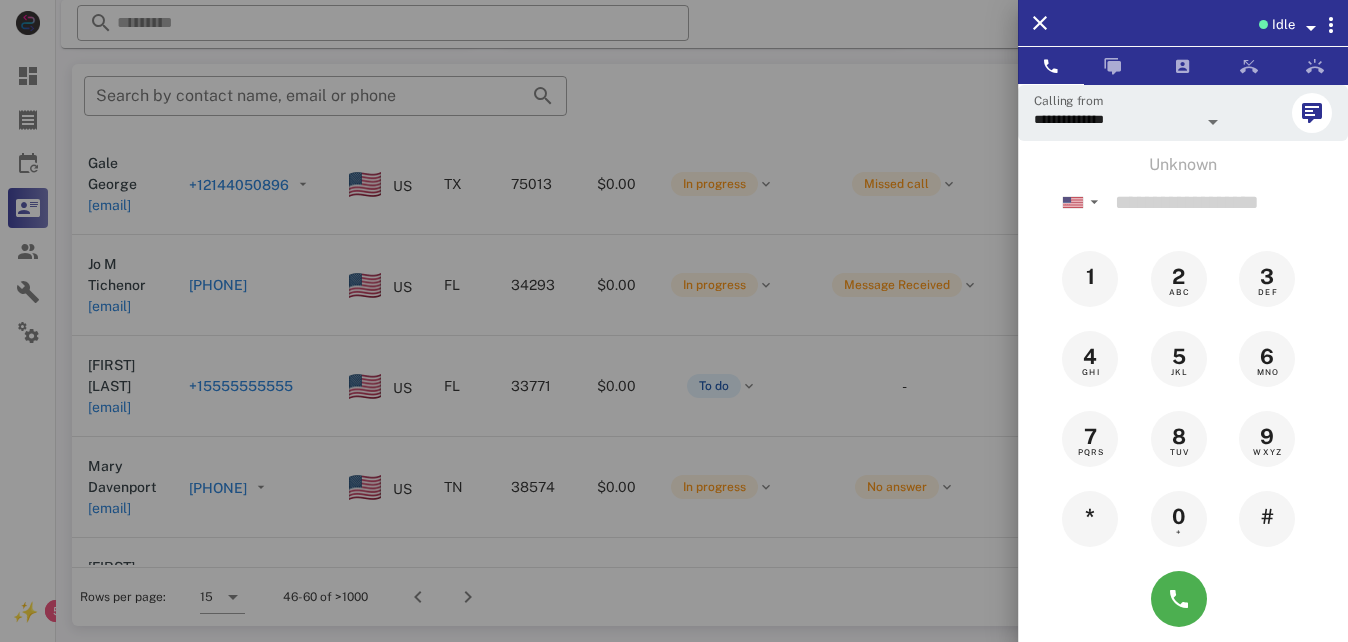 click at bounding box center [674, 321] 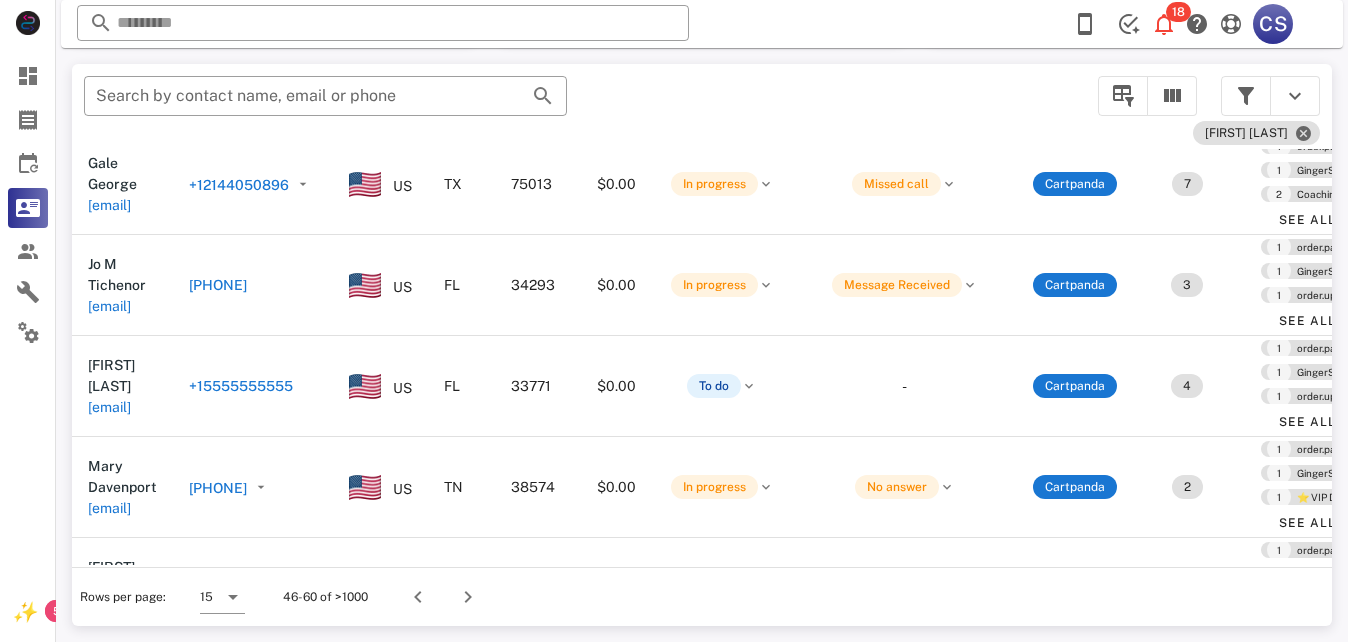 click on "+12144050896" at bounding box center (239, 185) 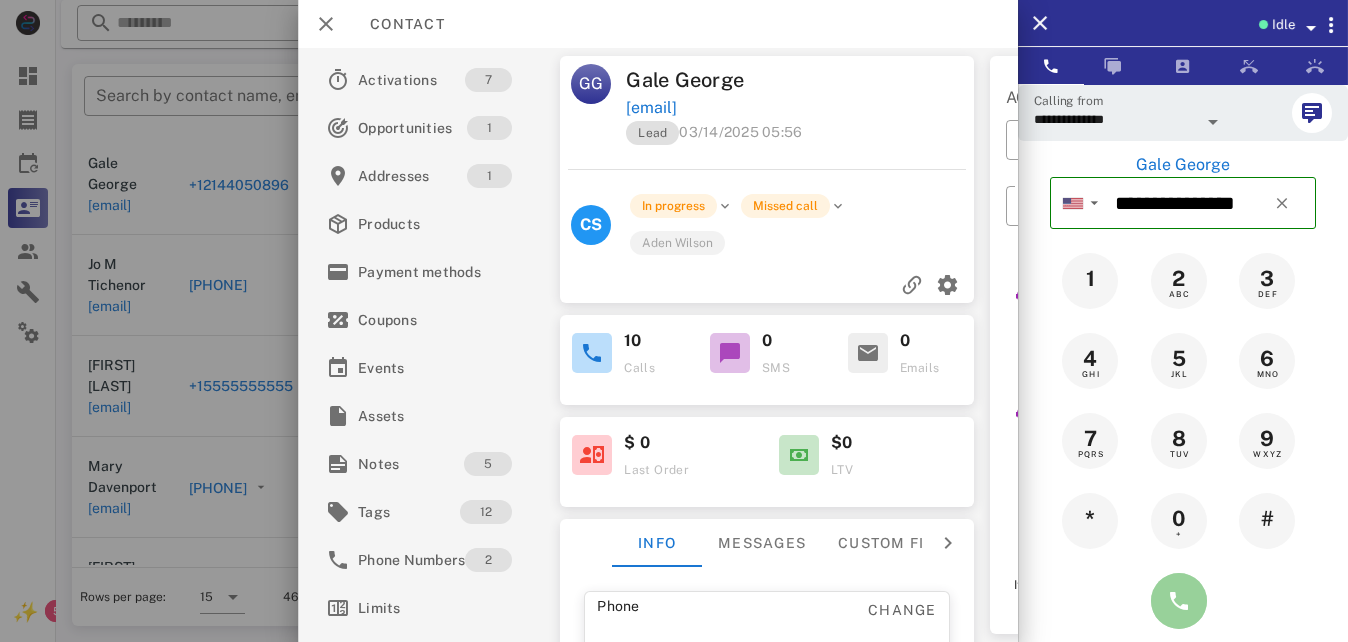 click at bounding box center [1179, 601] 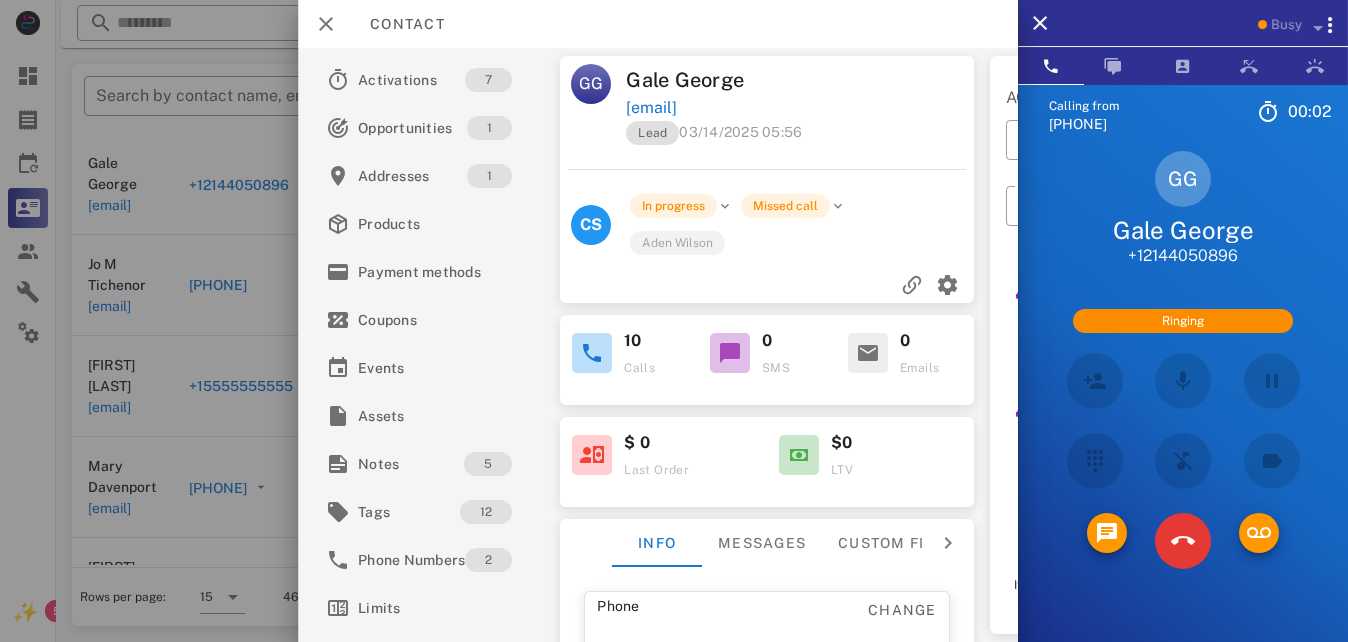 scroll, scrollTop: 146, scrollLeft: 0, axis: vertical 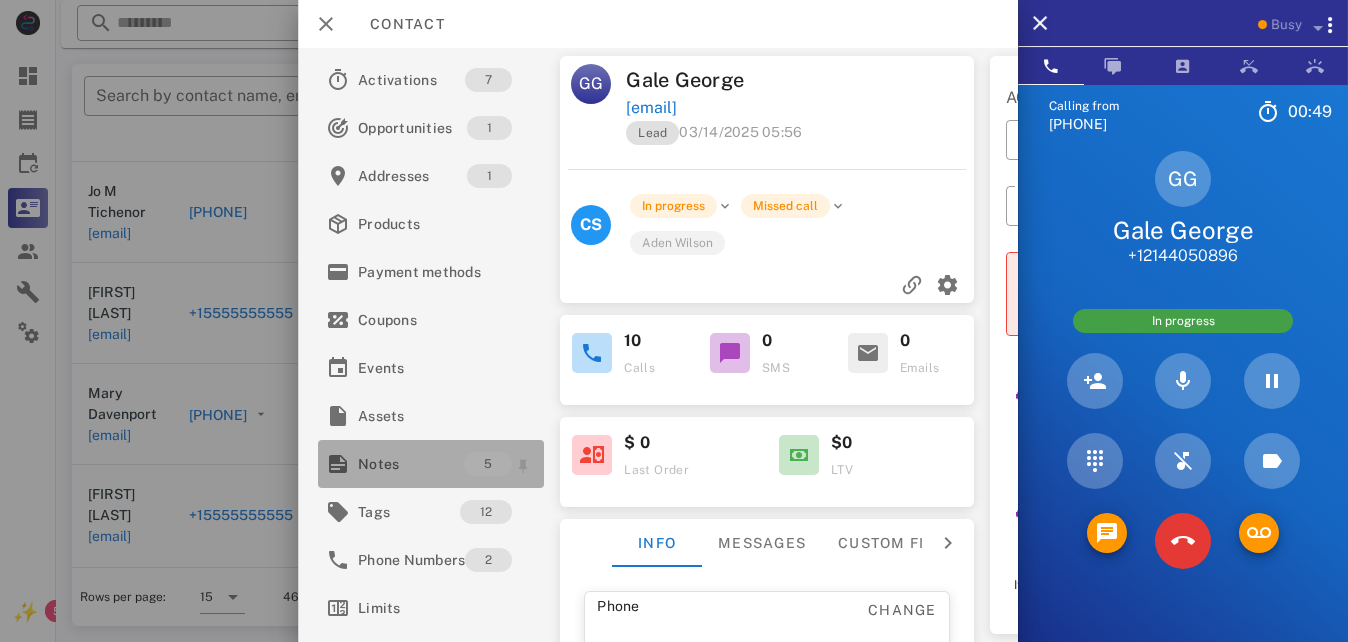 click on "Notes" at bounding box center [411, 464] 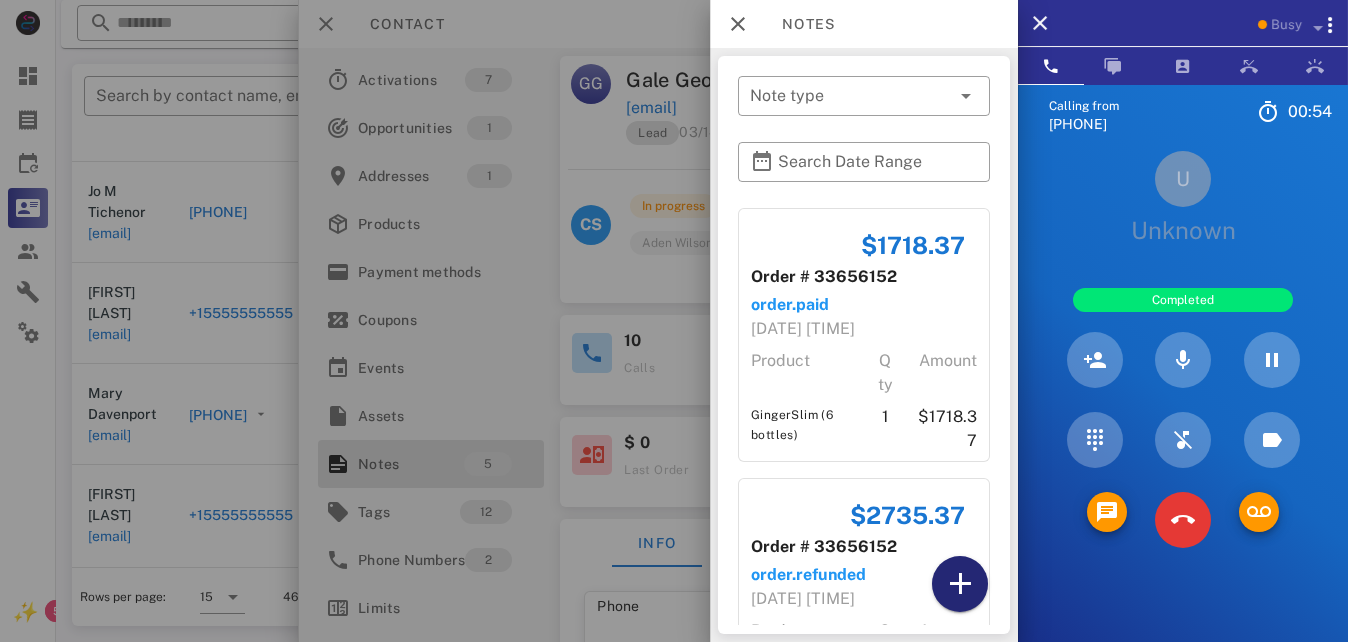 click at bounding box center [960, 584] 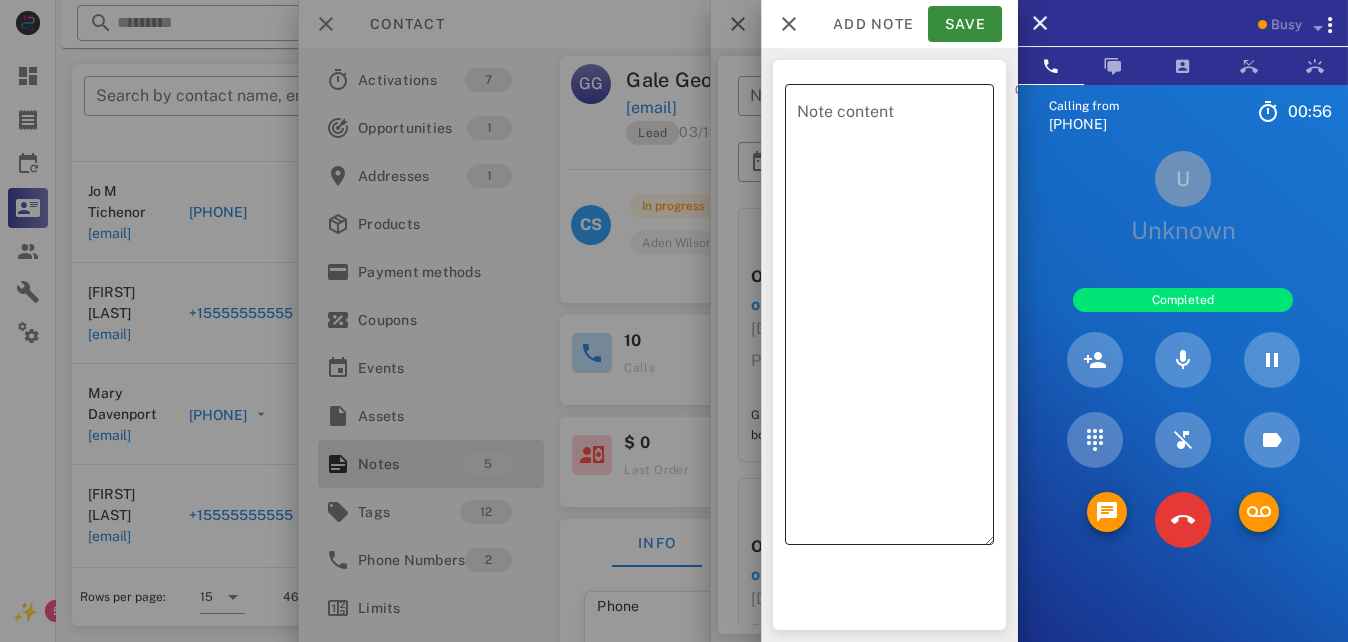 click on "Note content" at bounding box center (895, 319) 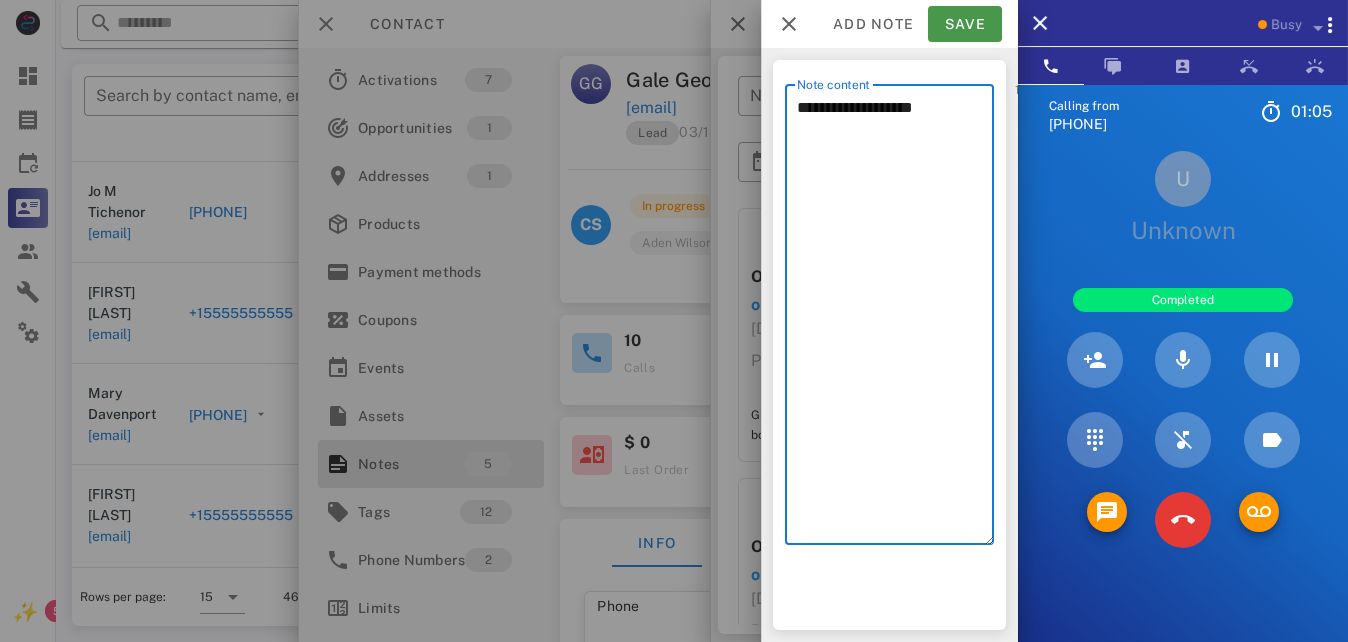 type on "**********" 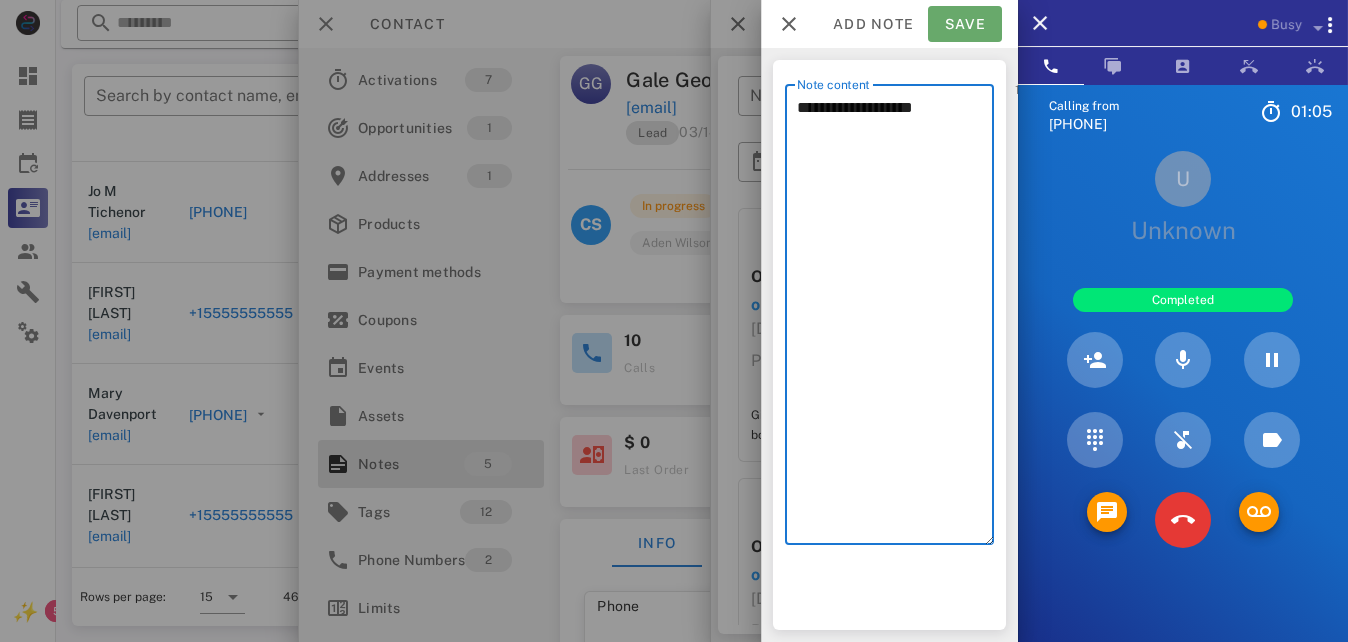 click on "Save" at bounding box center (965, 24) 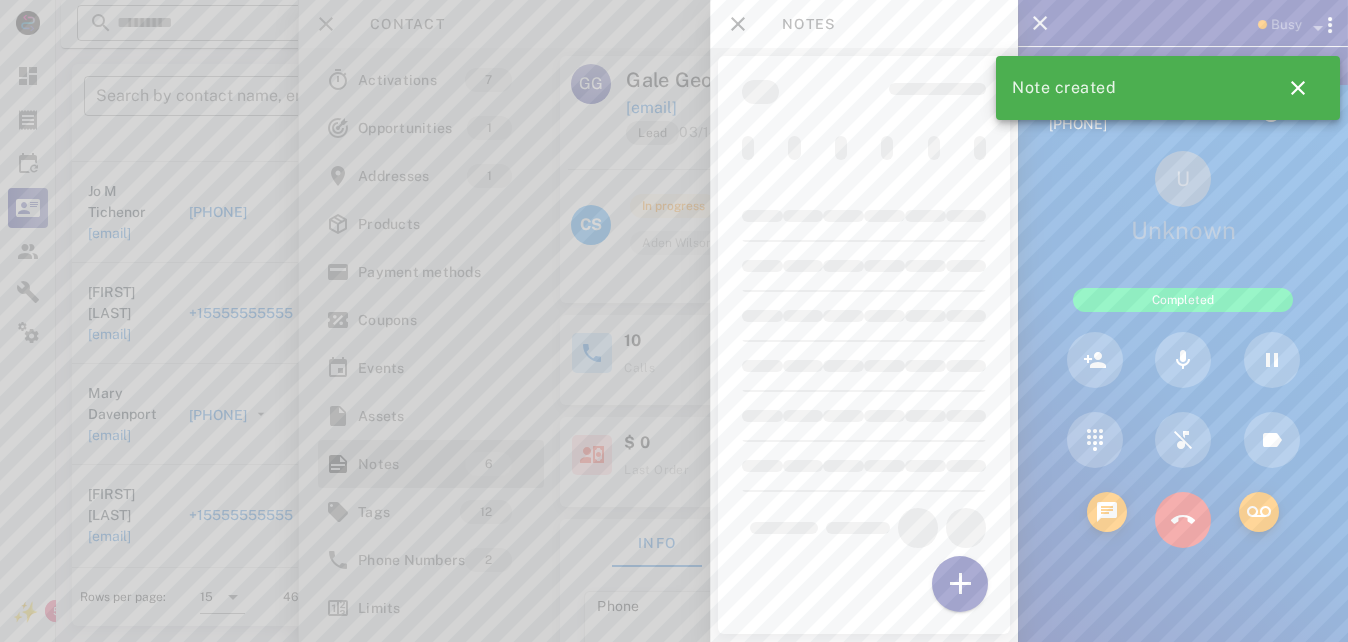 drag, startPoint x: 1005, startPoint y: 243, endPoint x: 1056, endPoint y: 360, distance: 127.632286 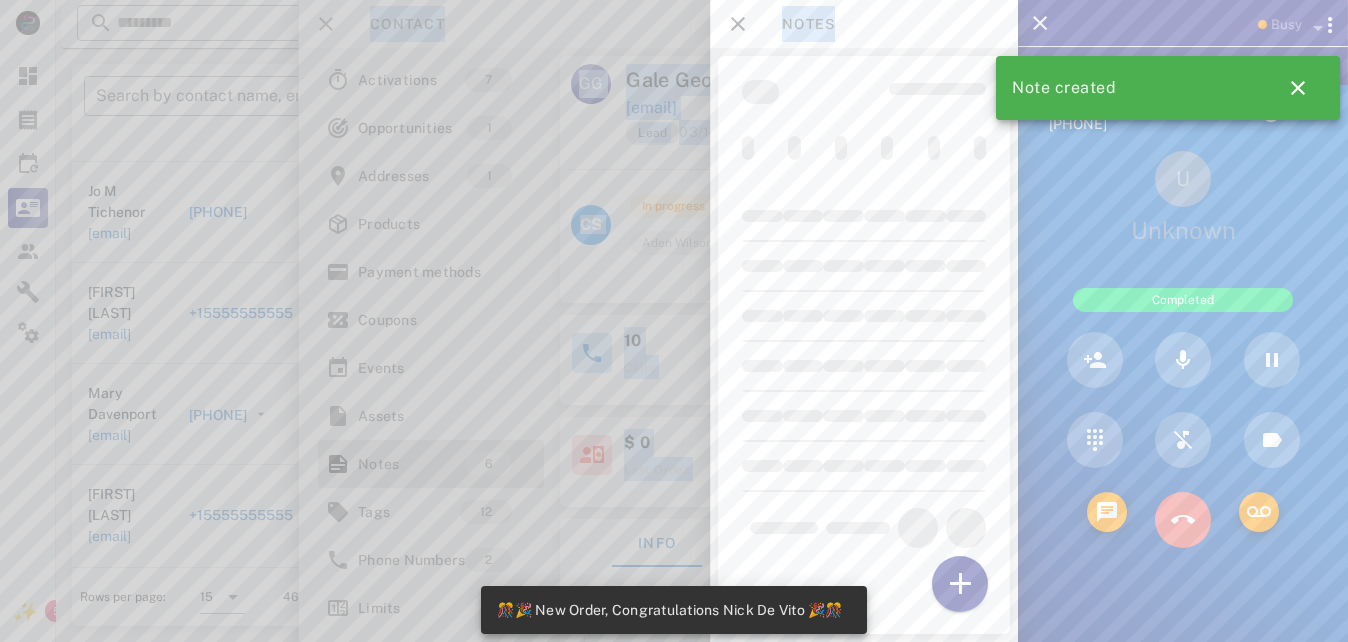 click at bounding box center (1183, 520) 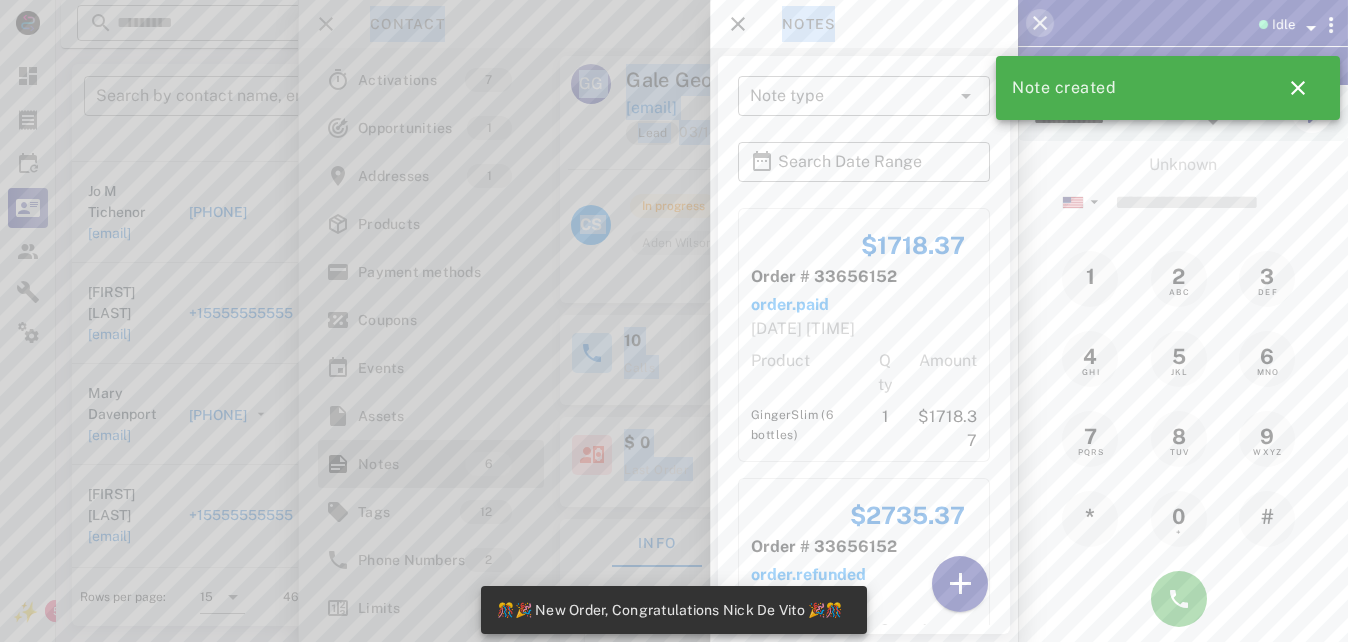 click at bounding box center (1040, 23) 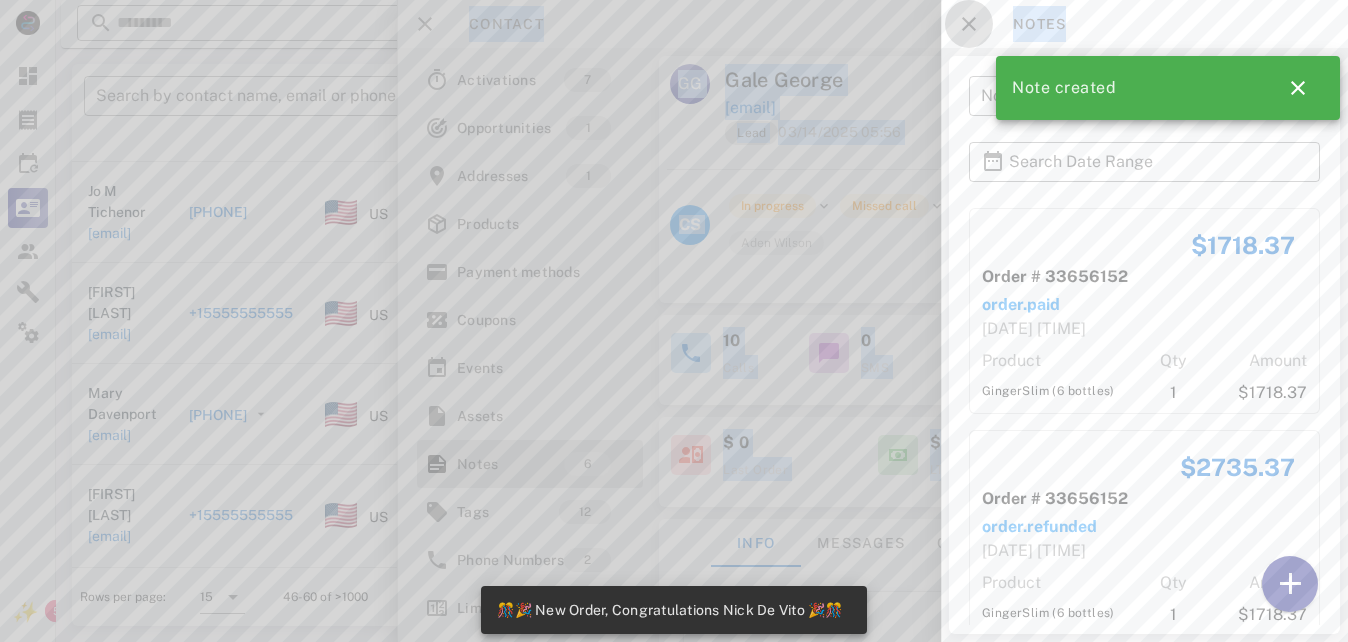 click at bounding box center [969, 24] 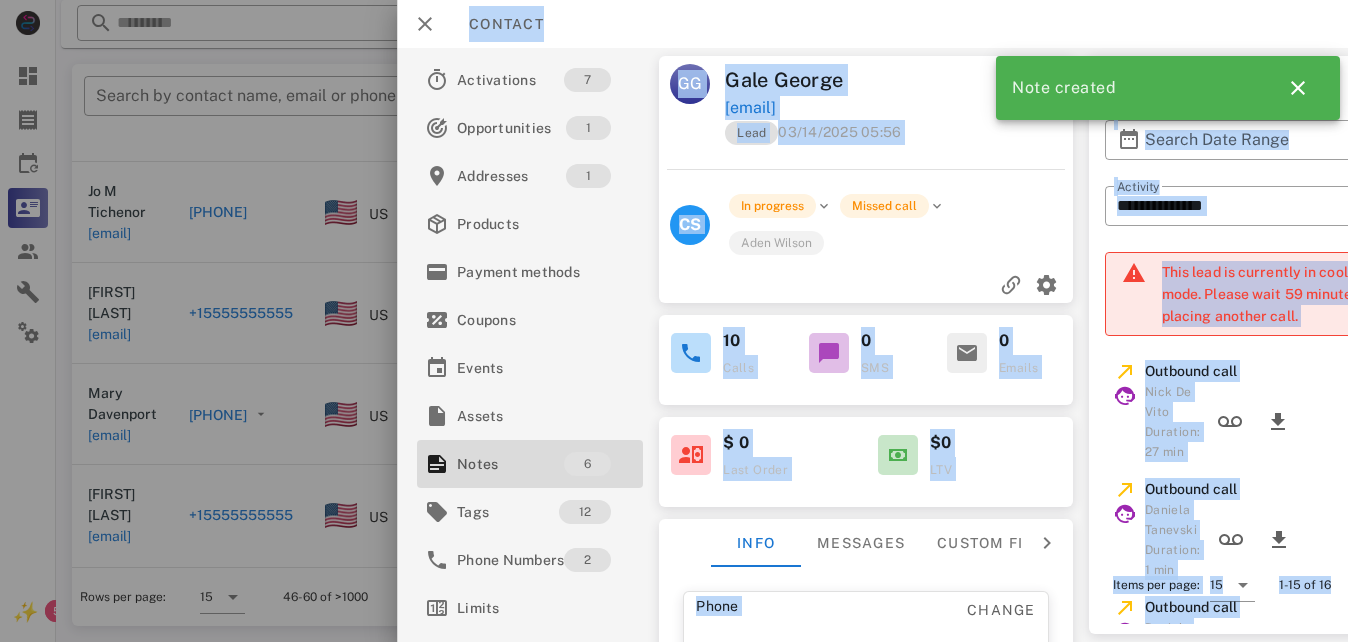 click on "Contact" at bounding box center (872, 24) 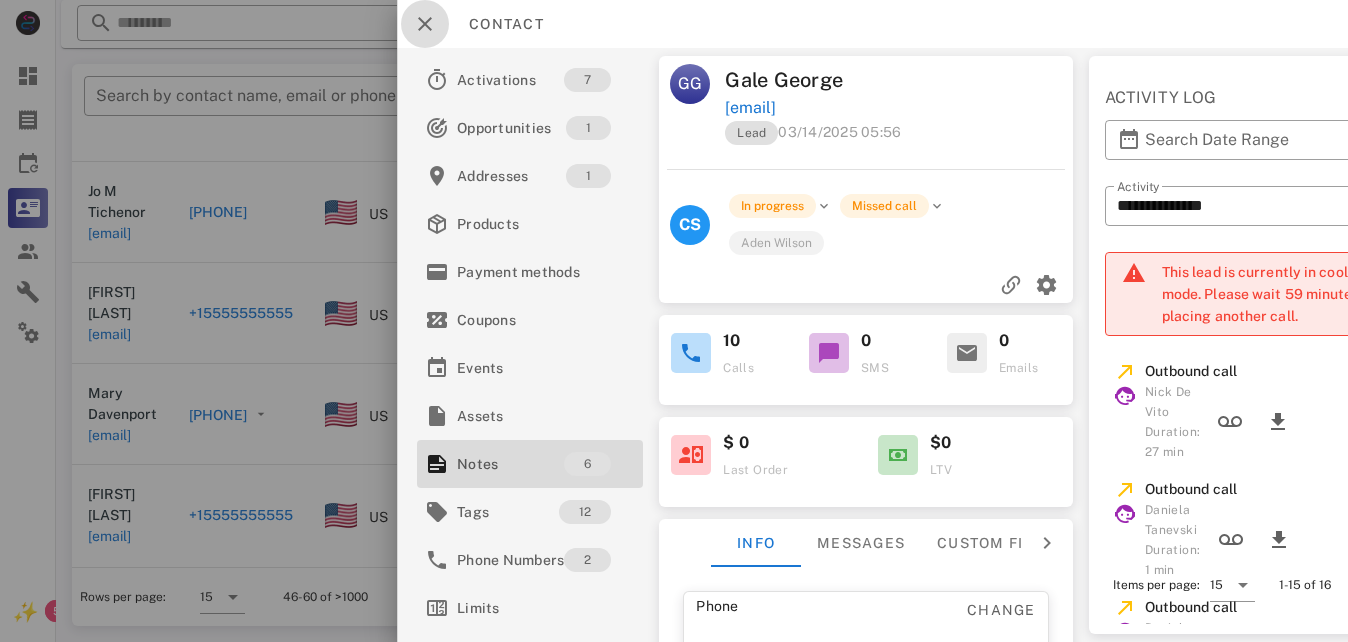 click at bounding box center (425, 24) 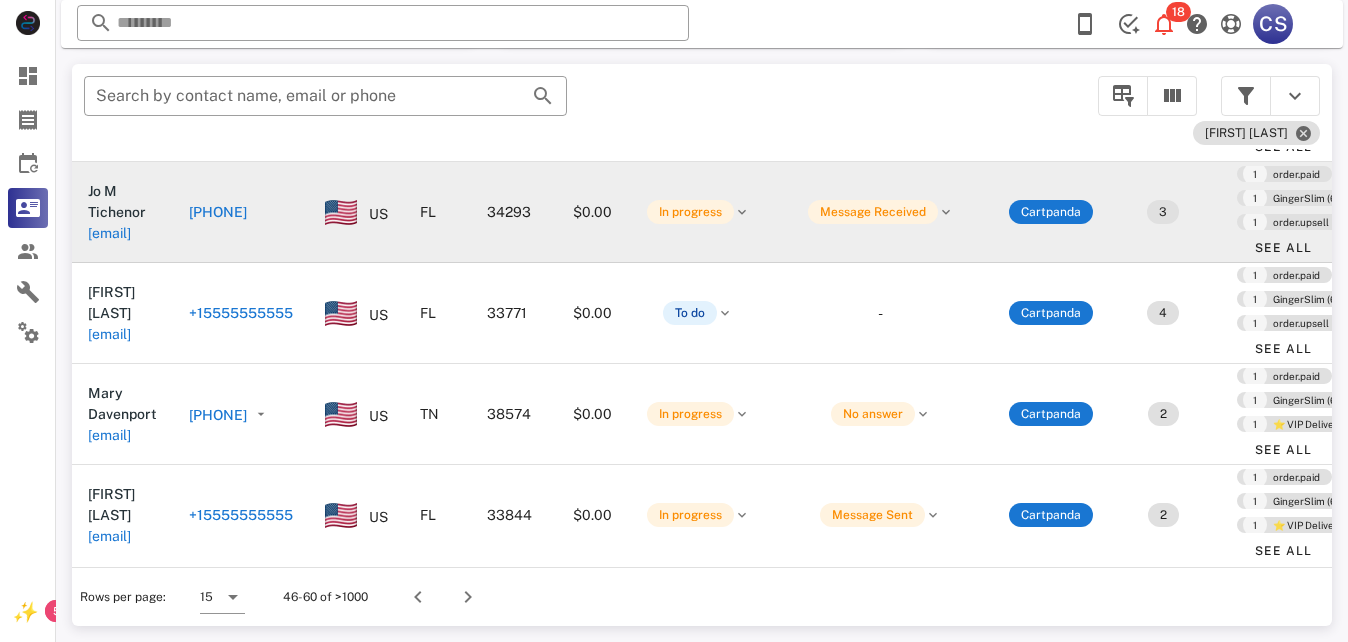 click on "[PHONE]" at bounding box center [218, 212] 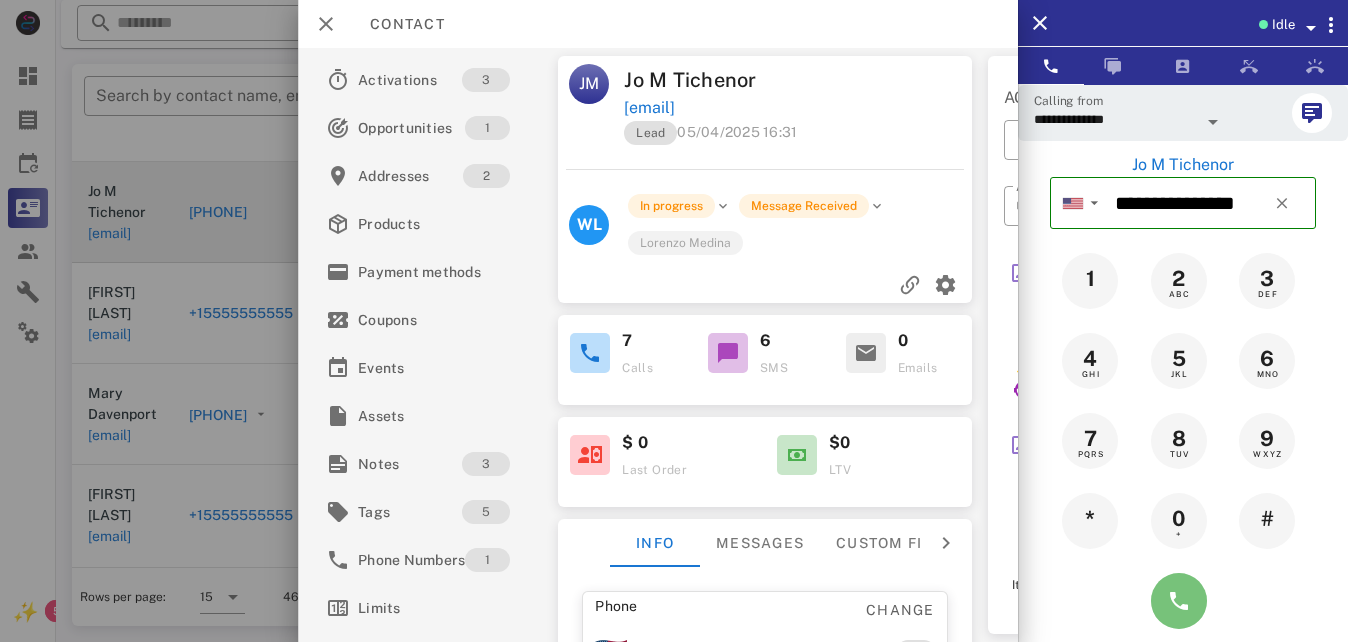 click at bounding box center (1179, 601) 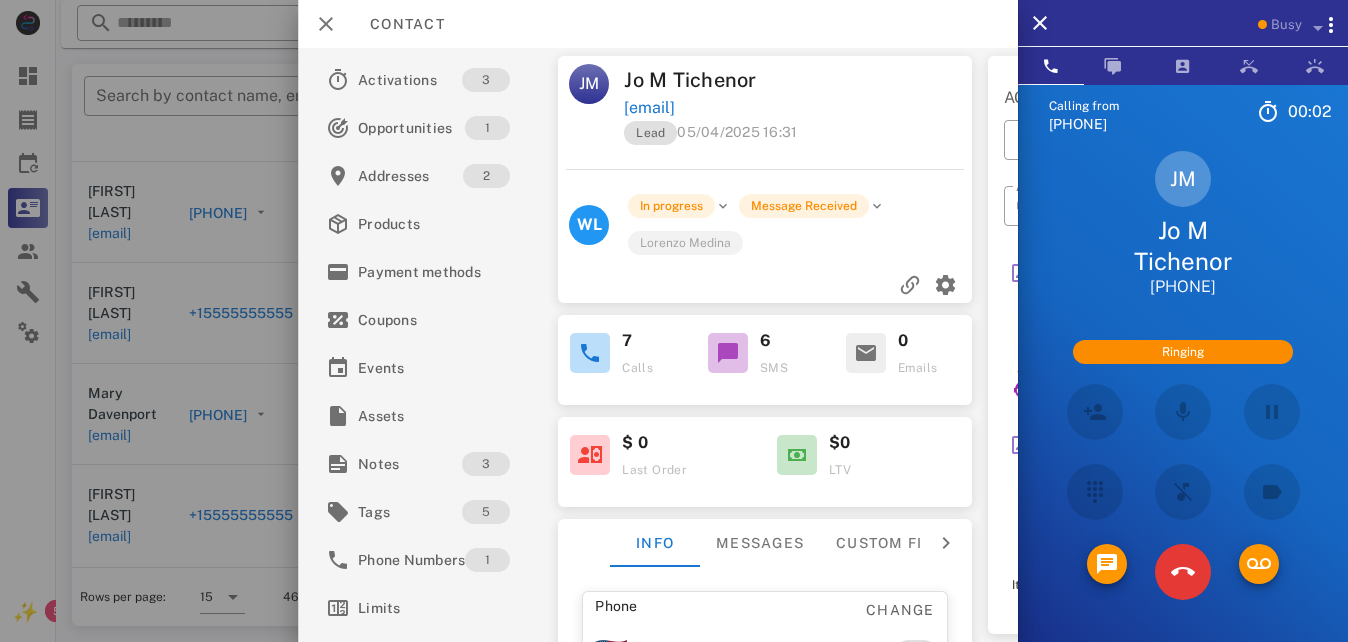 scroll, scrollTop: 45, scrollLeft: 0, axis: vertical 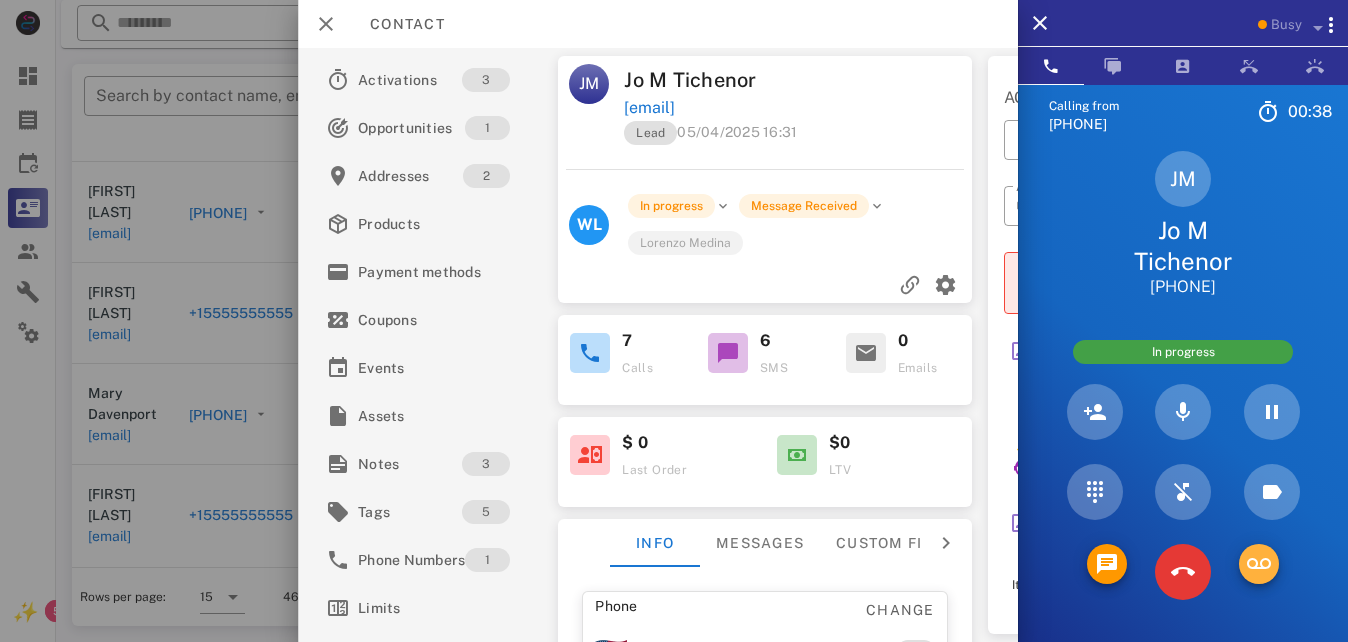 click at bounding box center (1259, 564) 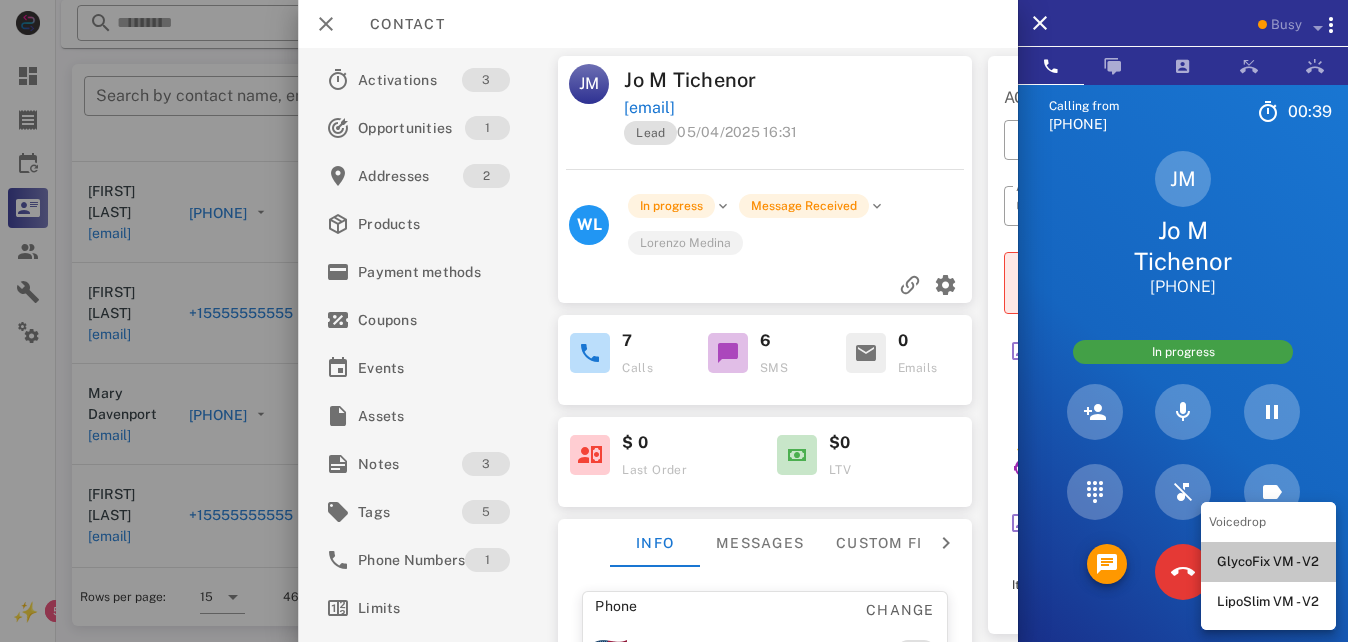 click on "GlycoFix VM - V2" at bounding box center [1268, 562] 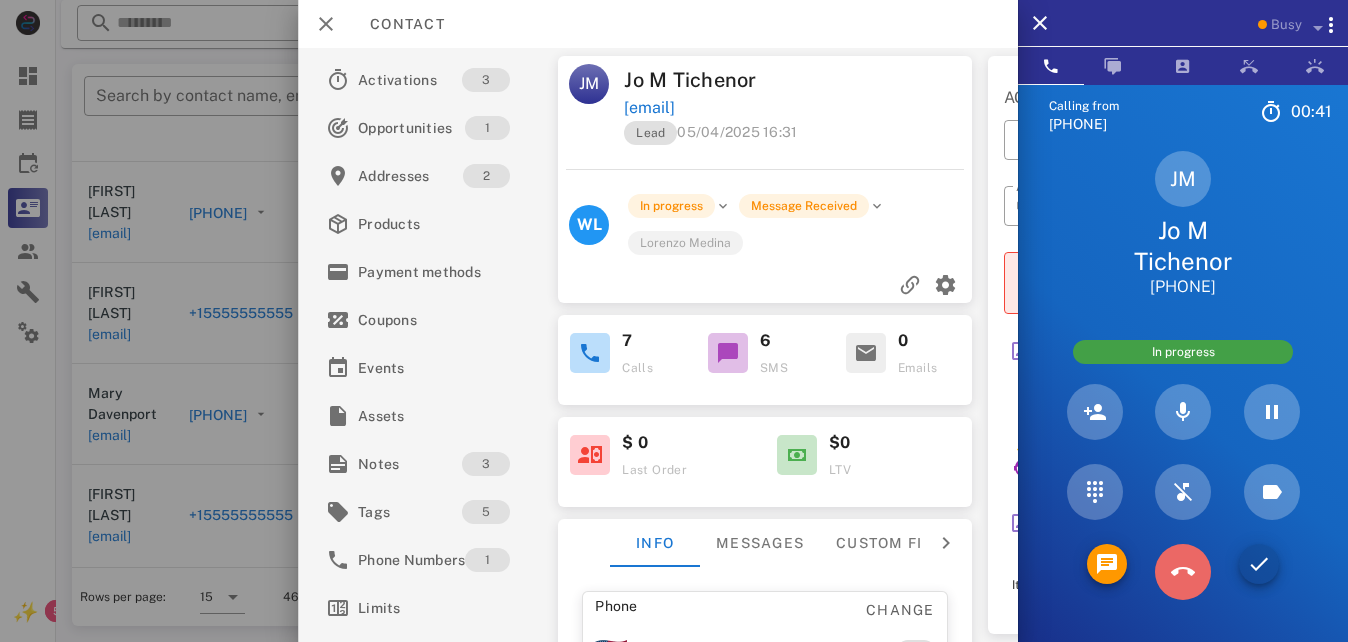 click at bounding box center [1183, 572] 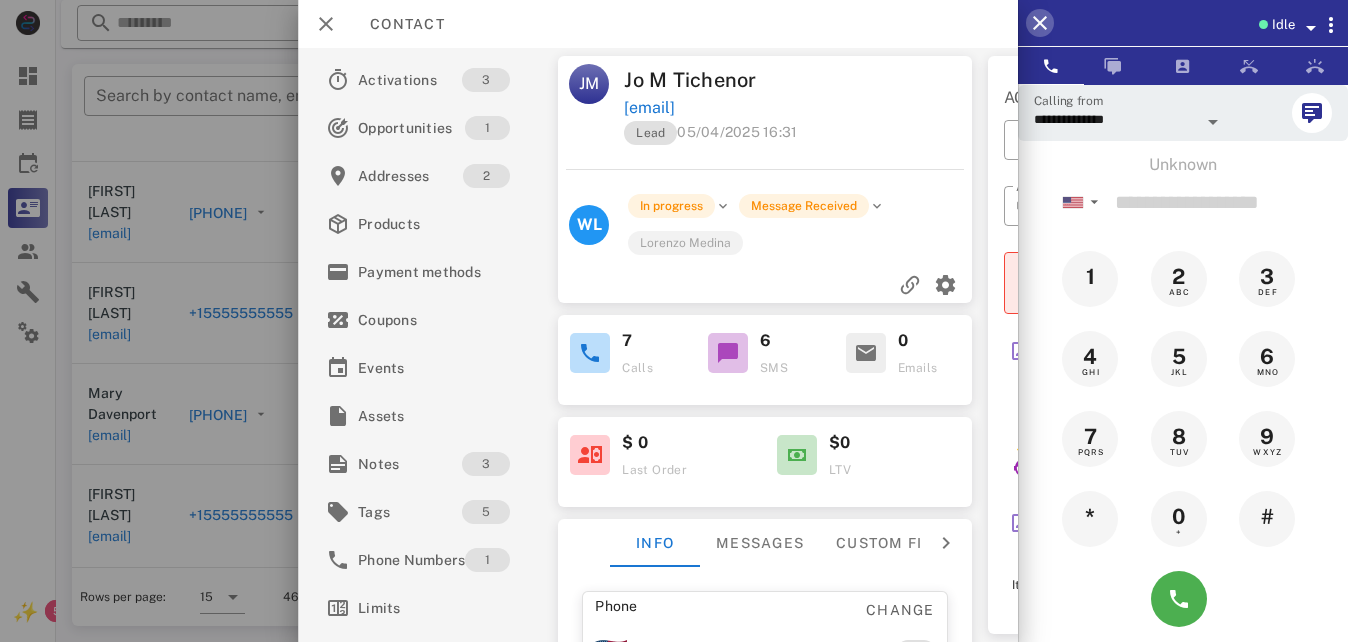 click at bounding box center (1040, 23) 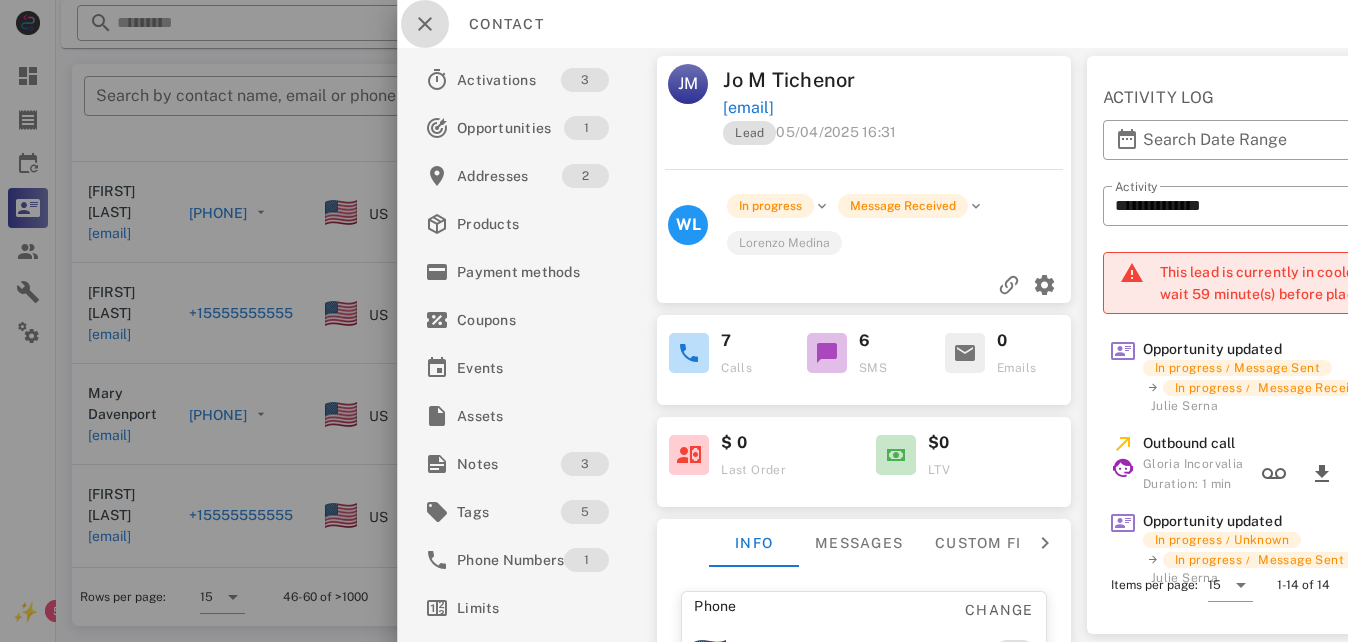 click at bounding box center [425, 24] 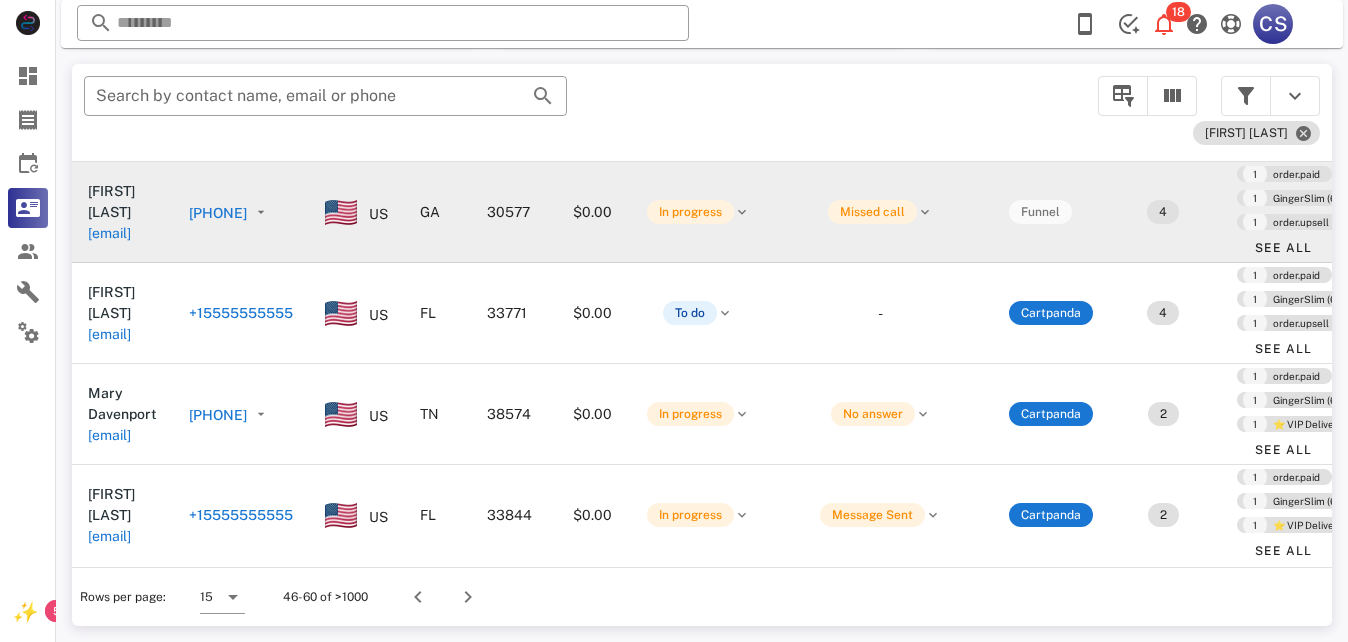 click on "[PHONE]" at bounding box center (218, 213) 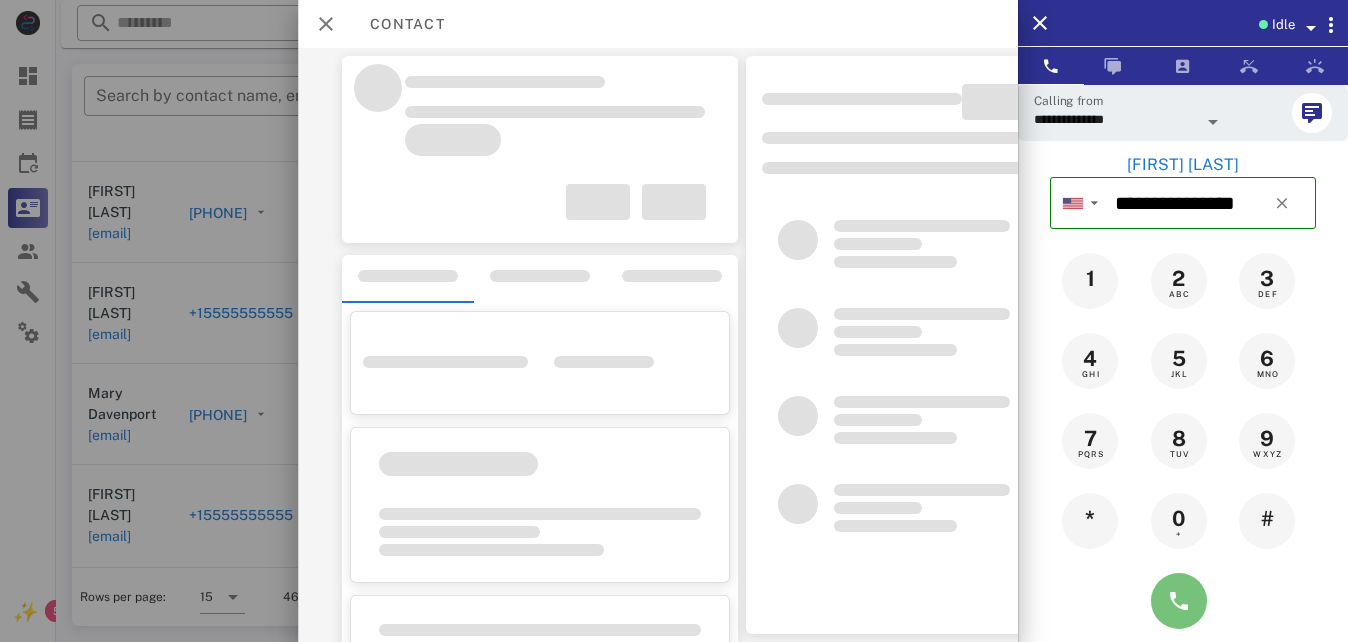 click at bounding box center (1179, 601) 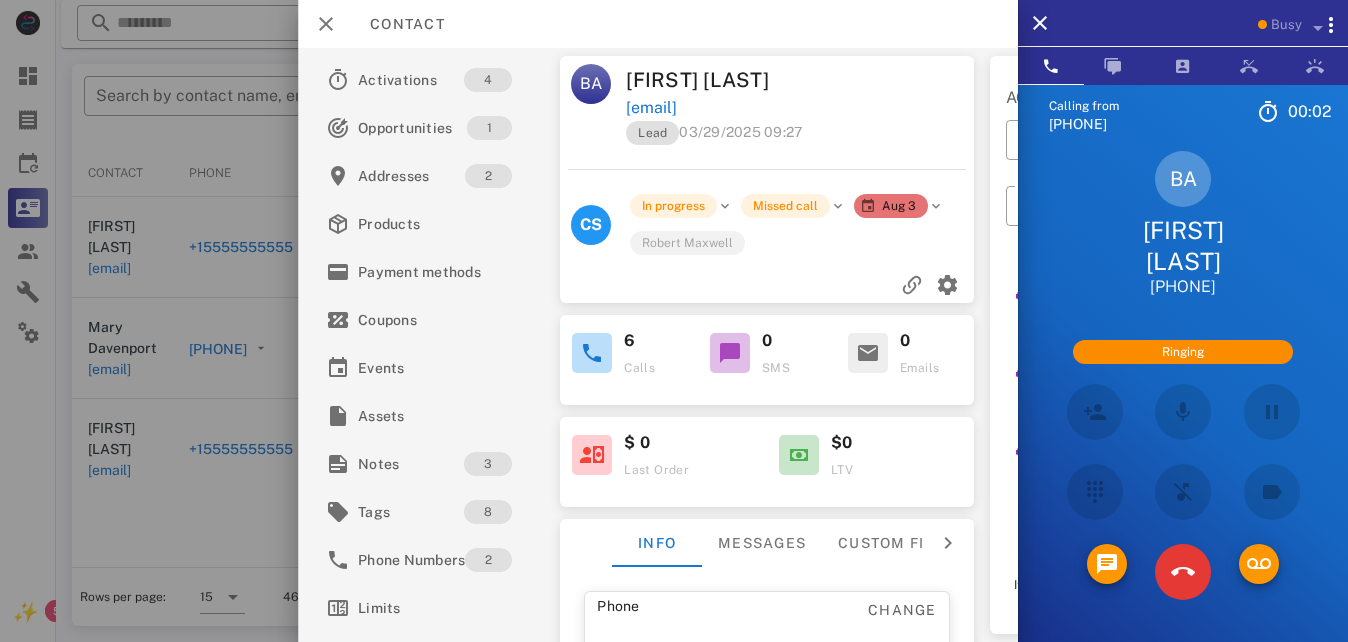 scroll, scrollTop: 0, scrollLeft: 0, axis: both 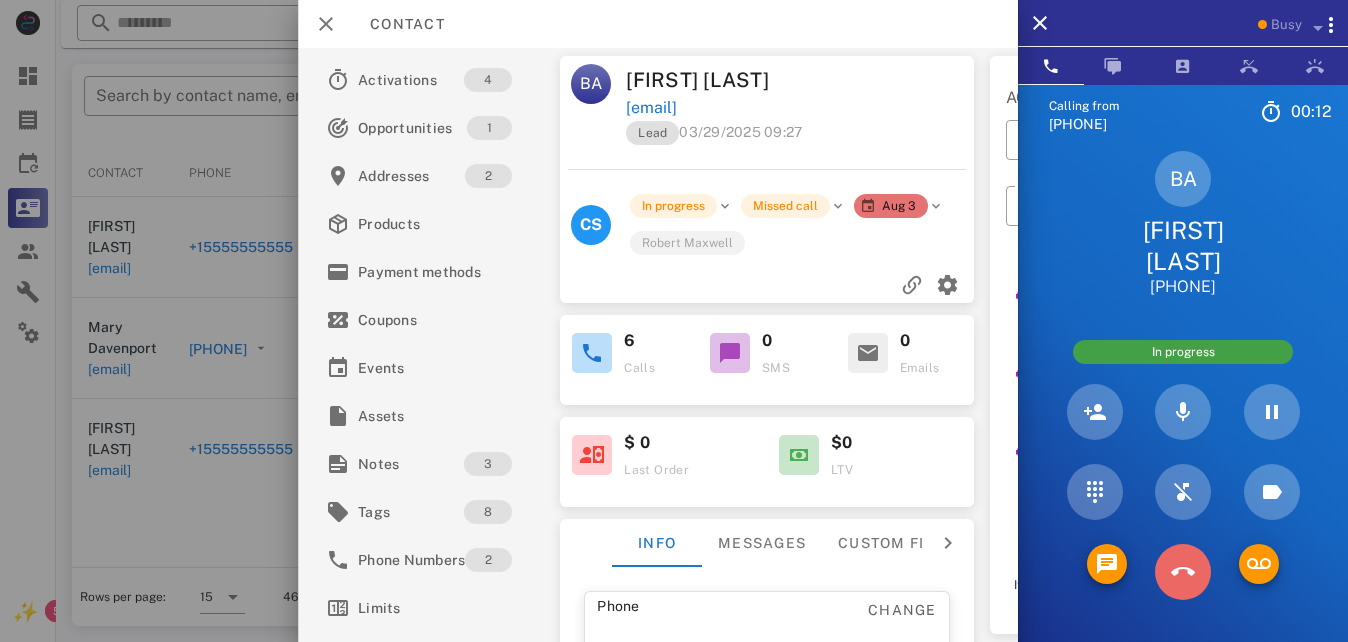 click at bounding box center (1183, 572) 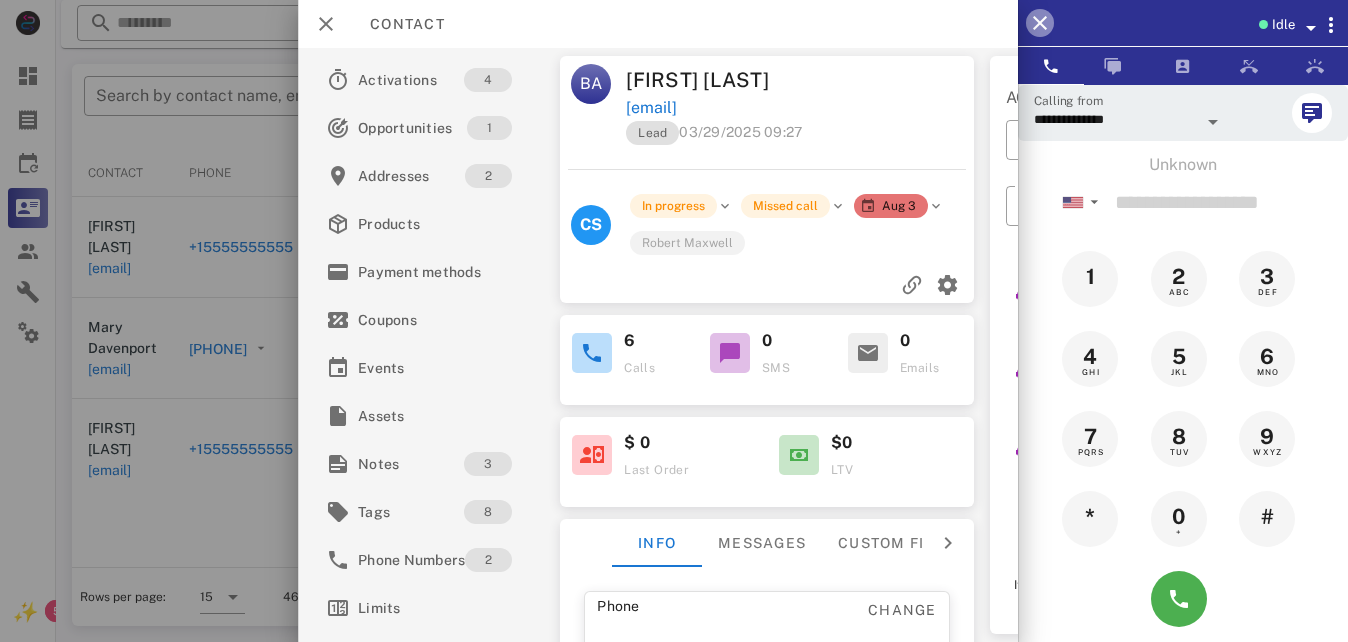 click at bounding box center [1040, 23] 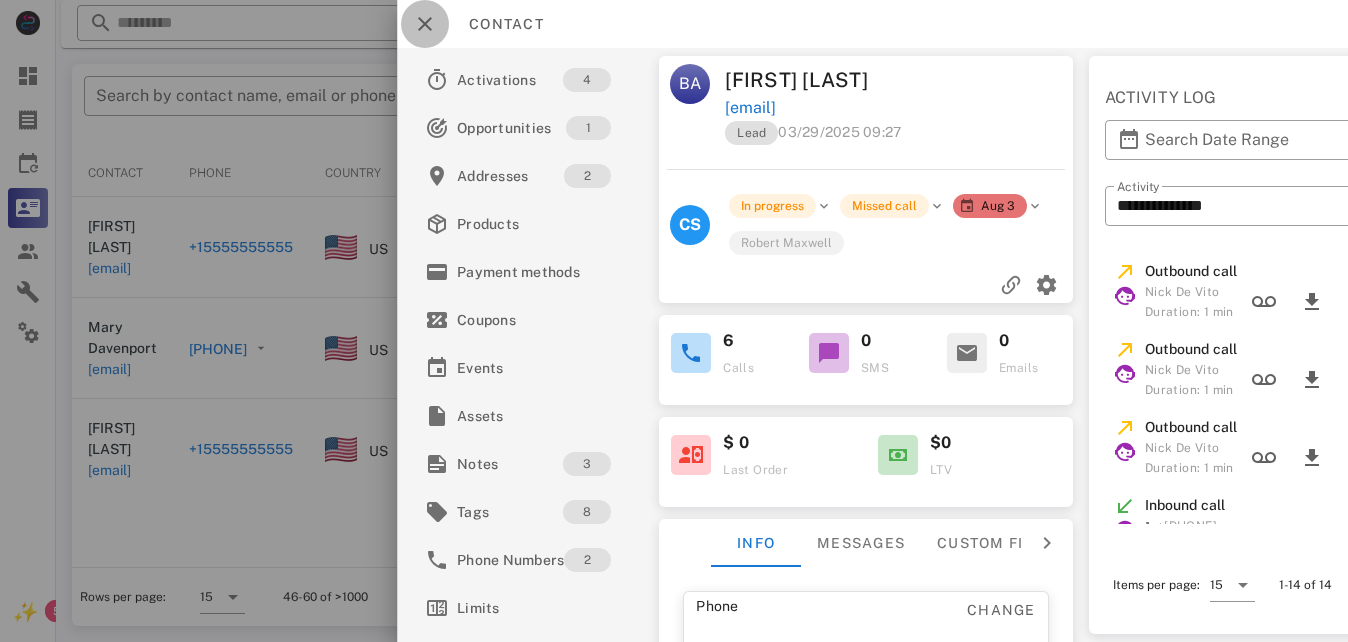 click at bounding box center (425, 24) 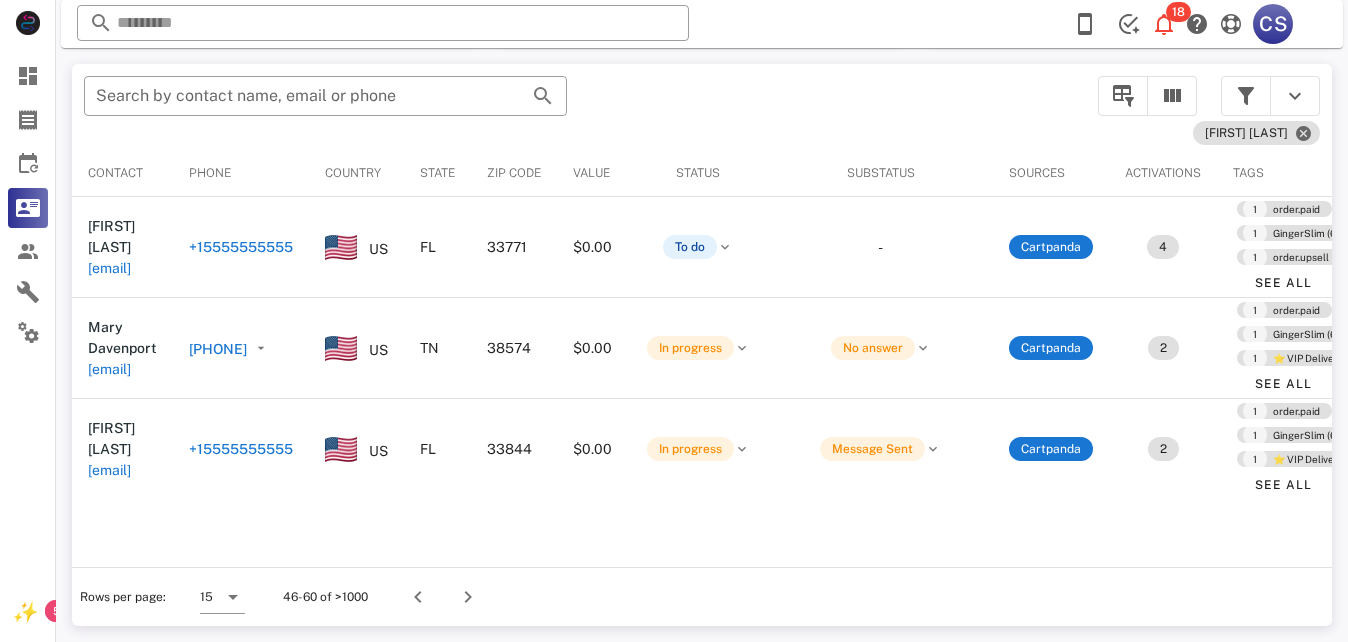 click on "+15555555555" at bounding box center [241, 247] 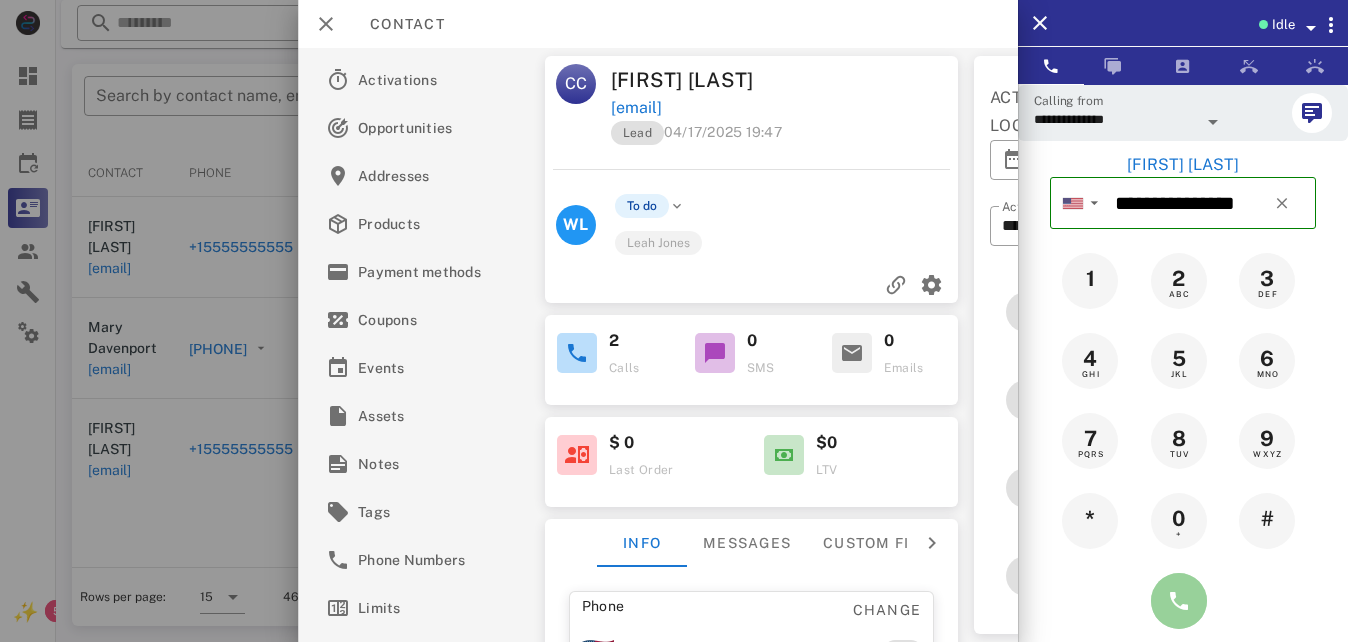 click at bounding box center [1179, 601] 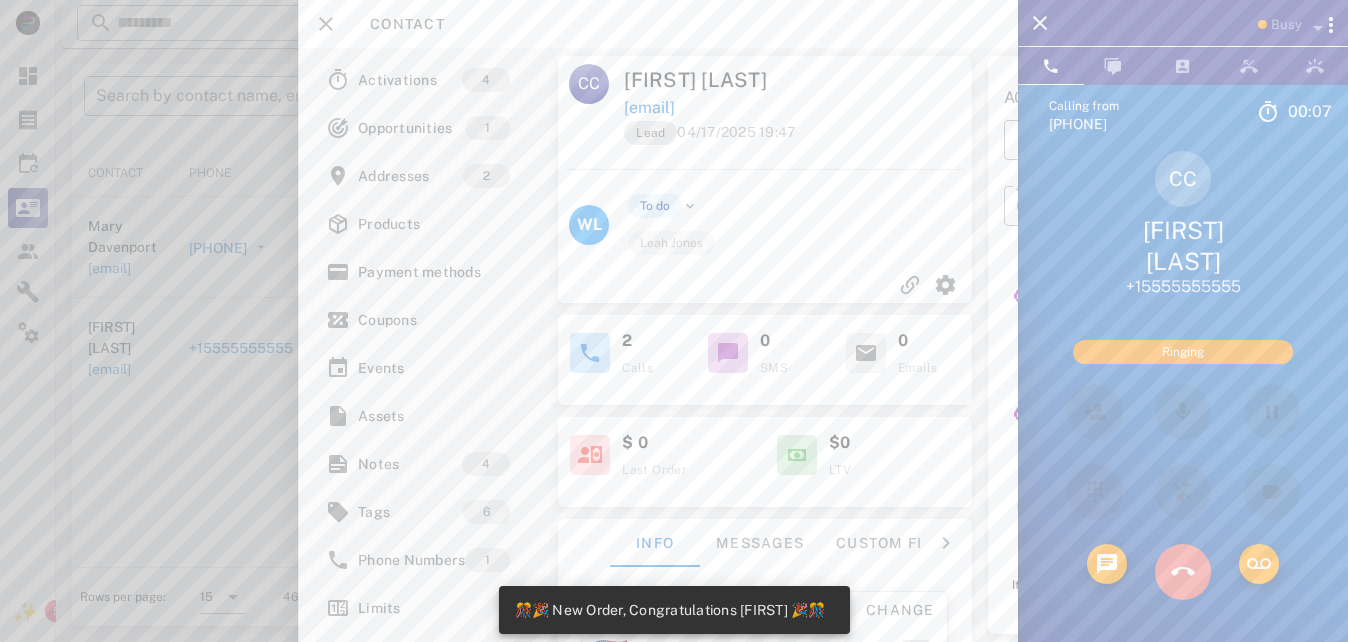 click at bounding box center [1183, 572] 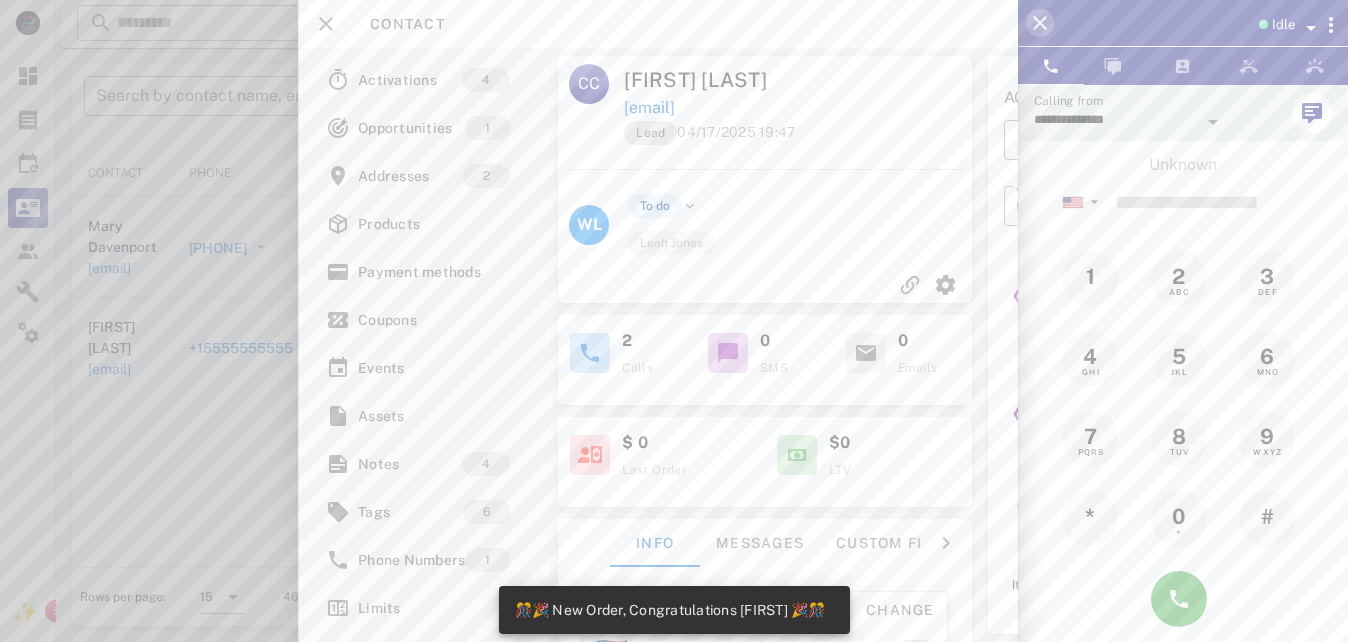 click at bounding box center (1040, 23) 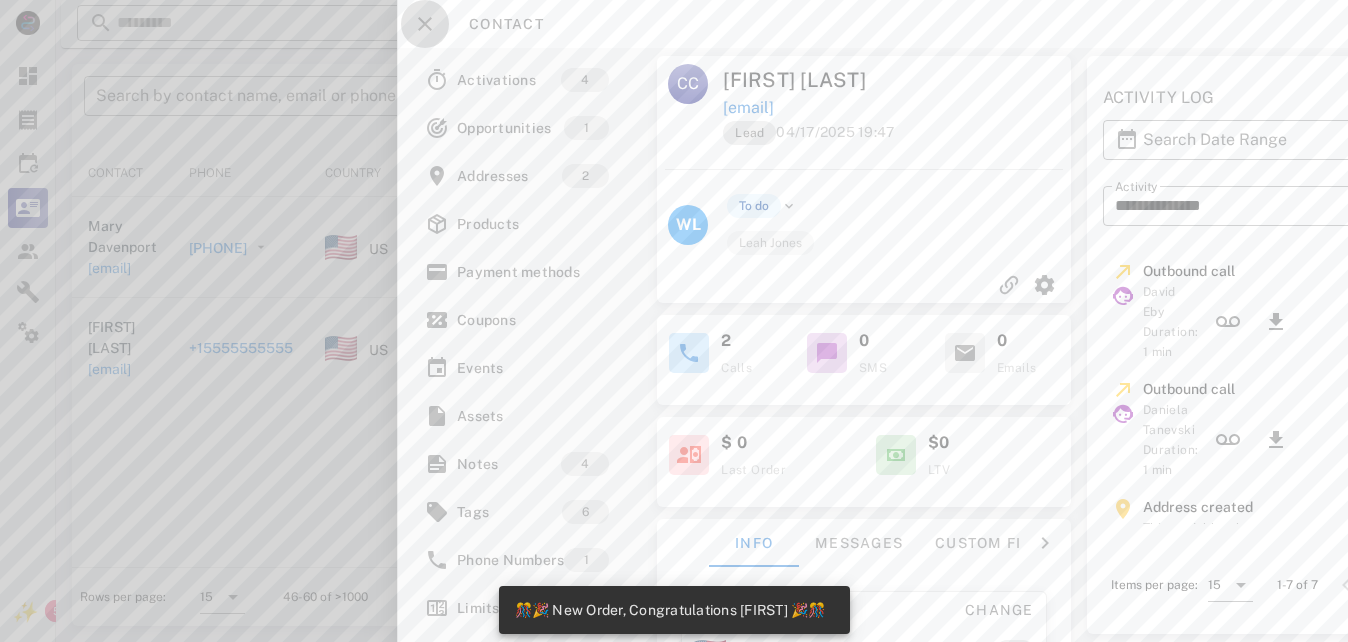 click at bounding box center (425, 24) 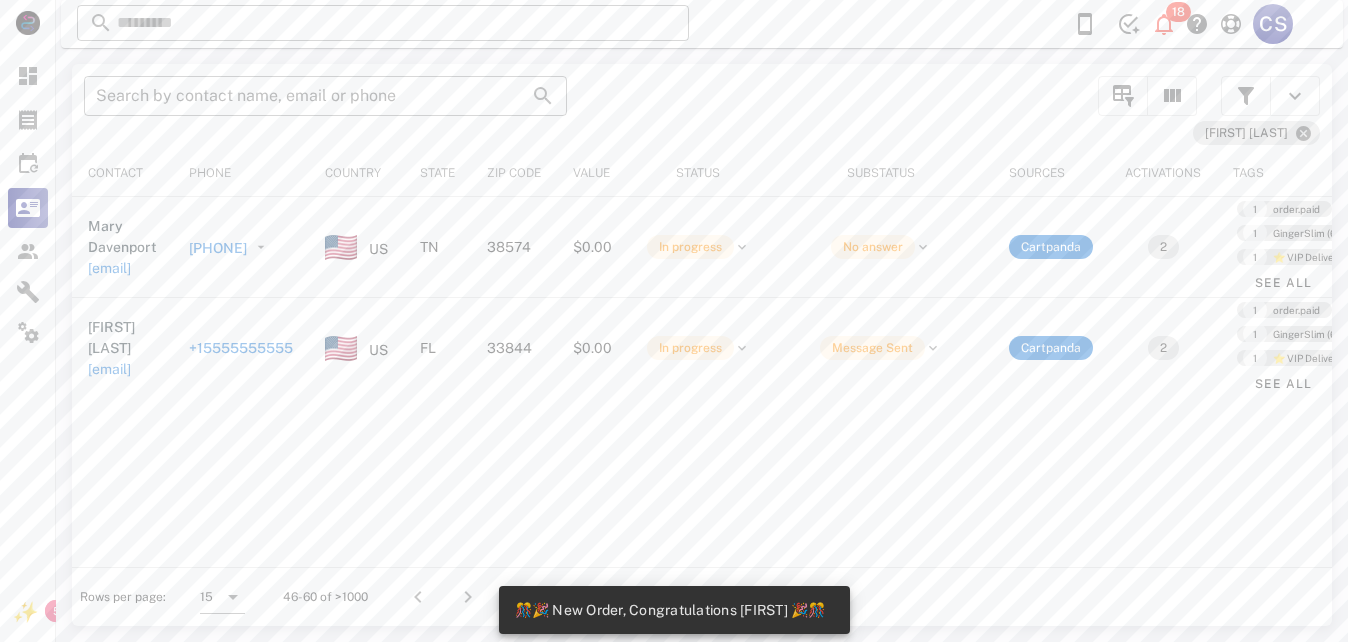 click on "[PHONE]" at bounding box center [218, 248] 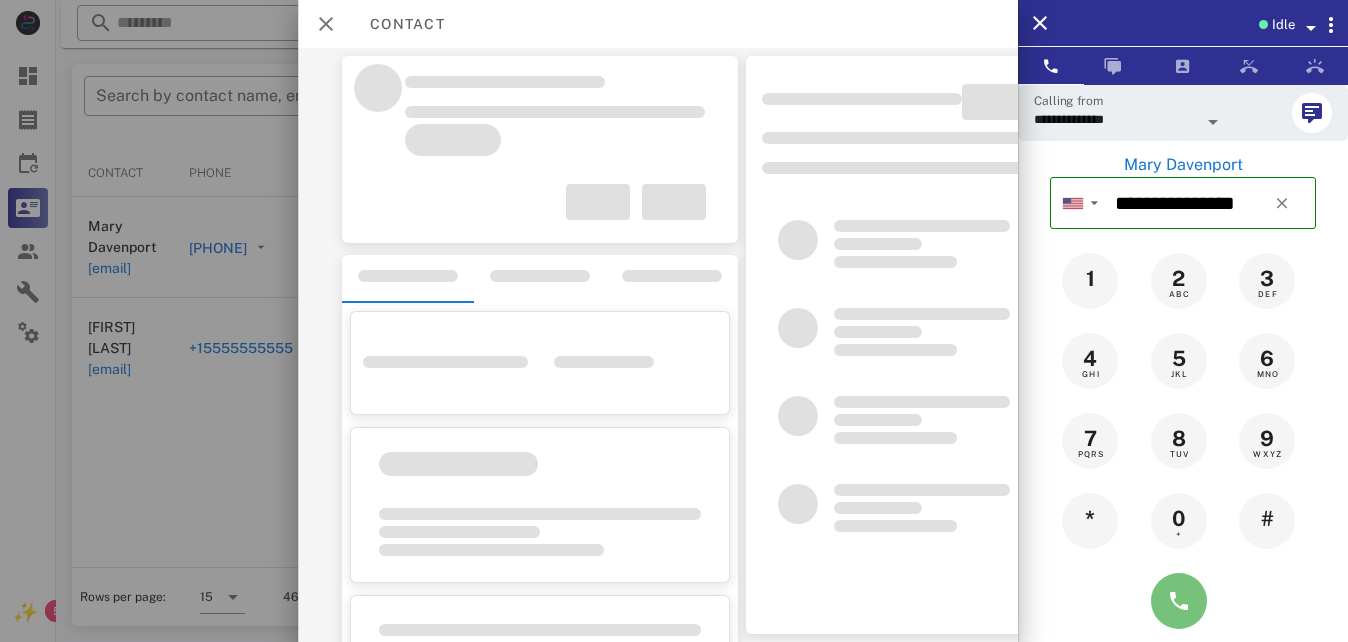 click at bounding box center [1179, 601] 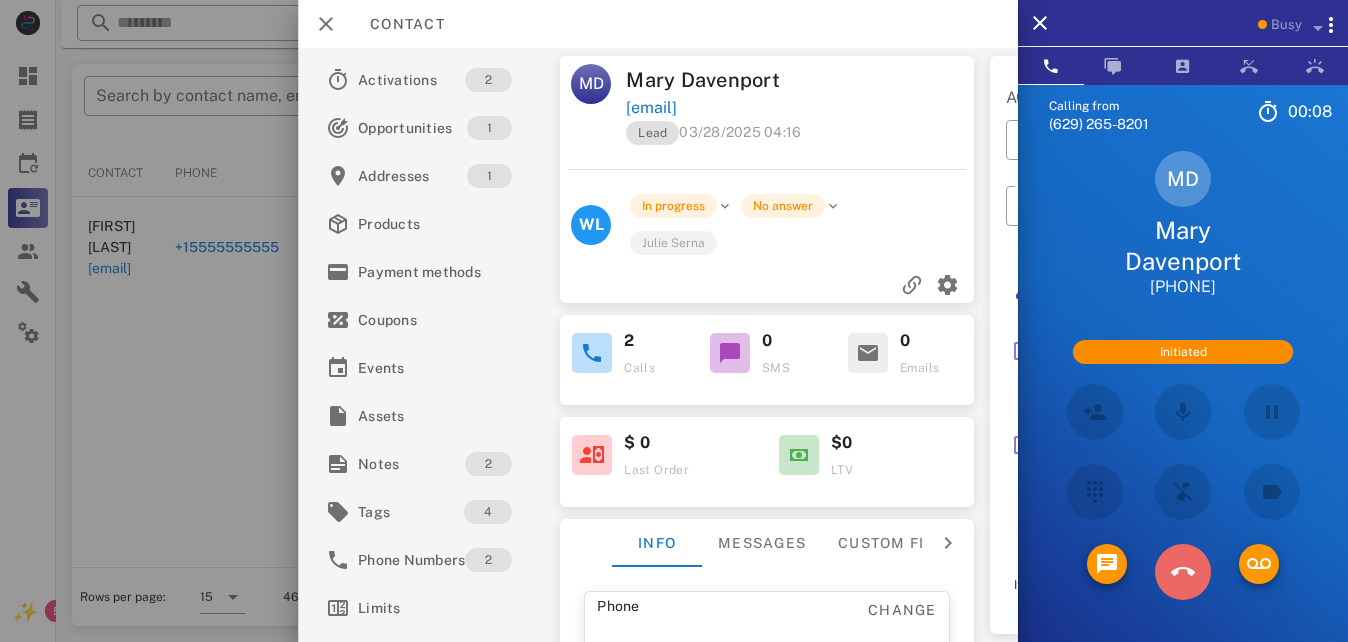 click at bounding box center [1183, 572] 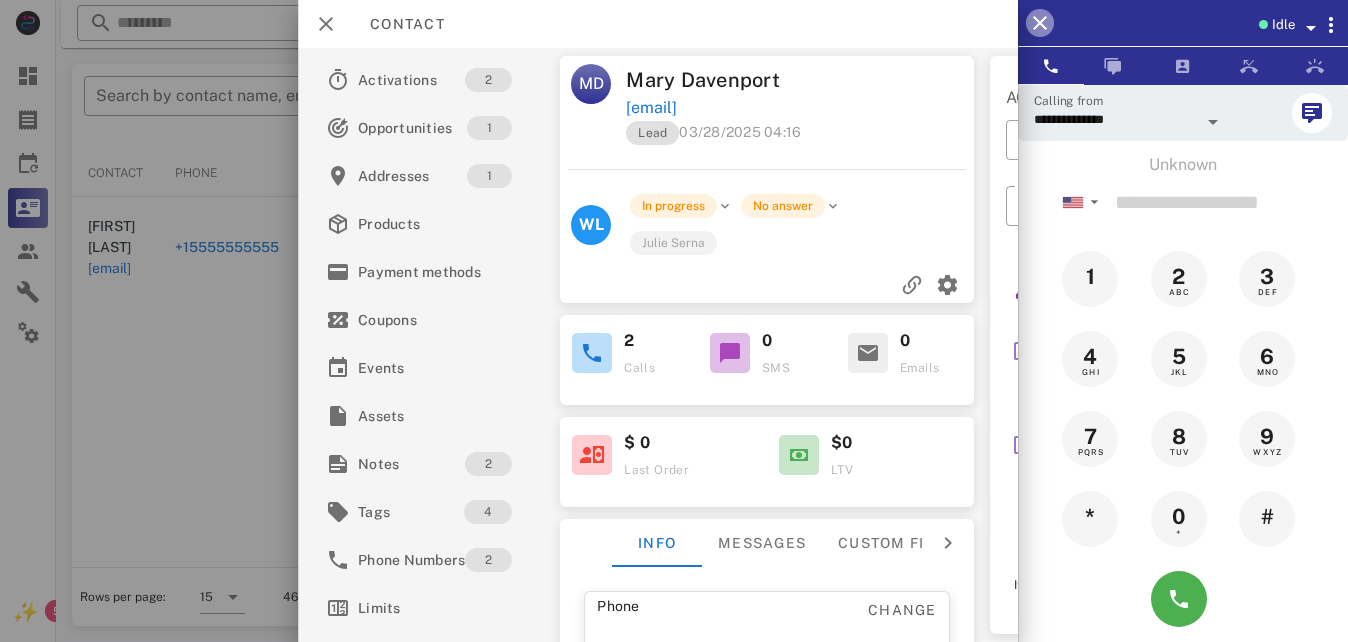 click at bounding box center (1040, 23) 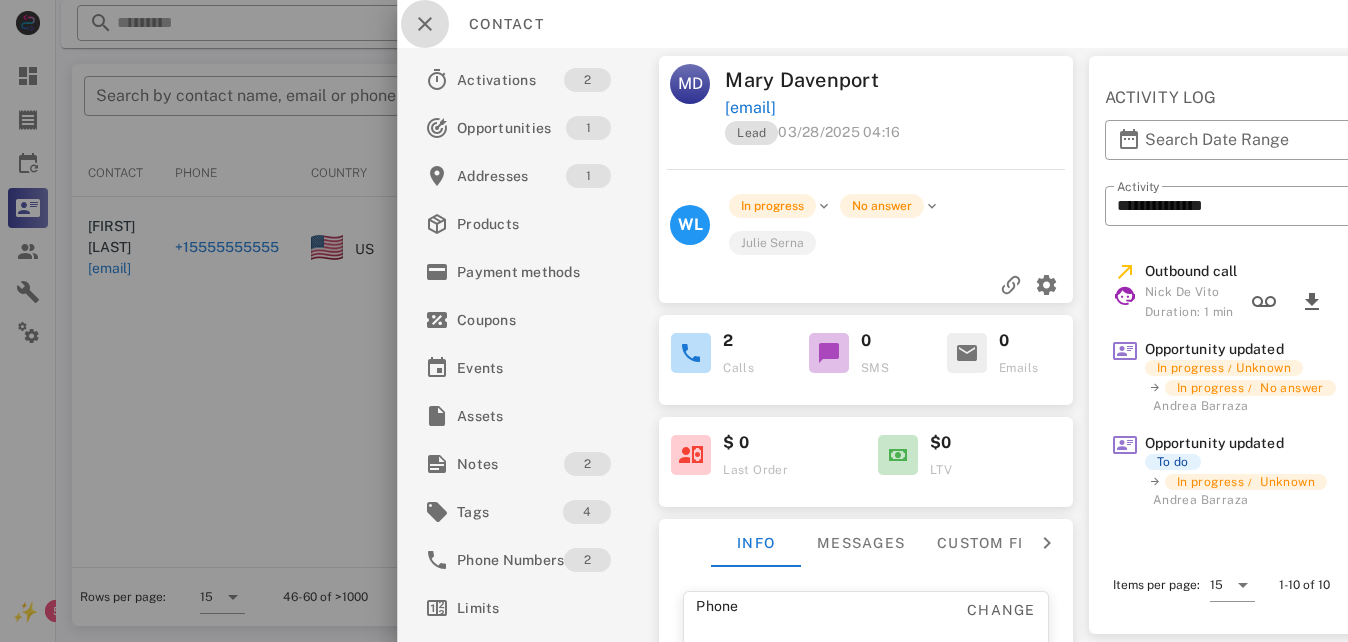 click at bounding box center [425, 24] 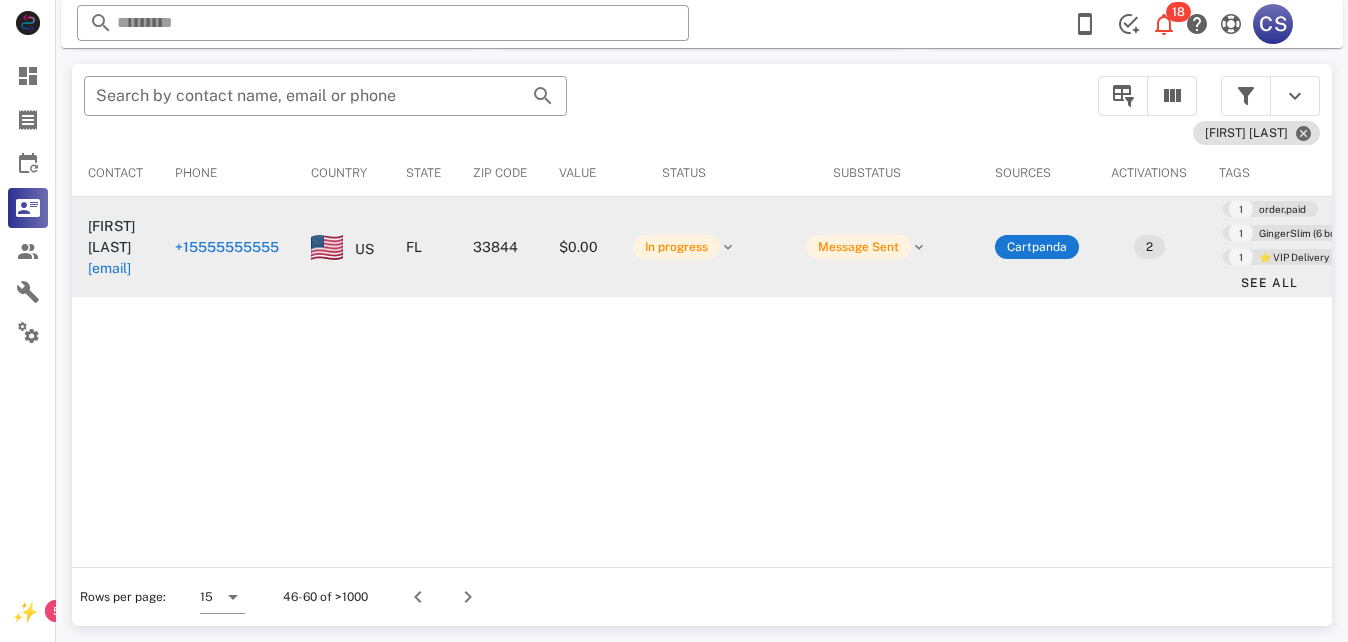 click on "+15555555555" at bounding box center [227, 247] 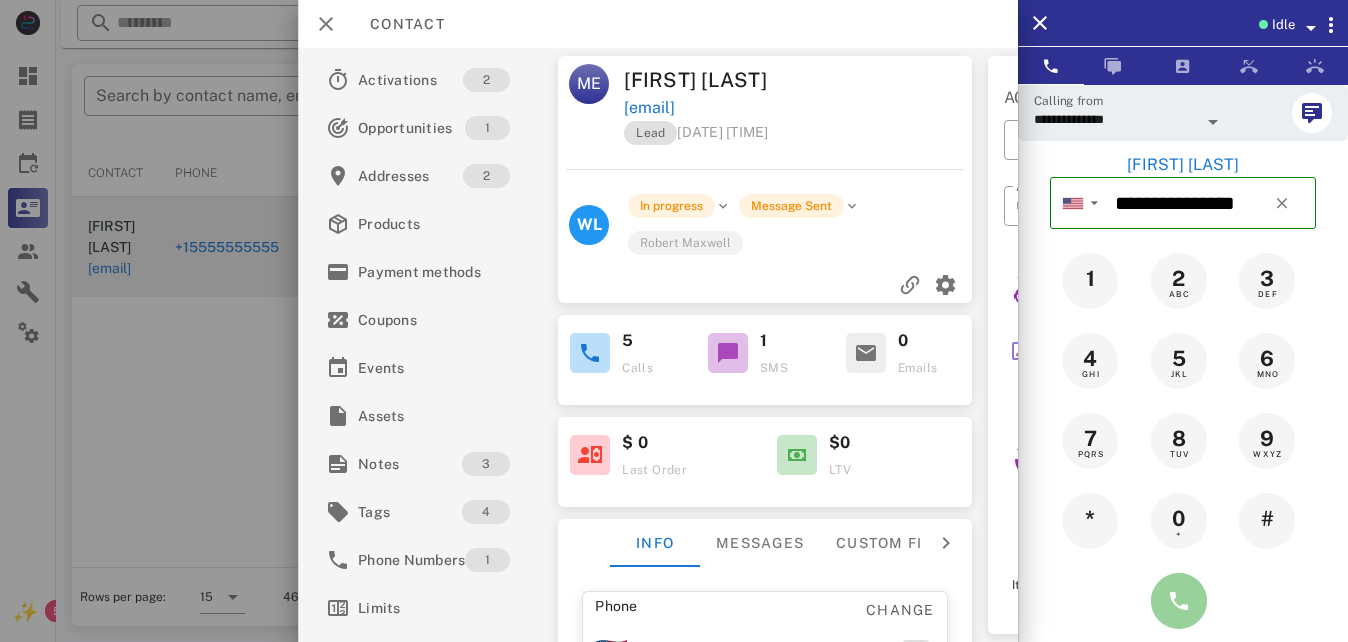 click at bounding box center [1179, 601] 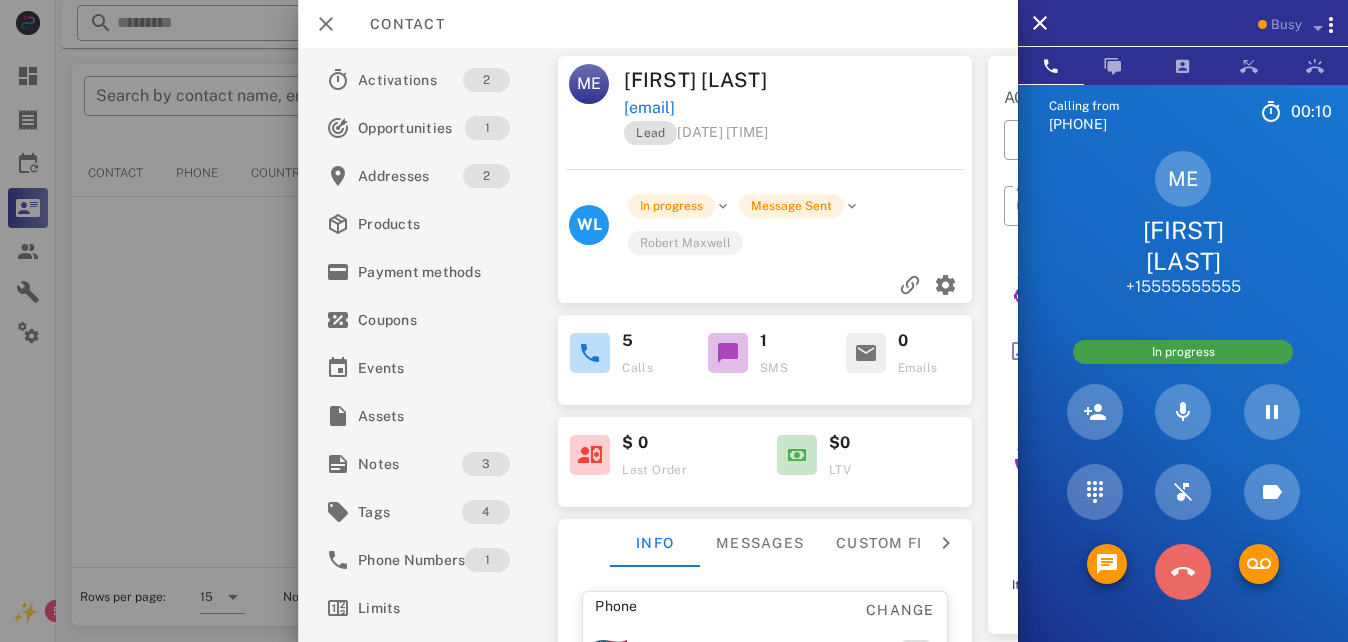 click at bounding box center (1183, 572) 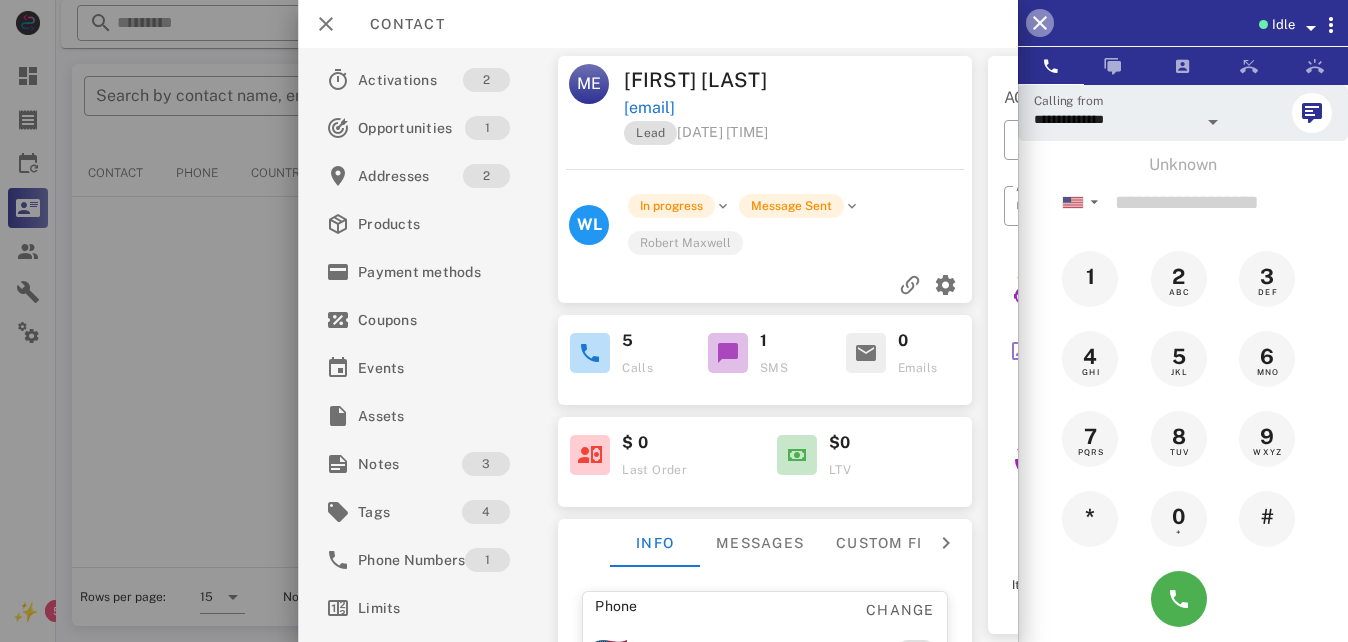 click at bounding box center (1040, 23) 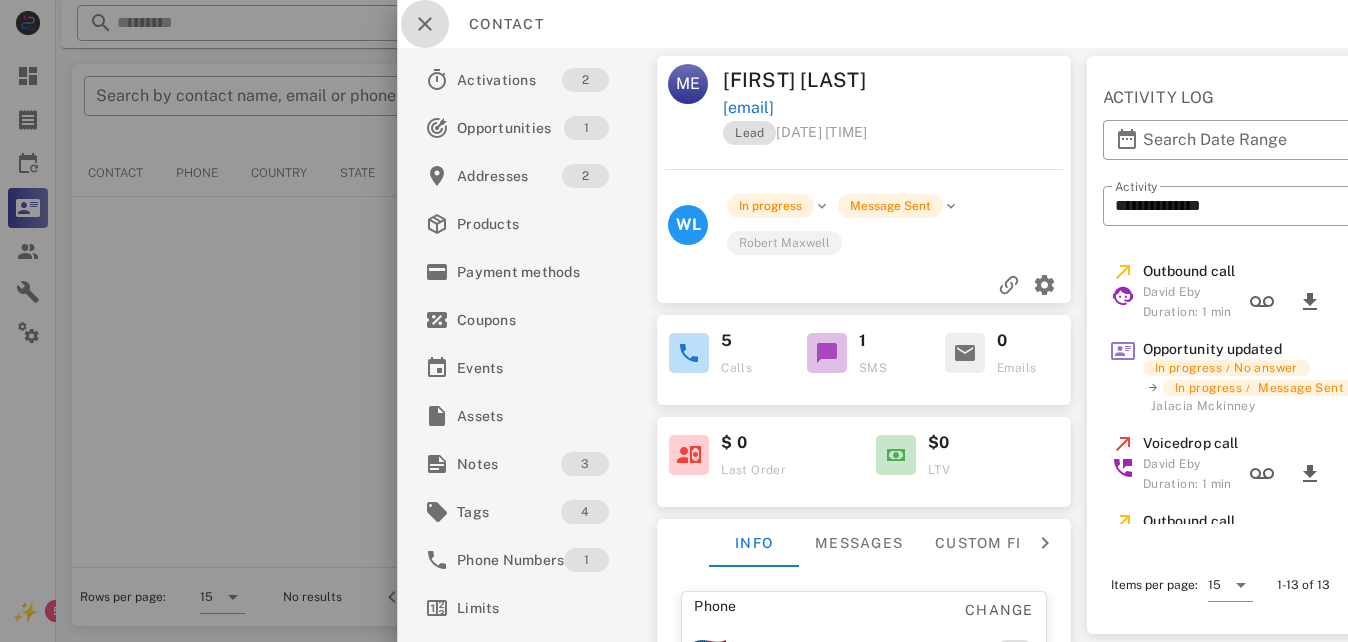 click at bounding box center (425, 24) 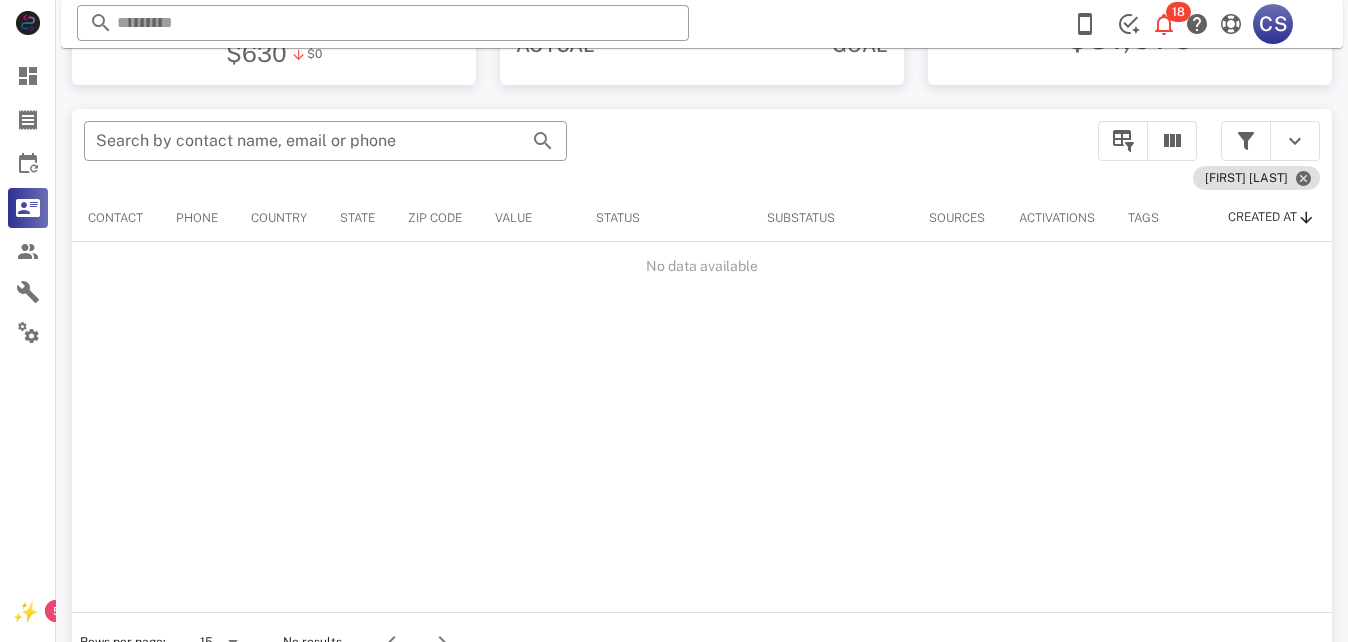 scroll, scrollTop: 380, scrollLeft: 0, axis: vertical 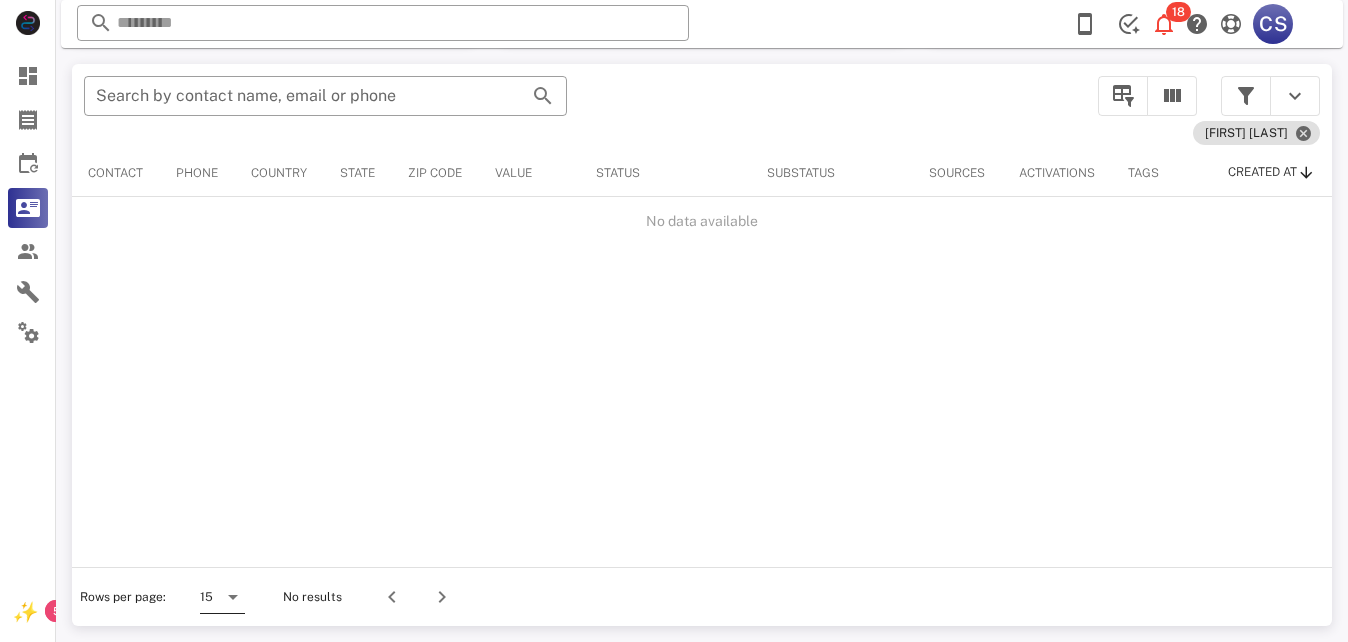 click at bounding box center (233, 597) 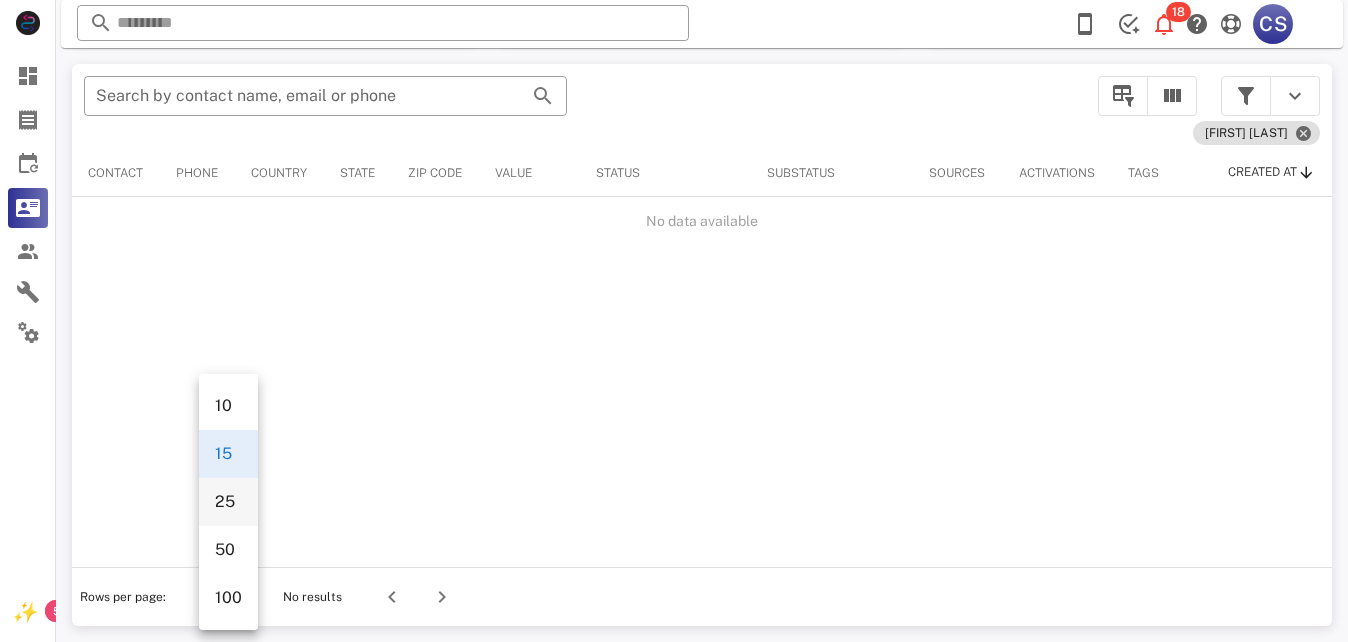 click on "25" at bounding box center [228, 501] 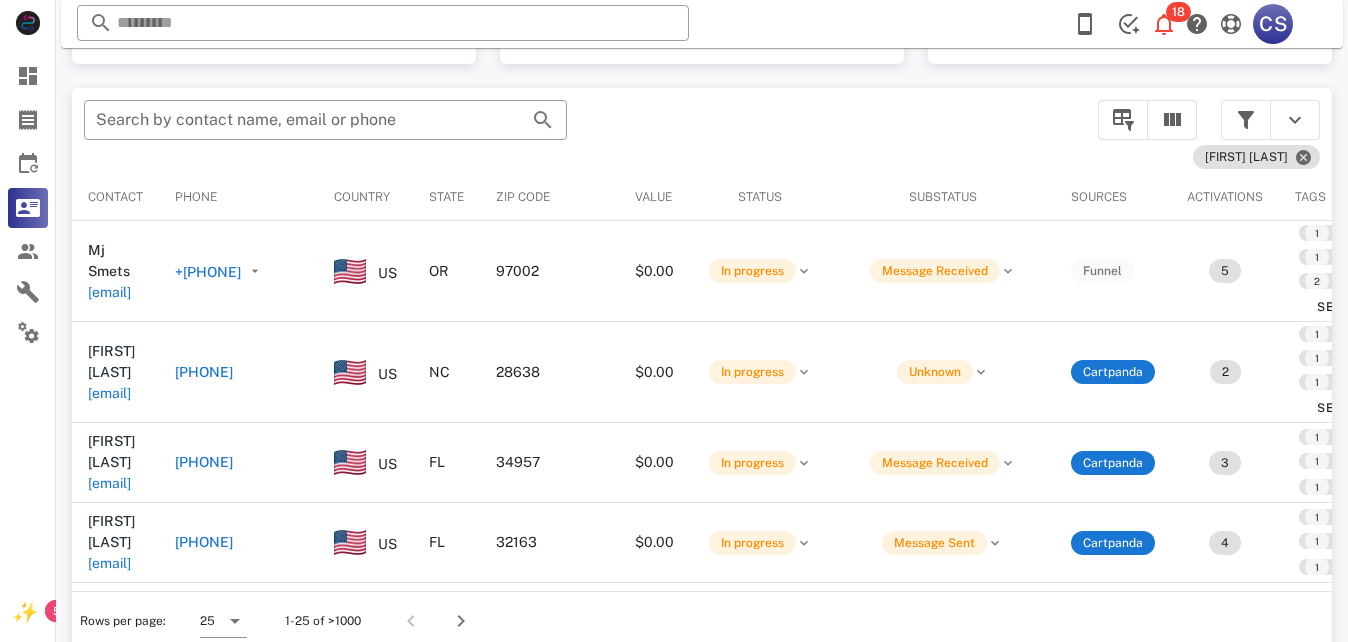 scroll, scrollTop: 380, scrollLeft: 0, axis: vertical 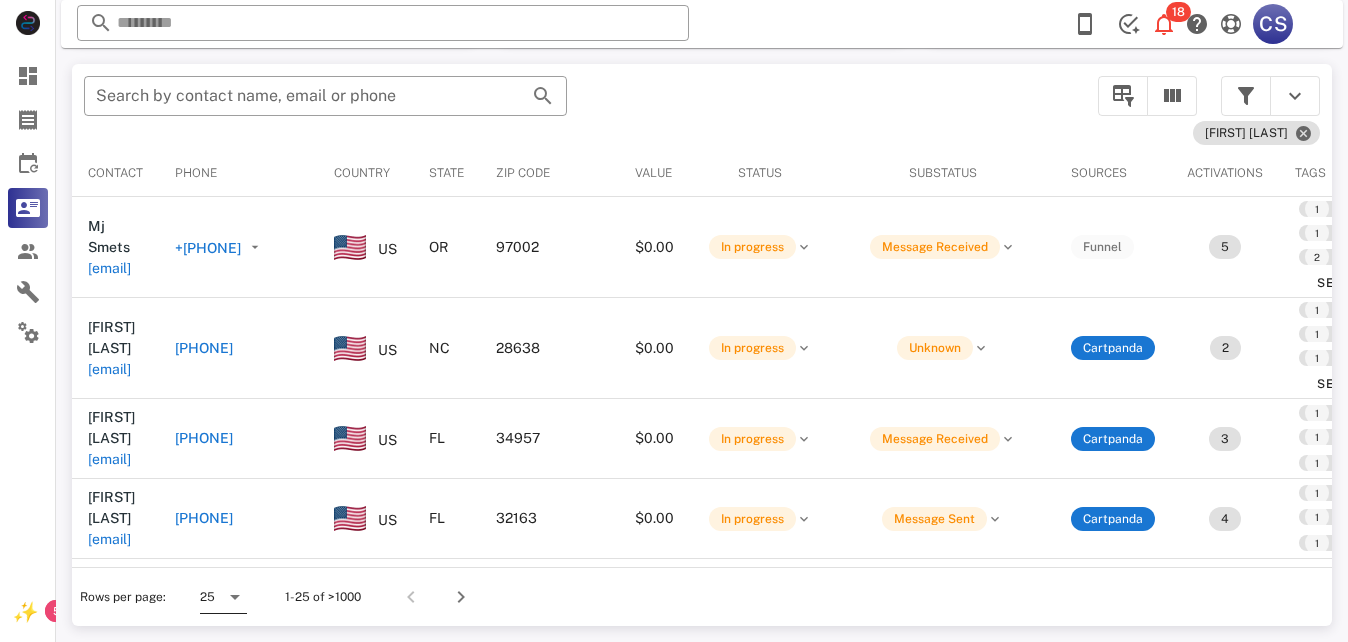 click at bounding box center (235, 597) 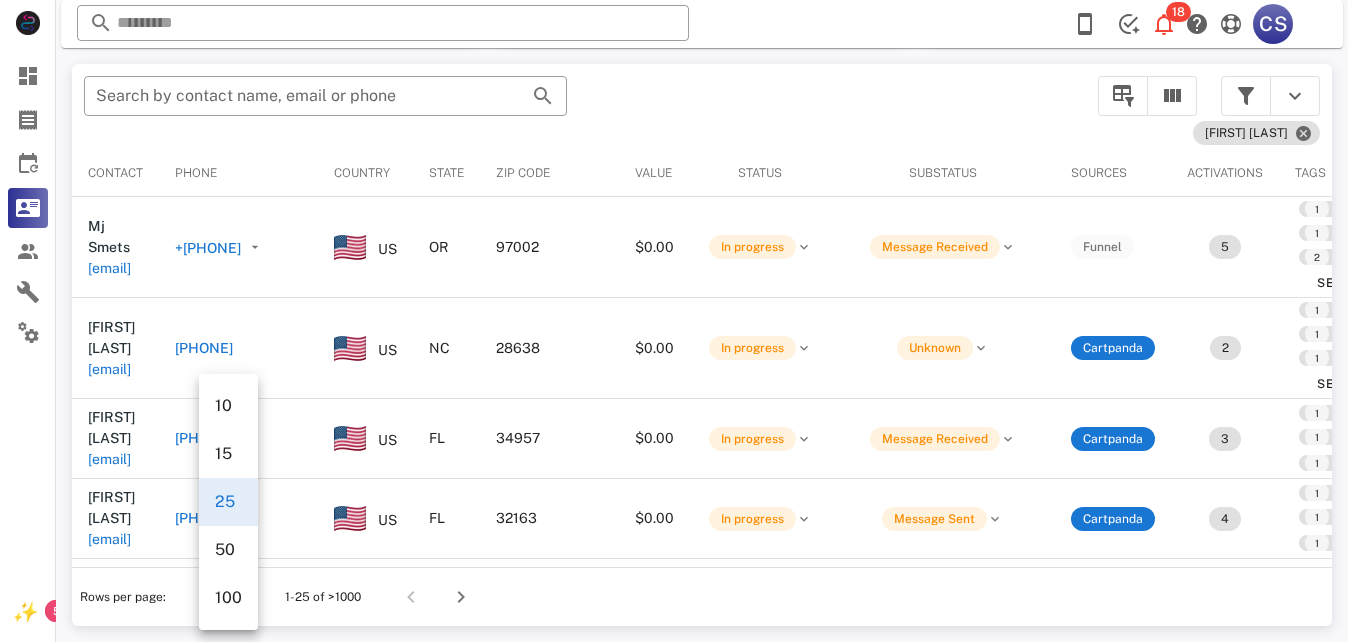 click on "100" at bounding box center (228, 597) 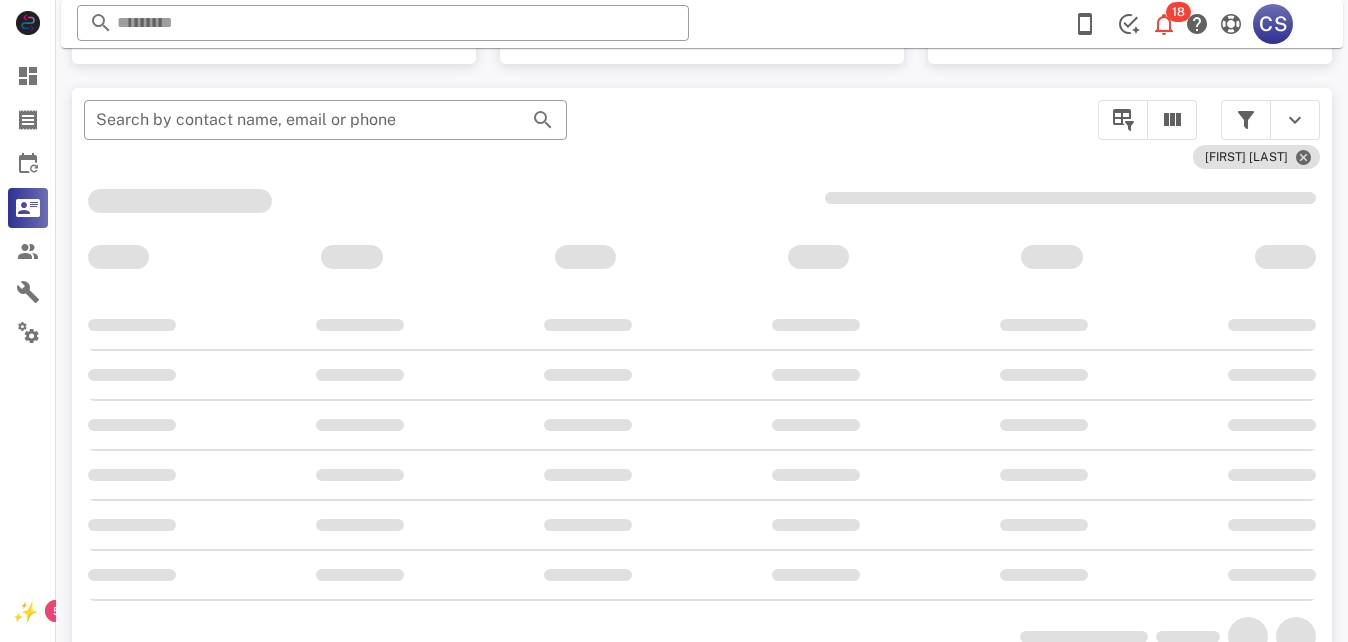 scroll, scrollTop: 380, scrollLeft: 0, axis: vertical 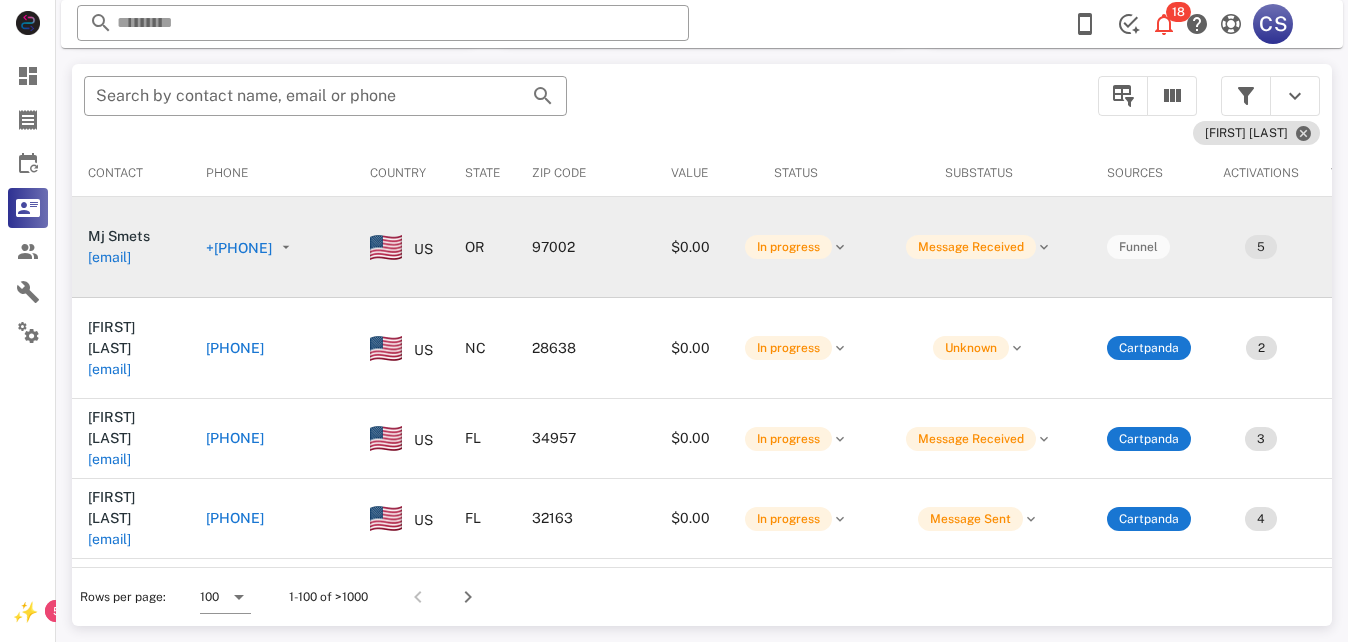 click on "+[PHONE]" at bounding box center [239, 248] 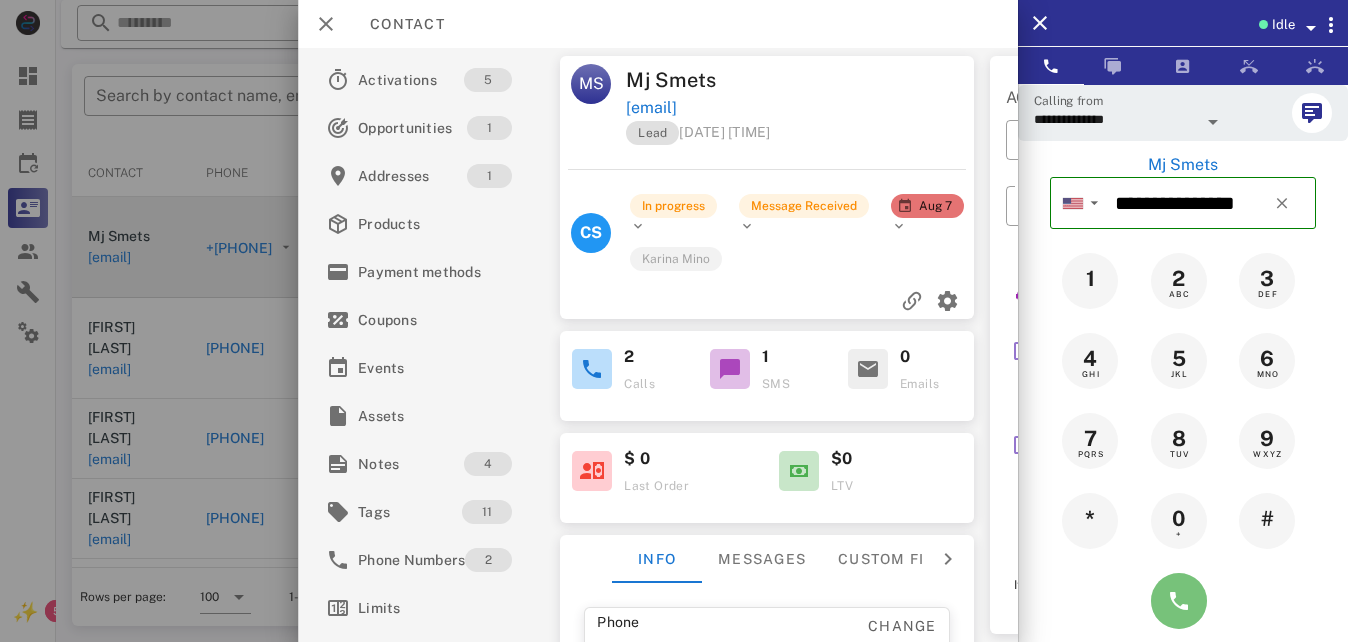 click at bounding box center [1179, 601] 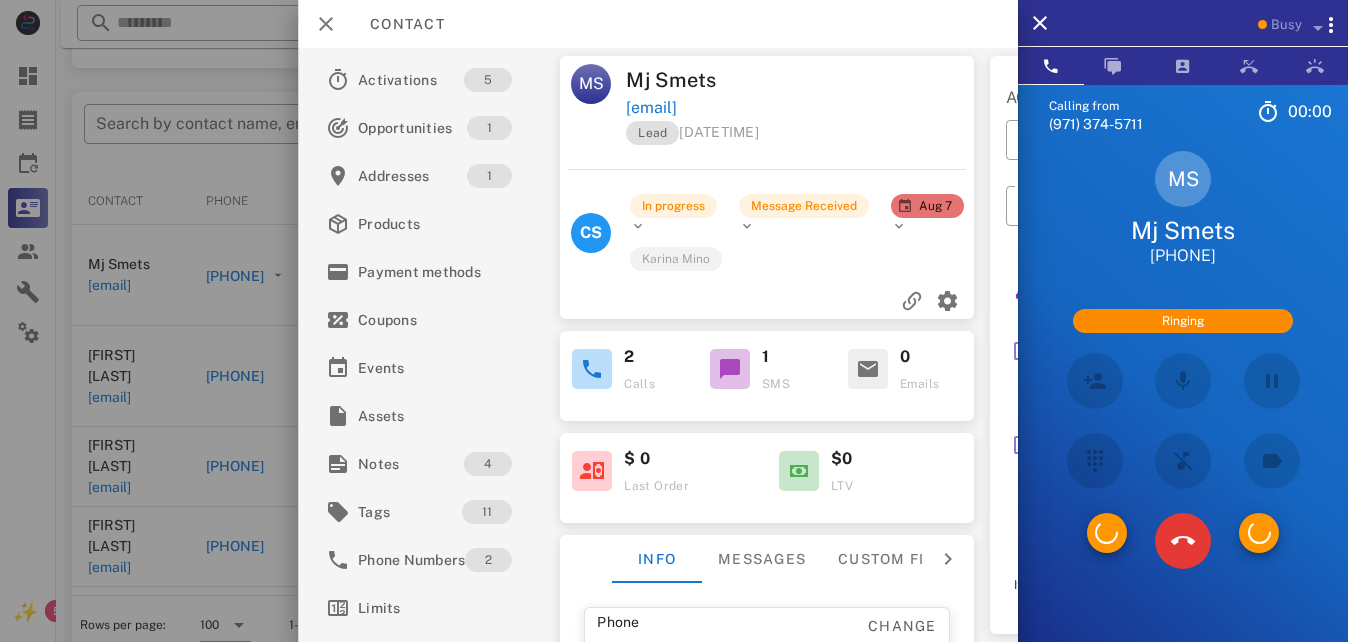 scroll, scrollTop: 380, scrollLeft: 0, axis: vertical 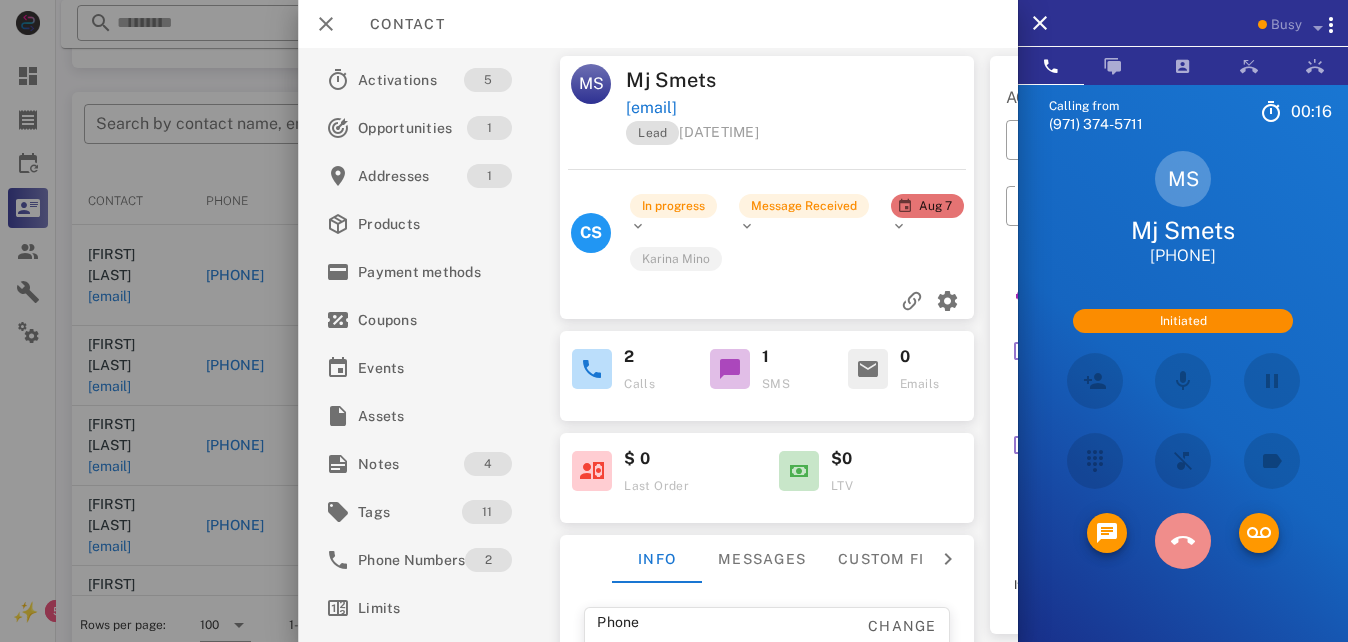 click at bounding box center [1183, 541] 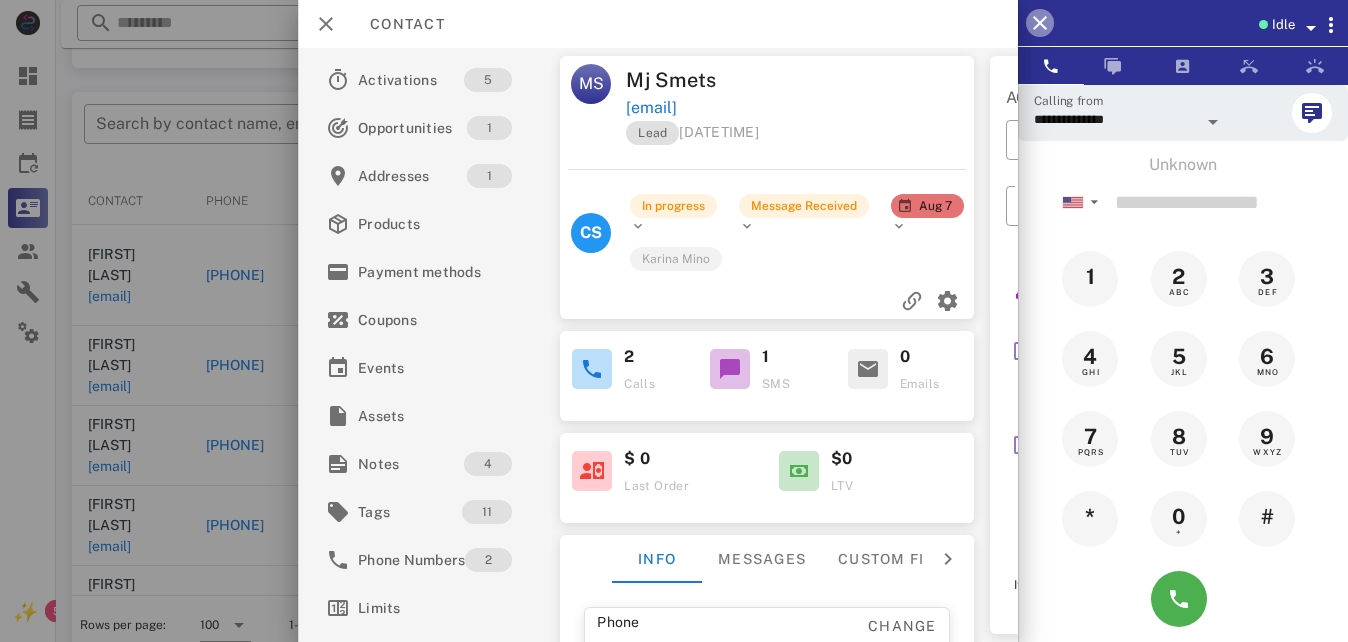 click at bounding box center (1040, 23) 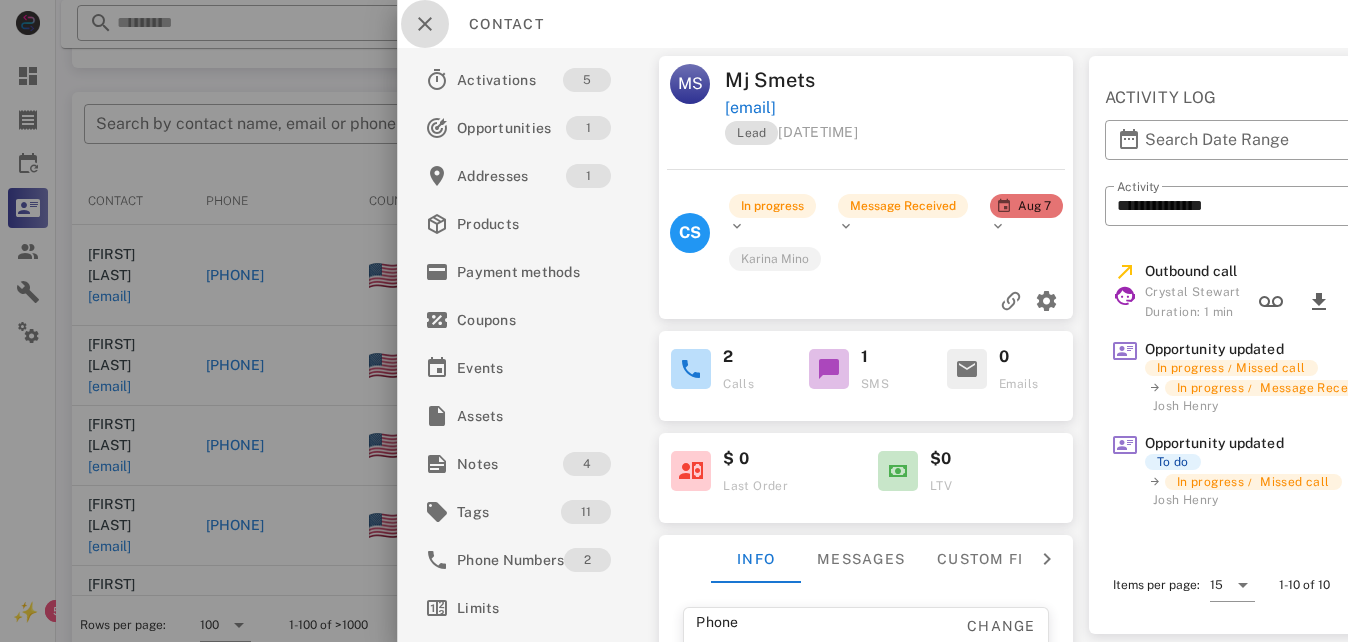 click at bounding box center (425, 24) 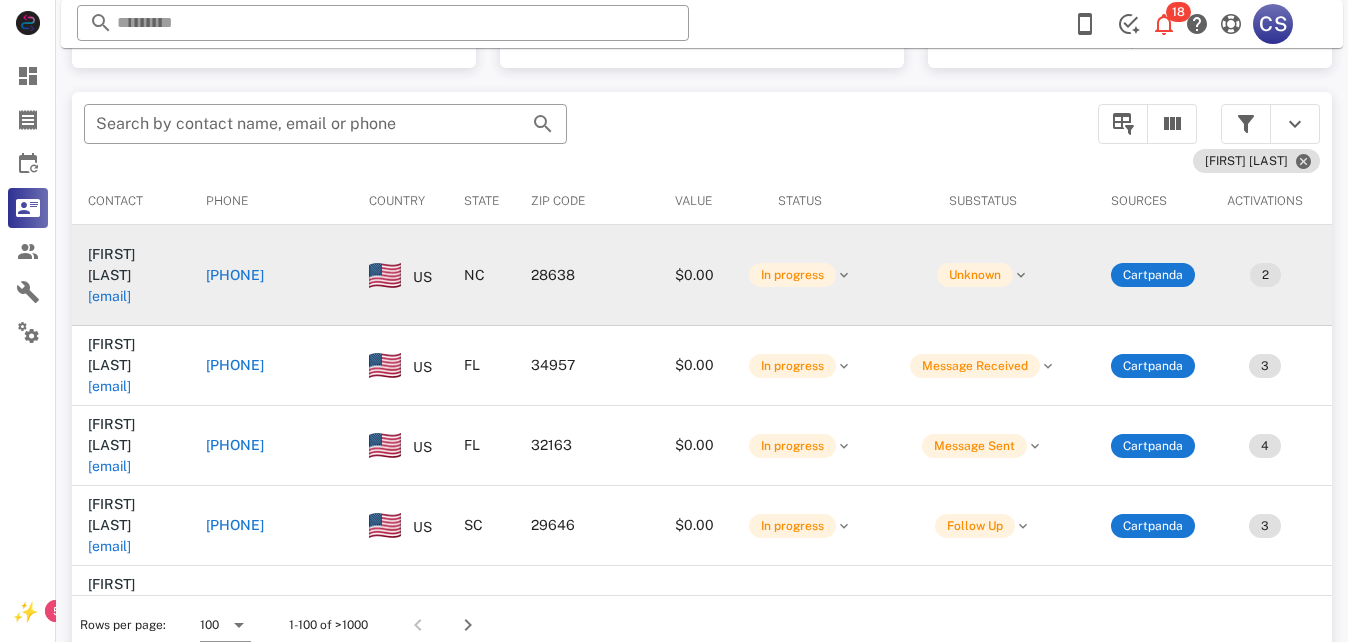 click on "[PHONE]" at bounding box center (235, 275) 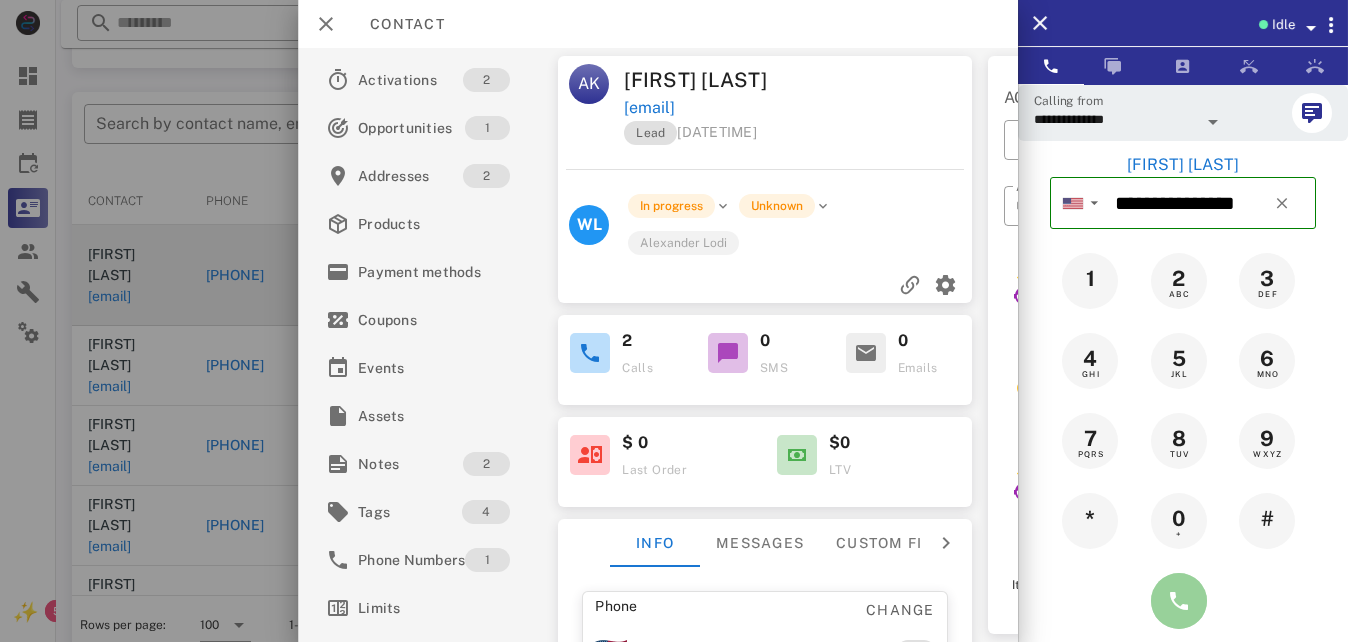 click at bounding box center [1179, 601] 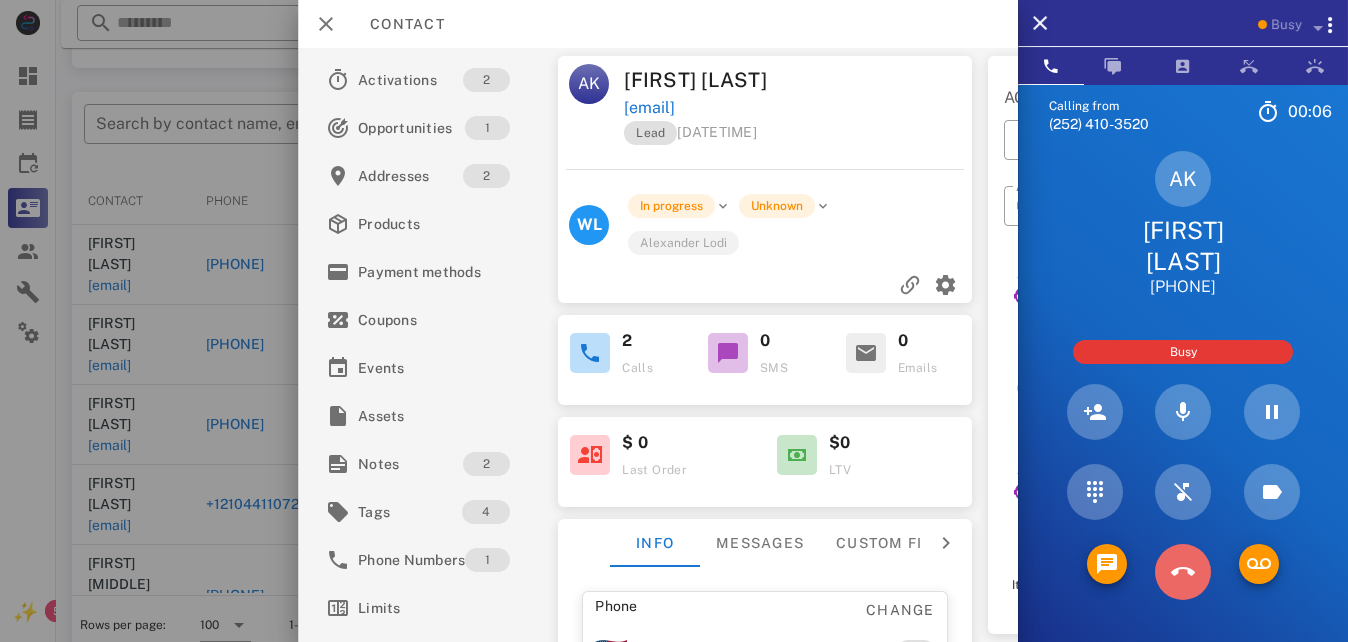 click at bounding box center (1183, 572) 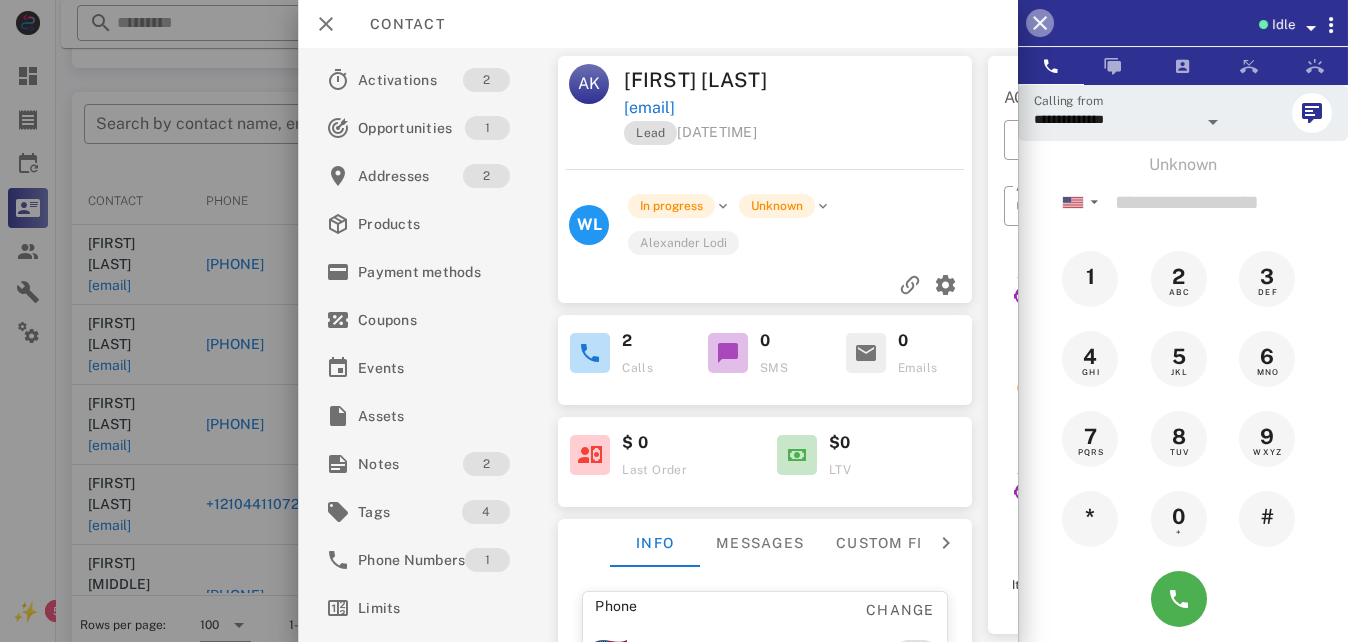 click at bounding box center (1040, 23) 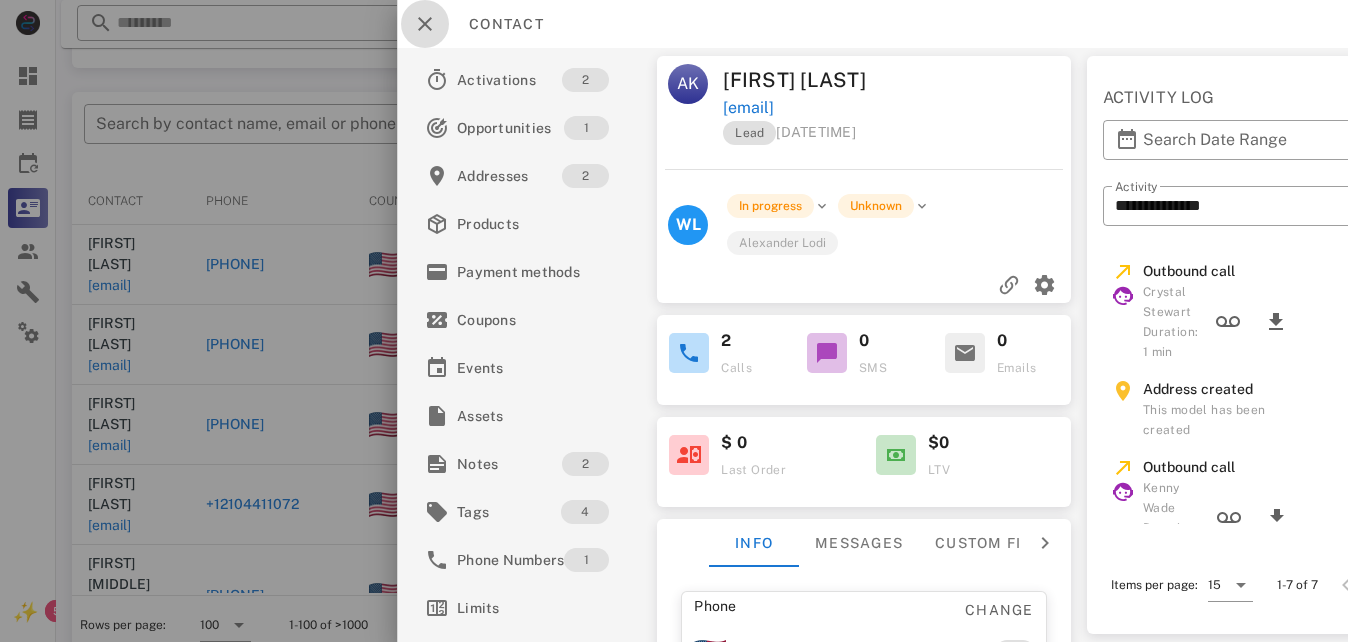 click at bounding box center [425, 24] 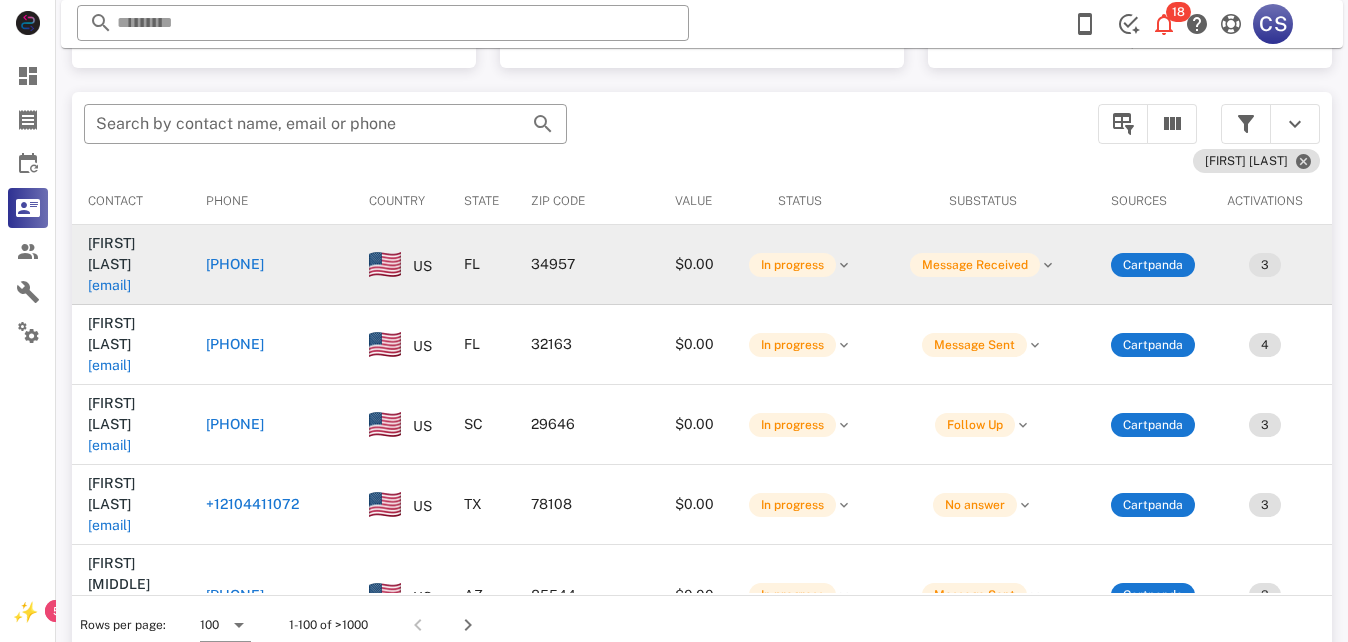 click on "[PHONE]" at bounding box center (235, 264) 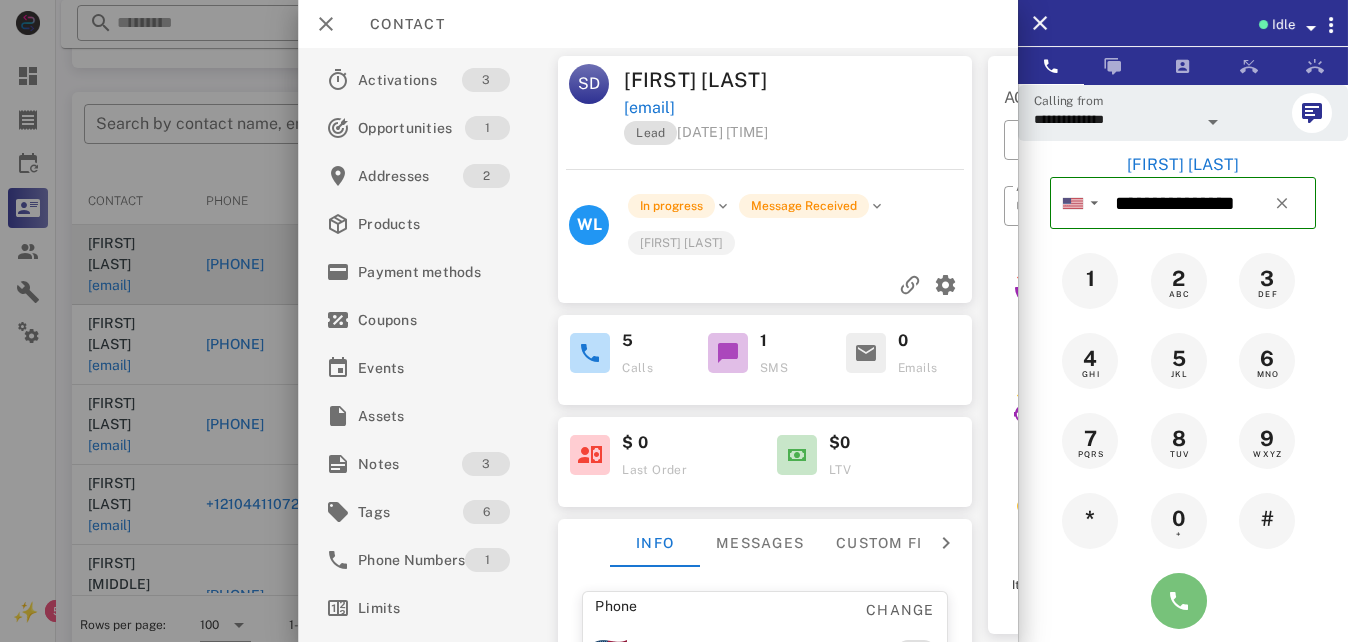 click at bounding box center (1179, 601) 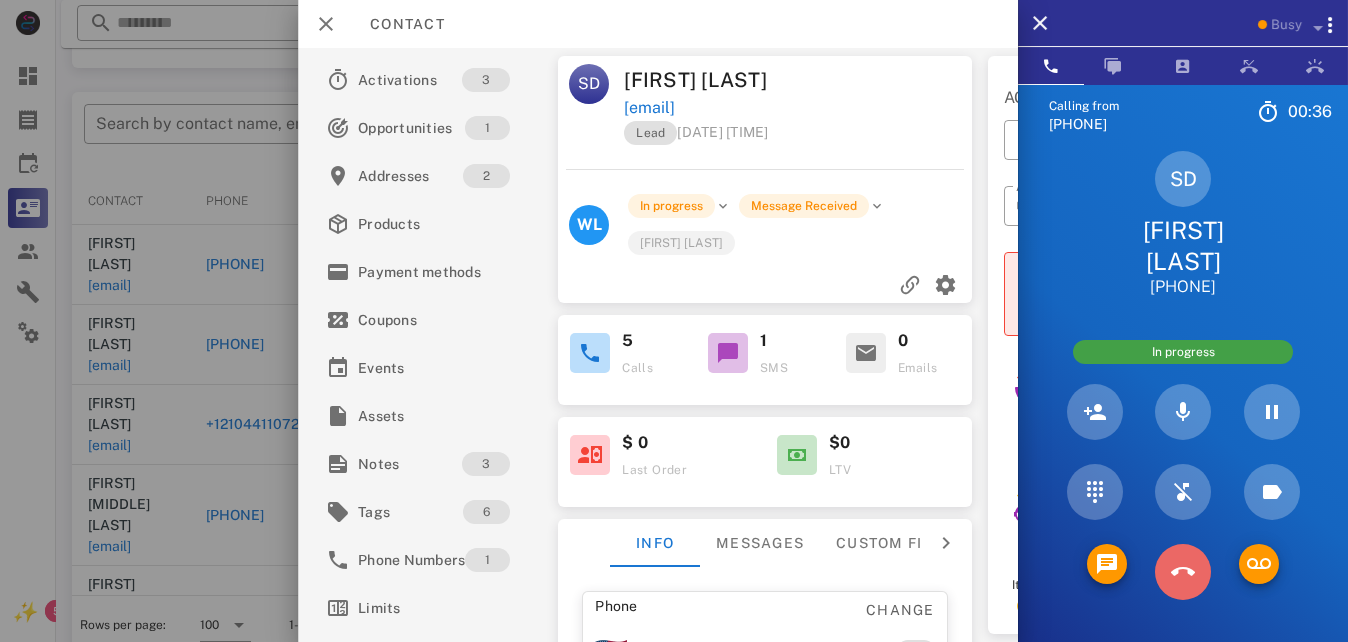 click at bounding box center (1183, 572) 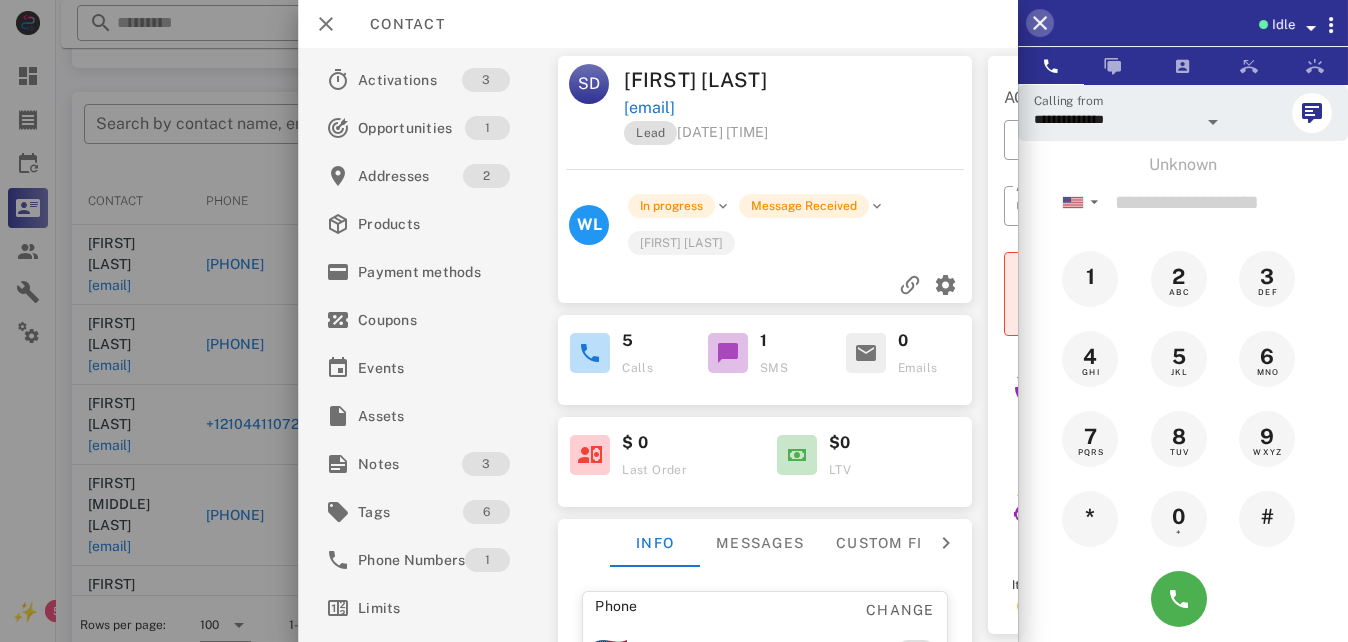 click at bounding box center (1040, 23) 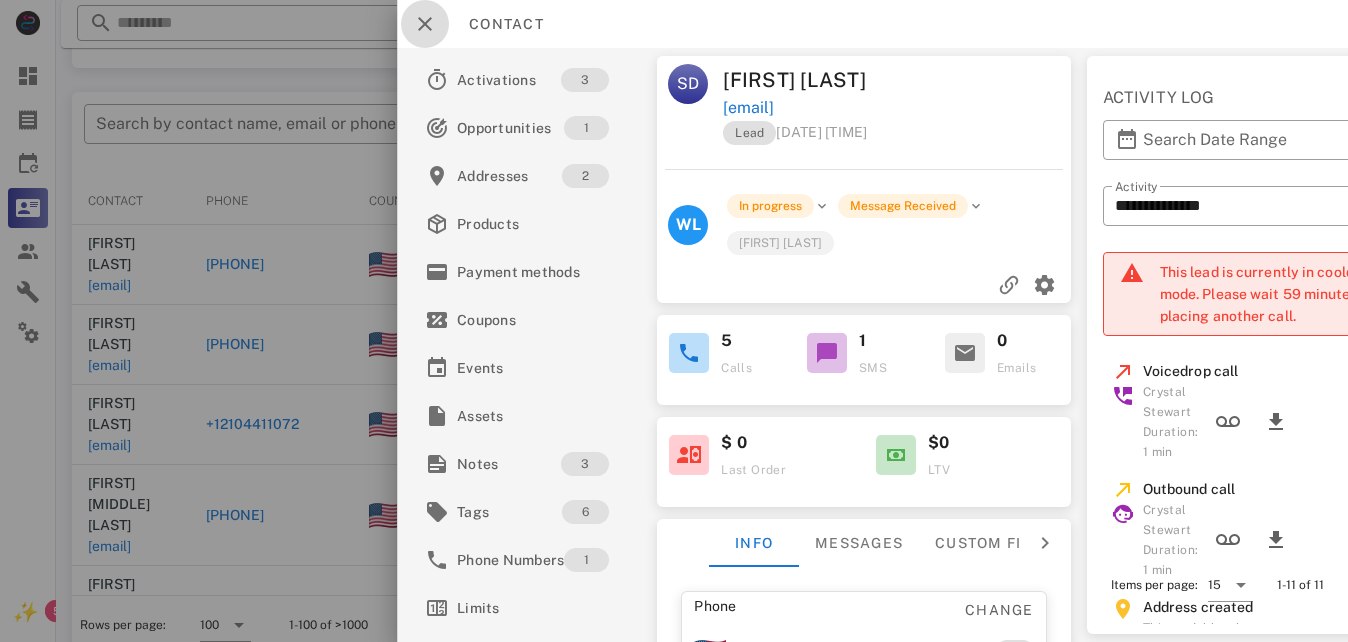 click at bounding box center (425, 24) 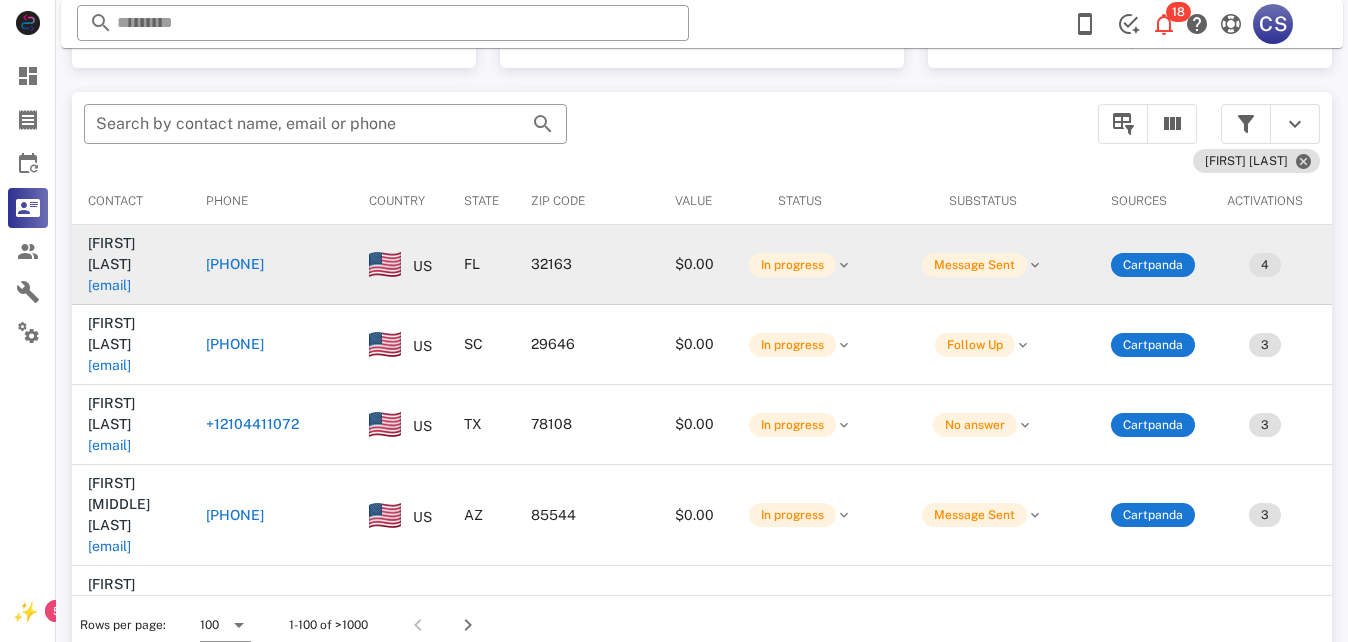 click on "[PHONE]" at bounding box center (235, 264) 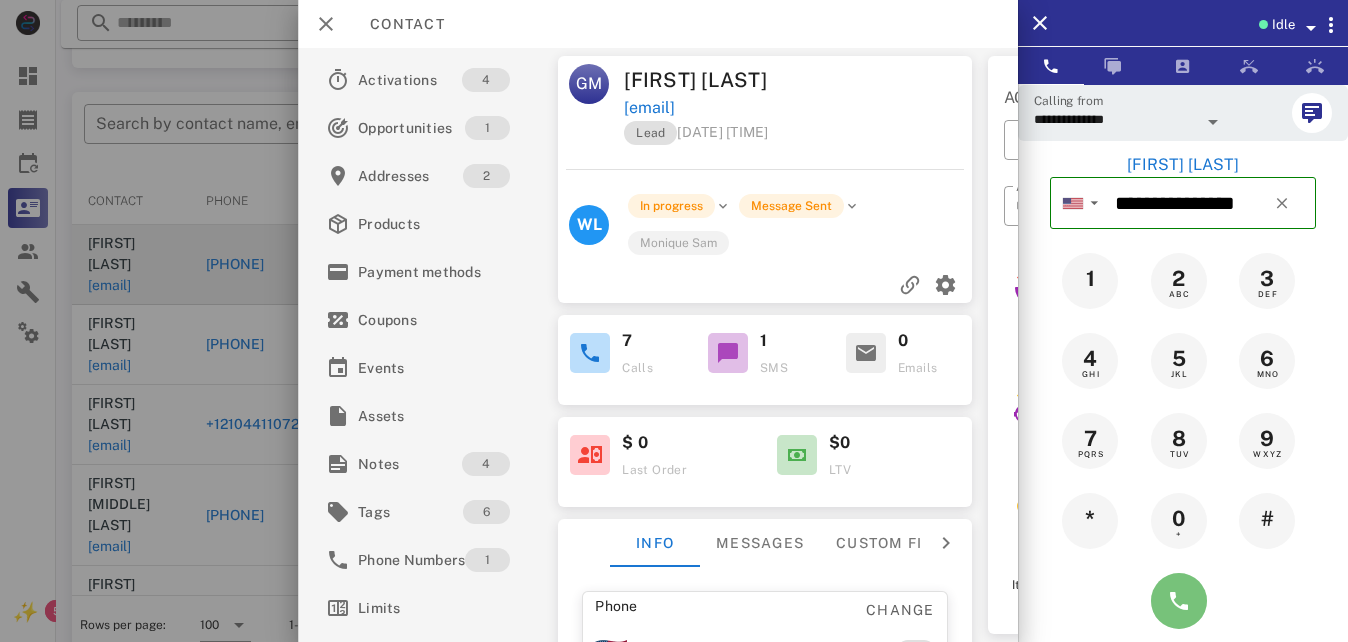 click at bounding box center (1179, 601) 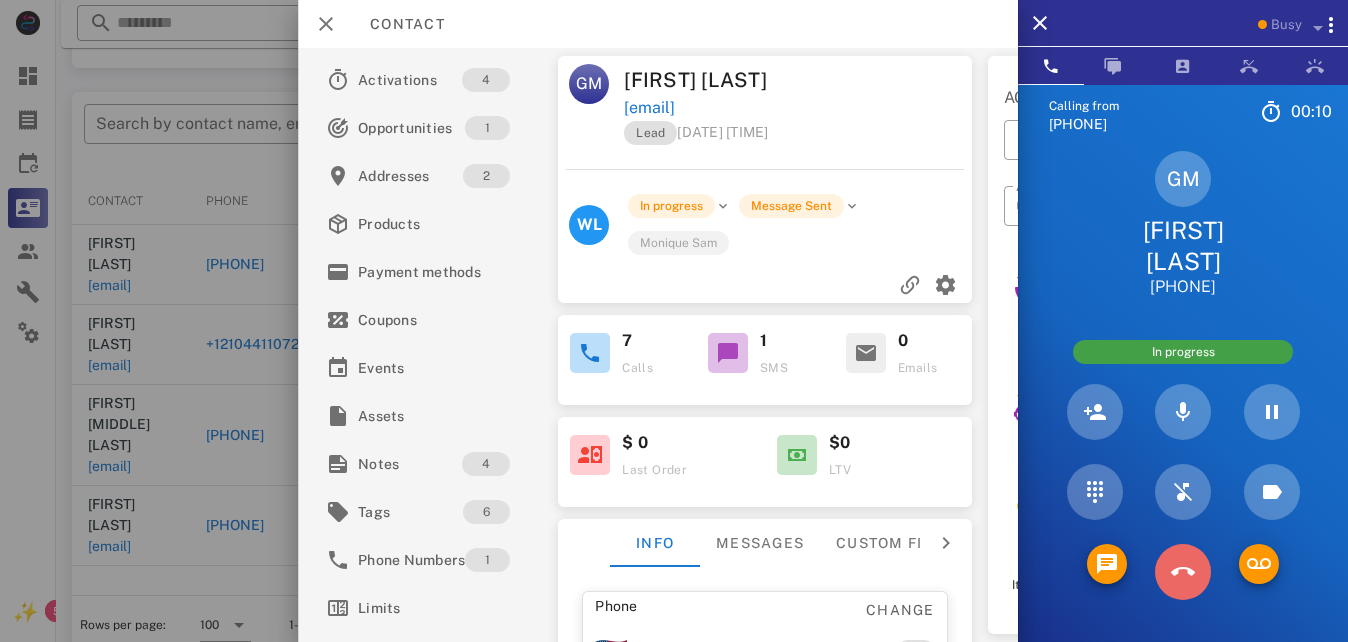 click at bounding box center (1183, 572) 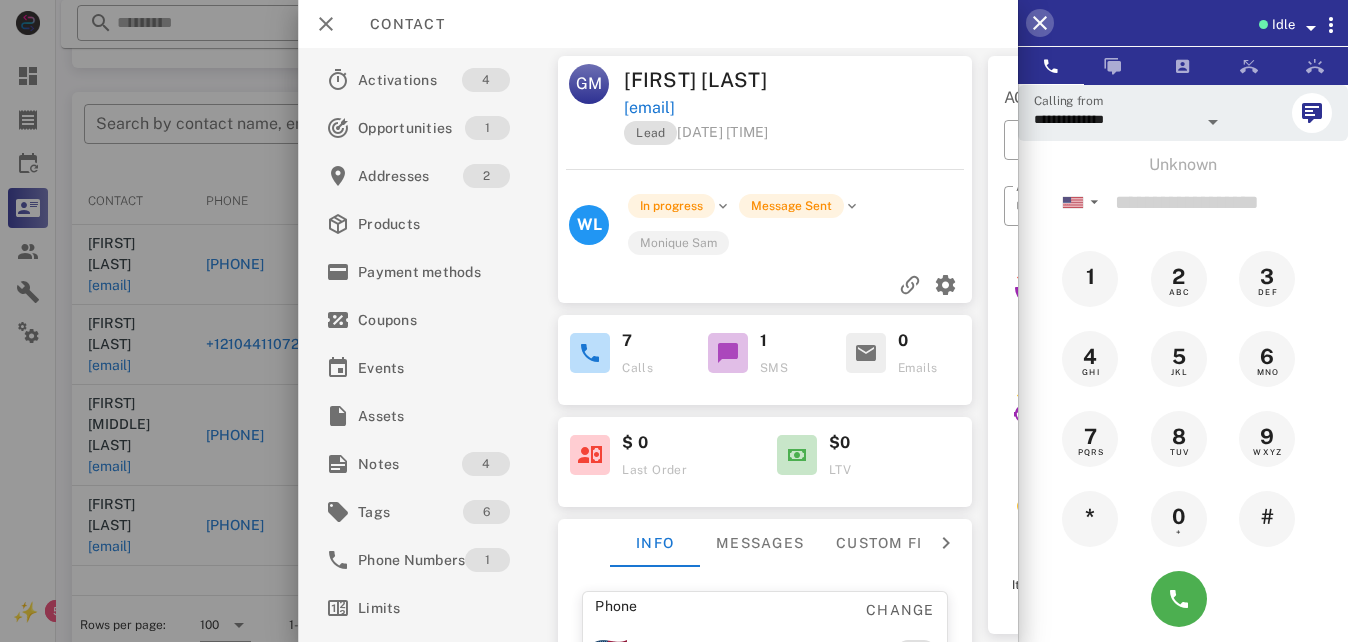 click at bounding box center (1040, 23) 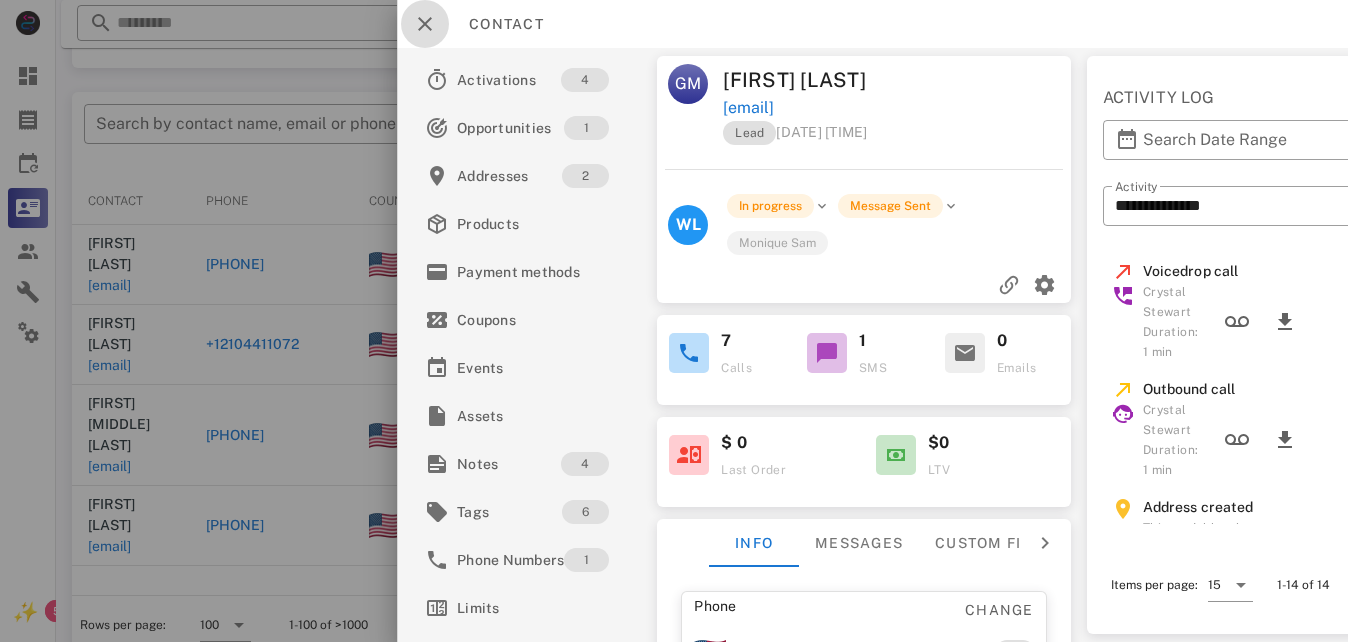 click at bounding box center (425, 24) 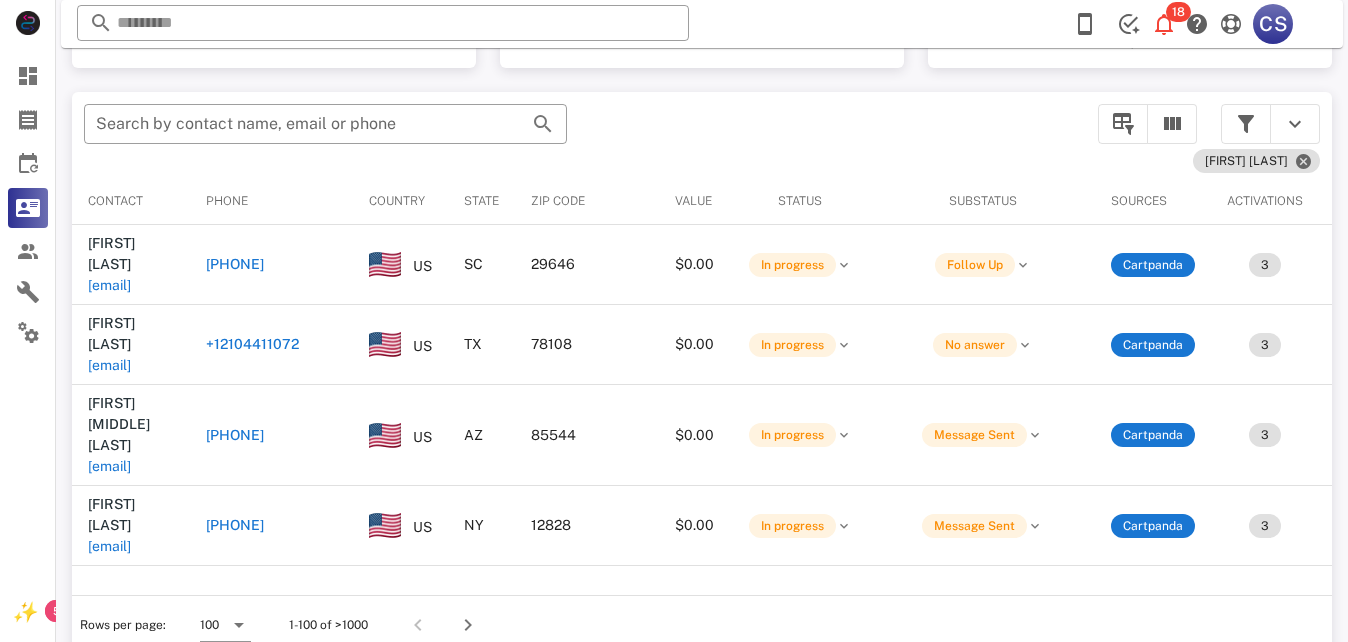 click on "[PHONE]" at bounding box center (235, 264) 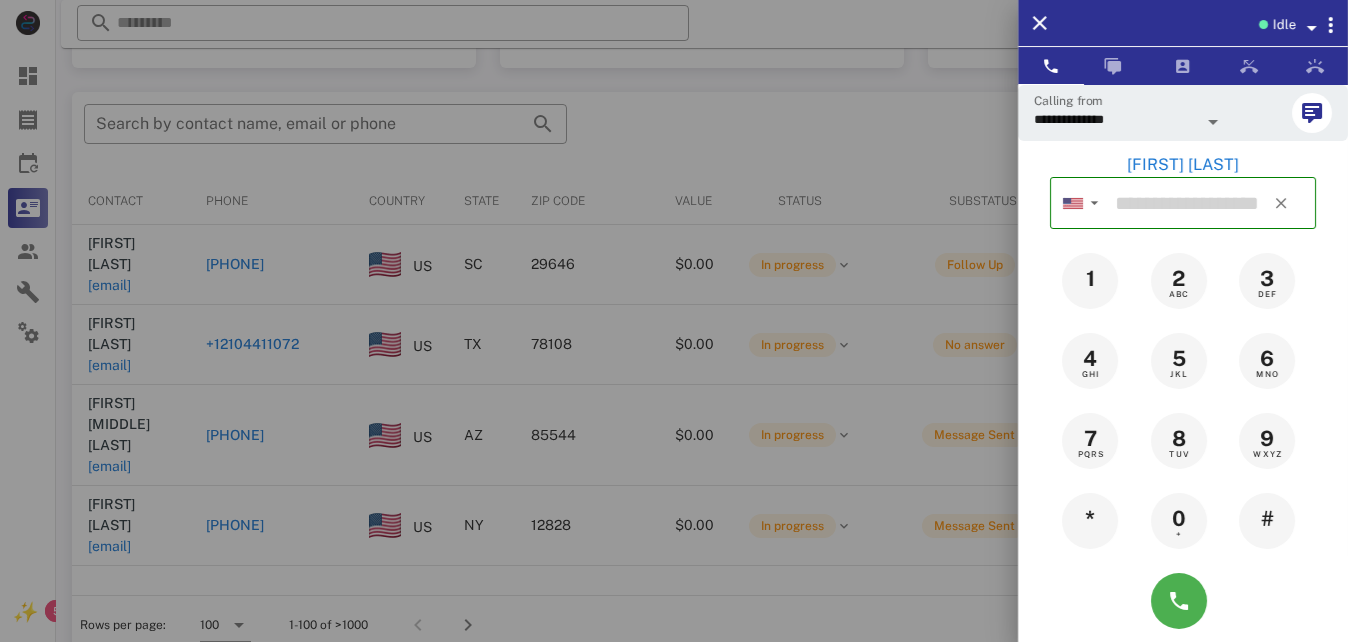 type on "**********" 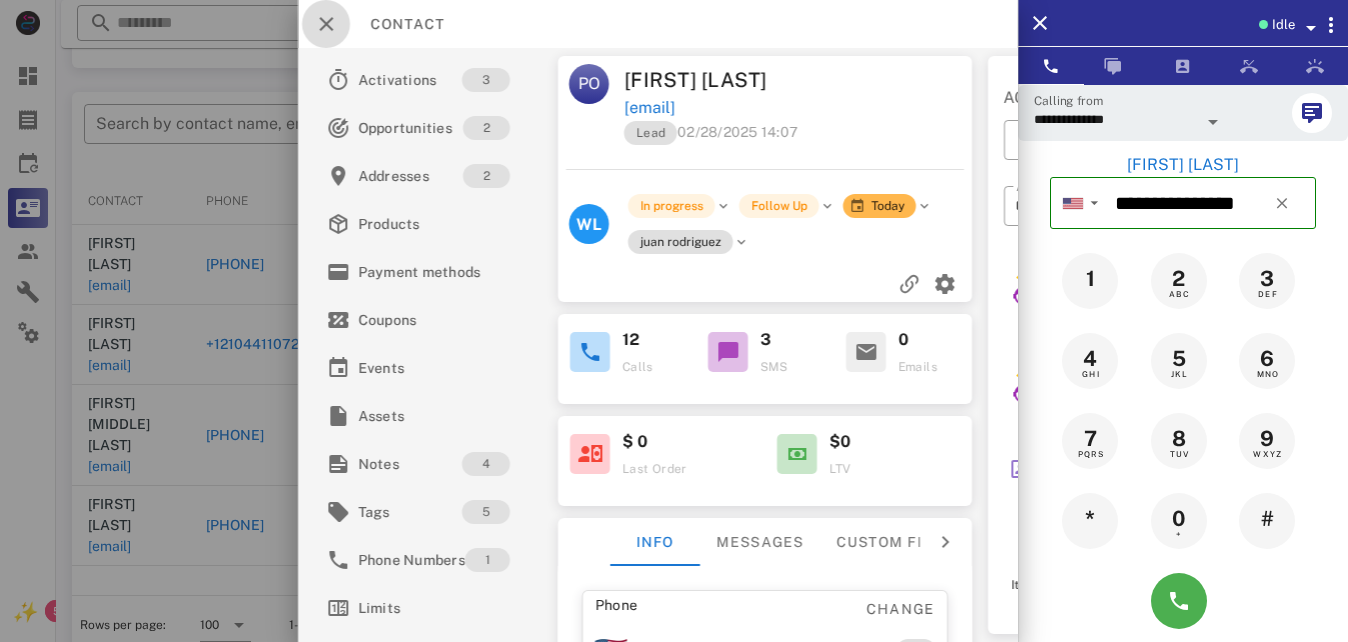 click at bounding box center (326, 24) 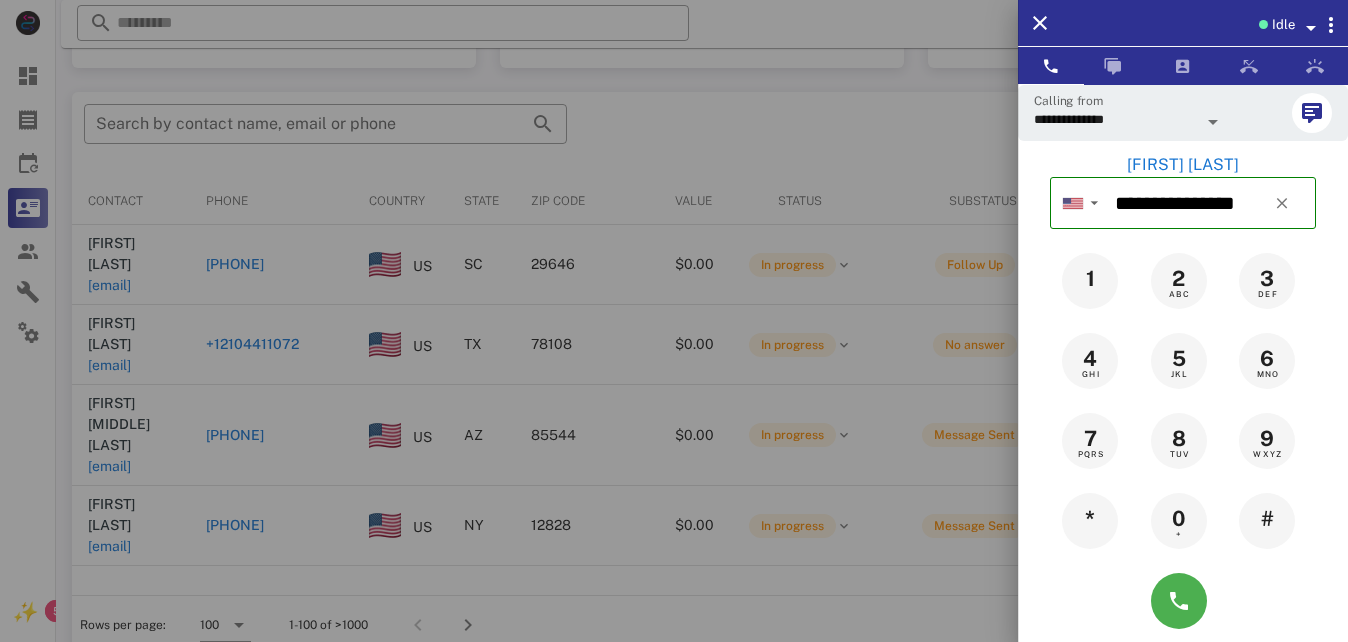 click at bounding box center [674, 321] 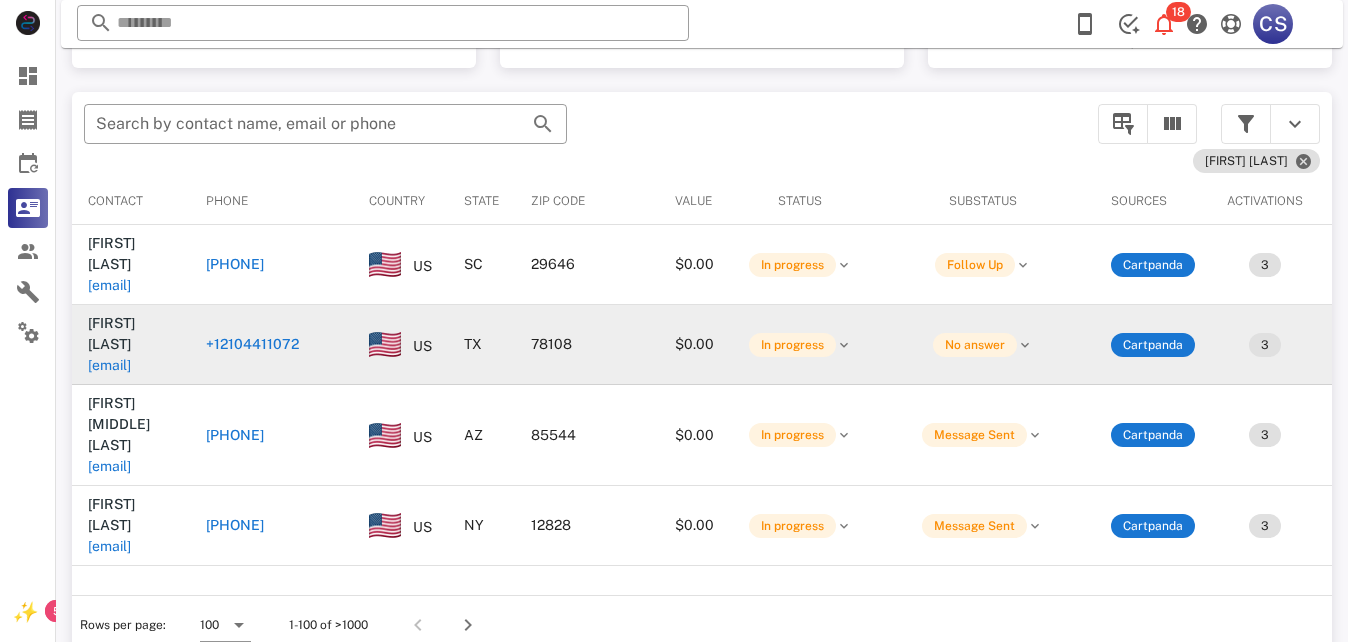 click on "+12104411072" at bounding box center [252, 344] 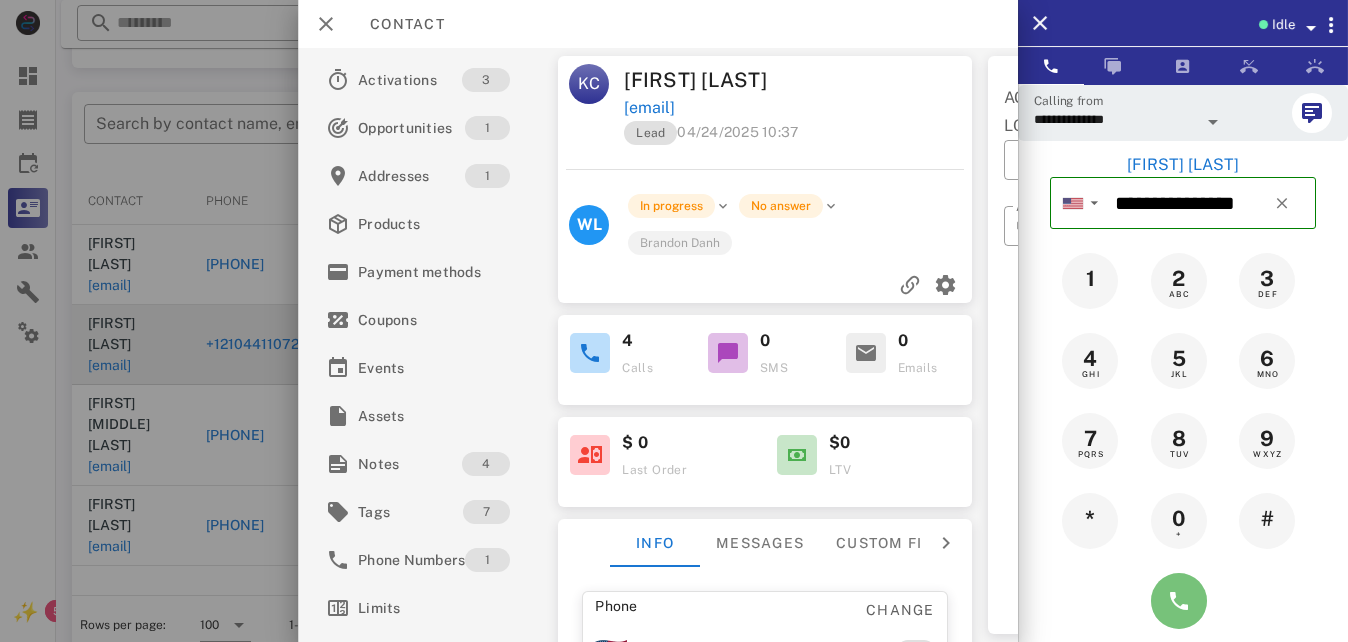 click at bounding box center [1179, 601] 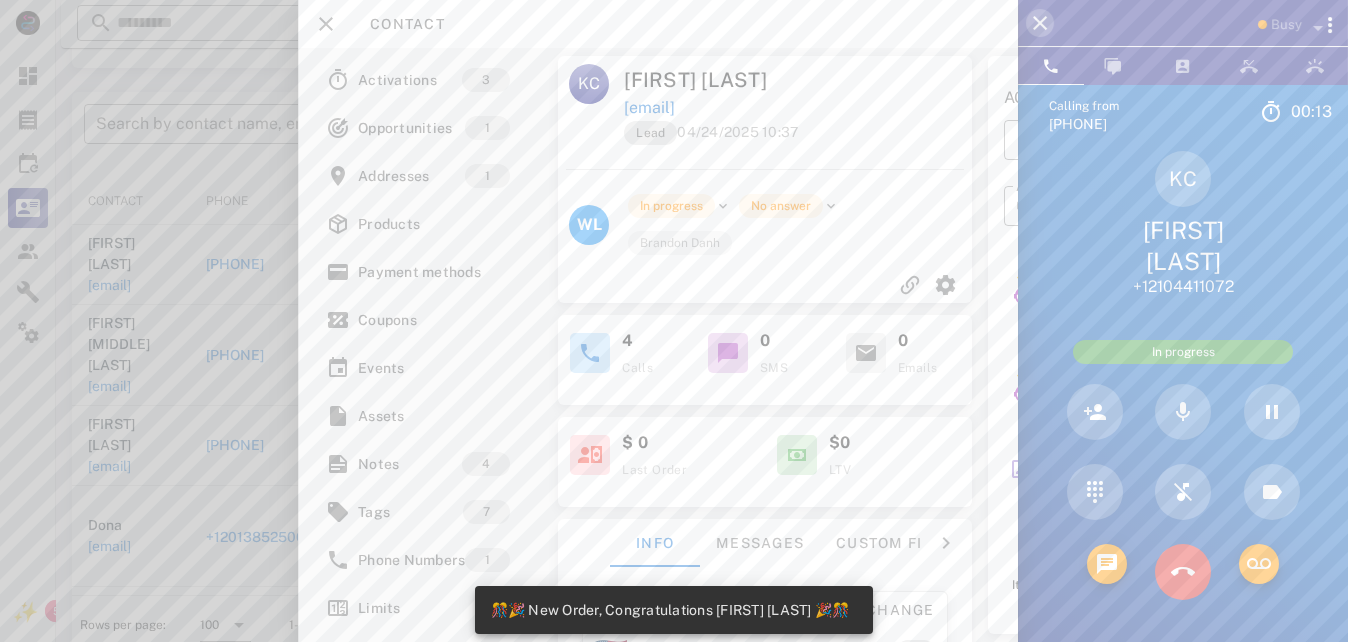 click at bounding box center [1040, 23] 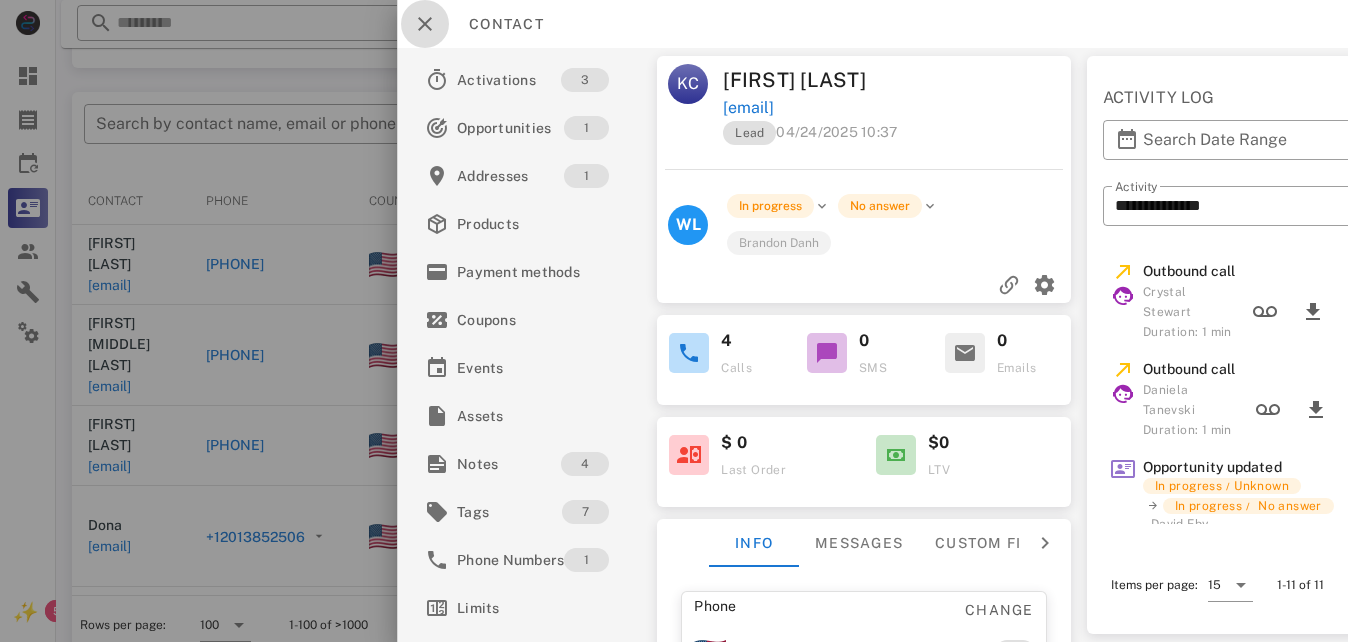 click at bounding box center [425, 24] 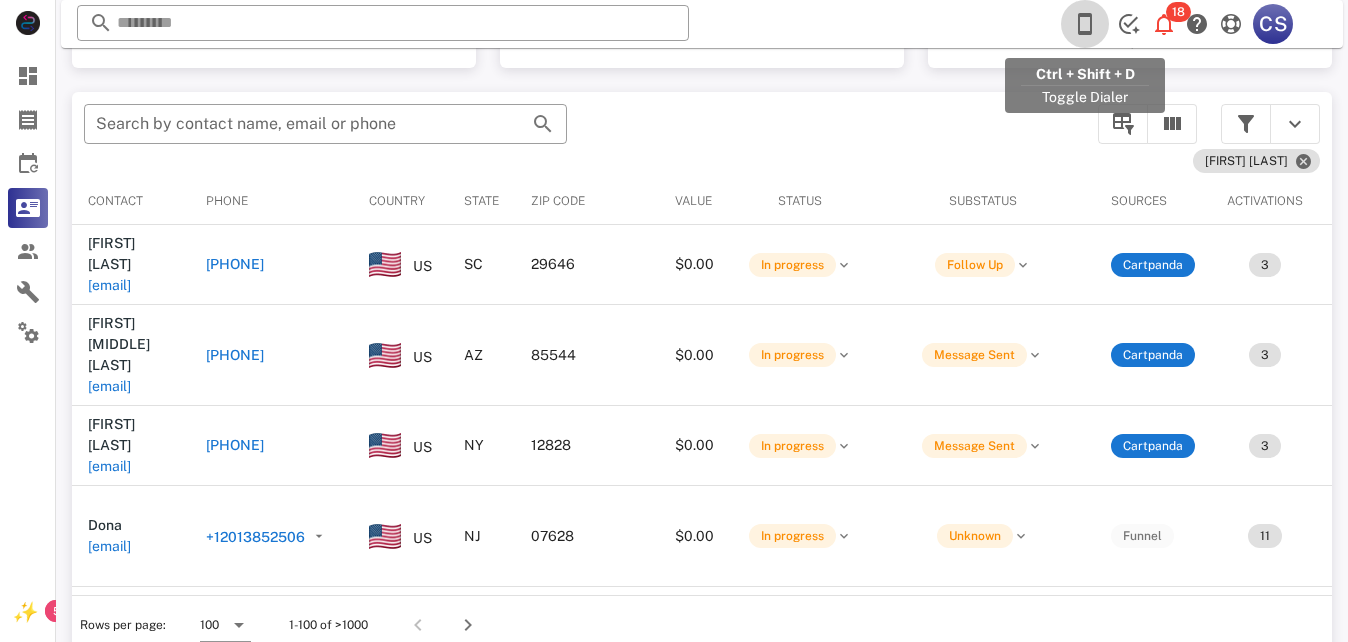 click at bounding box center [1085, 24] 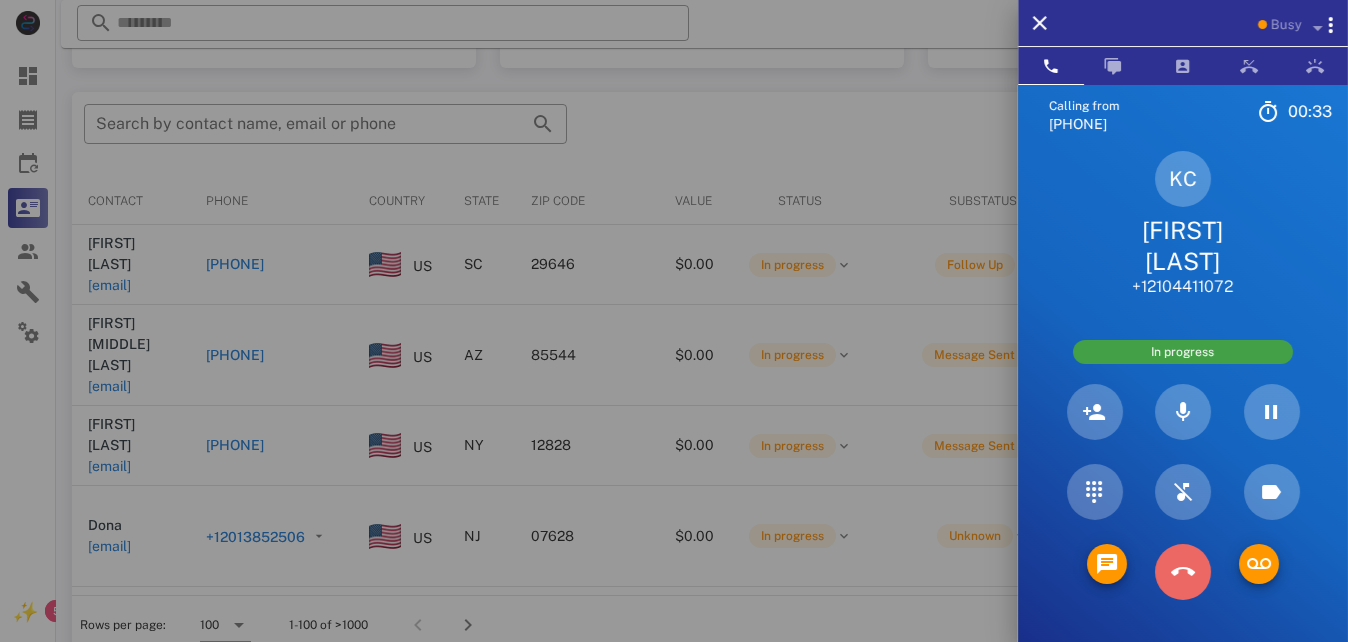 click at bounding box center (1183, 572) 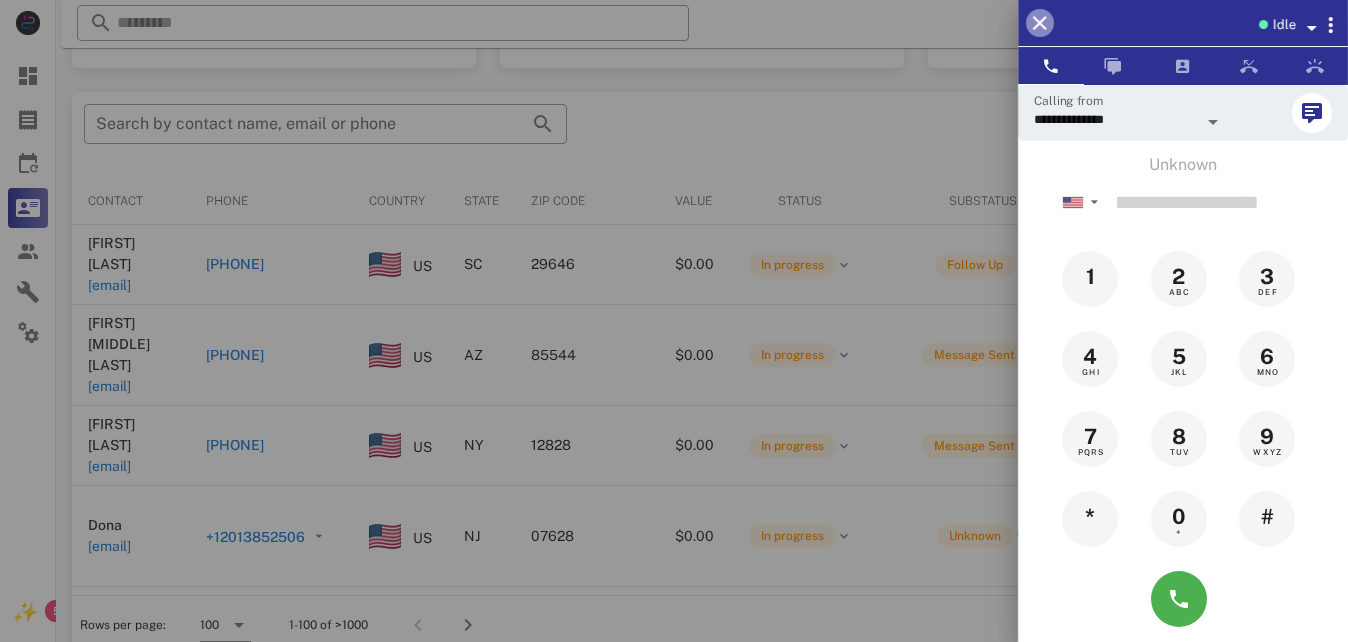 click at bounding box center (1040, 23) 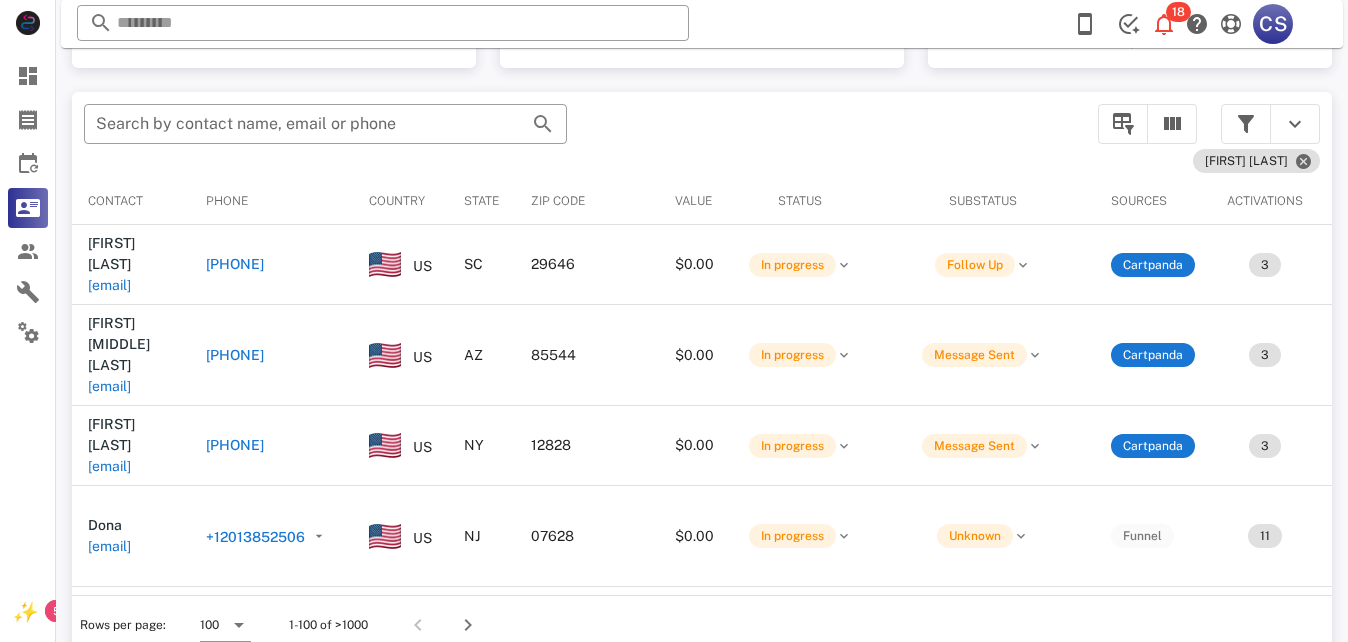 click on "[PHONE]" at bounding box center [235, 264] 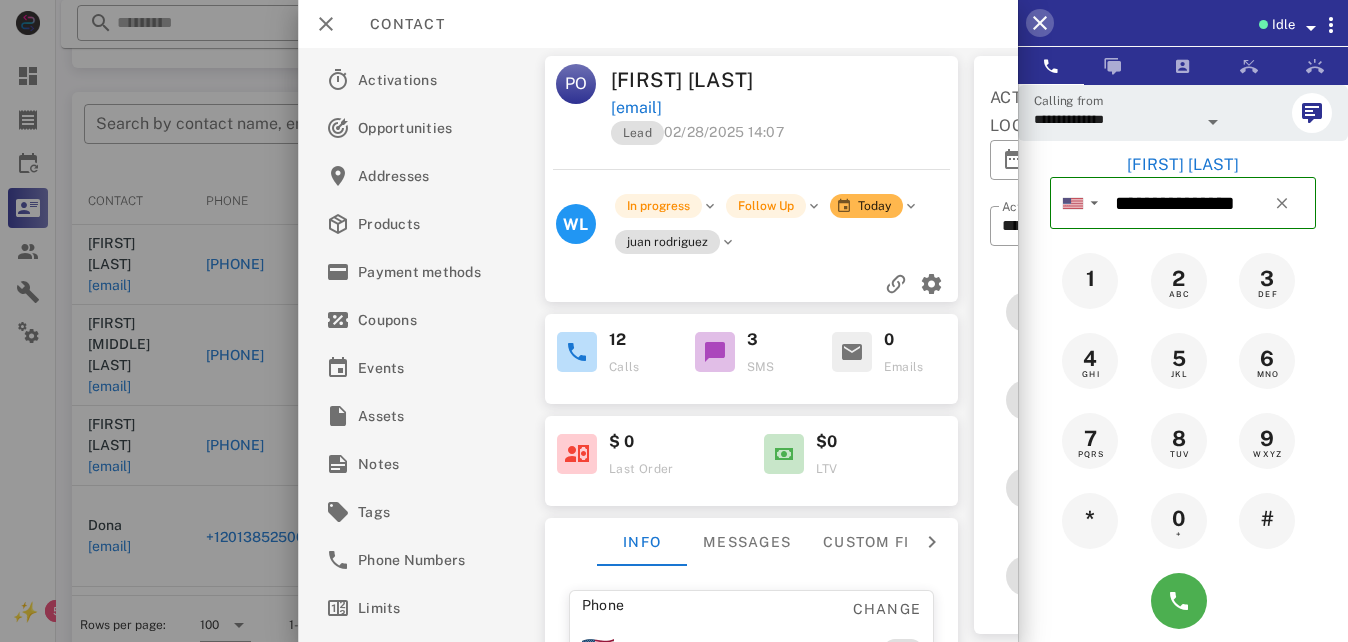 click at bounding box center (1040, 23) 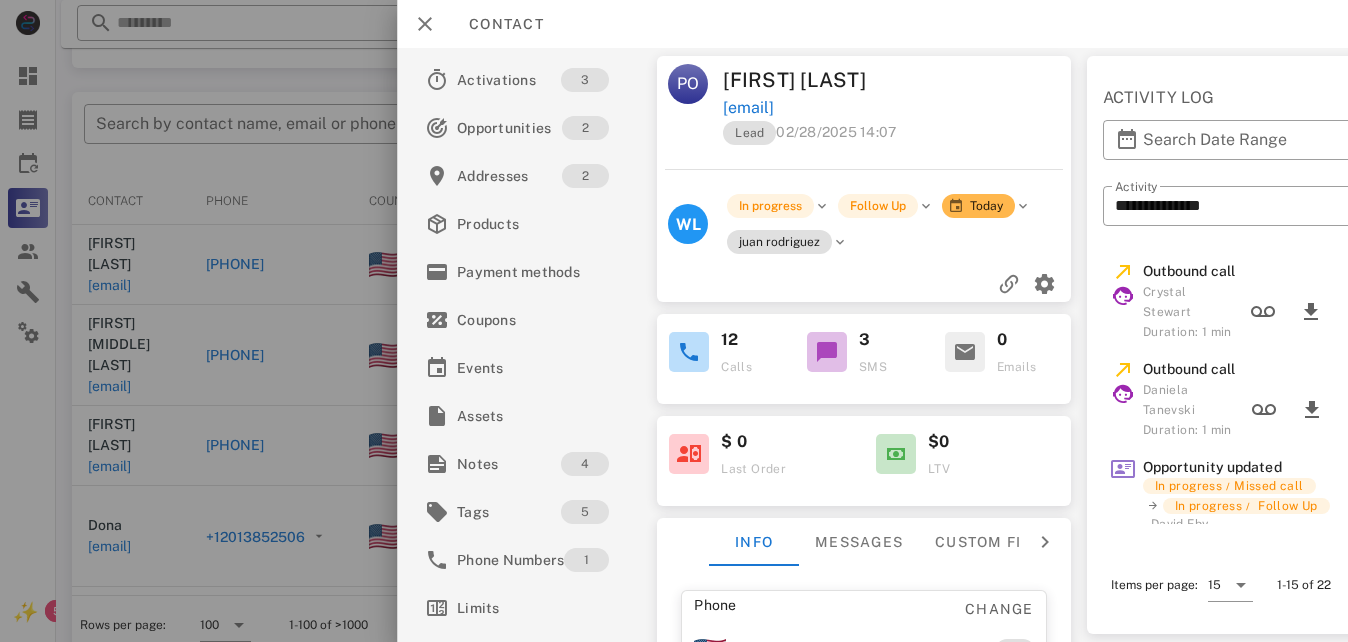 click on "Contact" at bounding box center (872, 24) 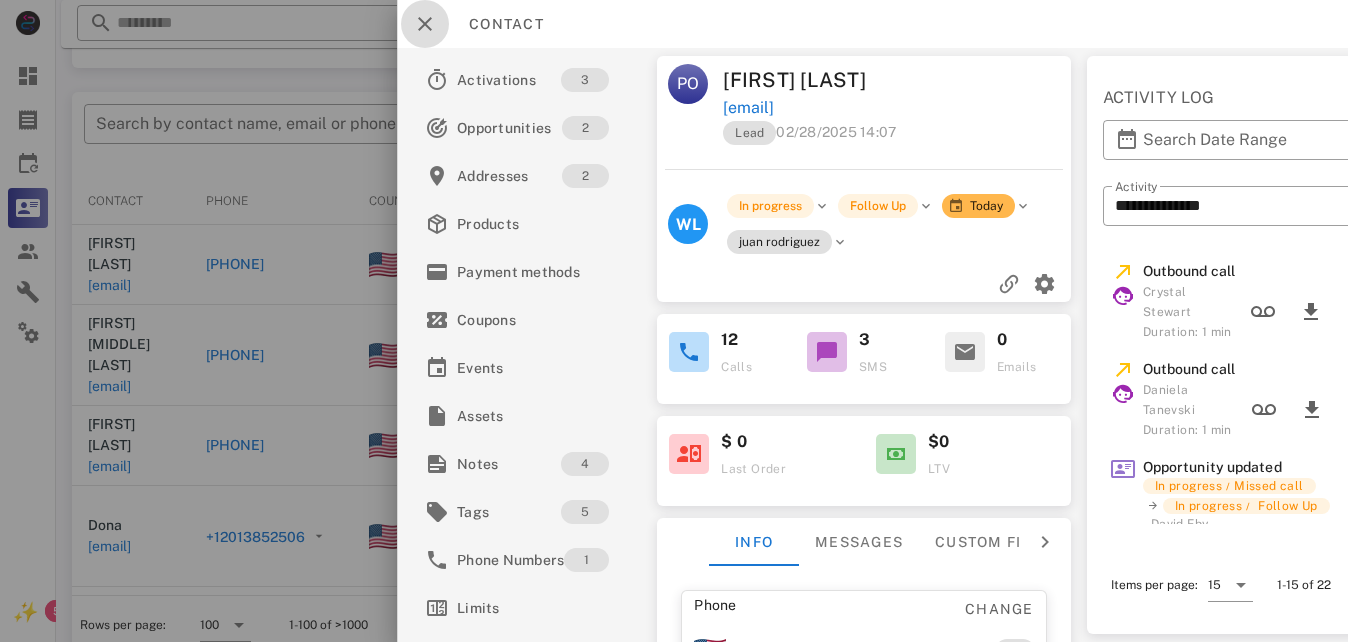click at bounding box center (425, 24) 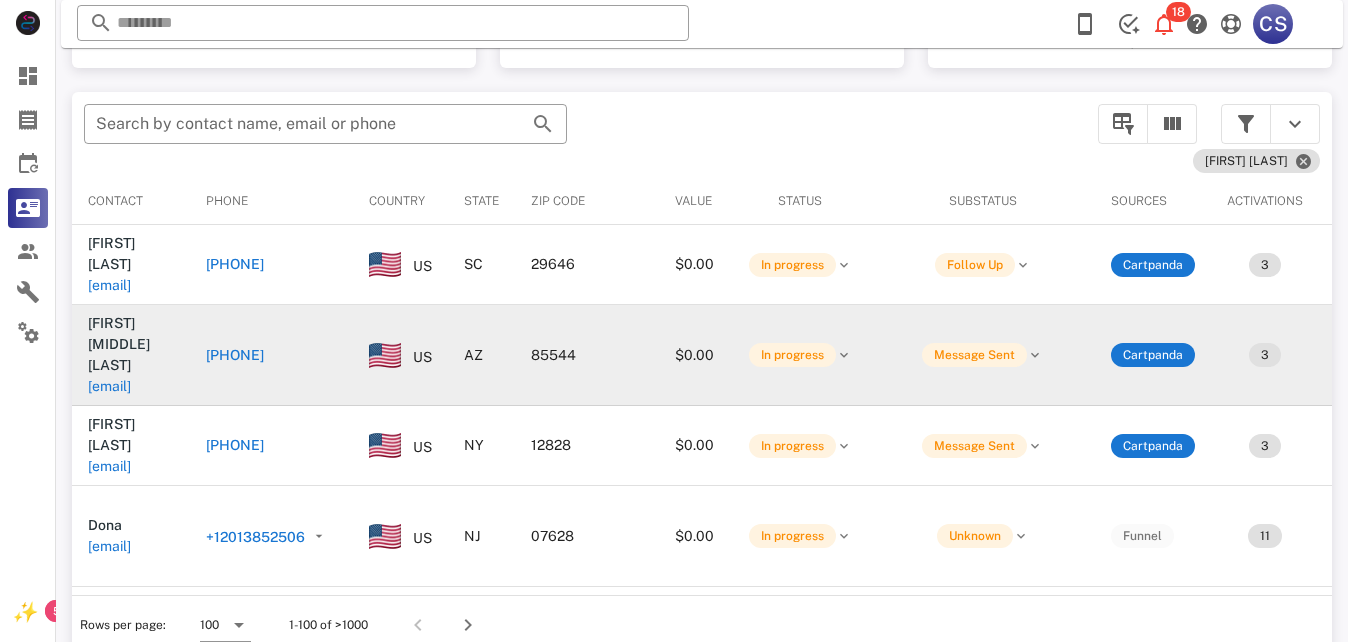 click on "[PHONE]" at bounding box center [235, 355] 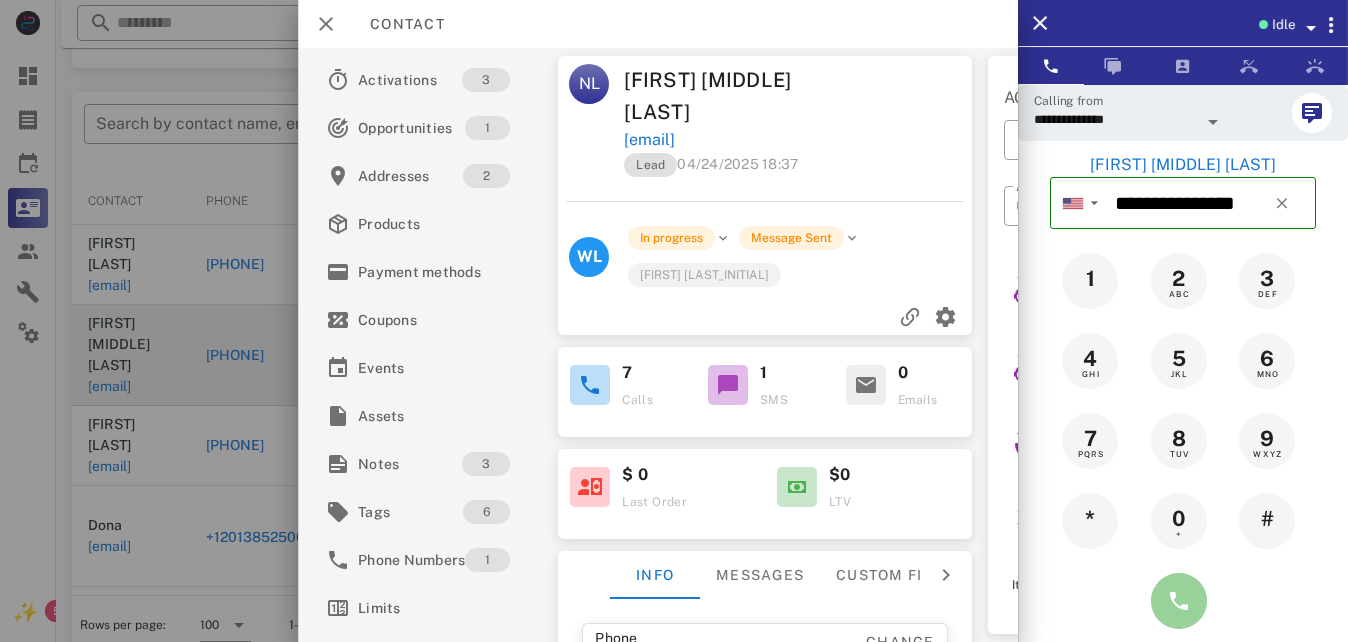 click at bounding box center [1179, 601] 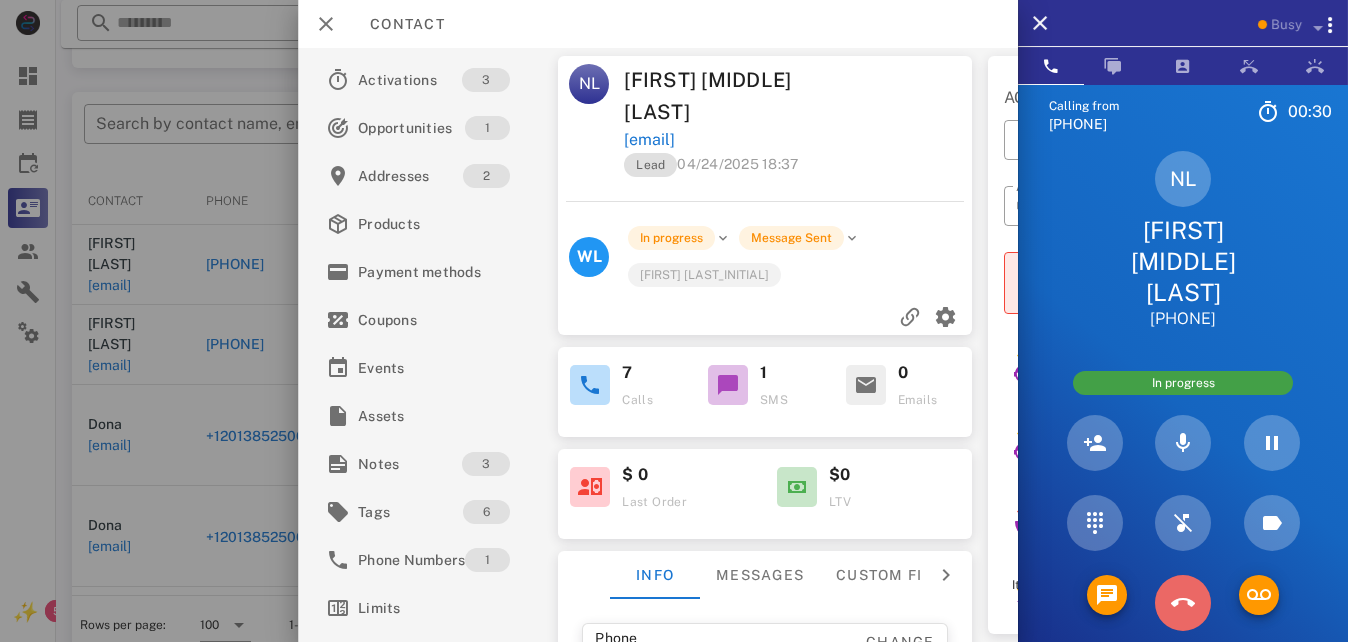 click at bounding box center (1183, 603) 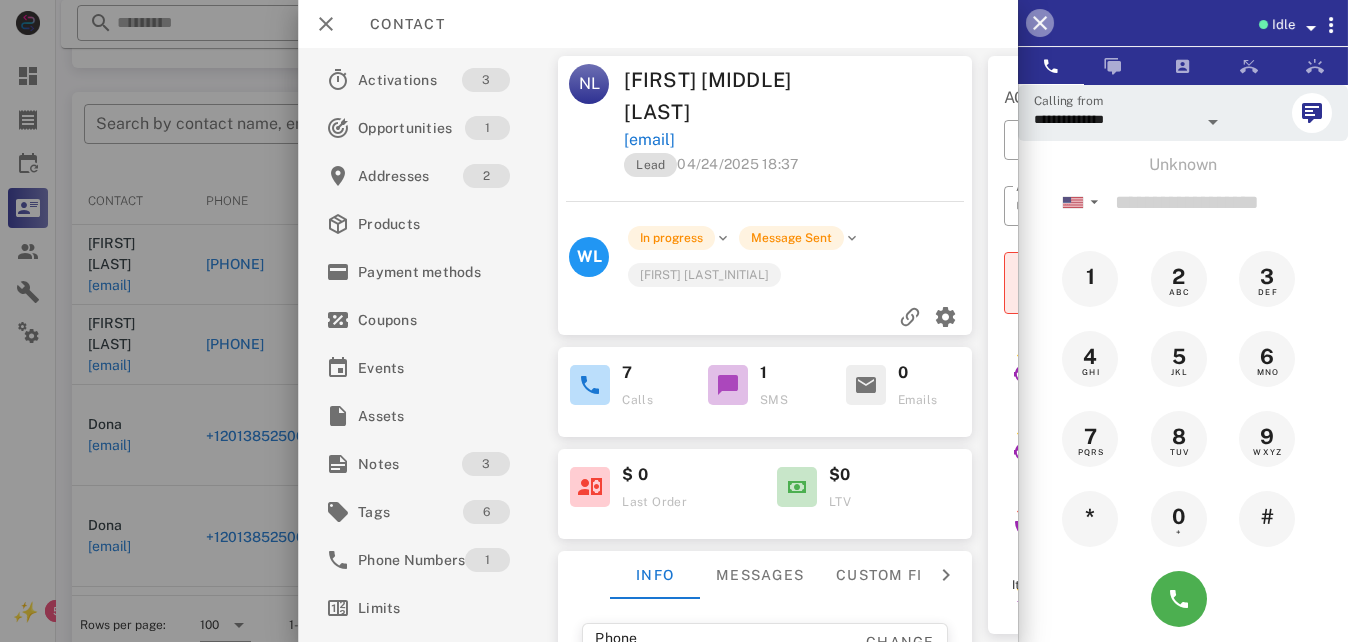 click at bounding box center [1040, 23] 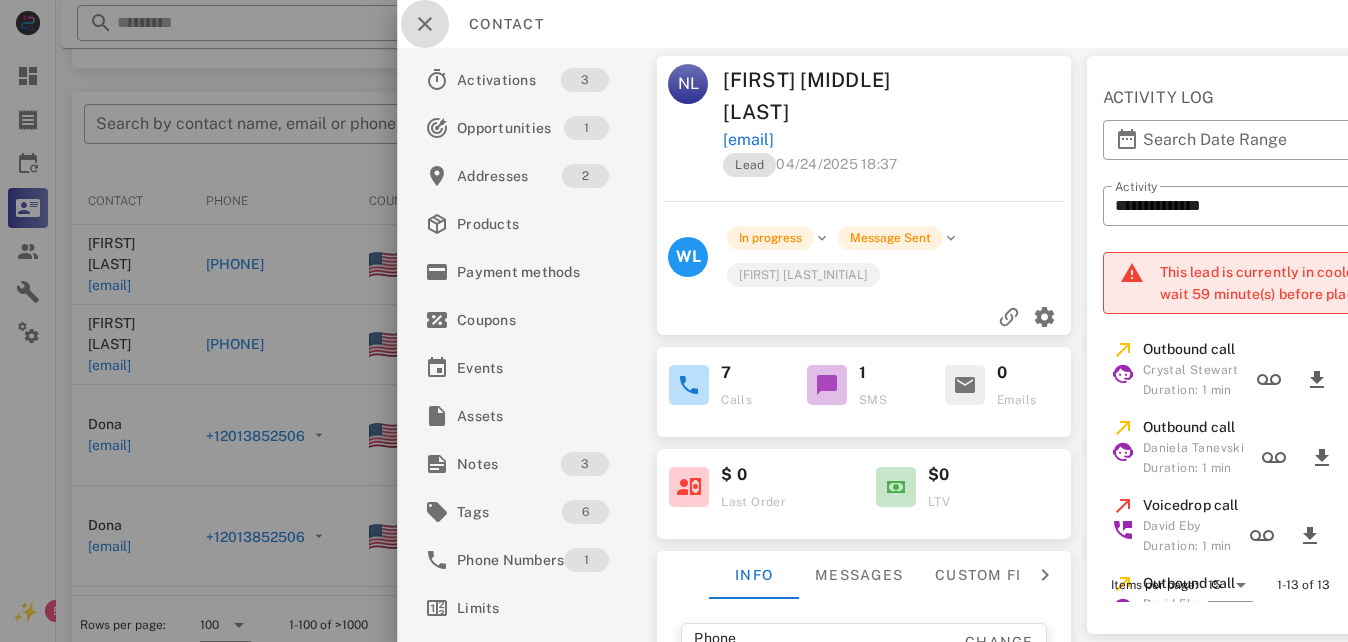 click at bounding box center (425, 24) 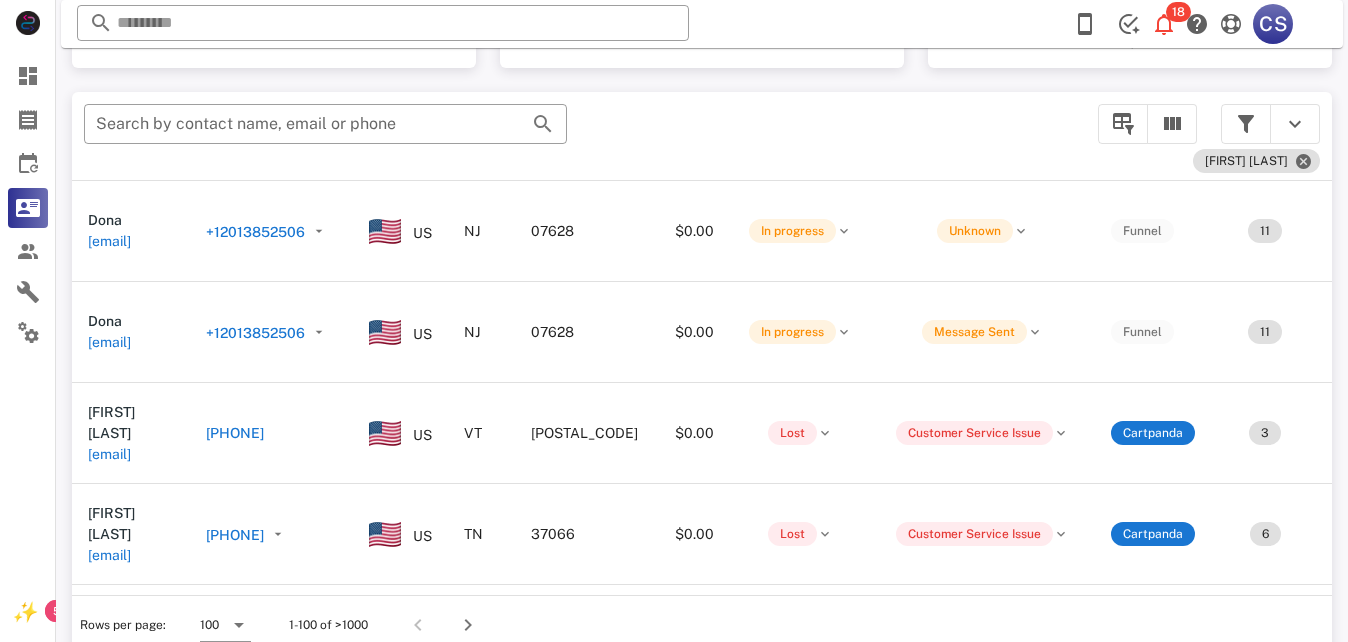 scroll, scrollTop: 0, scrollLeft: 0, axis: both 